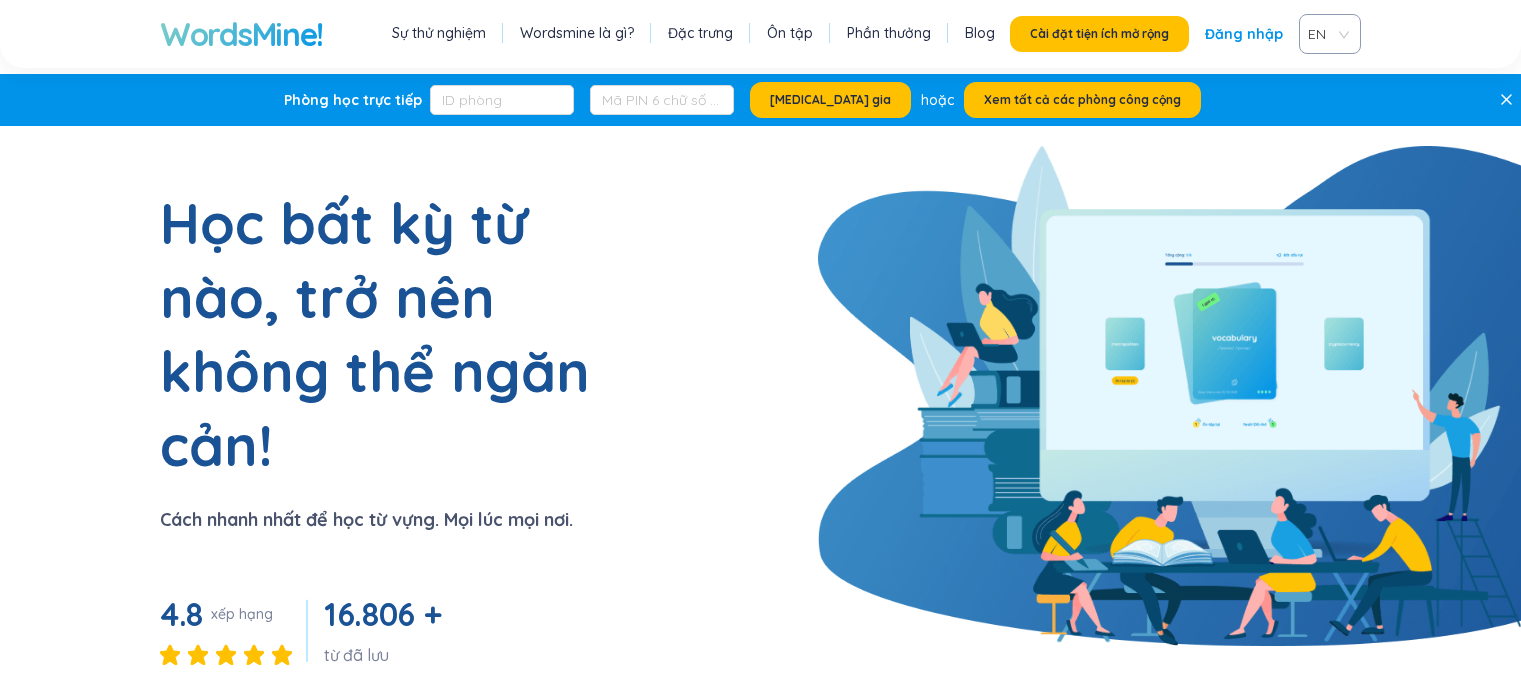 scroll, scrollTop: 0, scrollLeft: 0, axis: both 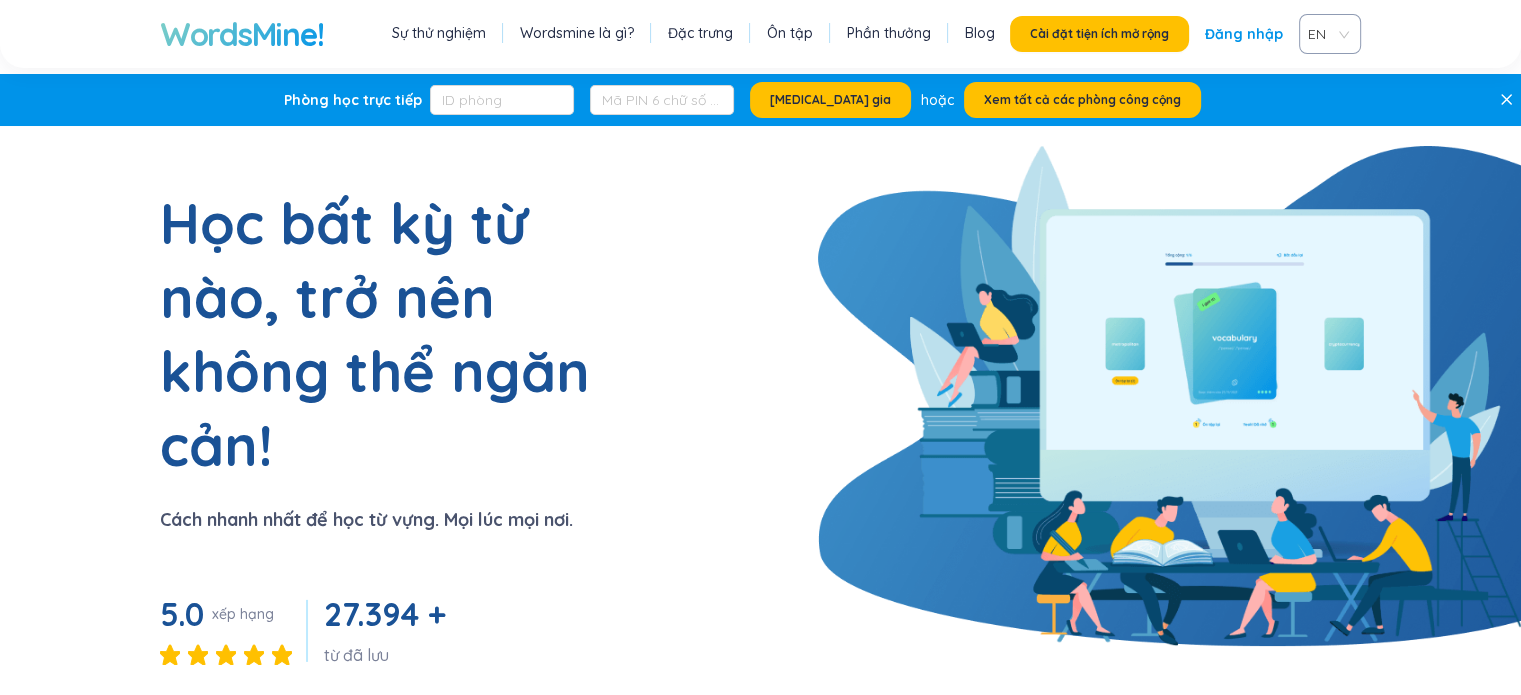 click on "Học bất kỳ từ nào, trở nên không thể ngăn cản! Cách nhanh nhất để học từ vựng. Mọi lúc mọi nơi. 5.0 xếp hạng 27.394 + từ đã lưu Cài đặt tiện ích mở rộng Cài đặt ngay, nâng cao vốn từ vựng của bạn ngay hôm nay!" at bounding box center [760, 509] 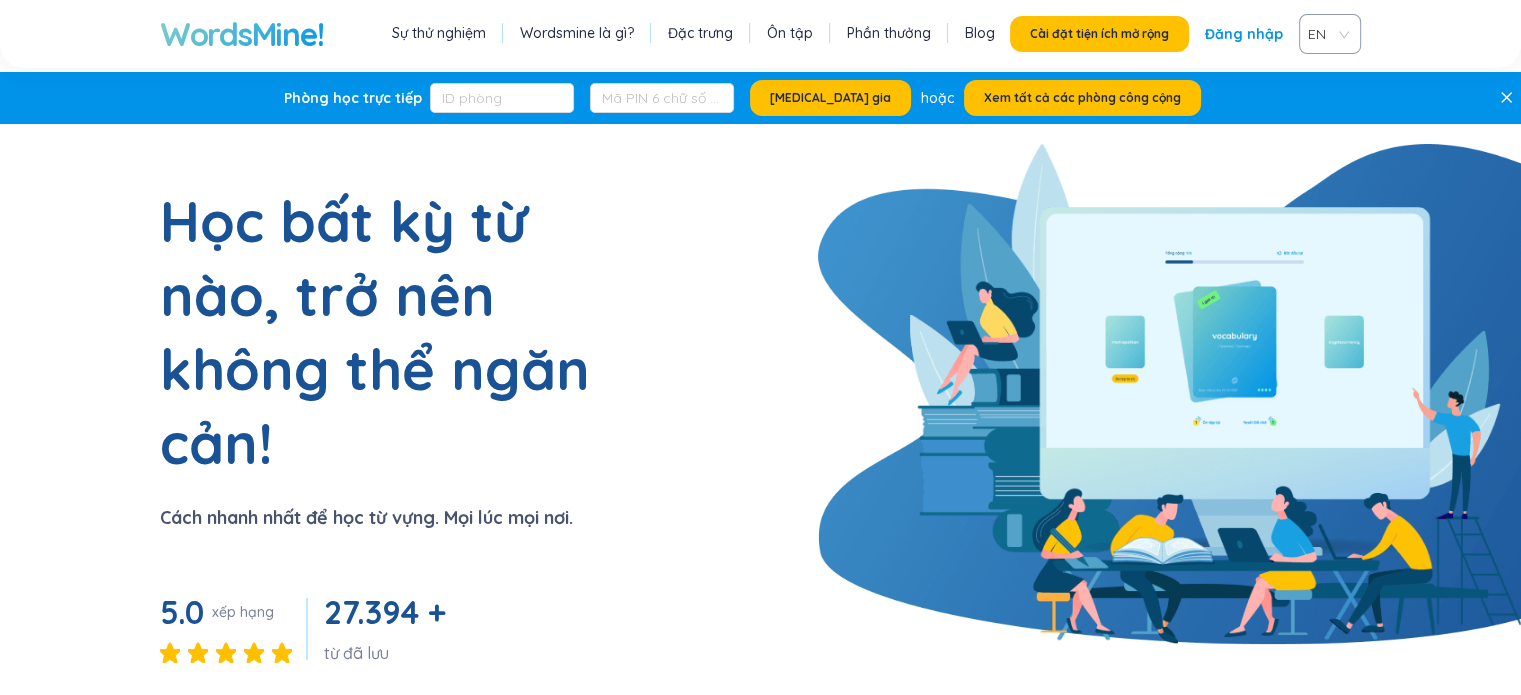 scroll, scrollTop: 0, scrollLeft: 0, axis: both 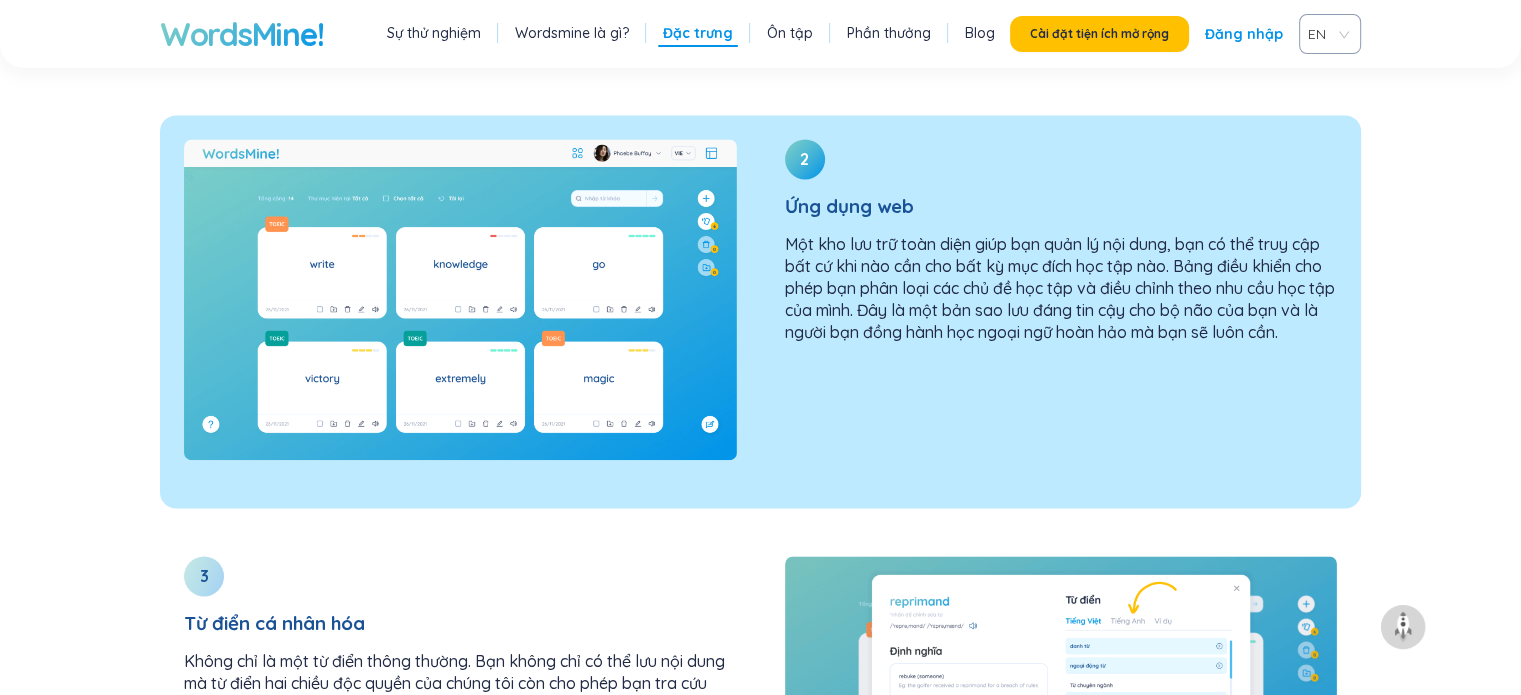 click at bounding box center (460, 299) 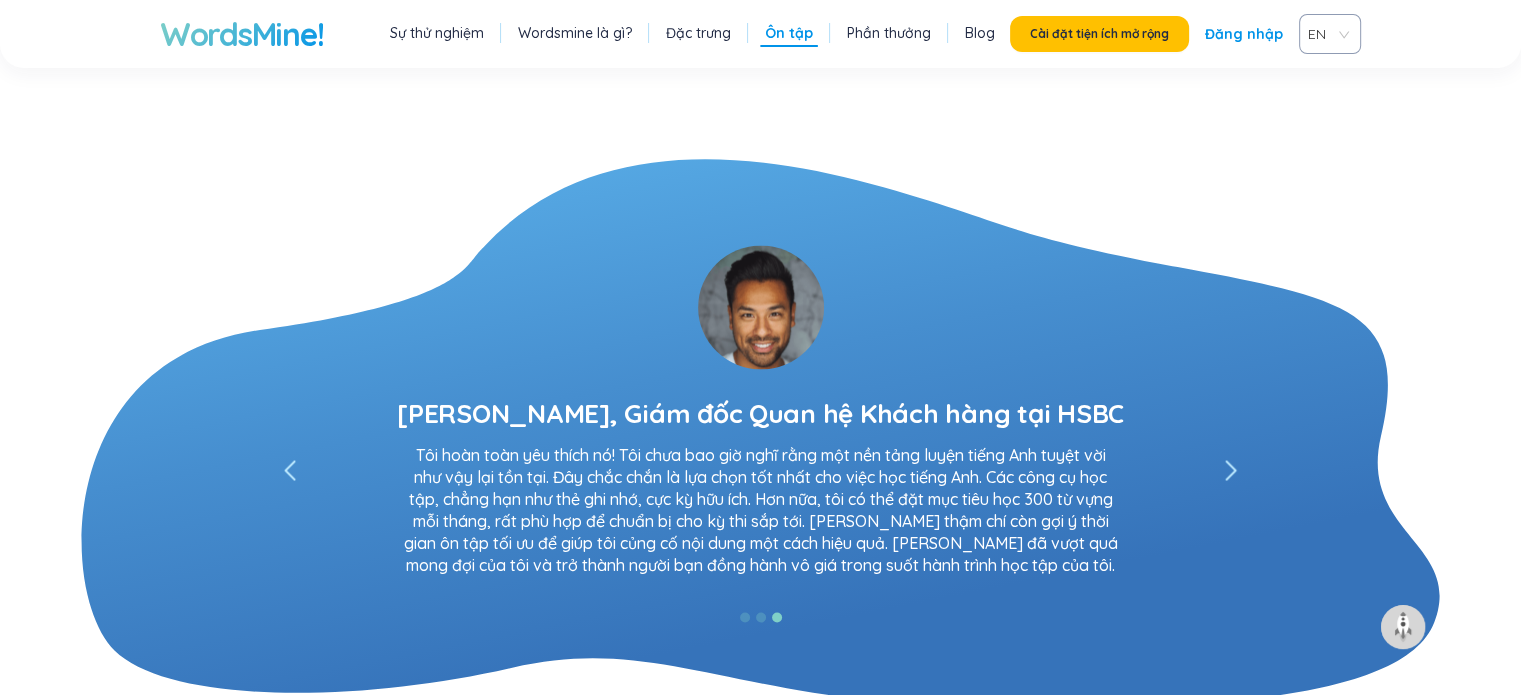 scroll, scrollTop: 3708, scrollLeft: 0, axis: vertical 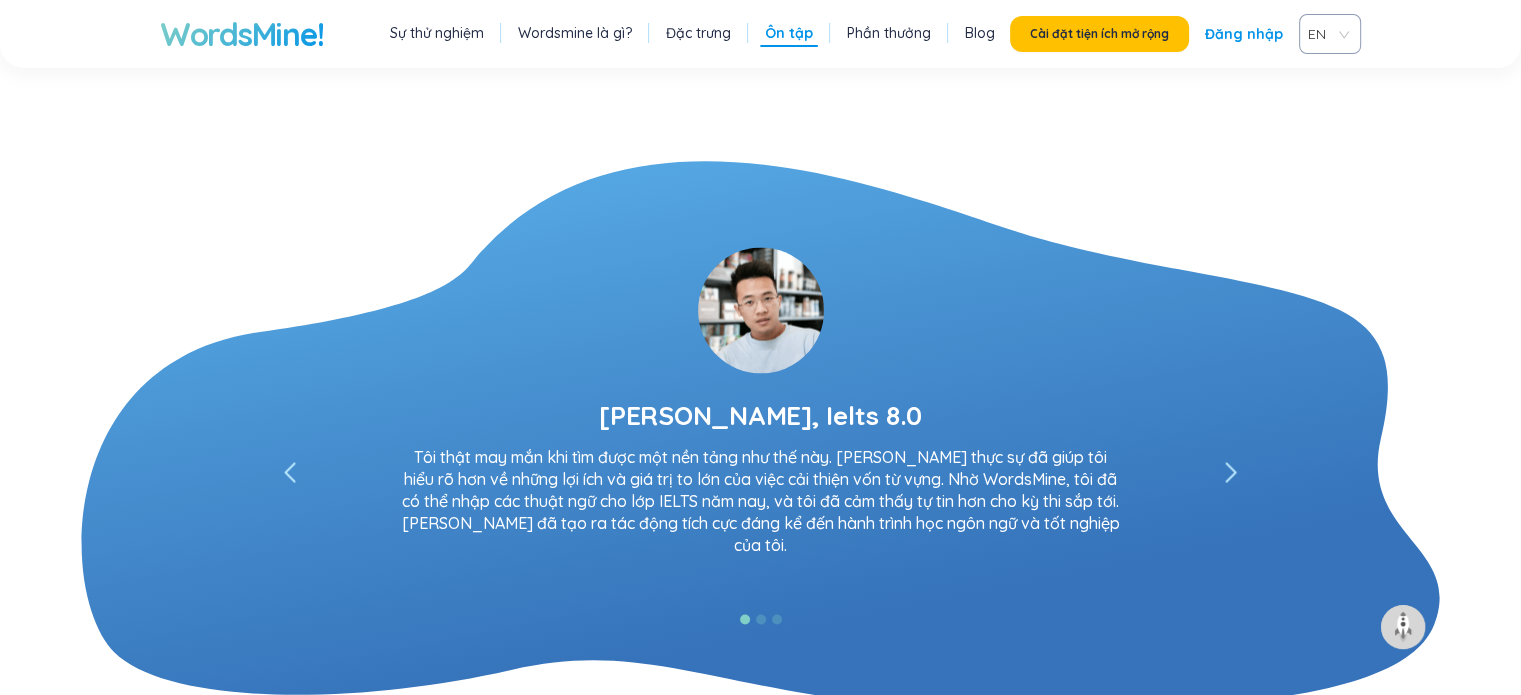 click on "Đăng nhập" at bounding box center [1244, 34] 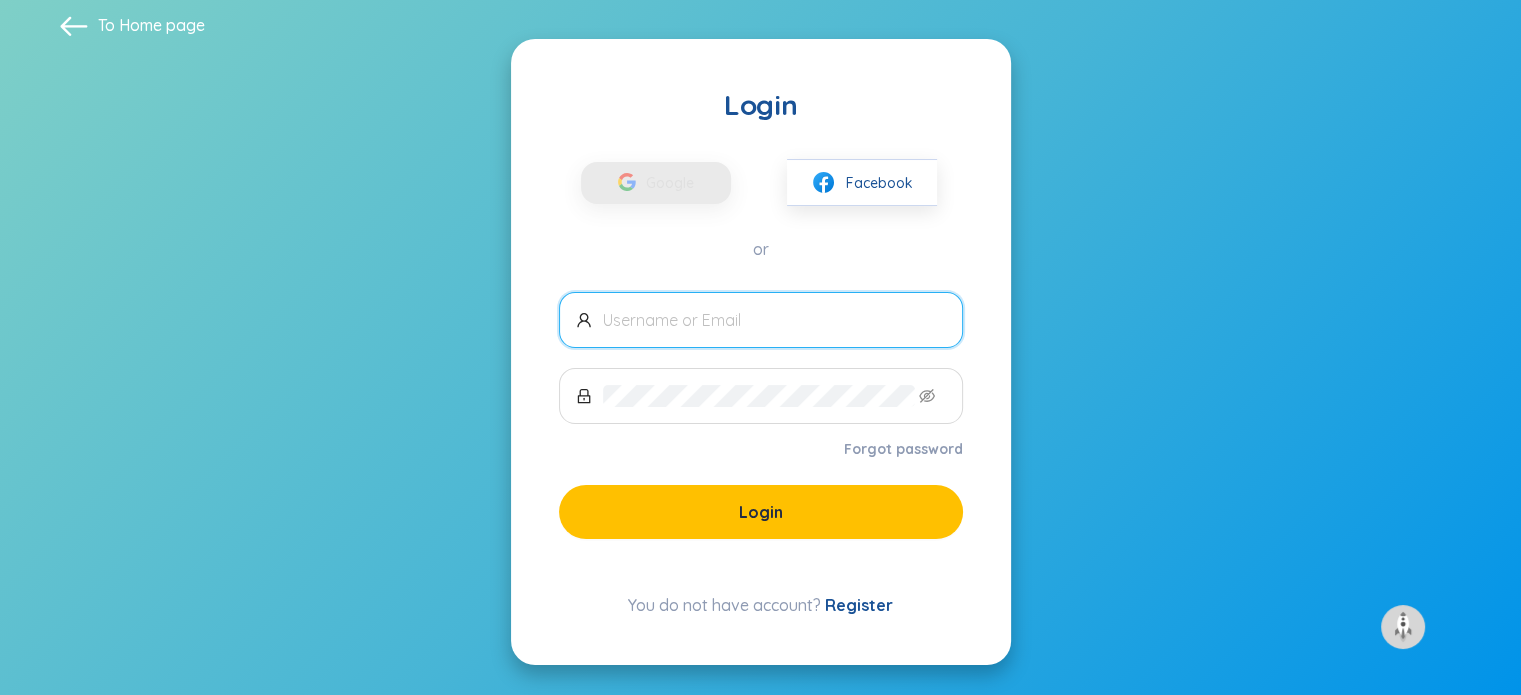 scroll, scrollTop: 0, scrollLeft: 0, axis: both 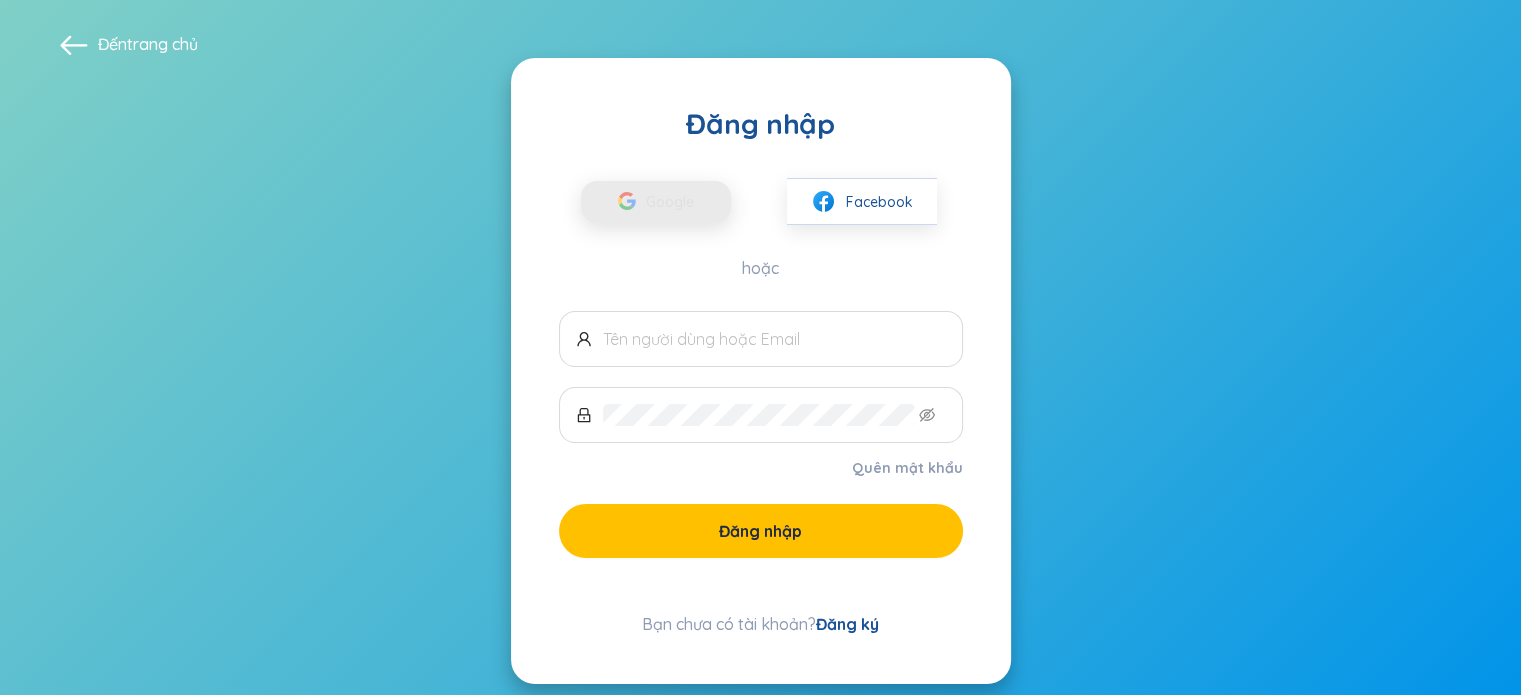 click on "Google" at bounding box center [670, 202] 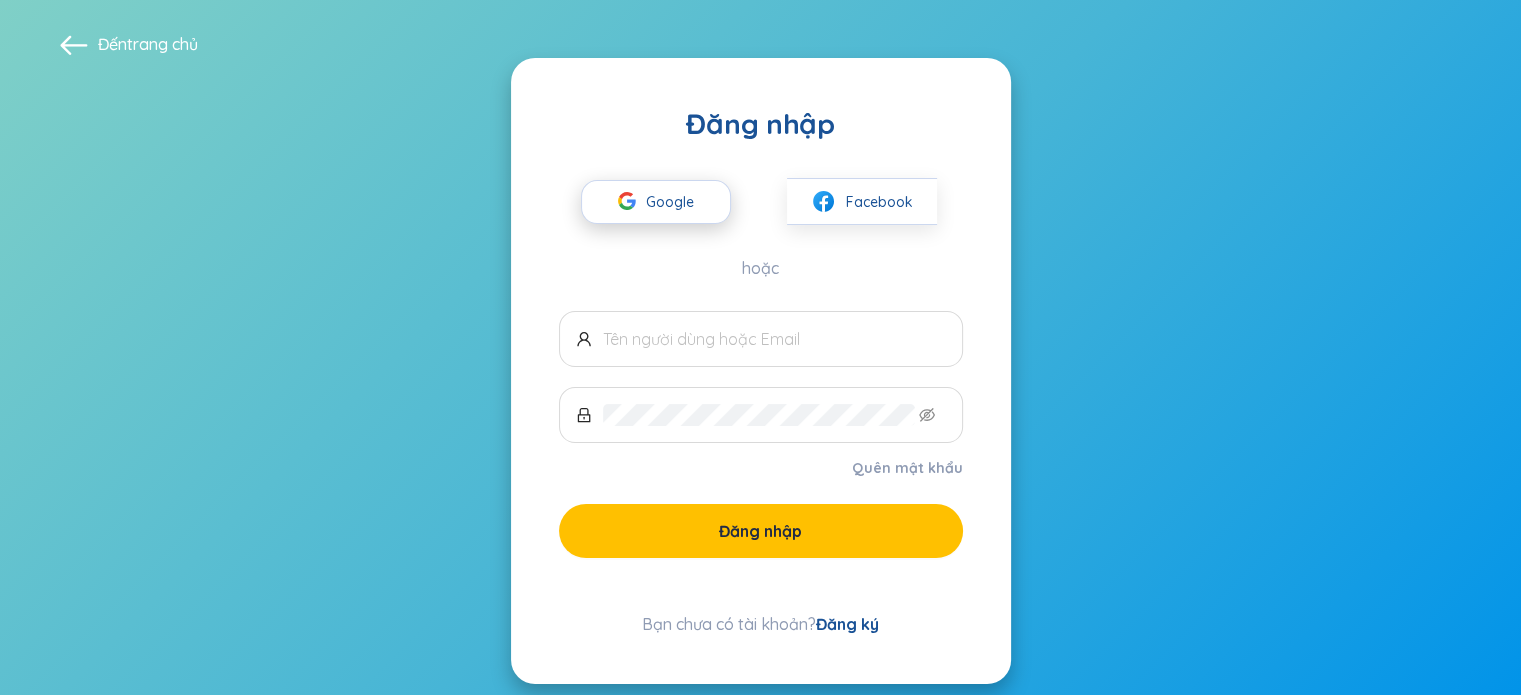 click on "Google" at bounding box center (670, 202) 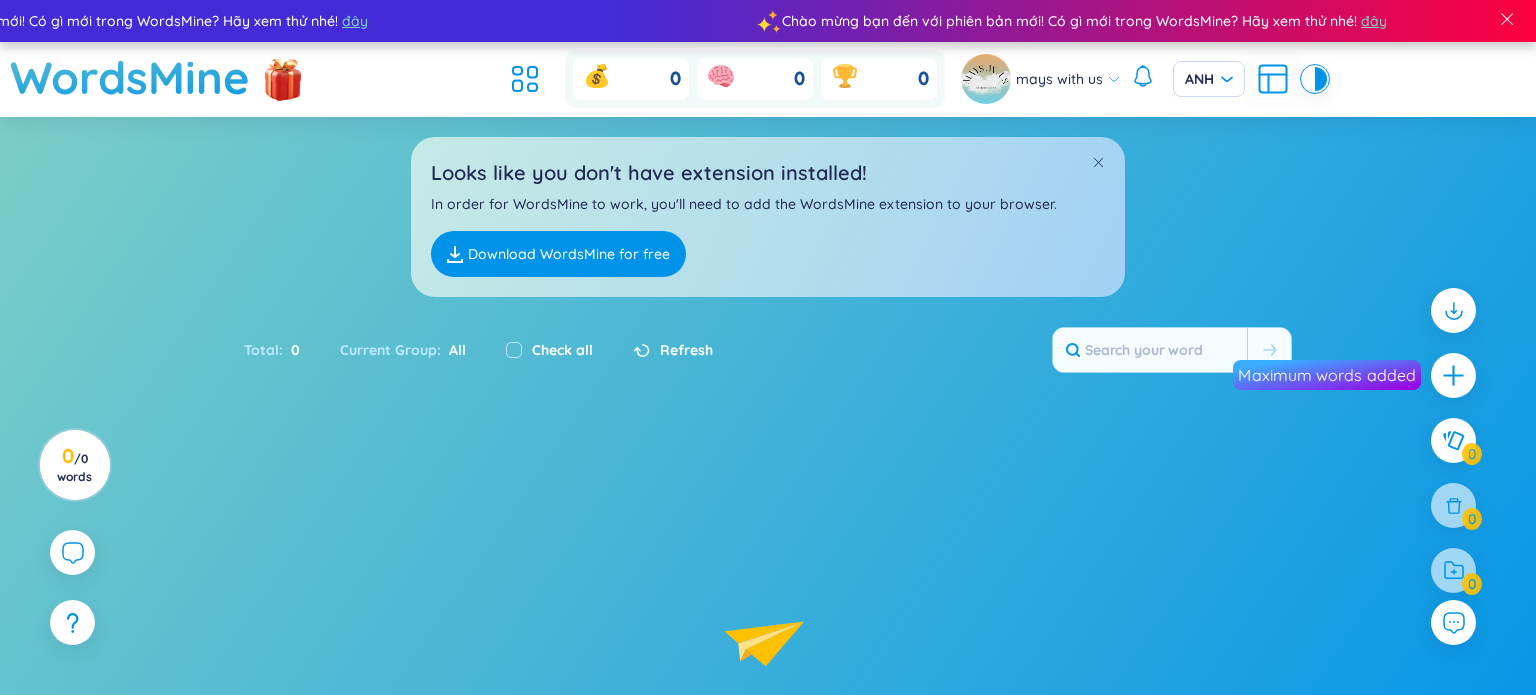 scroll, scrollTop: 0, scrollLeft: 0, axis: both 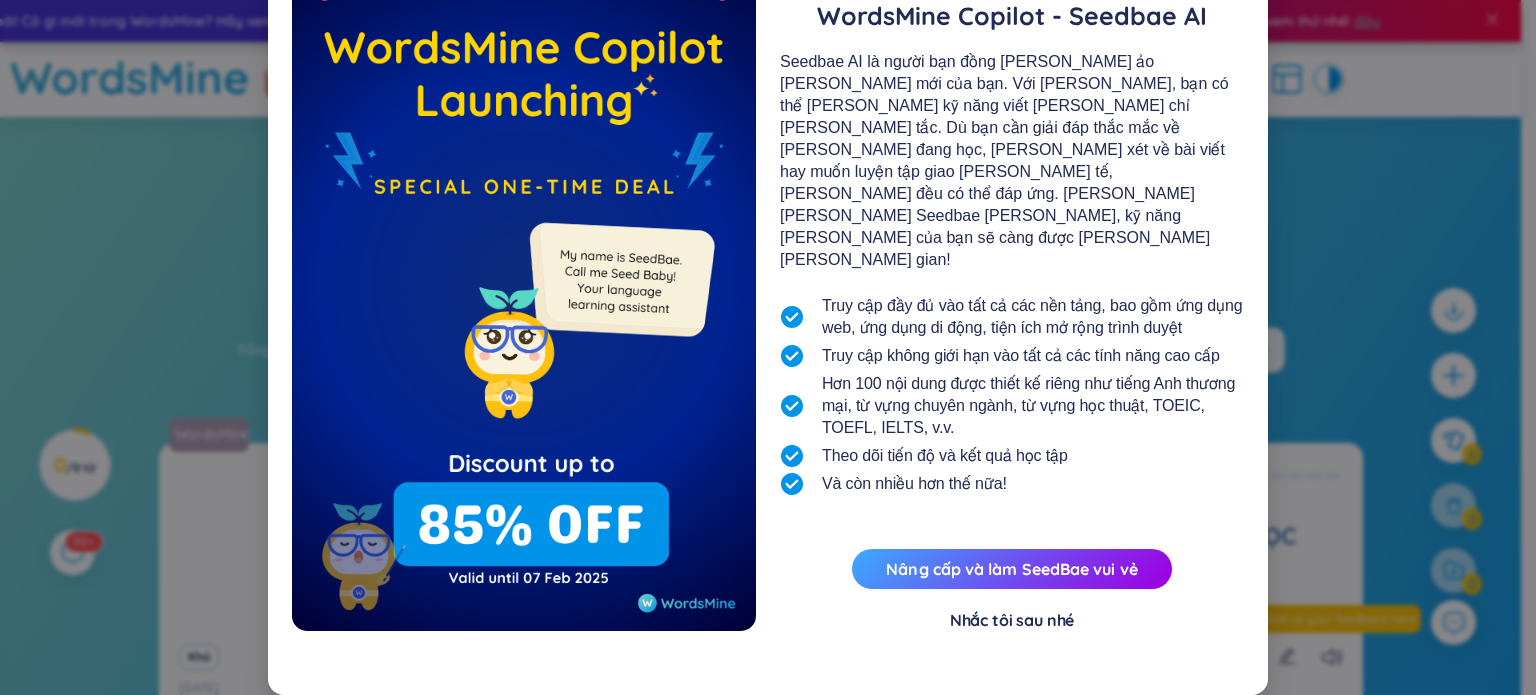 click on "Nhắc tôi sau nhé" at bounding box center [1012, 620] 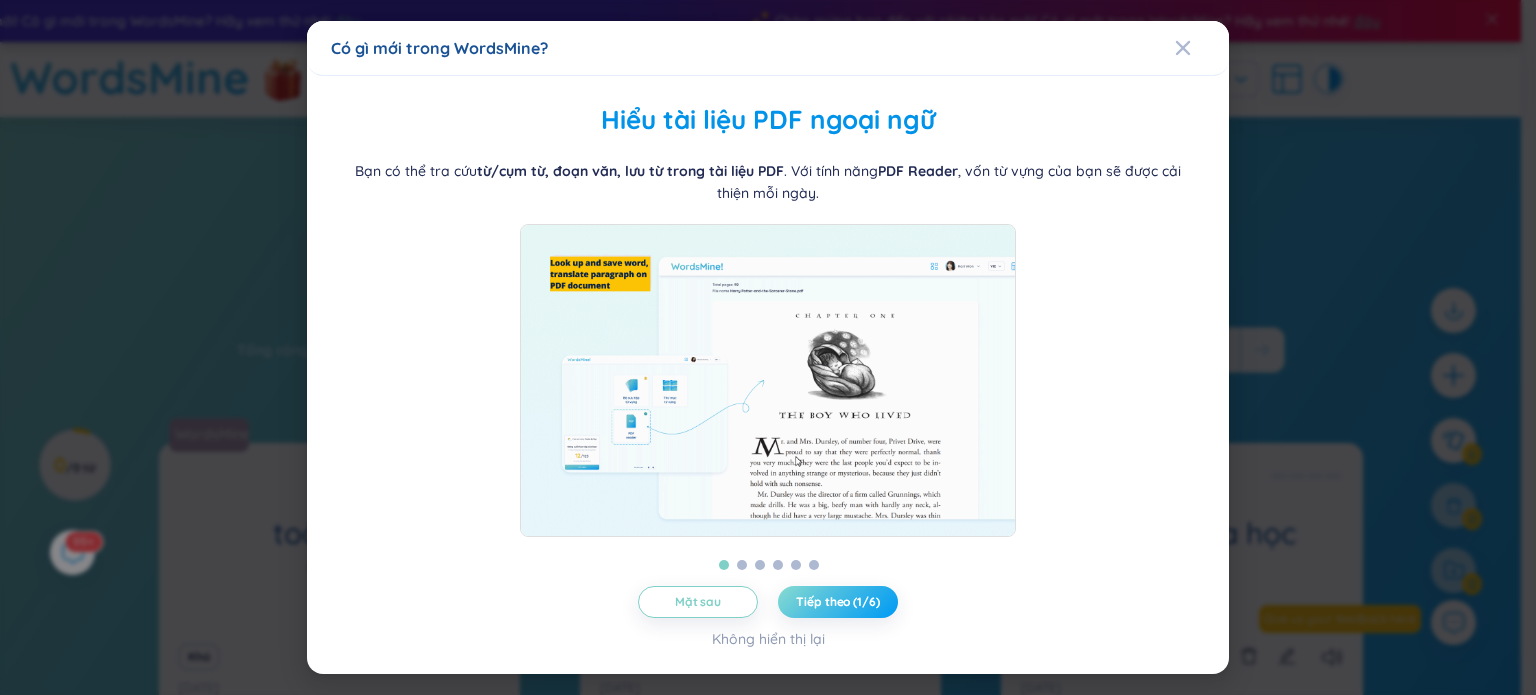 click on "Tiếp theo (1/6)" at bounding box center [837, 601] 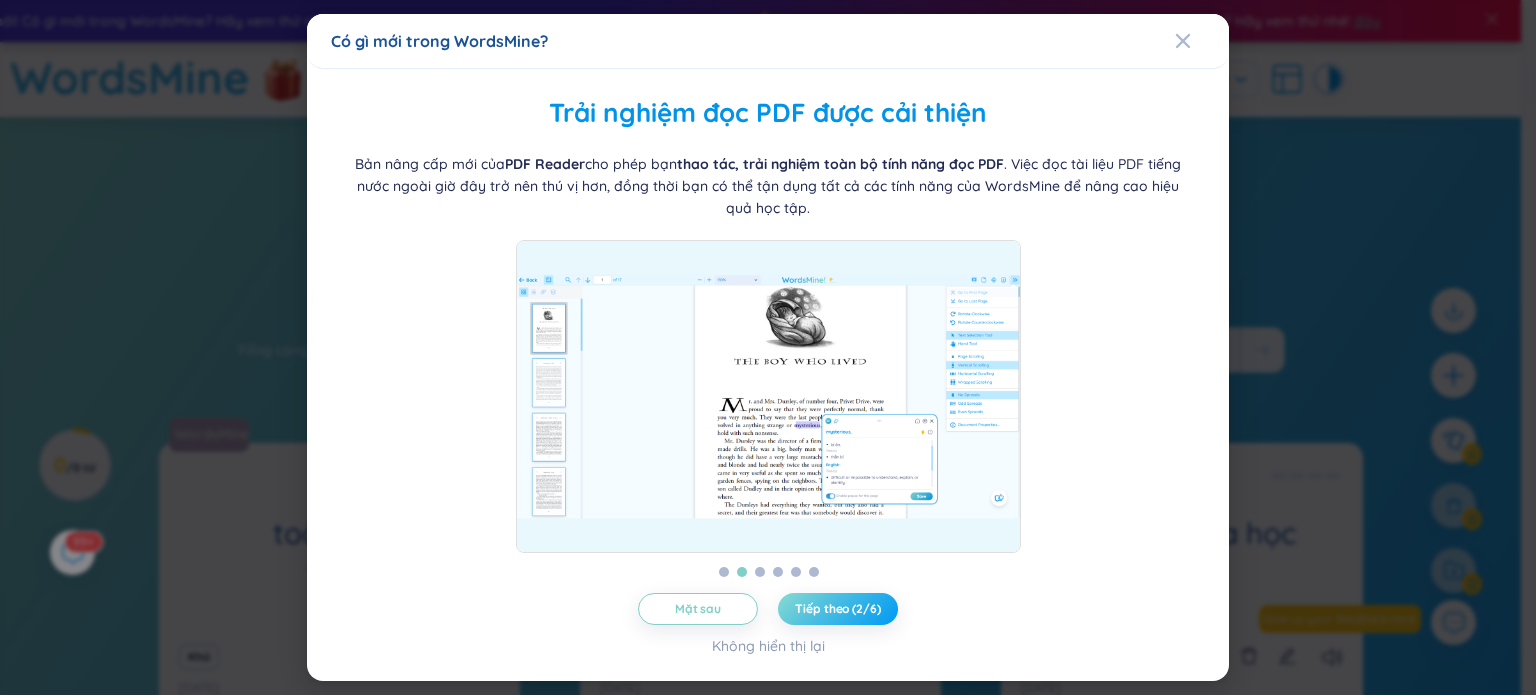 click on "Tiếp theo (2/6)" at bounding box center [837, 608] 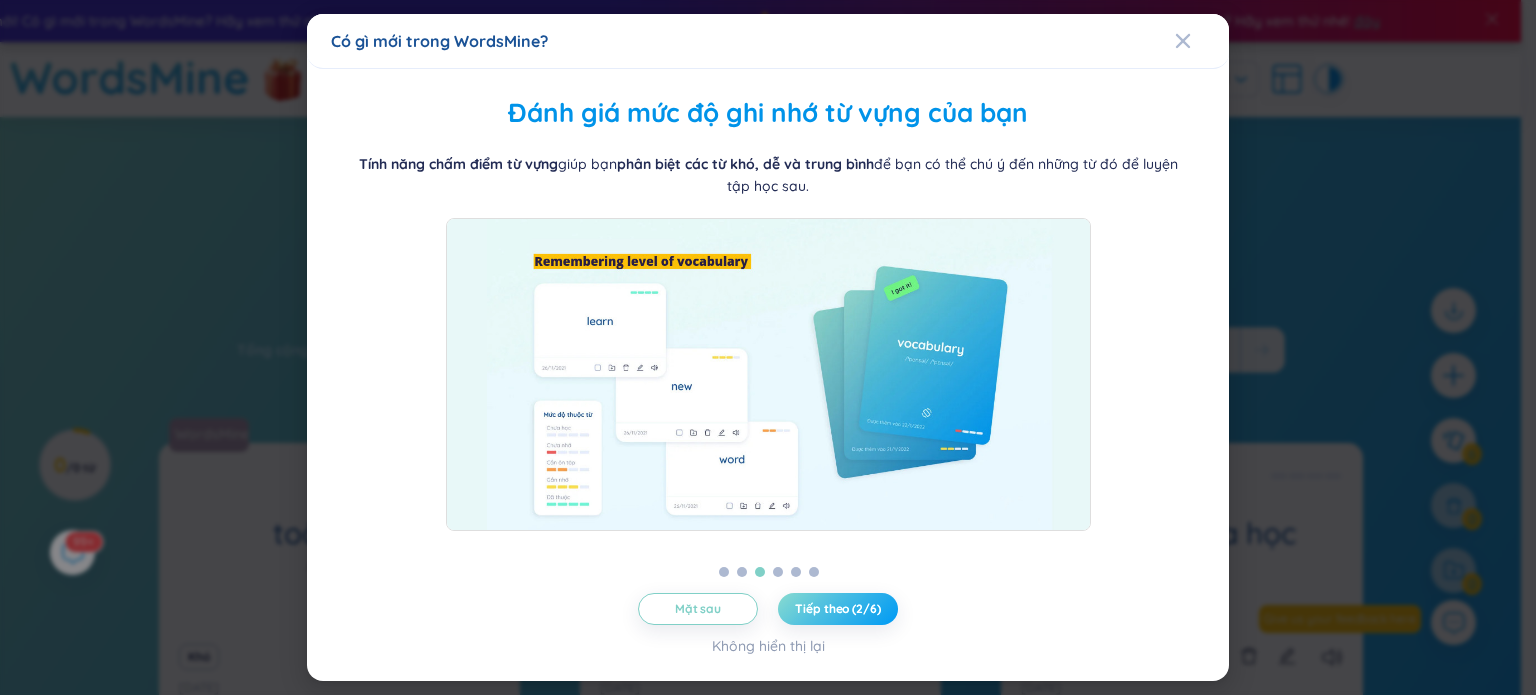 click on "Tiếp theo (2/6)" at bounding box center (837, 609) 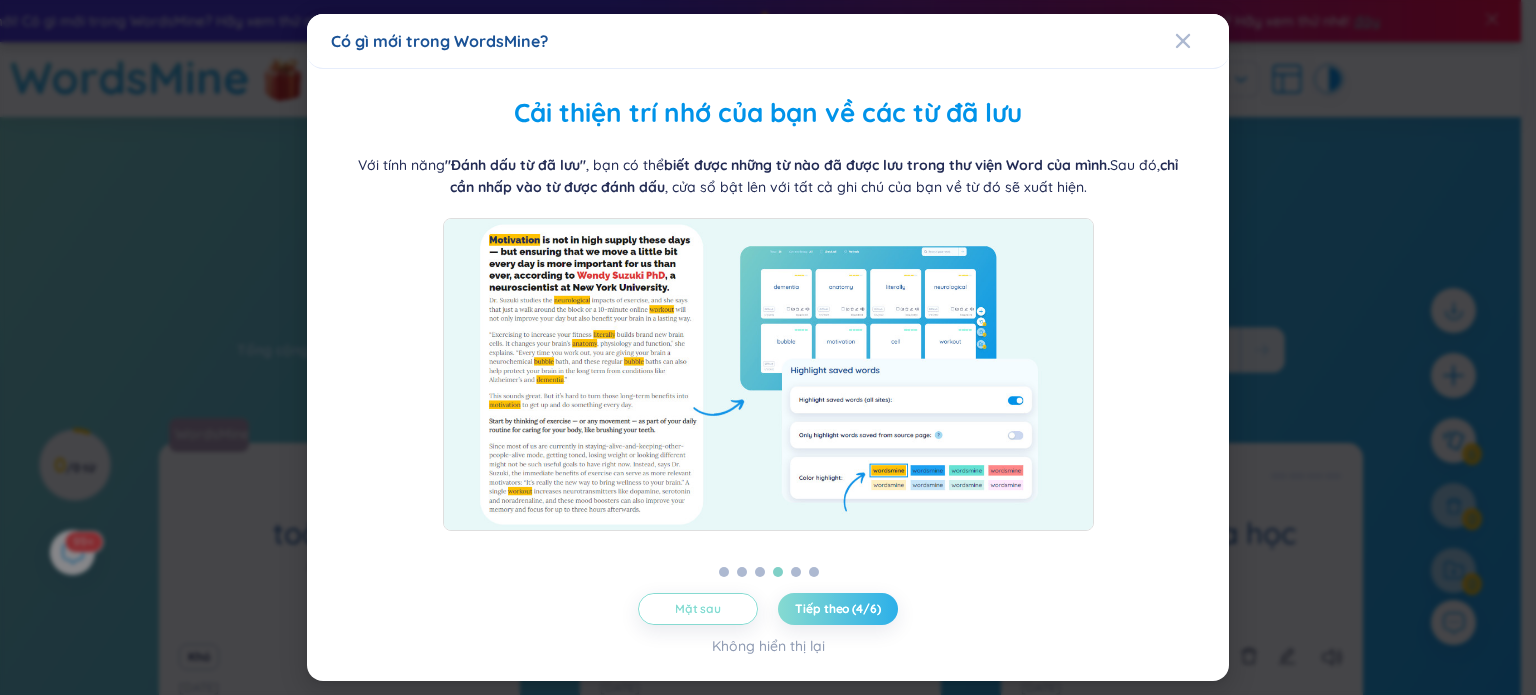 click on "Mặt sau" at bounding box center [698, 609] 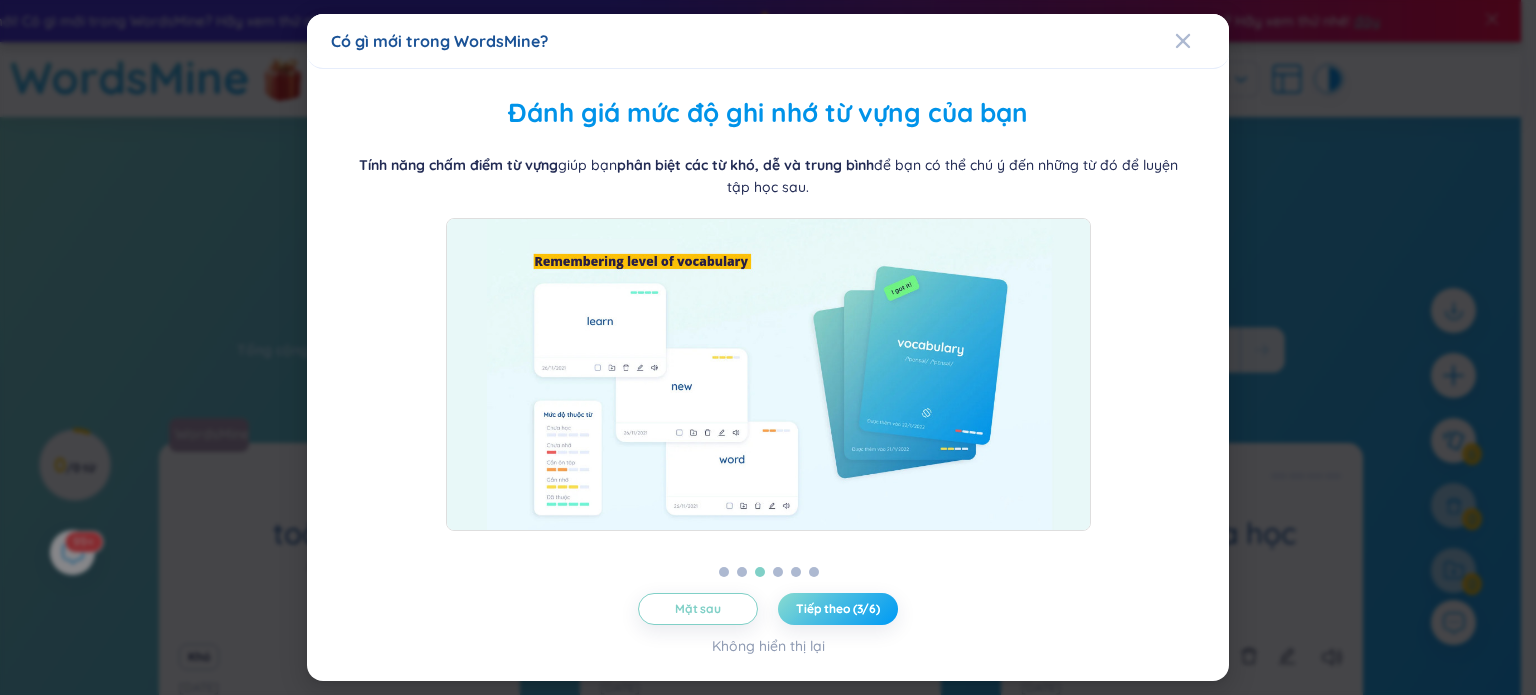 click on "Tiếp theo (3/6)" at bounding box center (838, 608) 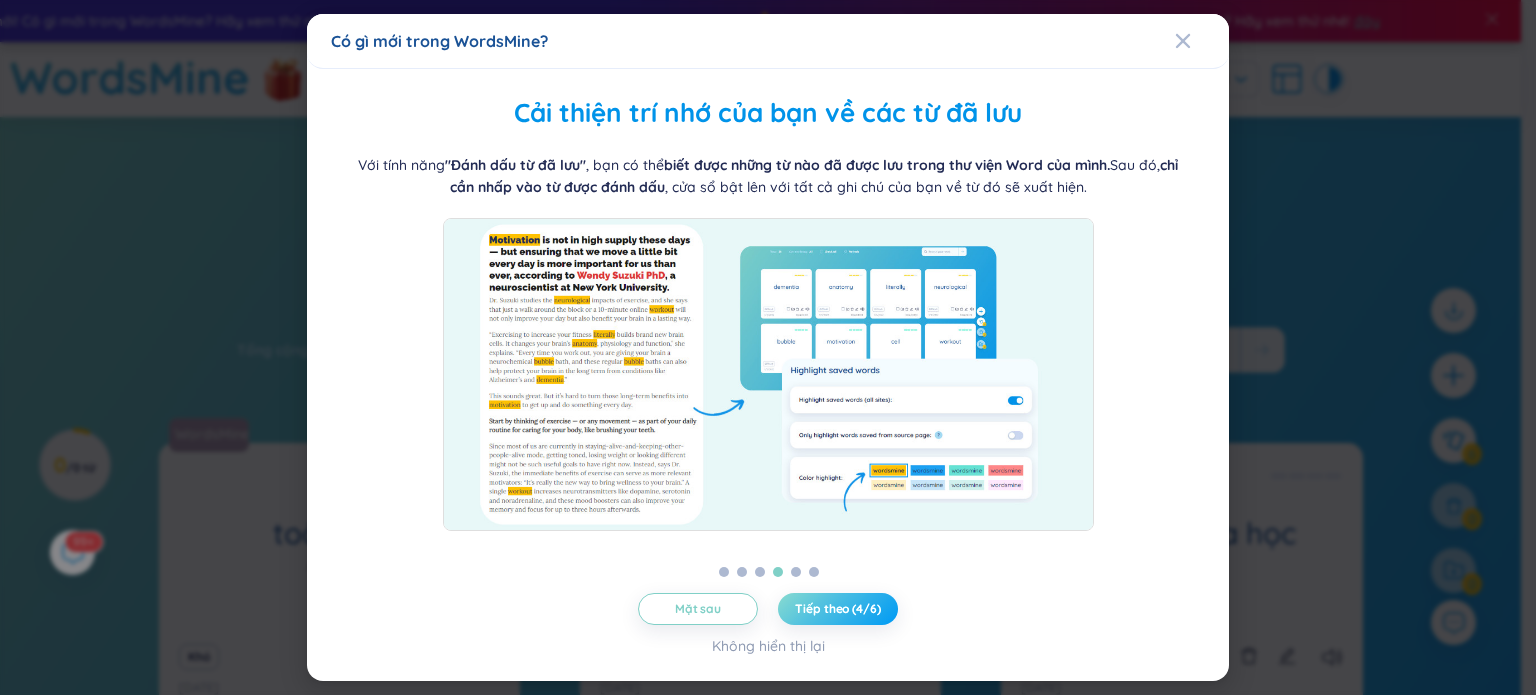 click on "Tiếp theo (4/6)" at bounding box center (837, 608) 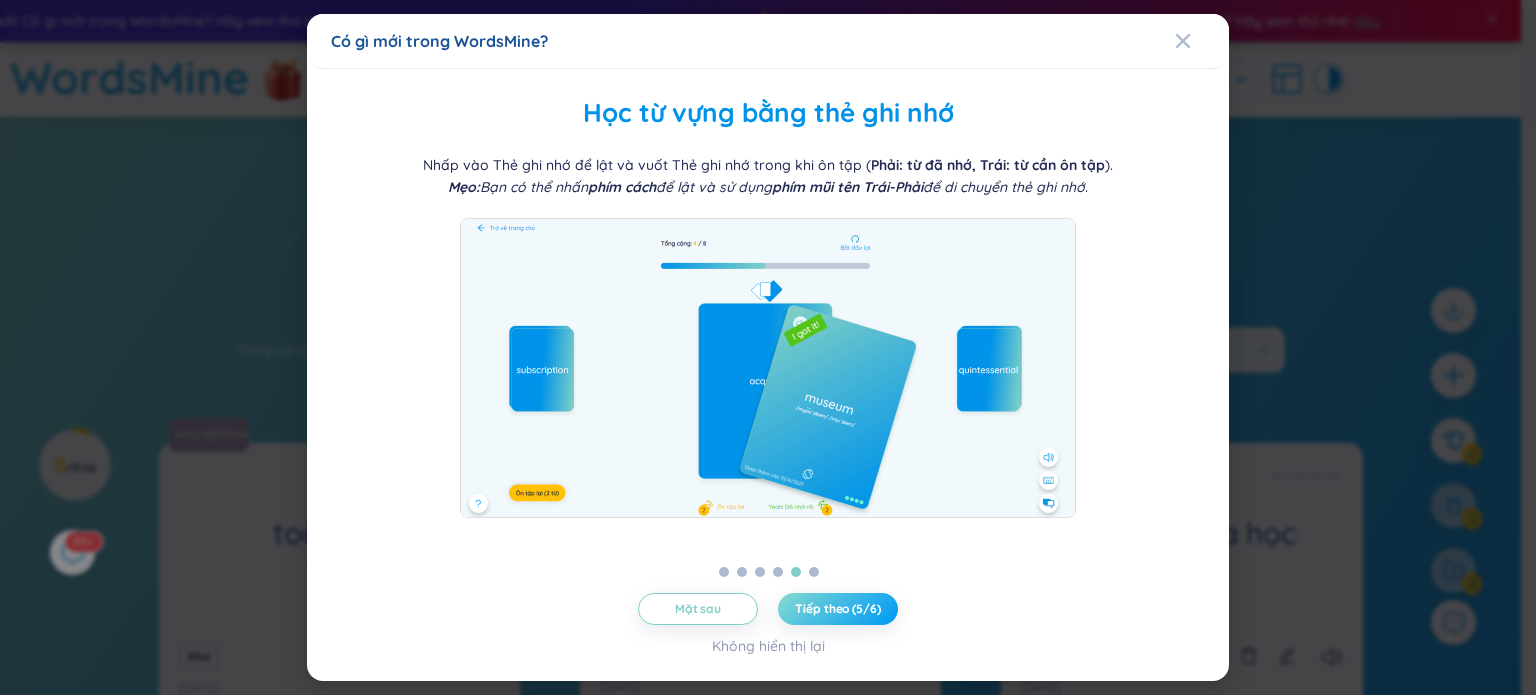 click on "Tiếp theo (5/6)" at bounding box center (837, 608) 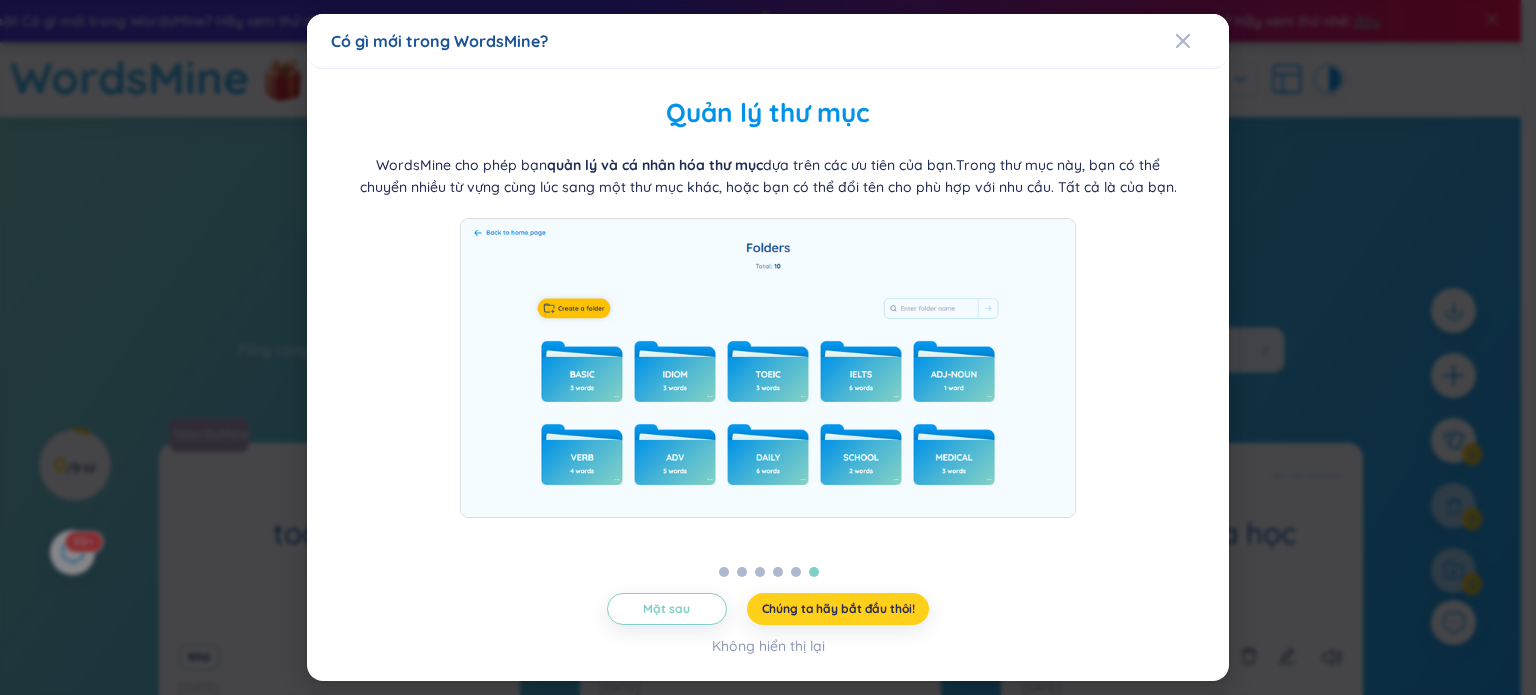 click on "Chúng ta hãy bắt đầu thôi!" at bounding box center [838, 608] 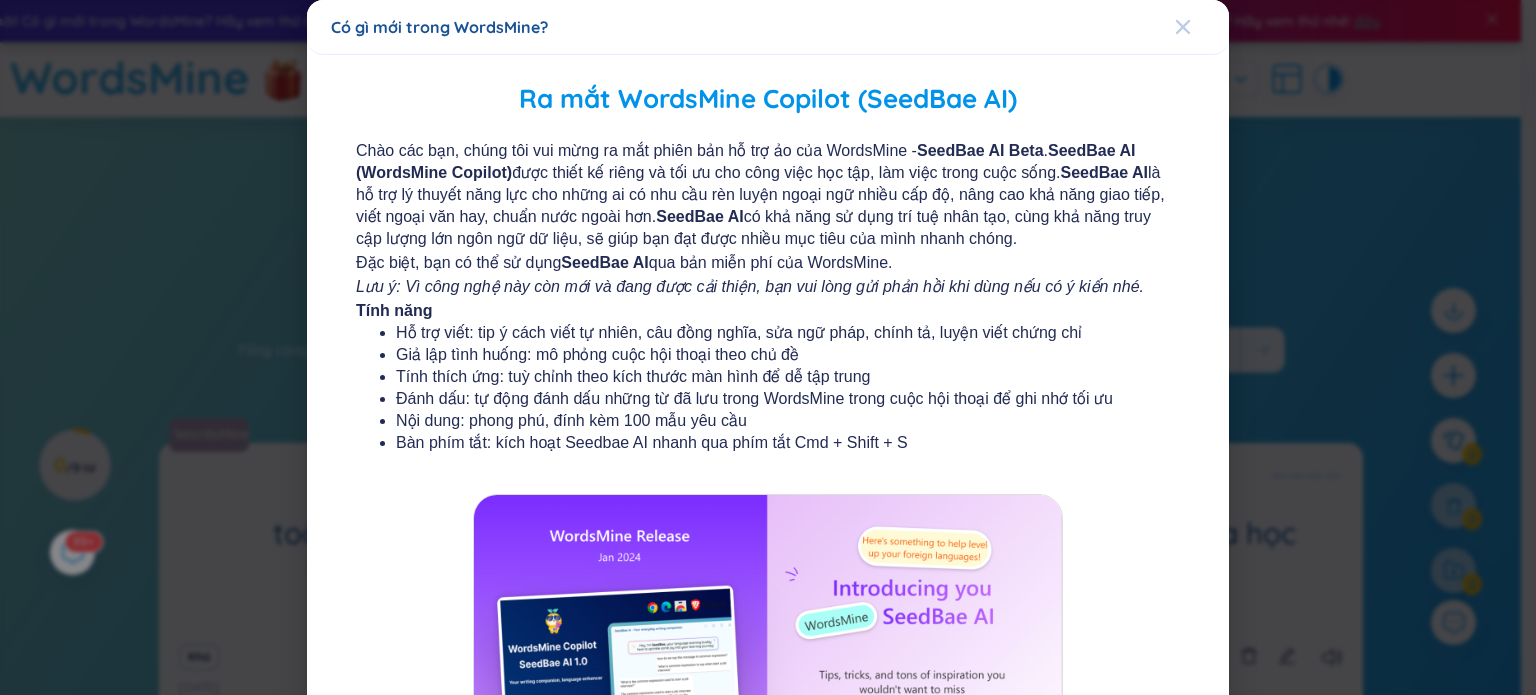 click at bounding box center (1183, 27) 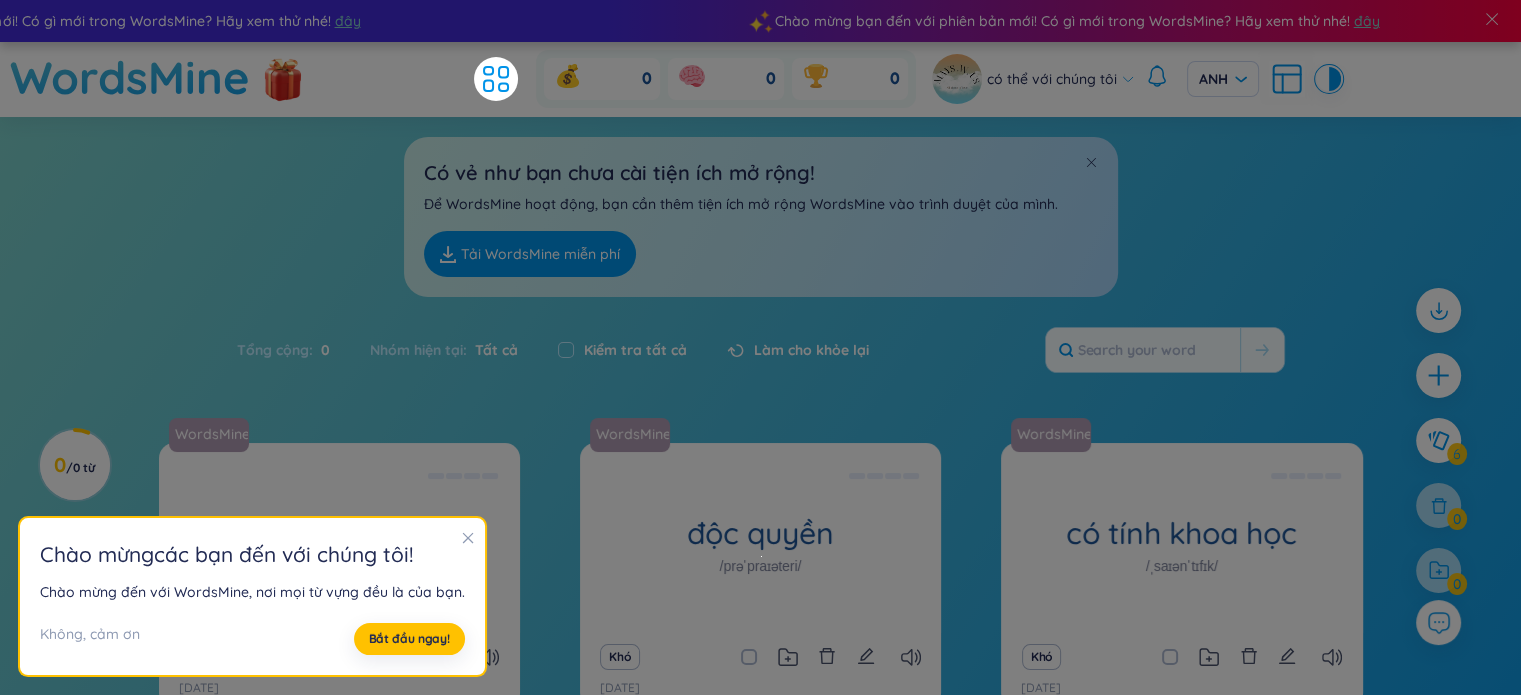 click at bounding box center [468, 539] 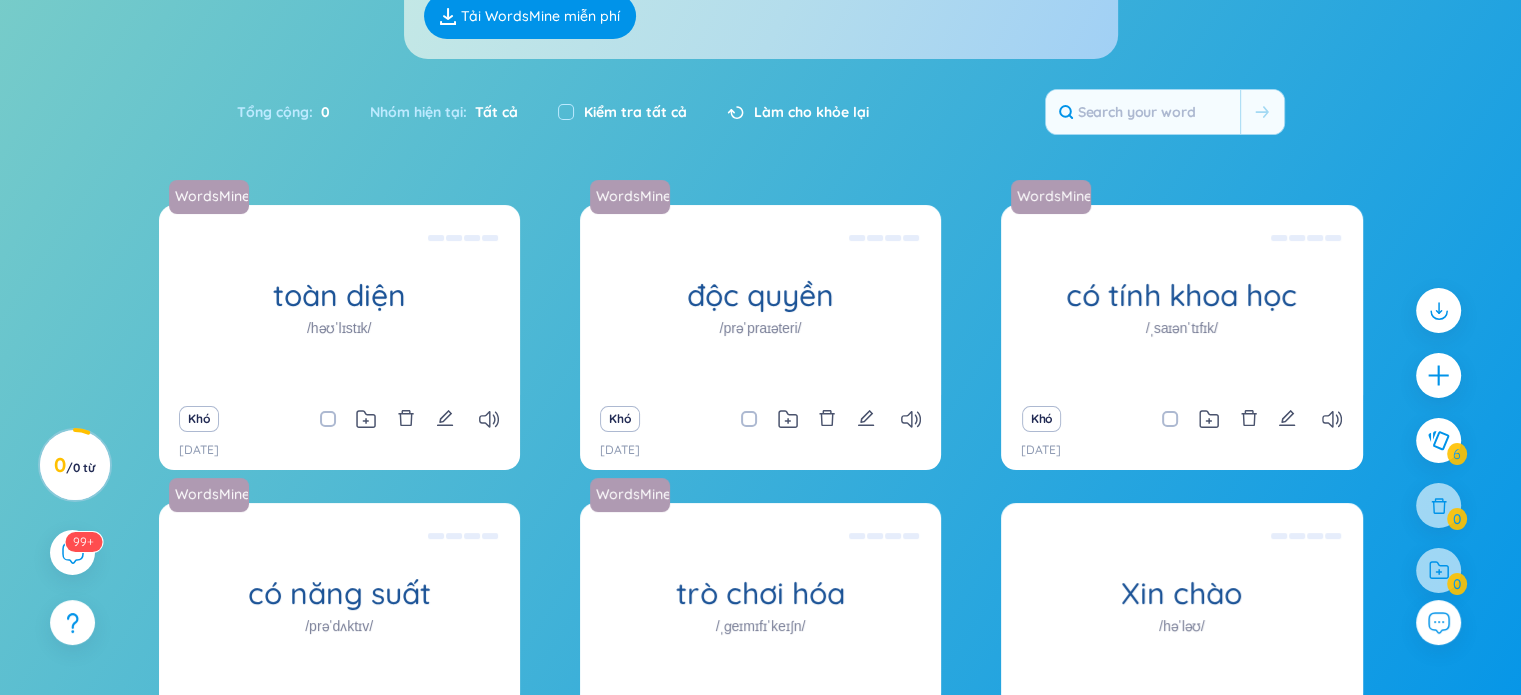 scroll, scrollTop: 244, scrollLeft: 0, axis: vertical 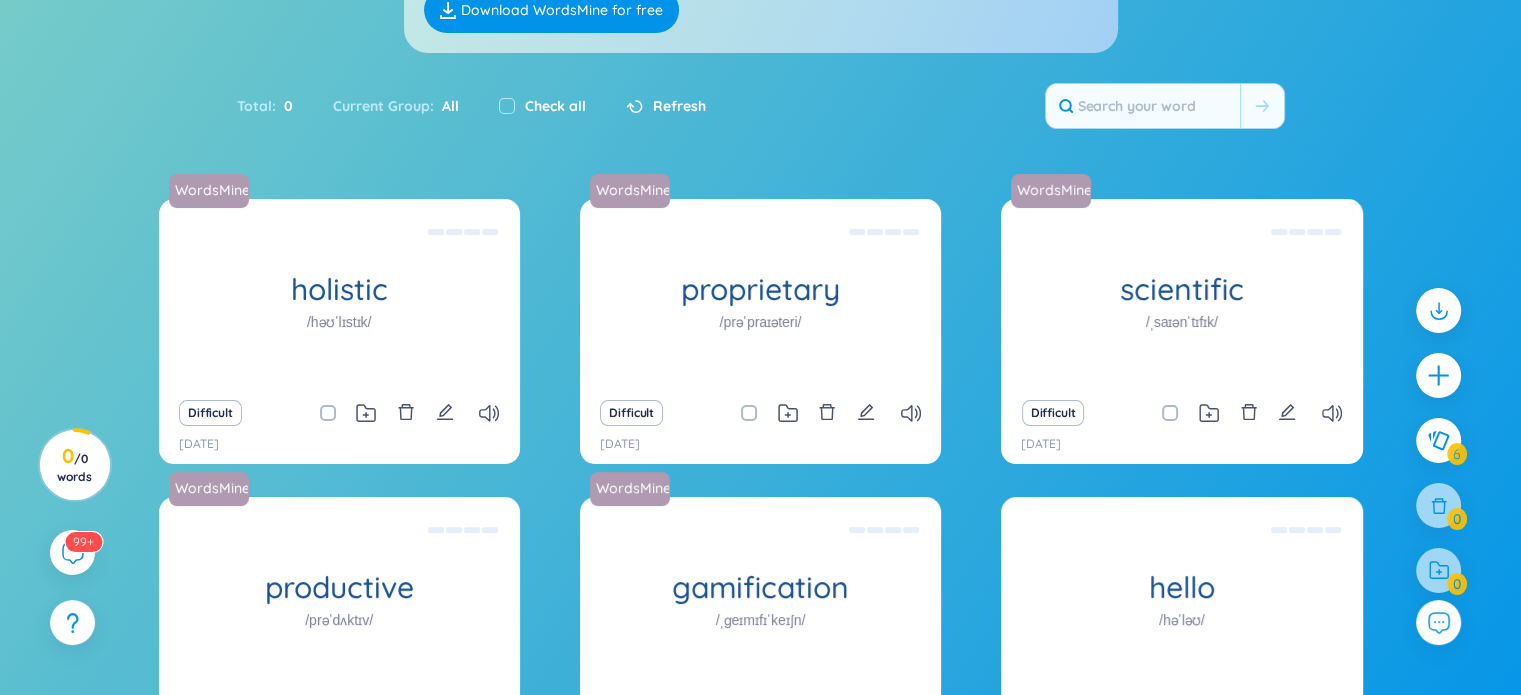 click on "Total :       0 Current Group :     All Check all   Refresh" at bounding box center [761, 116] 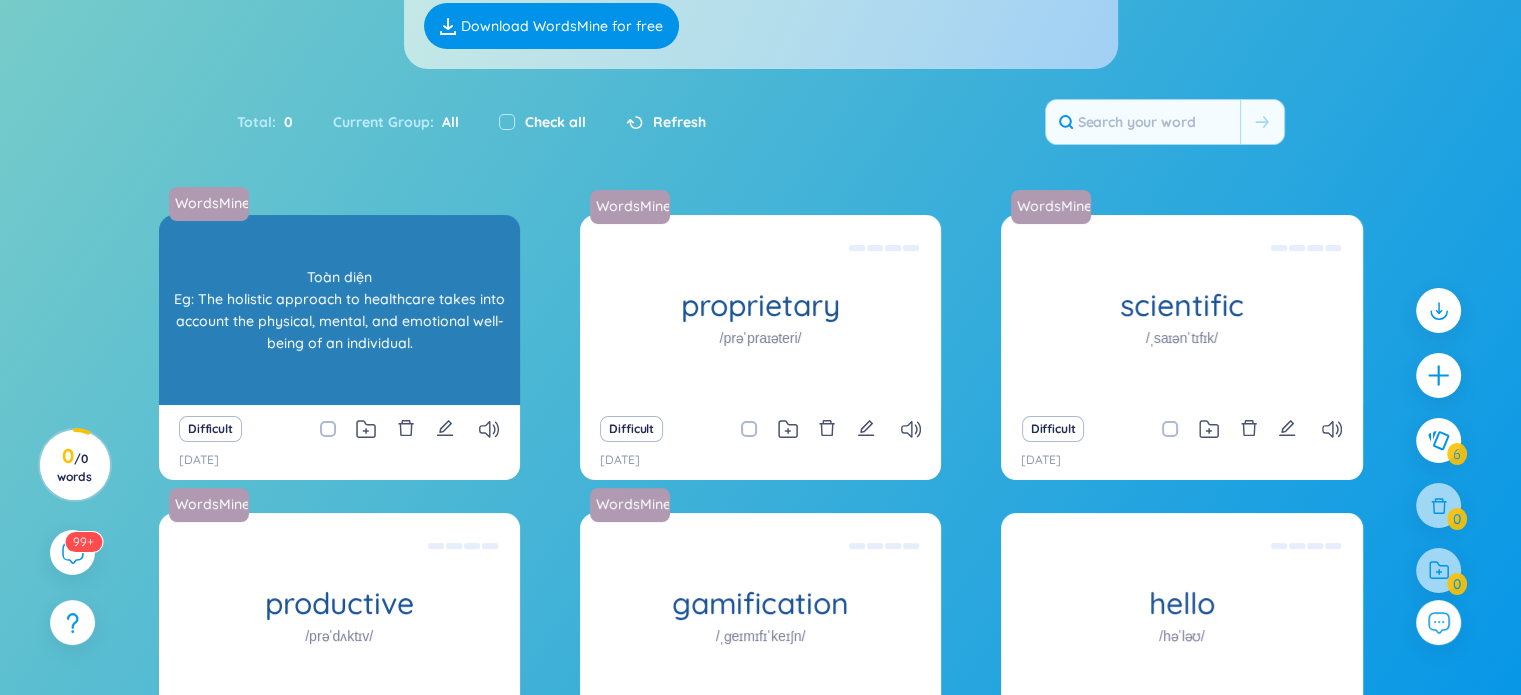 scroll, scrollTop: 244, scrollLeft: 0, axis: vertical 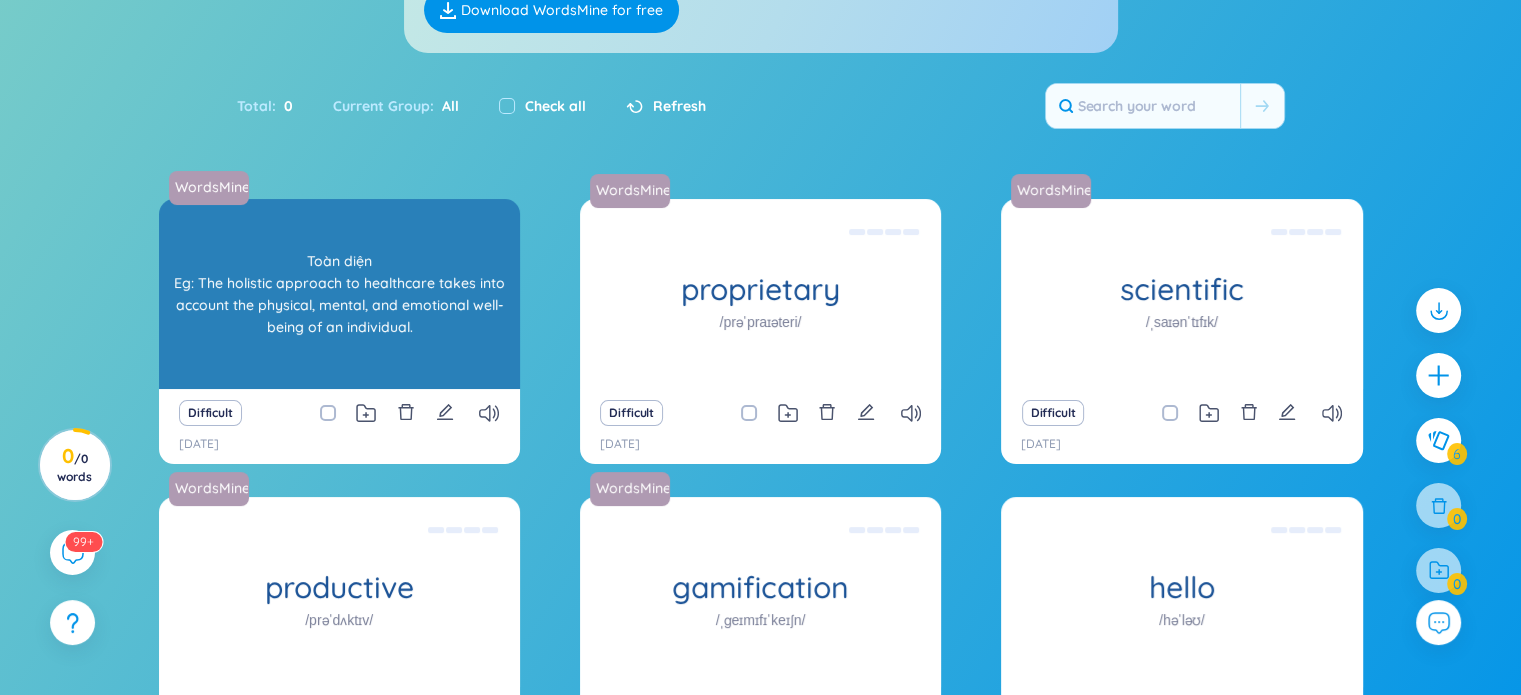 click on "/həʊˈlɪstɪk/" at bounding box center (339, 322) 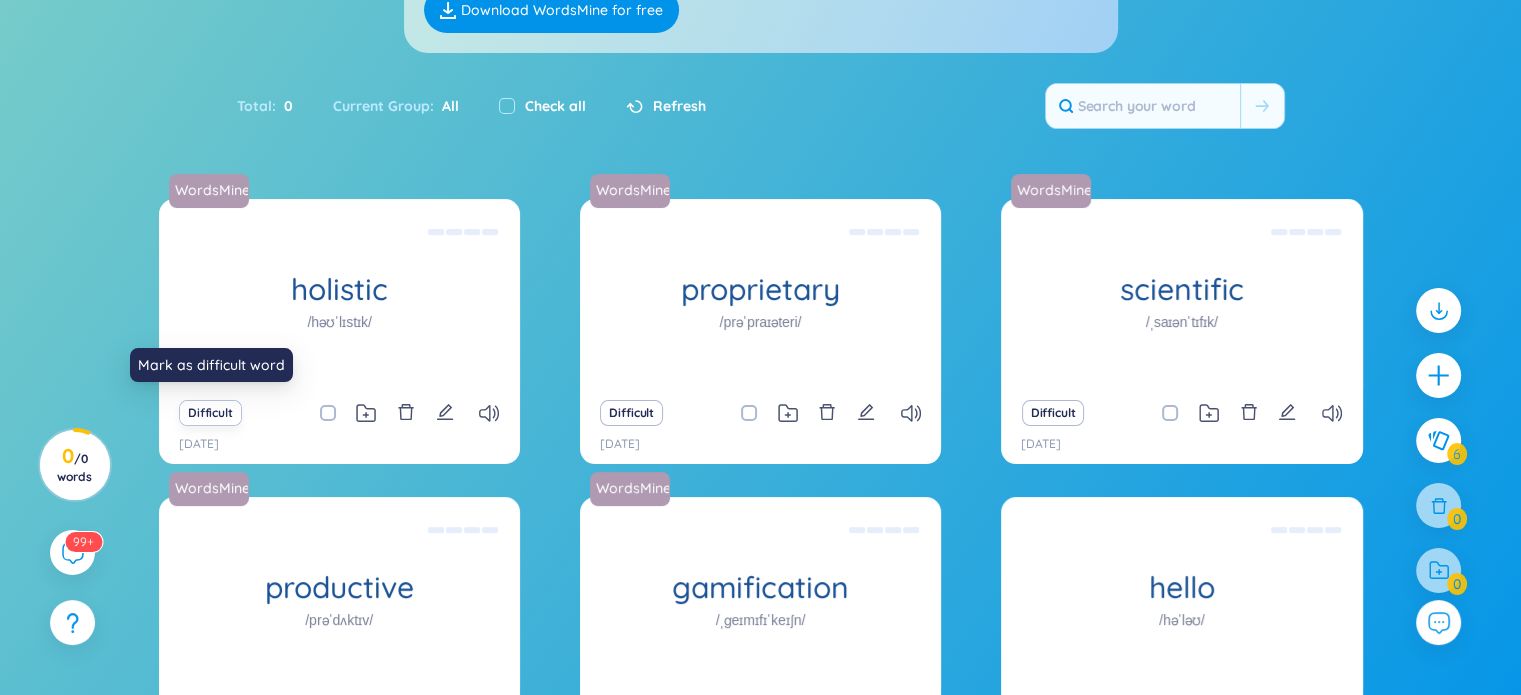 click on "Difficult" at bounding box center [210, 413] 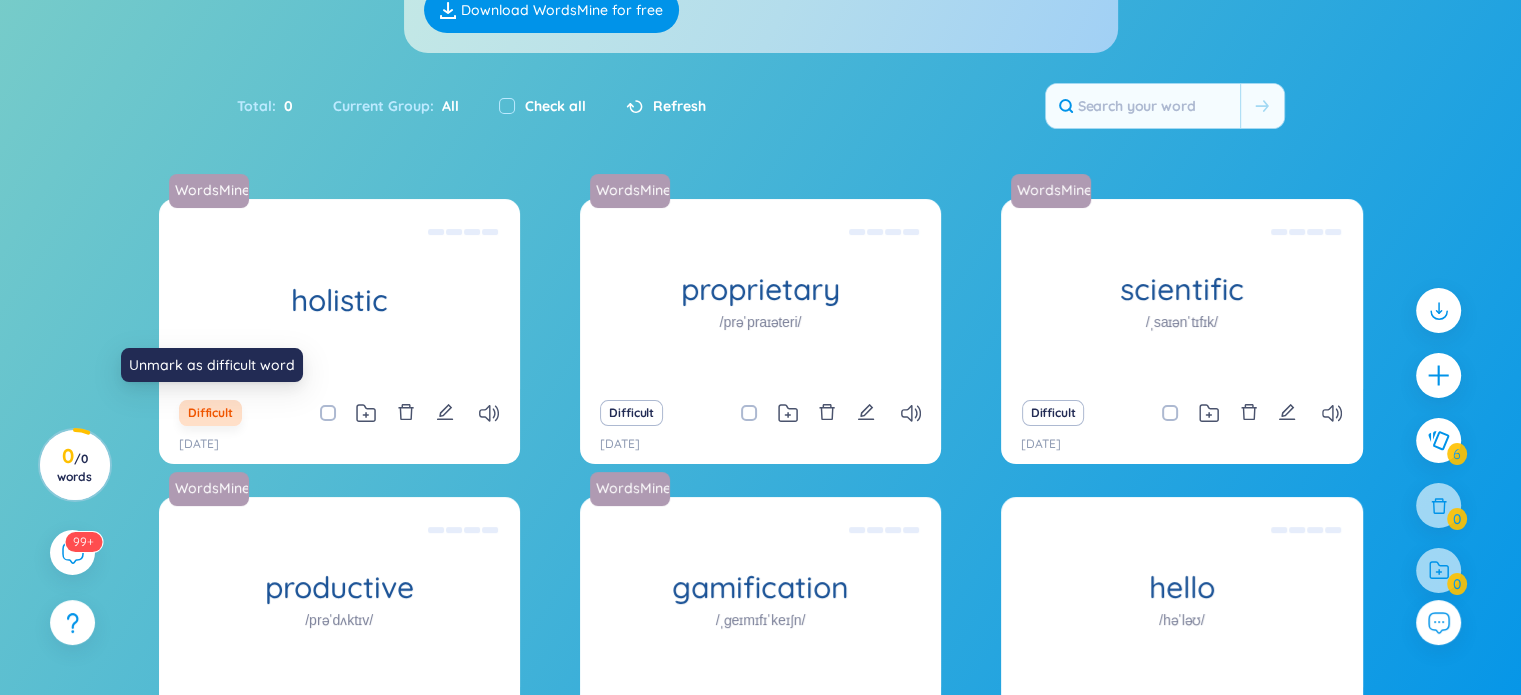 click on "Difficult" at bounding box center [210, 413] 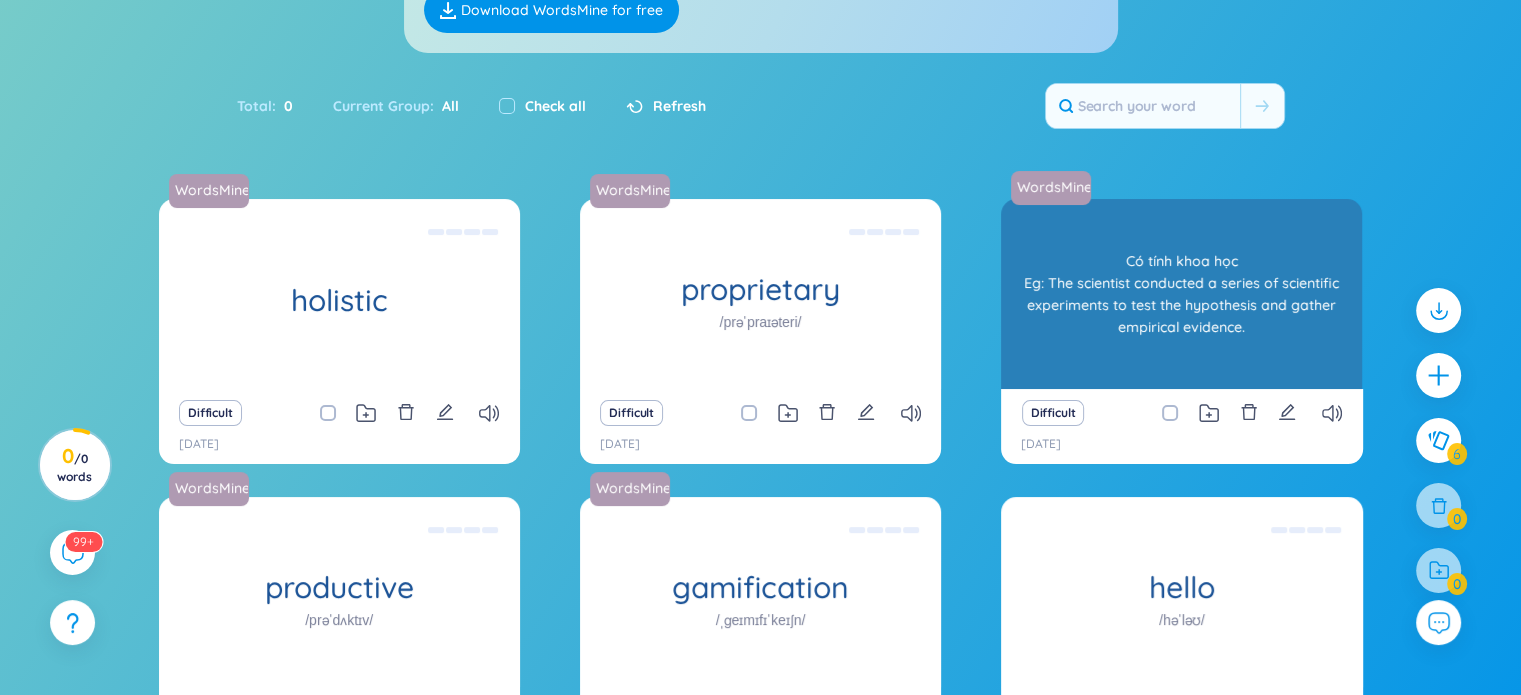 click on "scientific" at bounding box center [1181, 289] 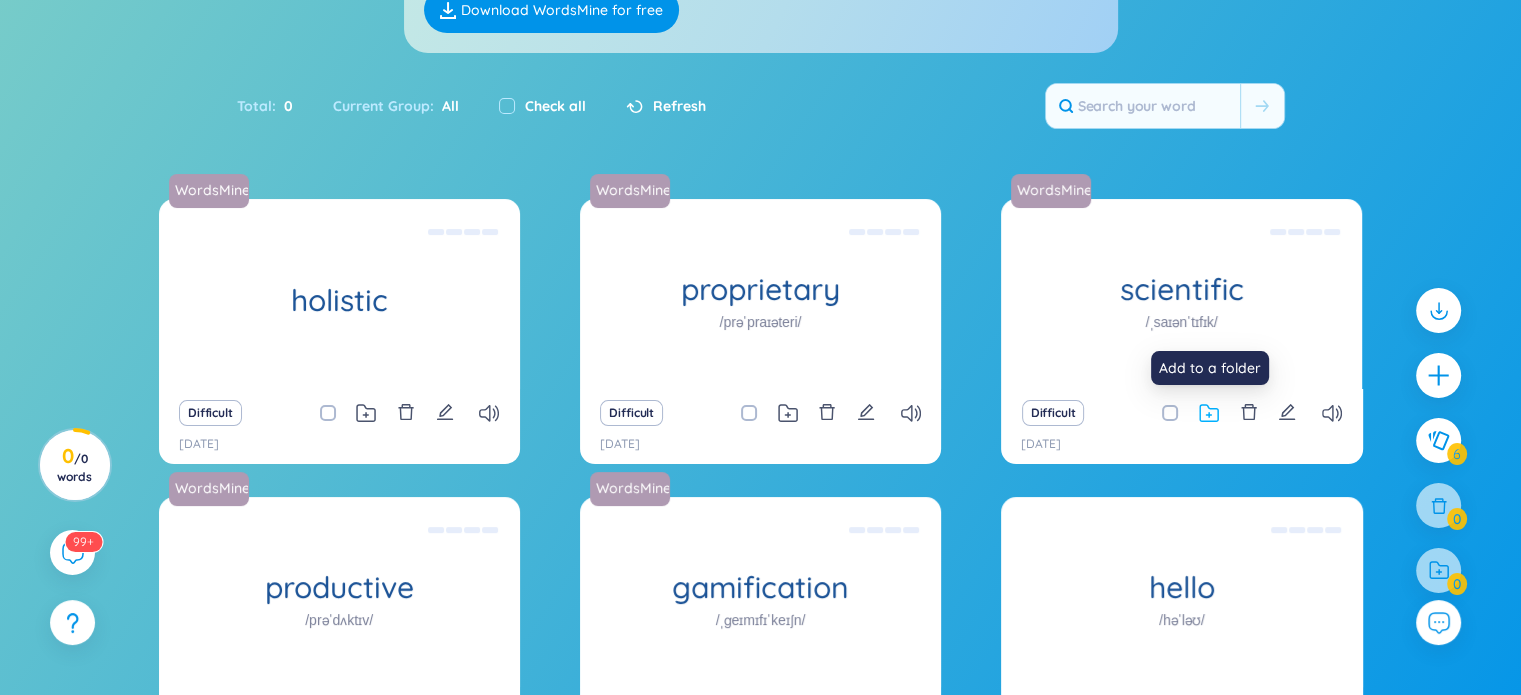 click 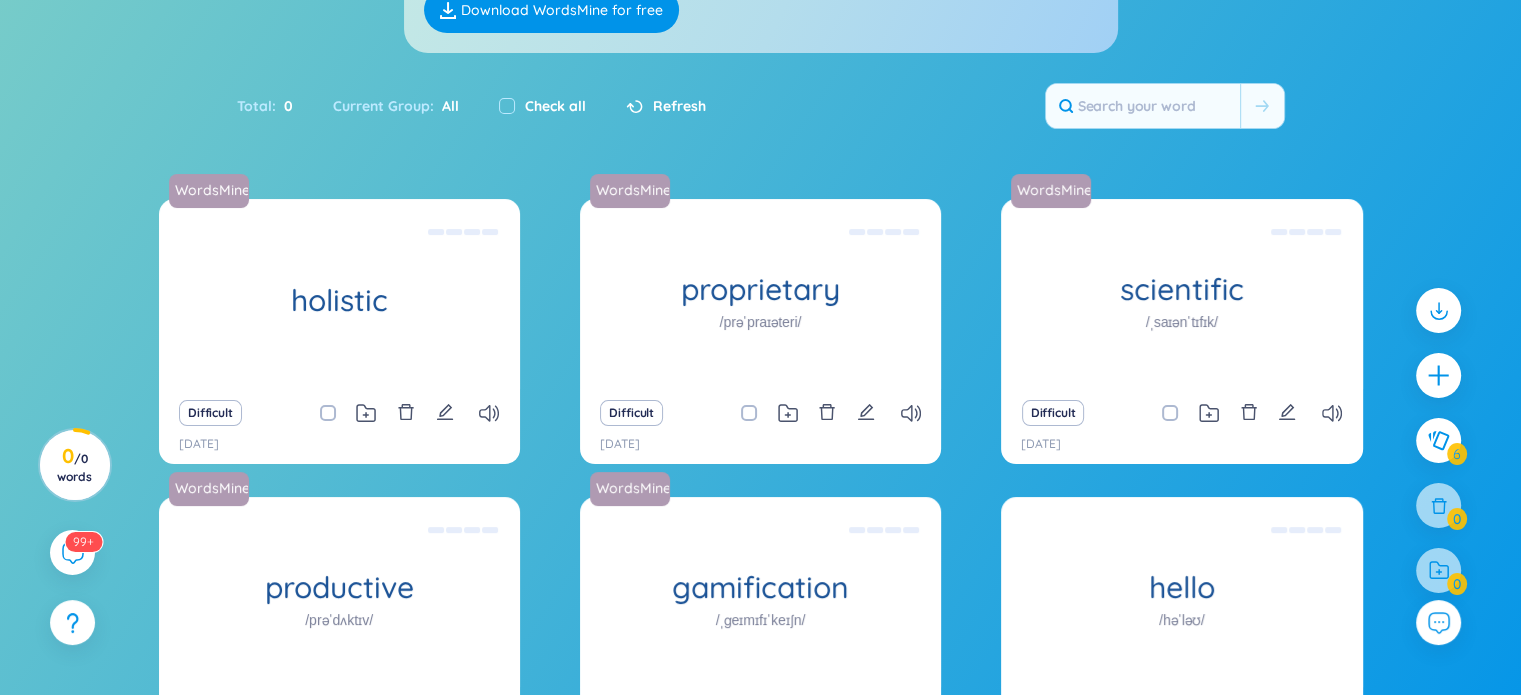 click on "Total :       0 Current Group :     All Check all   Refresh" at bounding box center [761, 116] 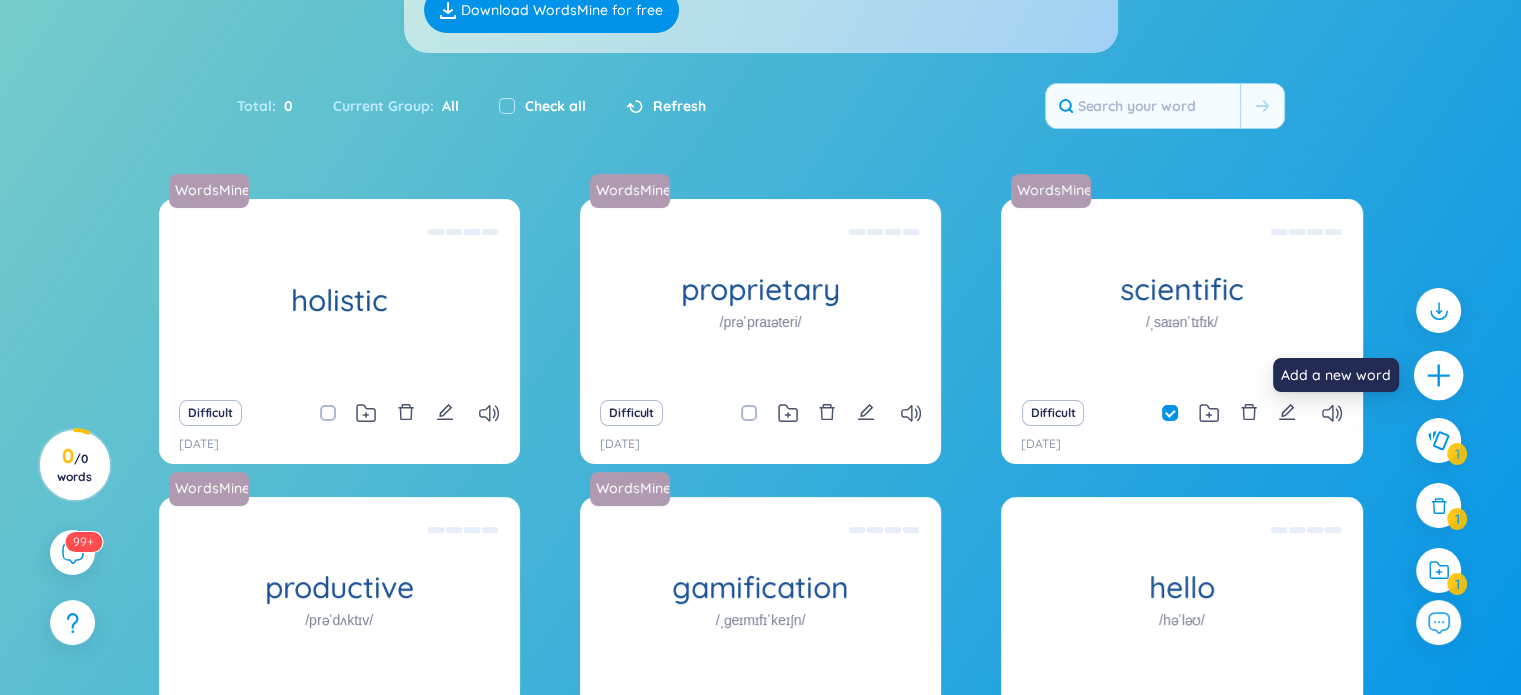 click 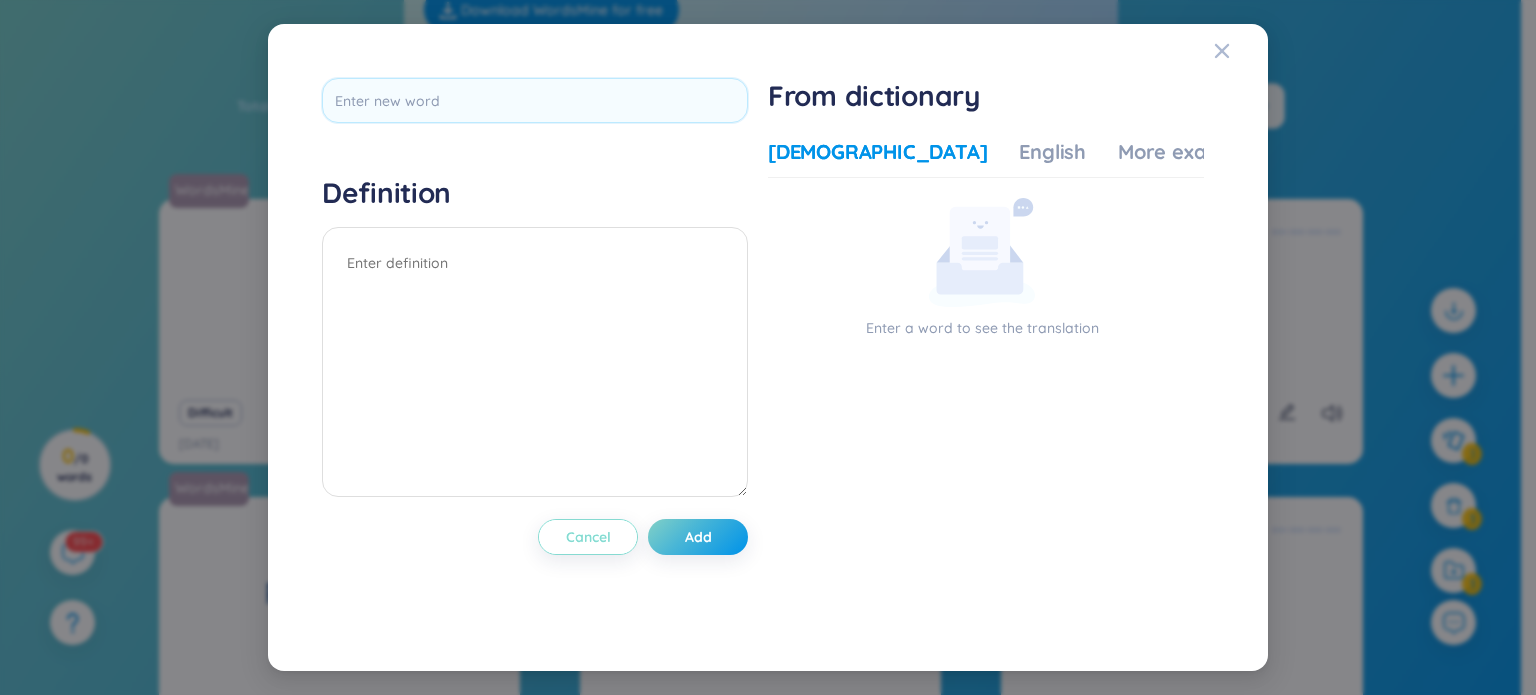 click on "Cancel" at bounding box center (588, 537) 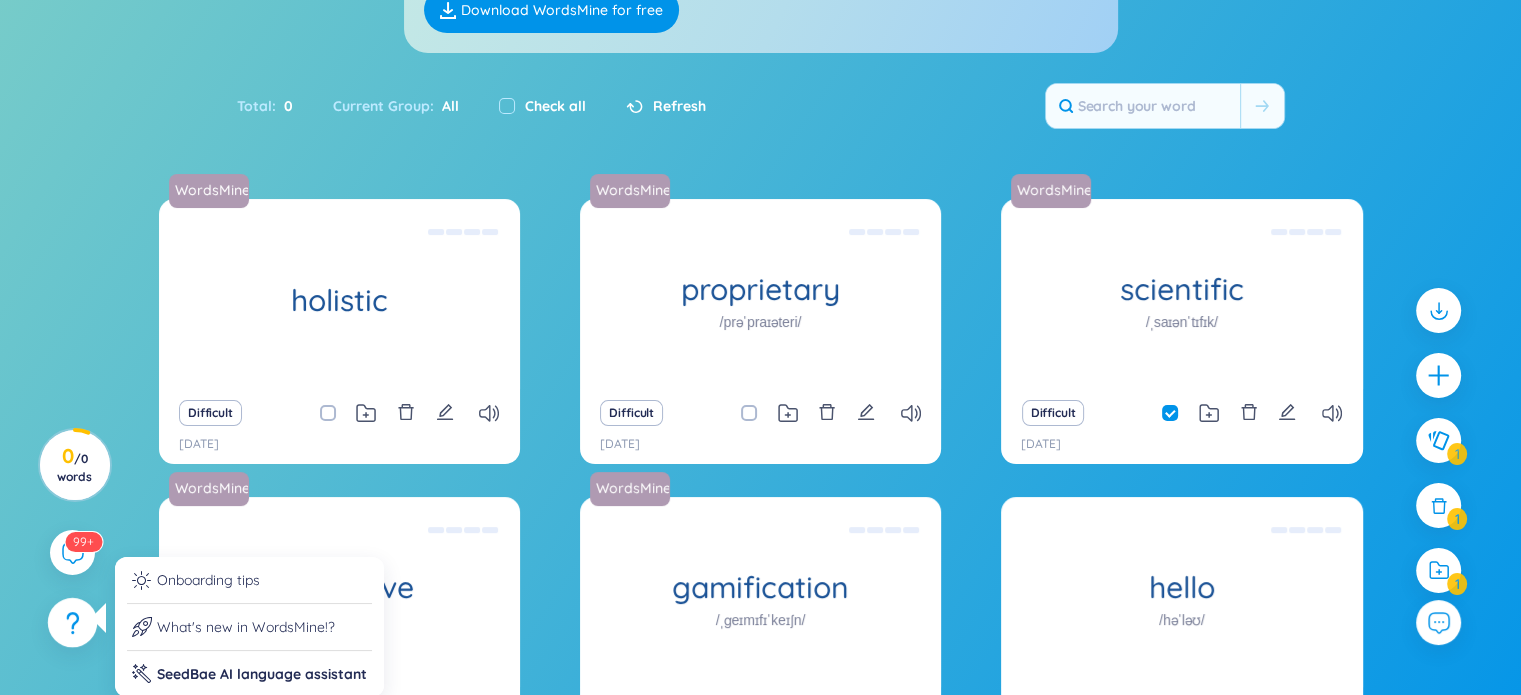 click 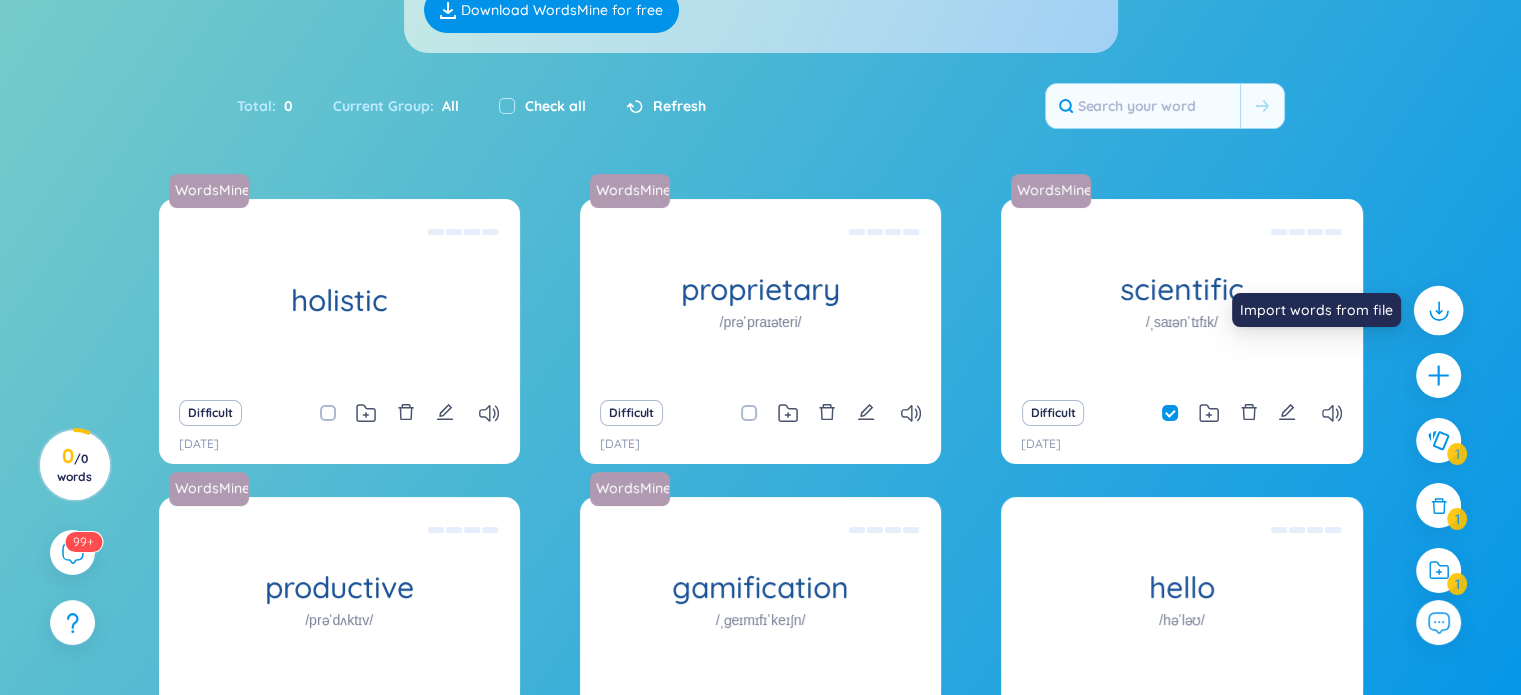 click 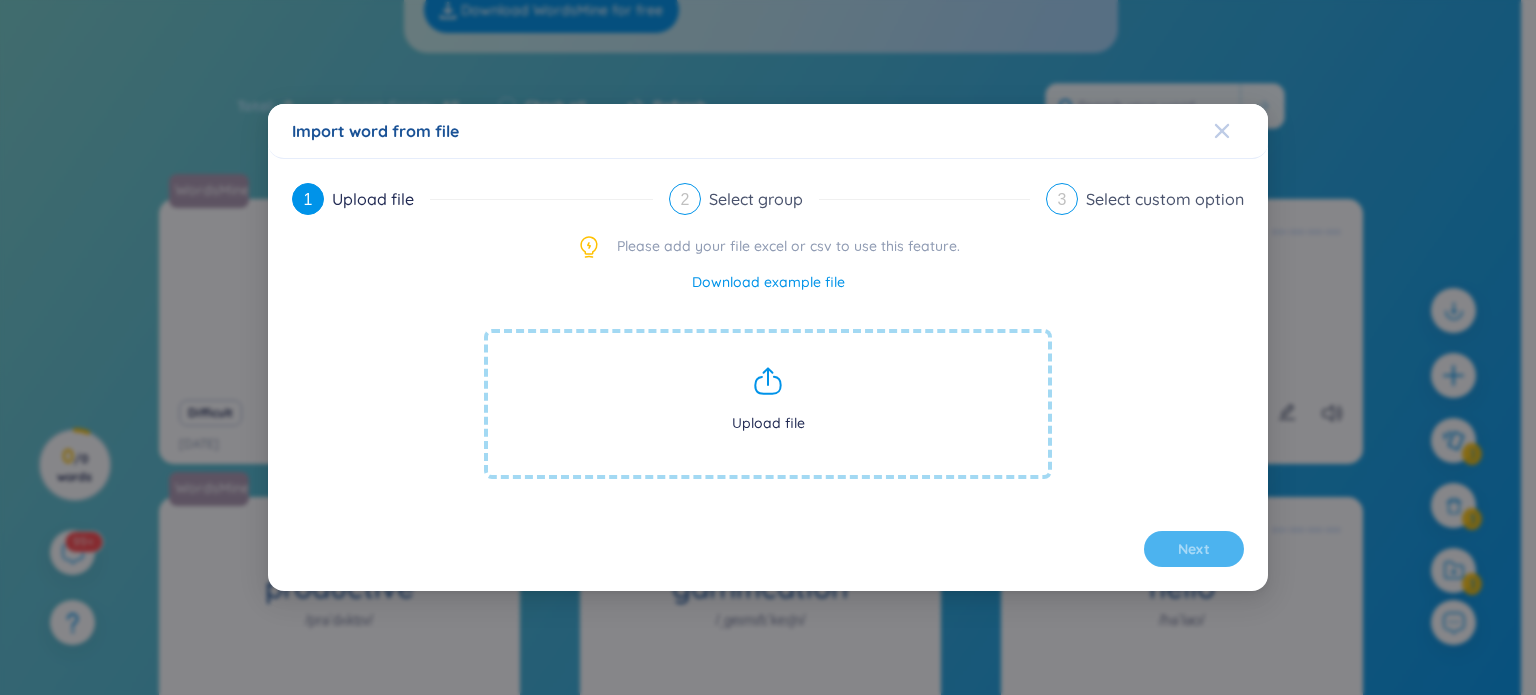 click 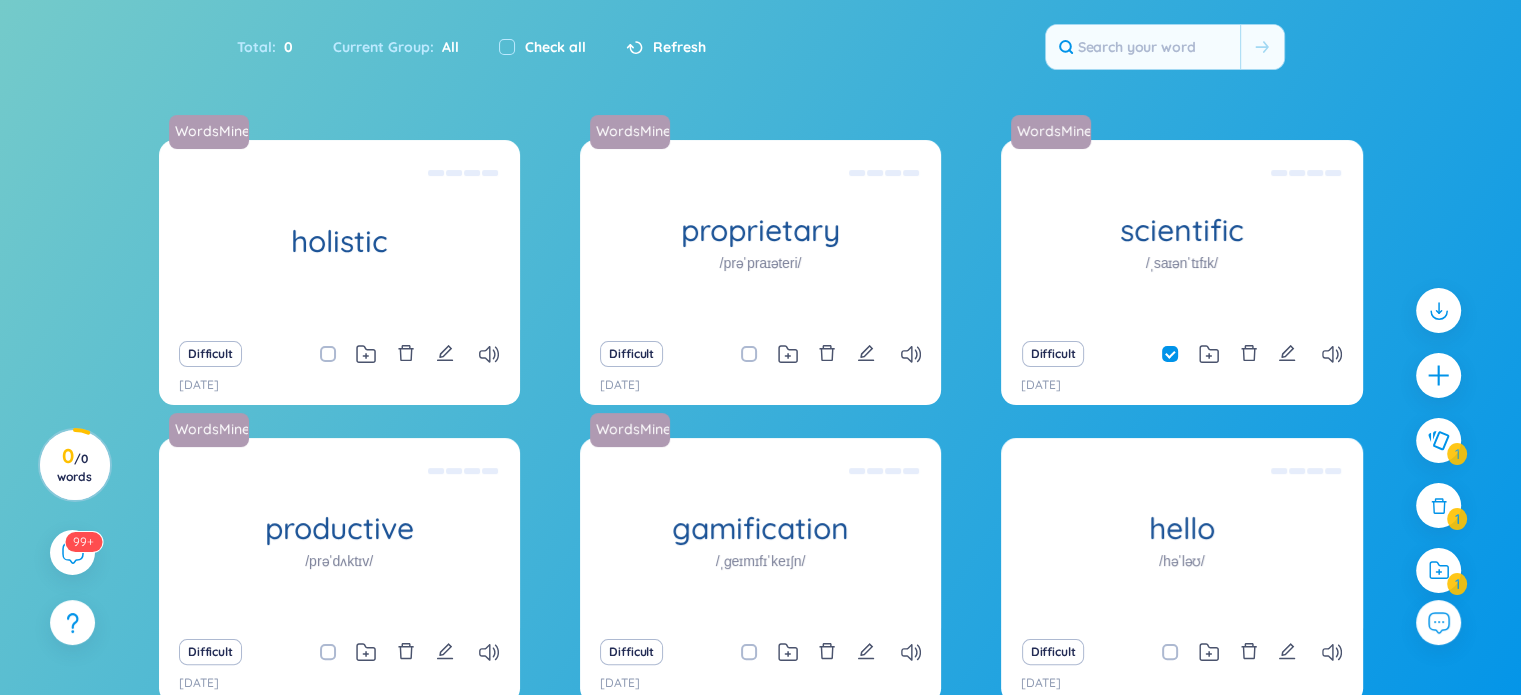 scroll, scrollTop: 15, scrollLeft: 0, axis: vertical 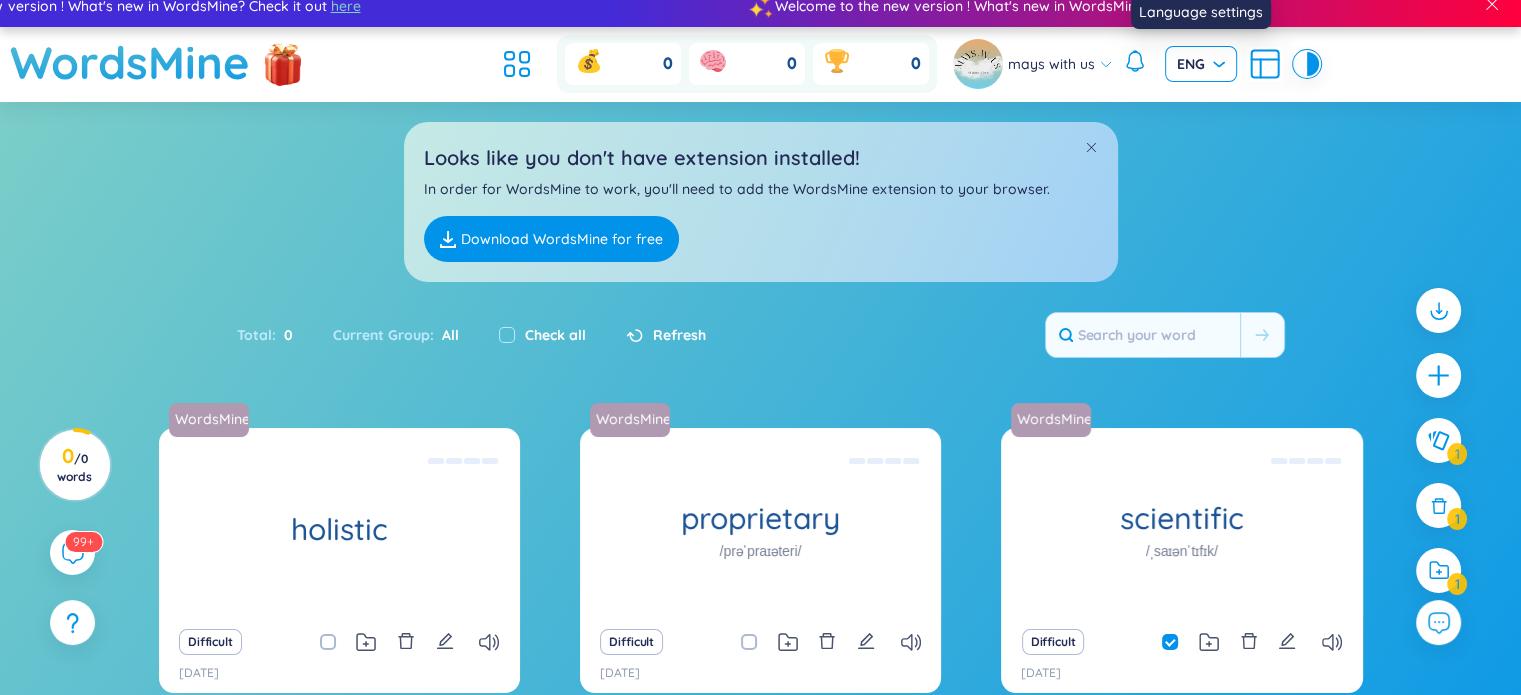 click on "ENG" at bounding box center (1201, 64) 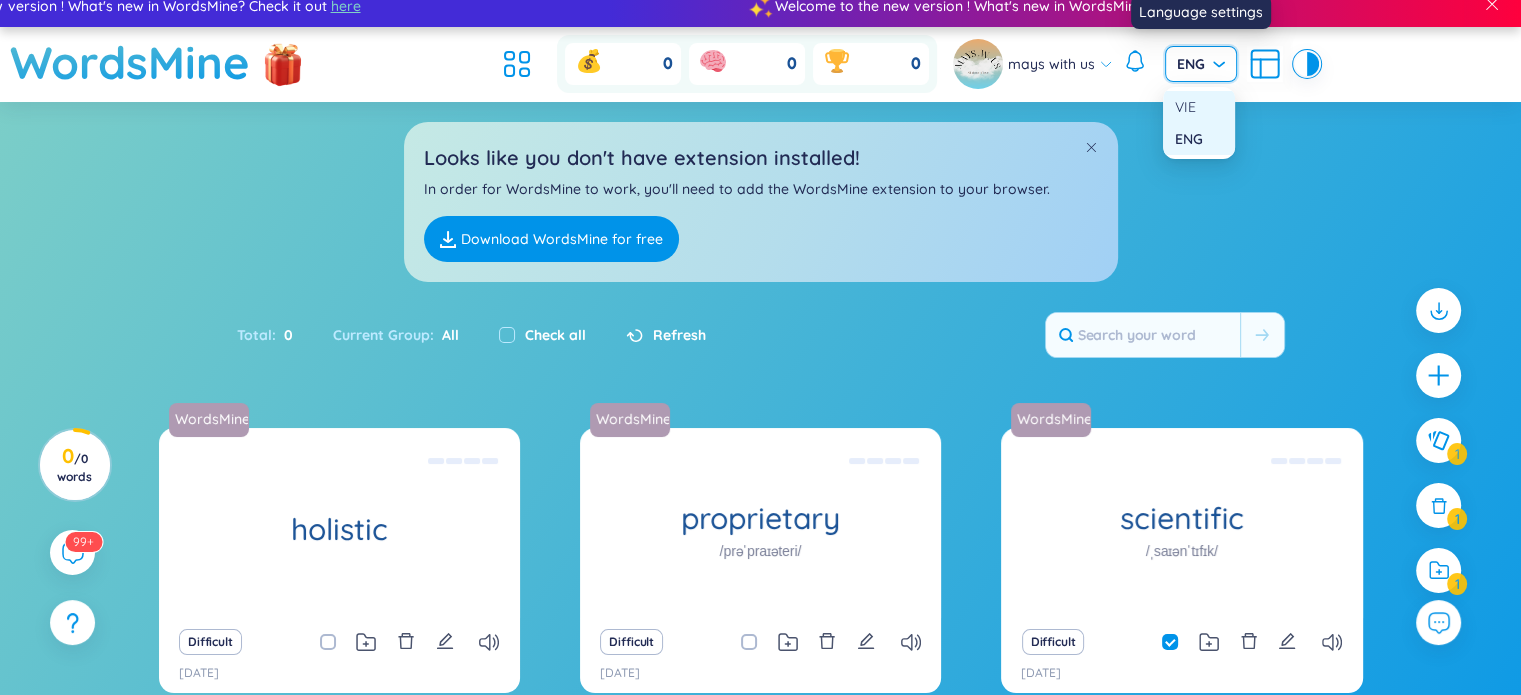 click on "VIE" at bounding box center [1199, 107] 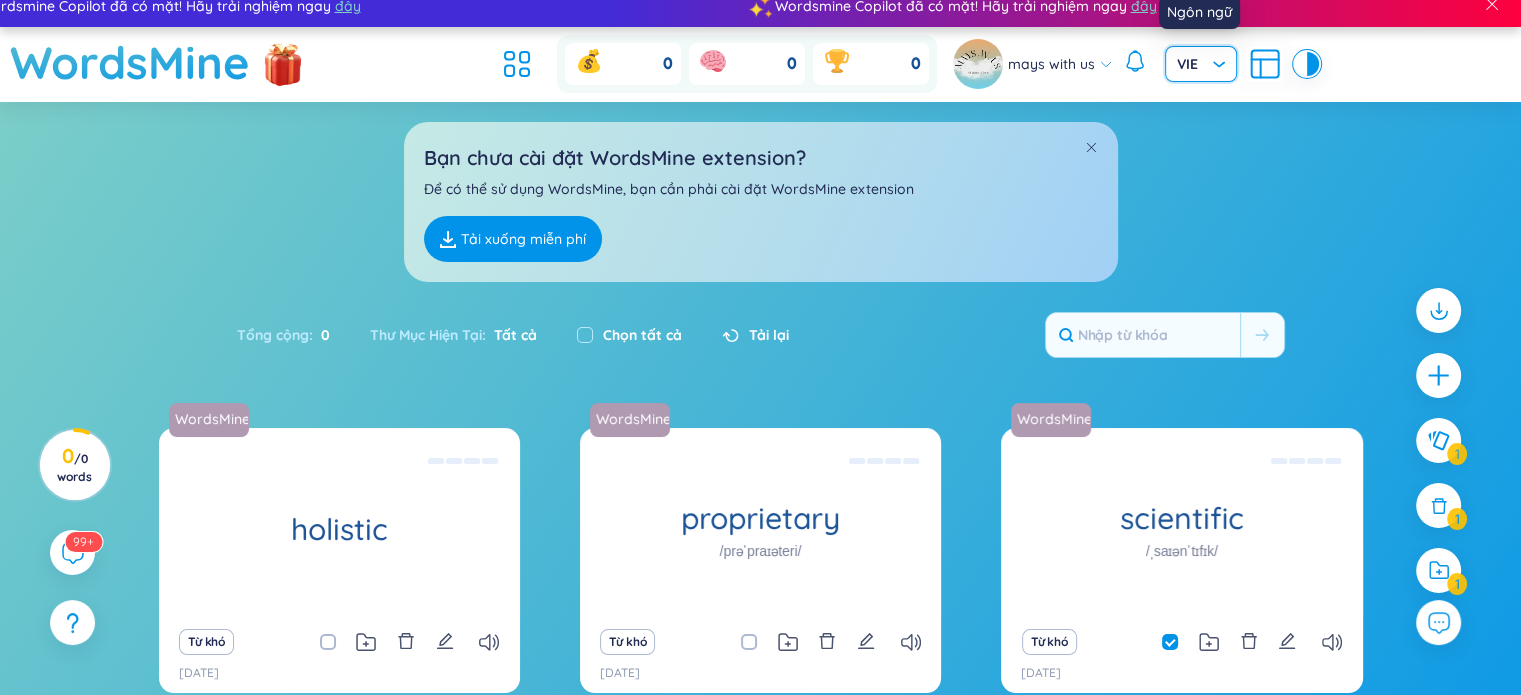 click at bounding box center [1194, 62] 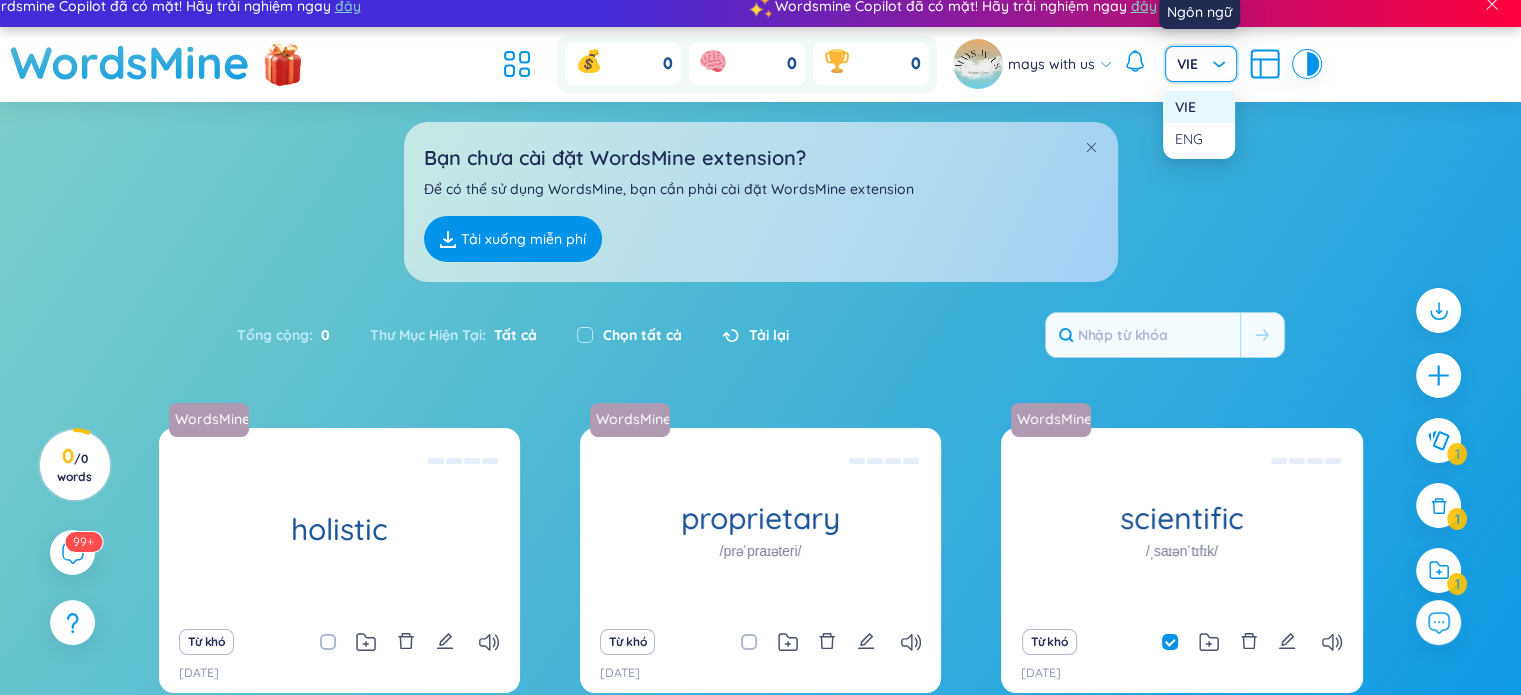 click at bounding box center [1194, 62] 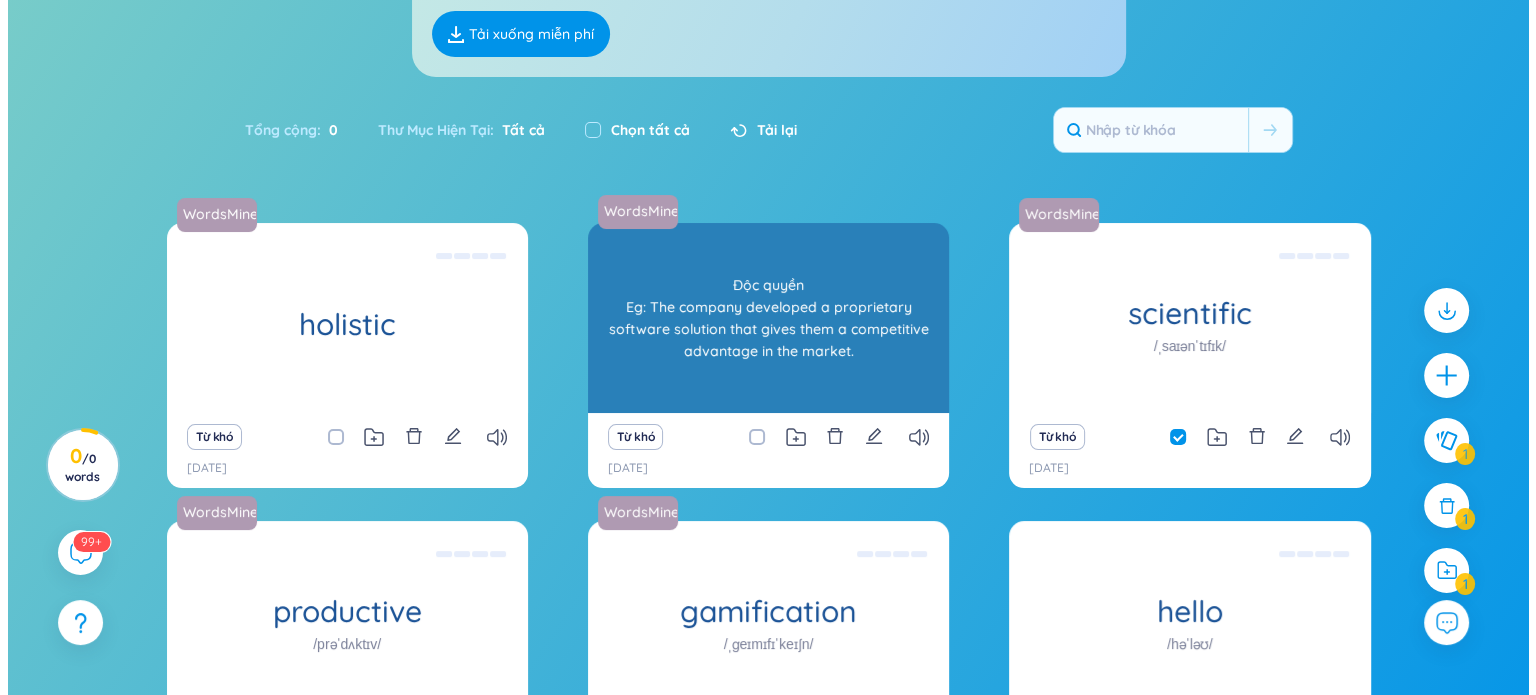 scroll, scrollTop: 215, scrollLeft: 0, axis: vertical 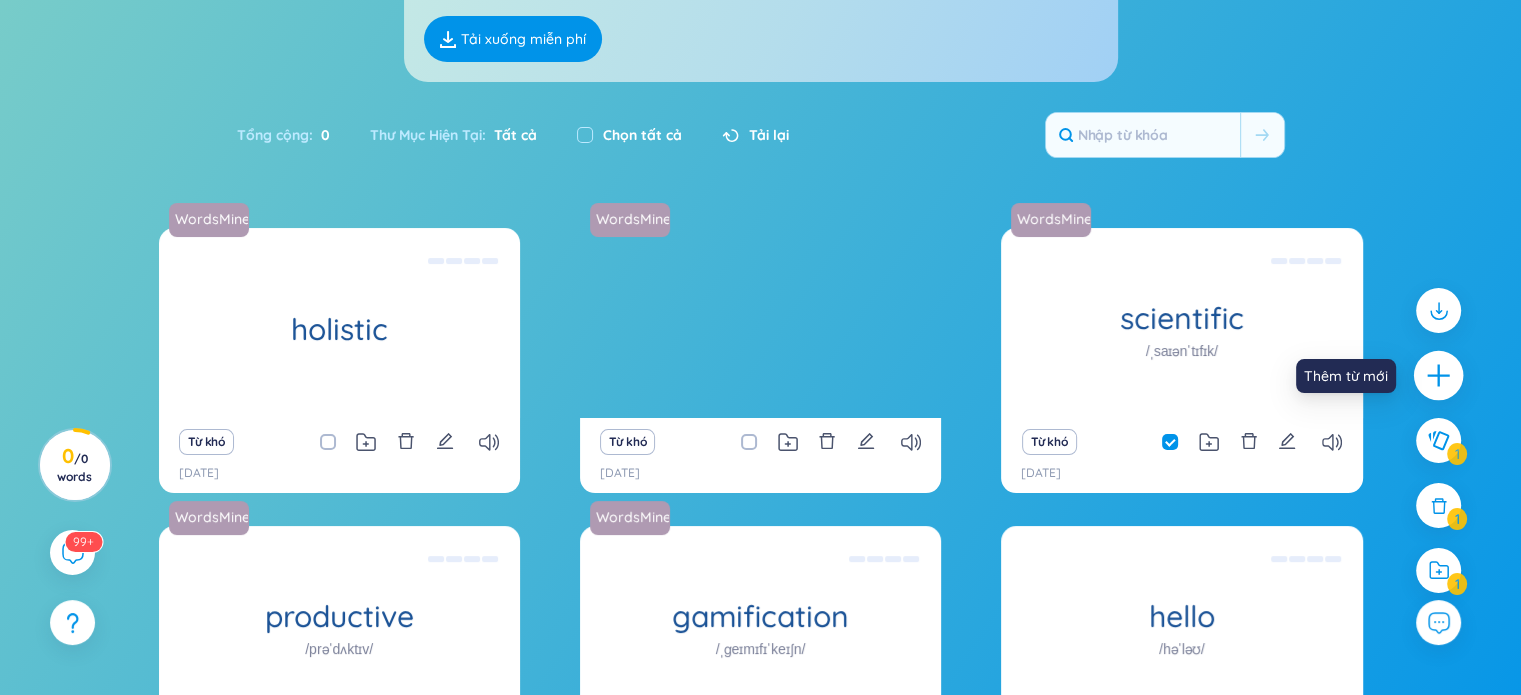 click 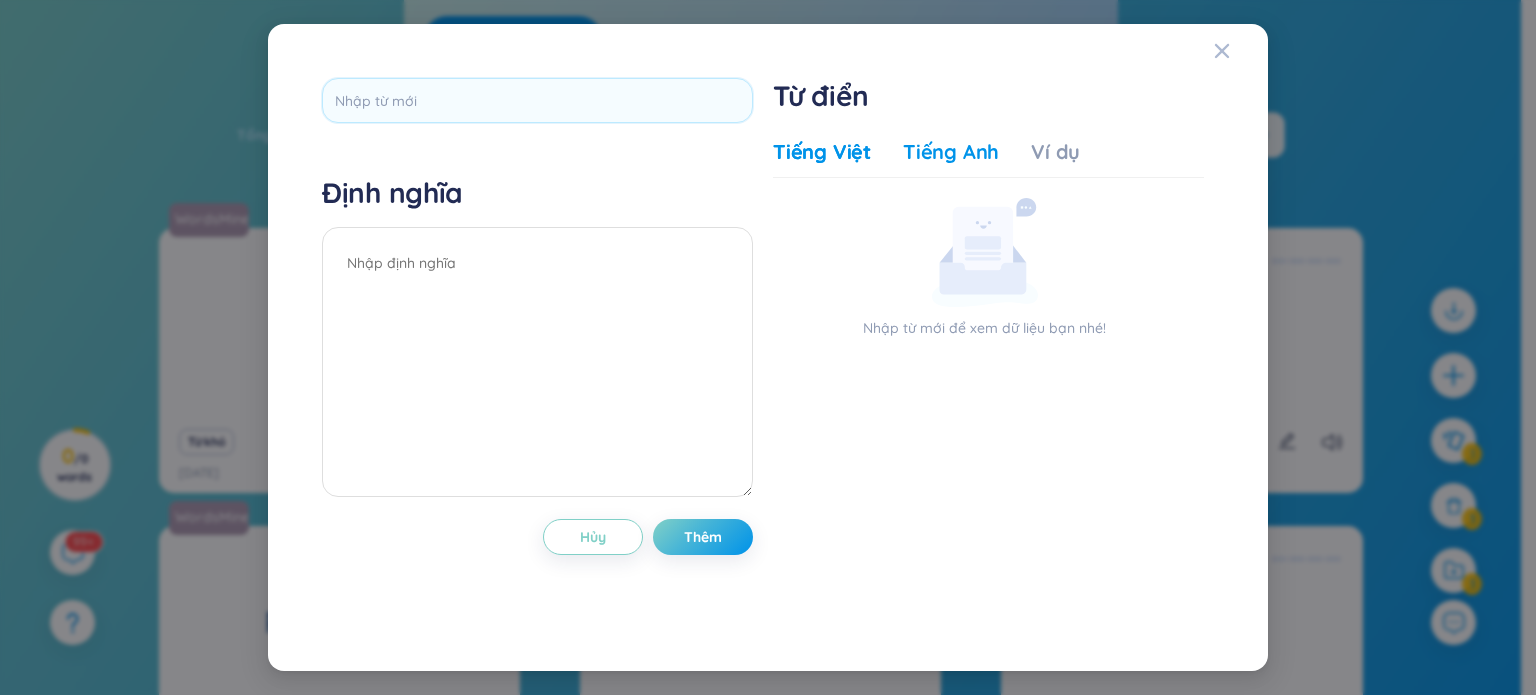 click on "Tiếng Anh" at bounding box center (951, 152) 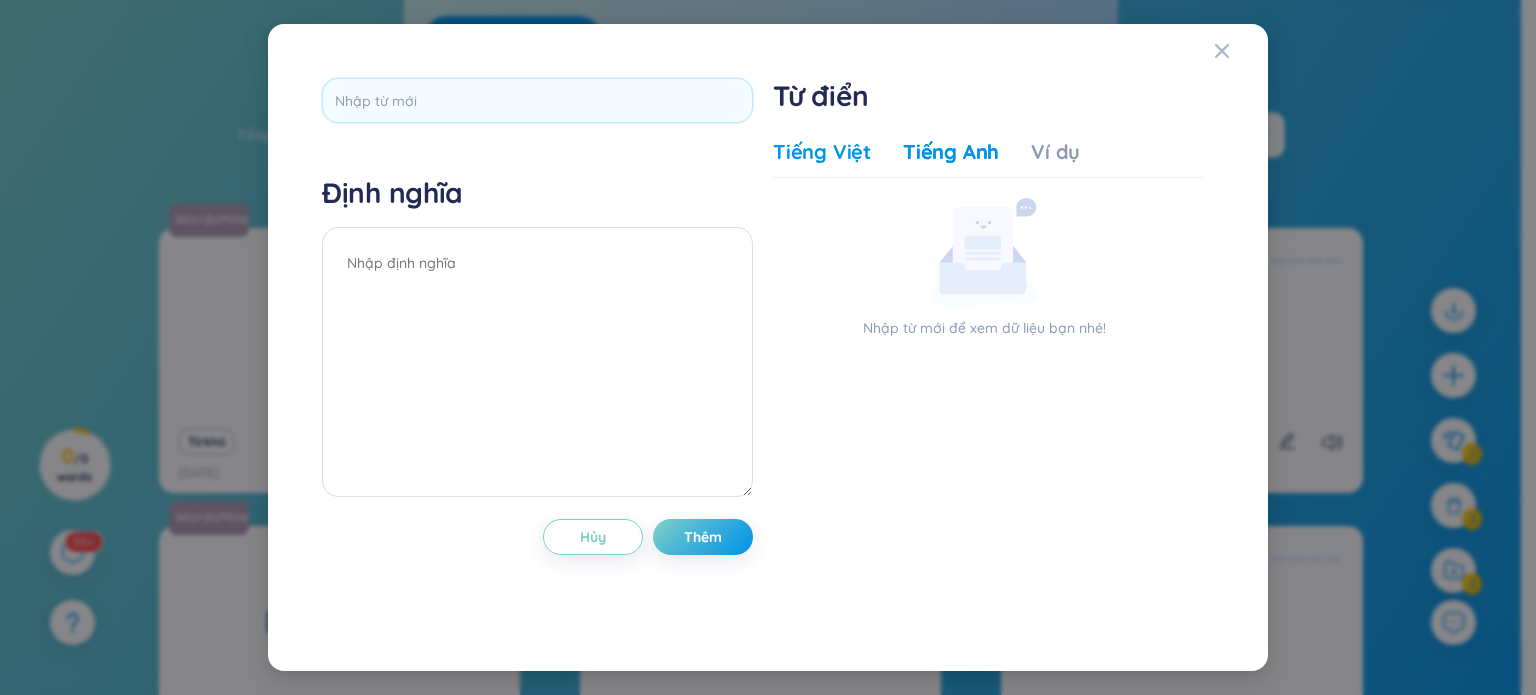 click on "Tiếng Việt" at bounding box center [822, 152] 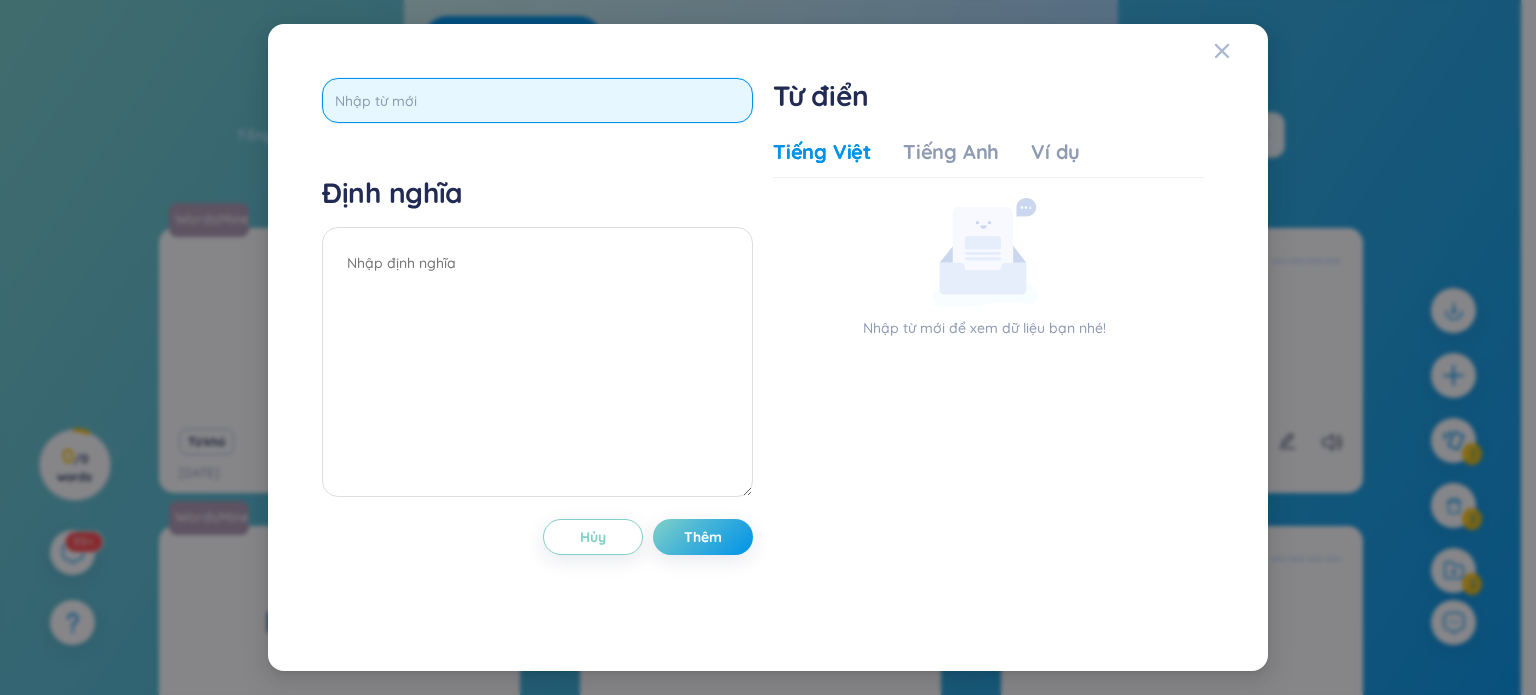 click at bounding box center [537, 100] 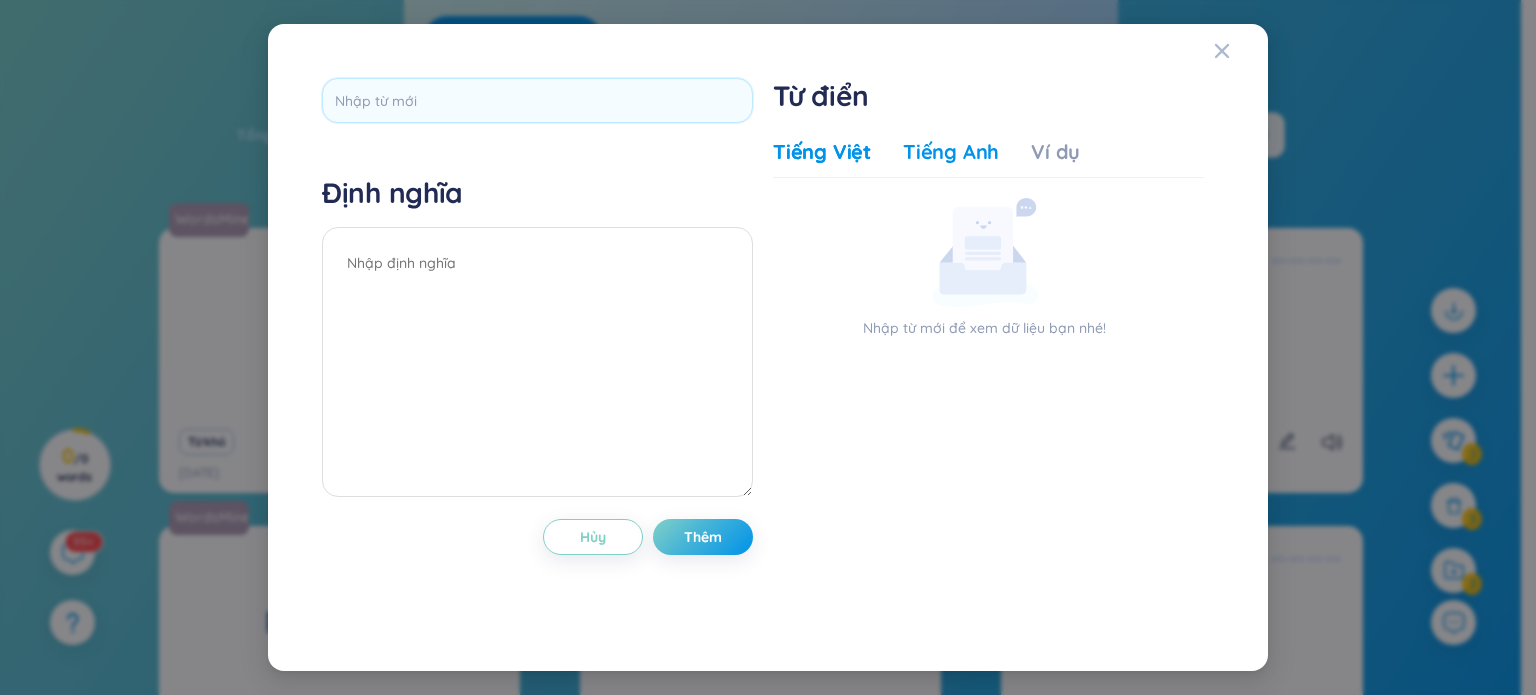click on "Tiếng Anh" at bounding box center (951, 152) 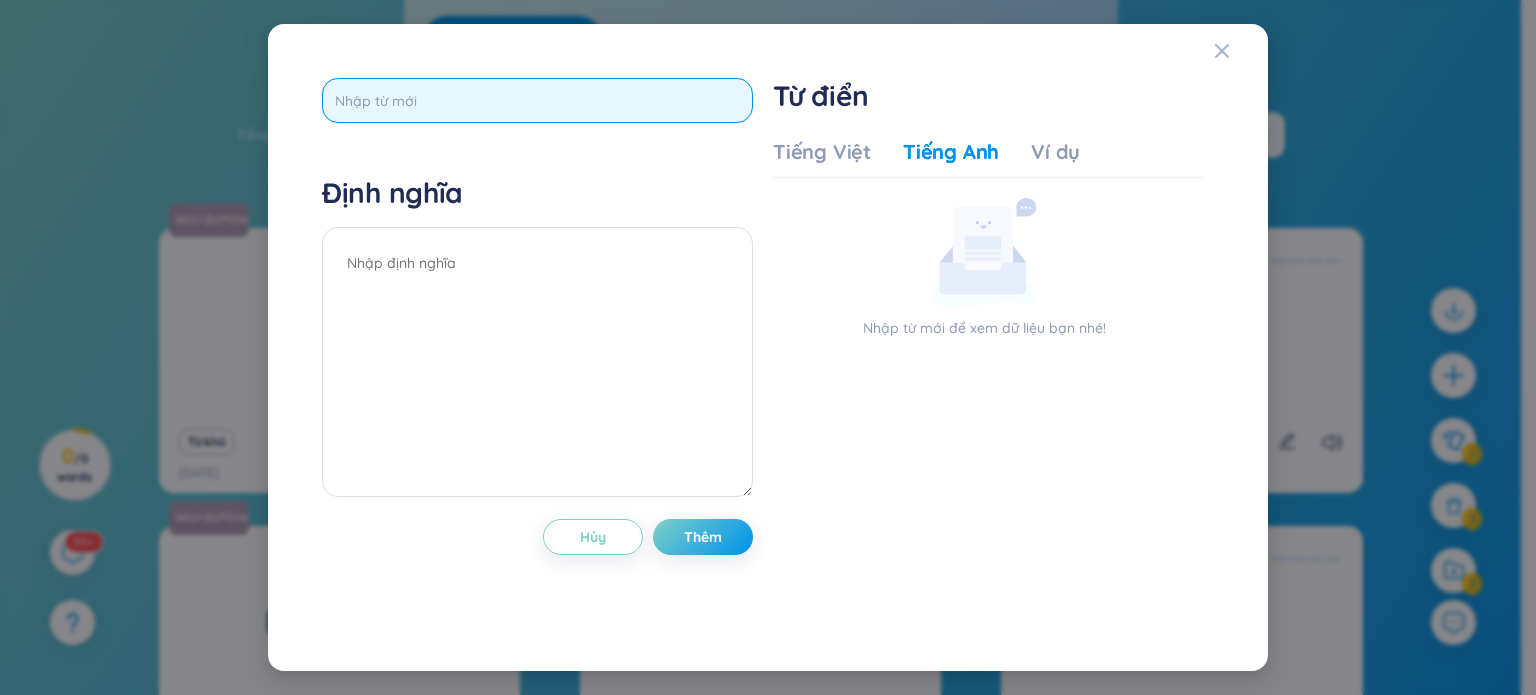 click at bounding box center (537, 100) 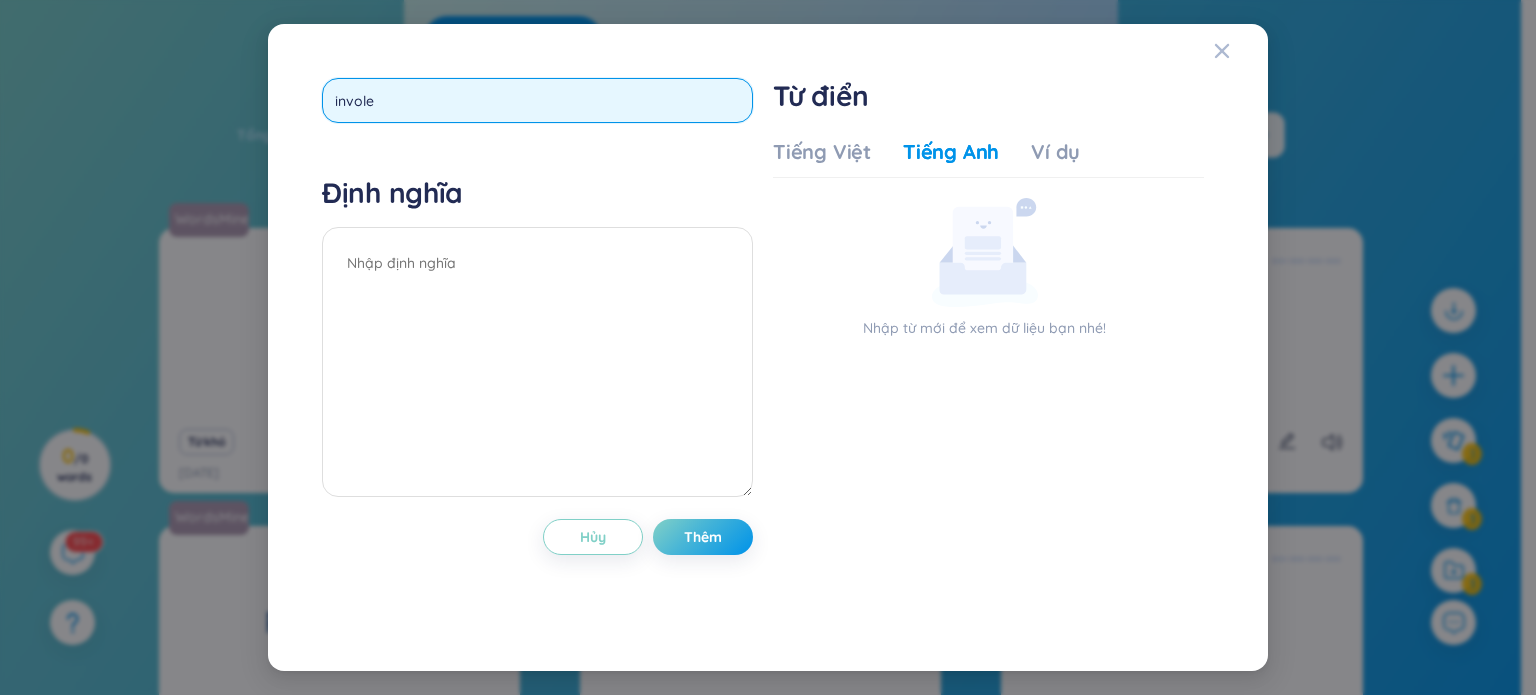 type on "involed" 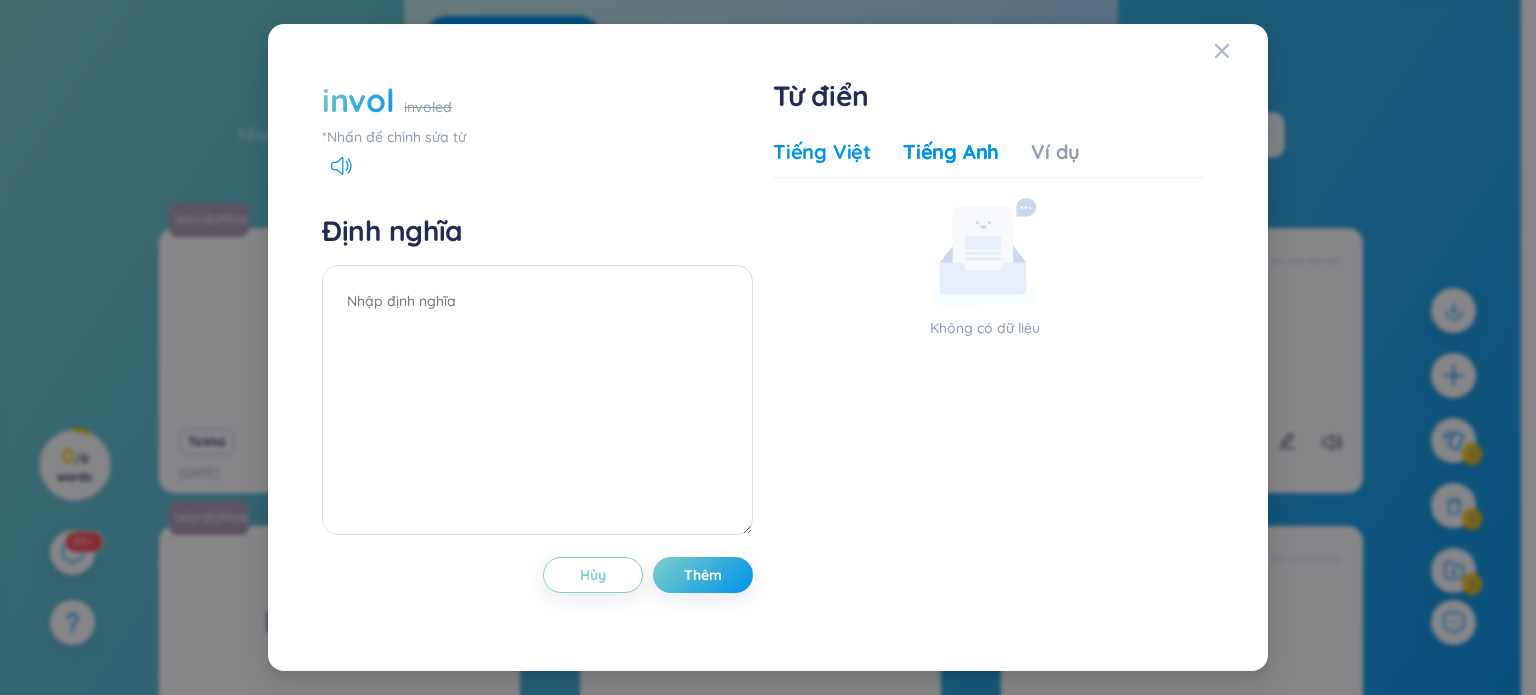 click on "Tiếng Việt" at bounding box center (822, 152) 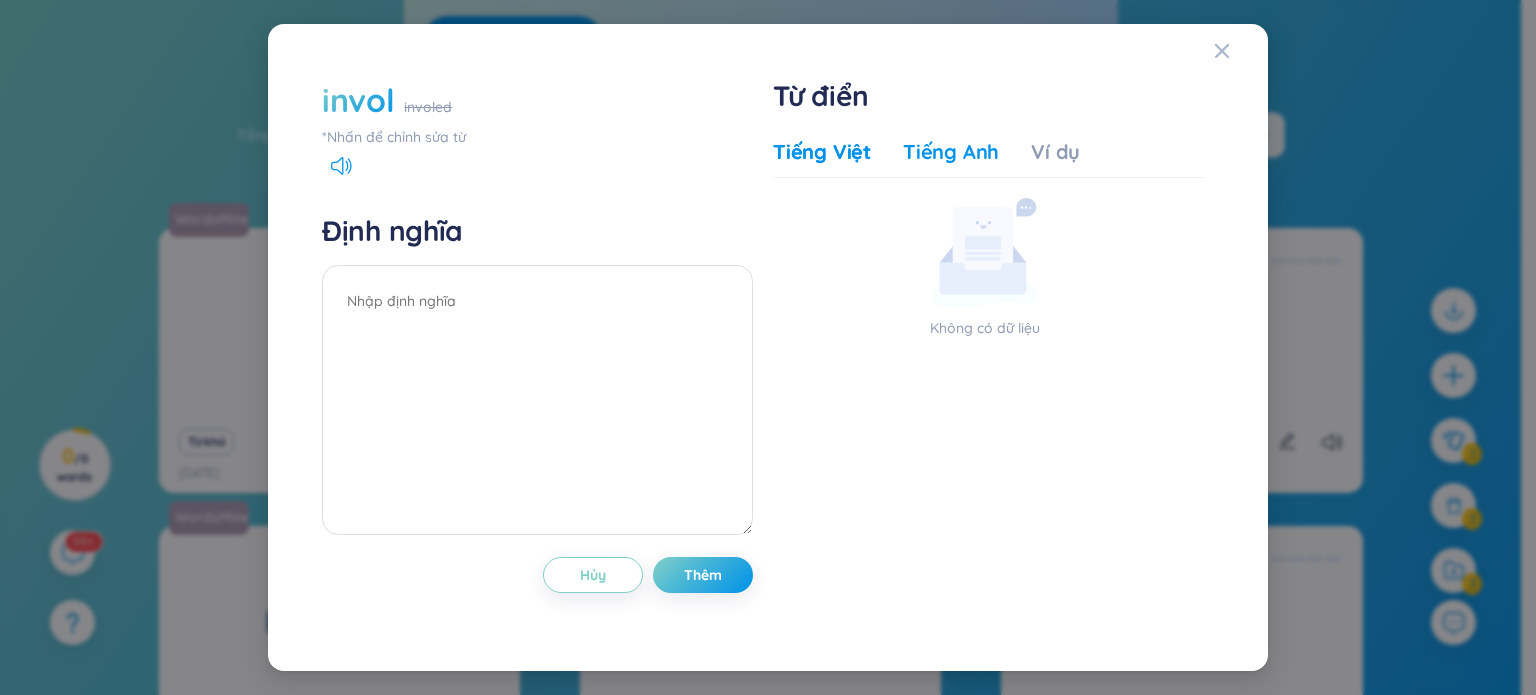 click on "Tiếng Anh" at bounding box center [951, 152] 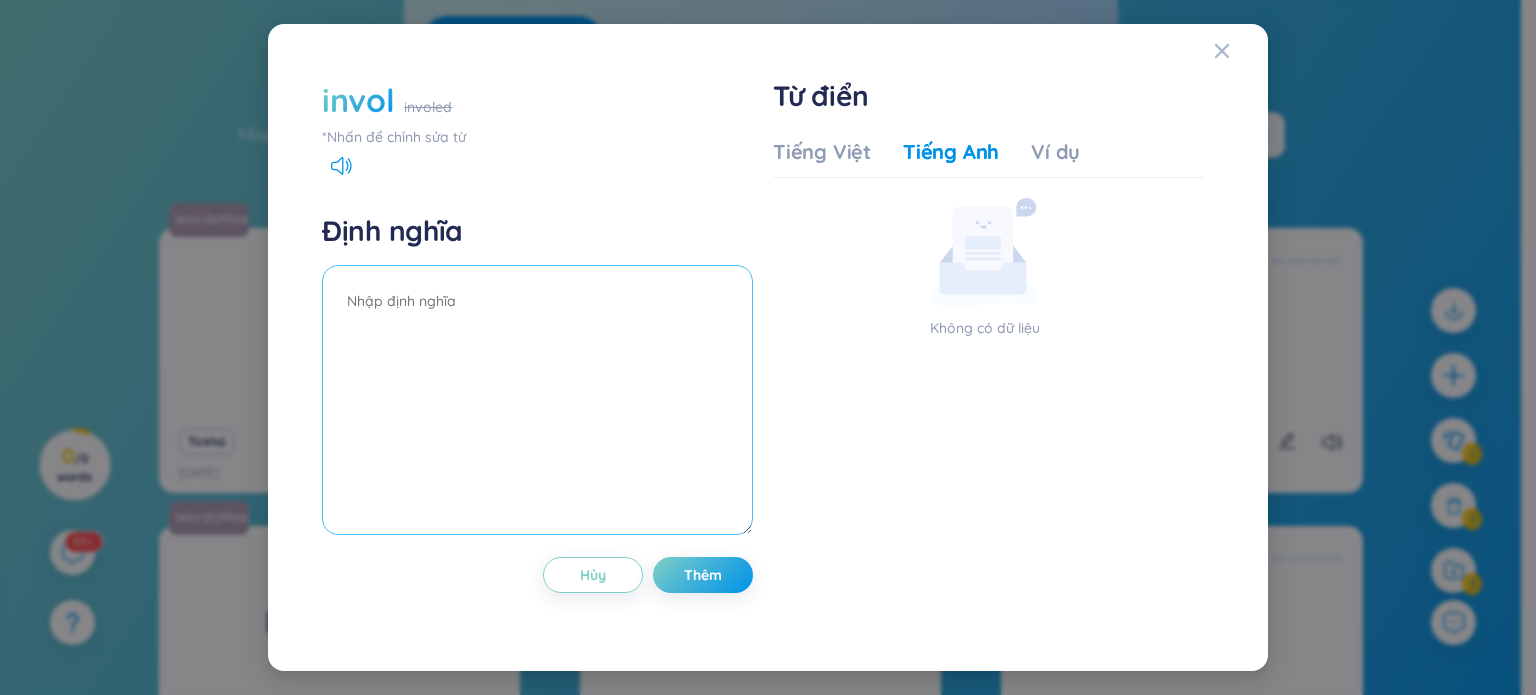 click at bounding box center [537, 400] 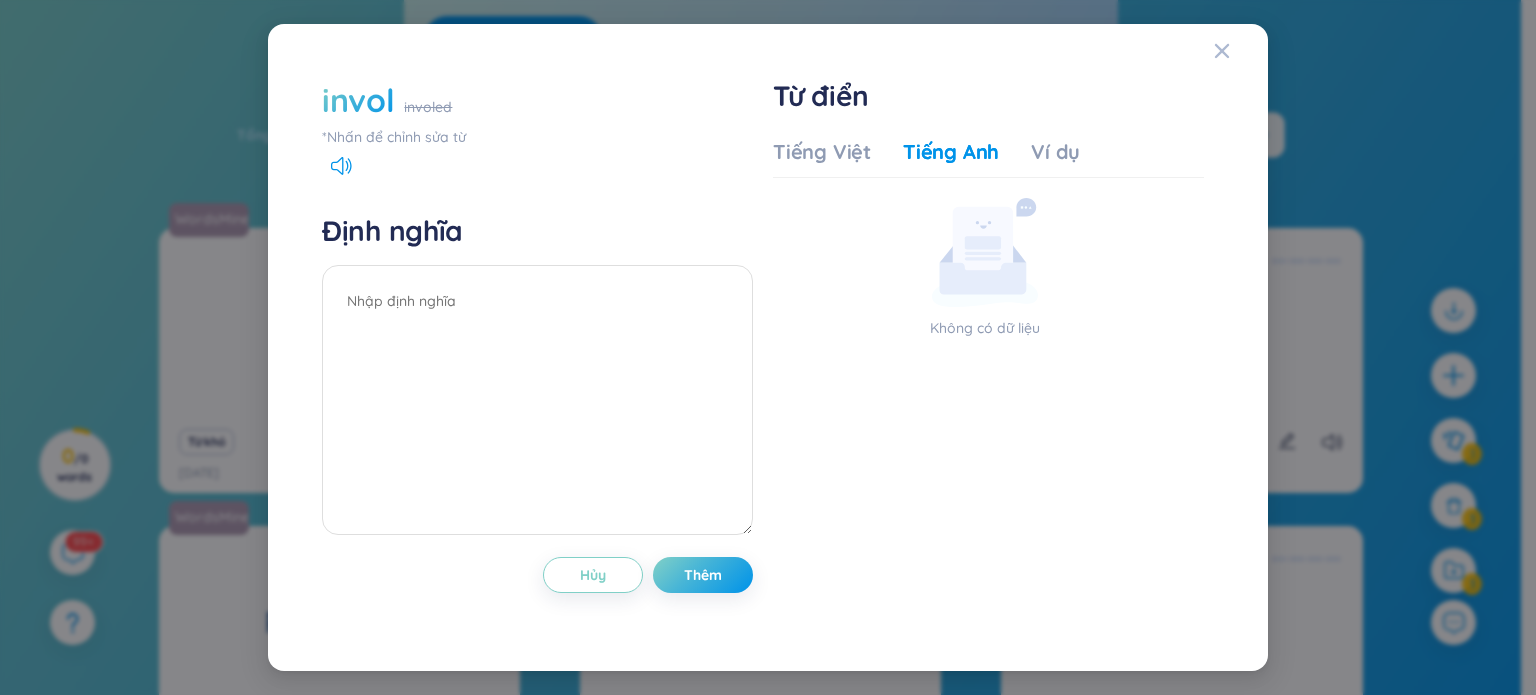click on "*Nhấn để chỉnh sửa từ" at bounding box center [537, 137] 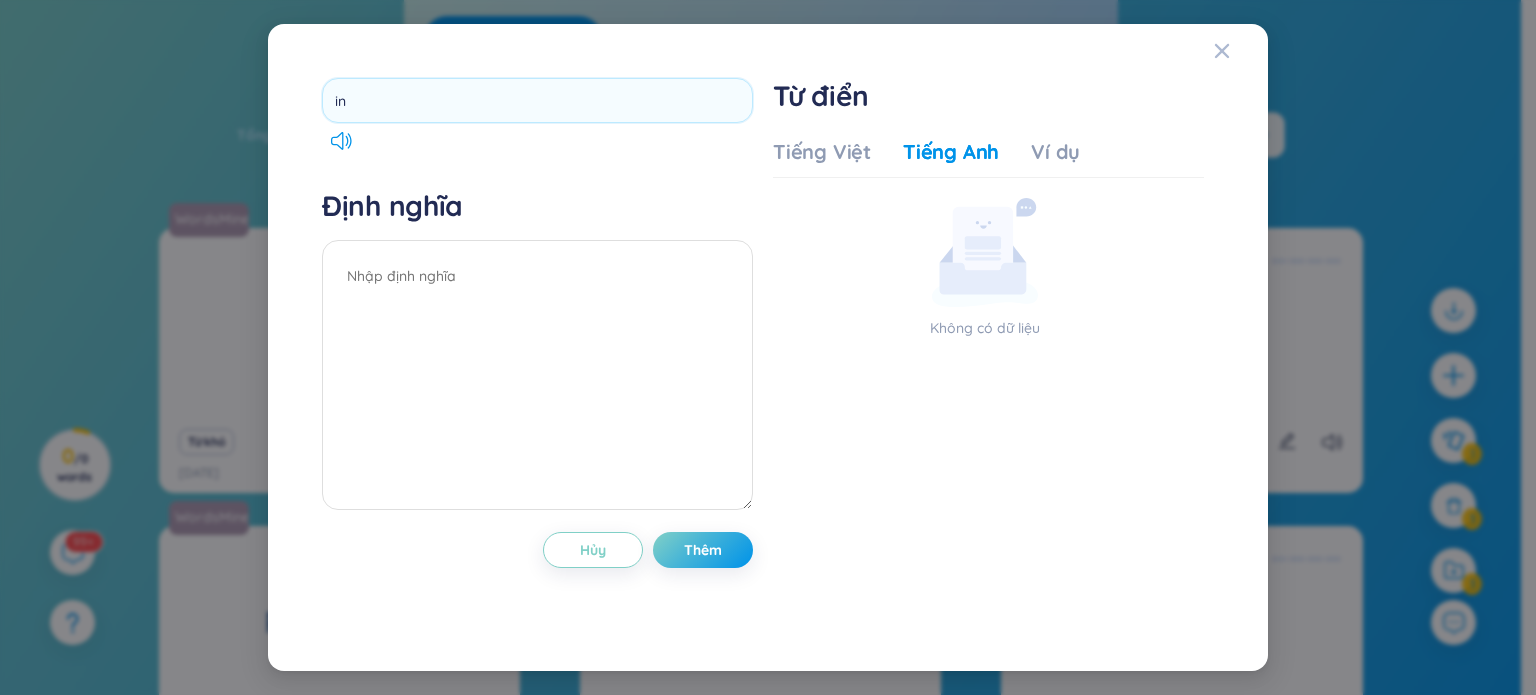 type on "i" 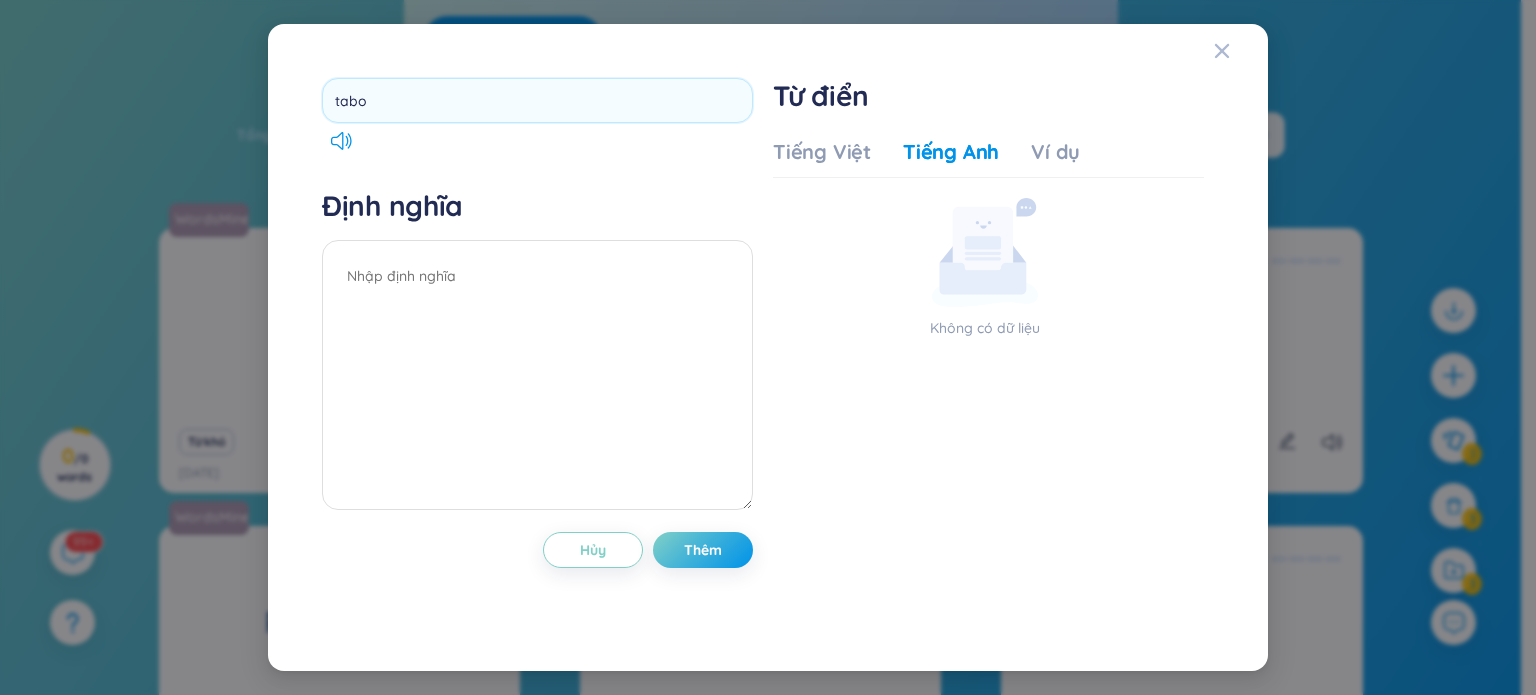 type on "taboo" 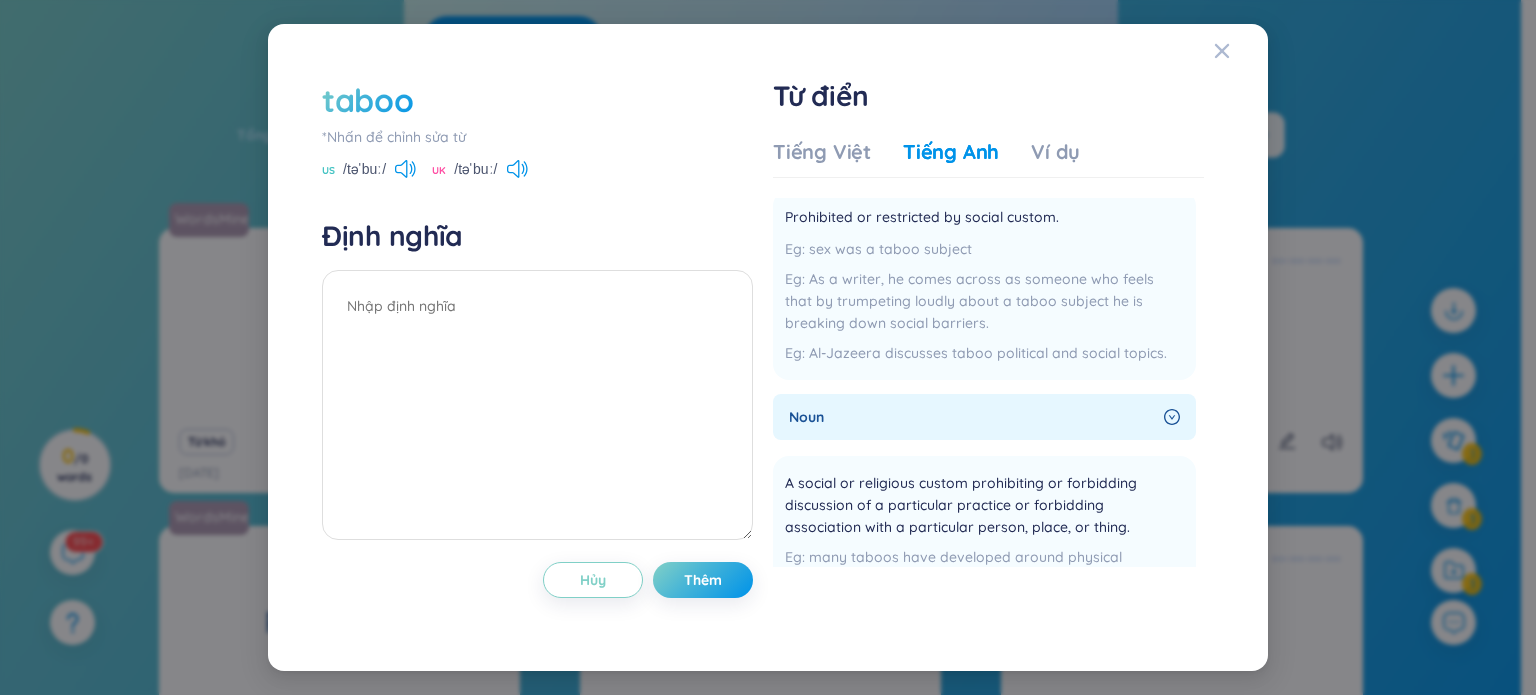 scroll, scrollTop: 100, scrollLeft: 0, axis: vertical 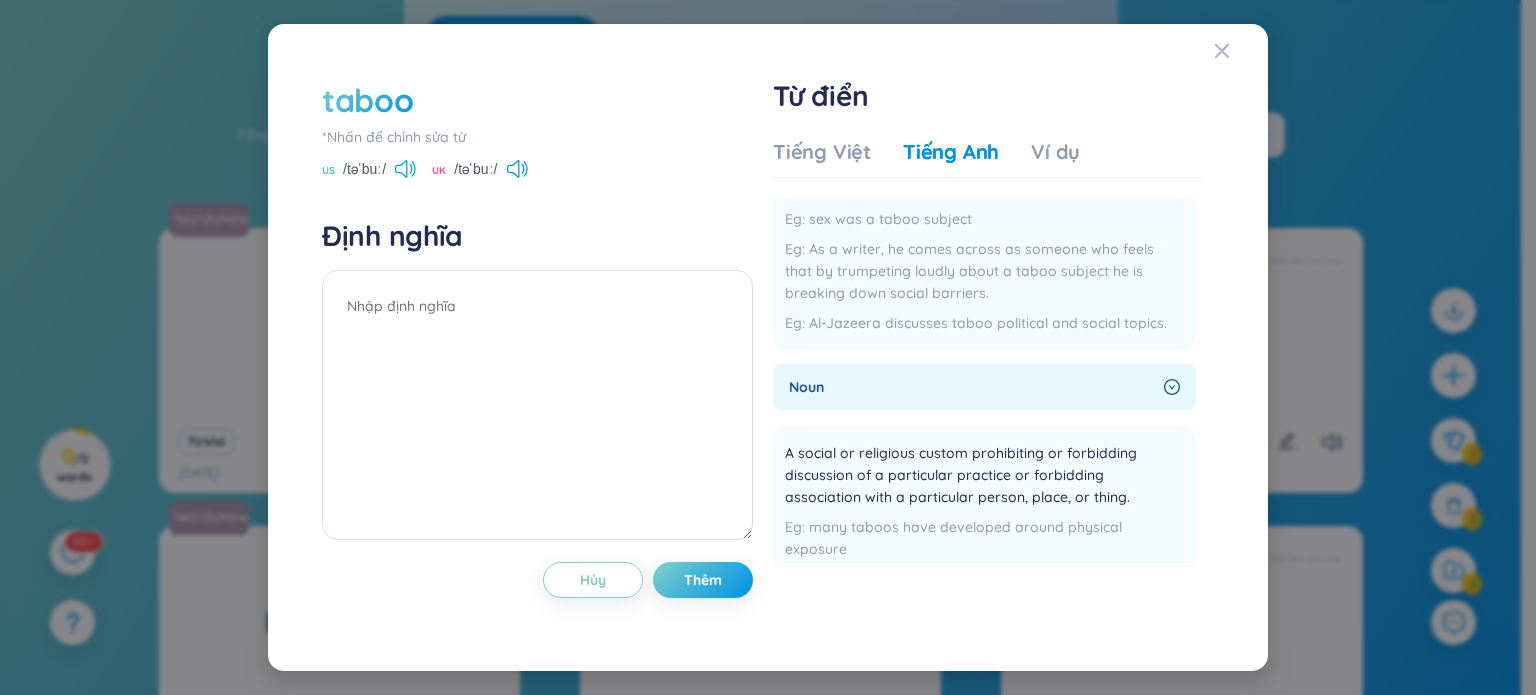 click 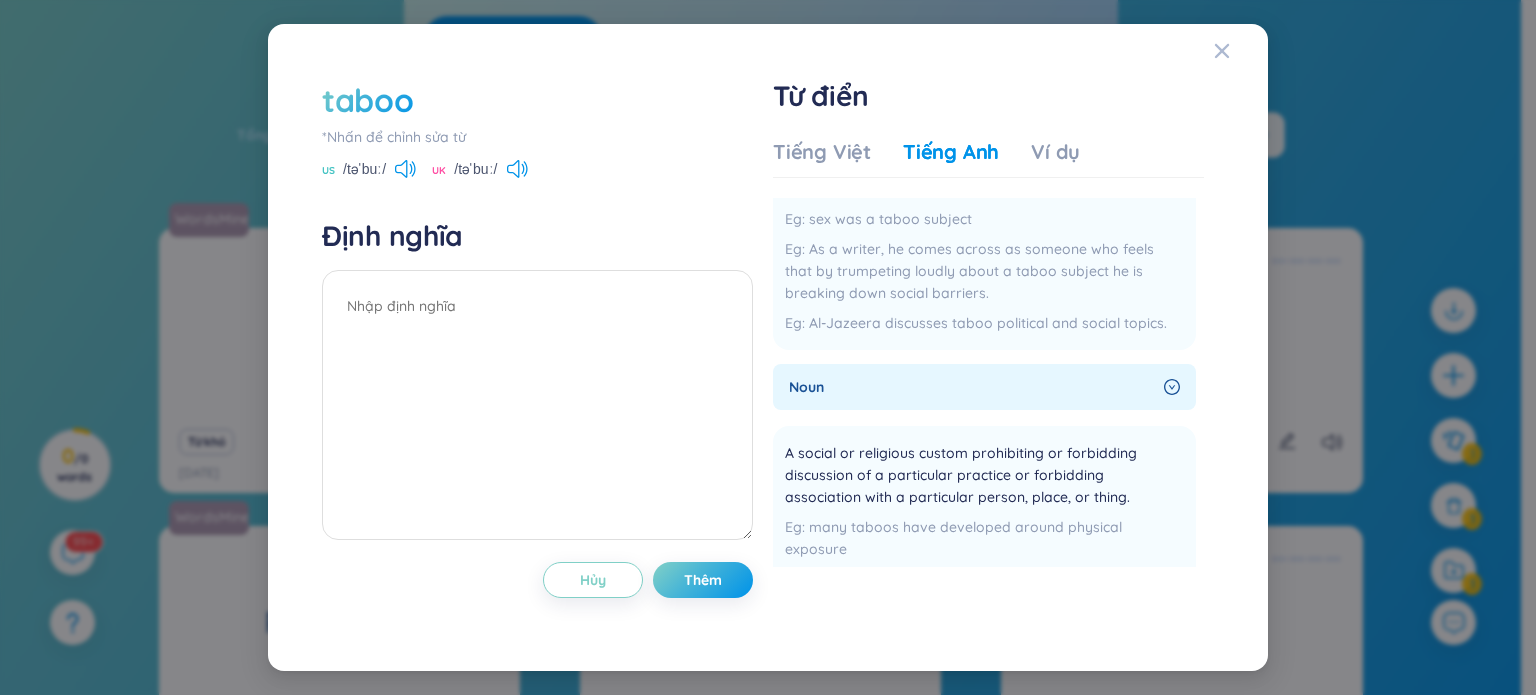 click on "*Nhấn để chỉnh sửa từ" at bounding box center [537, 137] 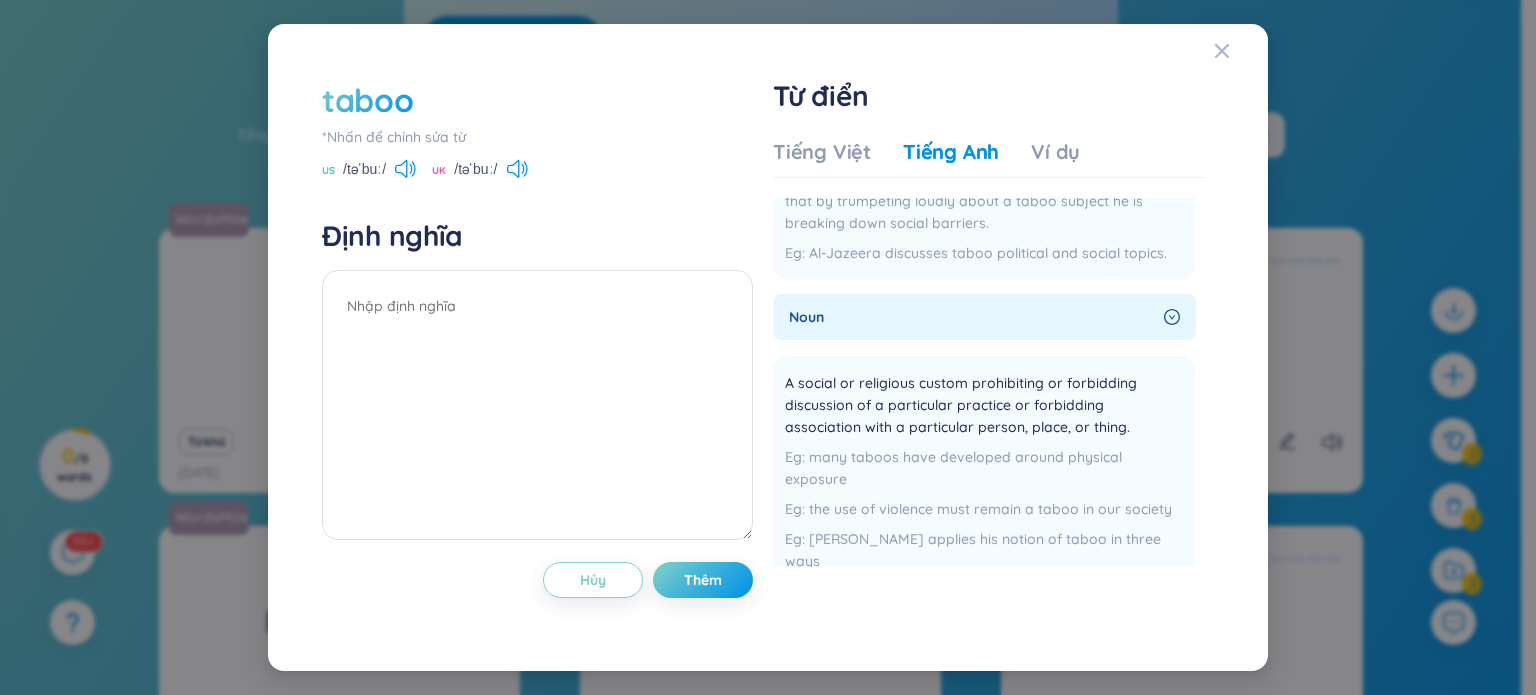 scroll, scrollTop: 0, scrollLeft: 0, axis: both 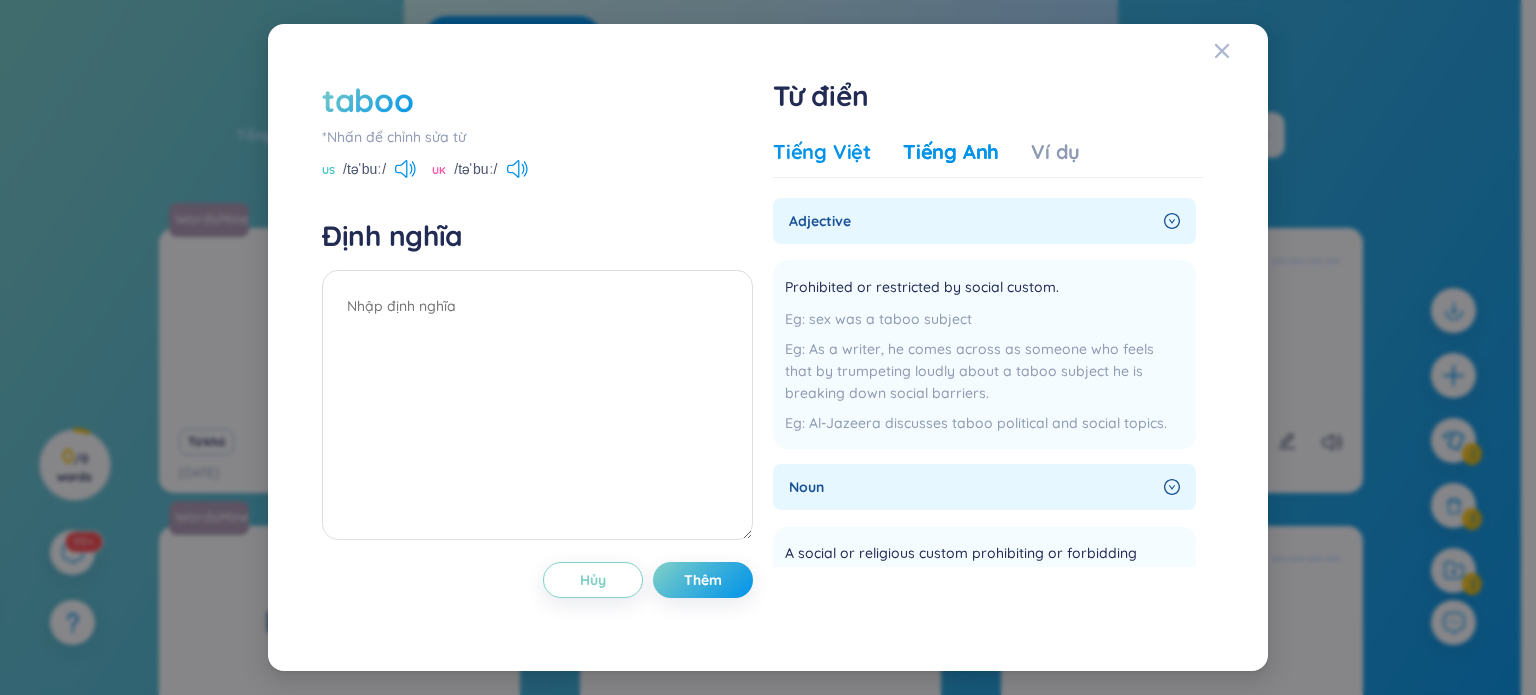 click on "Tiếng Việt" at bounding box center [822, 152] 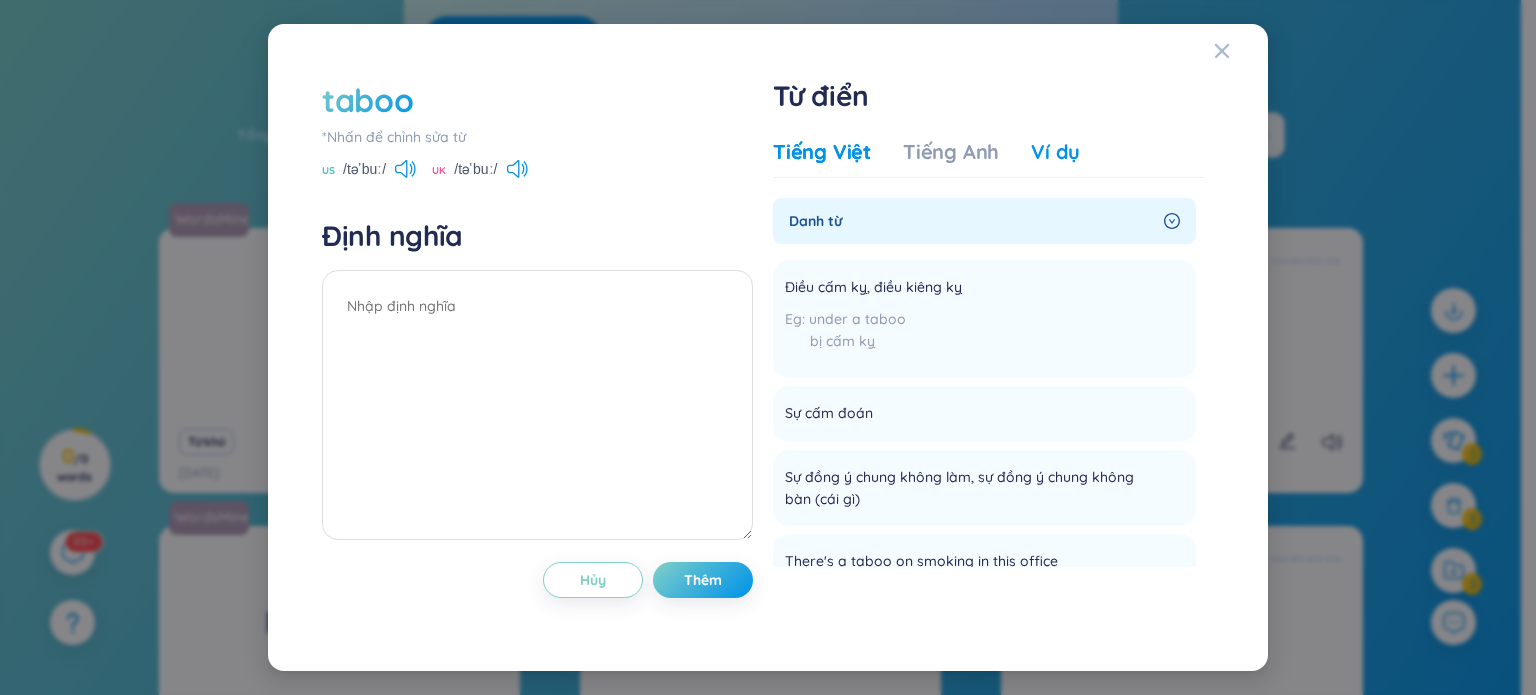 click on "Ví dụ" at bounding box center [1055, 152] 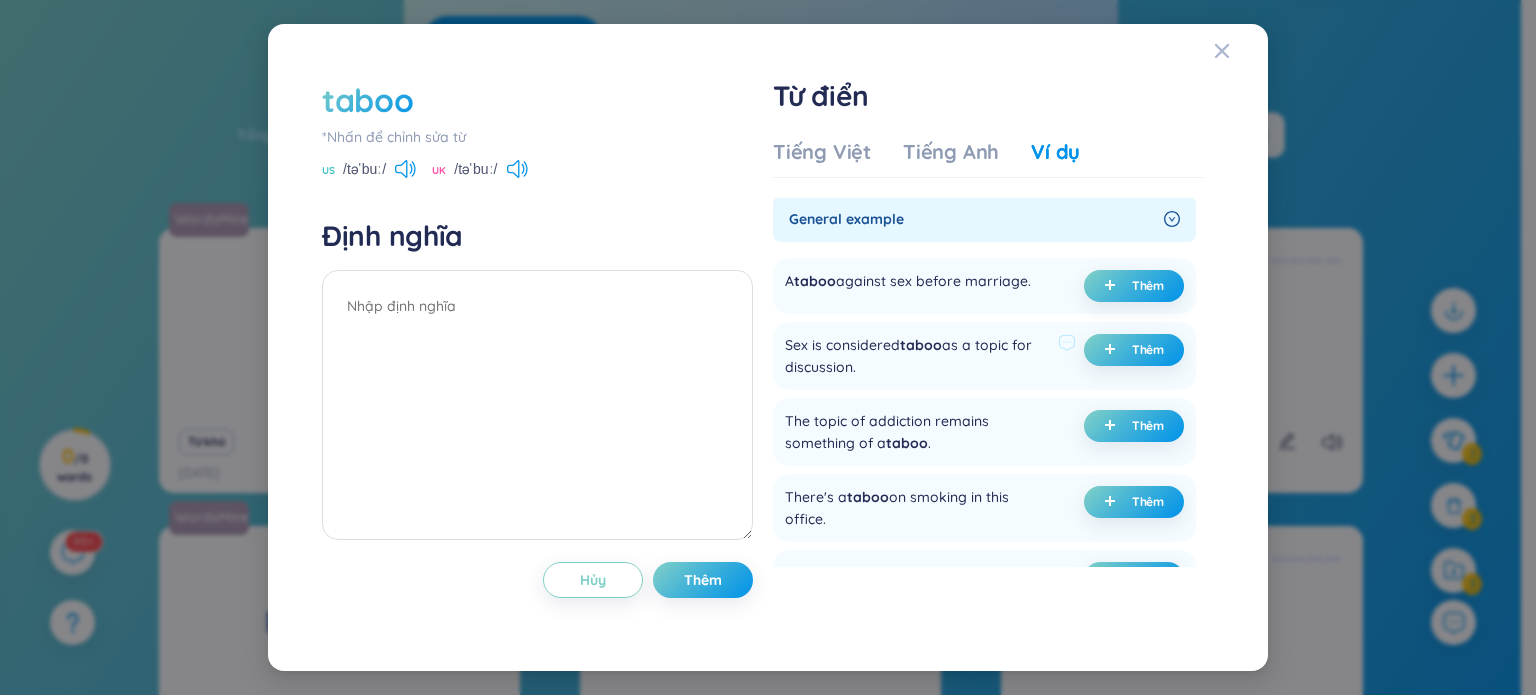 scroll, scrollTop: 3, scrollLeft: 0, axis: vertical 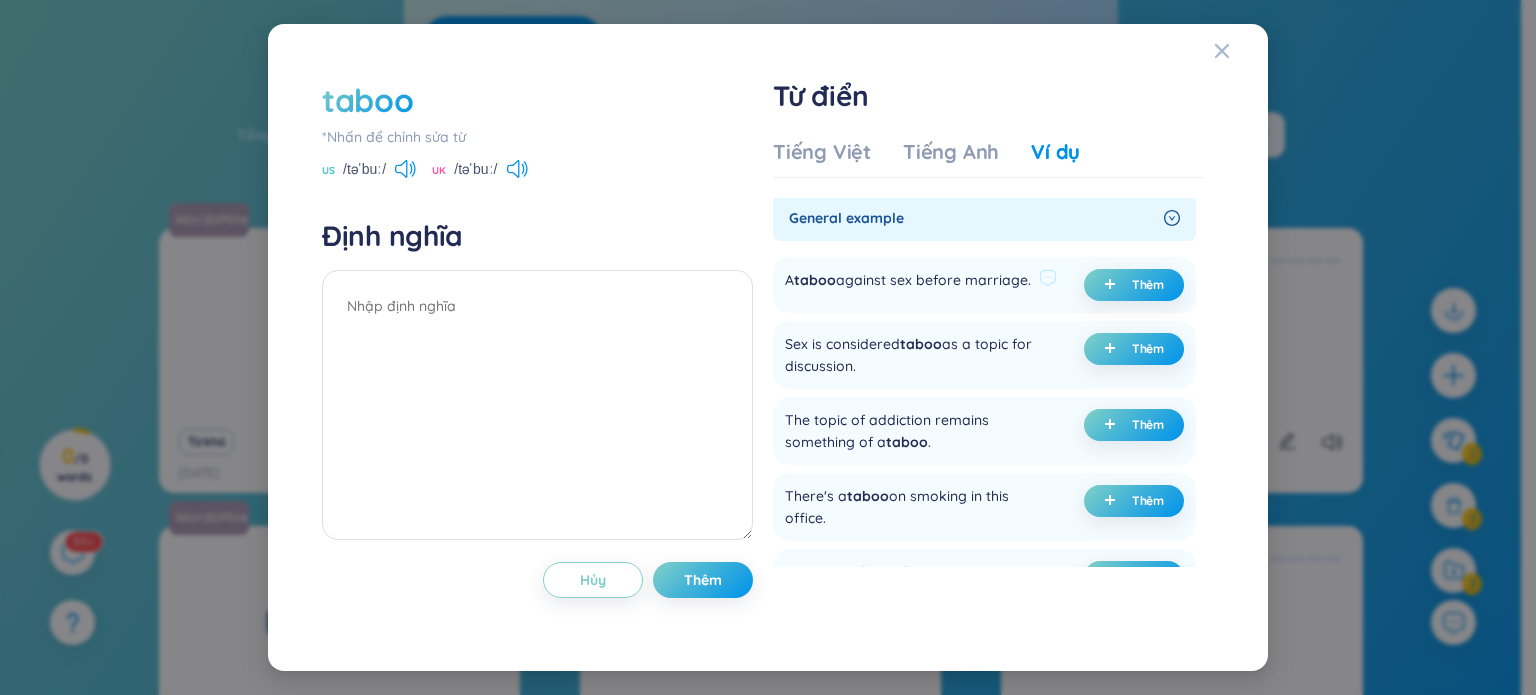 click on "A  taboo  against sex before marriage." at bounding box center [908, 285] 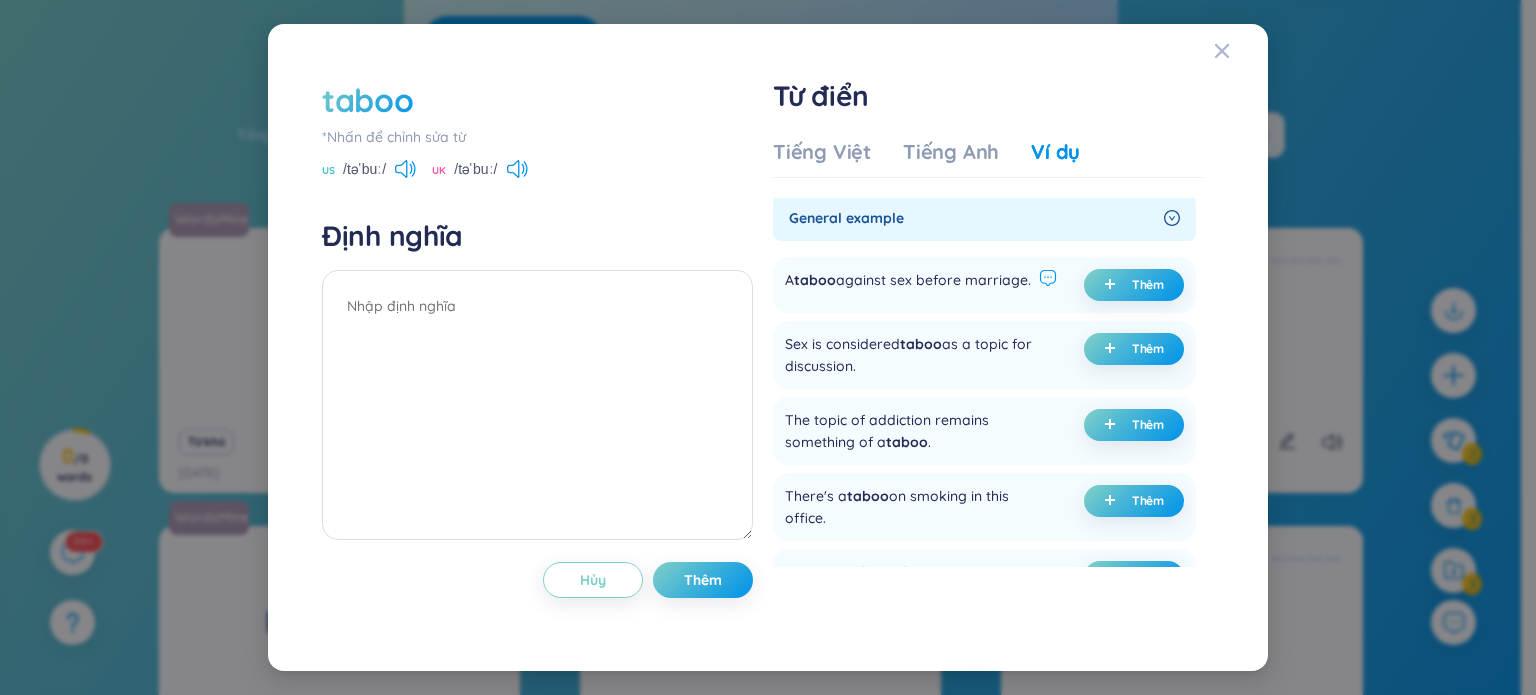 click 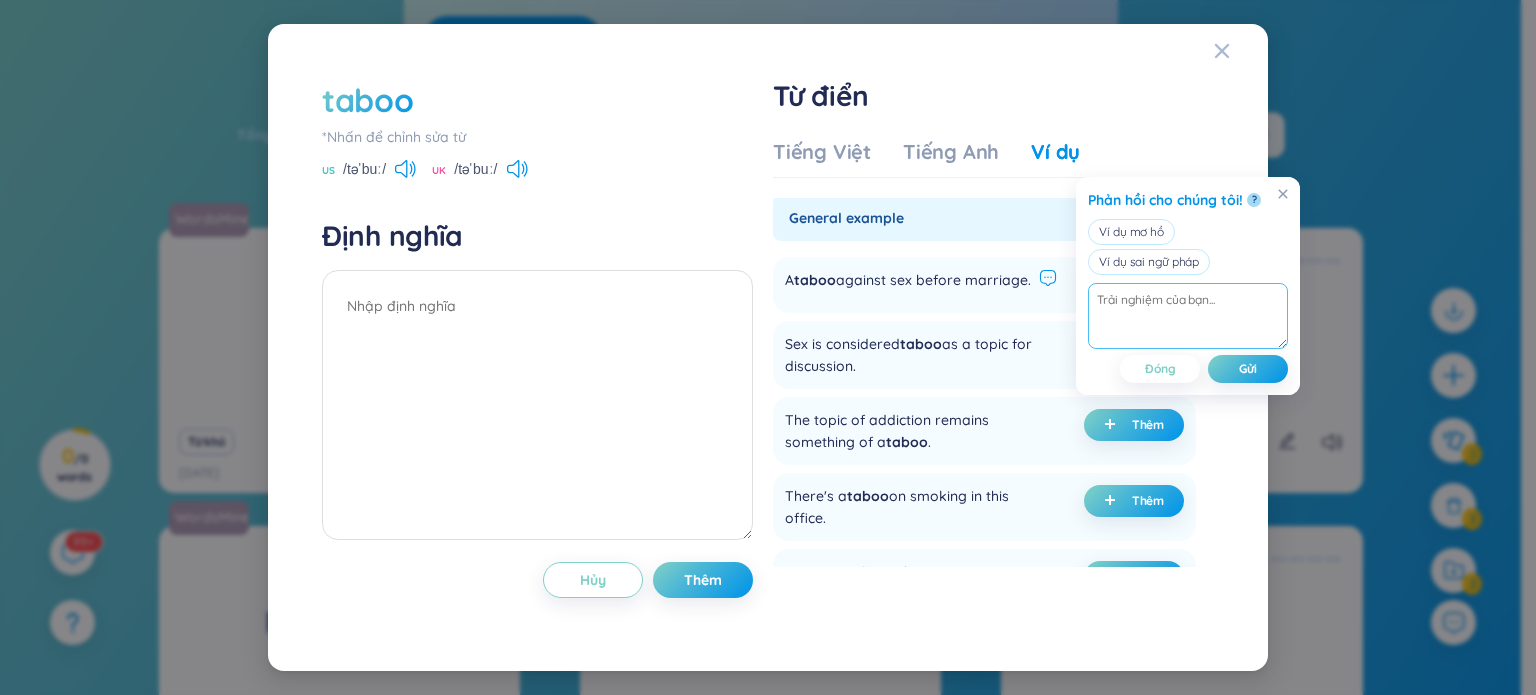 click at bounding box center (1188, 316) 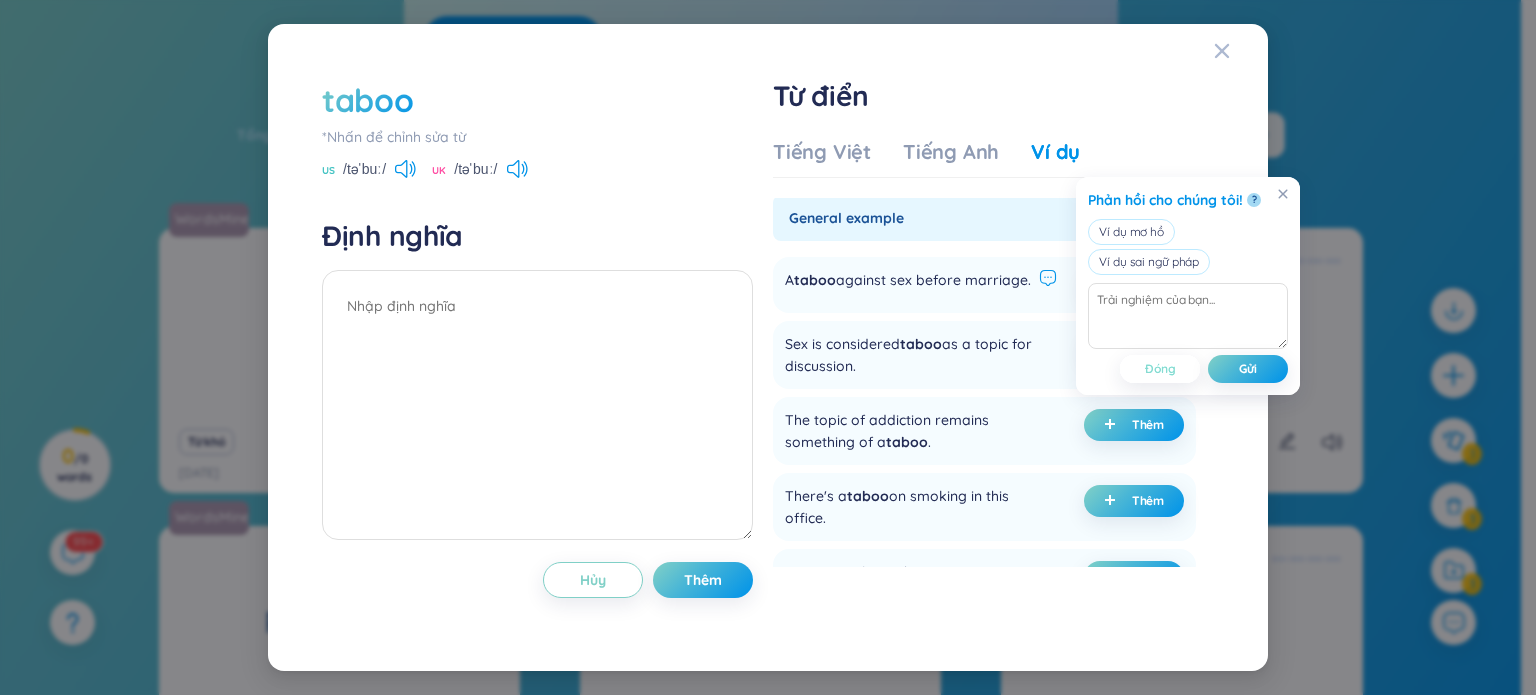 click on "Đóng" at bounding box center [1160, 369] 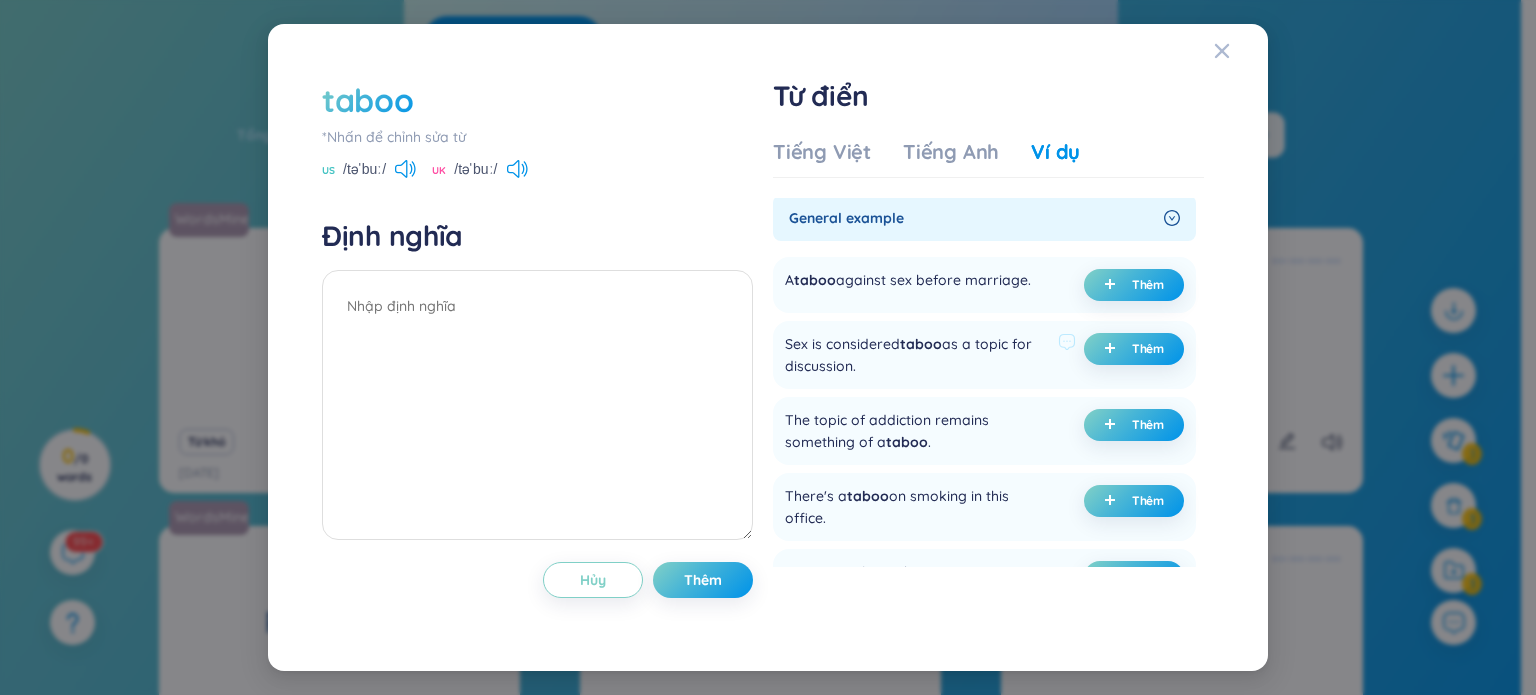 click on "Sex is considered  taboo  as a topic for discussion." at bounding box center (917, 355) 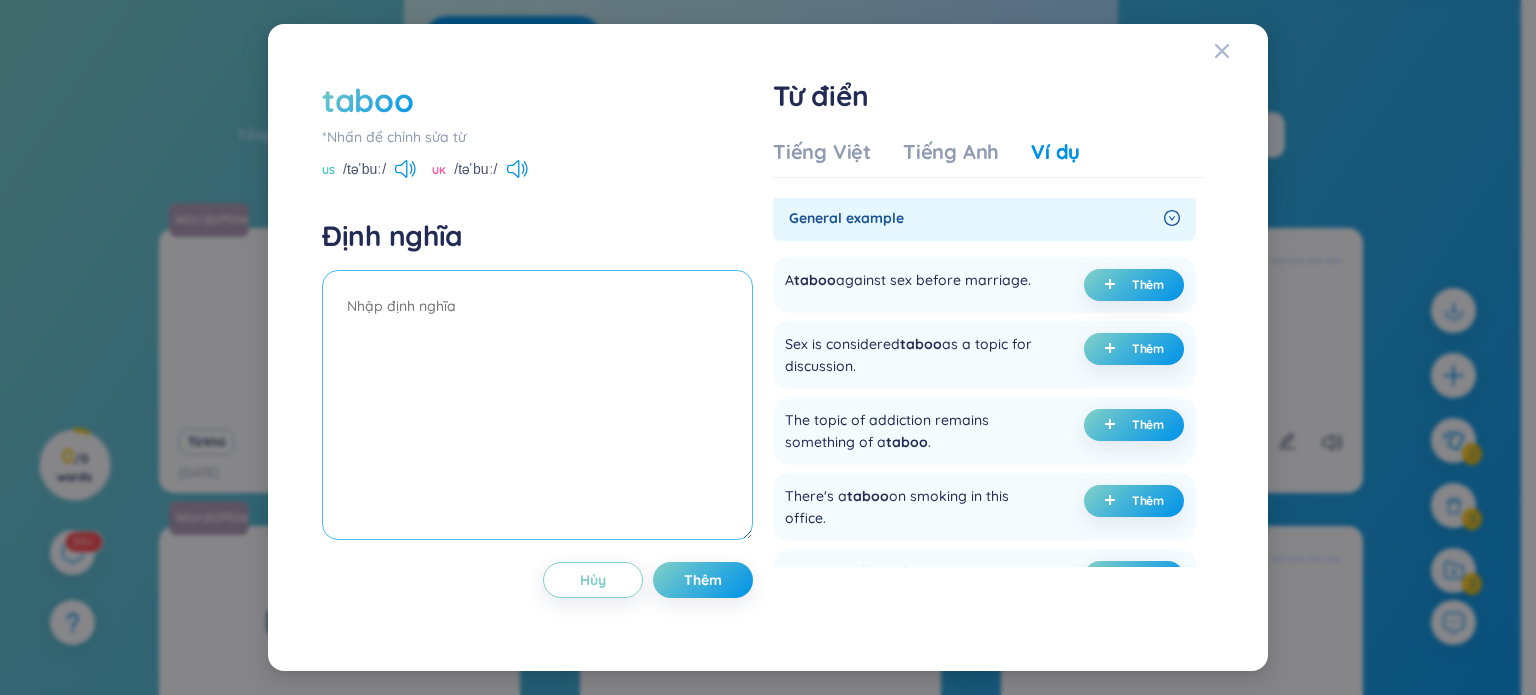 click at bounding box center [537, 405] 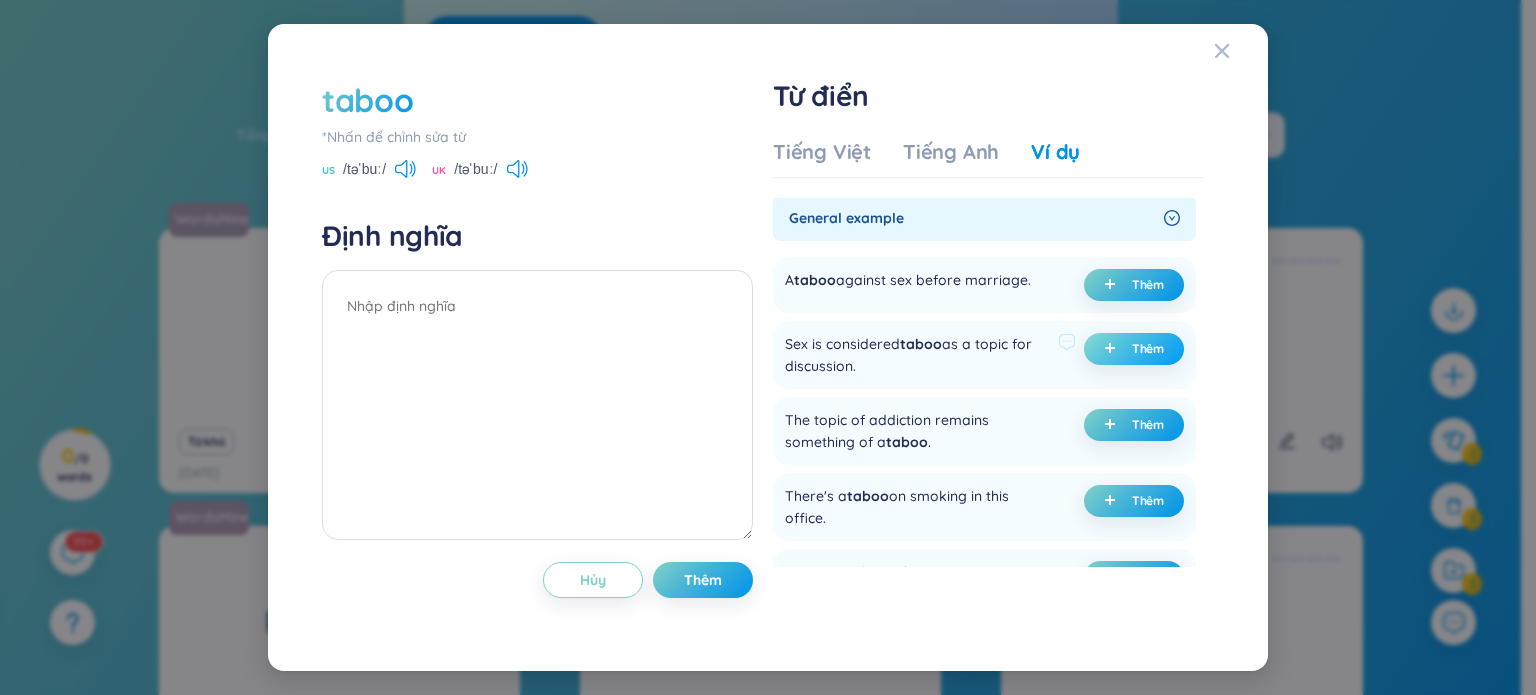 click 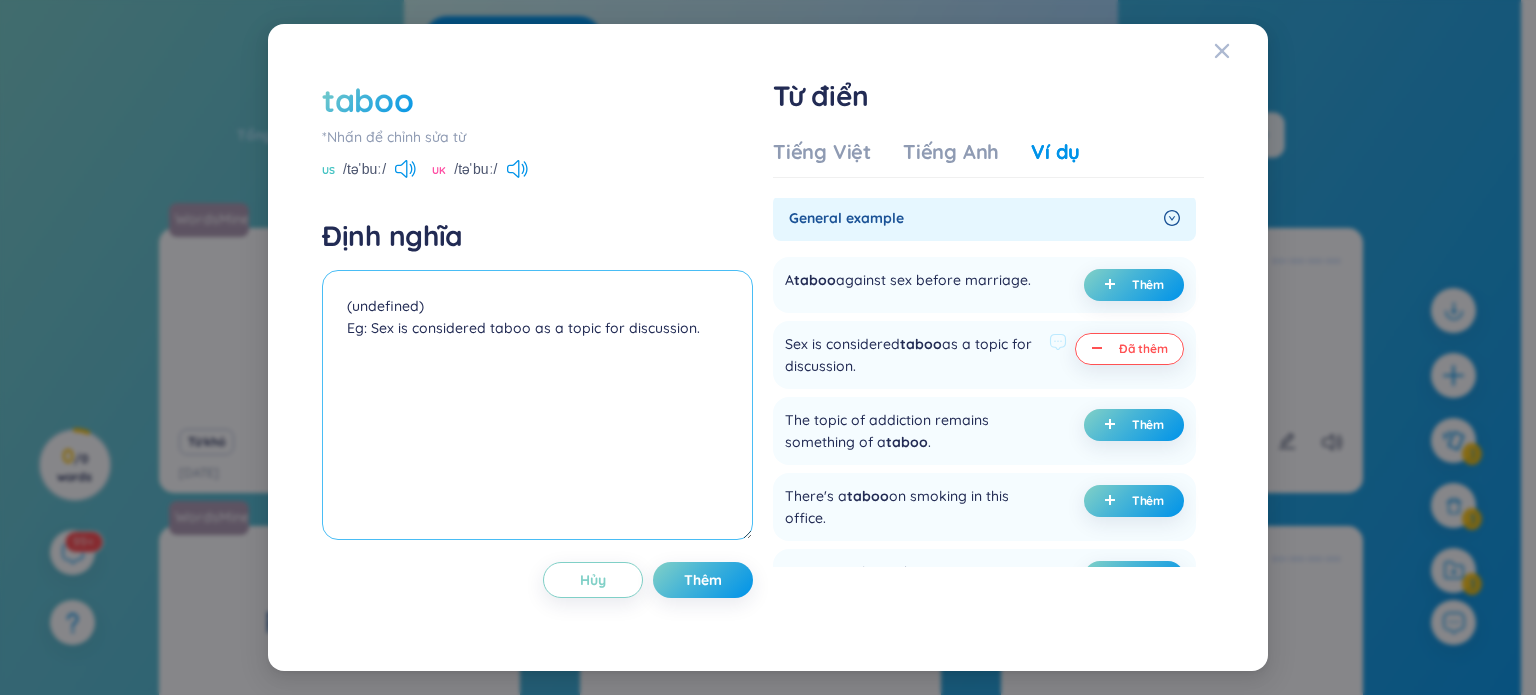click on "(undefined)
Eg: Sex is considered taboo as a topic for discussion." at bounding box center [537, 405] 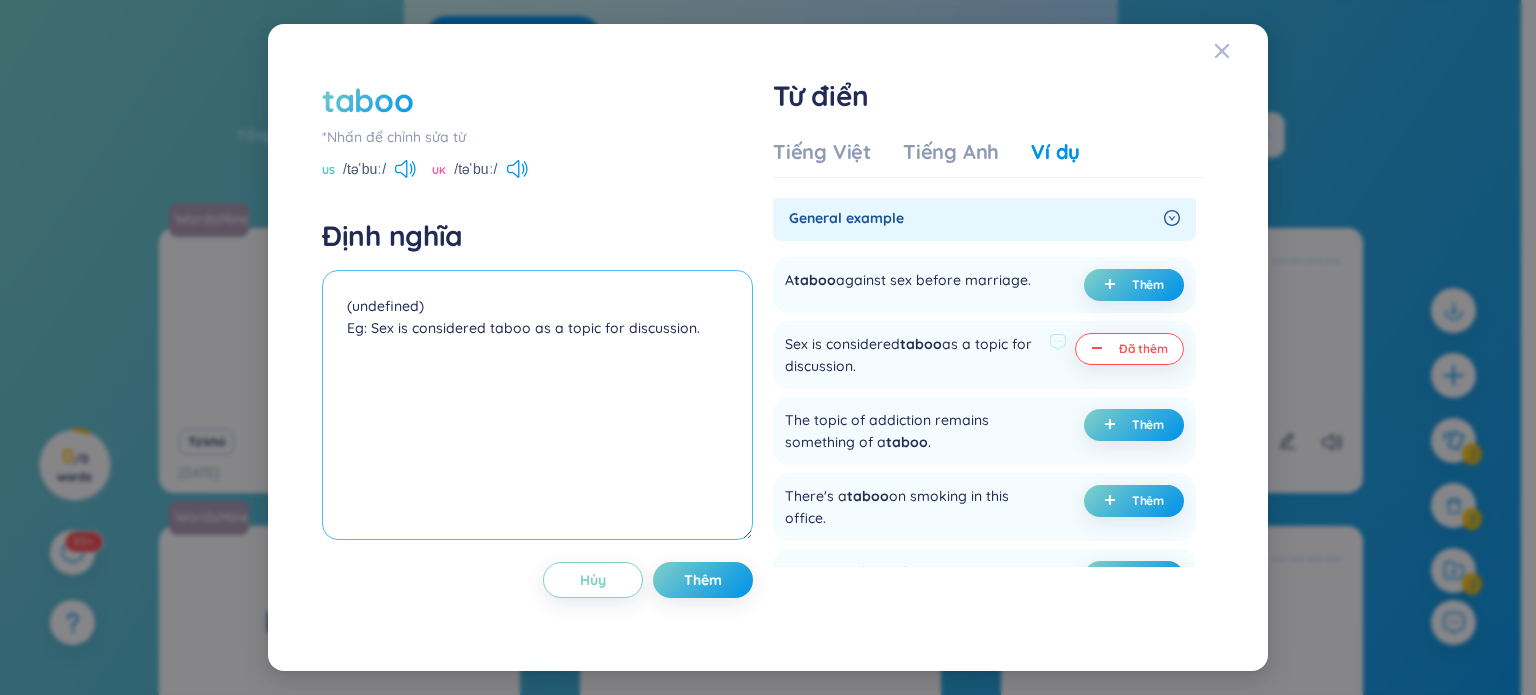 click on "(undefined)
Eg: Sex is considered taboo as a topic for discussion." at bounding box center [537, 405] 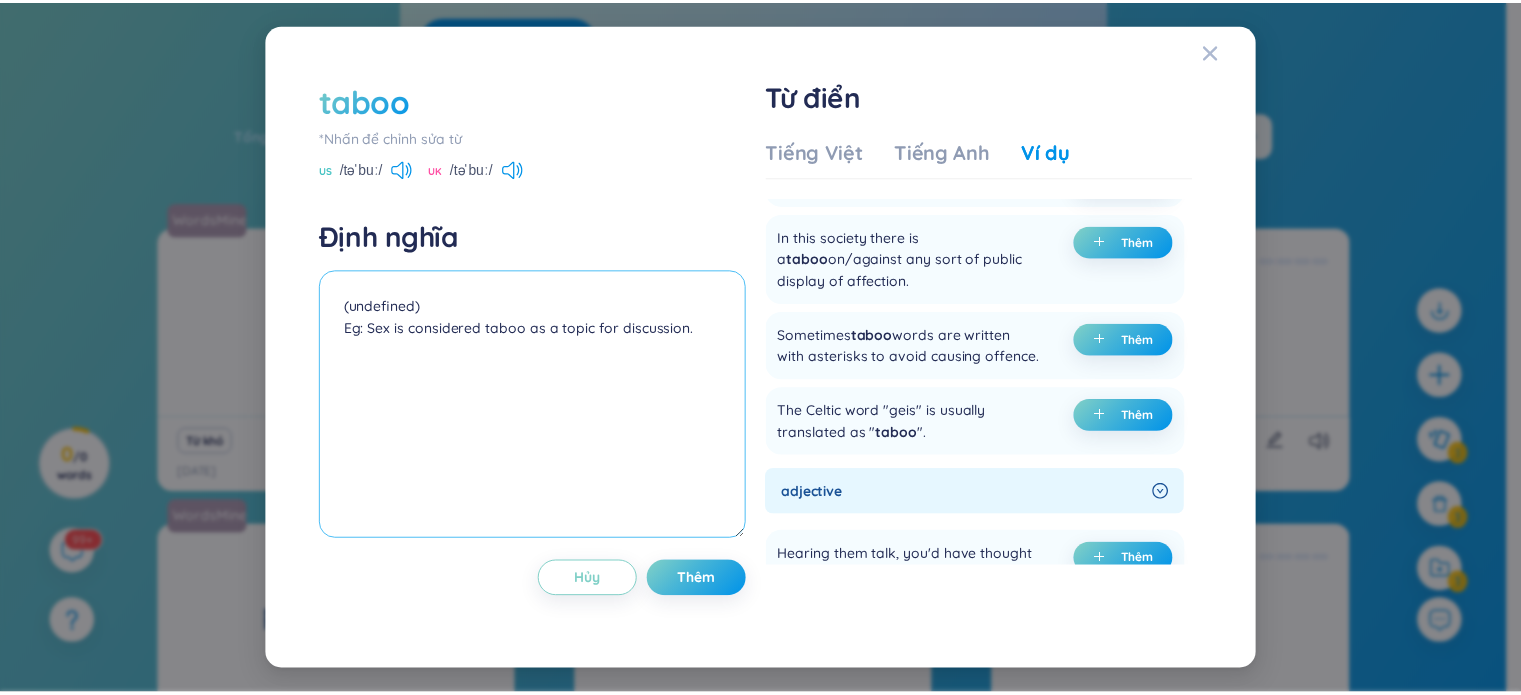 scroll, scrollTop: 800, scrollLeft: 0, axis: vertical 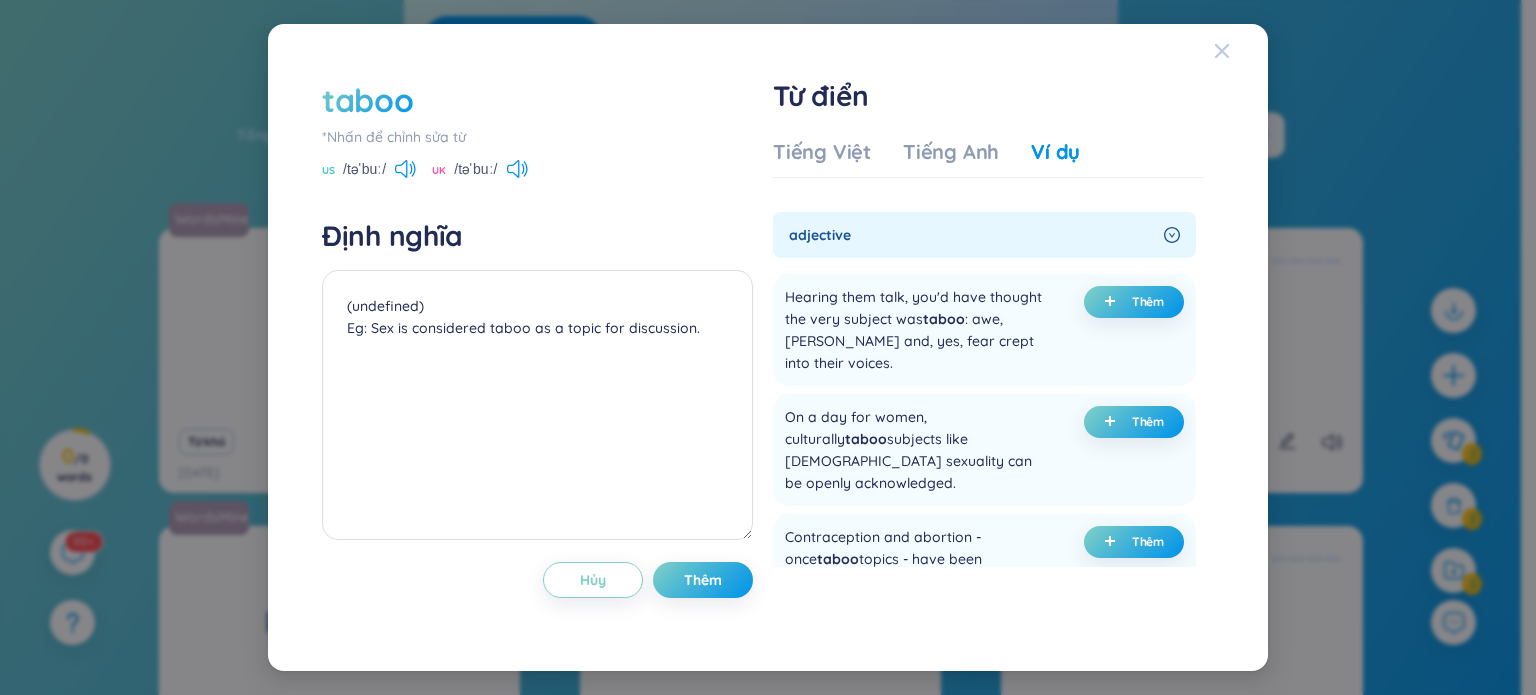 click 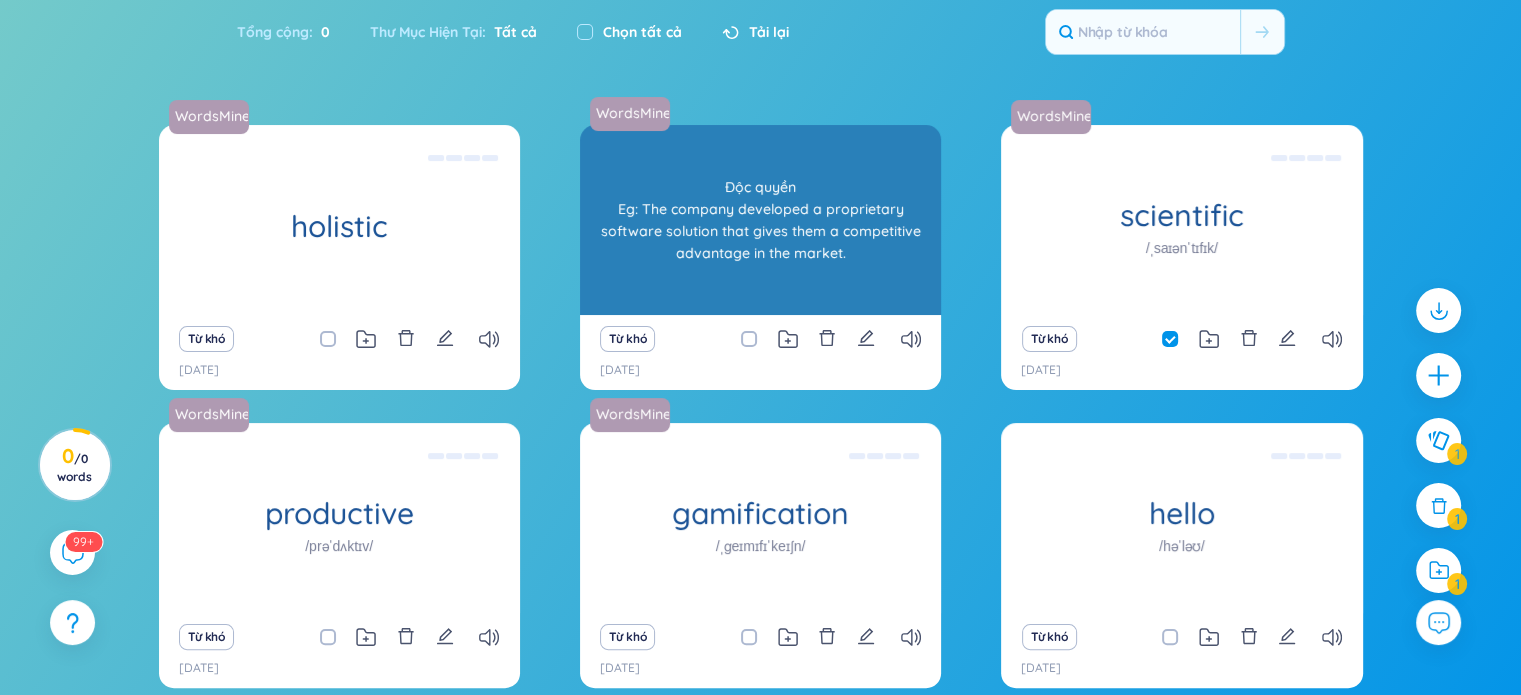 scroll, scrollTop: 415, scrollLeft: 0, axis: vertical 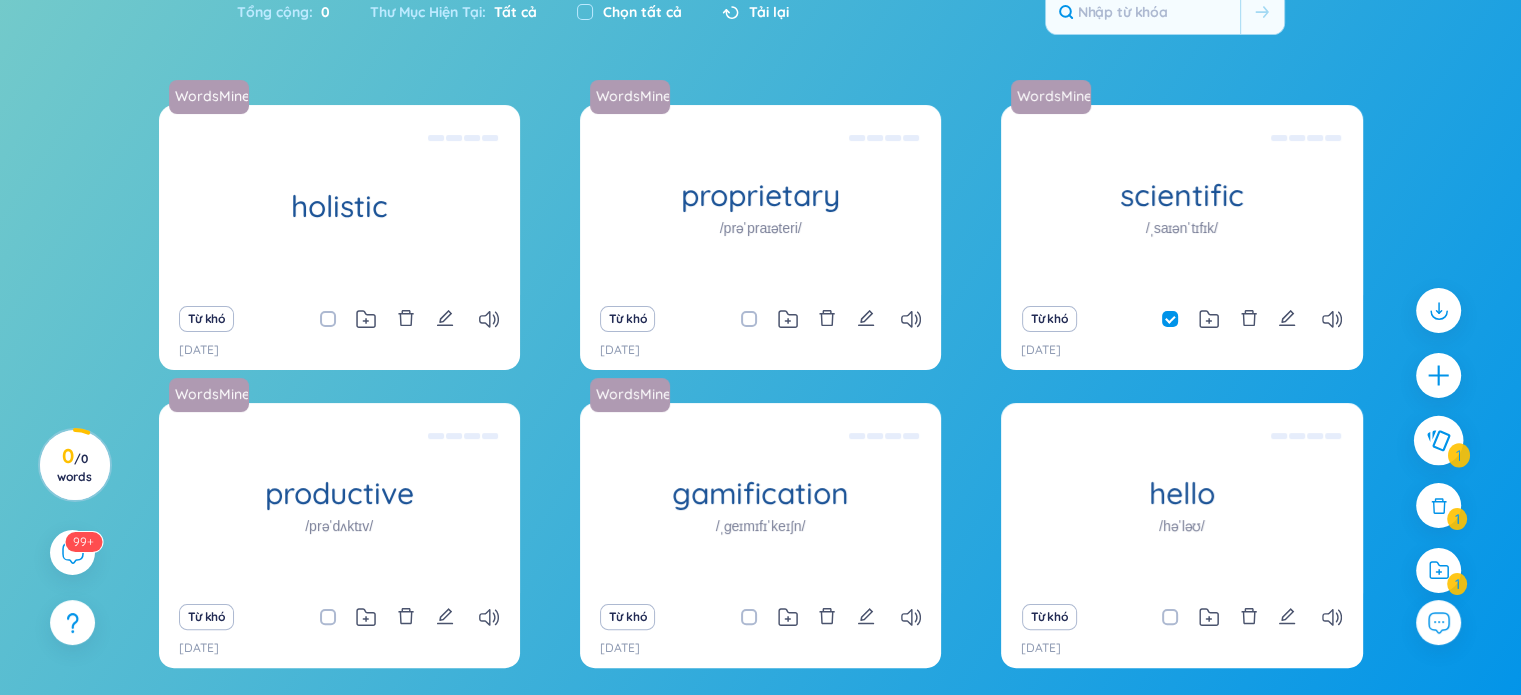 click 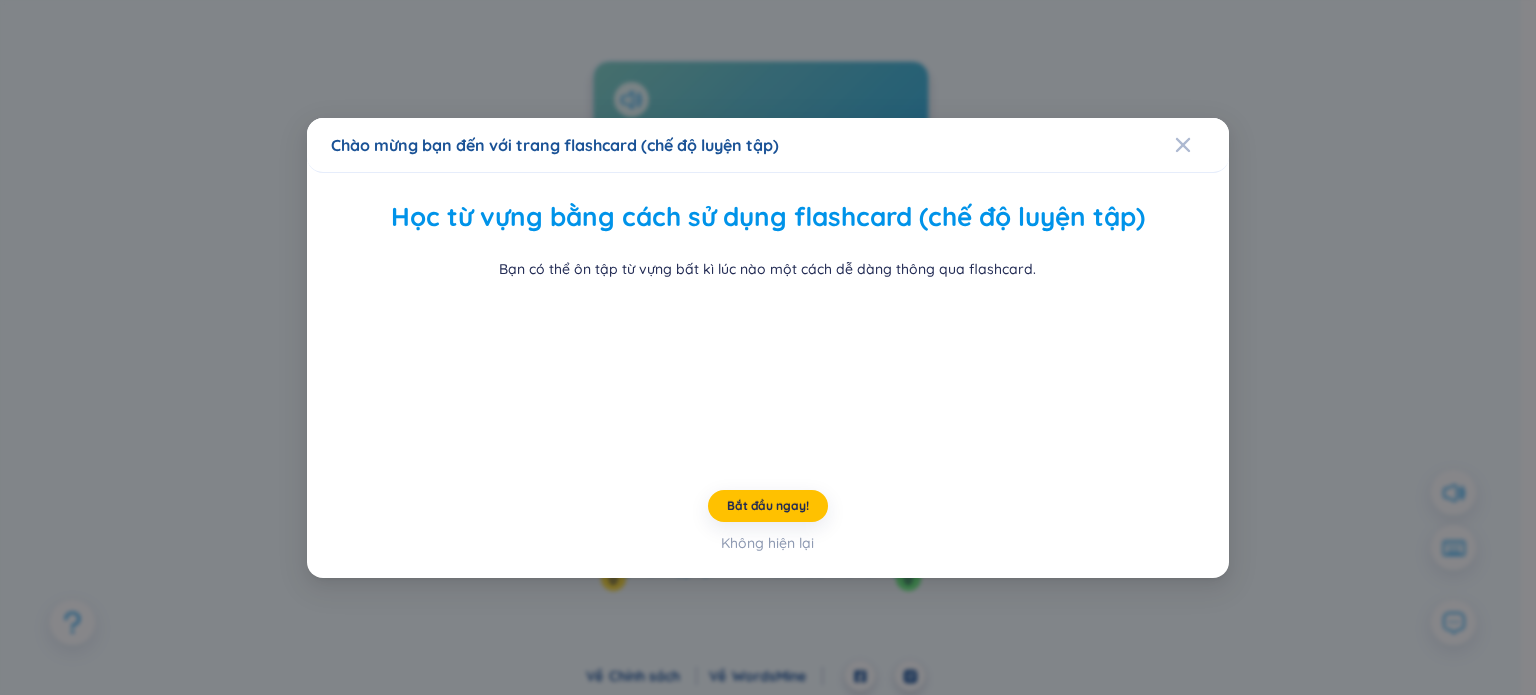 scroll, scrollTop: 135, scrollLeft: 0, axis: vertical 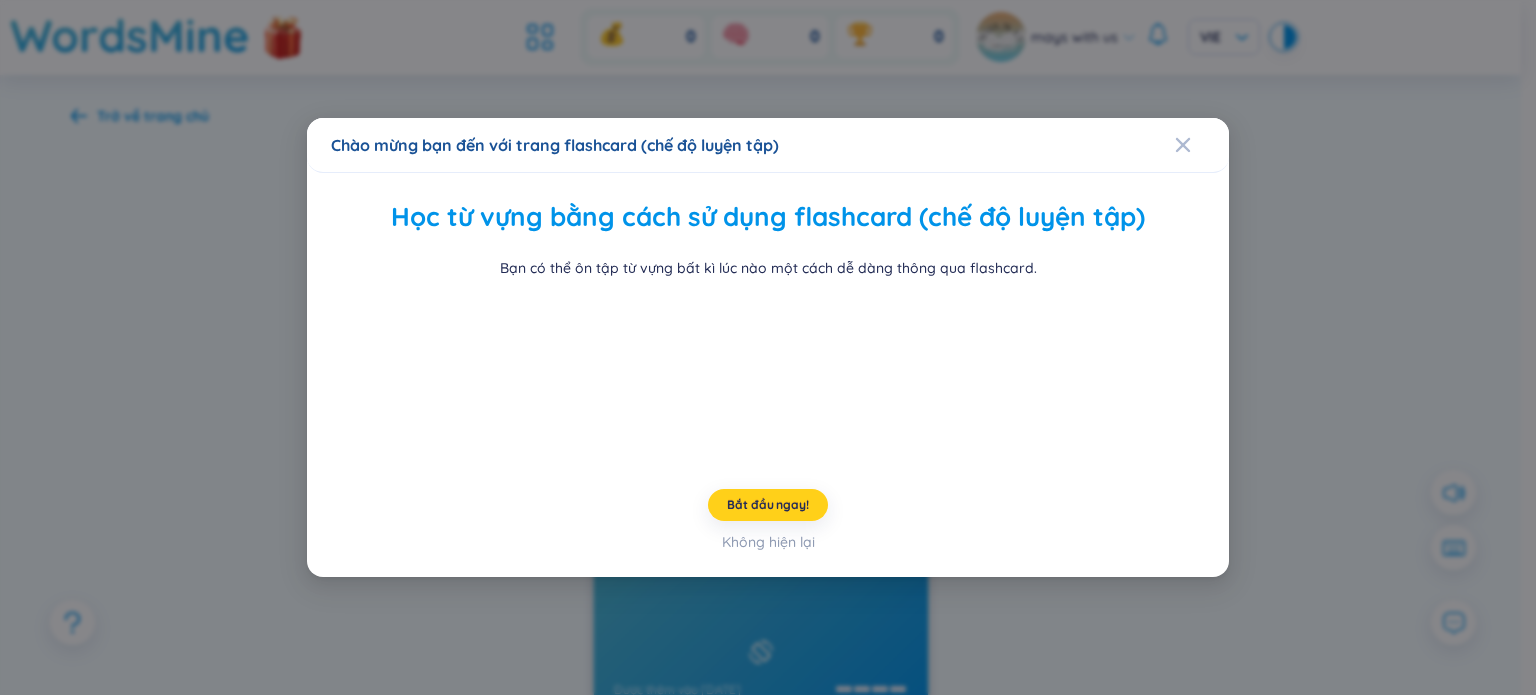 click on "Bắt đầu ngay!" at bounding box center (767, 505) 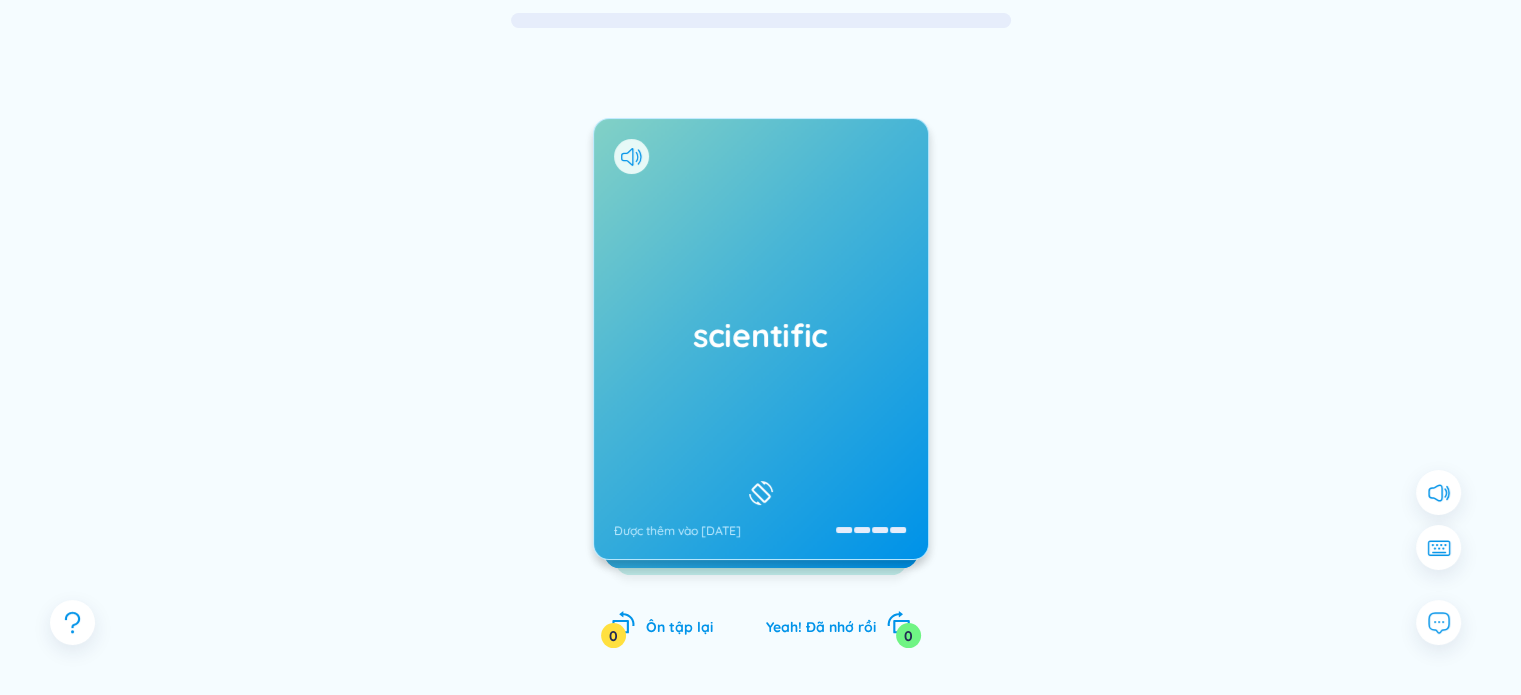scroll, scrollTop: 160, scrollLeft: 0, axis: vertical 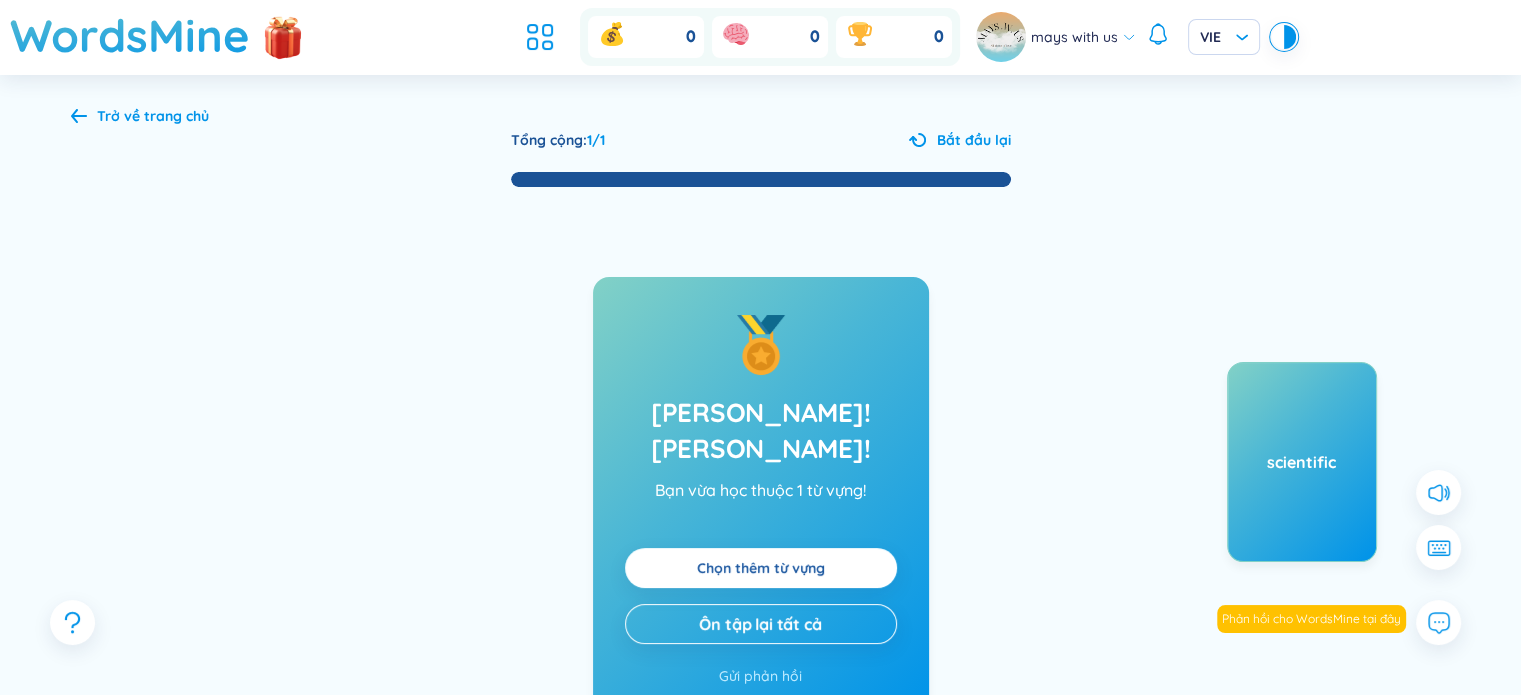 click on "Chọn thêm từ vựng" at bounding box center [761, 568] 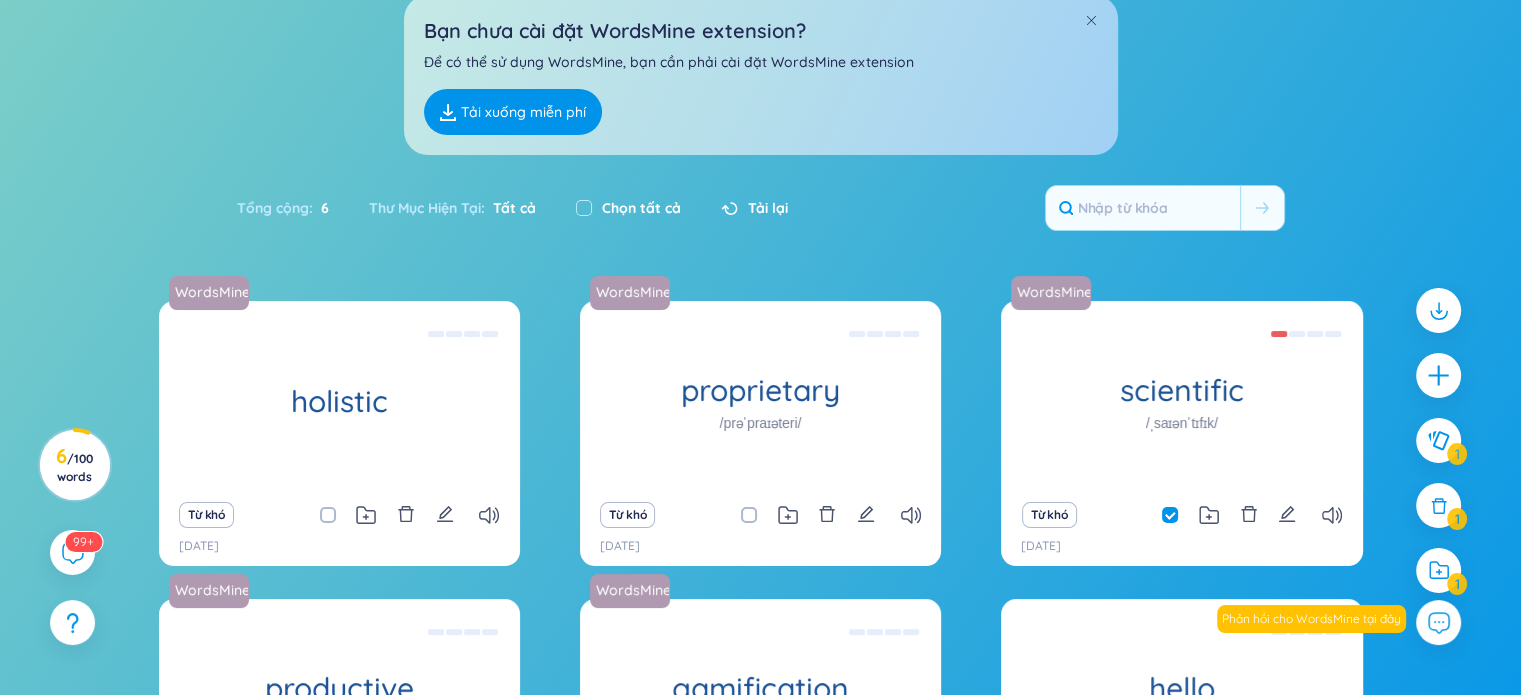 scroll, scrollTop: 0, scrollLeft: 0, axis: both 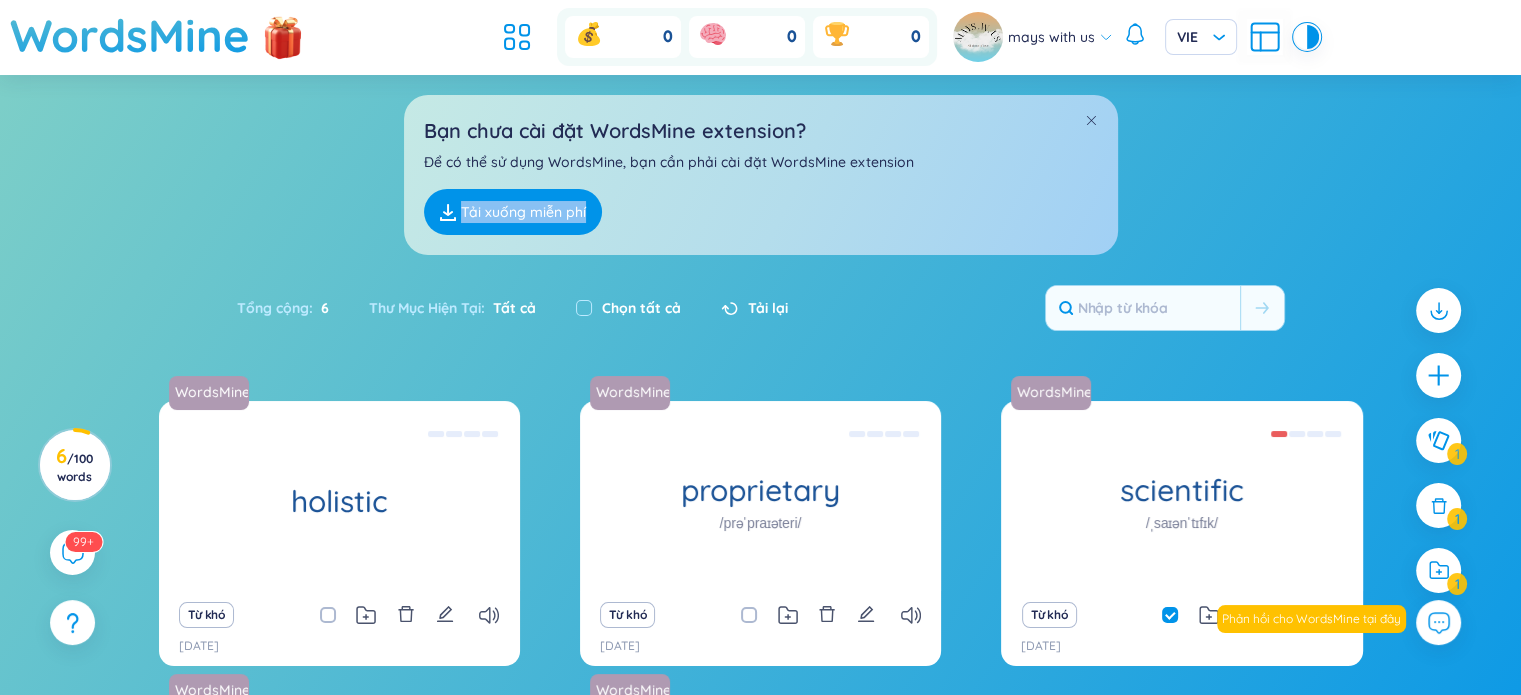 drag, startPoint x: 1513, startPoint y: 212, endPoint x: 1528, endPoint y: 235, distance: 27.45906 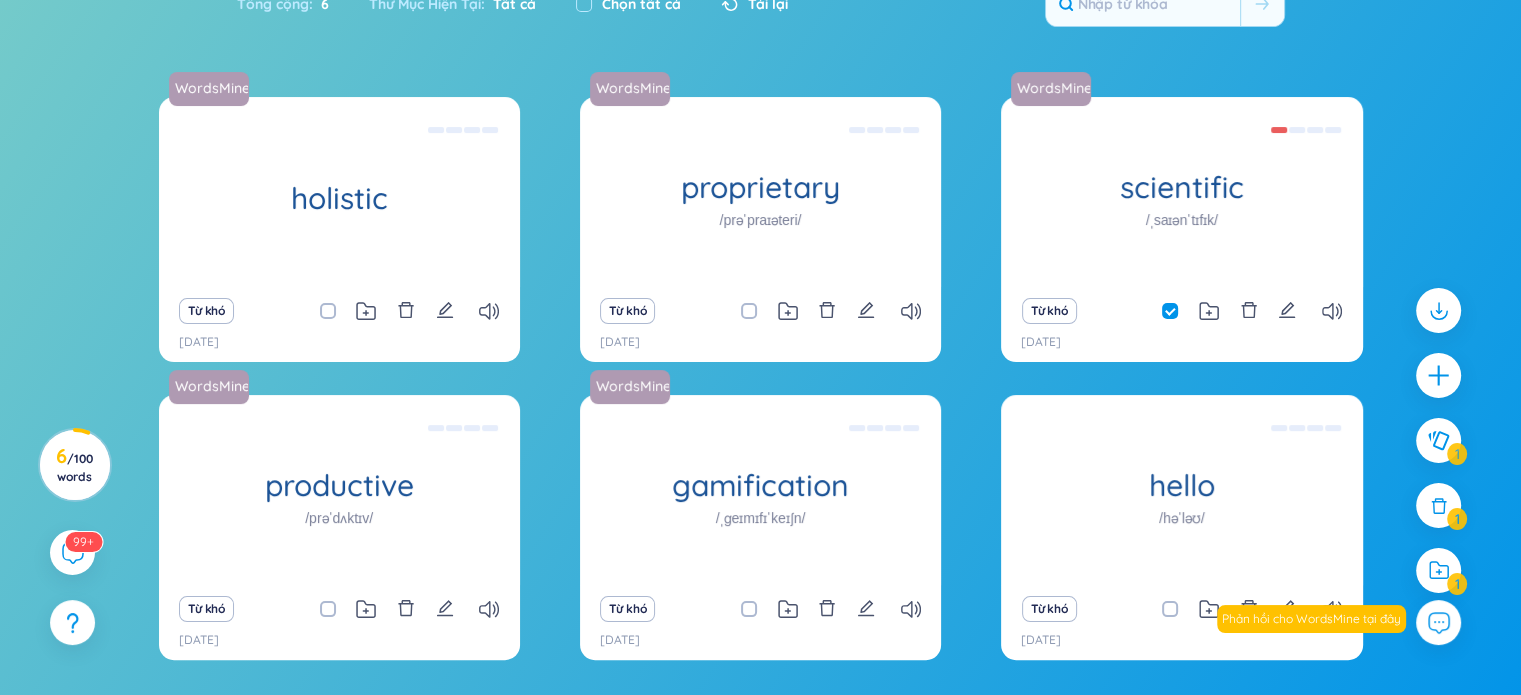 scroll, scrollTop: 364, scrollLeft: 0, axis: vertical 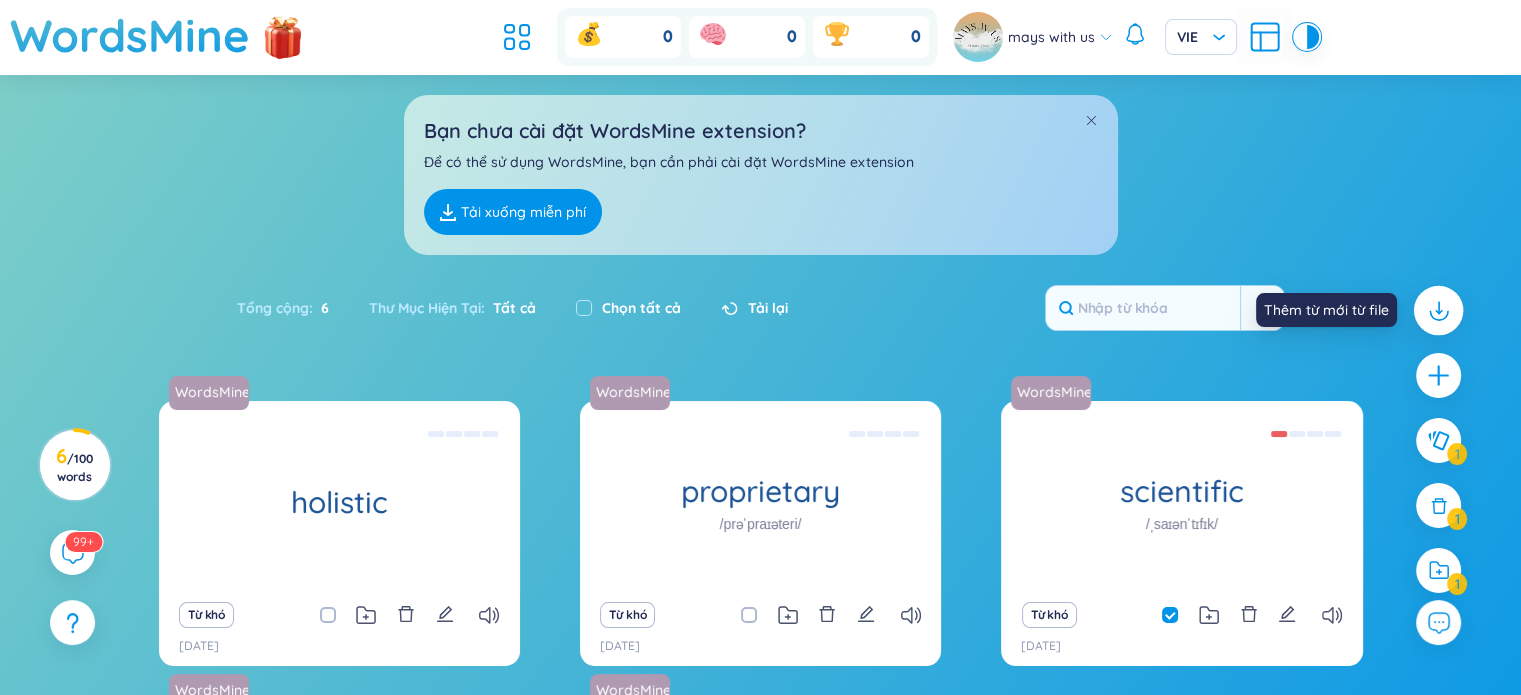 click 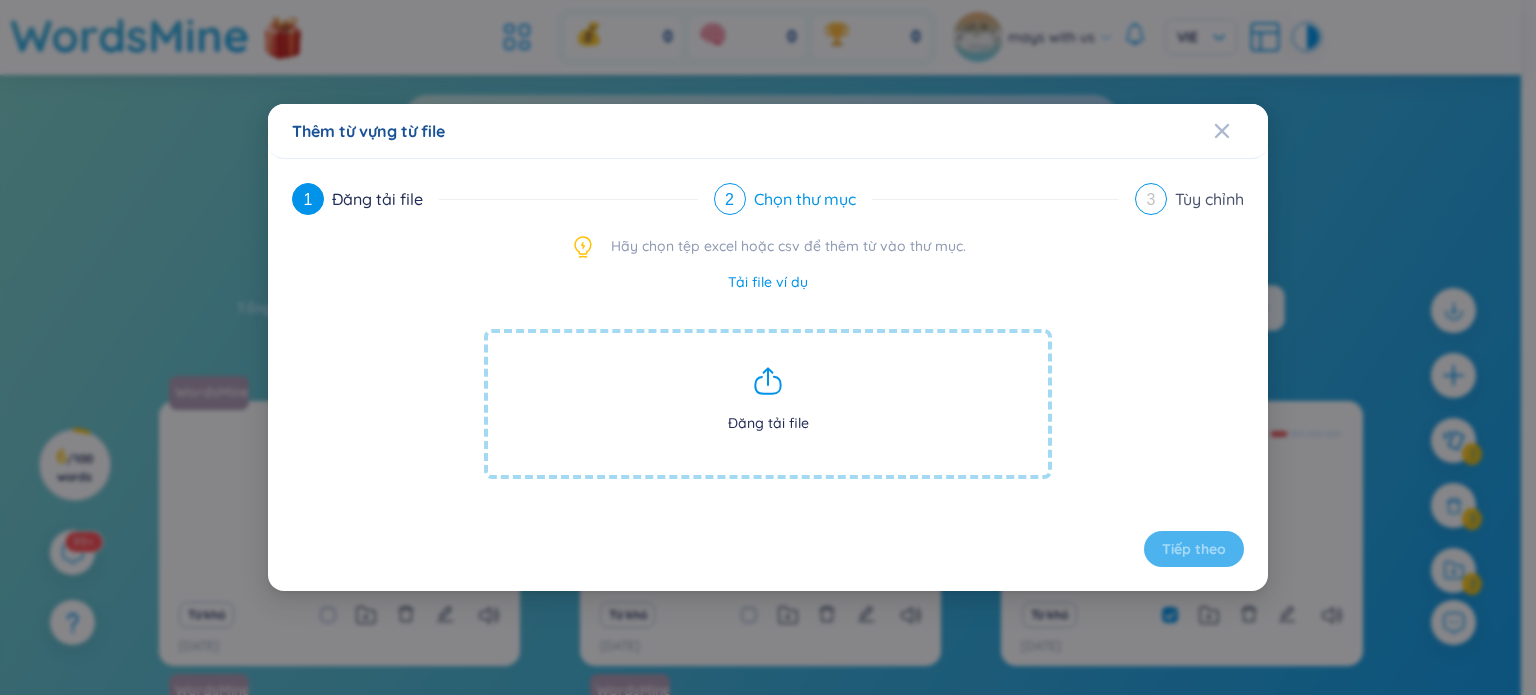 click on "2" at bounding box center (729, 199) 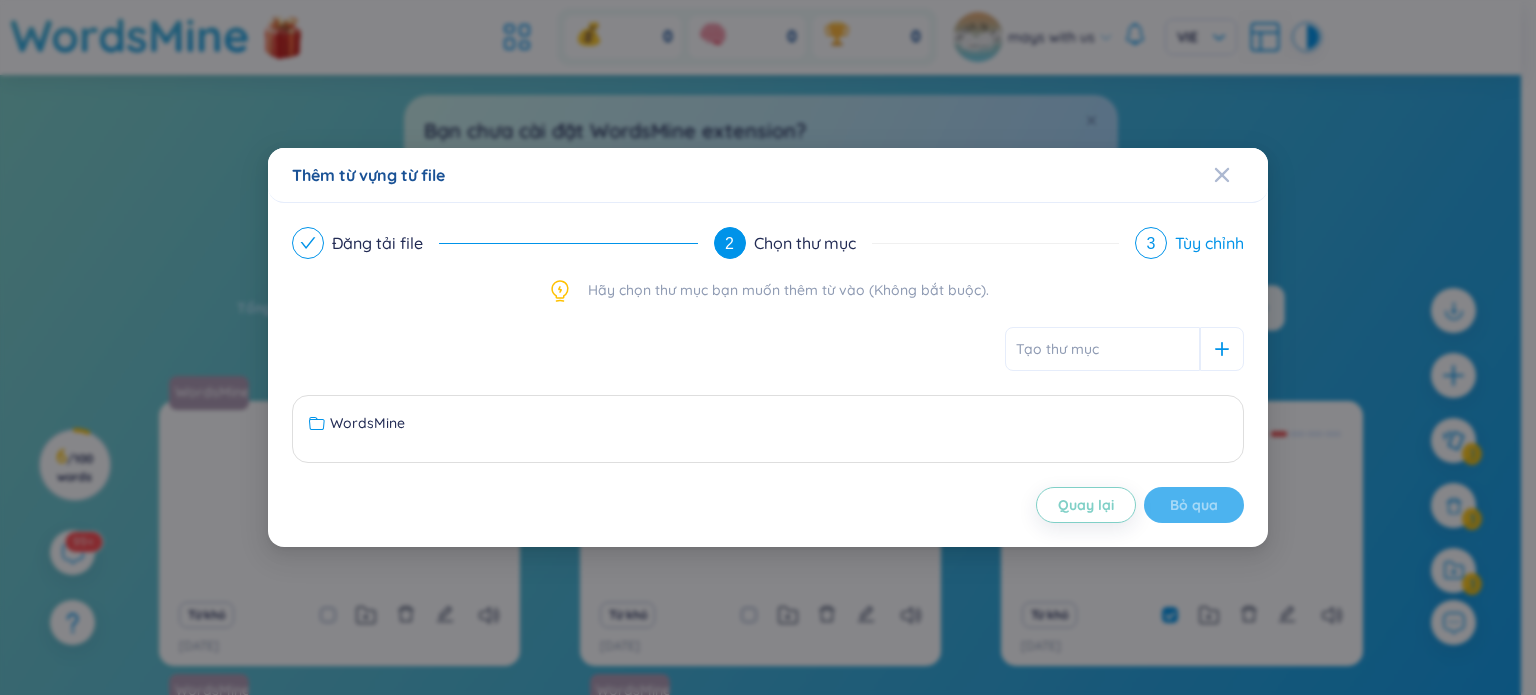 click on "3" at bounding box center (1151, 243) 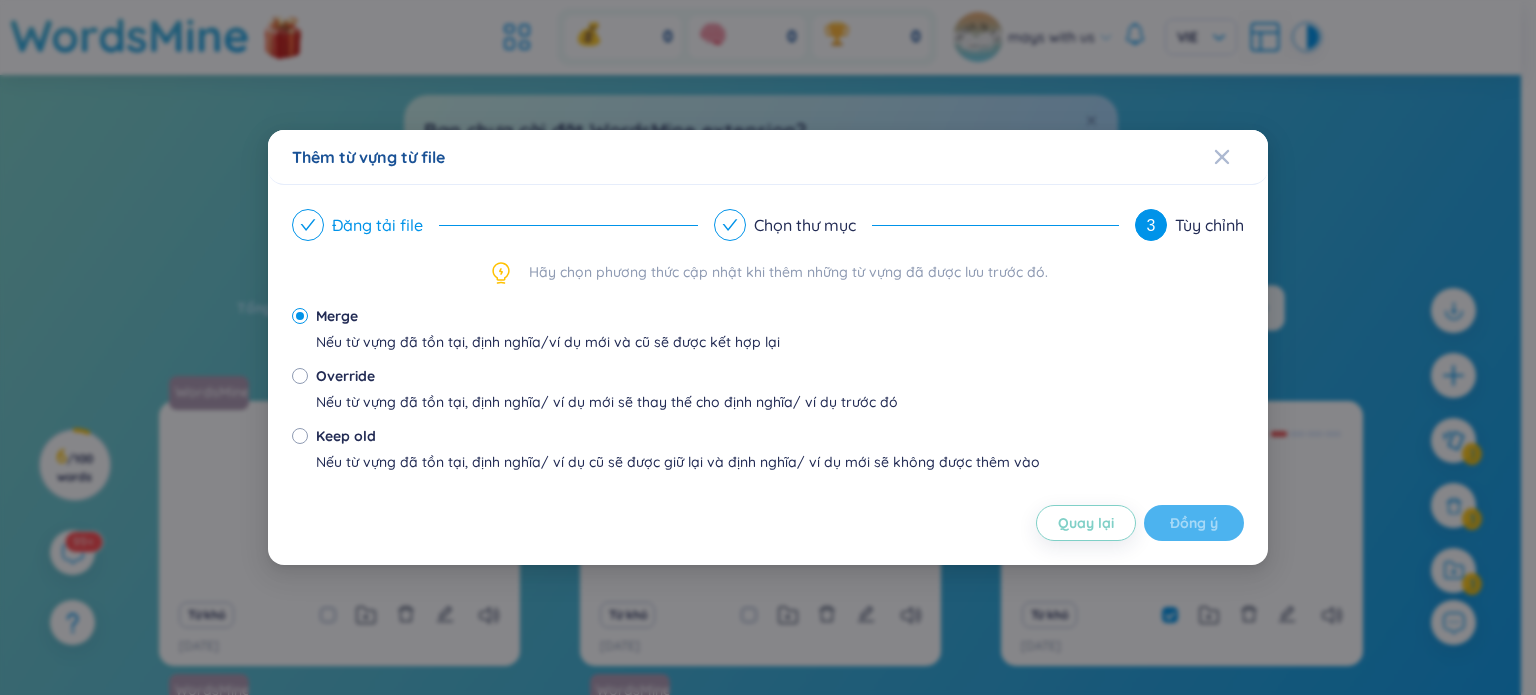 click on "Đăng tải file" at bounding box center (495, 225) 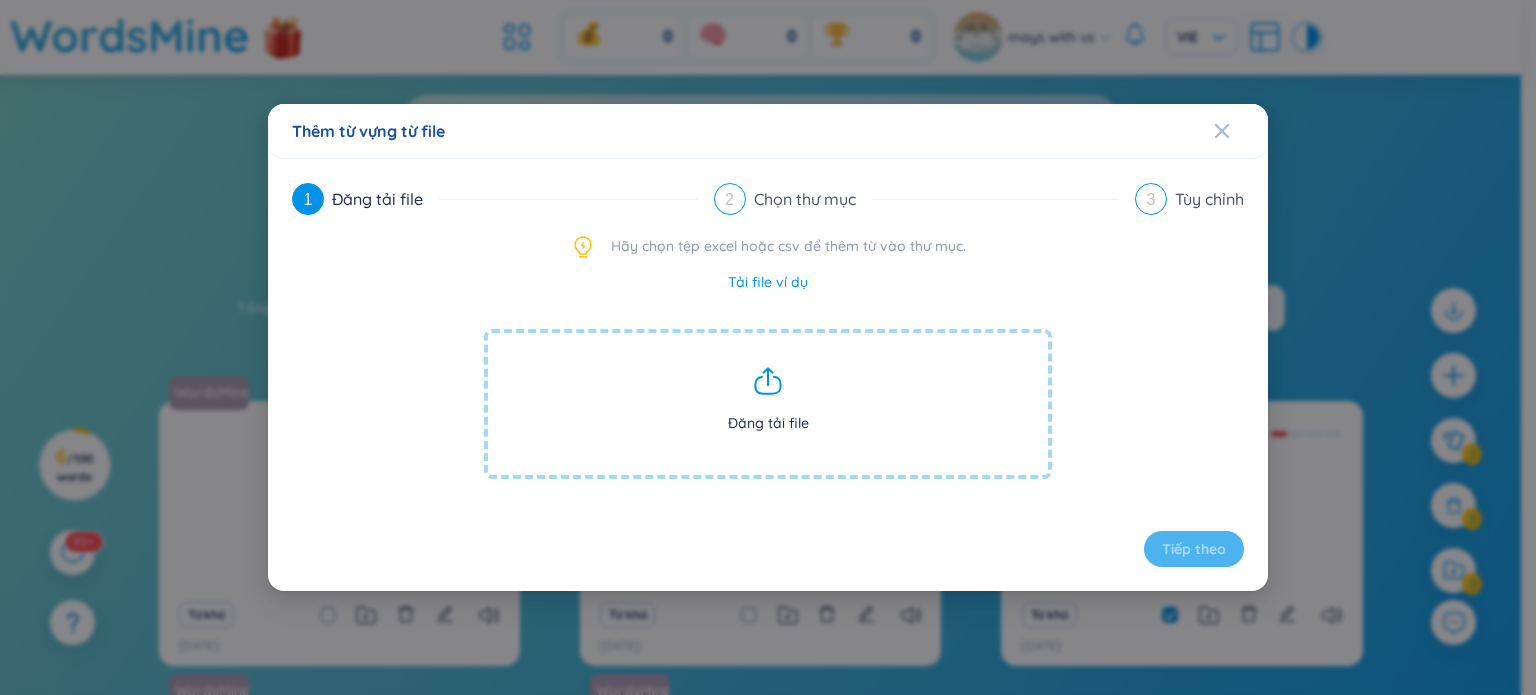 click on "Thêm từ vựng từ file 1 Đăng tải file 2 Chọn thư mục 3 Tùy chỉnh Hãy chọn tệp excel hoặc csv để thêm từ vào thư mục. Tải file ví dụ Đăng tải file Tiếp theo" at bounding box center (768, 347) 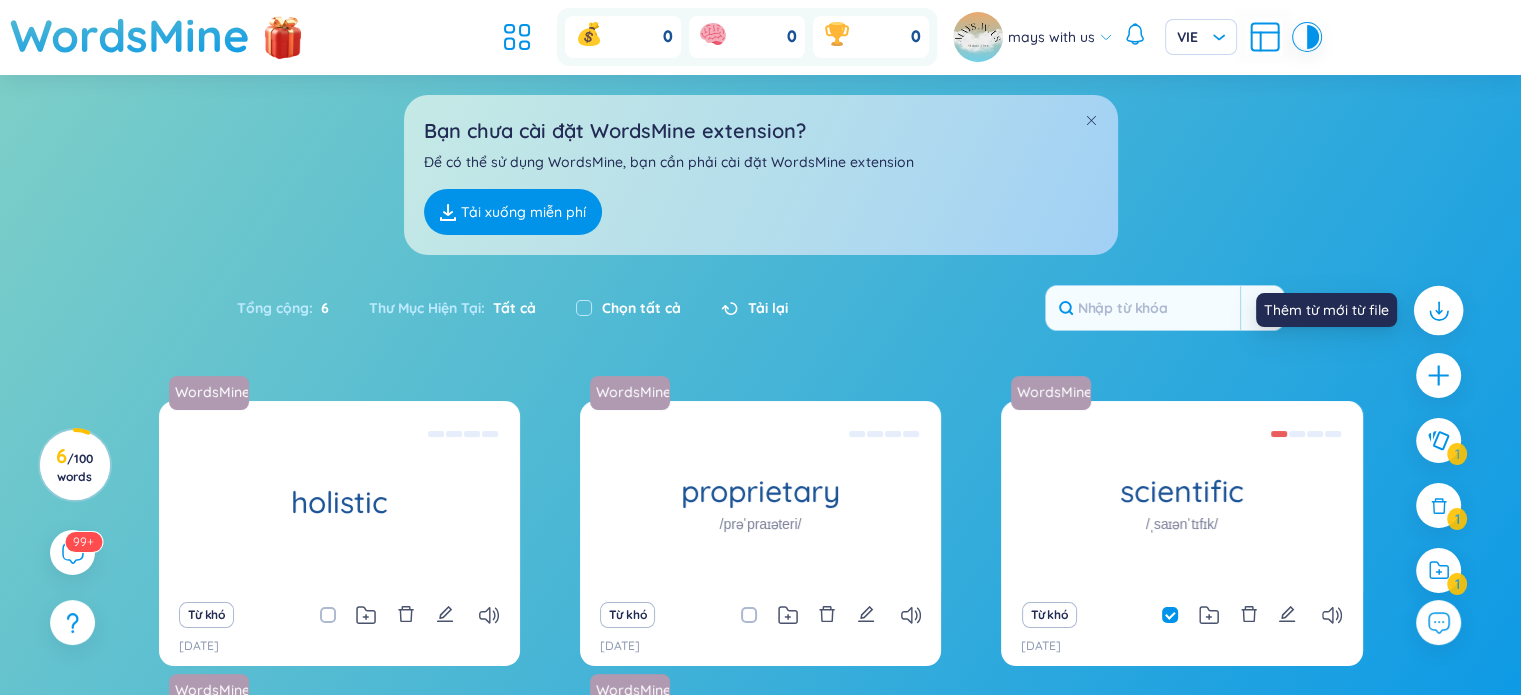 click 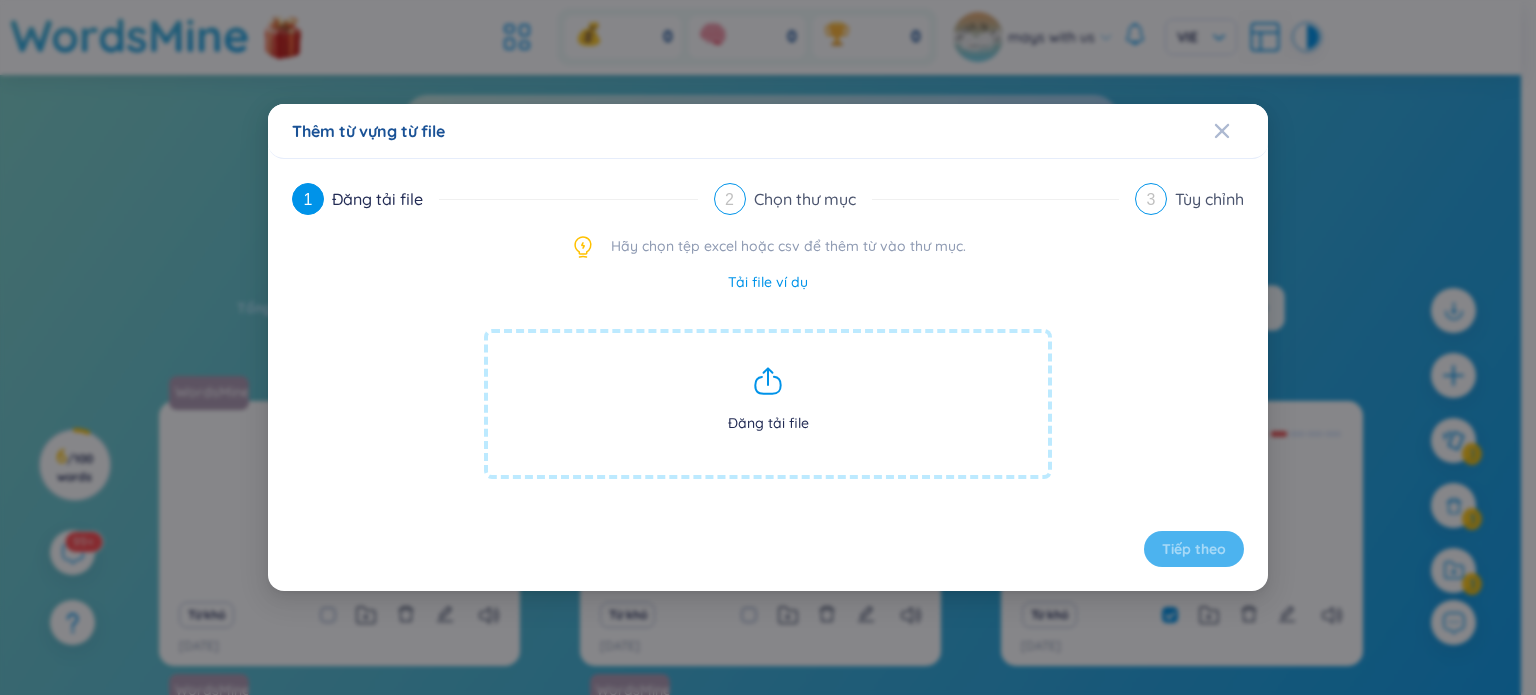 click on "Đăng tải file" at bounding box center (768, 404) 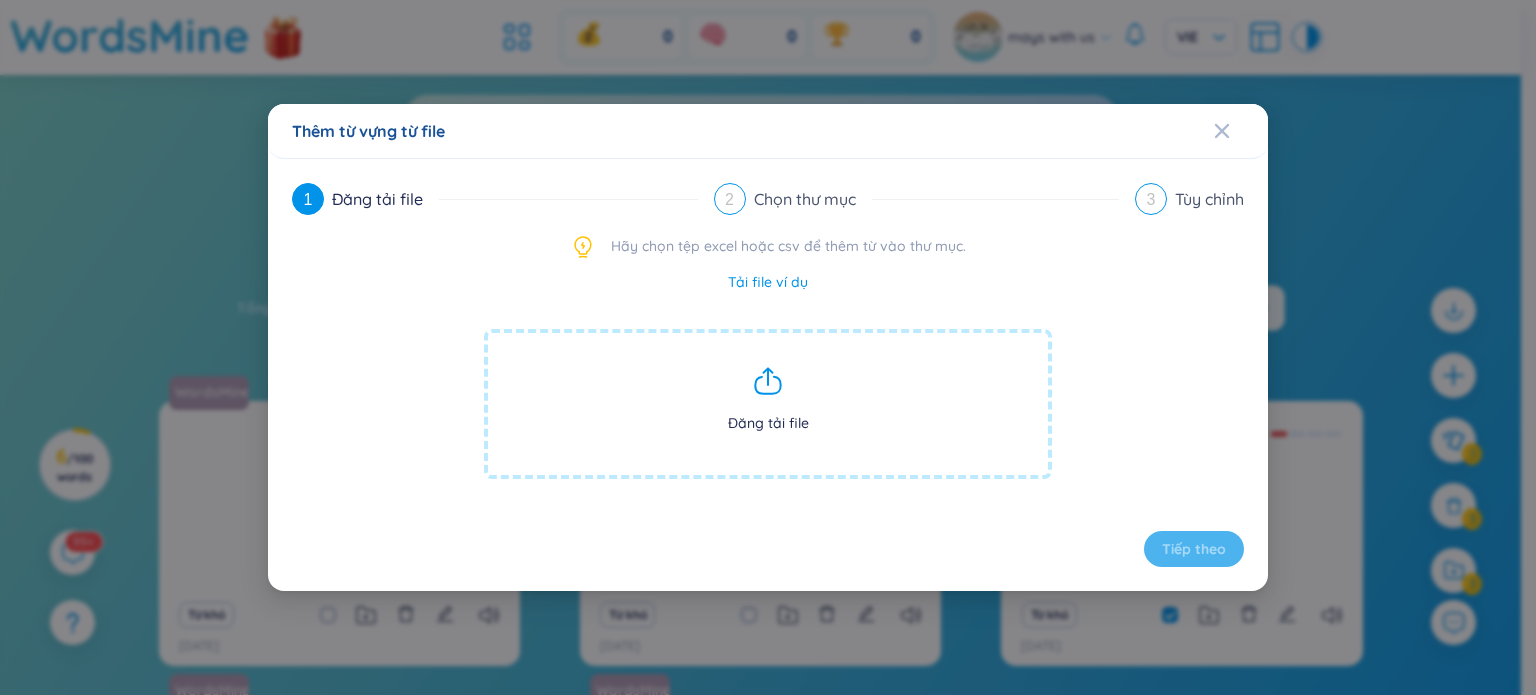 click on "Đăng tải file" at bounding box center (768, 404) 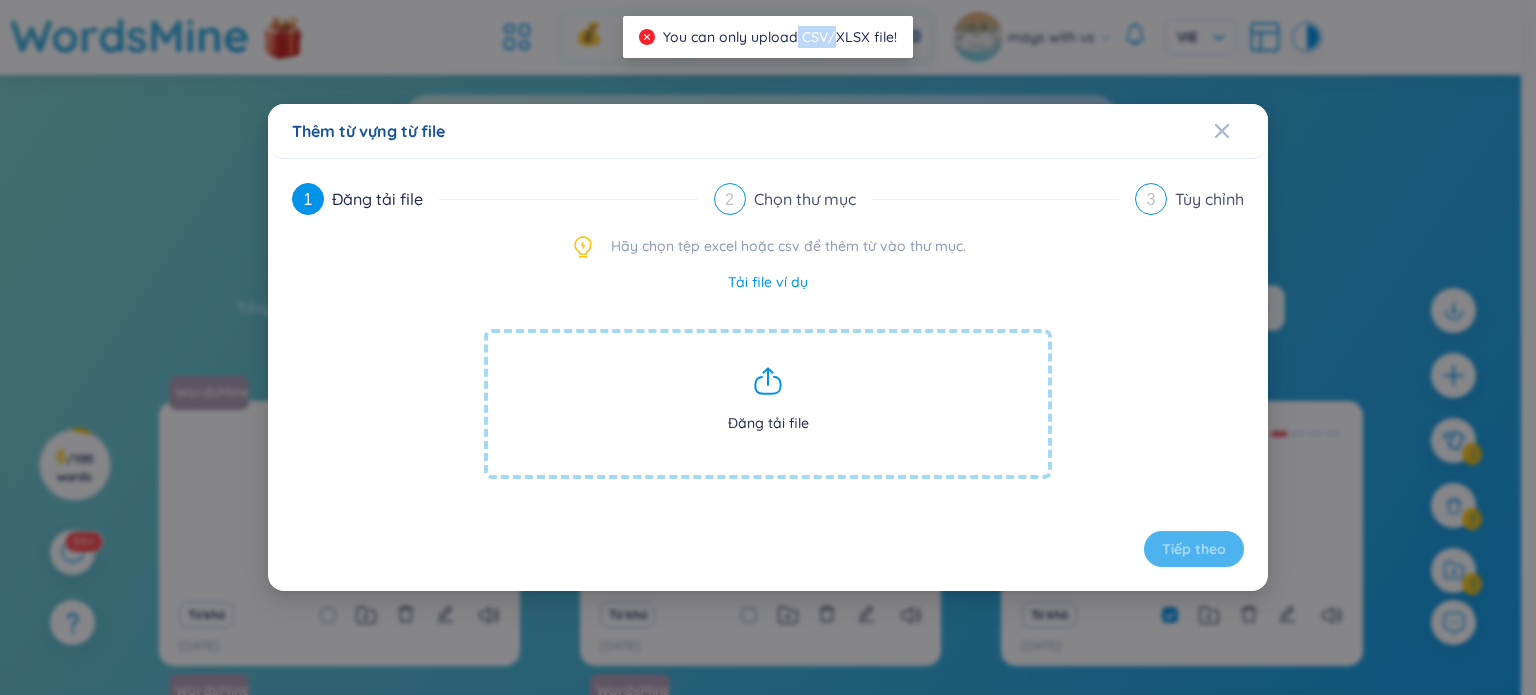 drag, startPoint x: 798, startPoint y: 43, endPoint x: 835, endPoint y: 38, distance: 37.336308 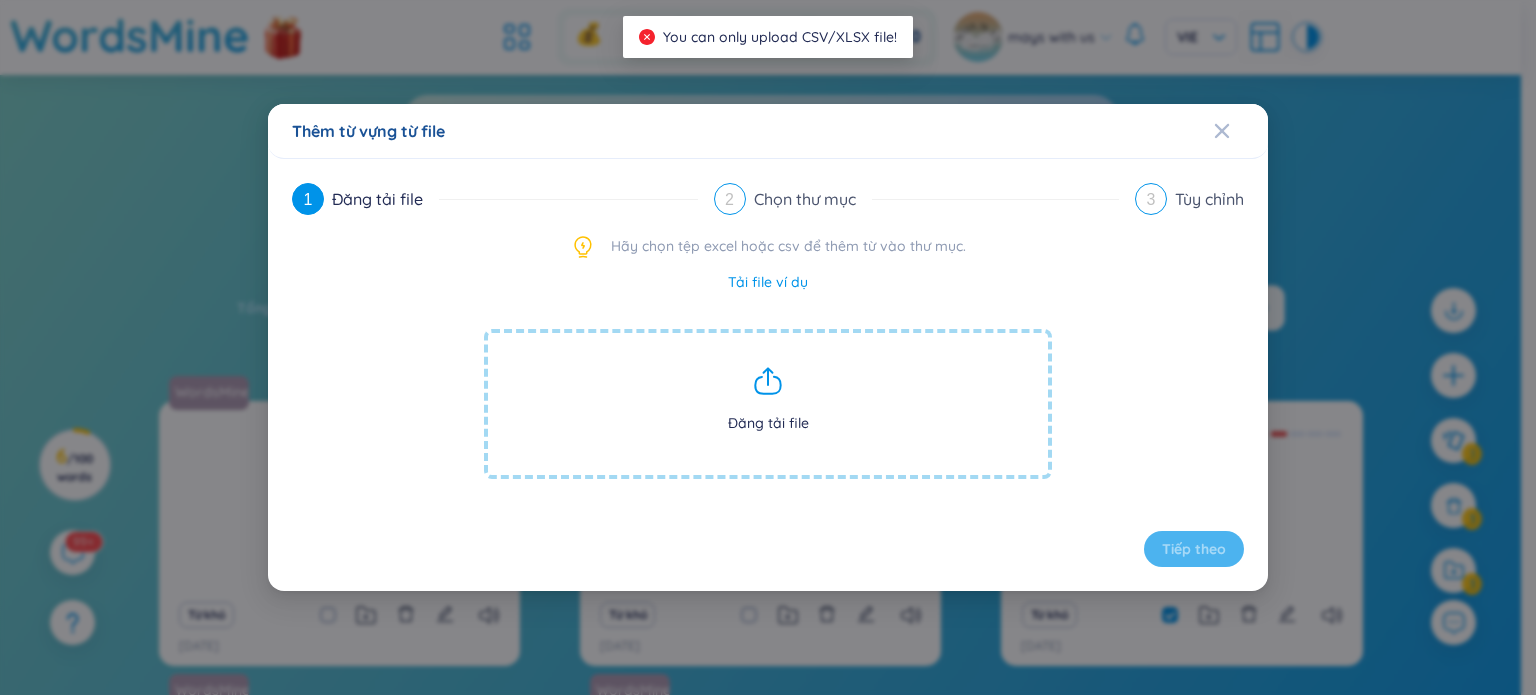 click on "You can only upload CSV/XLSX file!" at bounding box center (780, 37) 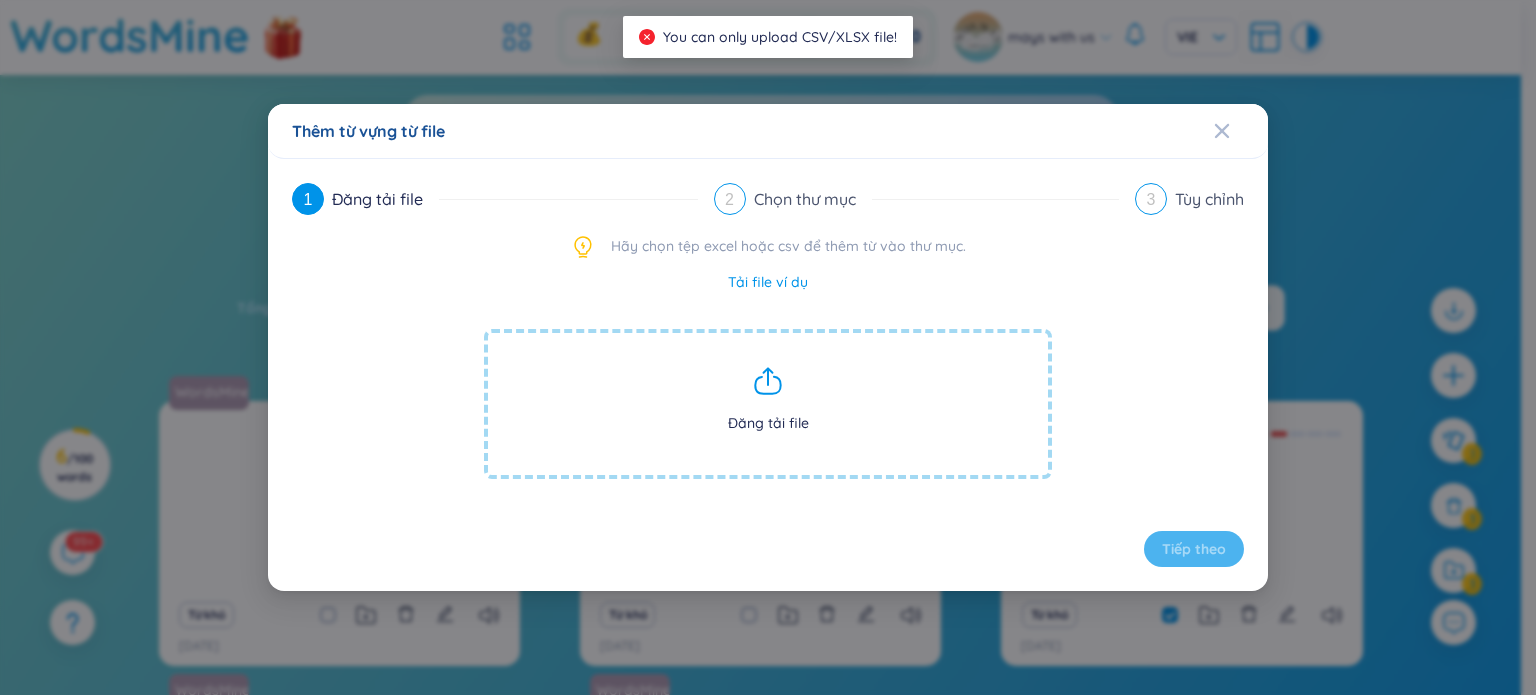 click on "2 Chọn thư mục" at bounding box center [917, 199] 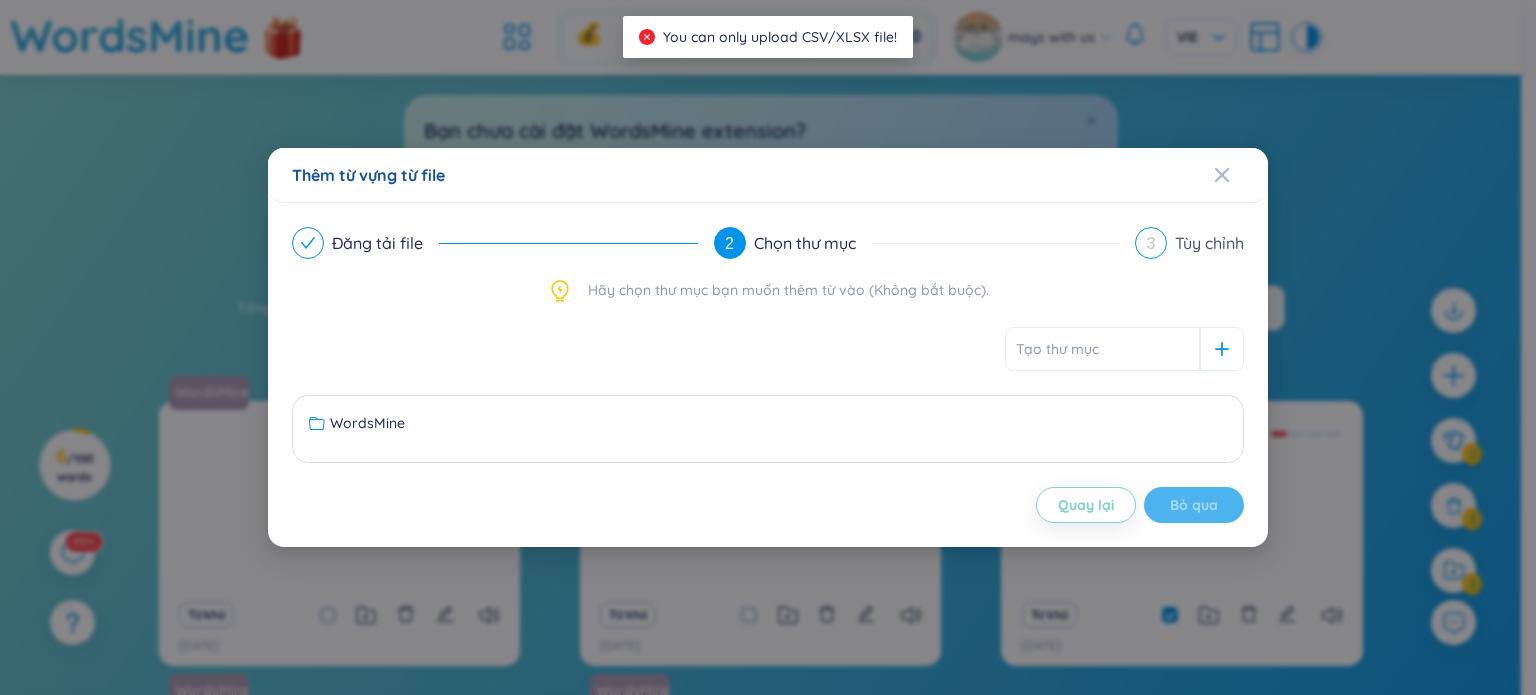 click on "WordsMine Không có dữ liệu" at bounding box center (768, 429) 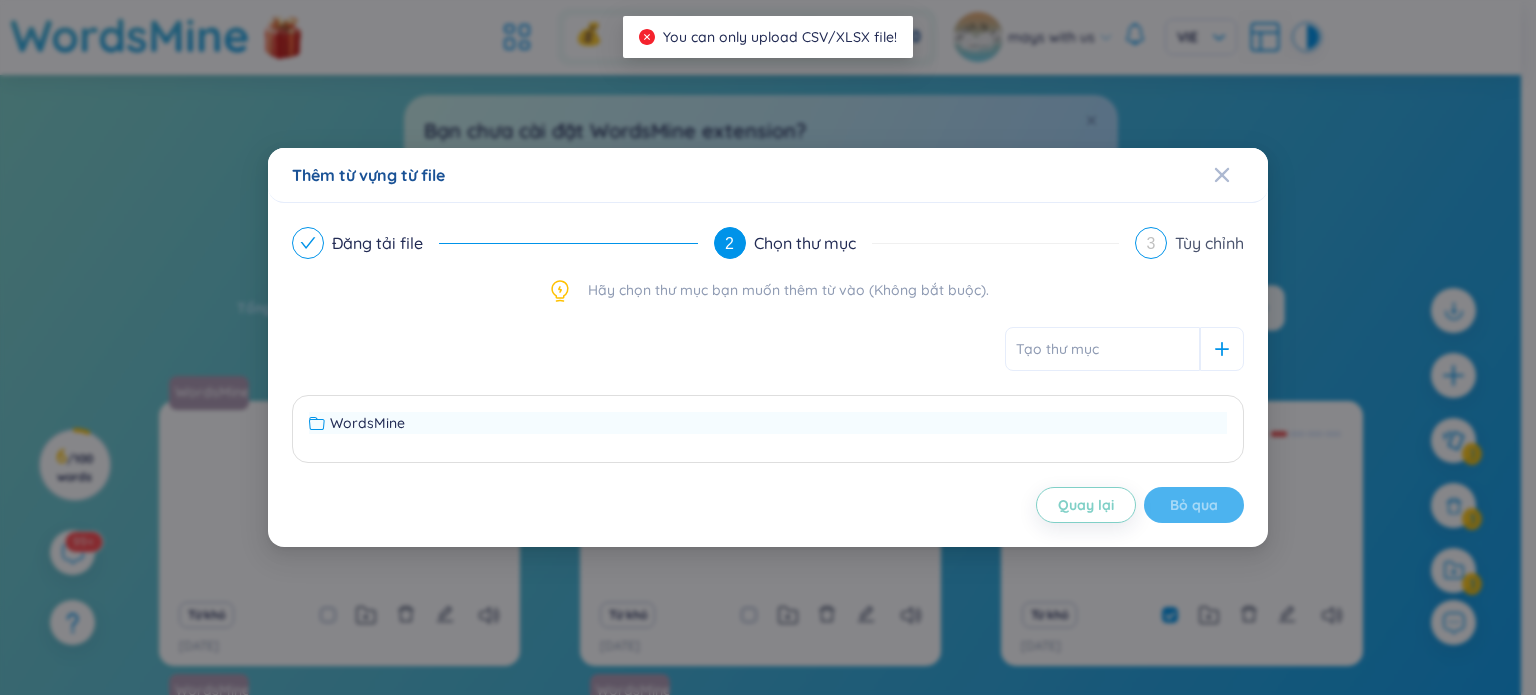 click on "WordsMine" at bounding box center (367, 423) 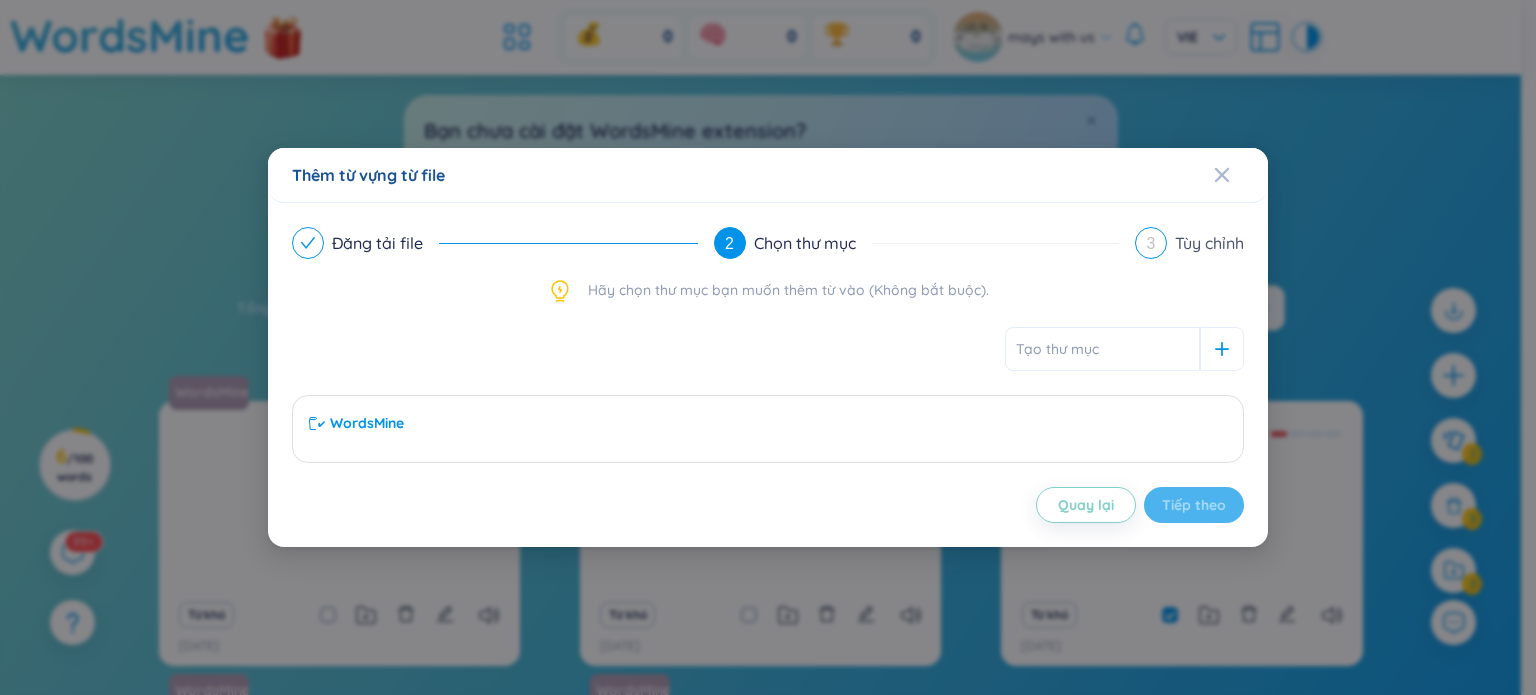 click at bounding box center [768, 349] 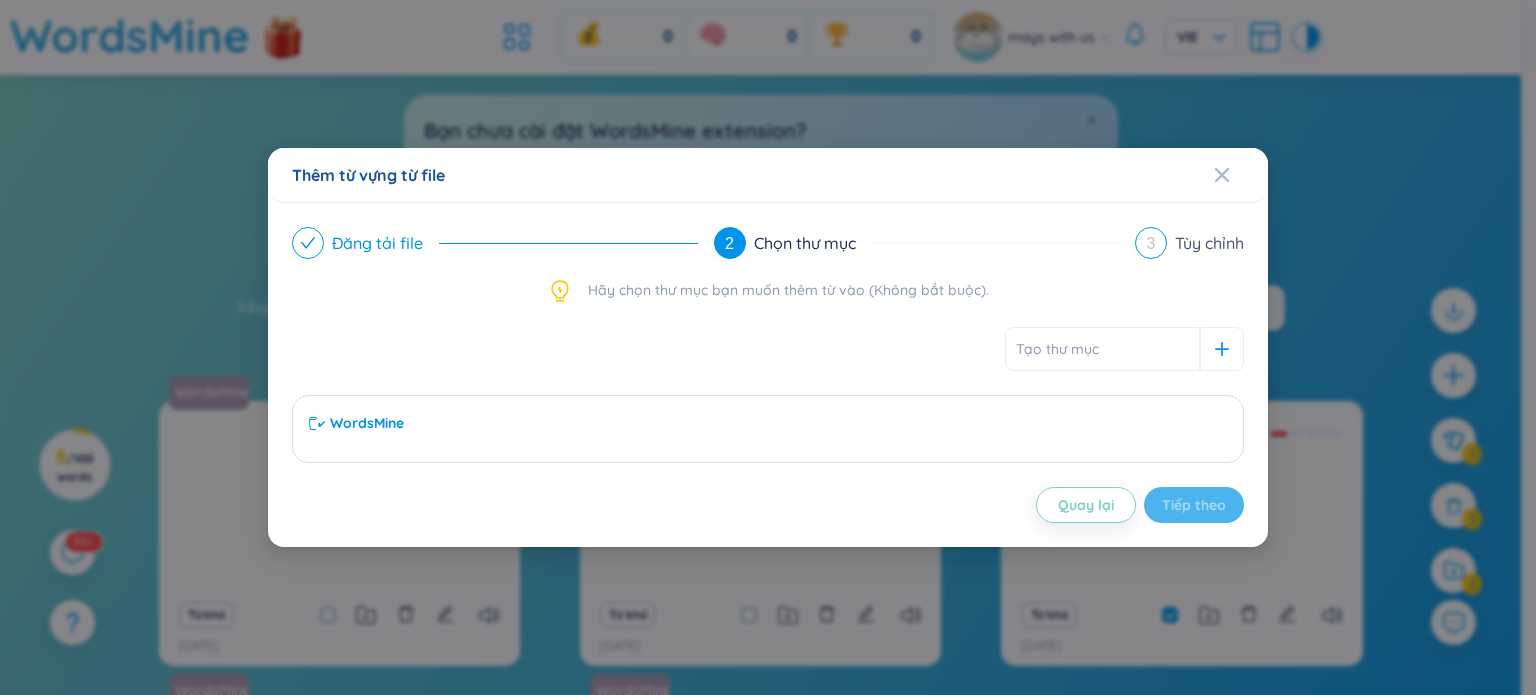 click at bounding box center (308, 243) 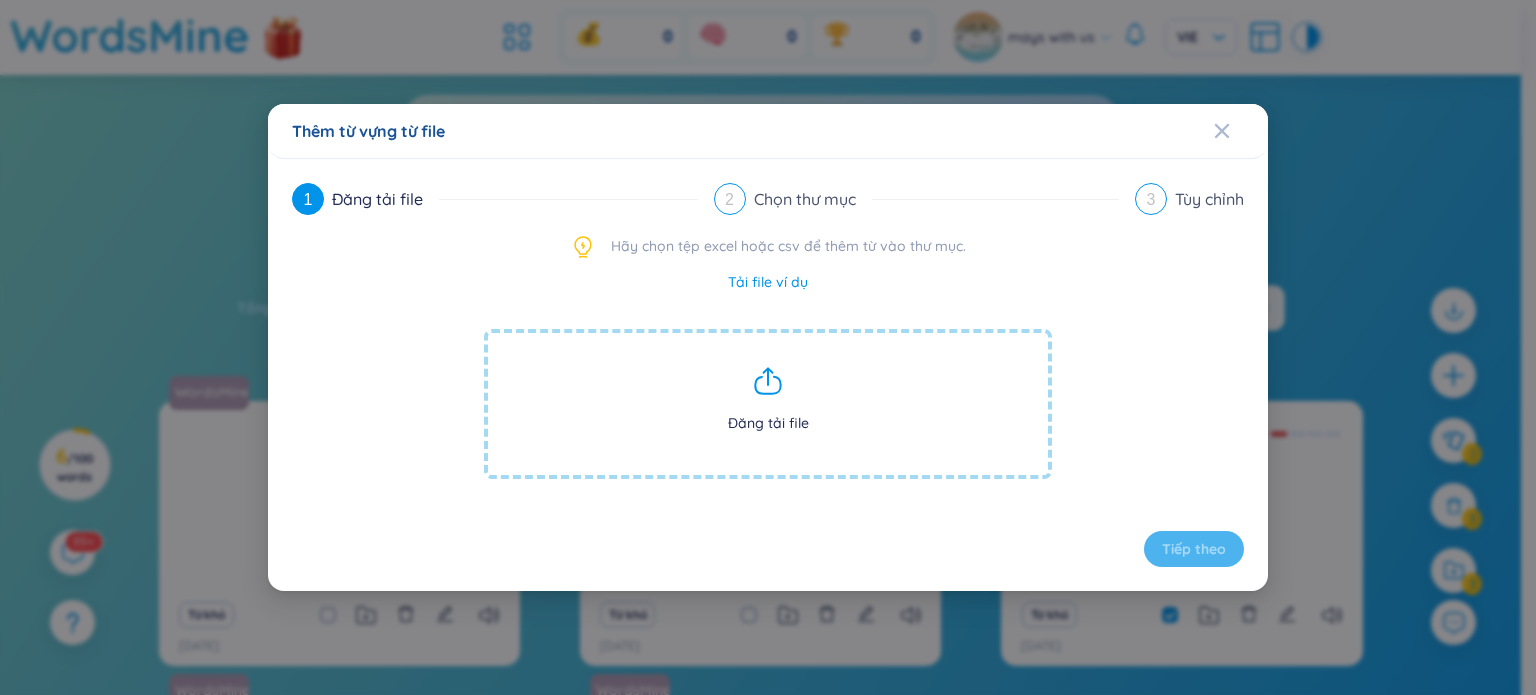 click on "Tải file ví dụ" at bounding box center (768, 282) 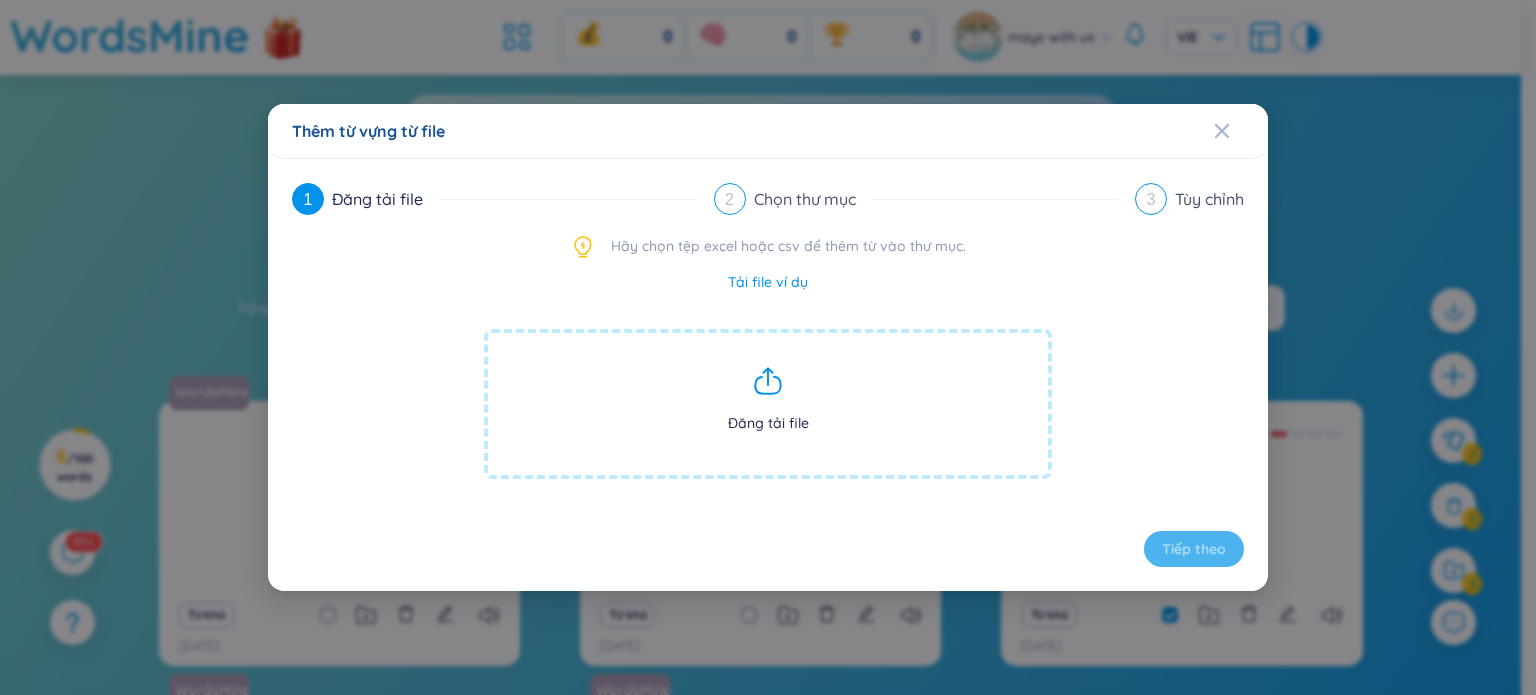 click on "Đăng tải file" at bounding box center [768, 404] 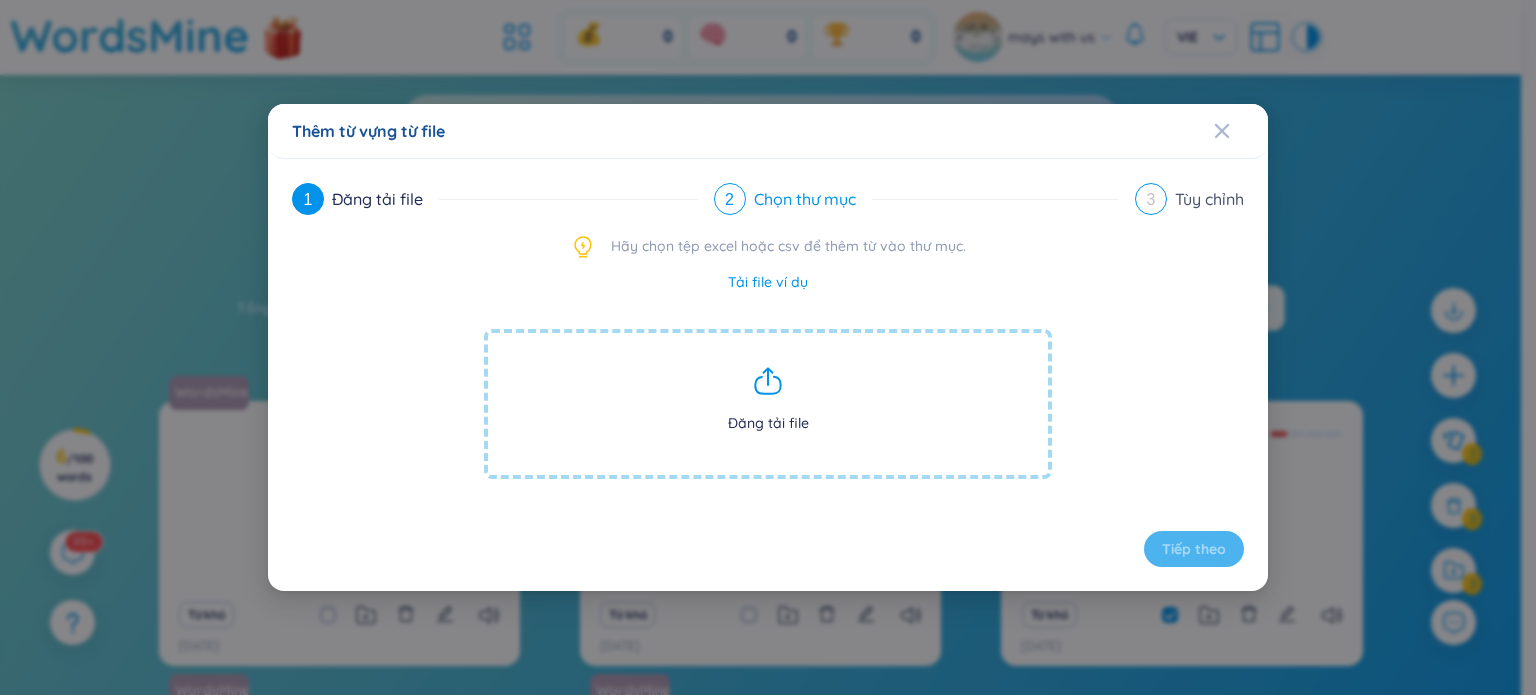 click on "2" at bounding box center [730, 199] 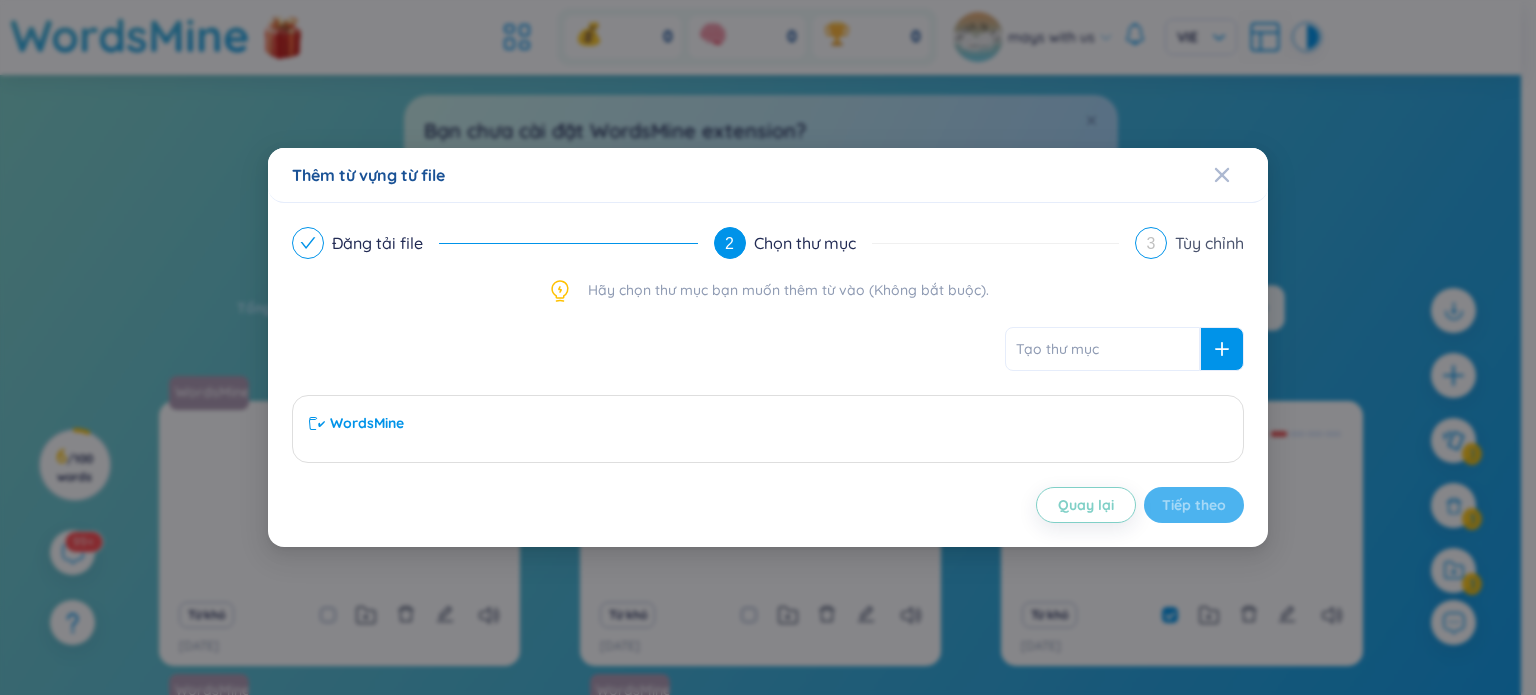click at bounding box center [1222, 349] 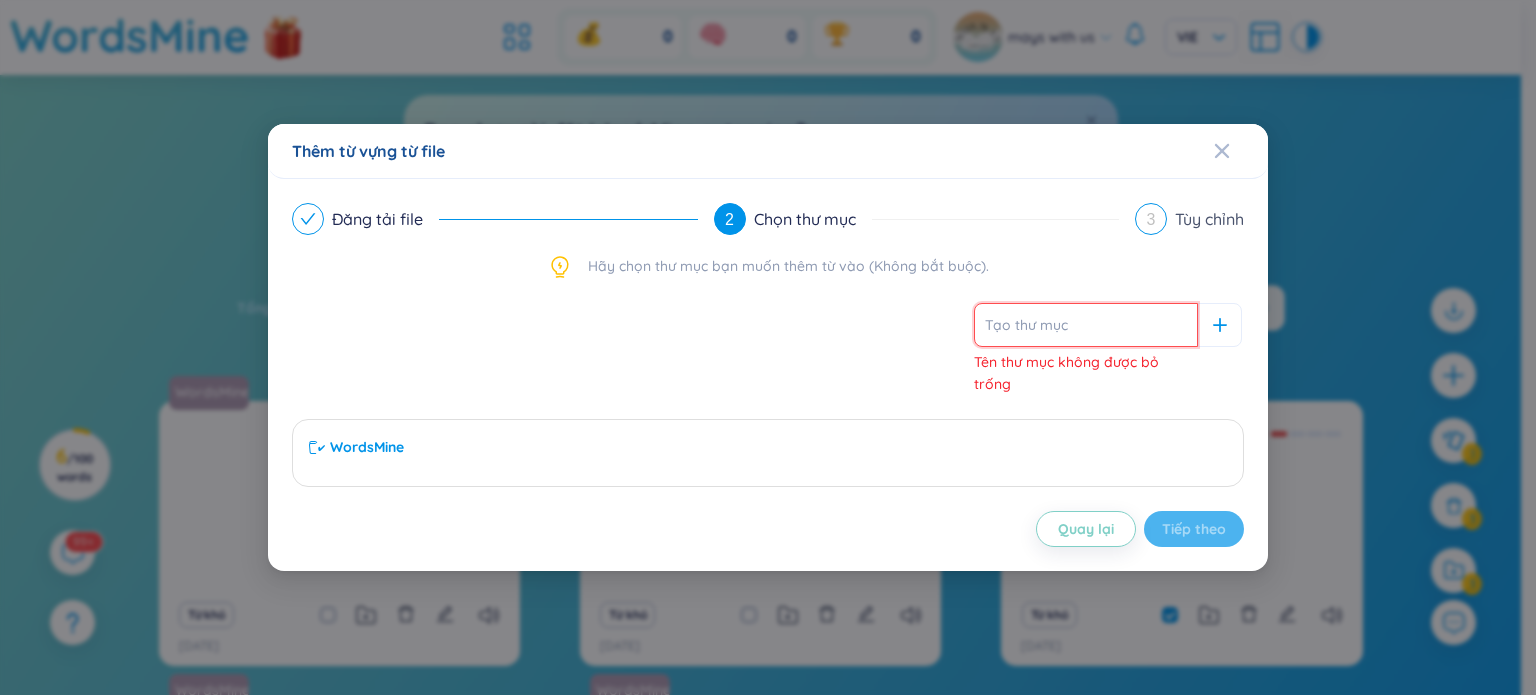 click at bounding box center (1086, 325) 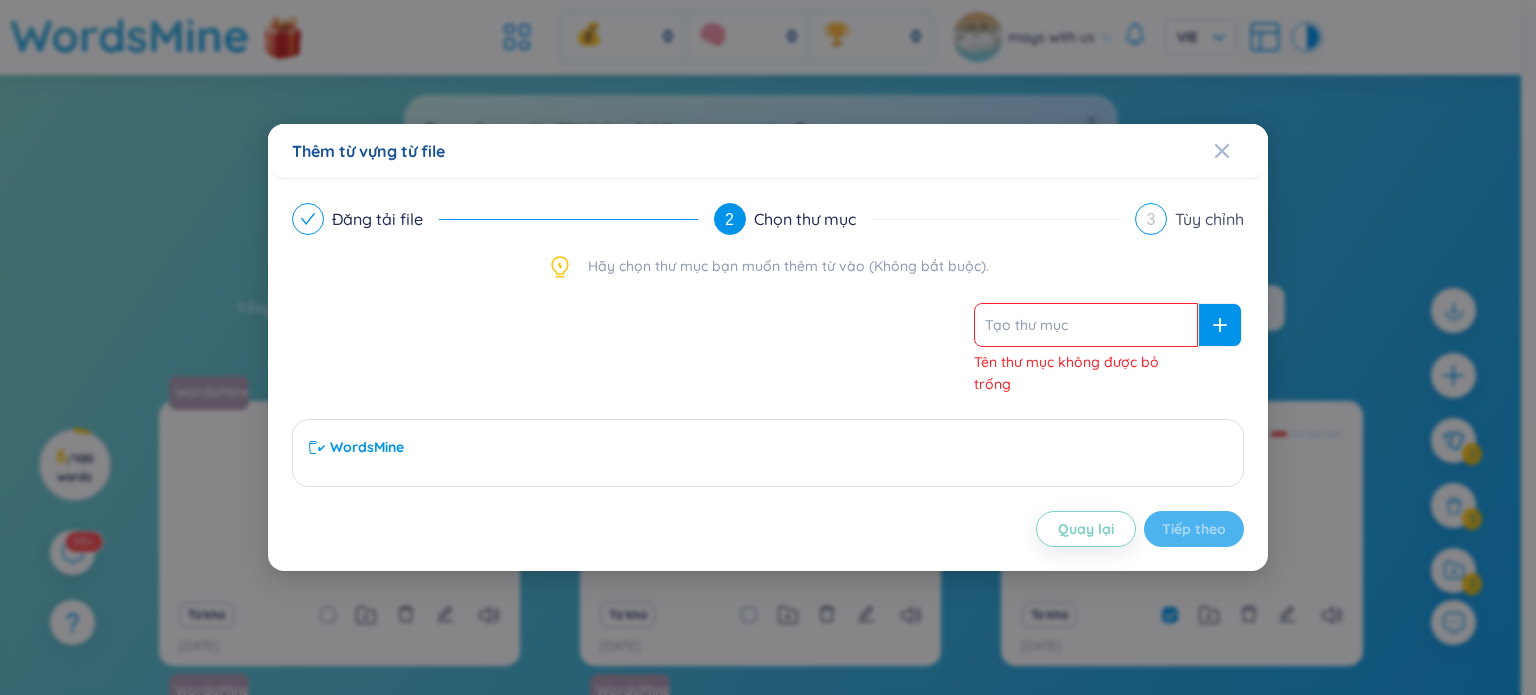 click at bounding box center [1220, 325] 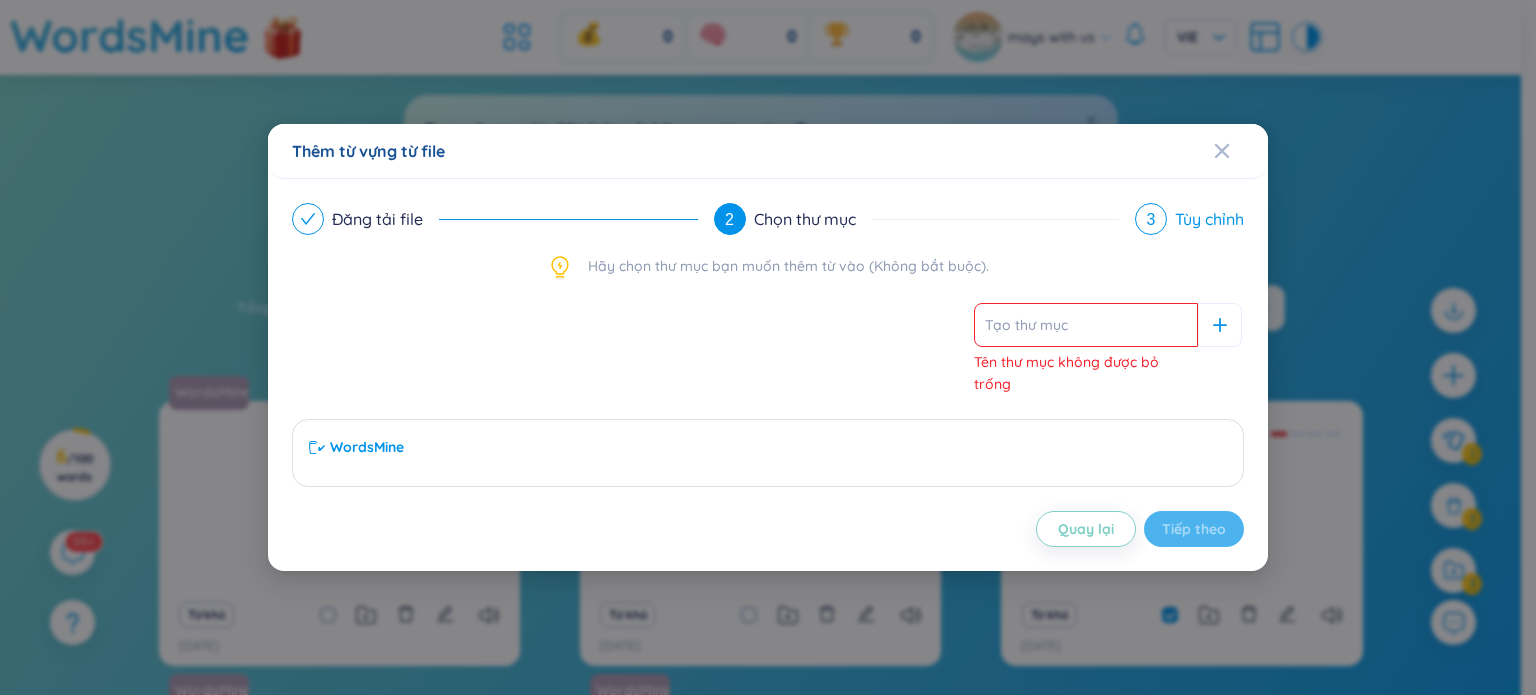 click on "Tùy chỉnh" at bounding box center (1209, 219) 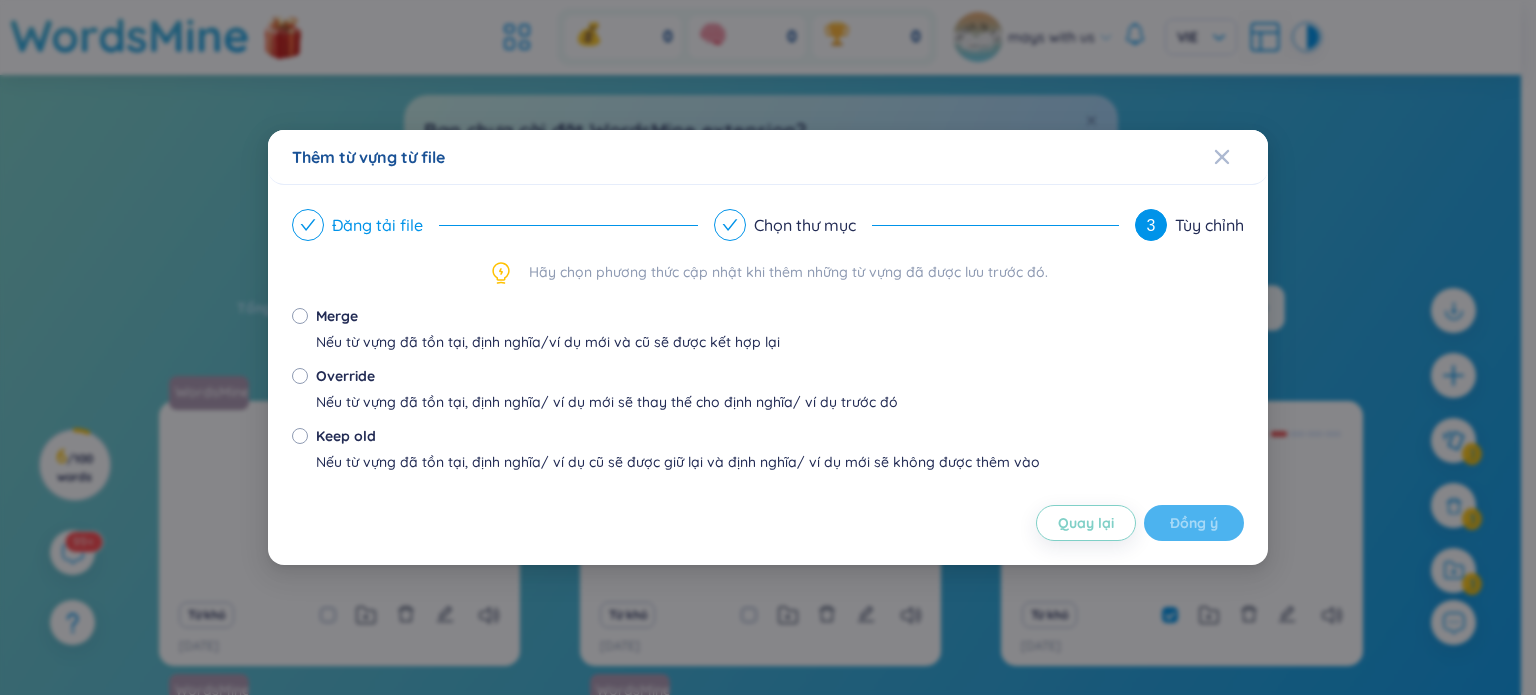 click on "Đăng tải file" at bounding box center (385, 225) 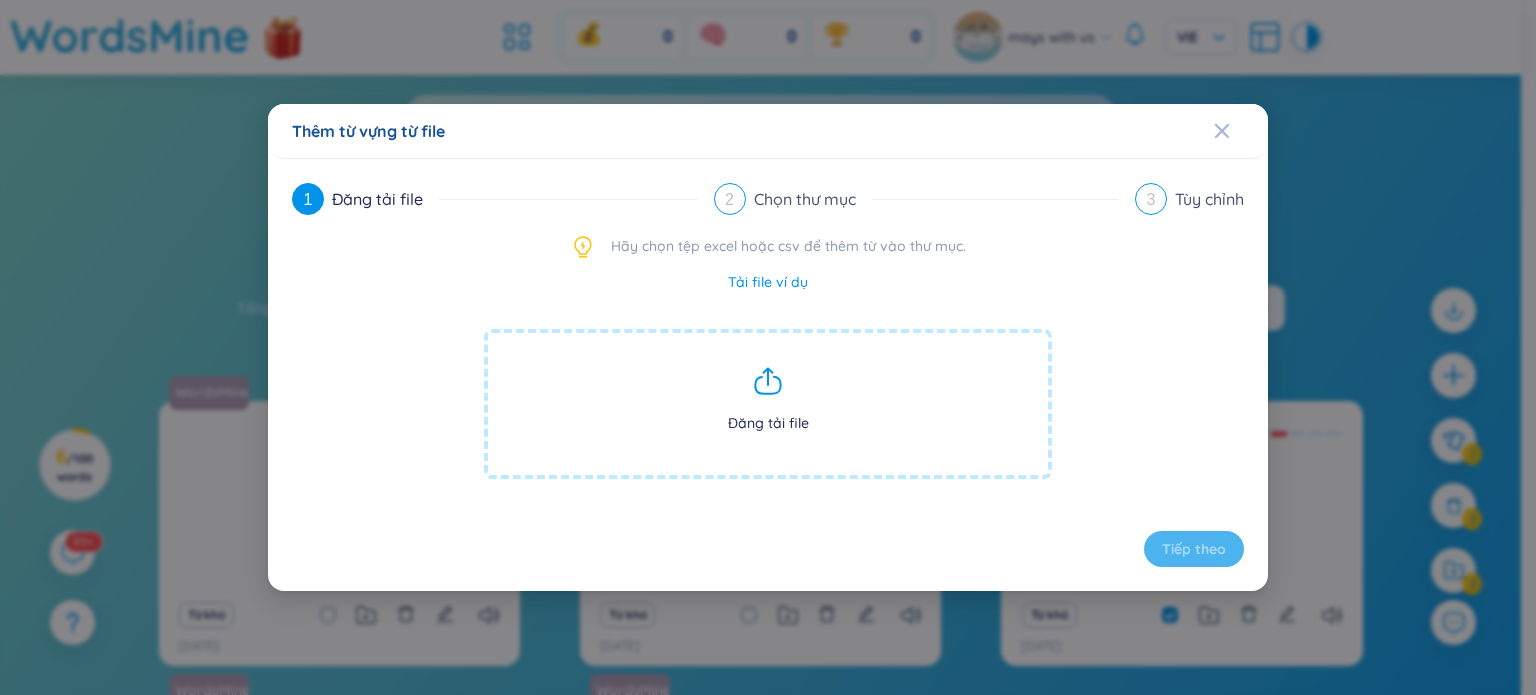 click on "Đăng tải file" at bounding box center [768, 404] 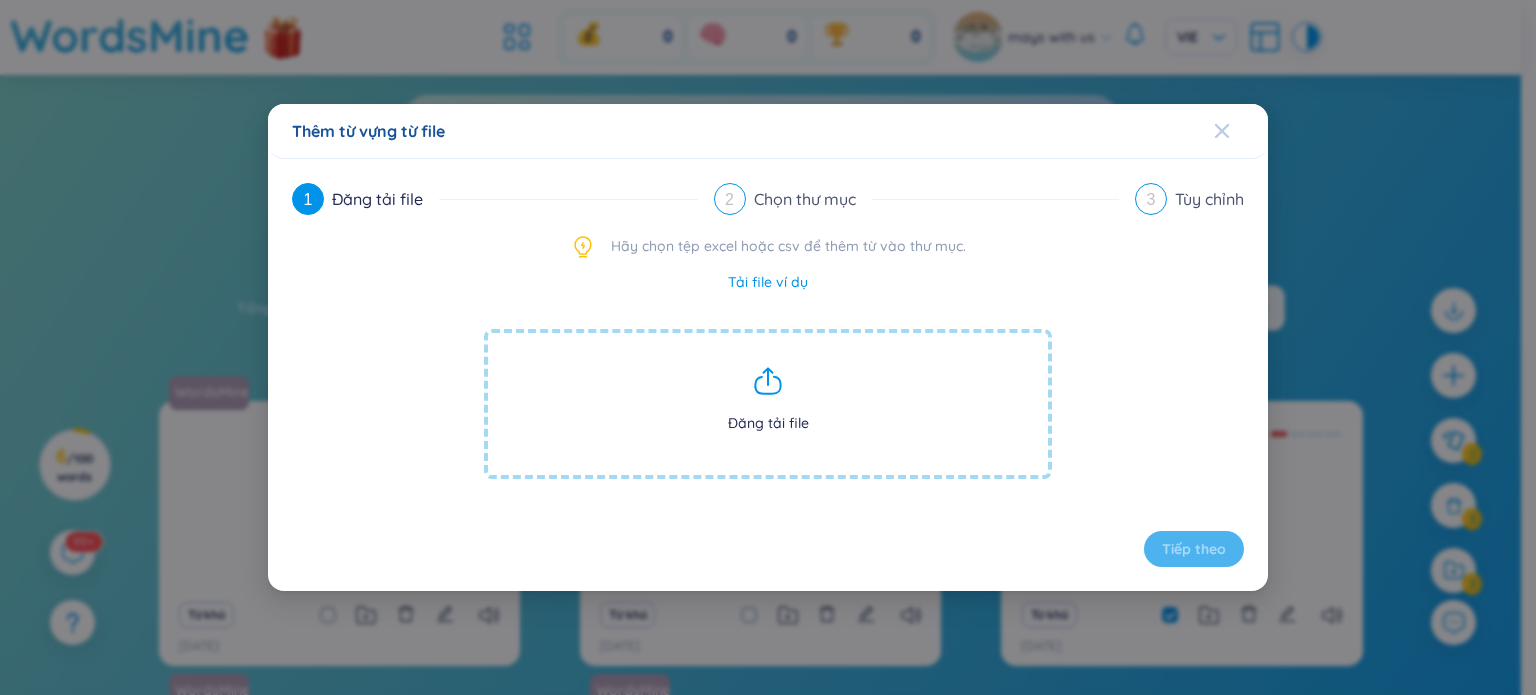 click 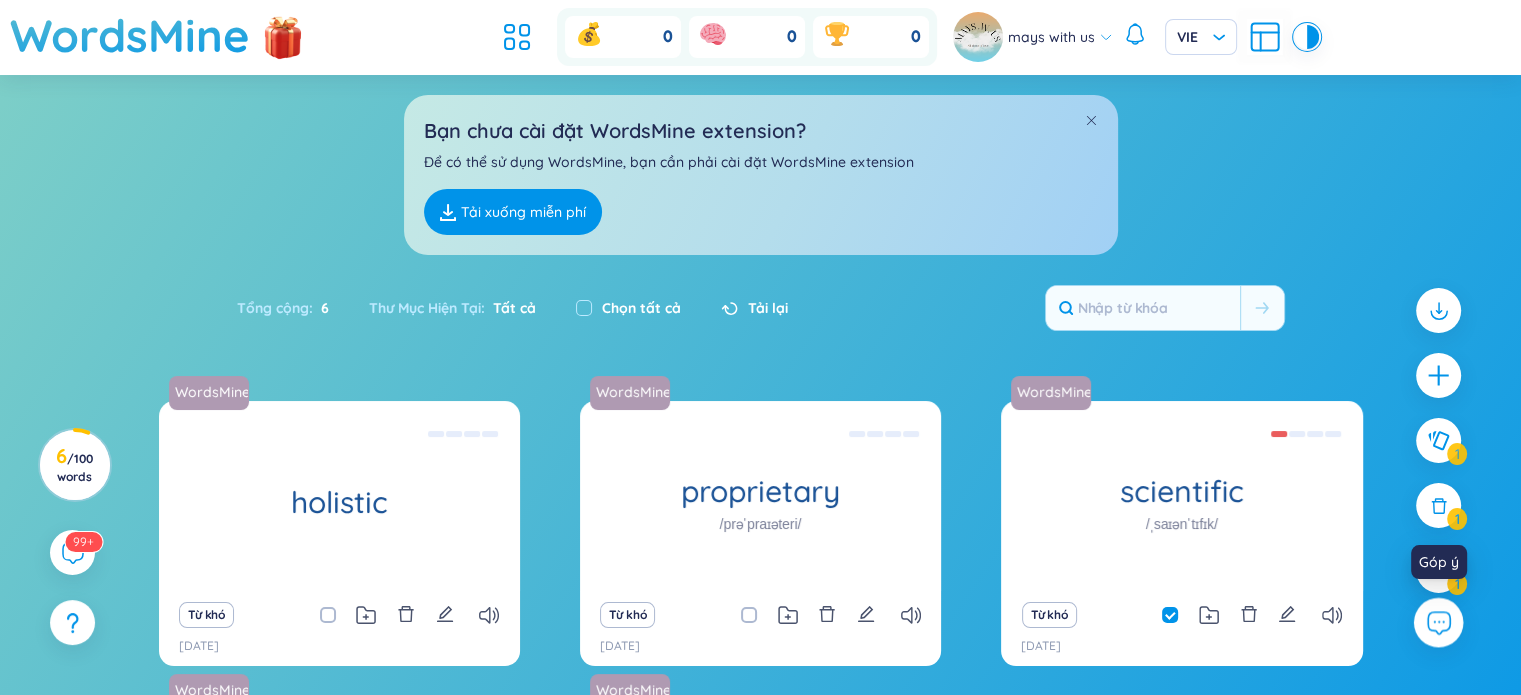 click 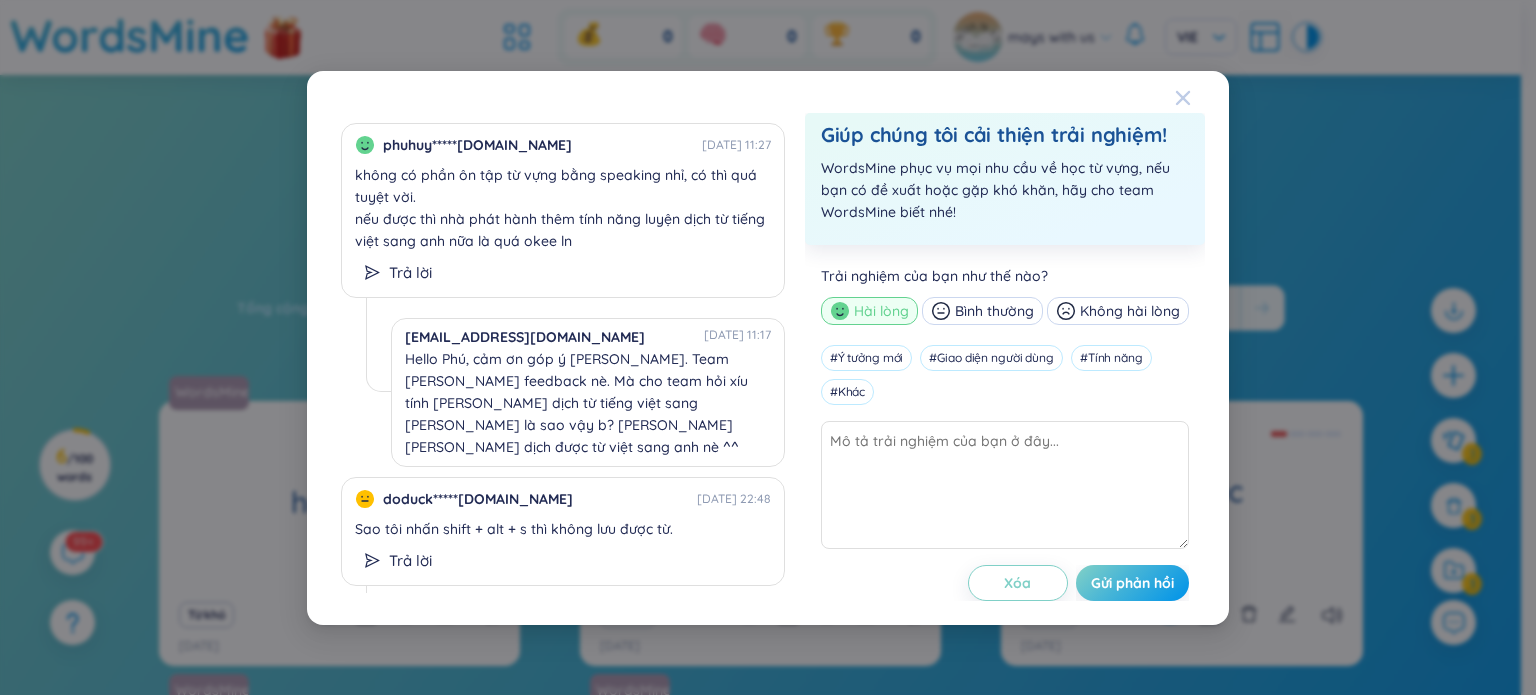 click 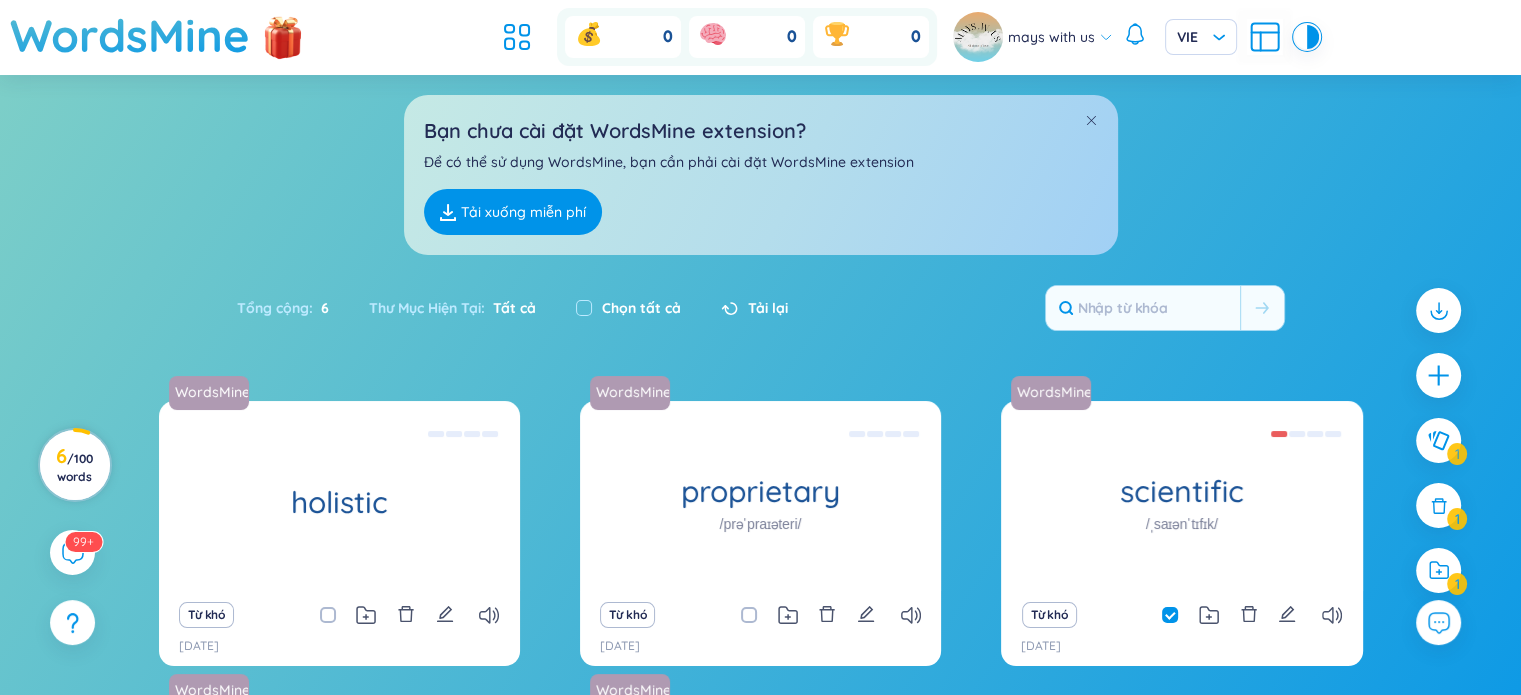 click on "/ 100   words" at bounding box center (75, 467) 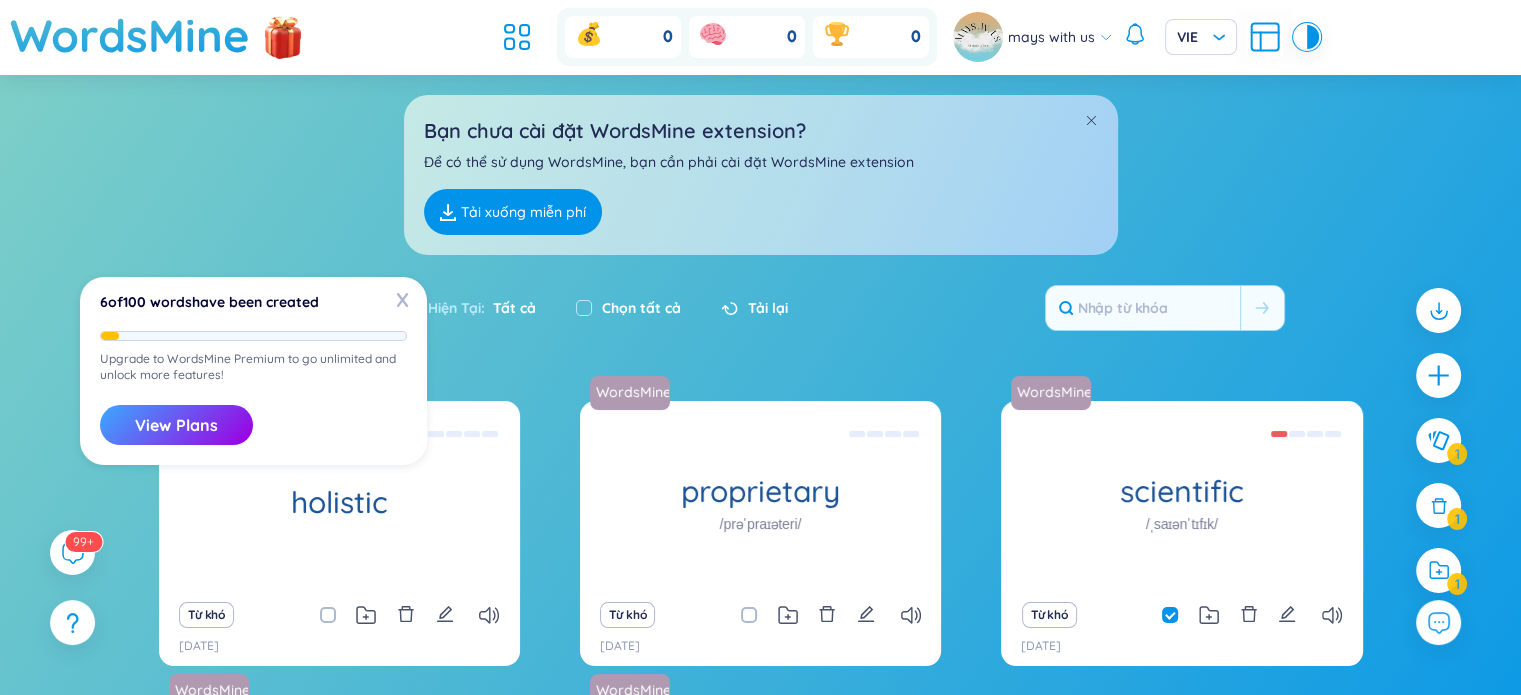 drag, startPoint x: 414, startPoint y: 291, endPoint x: 350, endPoint y: 343, distance: 82.46211 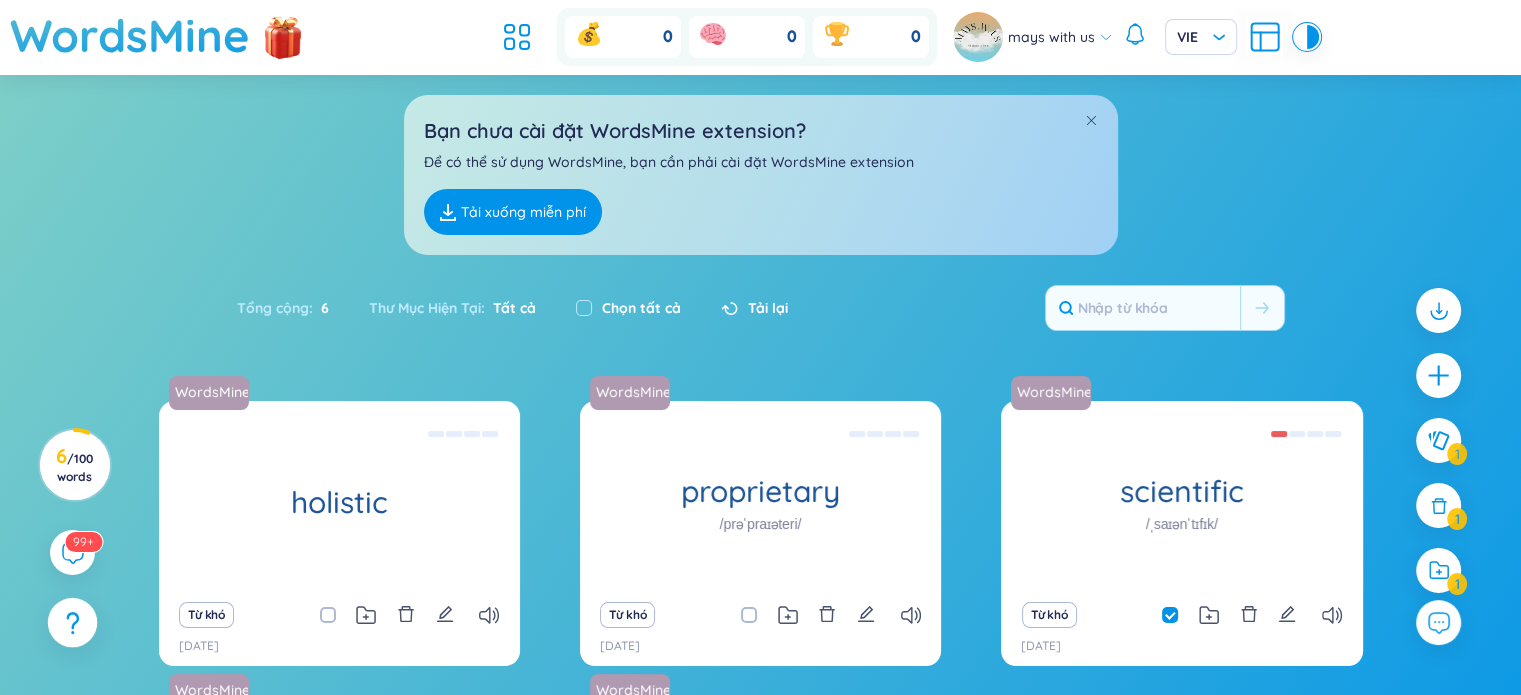 click at bounding box center [72, 622] 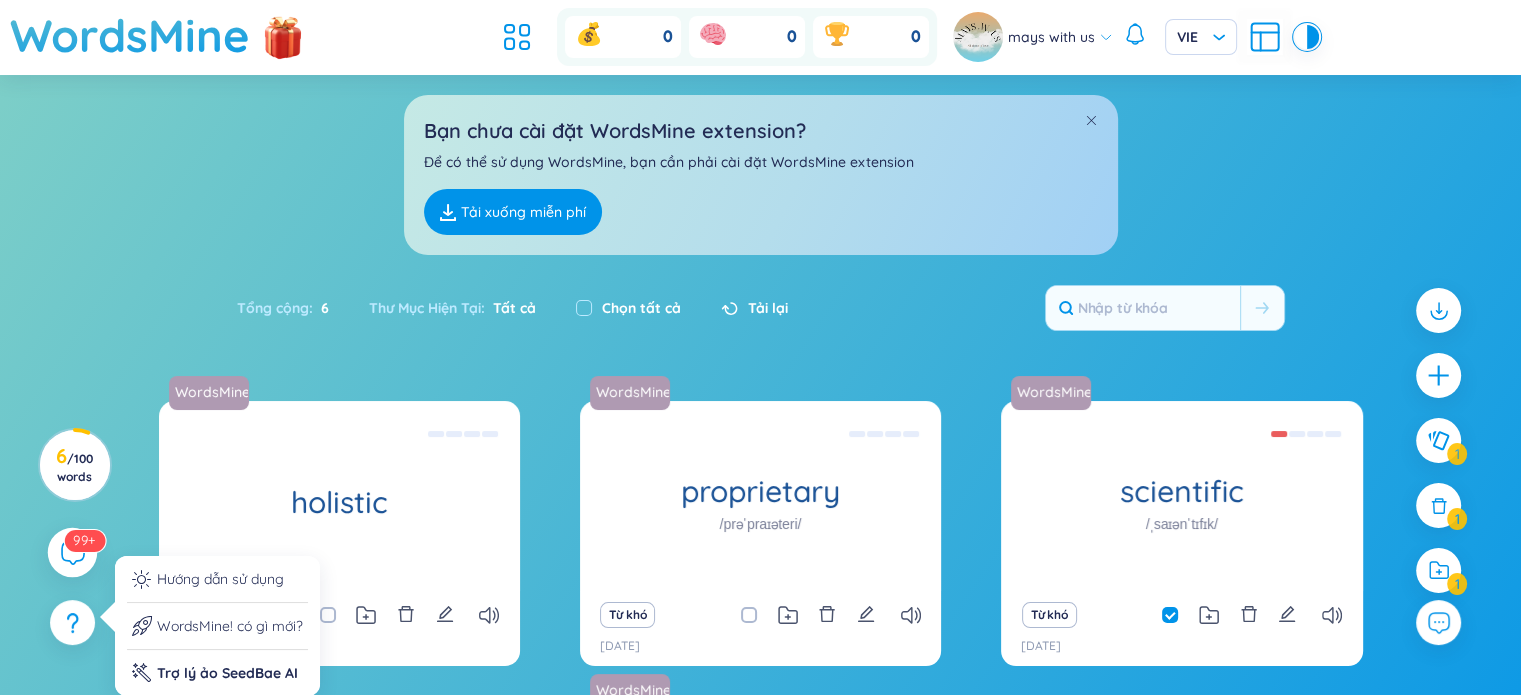 click on "99+" at bounding box center [73, 553] 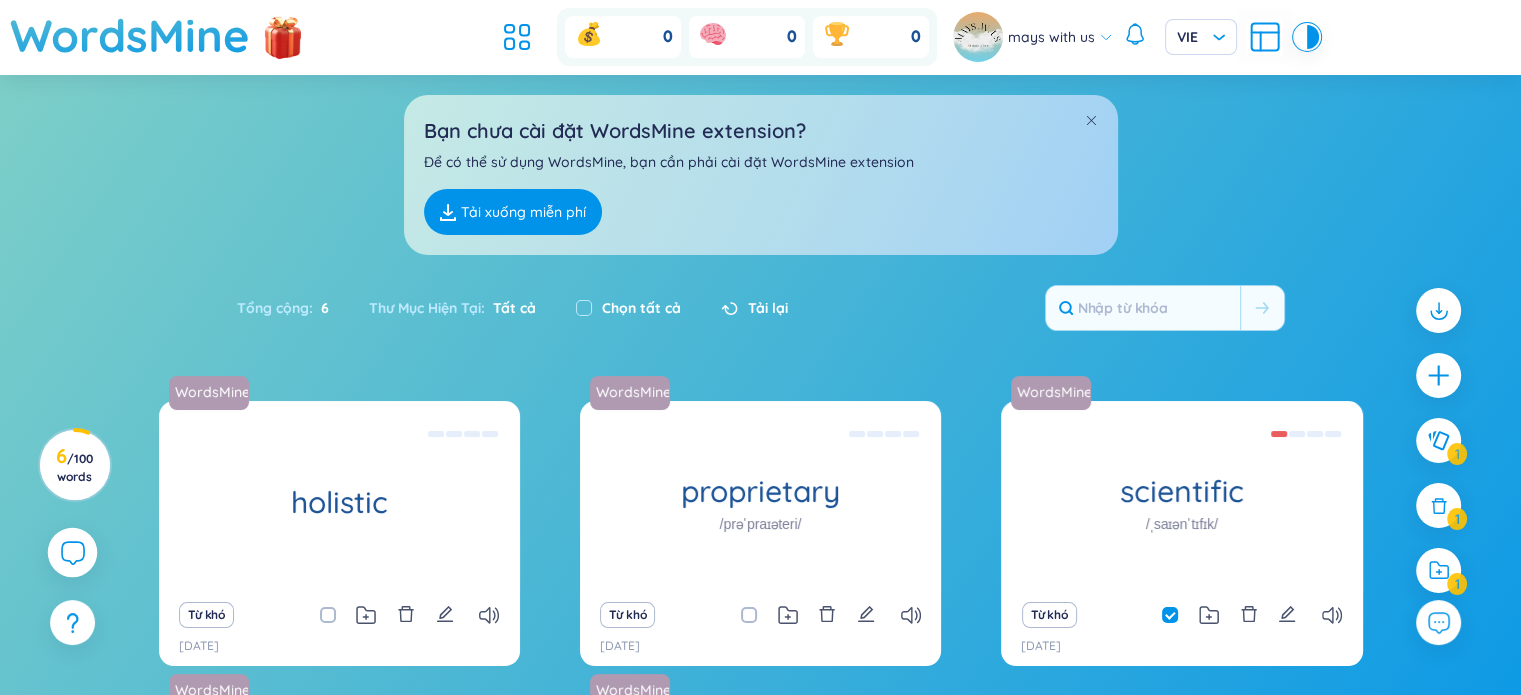 click on "99+" at bounding box center [73, 553] 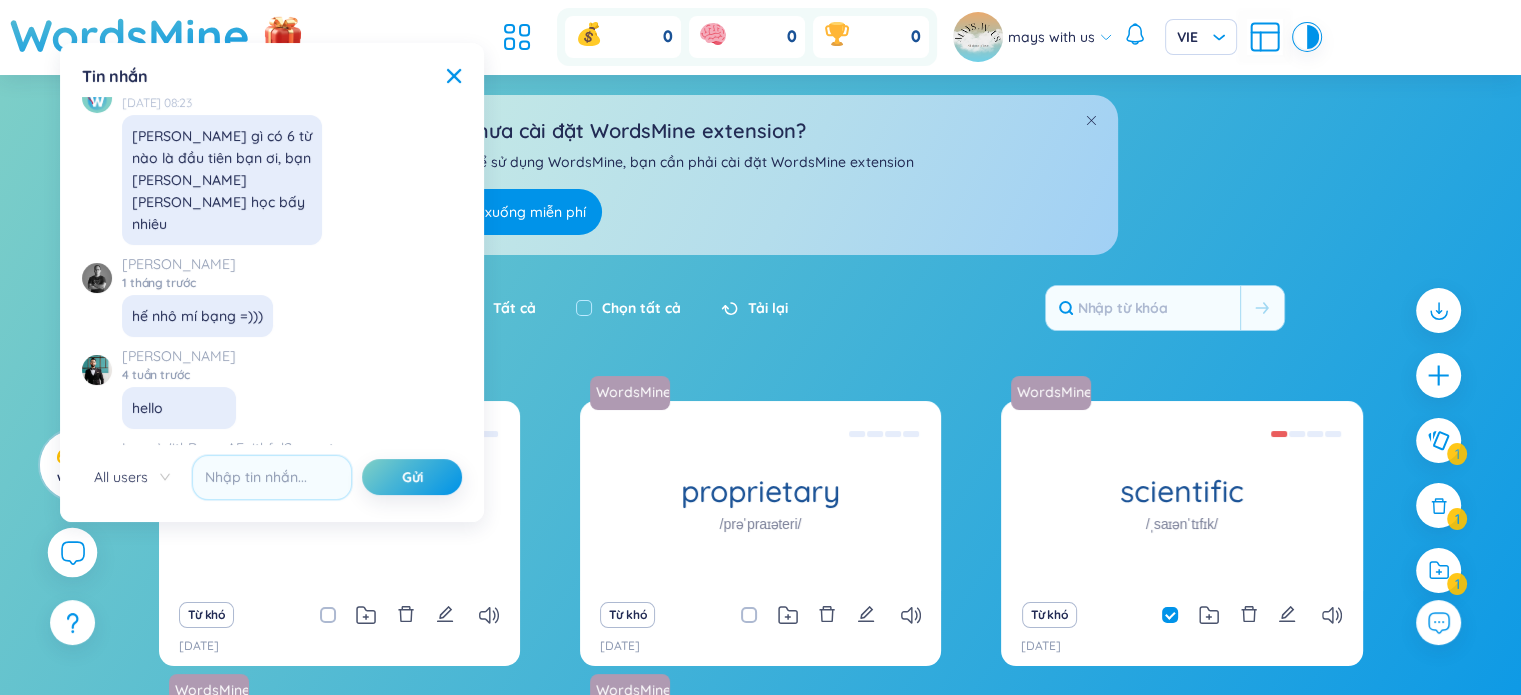 click at bounding box center [73, 553] 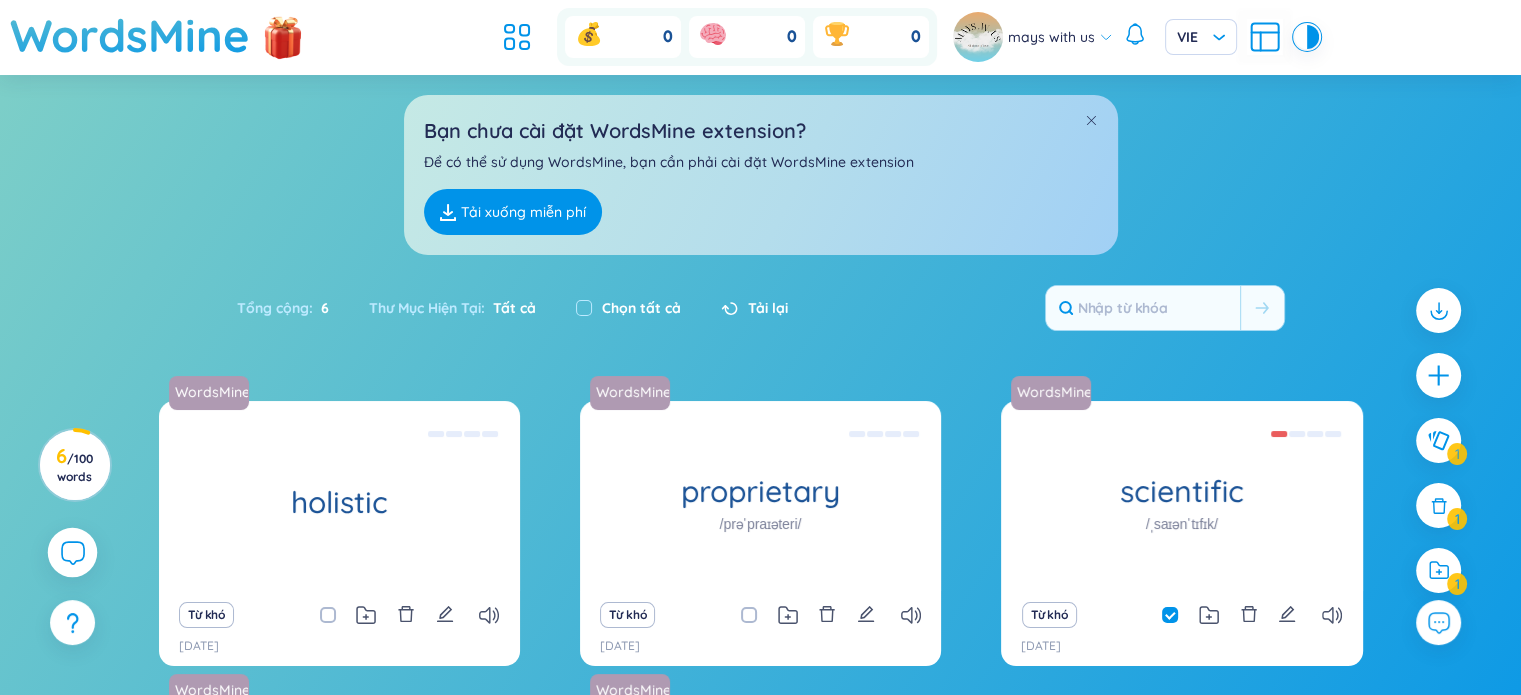 click at bounding box center [73, 553] 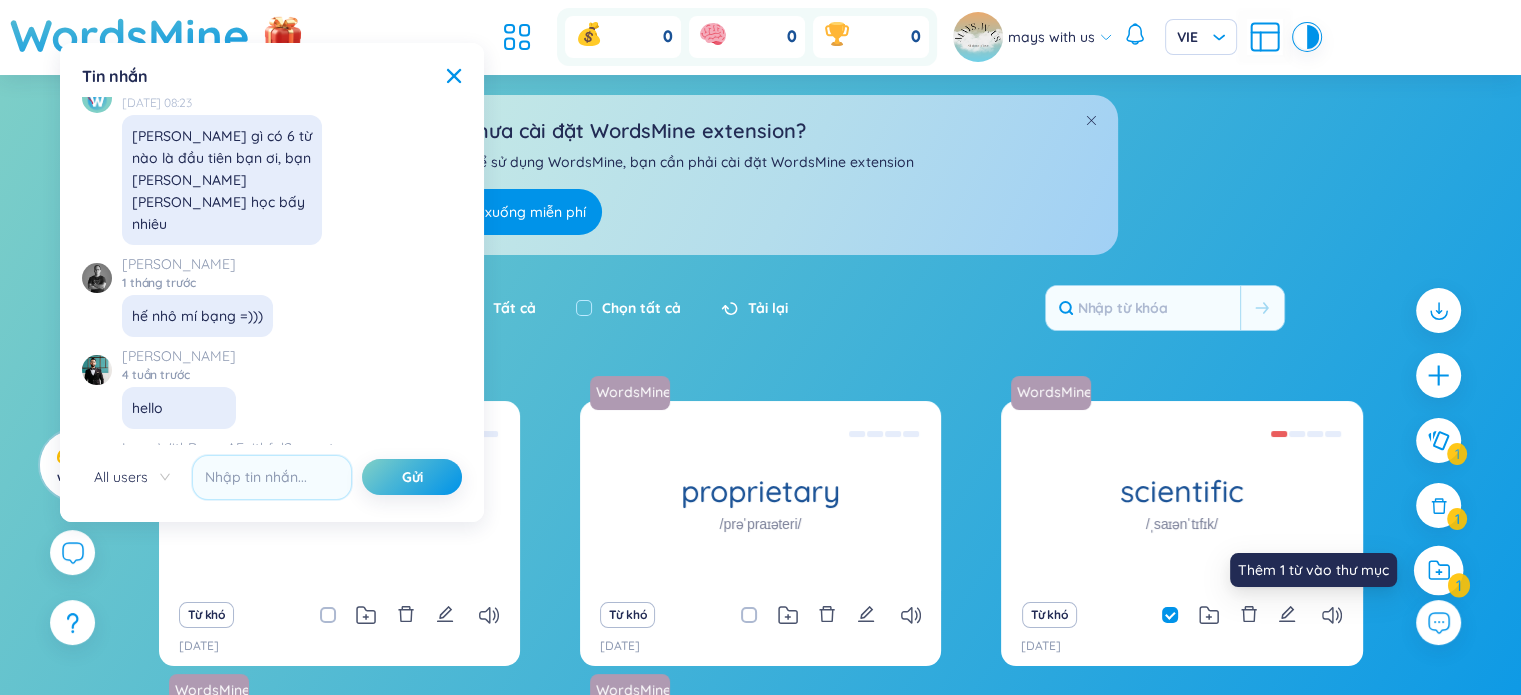 click 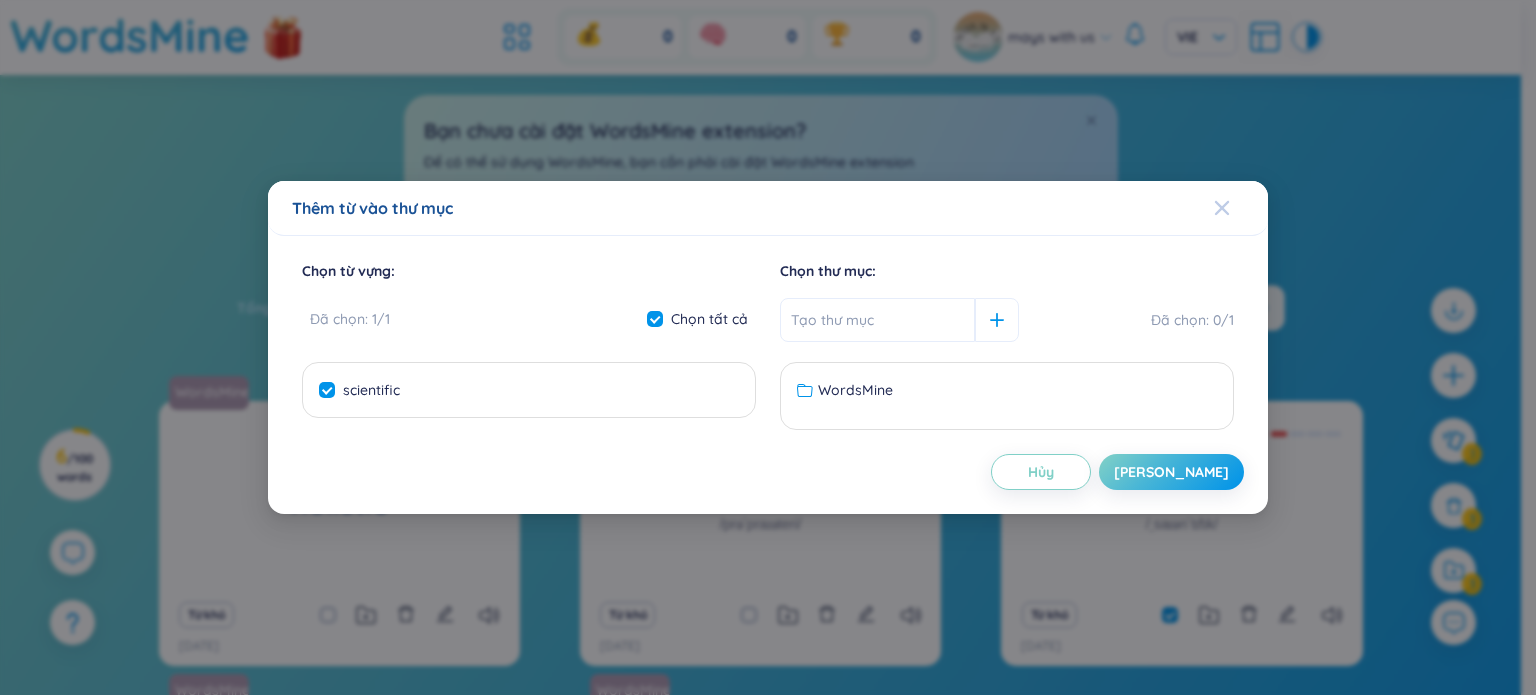 click 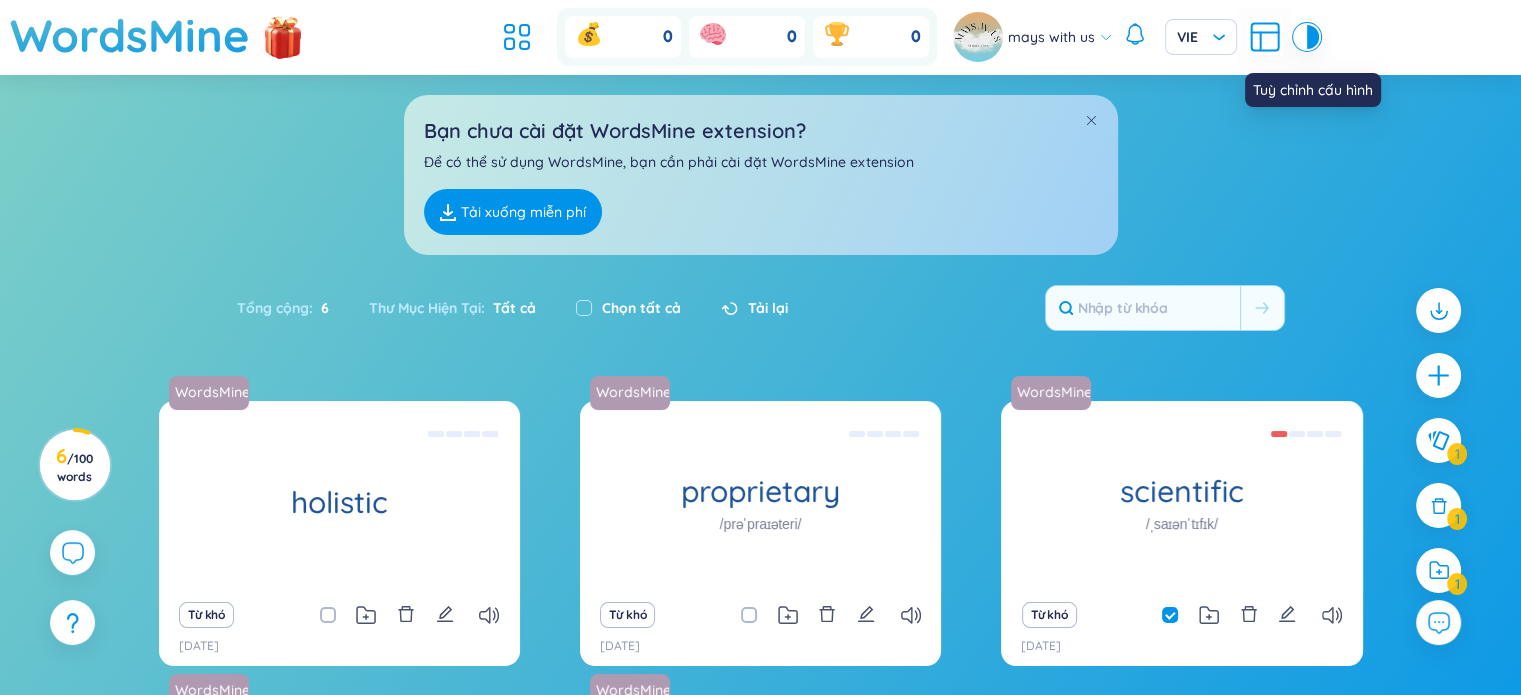 click 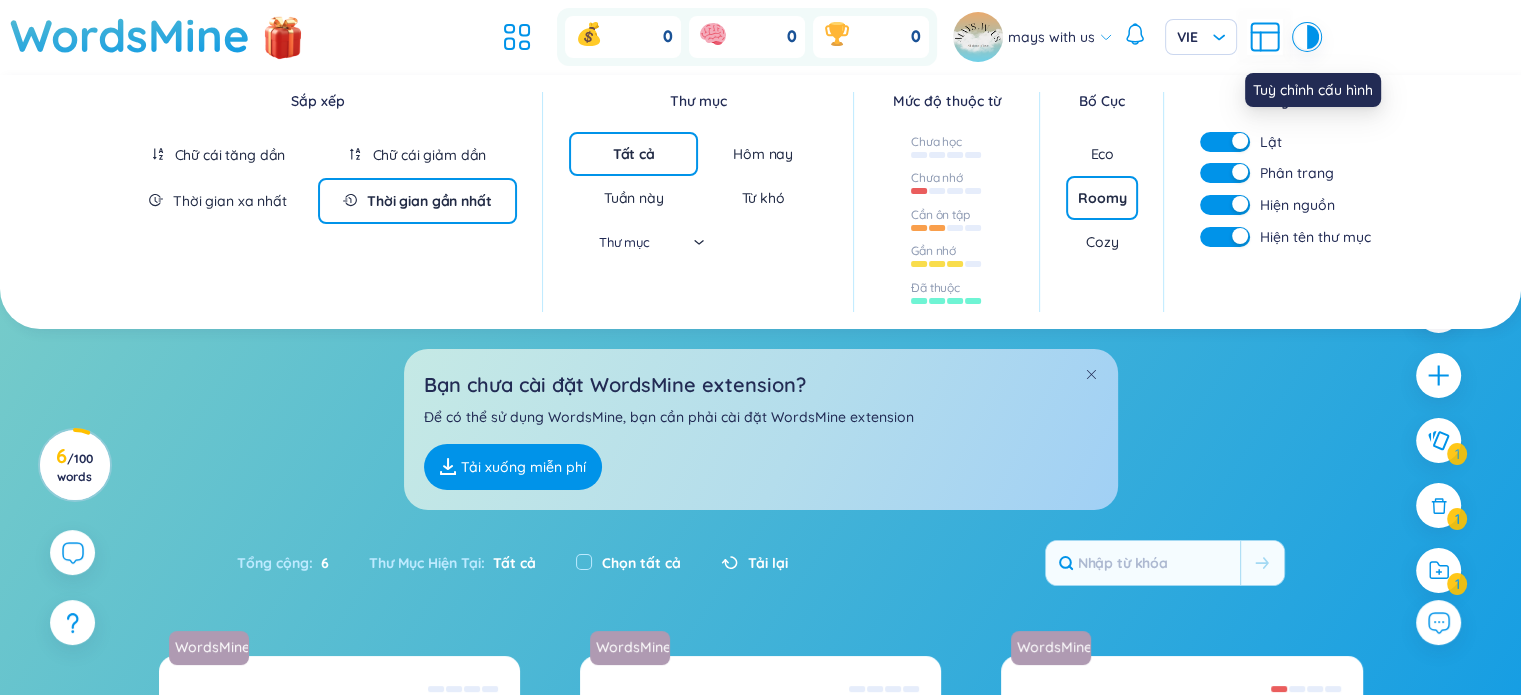 click 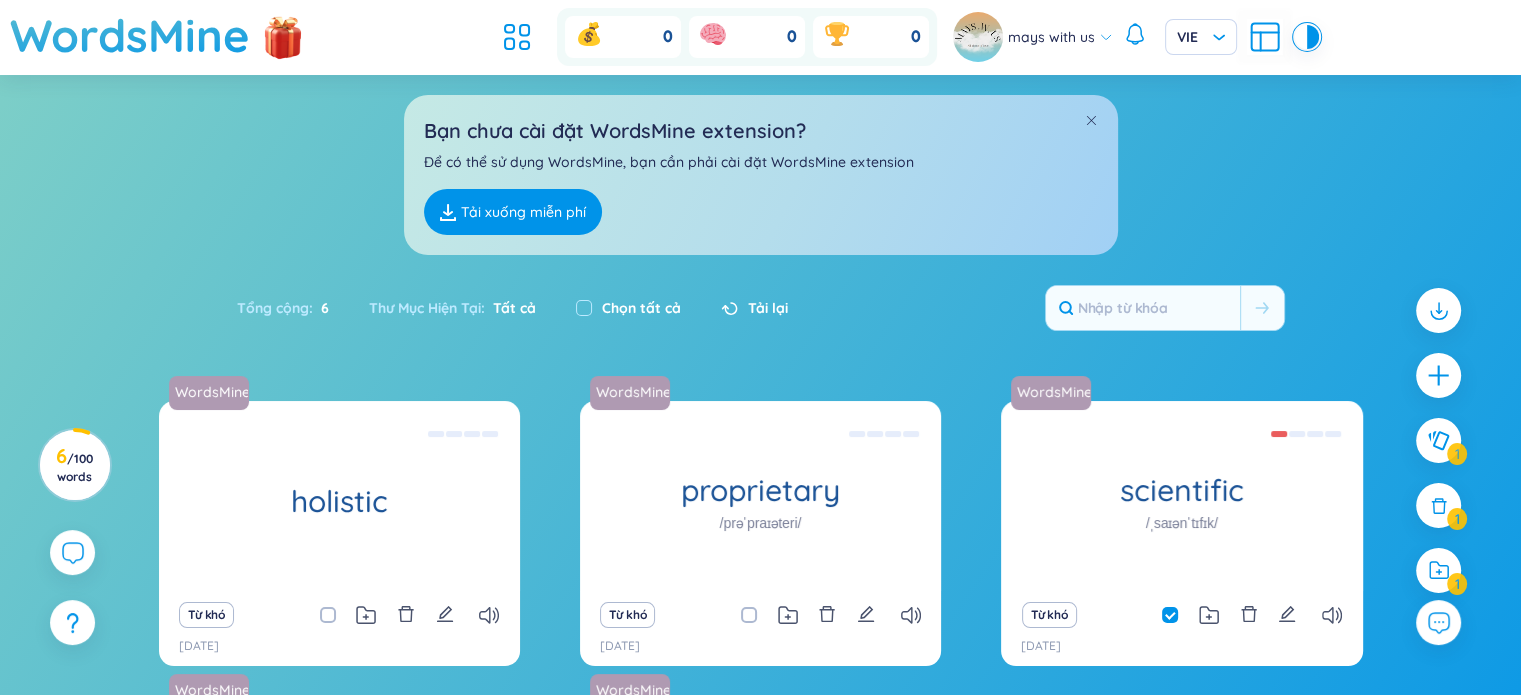 click on "WordsMine 0 0 0 mays with us VIE" at bounding box center [760, 37] 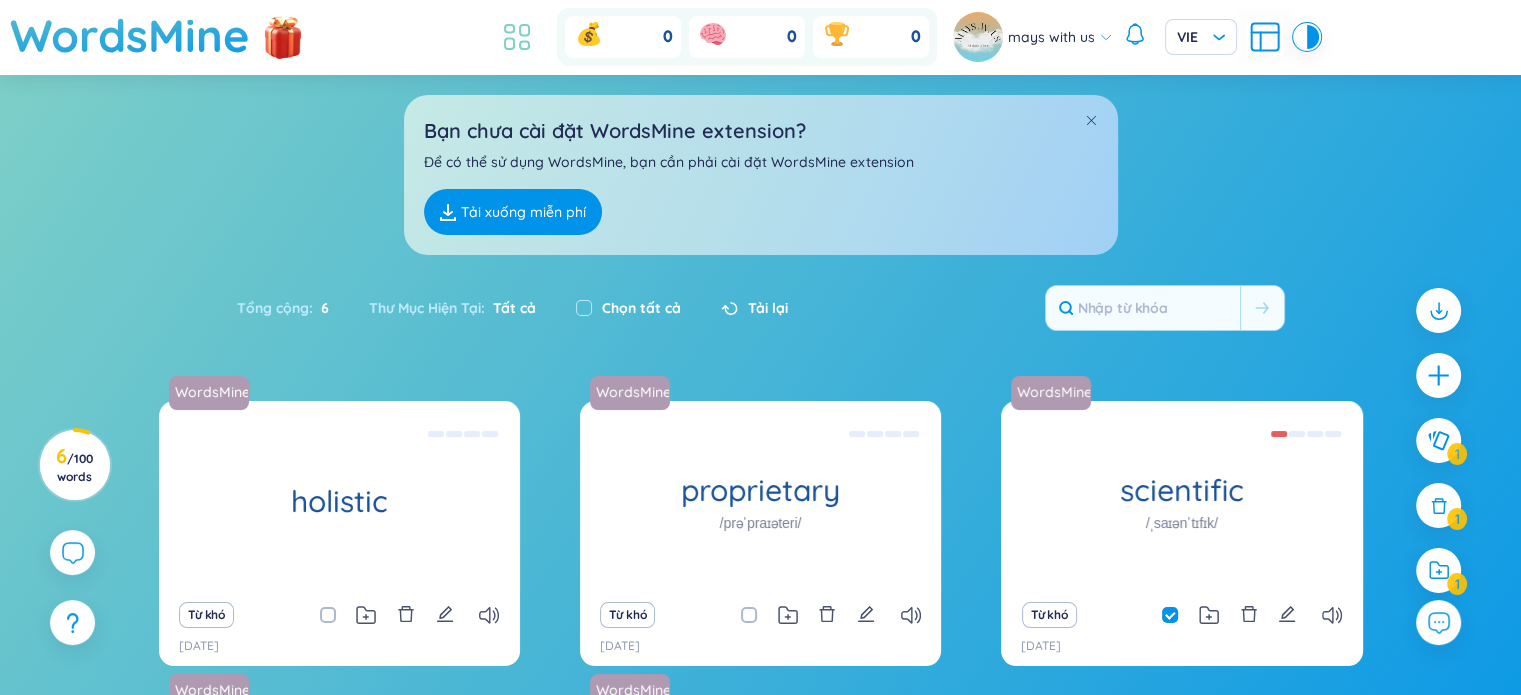 click 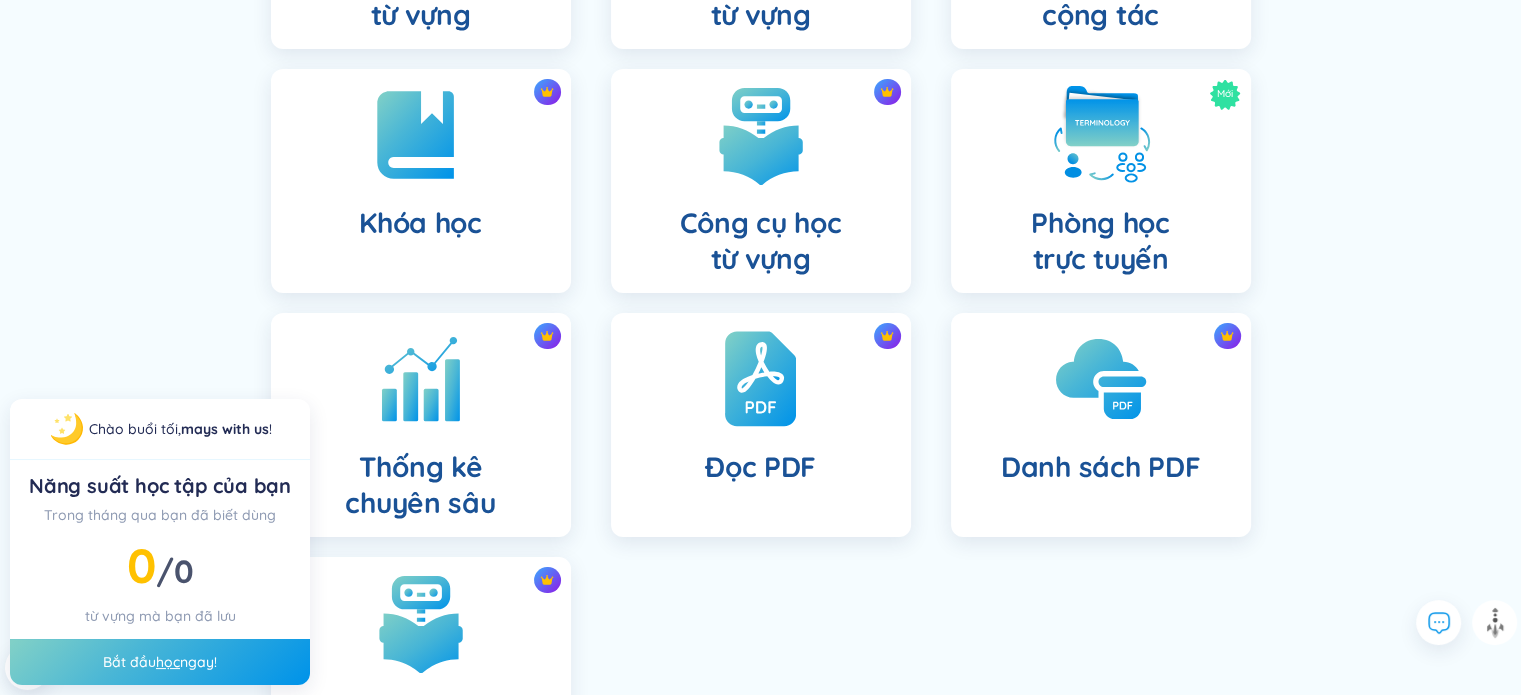 scroll, scrollTop: 445, scrollLeft: 0, axis: vertical 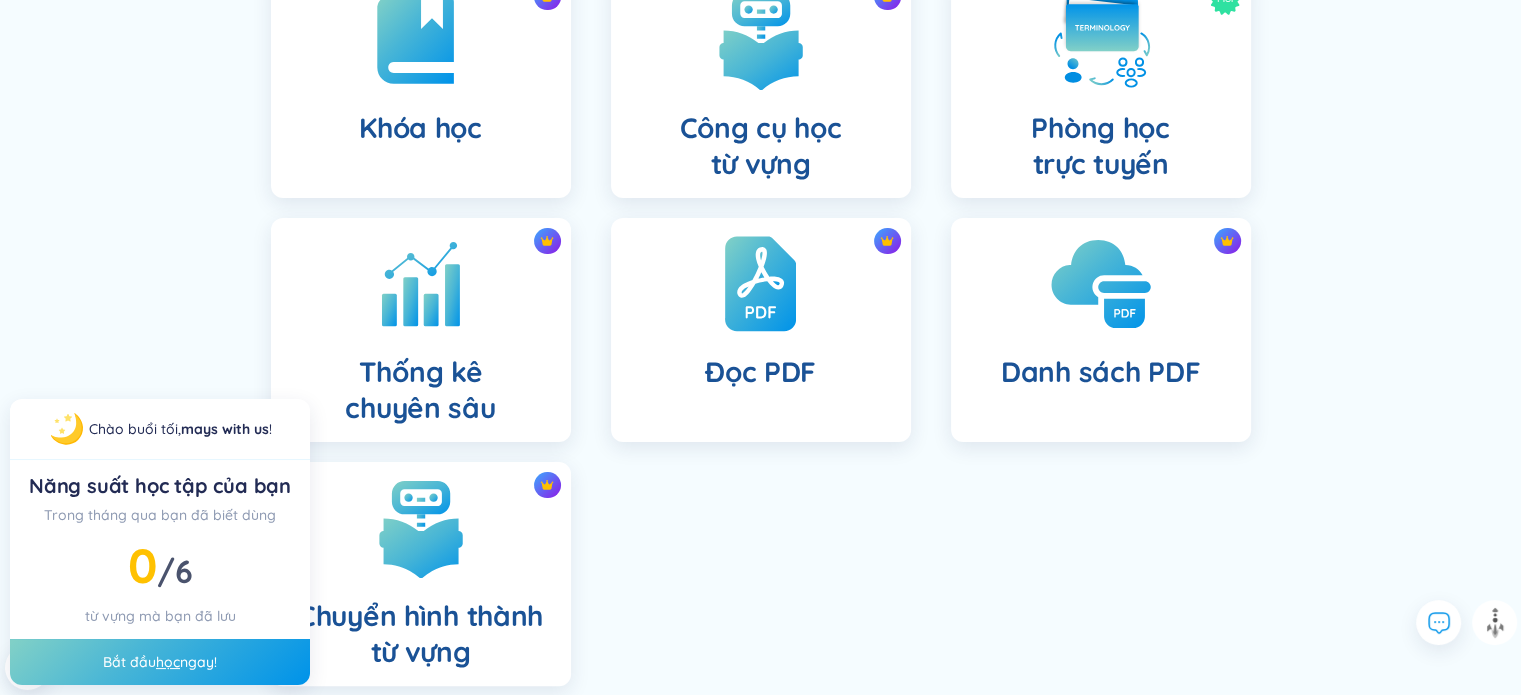 click at bounding box center [1101, 284] 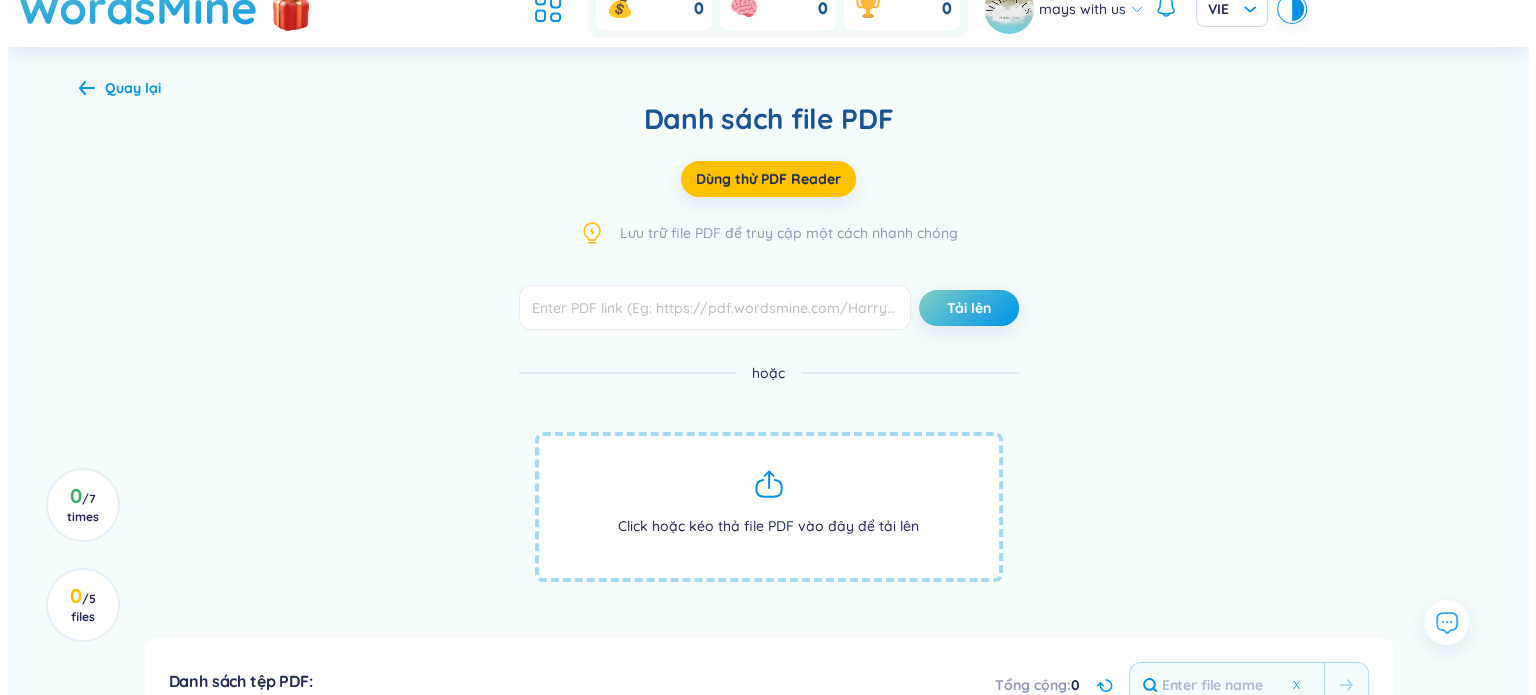 scroll, scrollTop: 0, scrollLeft: 0, axis: both 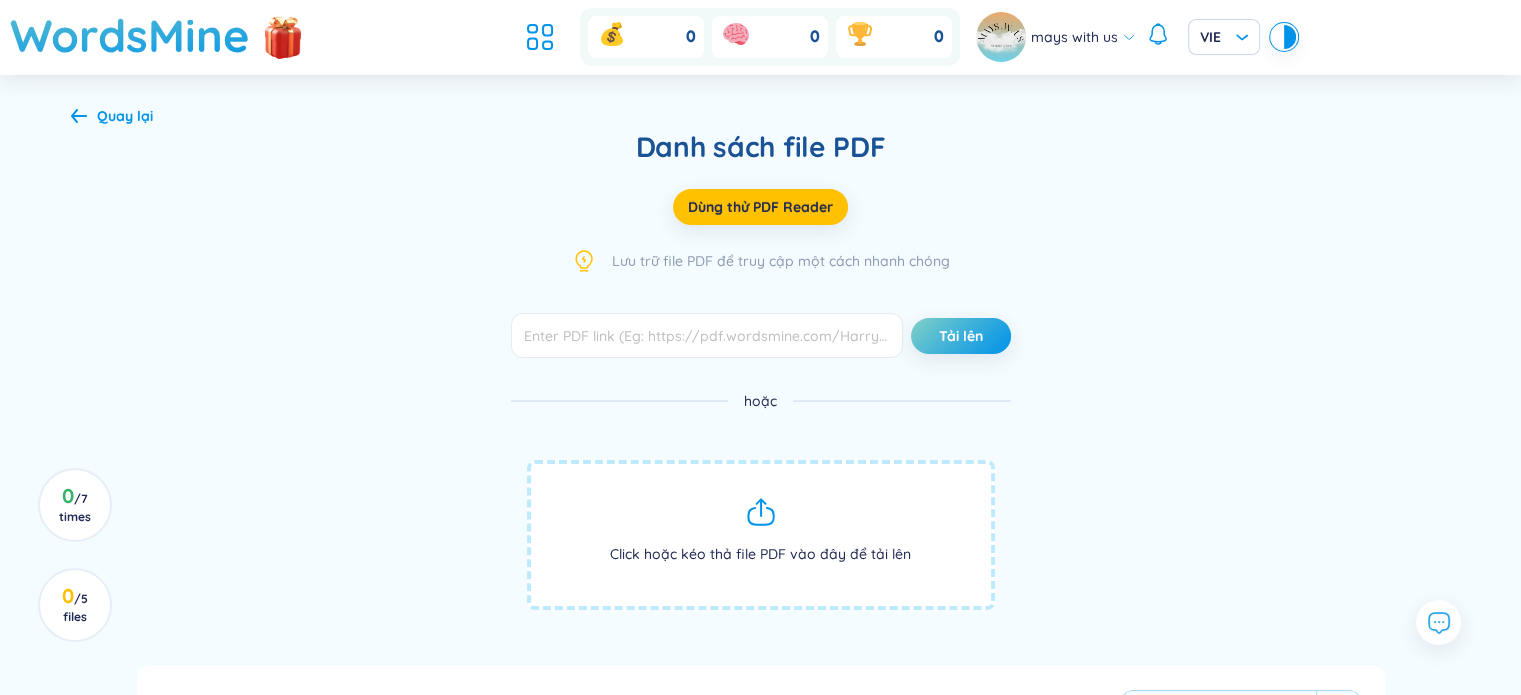 click on "Click hoặc kéo thả file PDF vào đây để tải lên" at bounding box center (761, 535) 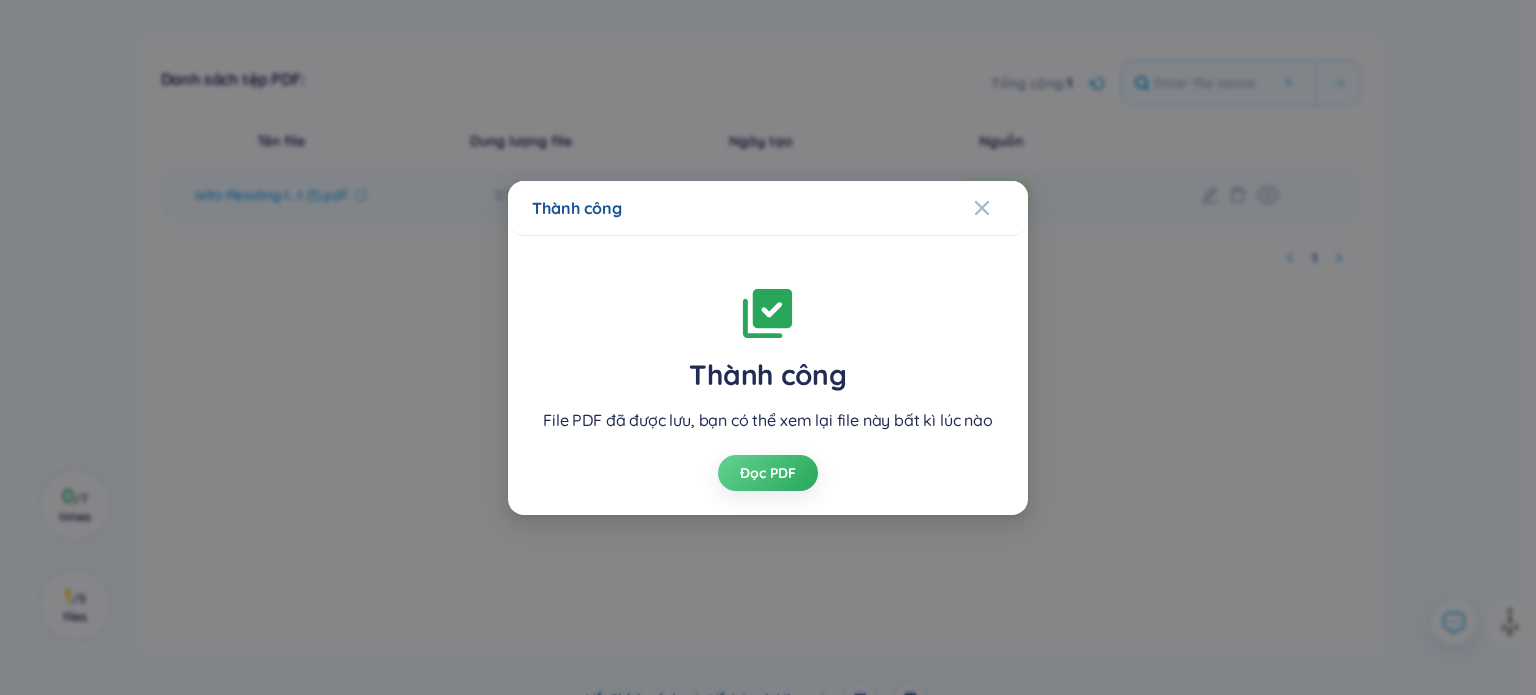 scroll, scrollTop: 732, scrollLeft: 0, axis: vertical 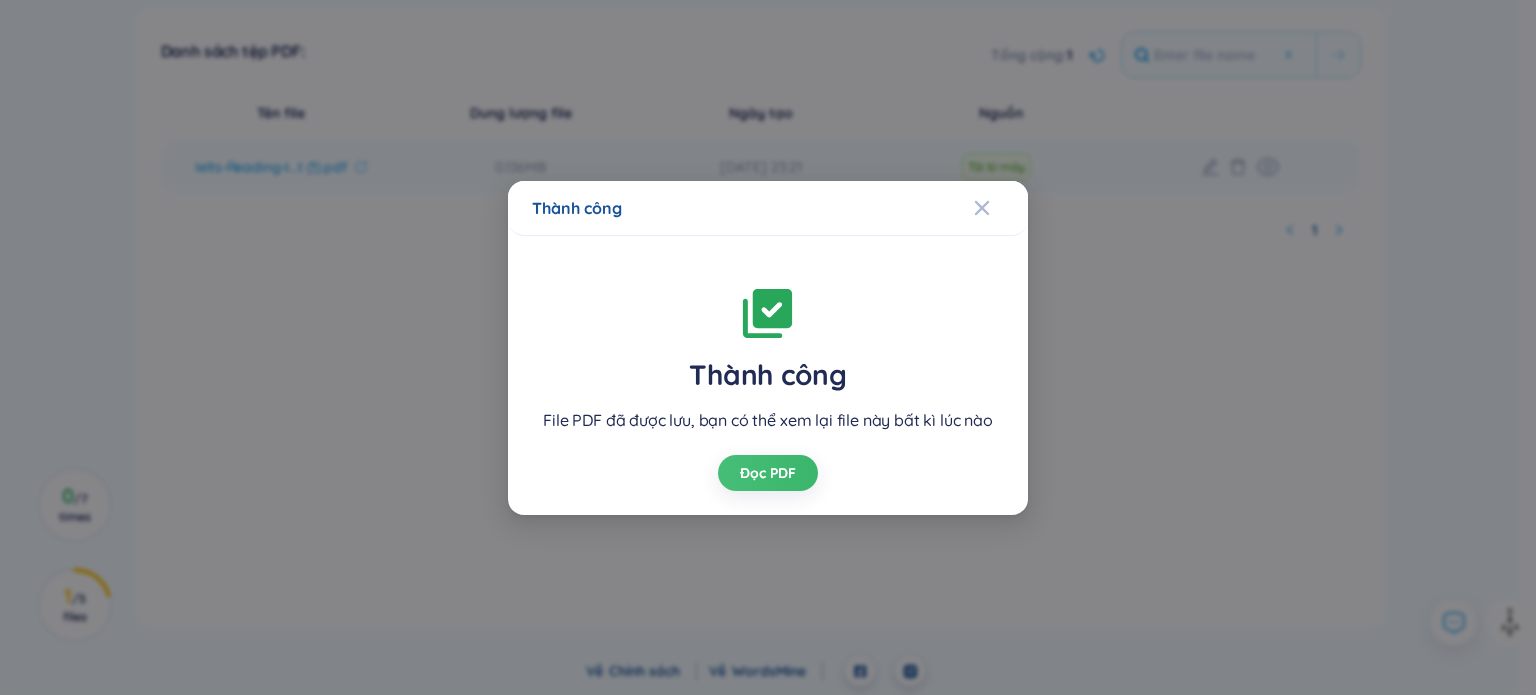 click on "Đọc PDF" at bounding box center [768, 473] 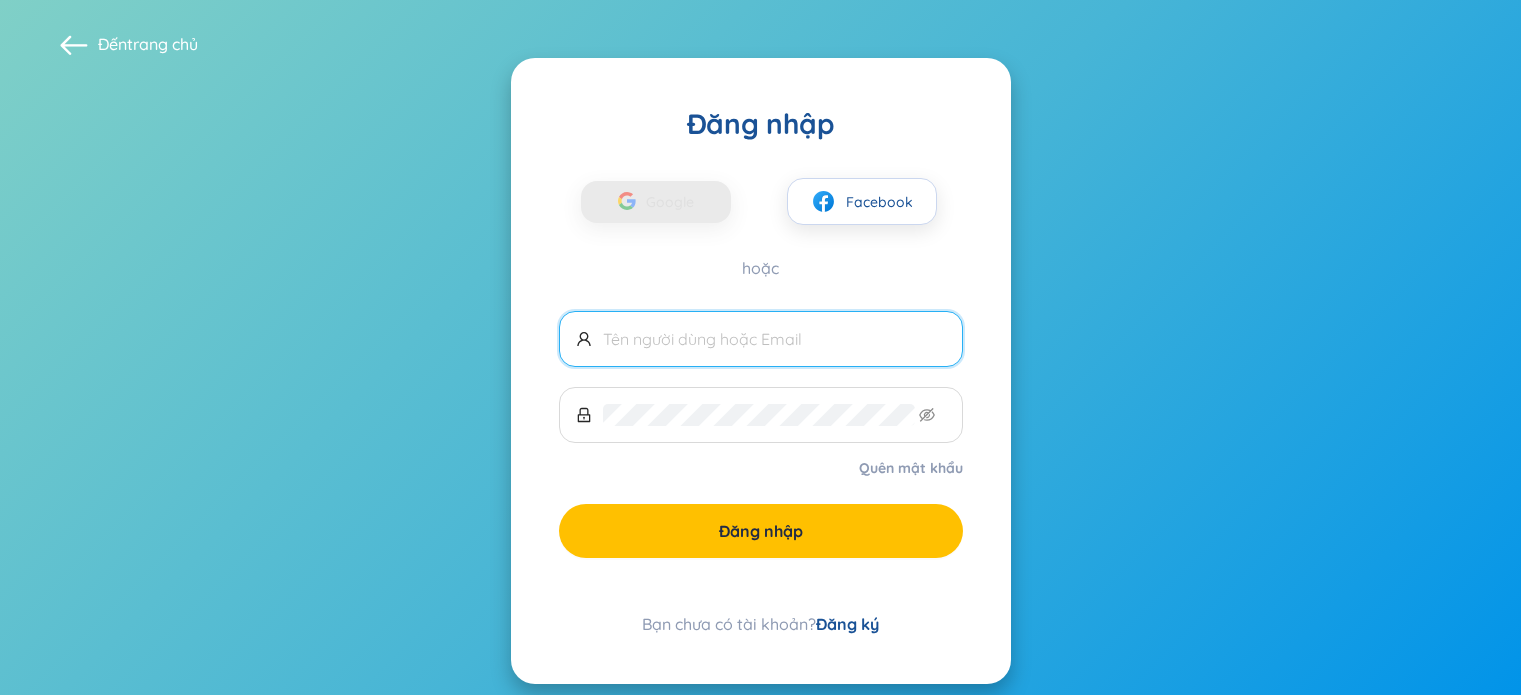 scroll, scrollTop: 0, scrollLeft: 0, axis: both 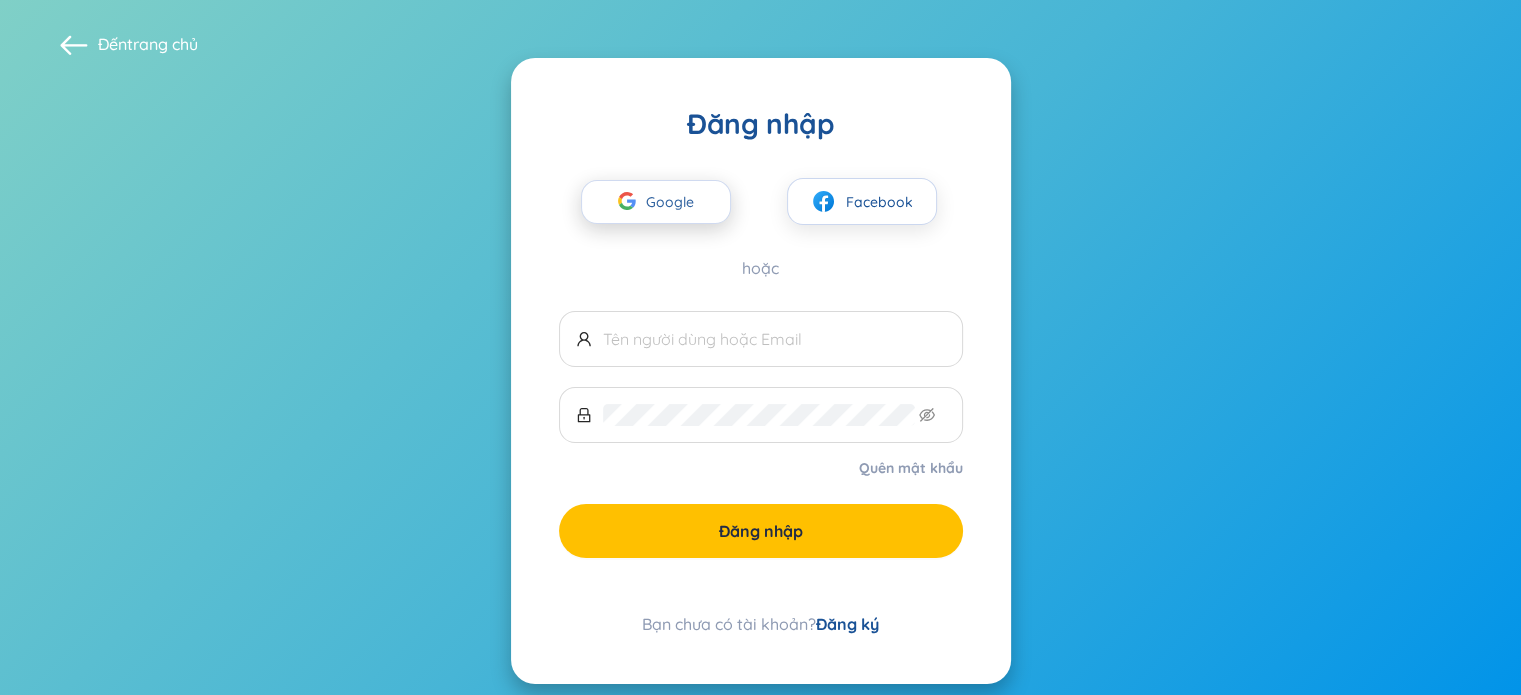 click on "Google" at bounding box center [670, 202] 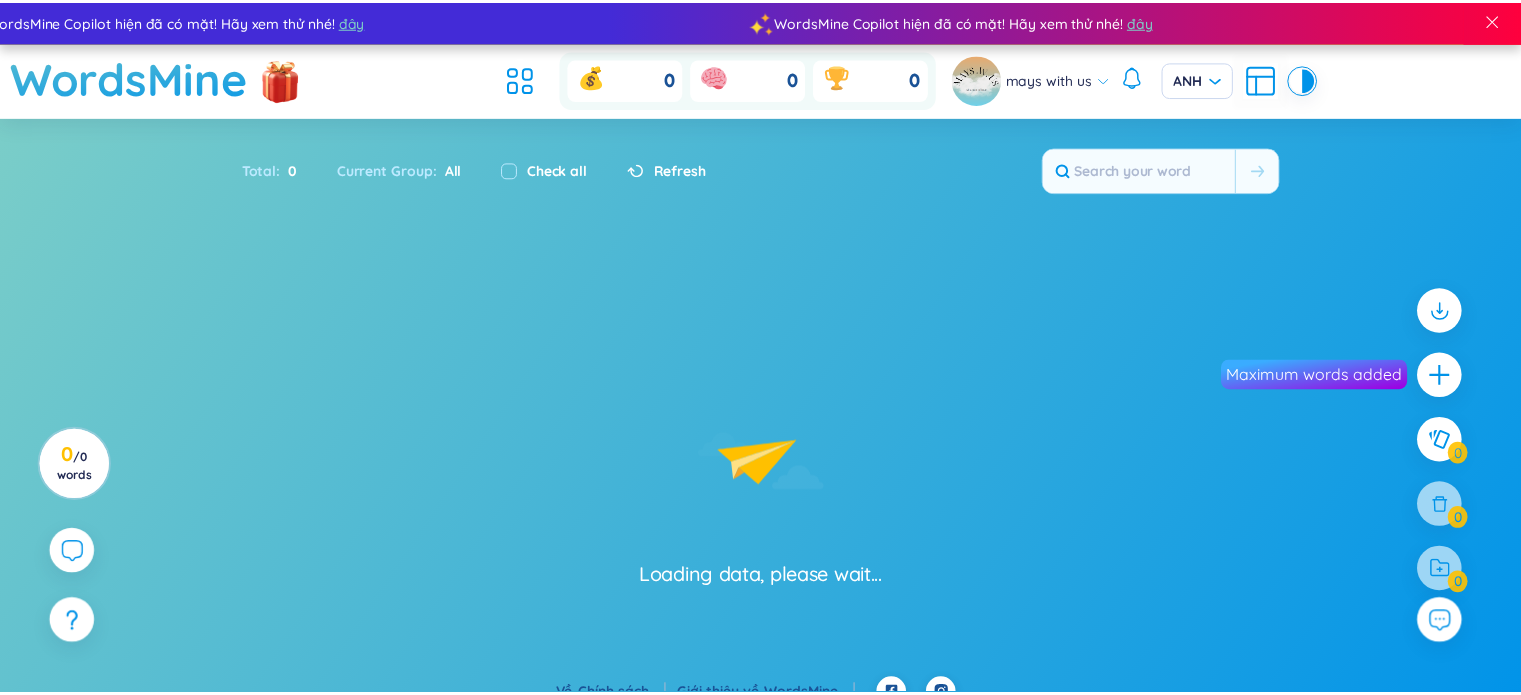 scroll, scrollTop: 0, scrollLeft: 0, axis: both 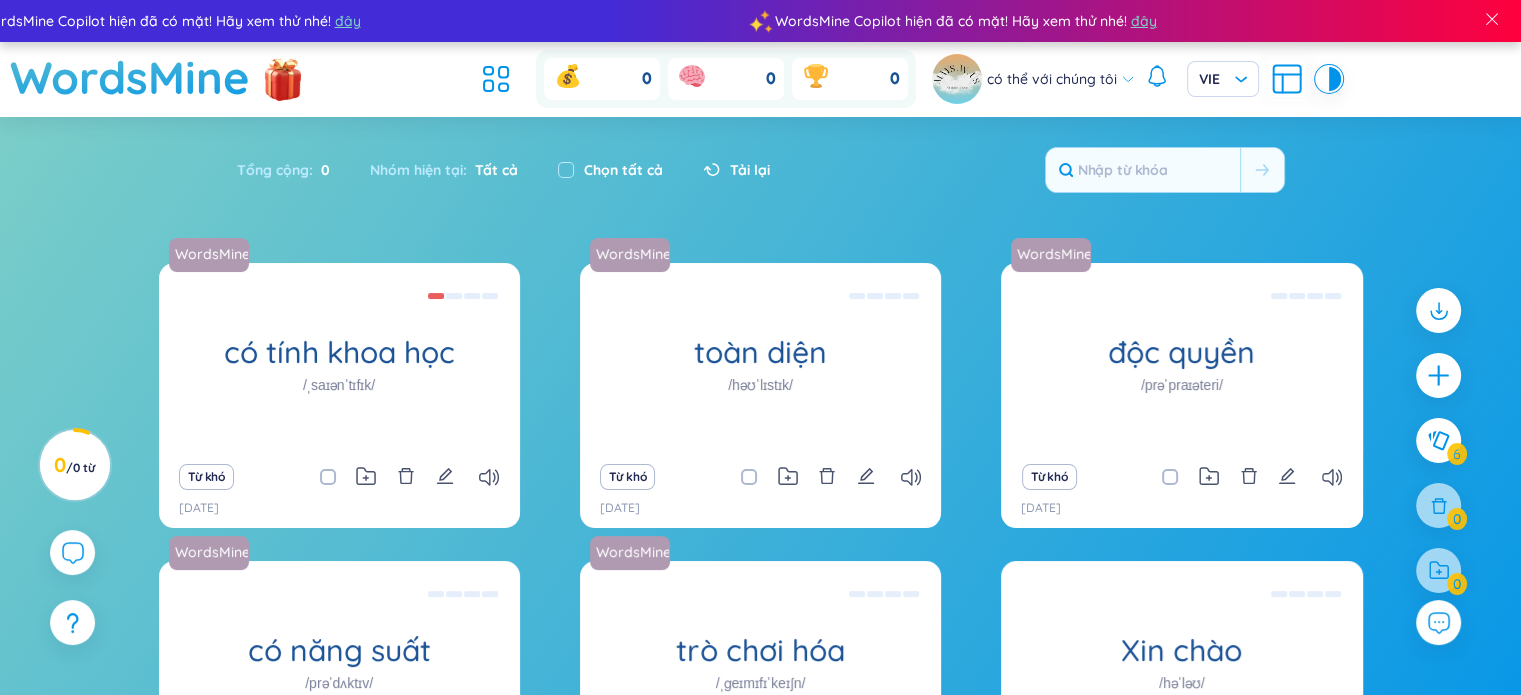 click at bounding box center [501, 79] 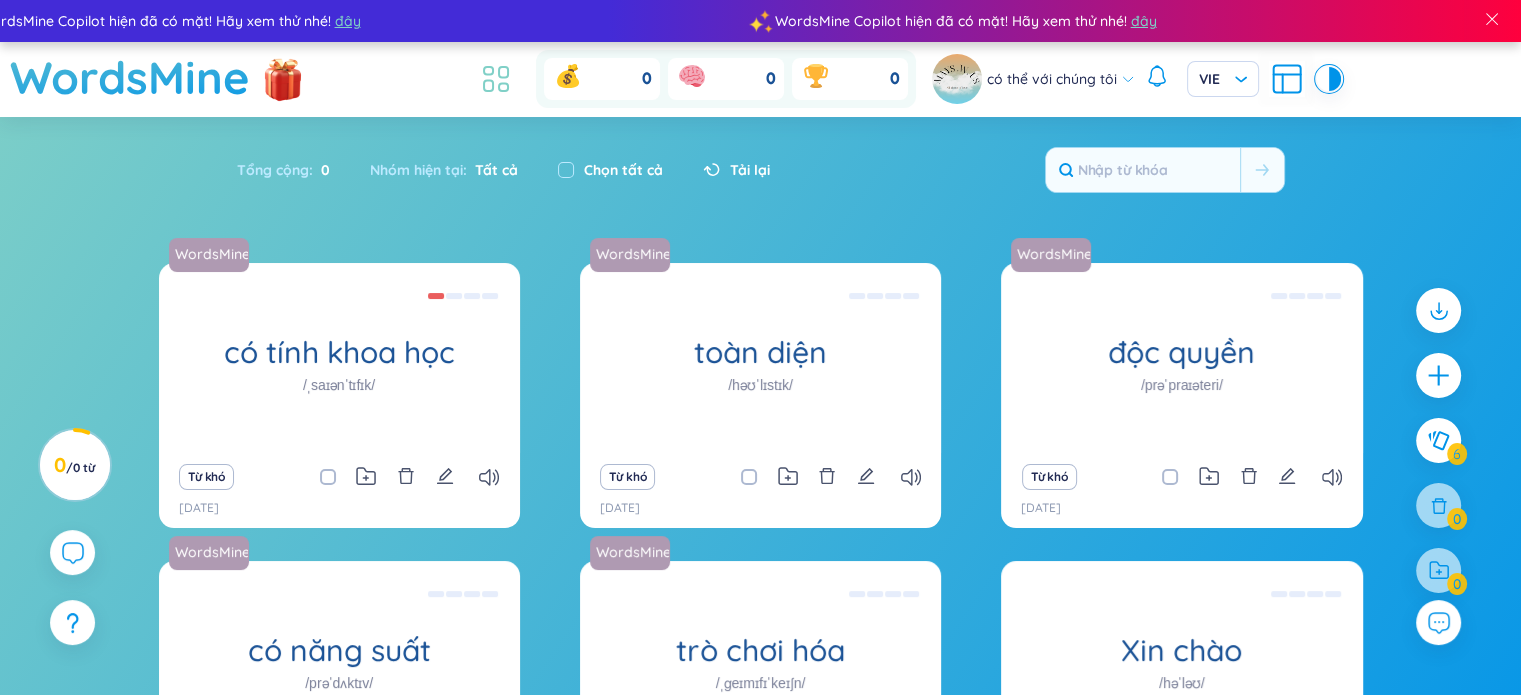 click 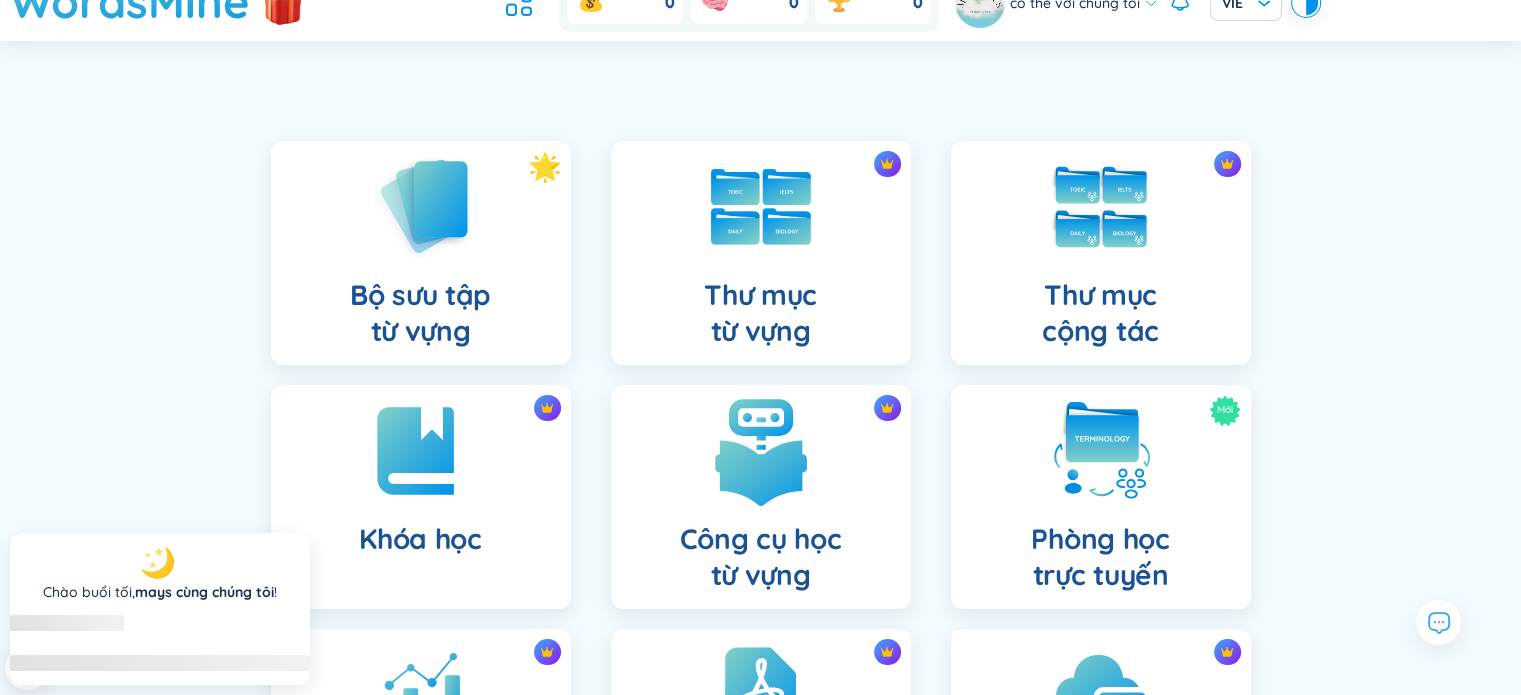 scroll, scrollTop: 587, scrollLeft: 0, axis: vertical 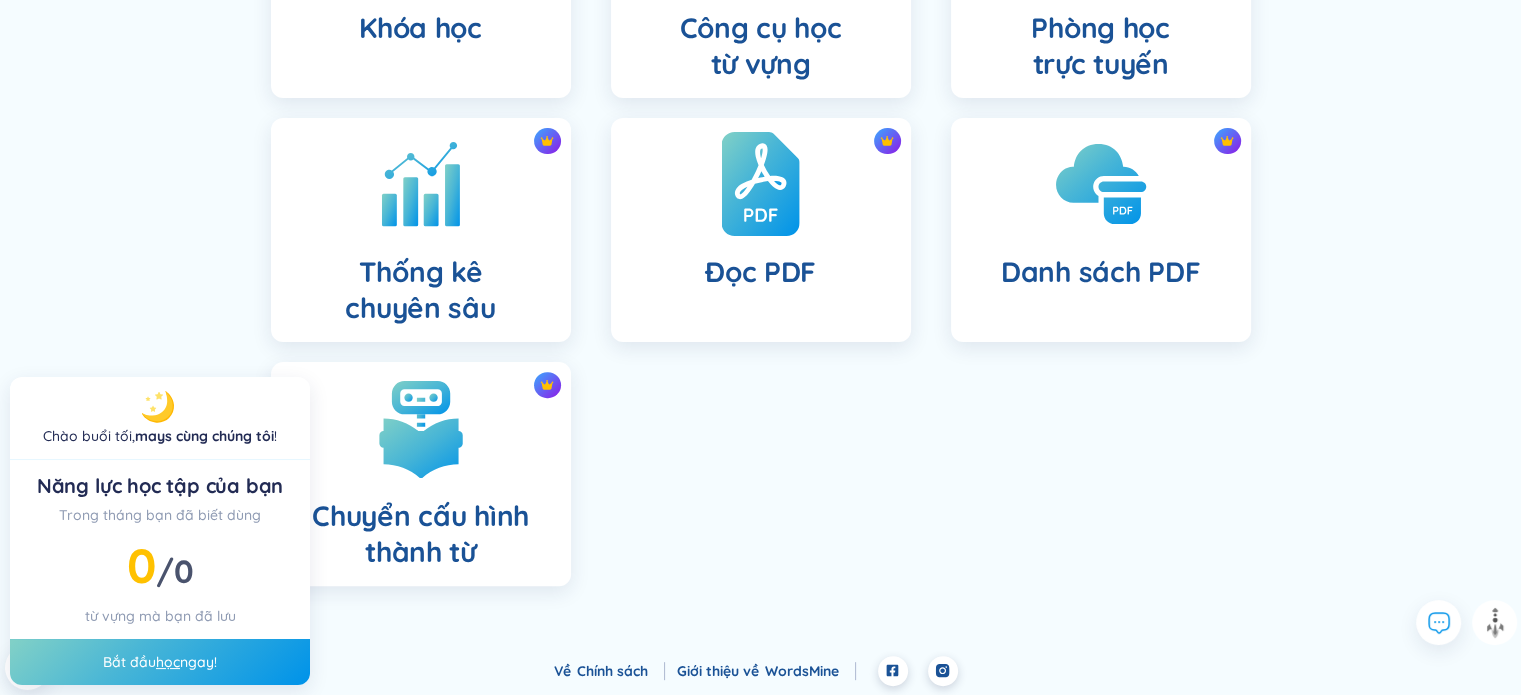 click on "Đọc PDF" at bounding box center [761, 230] 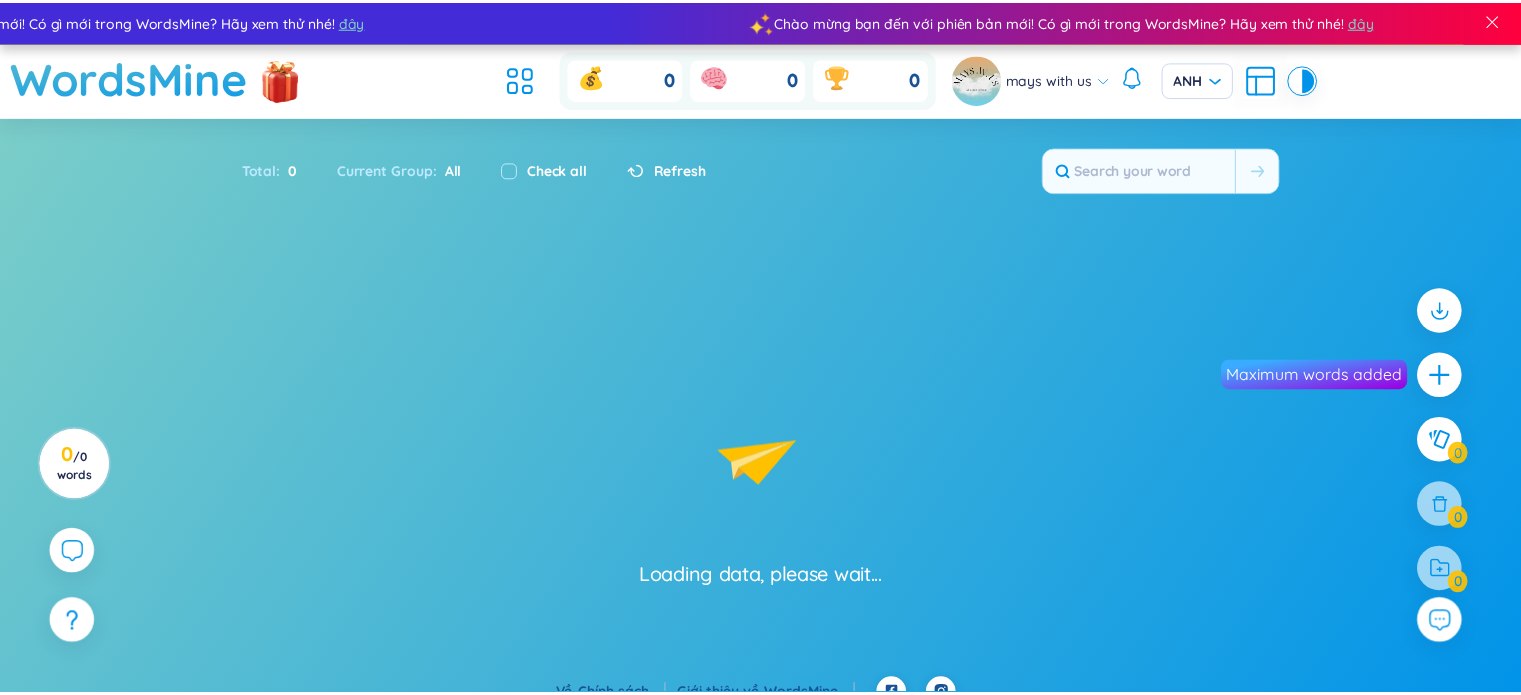 scroll, scrollTop: 0, scrollLeft: 0, axis: both 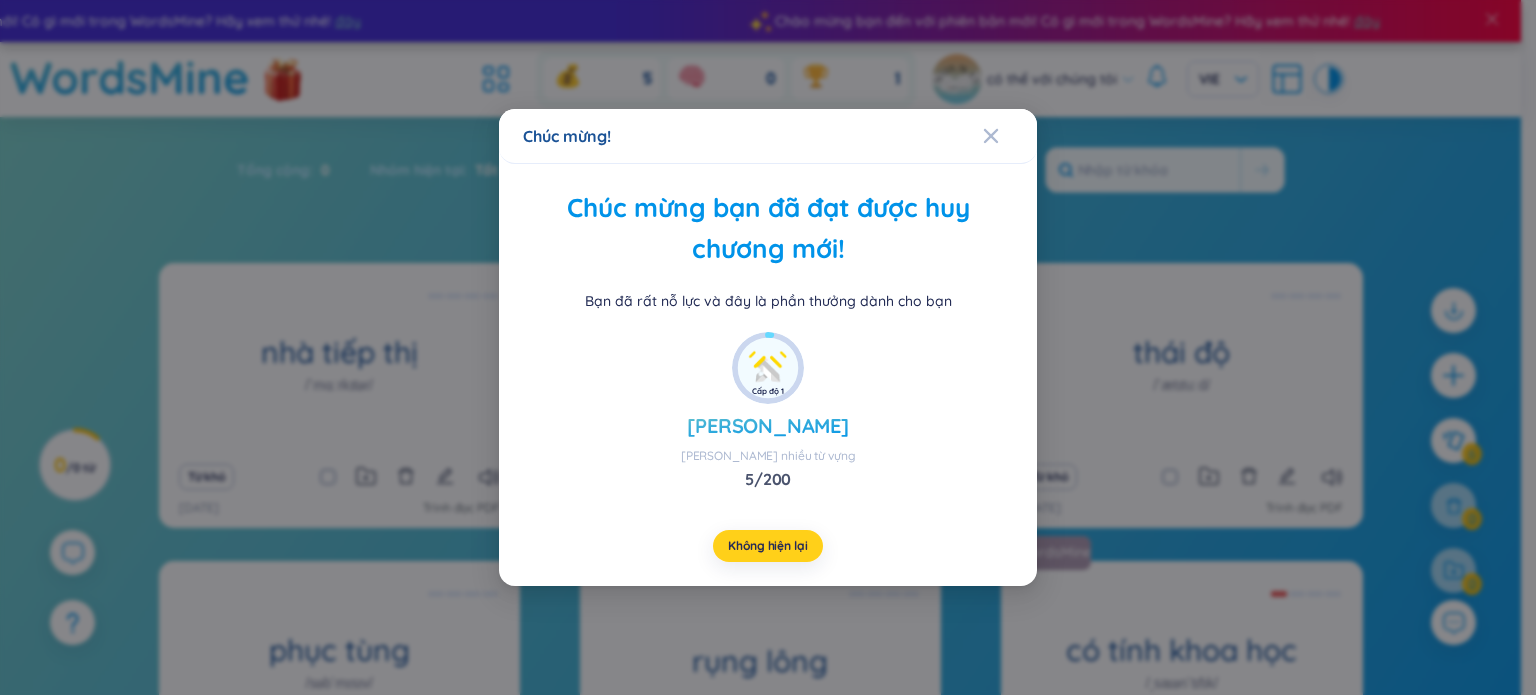 click on "Không hiện lại" at bounding box center [767, 545] 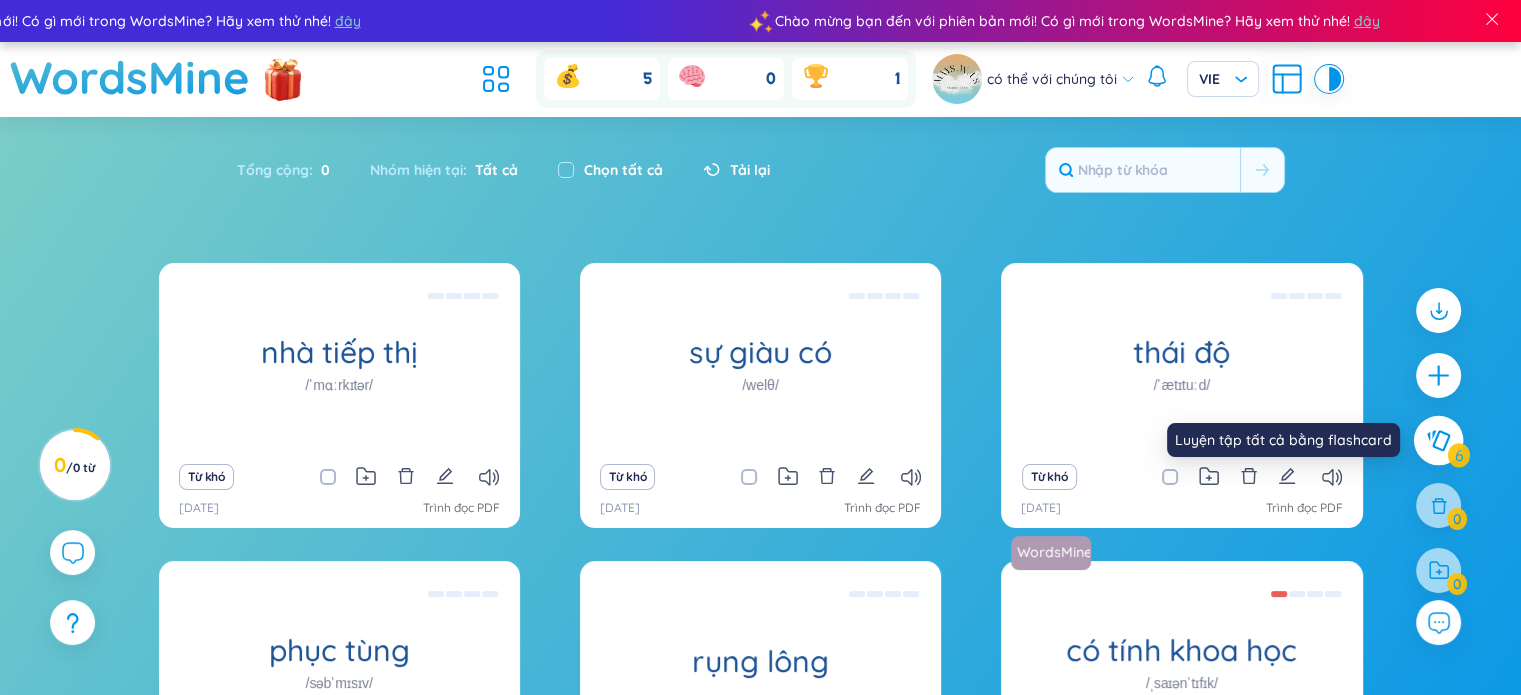 click at bounding box center [1439, 441] 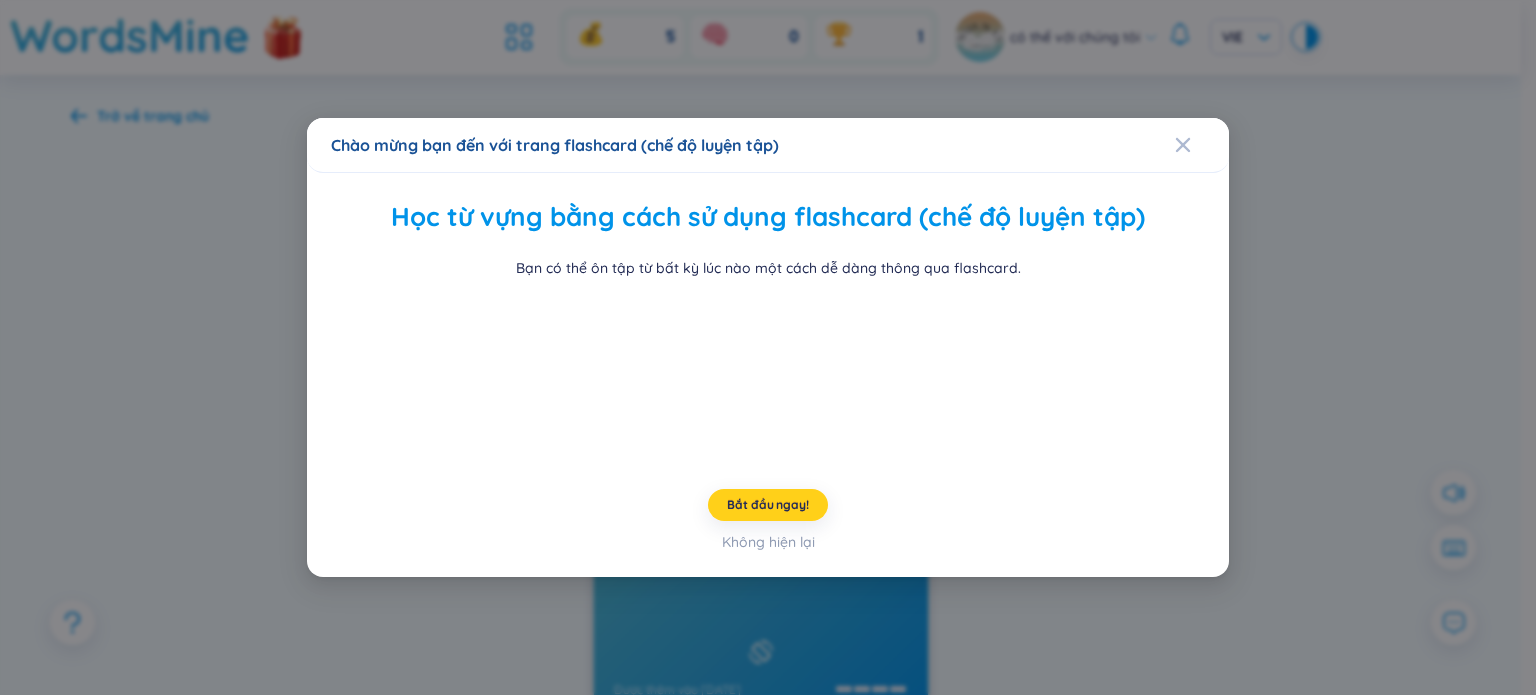 click on "Bắt đầu ngay!" at bounding box center (767, 504) 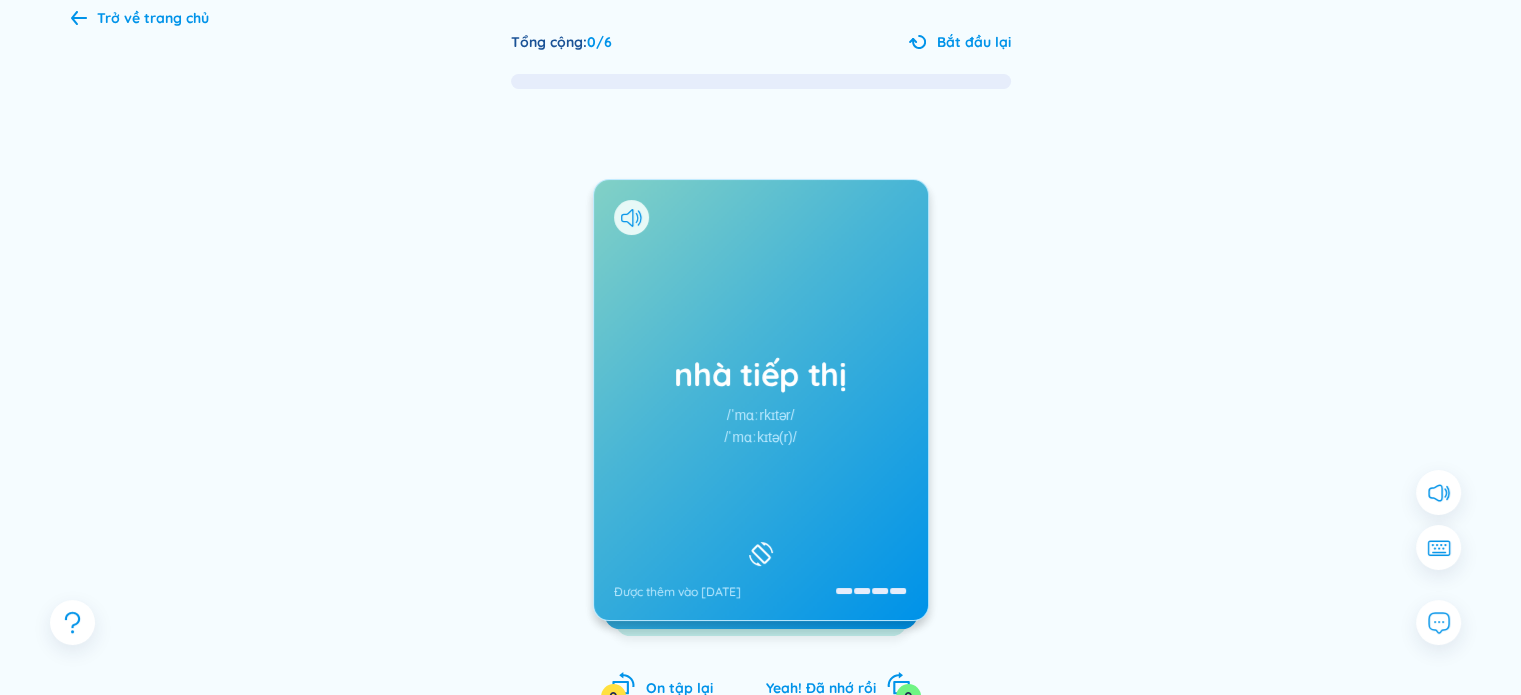 scroll, scrollTop: 108, scrollLeft: 0, axis: vertical 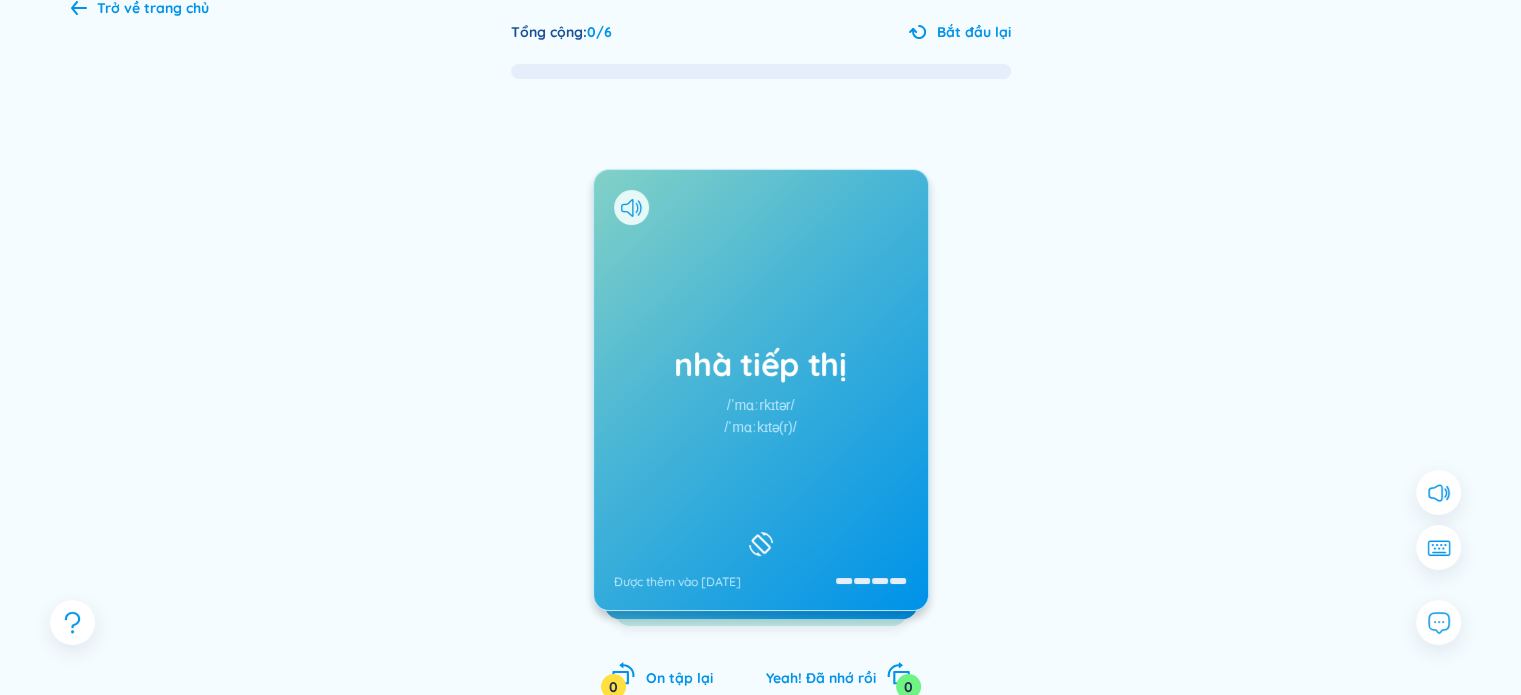 click on "/ˈmɑːrkɪtər/" at bounding box center [761, 405] 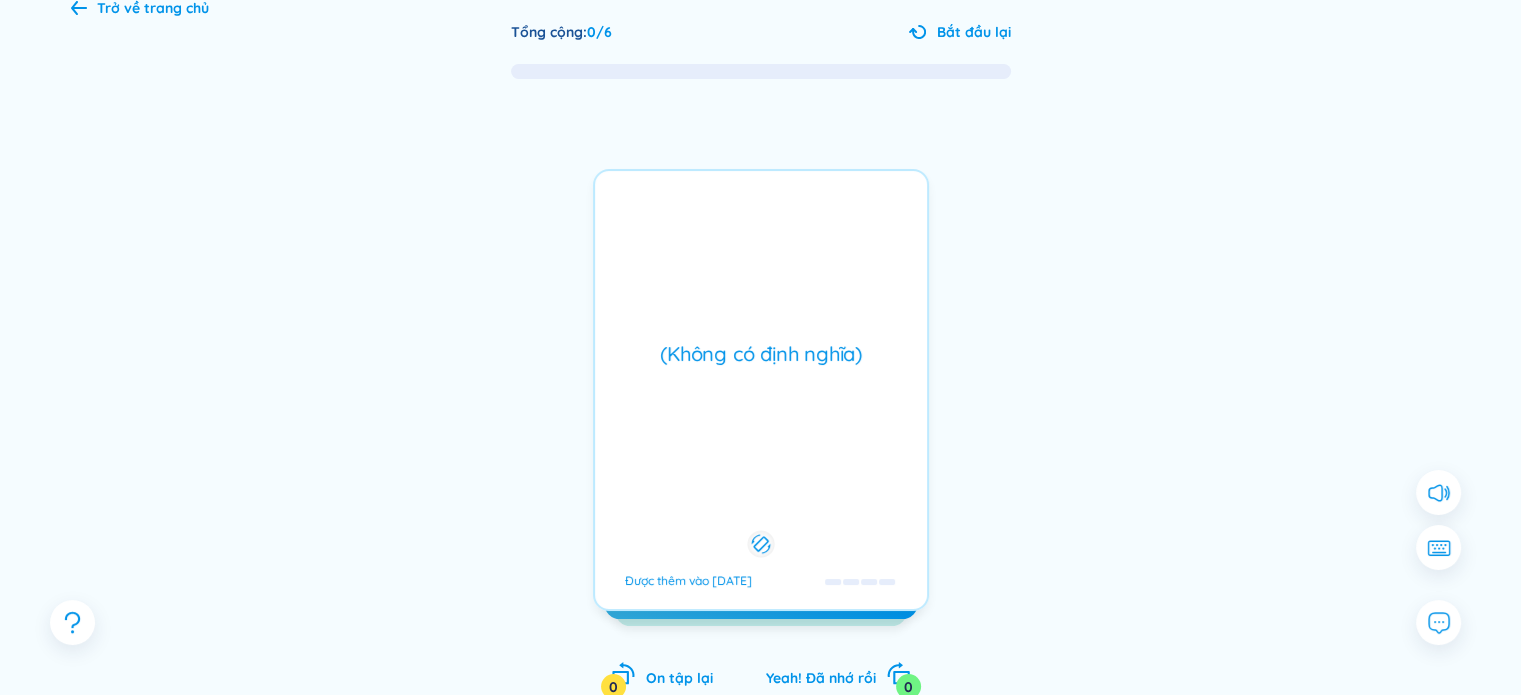 click on "(Không có định nghĩa) Được thêm vào 16/7/2025" at bounding box center (761, 390) 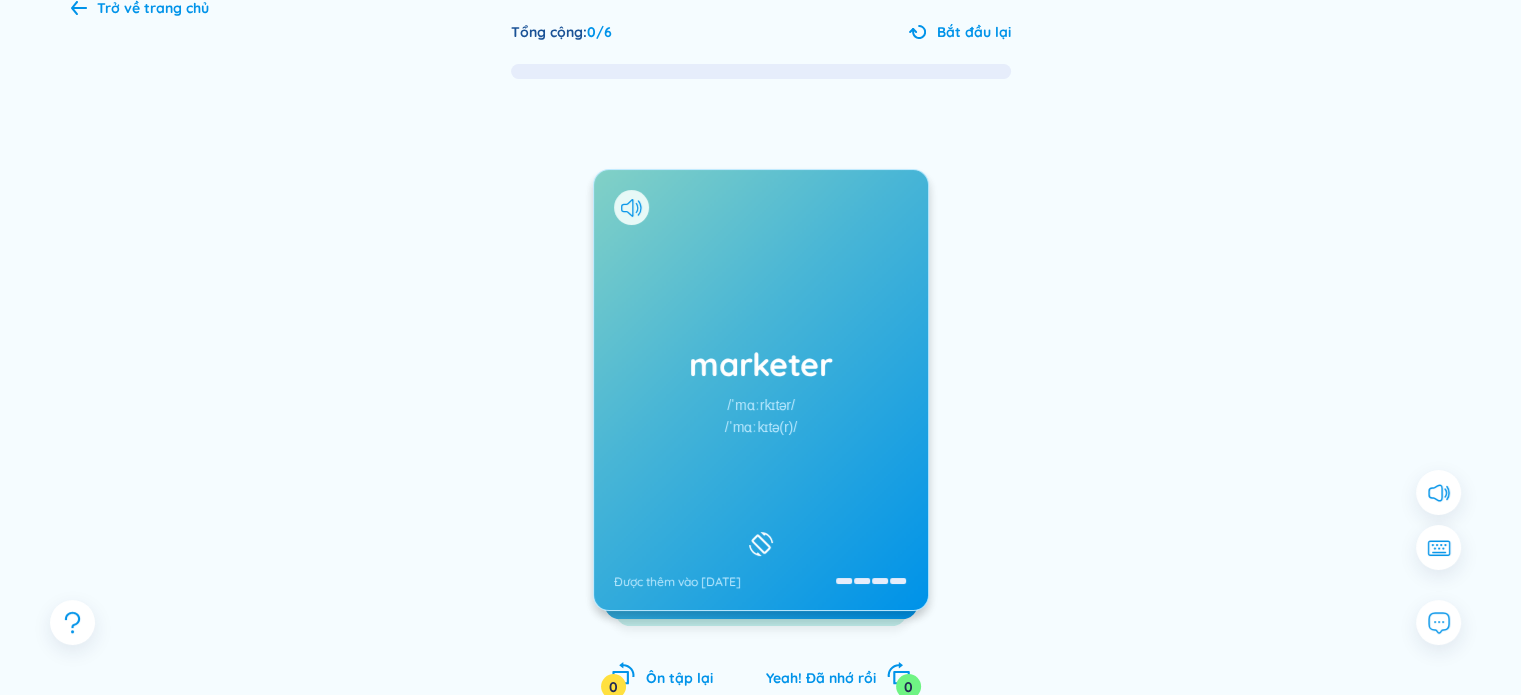 click on "marketer" at bounding box center (761, 364) 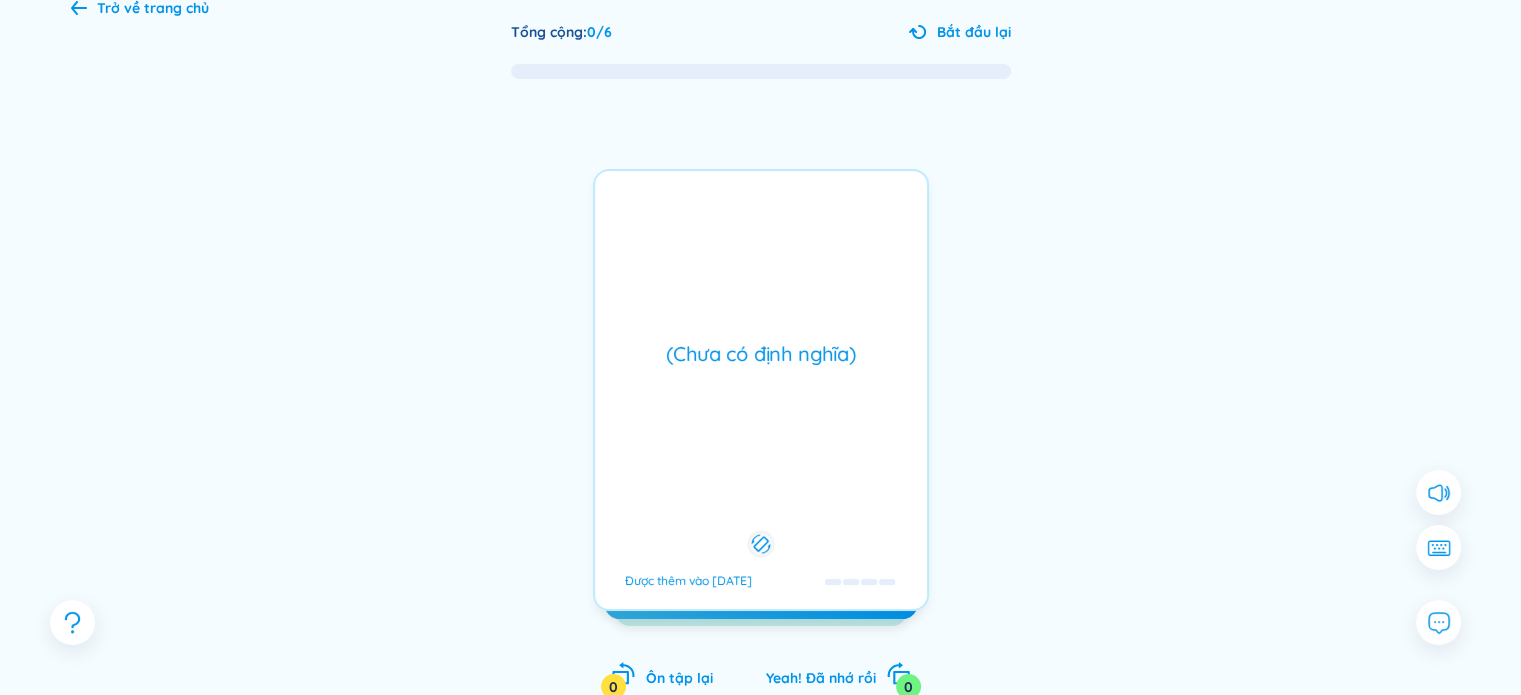 click on "(Chưa có định nghĩa)" at bounding box center [761, 354] 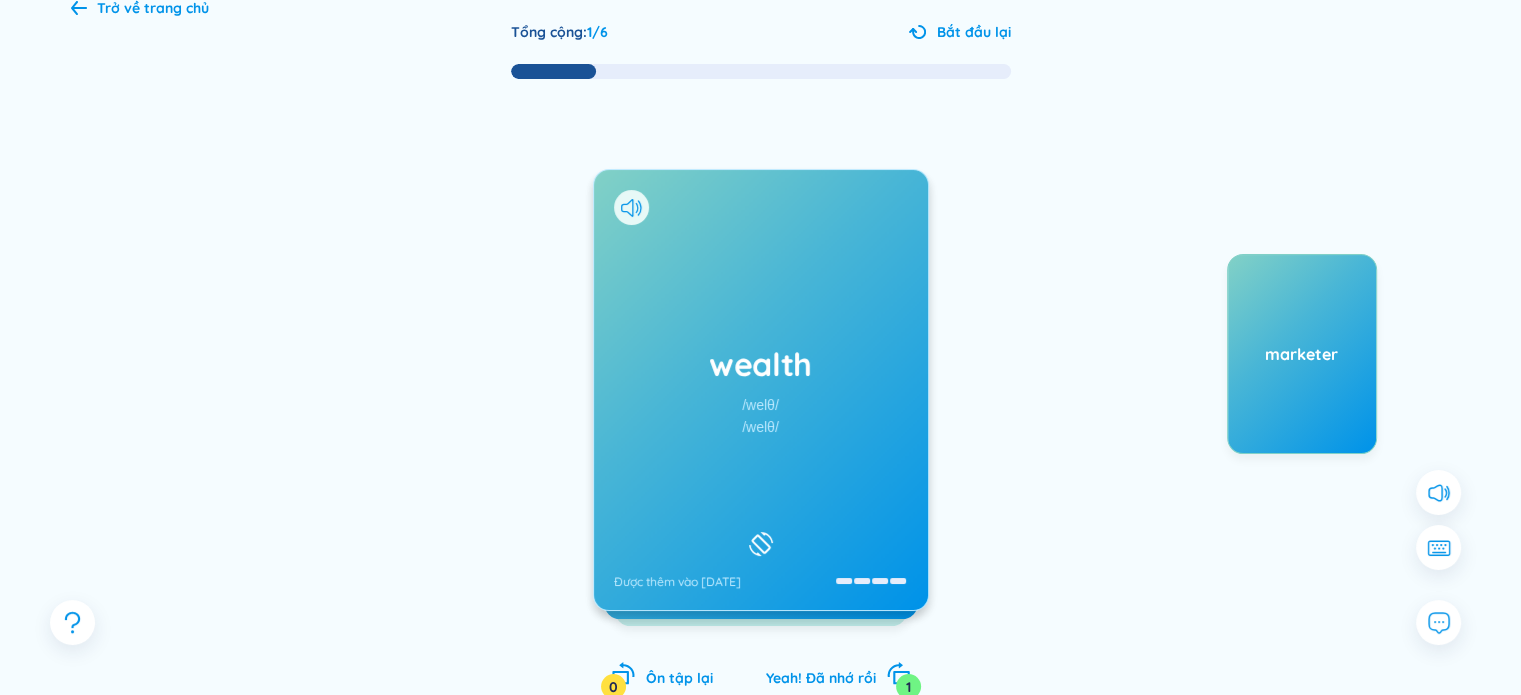 click on "wealth" at bounding box center [761, 364] 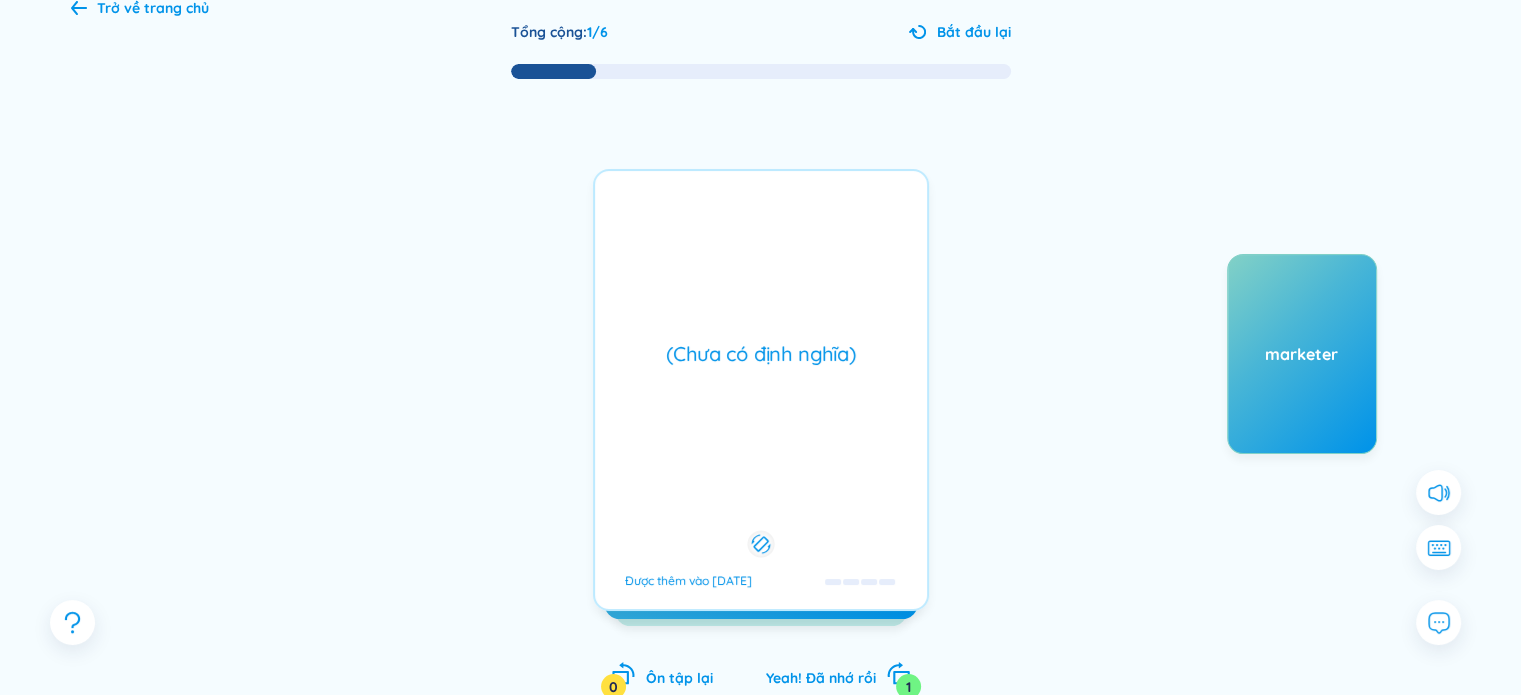 click 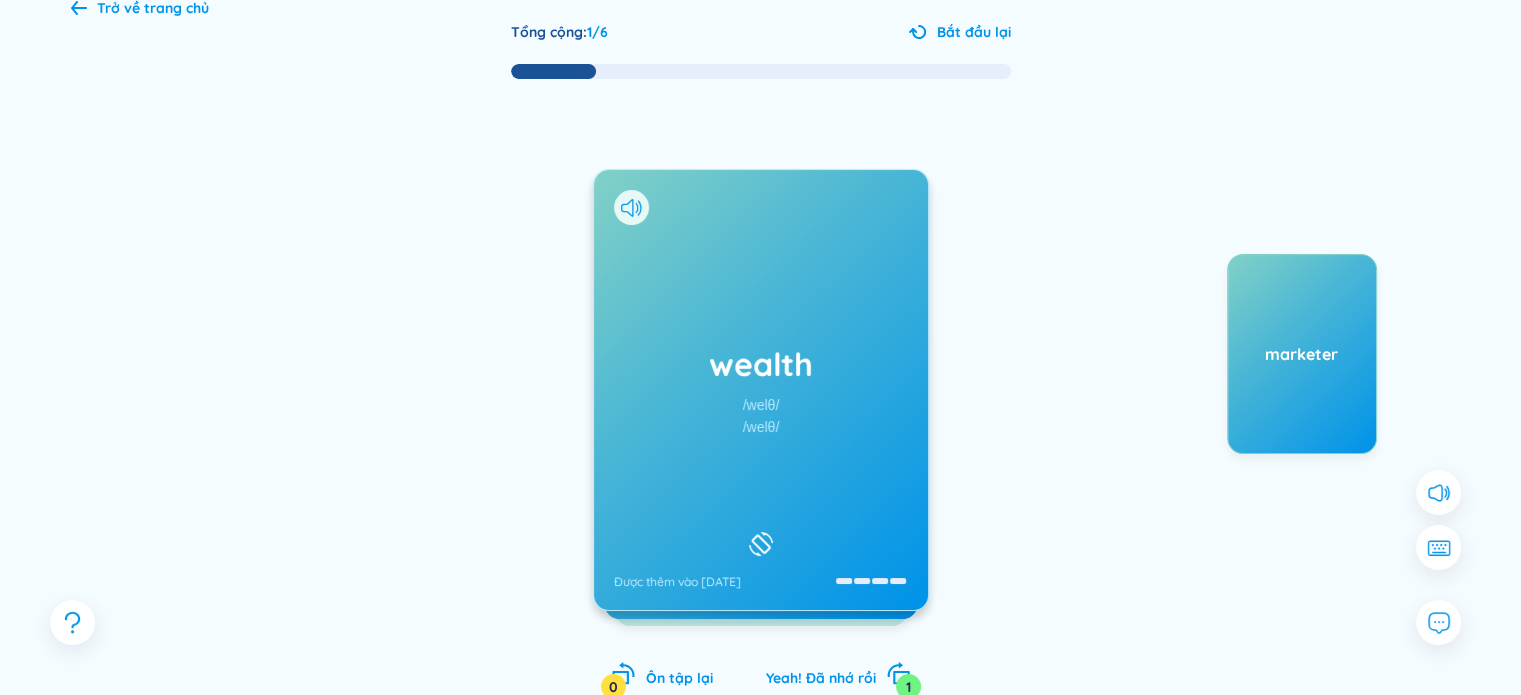 click 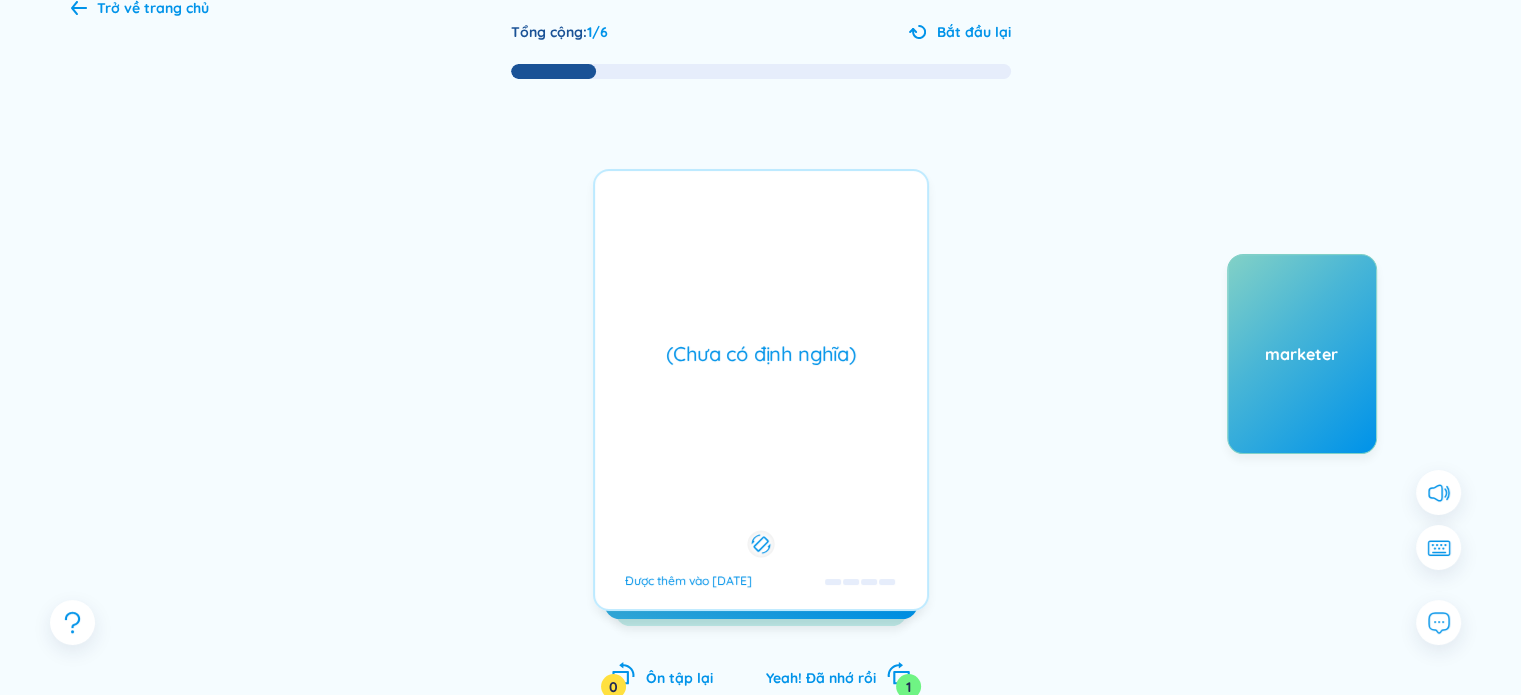click on "(Chưa có định nghĩa) Được thêm vào 16/7/2025" at bounding box center (761, 390) 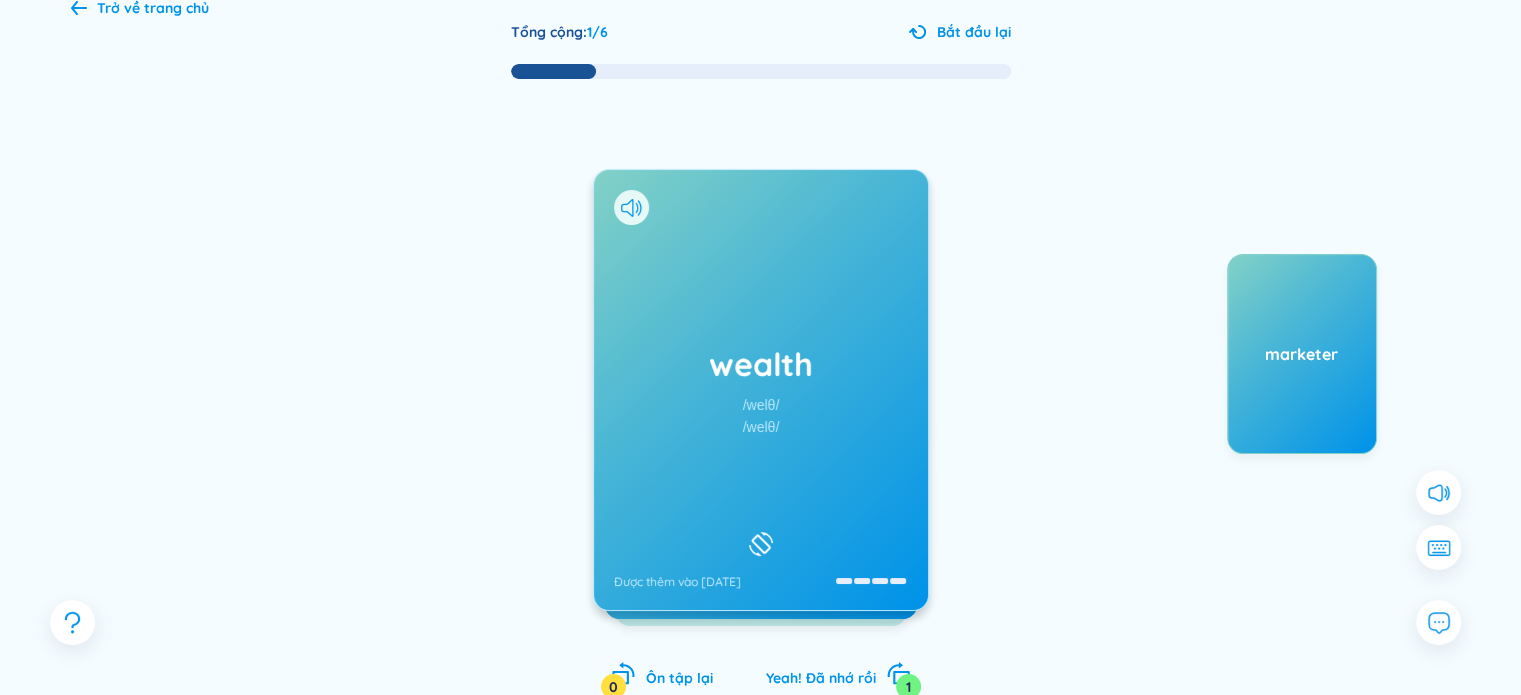 click on "wealth /welθ/ /welθ/ Được thêm vào 16/7/2025" at bounding box center [761, 390] 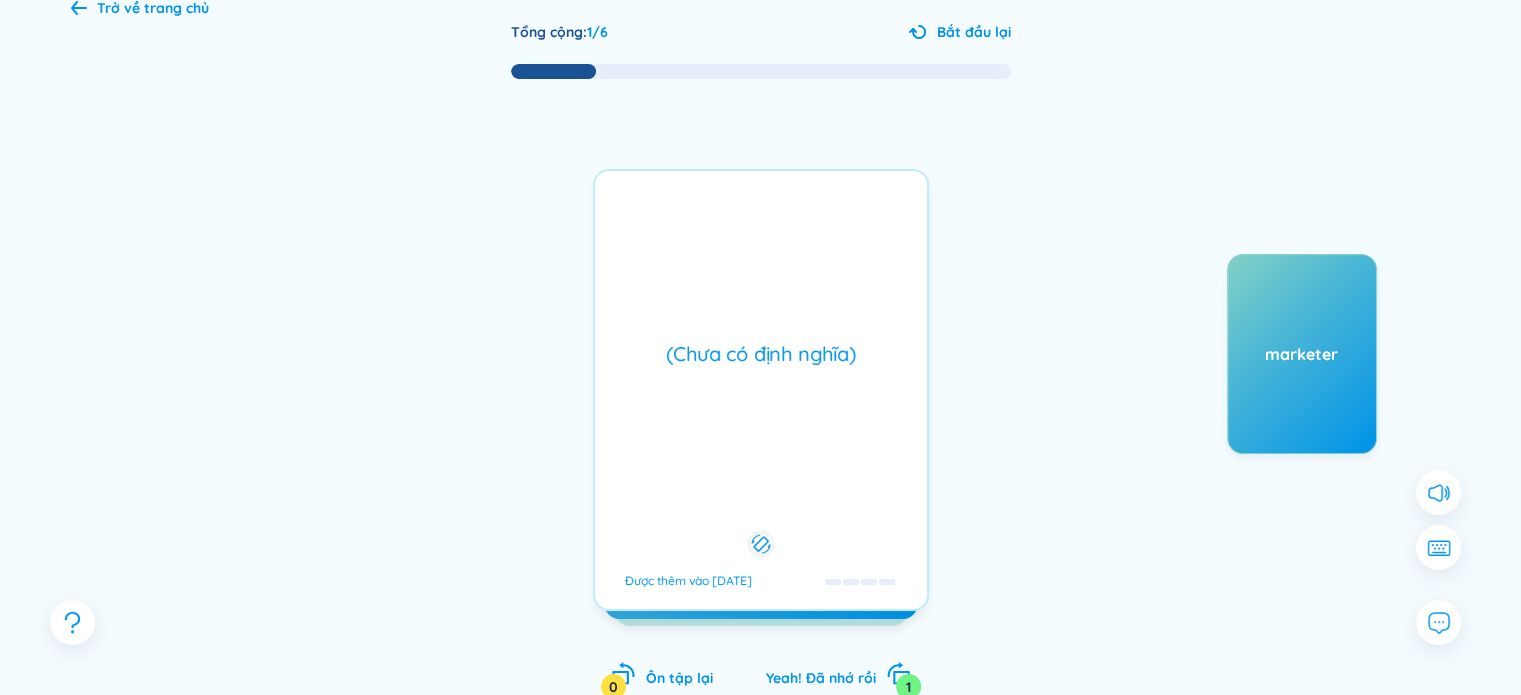 click on "(Chưa có định nghĩa) Được thêm vào 16/7/2025" at bounding box center [761, 390] 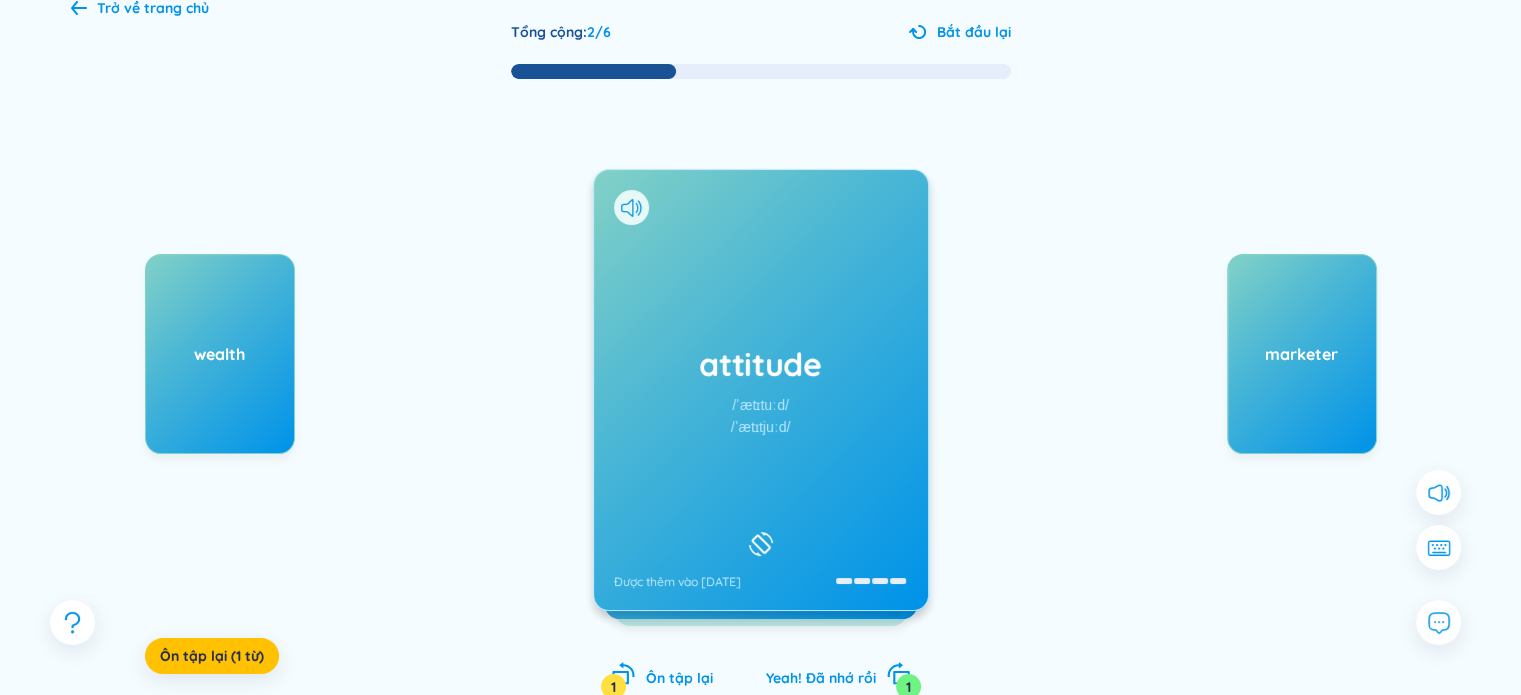 click on "attitude" at bounding box center [761, 364] 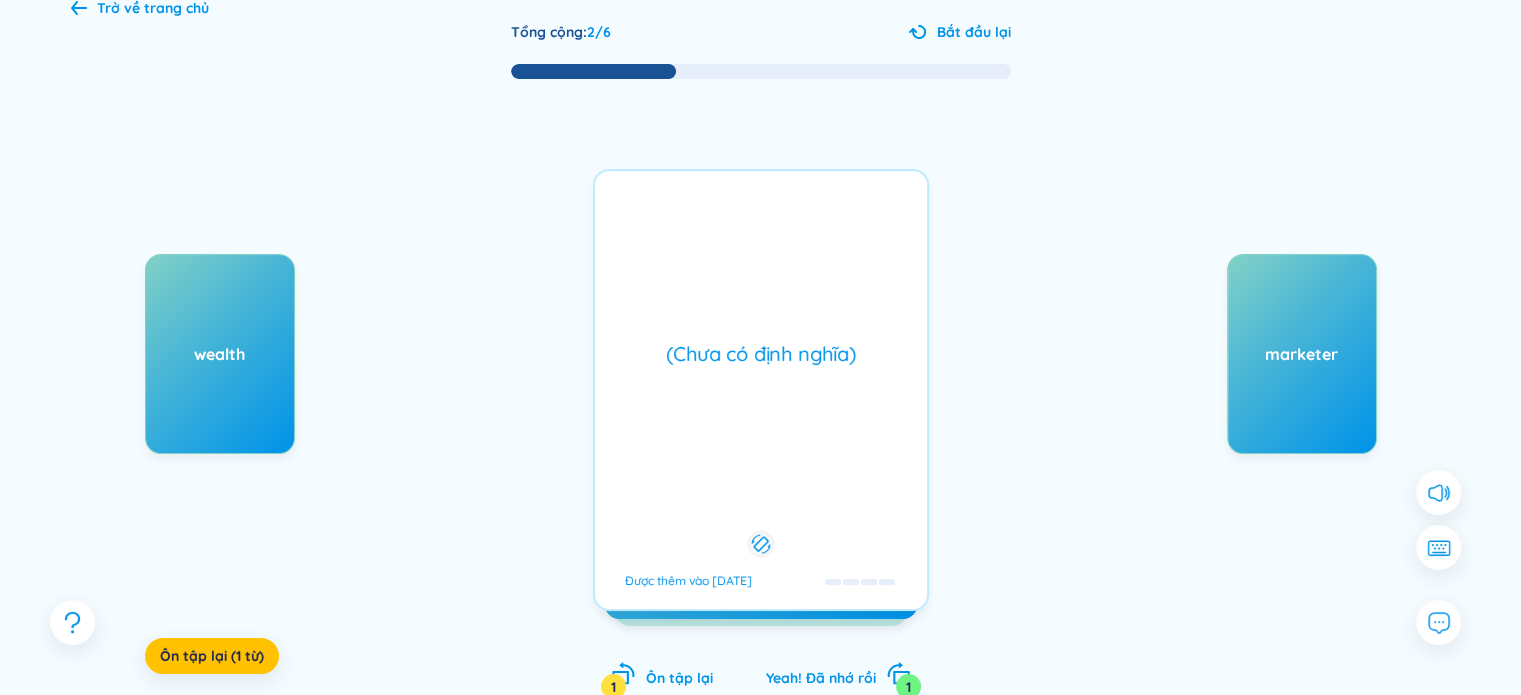 click on "(Chưa có định nghĩa)" at bounding box center (761, 354) 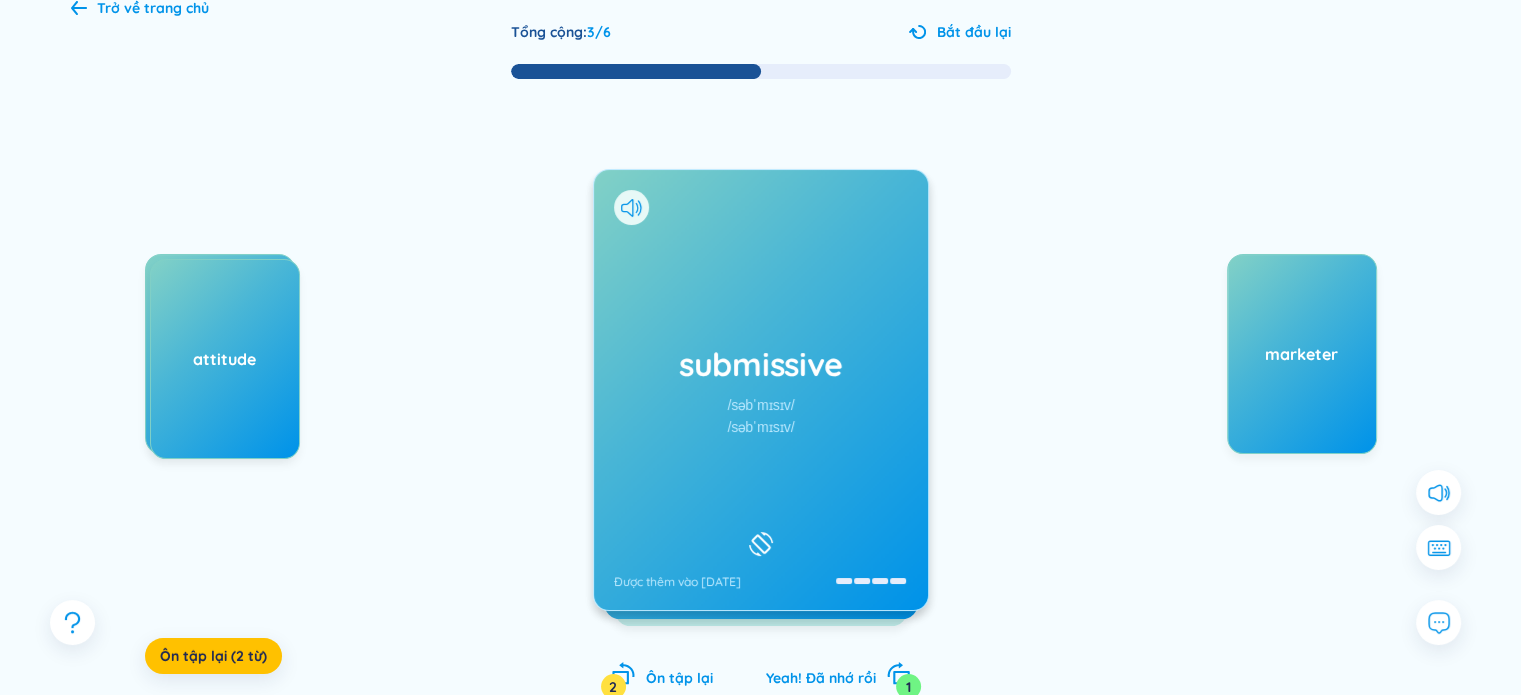click on "submissive" at bounding box center [761, 364] 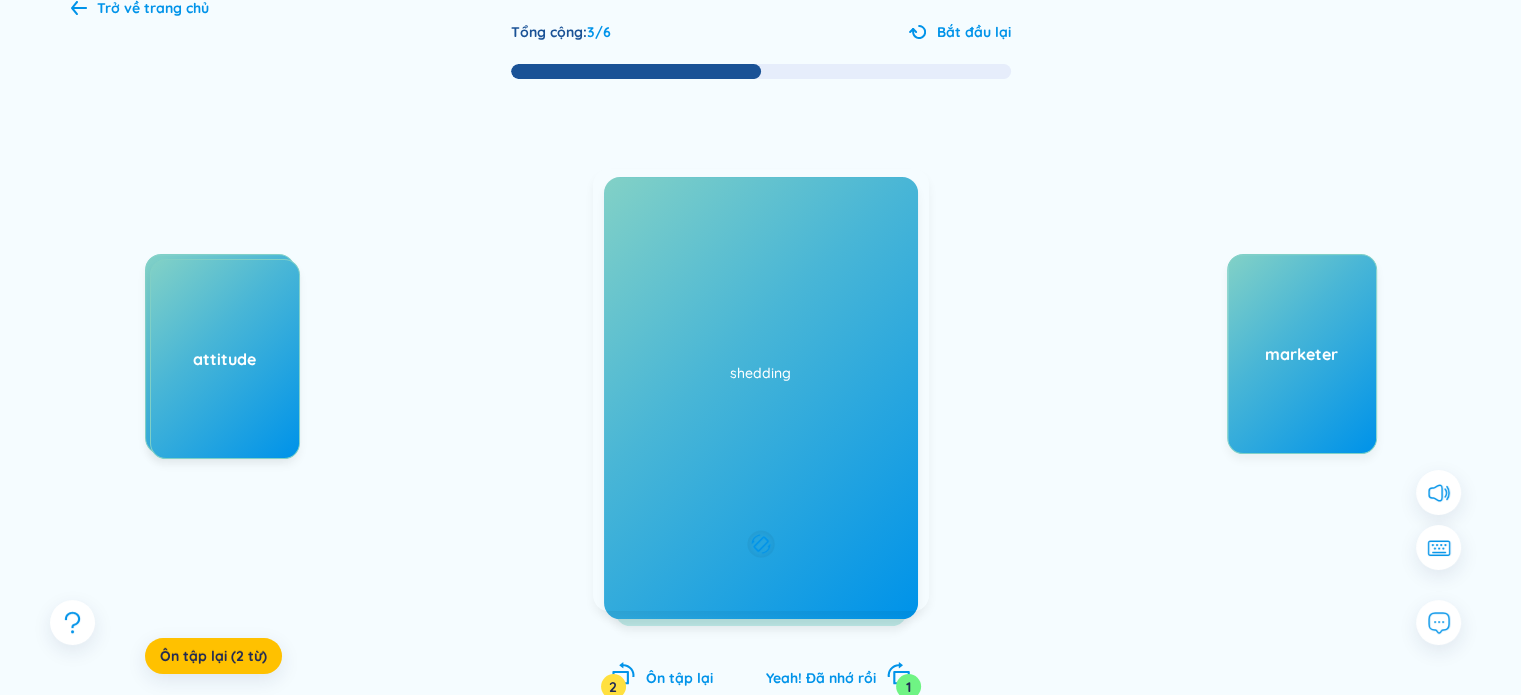 click on "(Chưa có định nghĩa) Được thêm vào 16/7/2025" at bounding box center (761, 390) 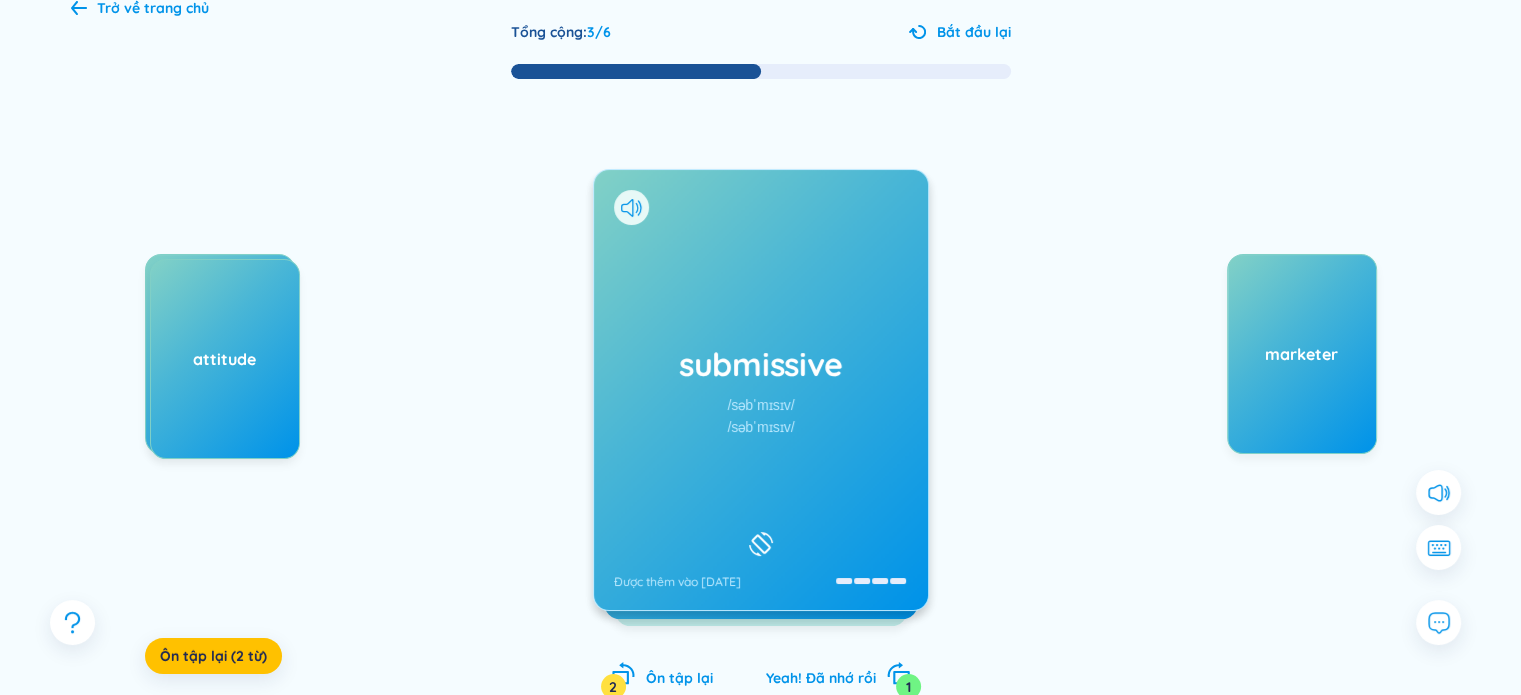 drag, startPoint x: 749, startPoint y: 377, endPoint x: 393, endPoint y: 327, distance: 359.49408 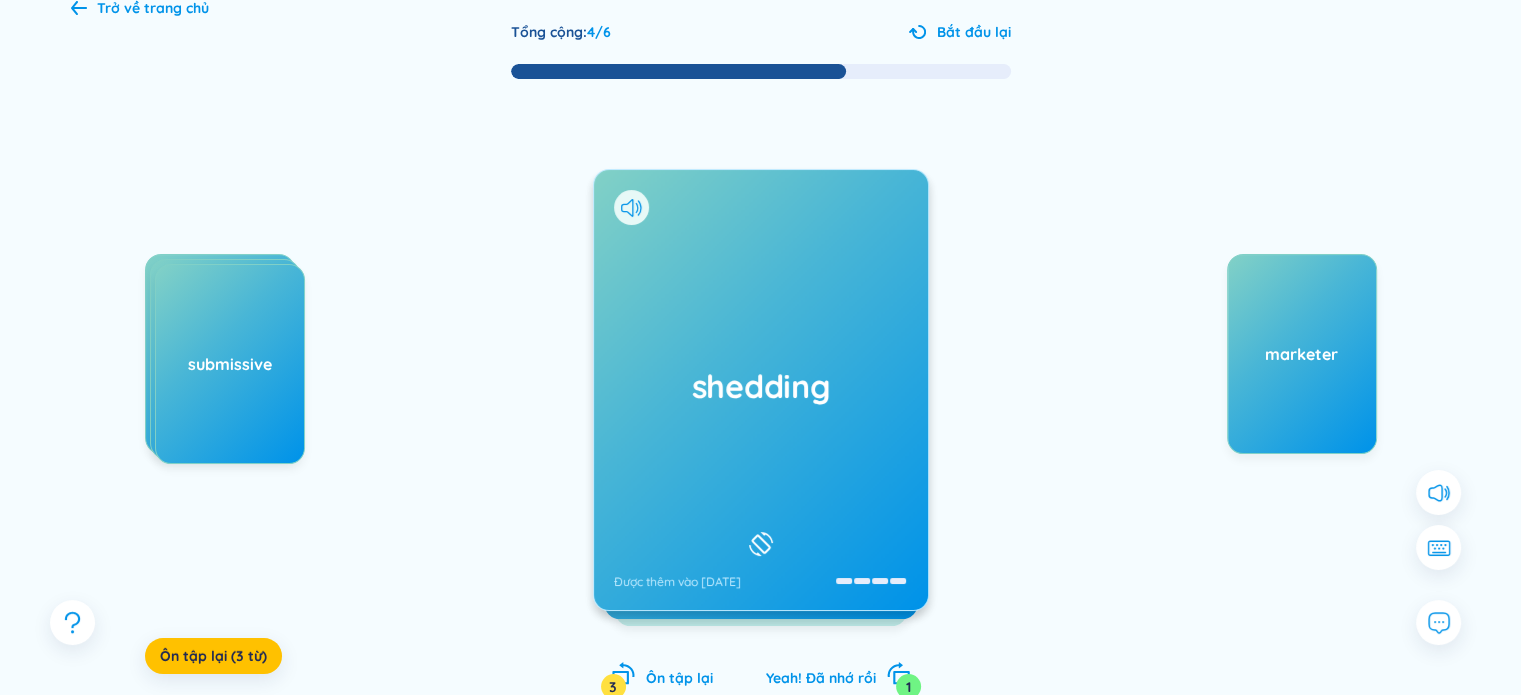 click on "shedding Được thêm vào 16/7/2025" at bounding box center (761, 390) 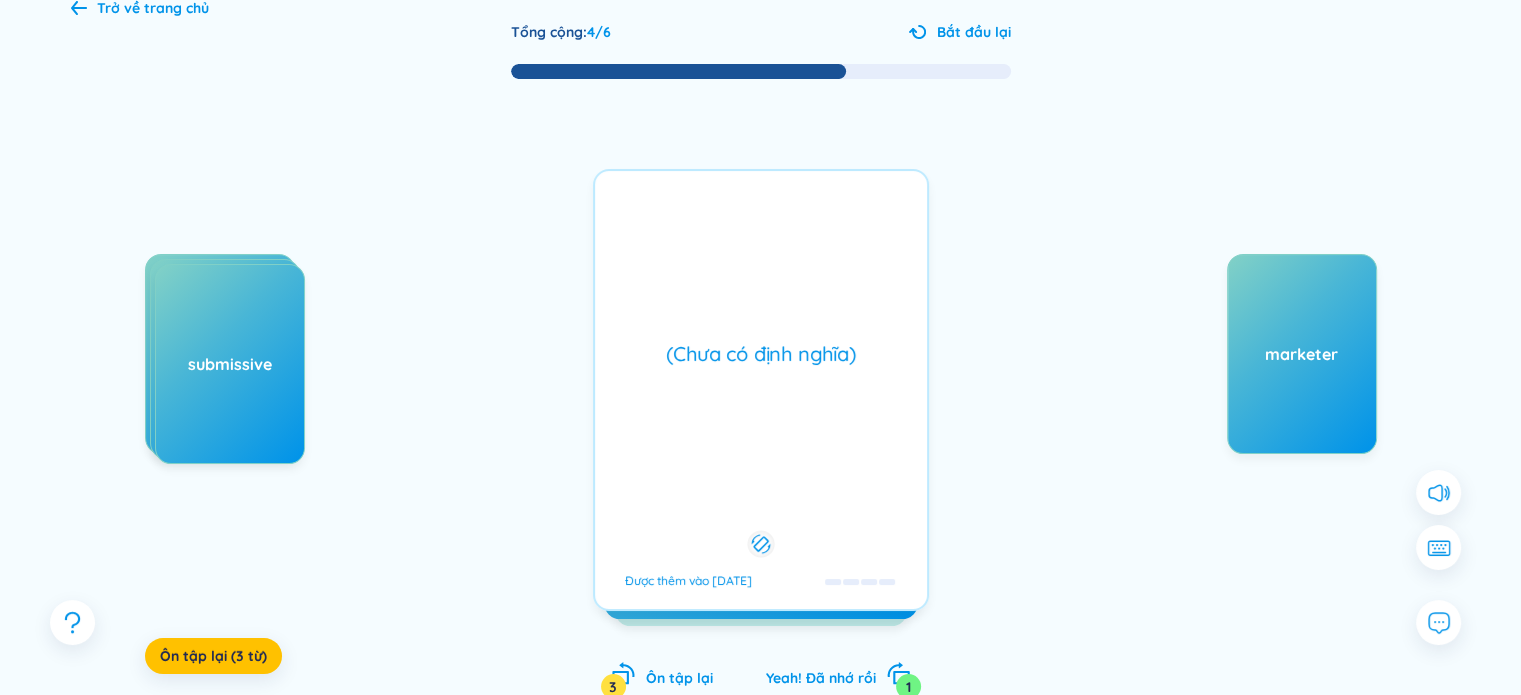click on "(Chưa có định nghĩa)" at bounding box center (761, 354) 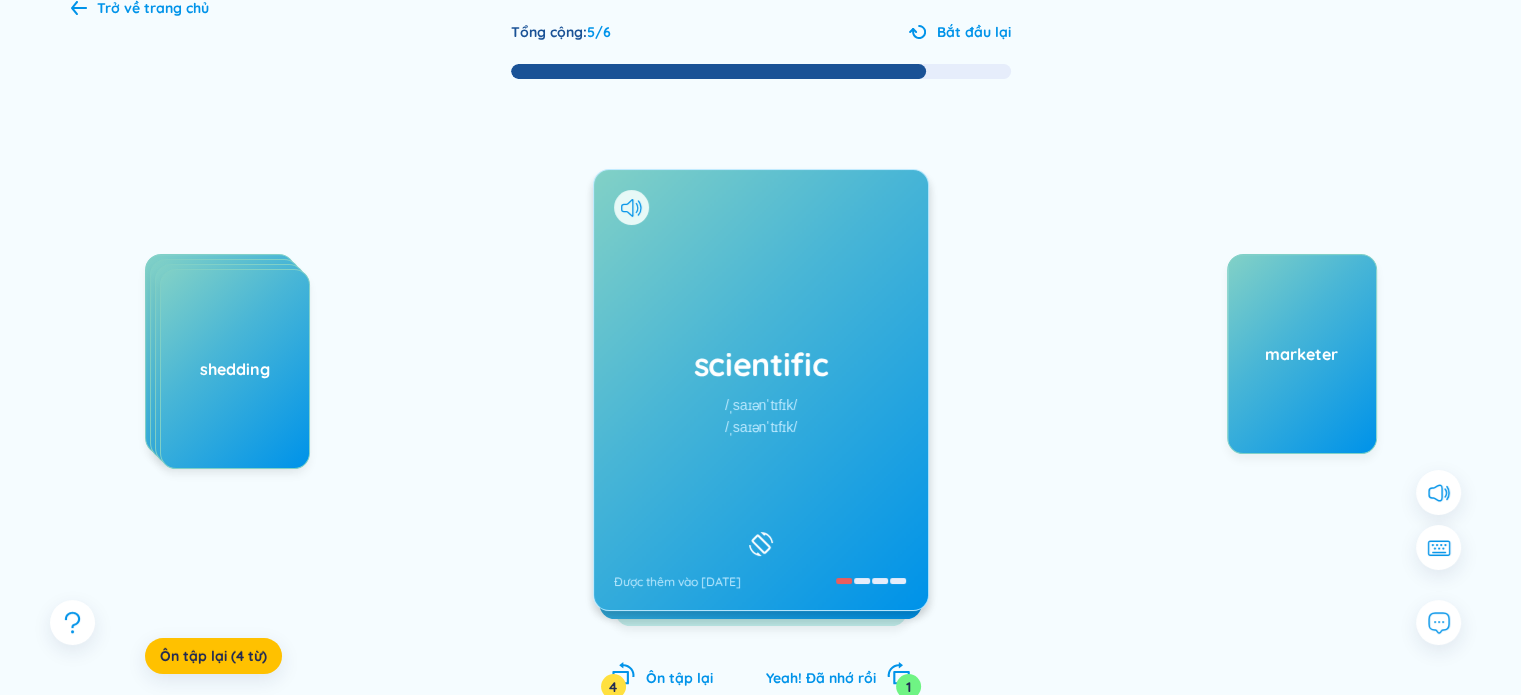 click on "scientific" at bounding box center (761, 364) 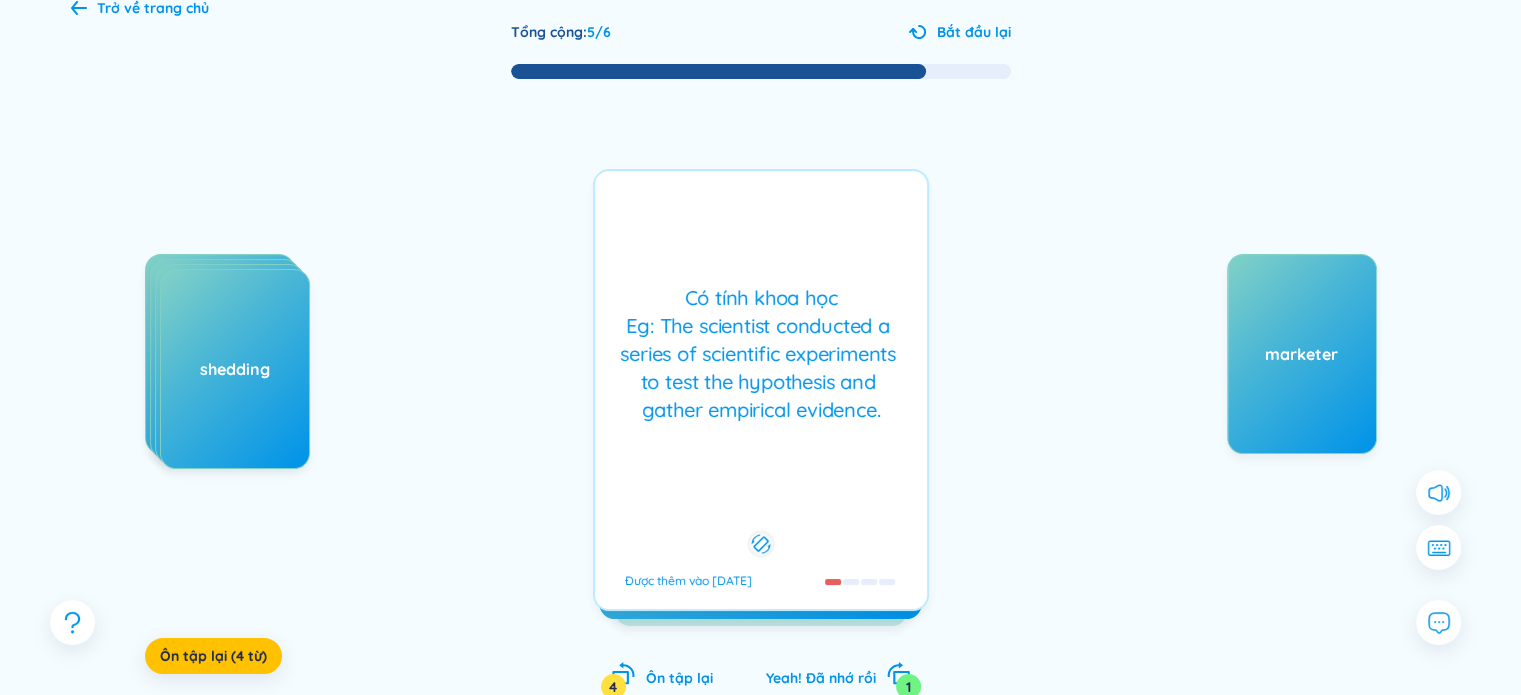 click on "Có tính khoa học
Eg: The scientist conducted a series of scientific experiments to test the hypothesis and gather empirical evidence." at bounding box center (761, 354) 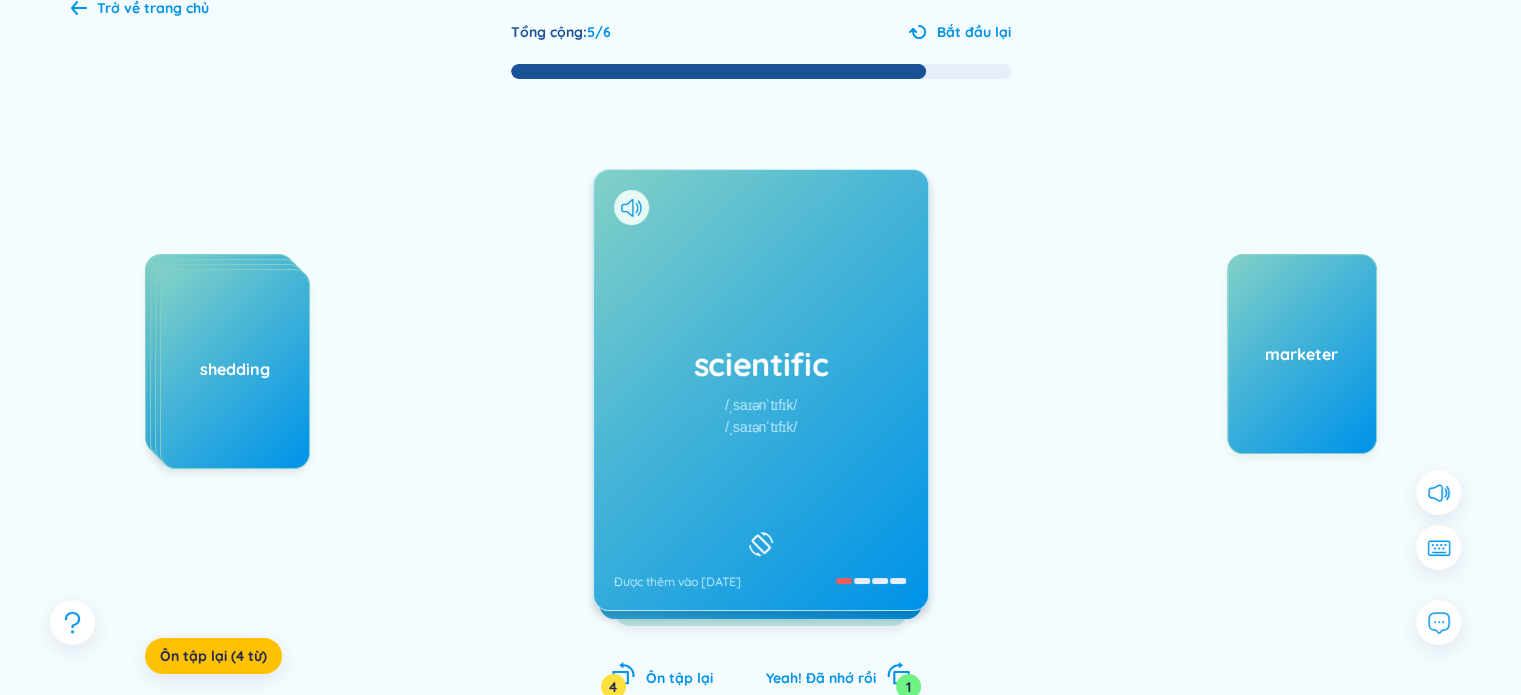 click on "scientific /ˌsaɪənˈtɪfɪk/ /ˌsaɪənˈtɪfɪk/ Được thêm vào 16/7/2025 Có tính khoa học
Eg: The scientist conducted a series of scientific experiments to test the hypothesis and gather empirical evidence. Được thêm vào 16/7/2025" at bounding box center [761, 390] 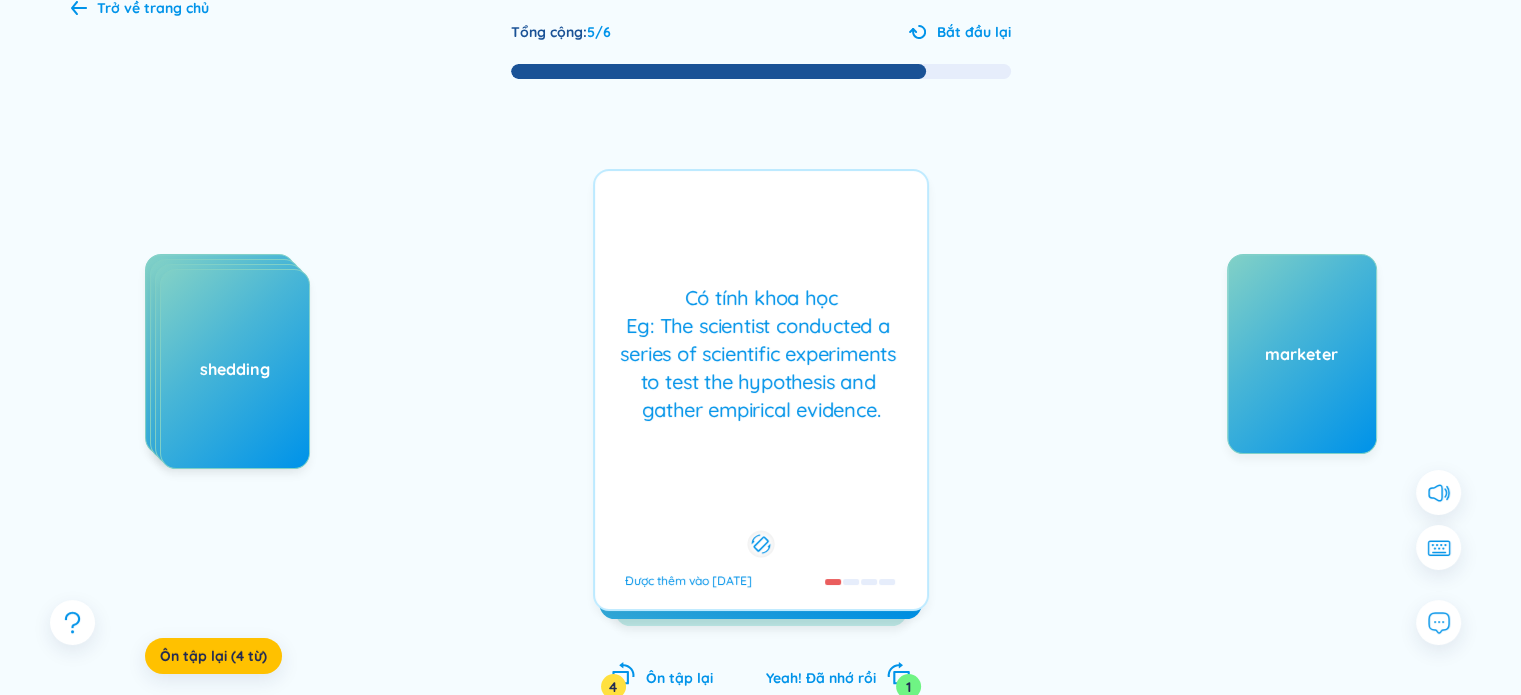 click on "Có tính khoa học
Eg: The scientist conducted a series of scientific experiments to test the hypothesis and gather empirical evidence." at bounding box center (761, 354) 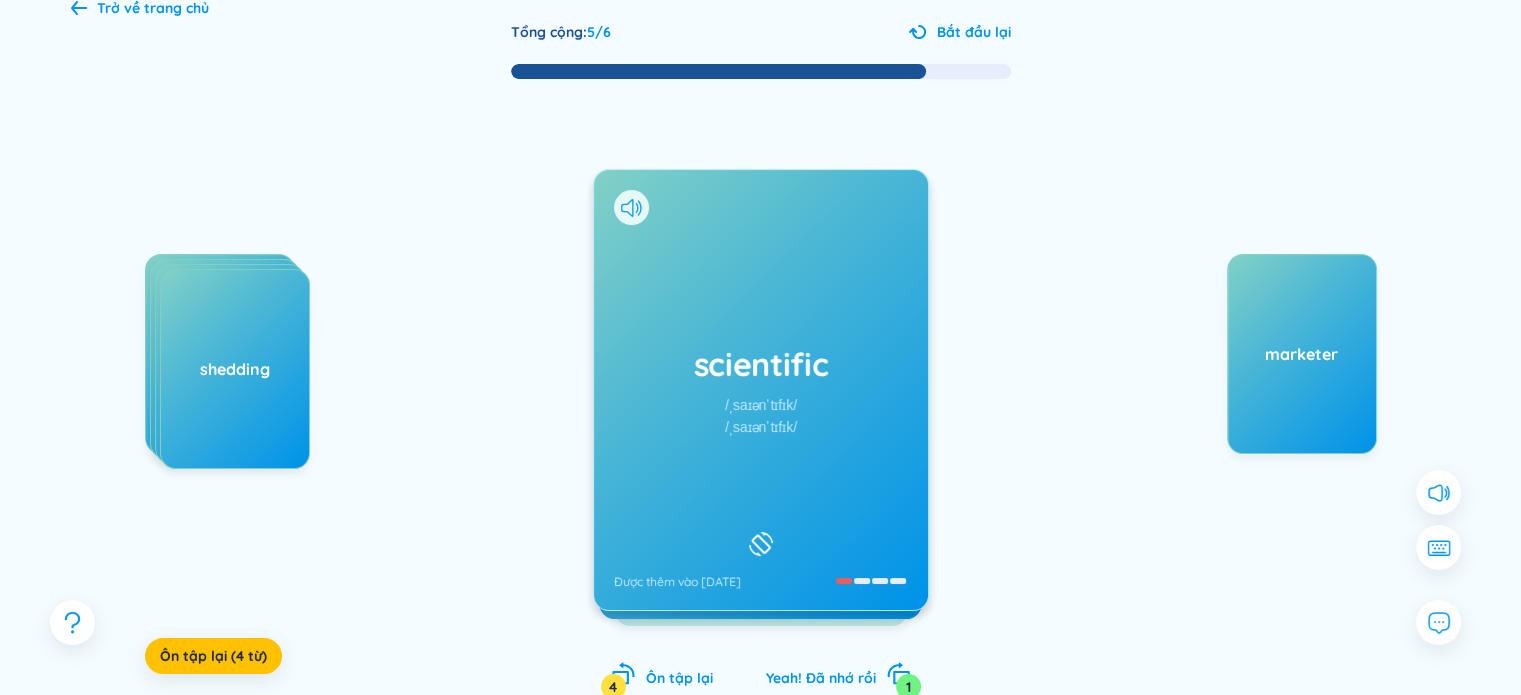 click on "scientific" at bounding box center (761, 364) 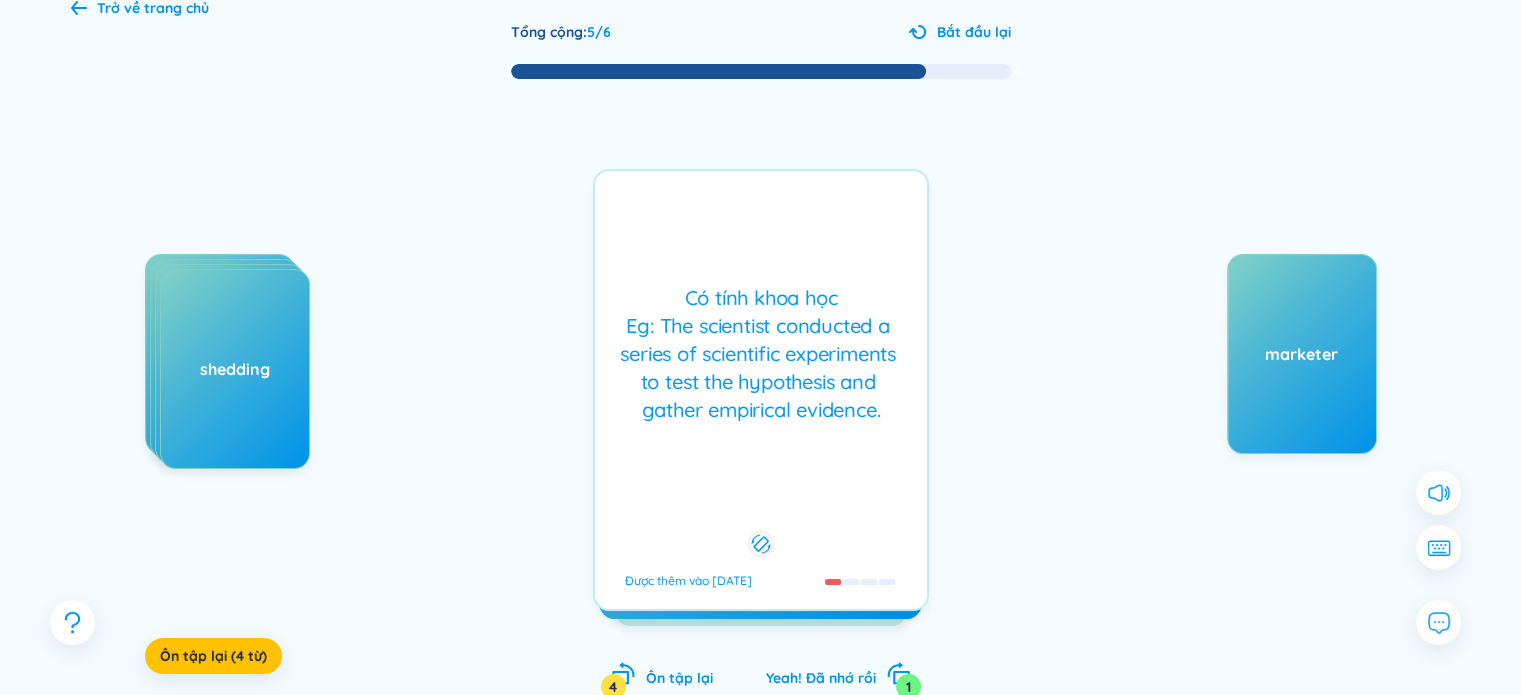 click on "Có tính khoa học
Eg: The scientist conducted a series of scientific experiments to test the hypothesis and gather empirical evidence." at bounding box center [761, 354] 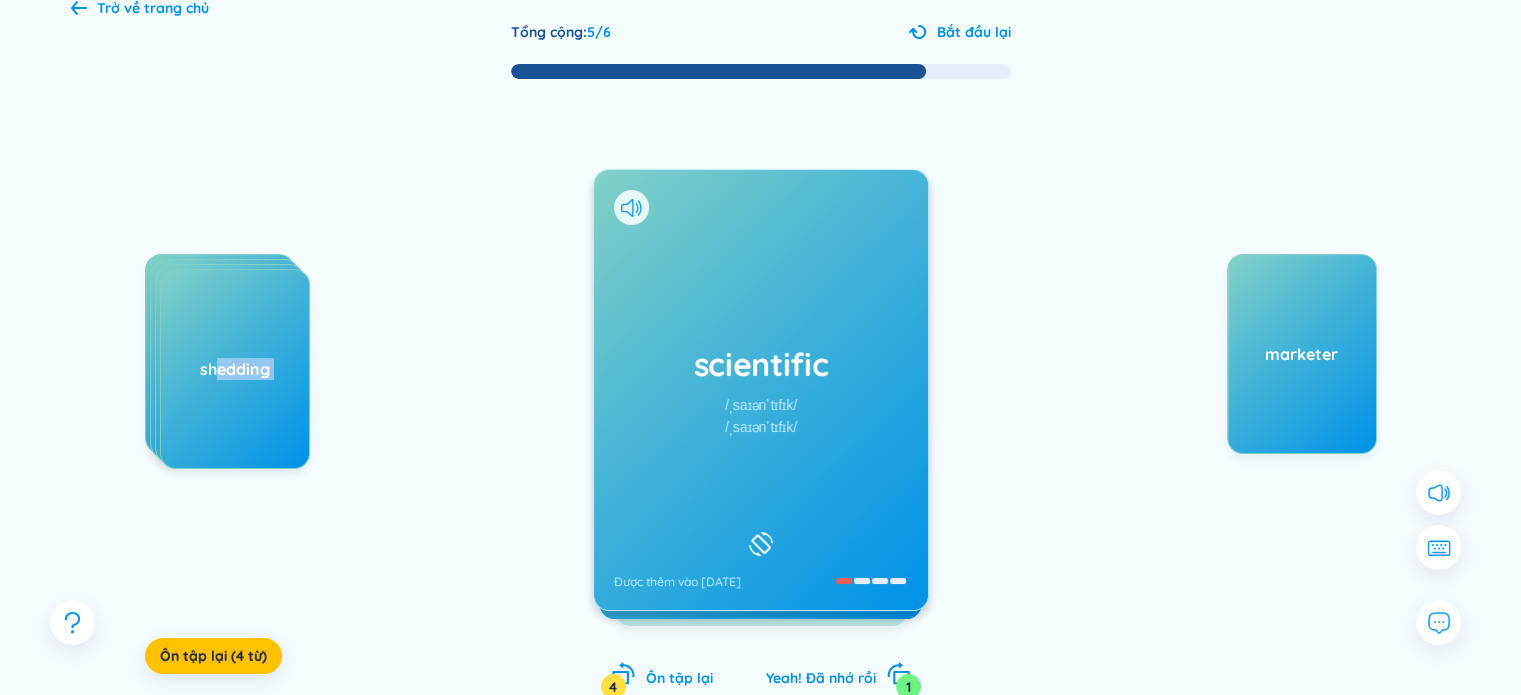 drag, startPoint x: 219, startPoint y: 379, endPoint x: 798, endPoint y: 376, distance: 579.00775 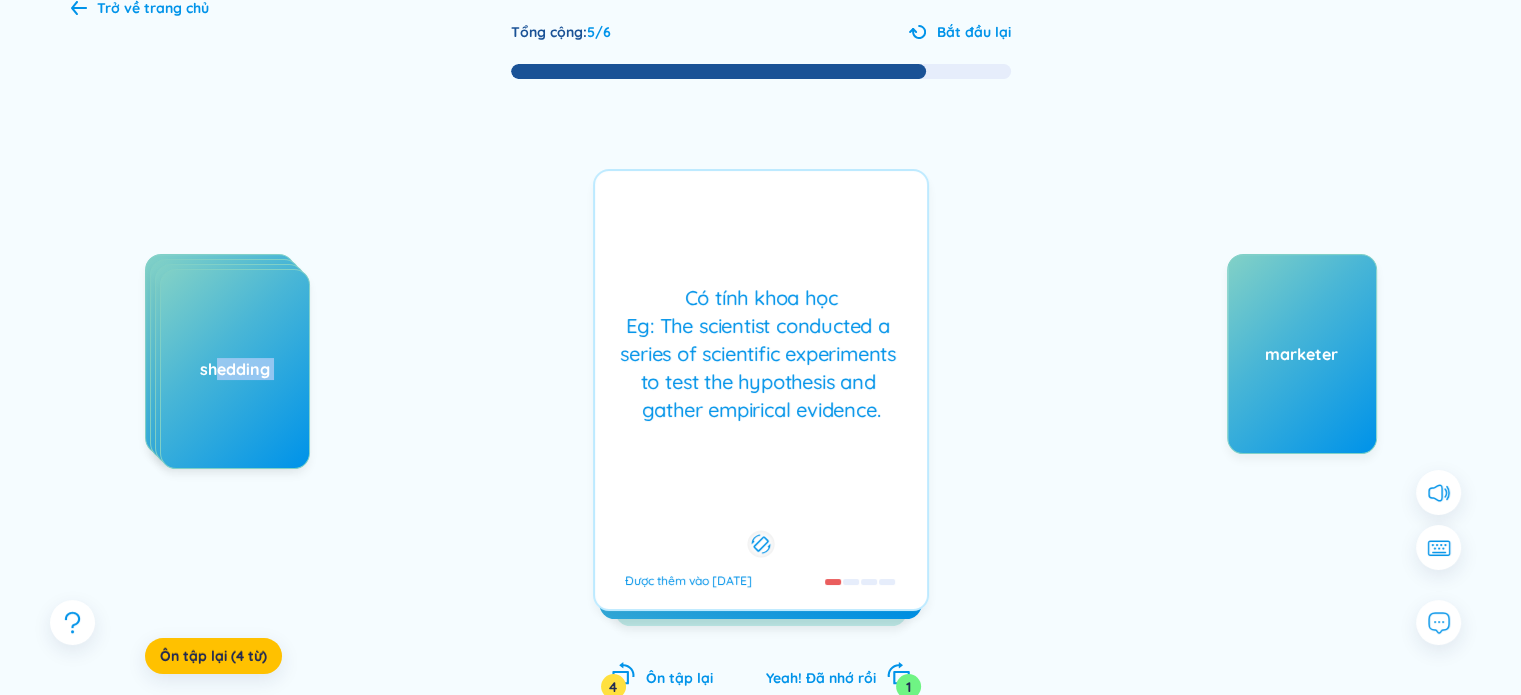 click on "Có tính khoa học
Eg: The scientist conducted a series of scientific experiments to test the hypothesis and gather empirical evidence." at bounding box center (761, 354) 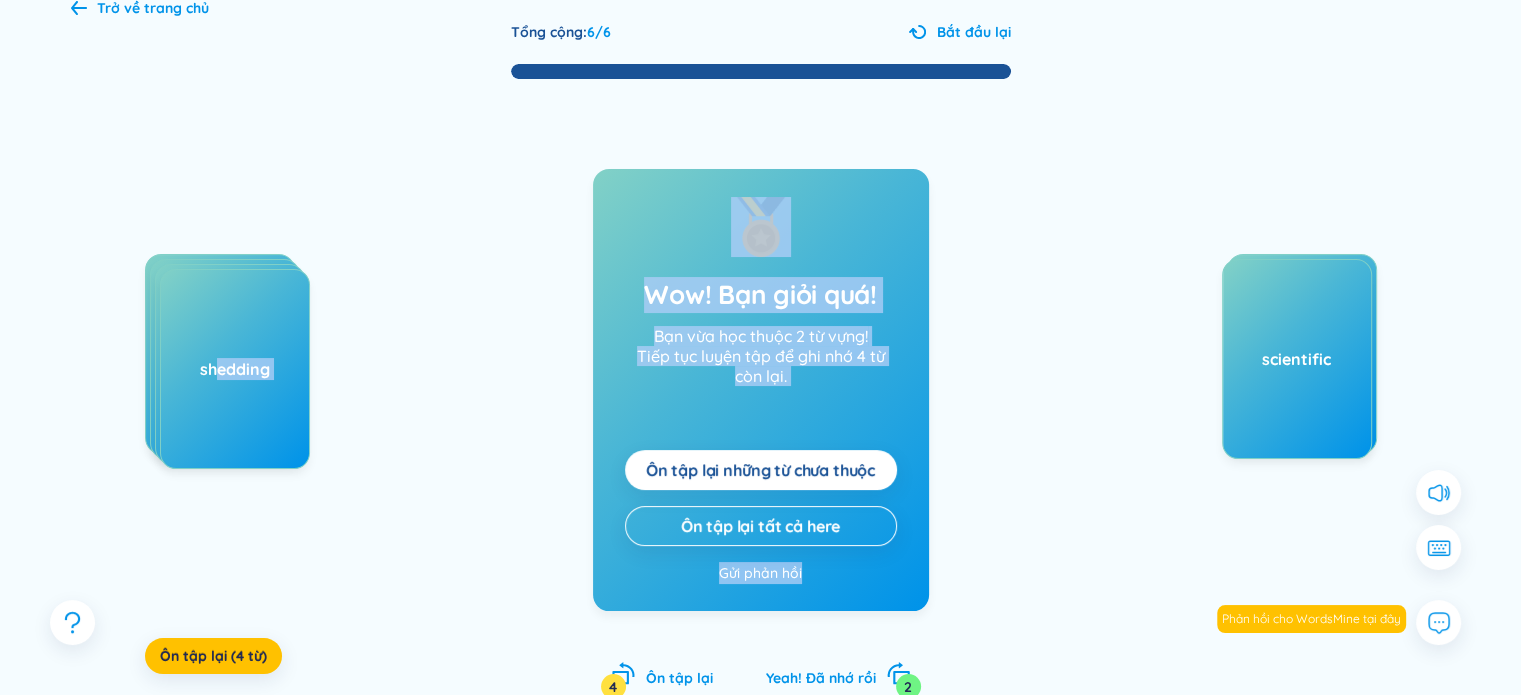 click on "wealth attitude submissive shedding Ôn tập lại (4 từ) Wow! Bạn giỏi quá! Bạn vừa học thuộc 2 từ vựng! Tiếp tục luyện tập để ghi nhớ 4 từ còn lại. Ôn tập lại những từ chưa thuộc Ôn tập lại tất cả here Gửi phản hồi Tada! Chúc mừng! Bạn vừa học thuộc 2 từ vựng! Tiếp tục luyện tập để ghi nhớ 4 từ còn lại. Ôn tập lại những từ chưa thuộc Ôn tập lại tất cả here Gửi phản hồi Ôn tập lại 4 Yeah! Đã nhớ rồi 2 marketer scientific" at bounding box center [761, 410] 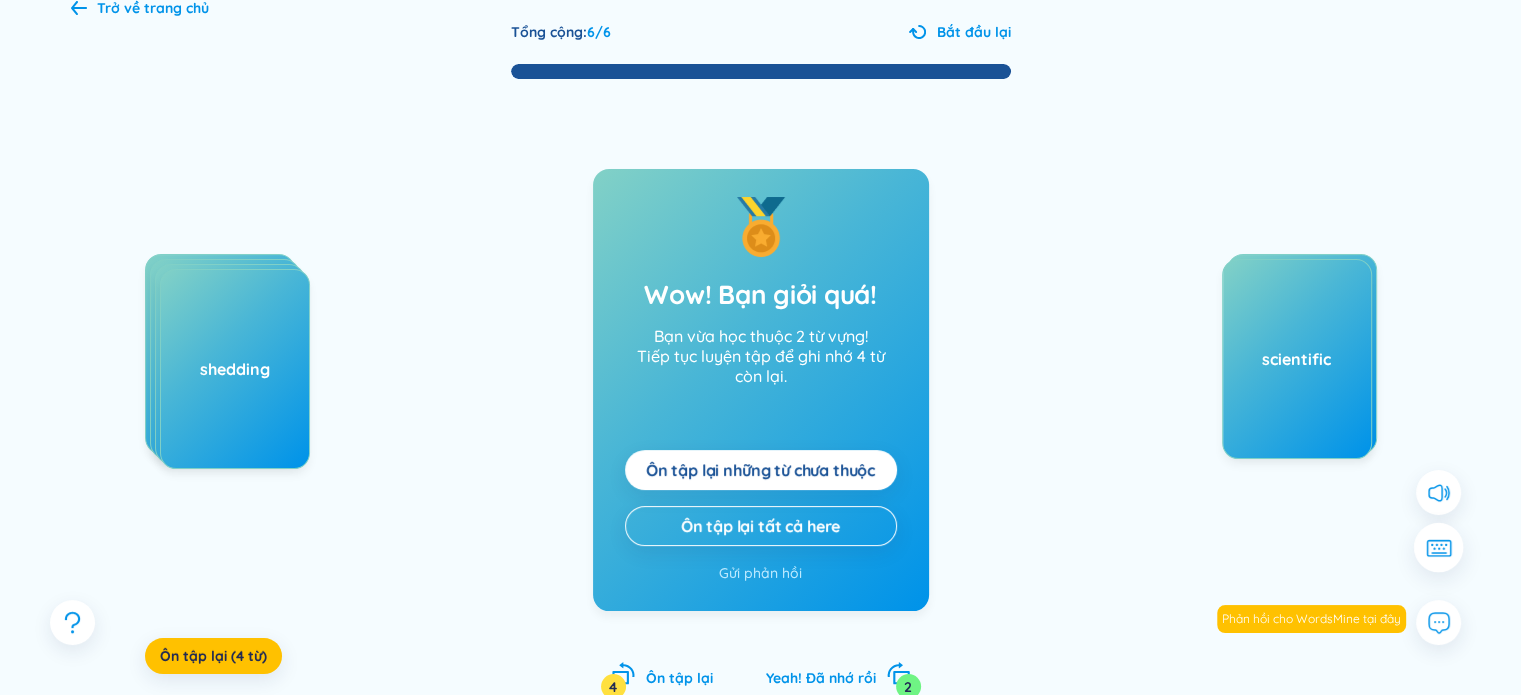 click at bounding box center (1439, 548) 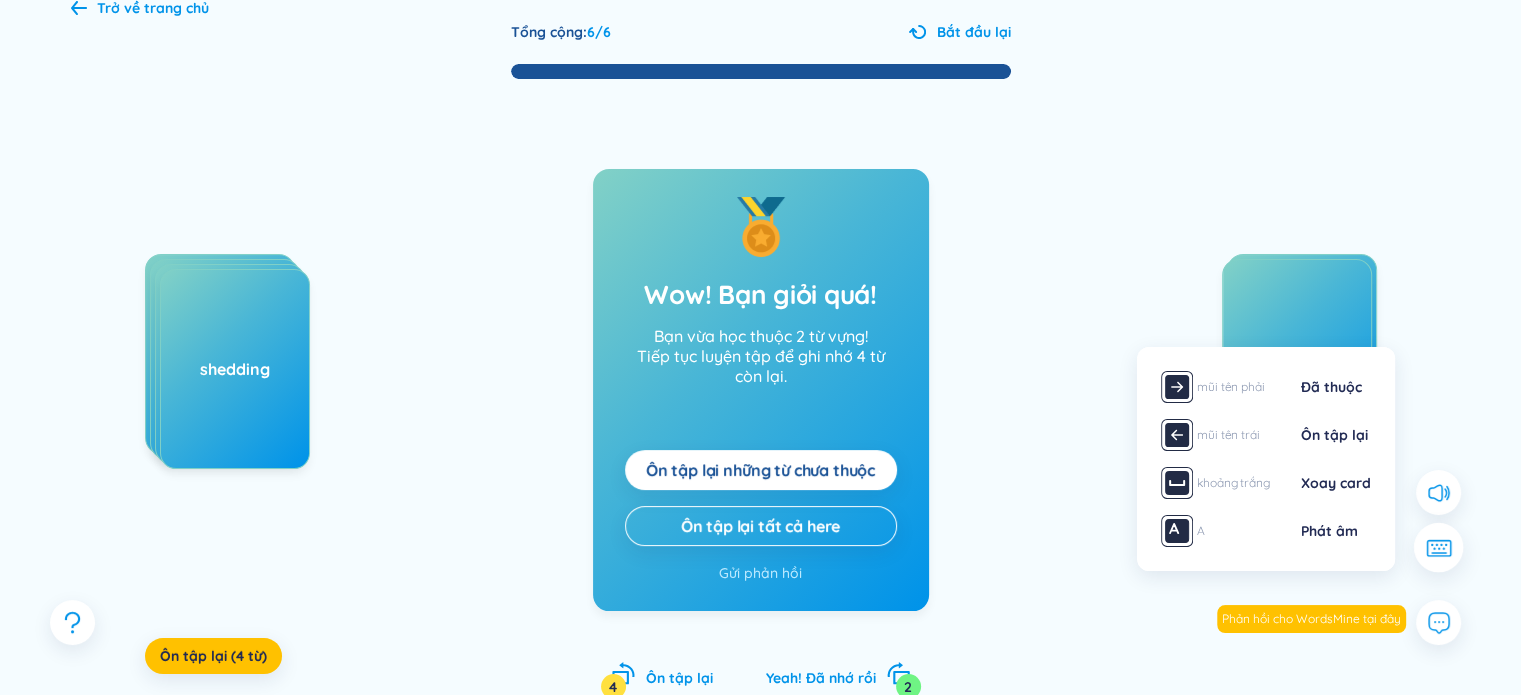 click at bounding box center (1439, 548) 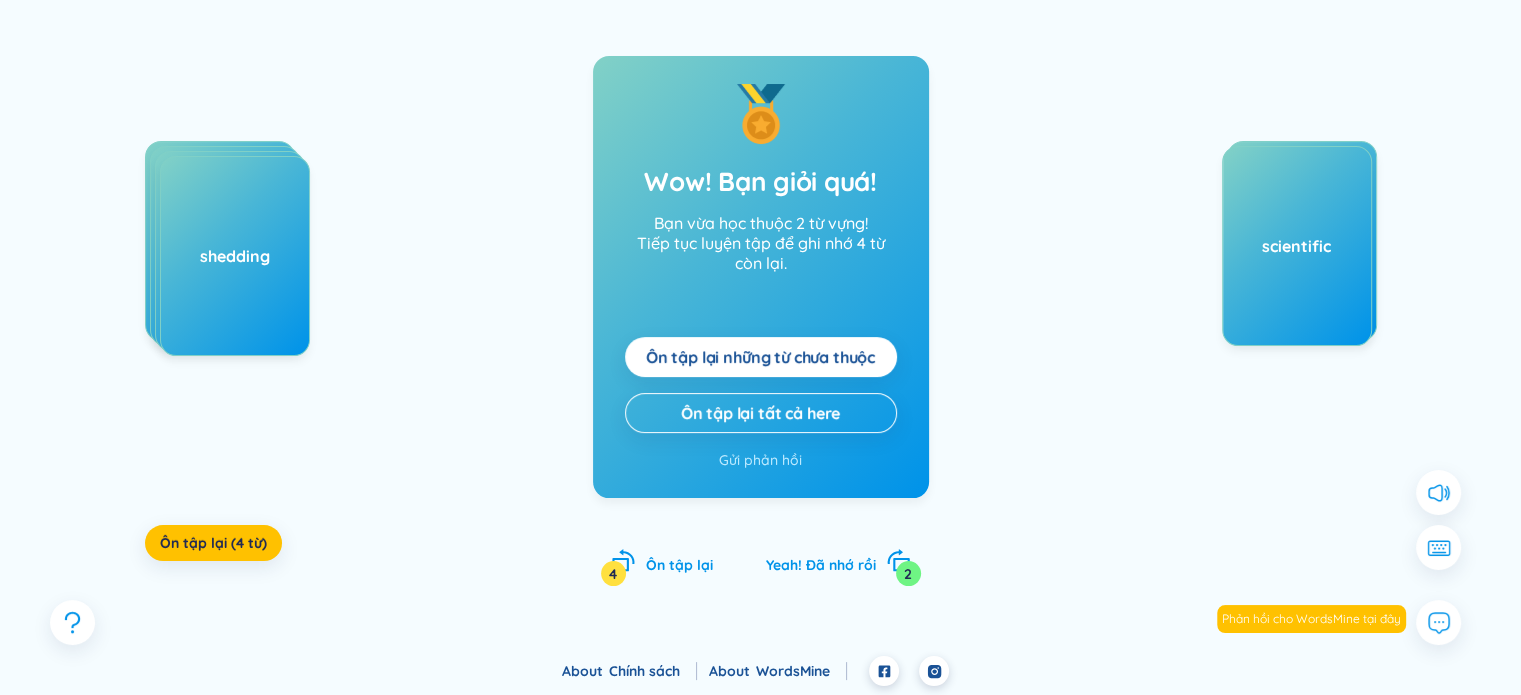 scroll, scrollTop: 0, scrollLeft: 0, axis: both 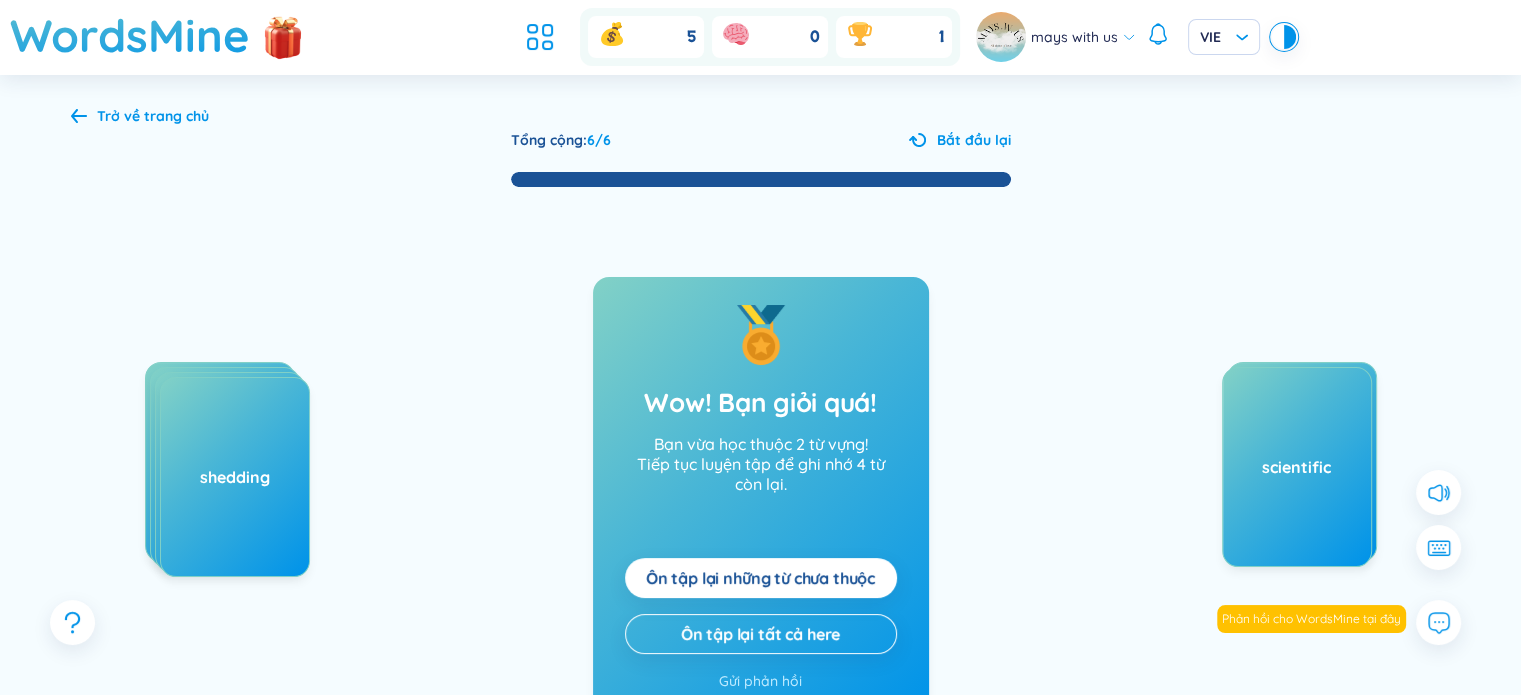 click on "Trở về trang chủ" at bounding box center [153, 116] 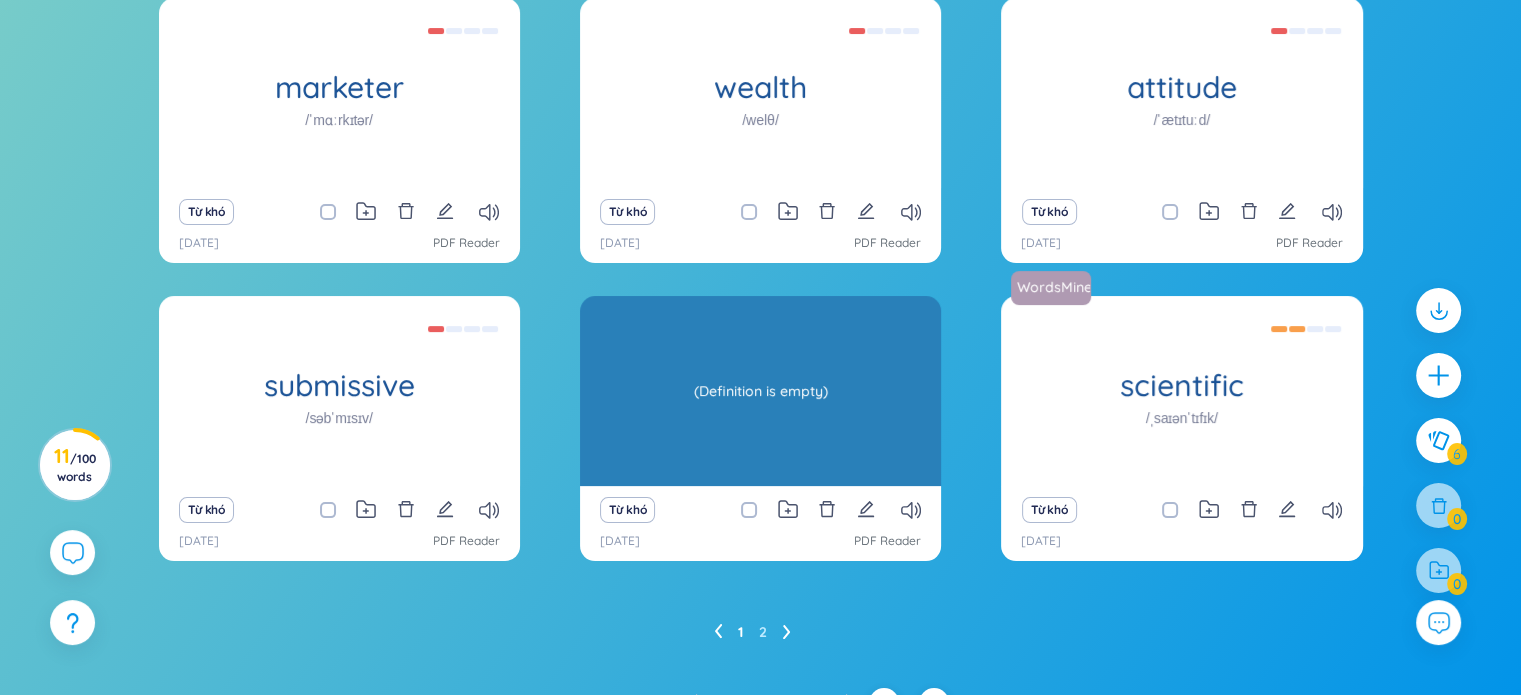 scroll, scrollTop: 224, scrollLeft: 0, axis: vertical 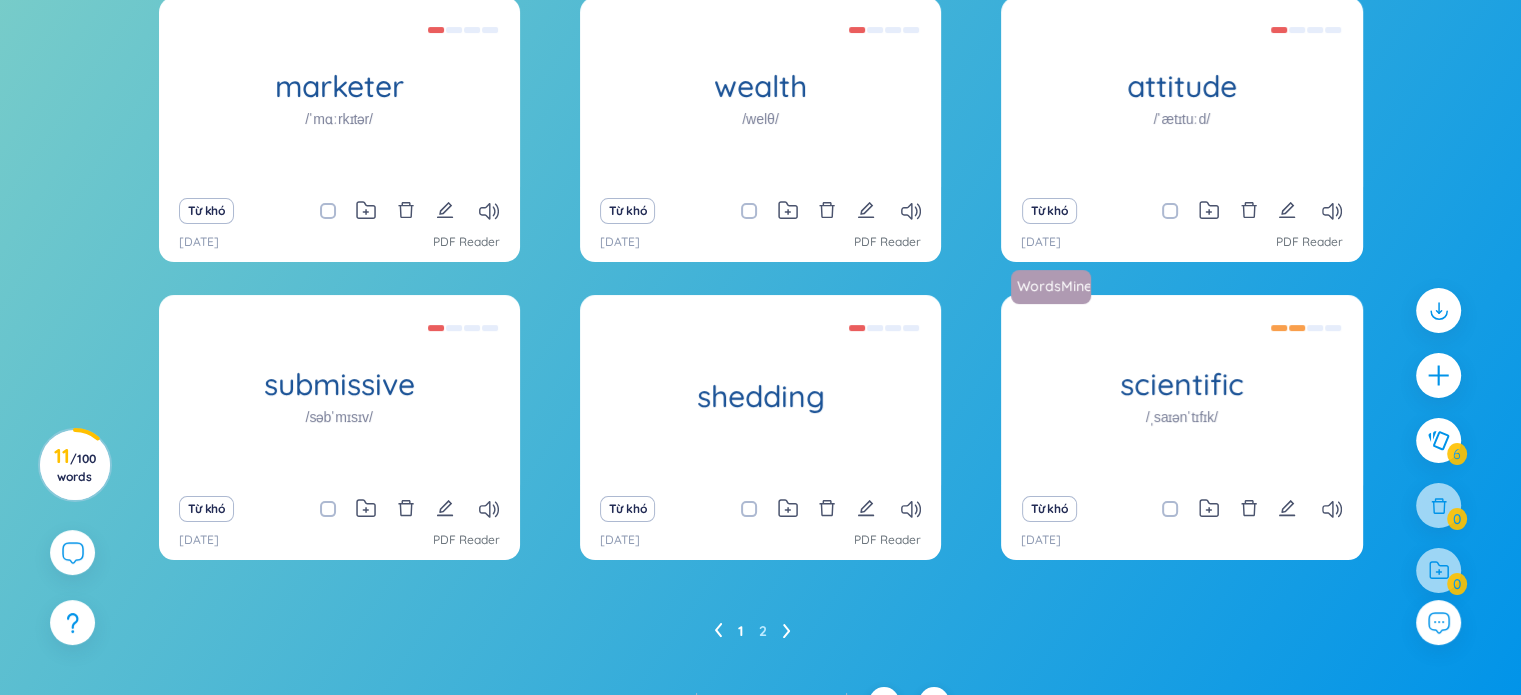 click 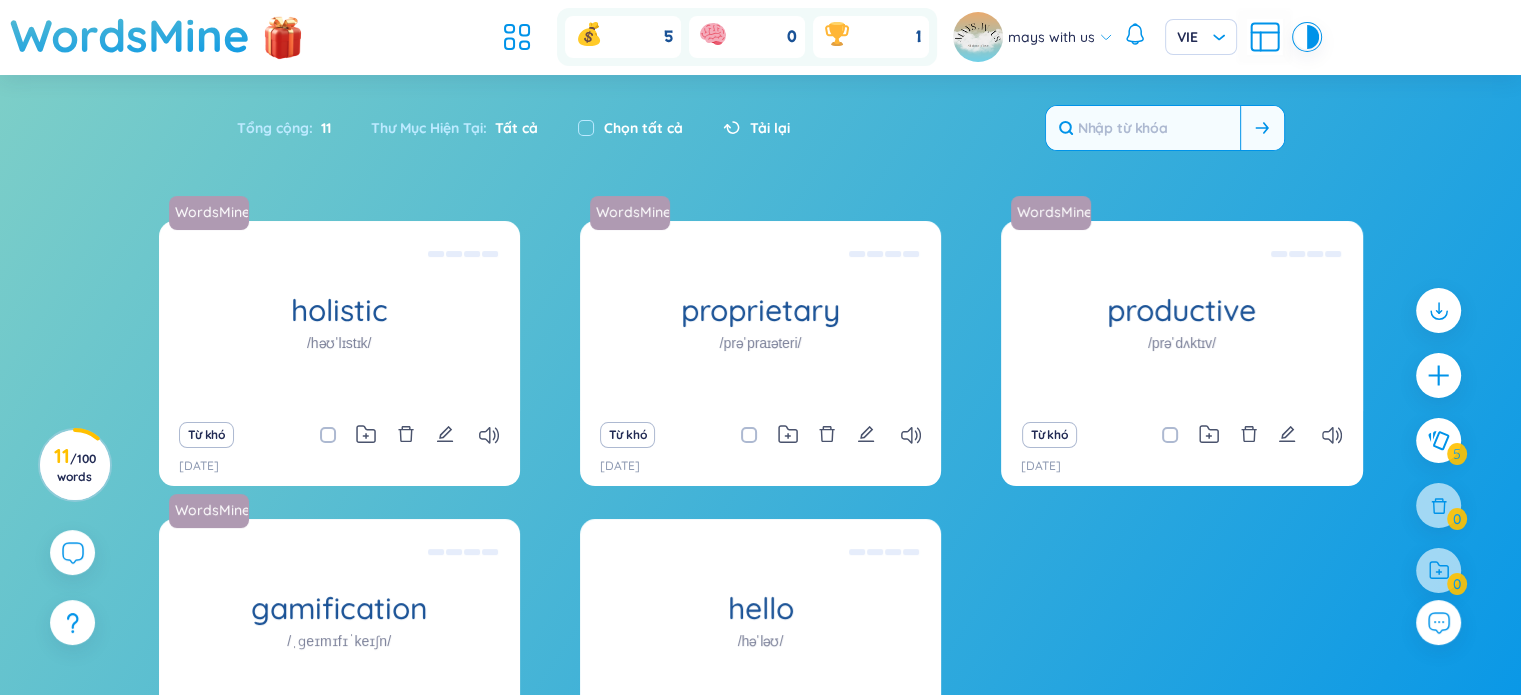 scroll, scrollTop: 2, scrollLeft: 0, axis: vertical 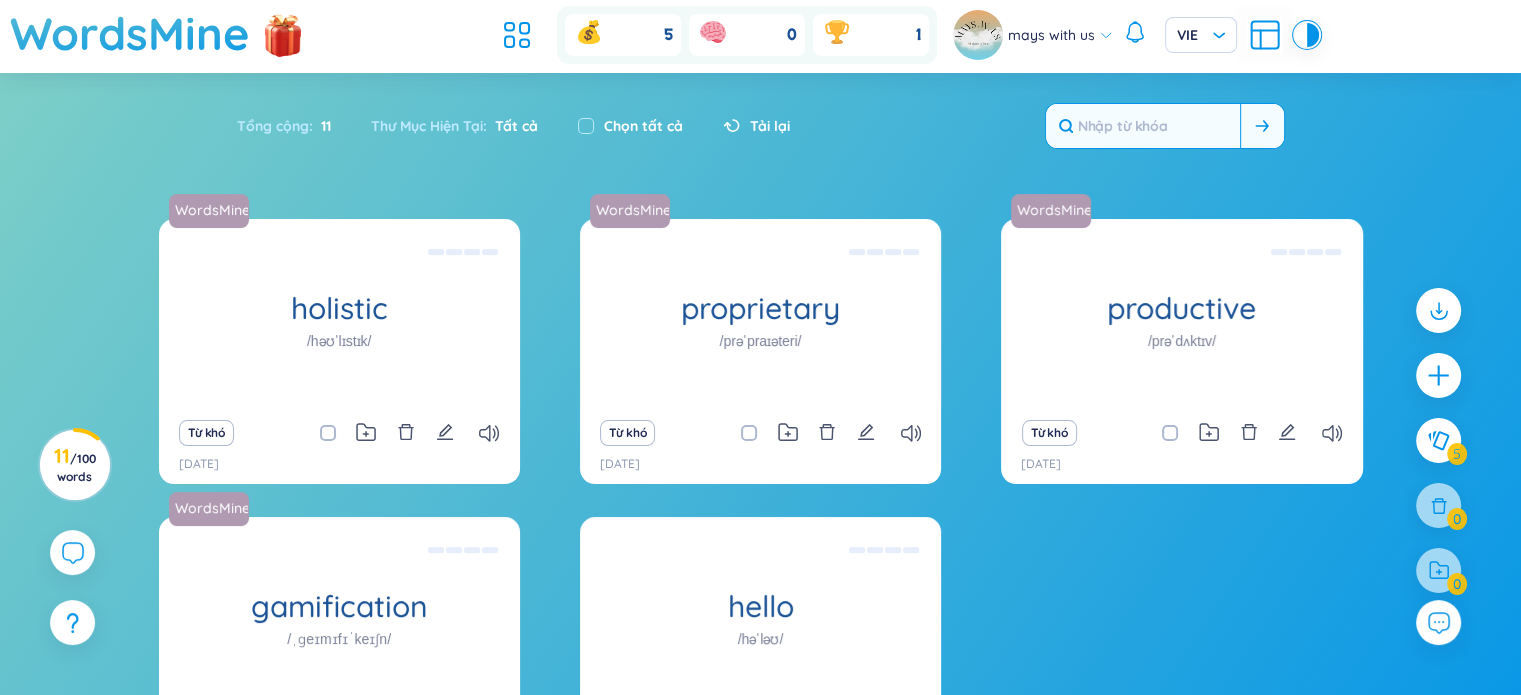 click at bounding box center (1143, 126) 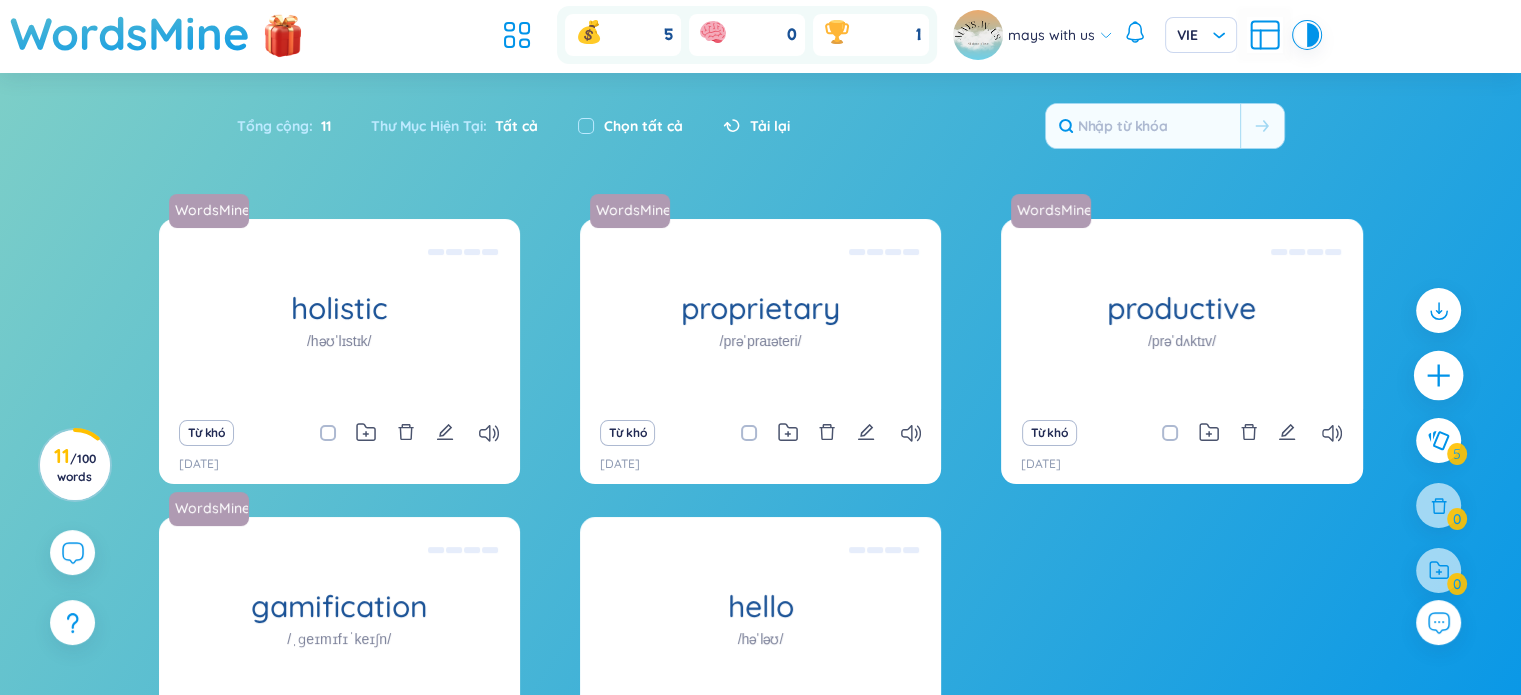 click 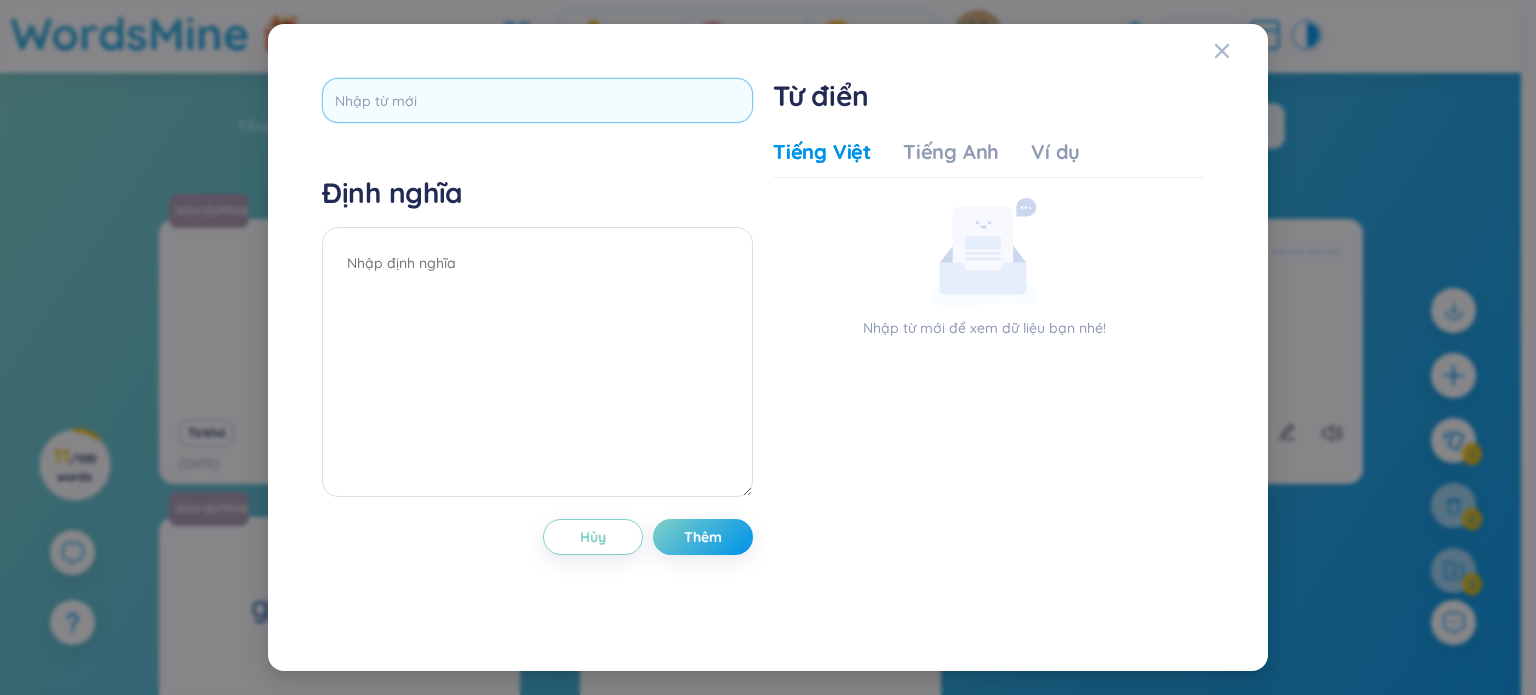 click at bounding box center (537, 100) 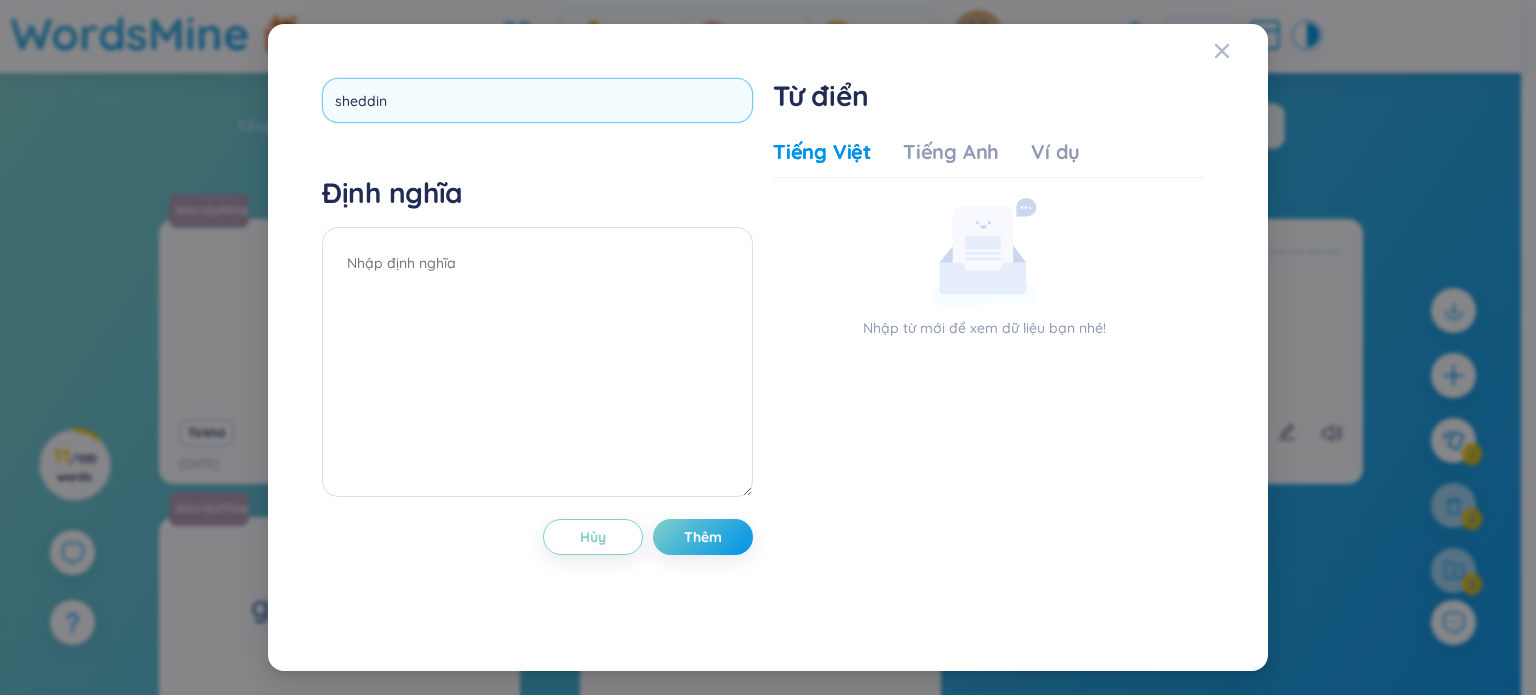 type on "shedding" 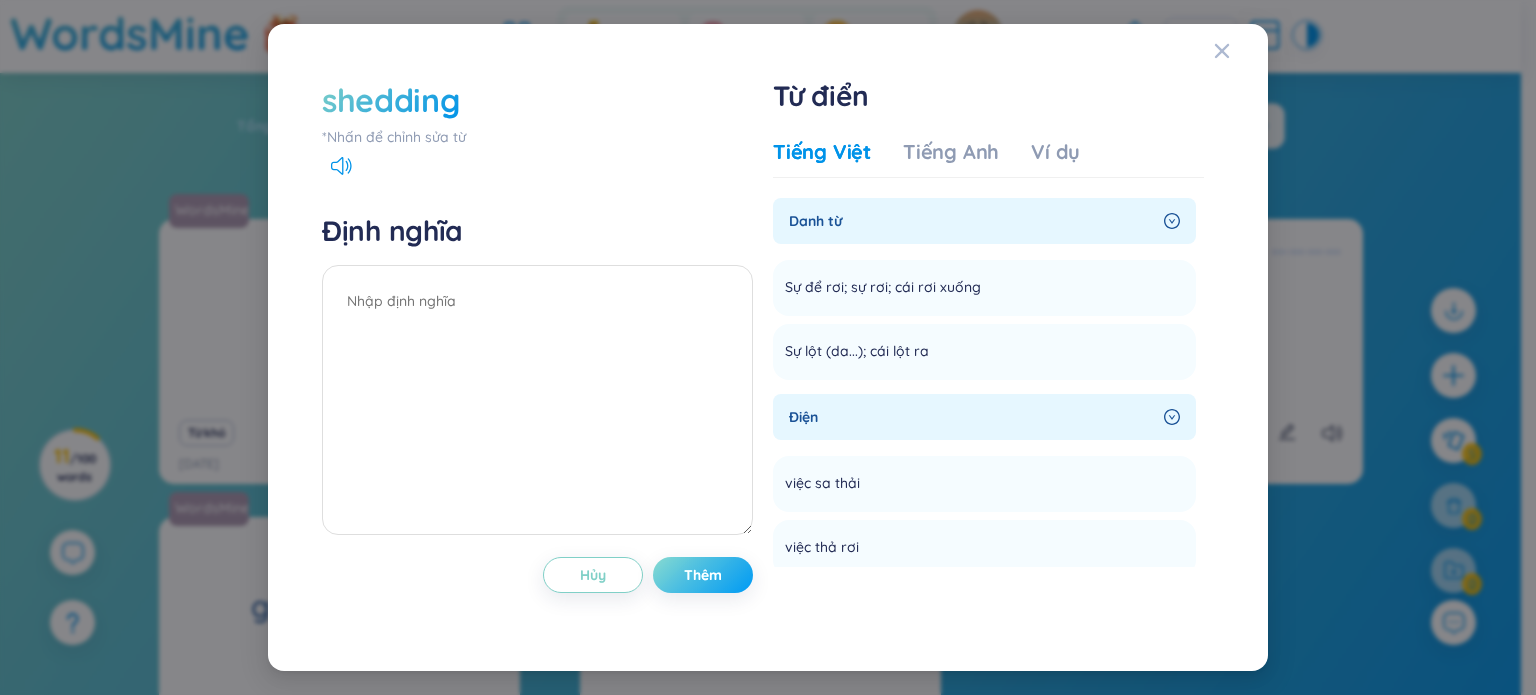 click on "Thêm" at bounding box center [703, 575] 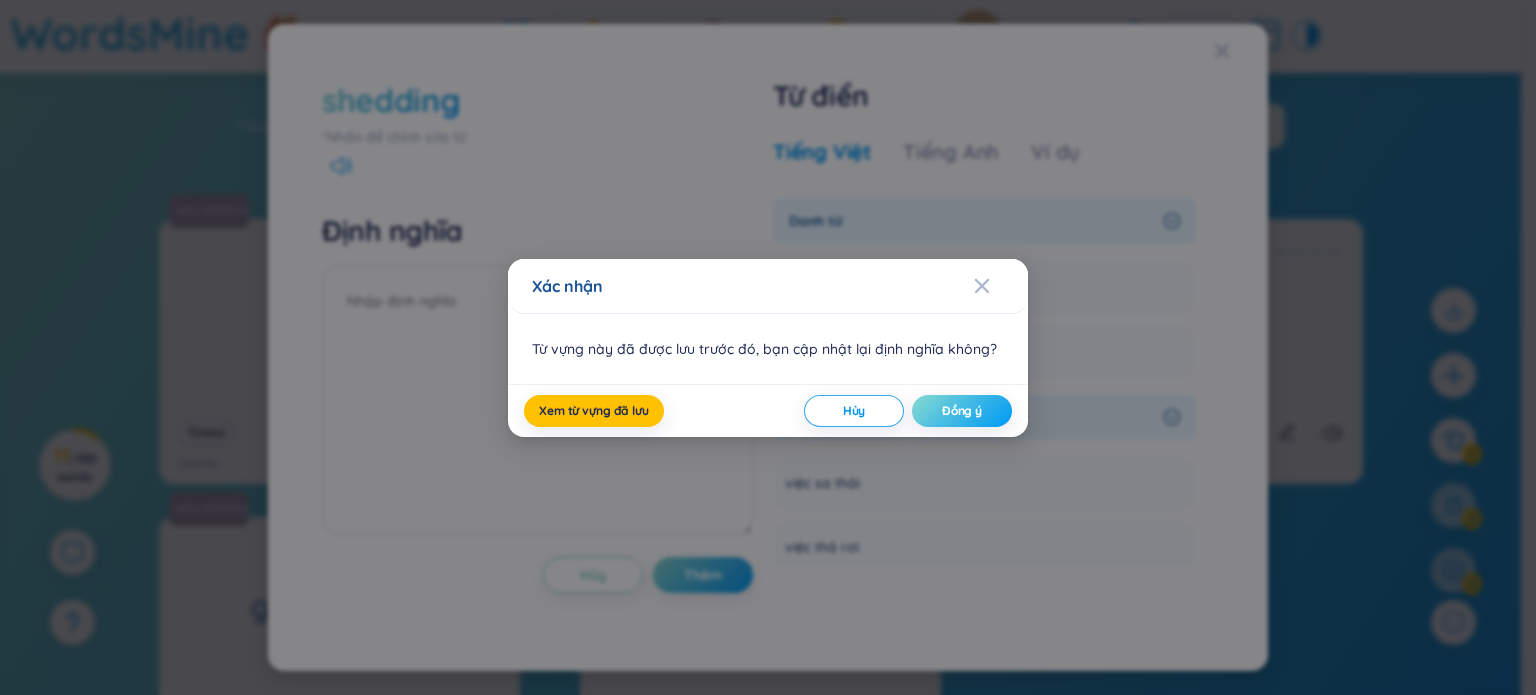 click on "Đồng ý" at bounding box center (962, 411) 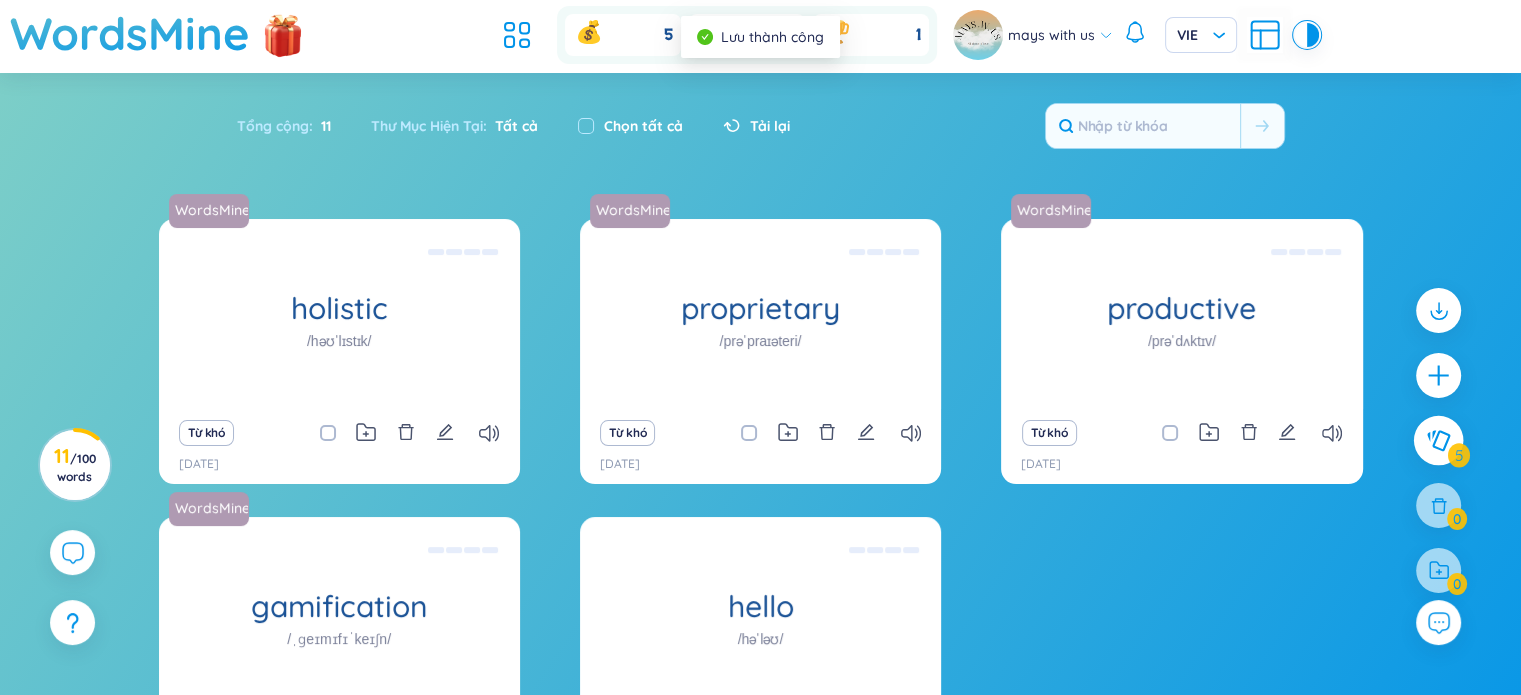 click at bounding box center [1439, 441] 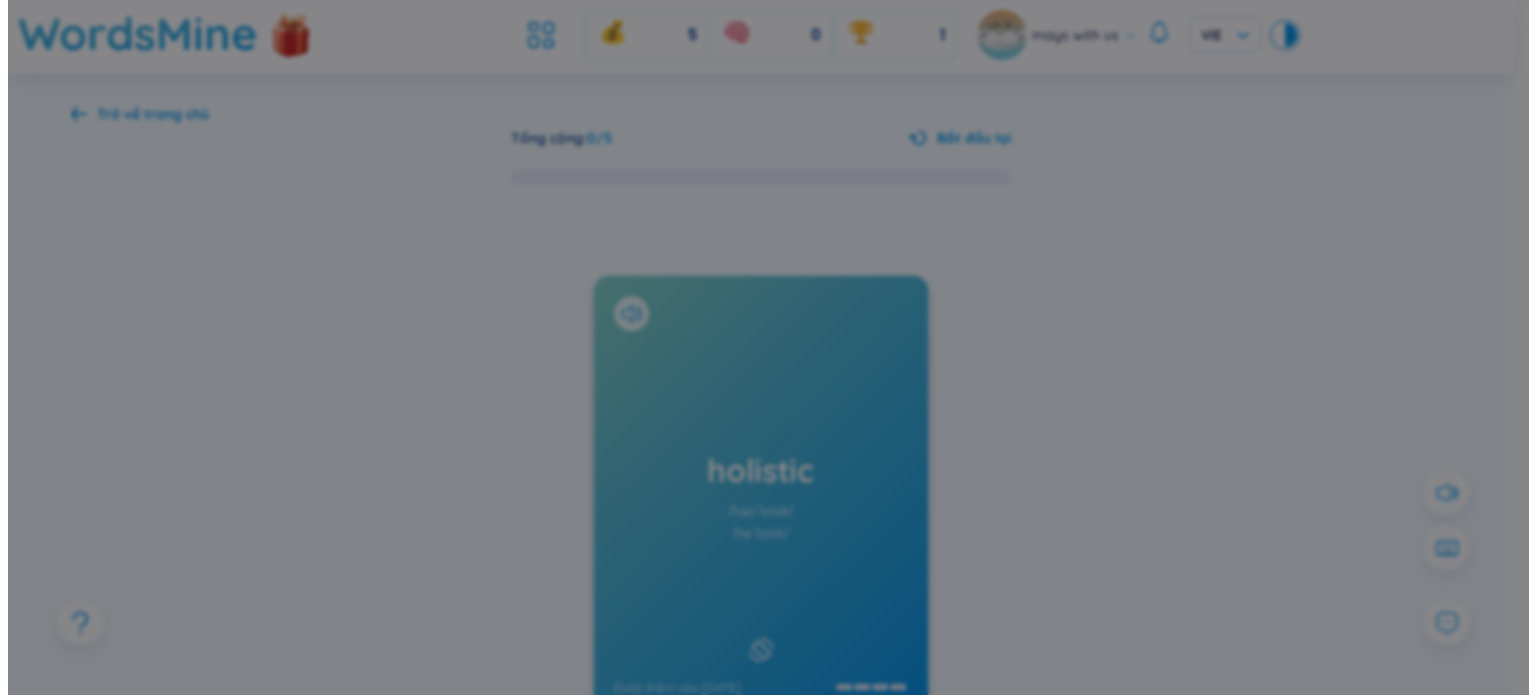 scroll, scrollTop: 0, scrollLeft: 0, axis: both 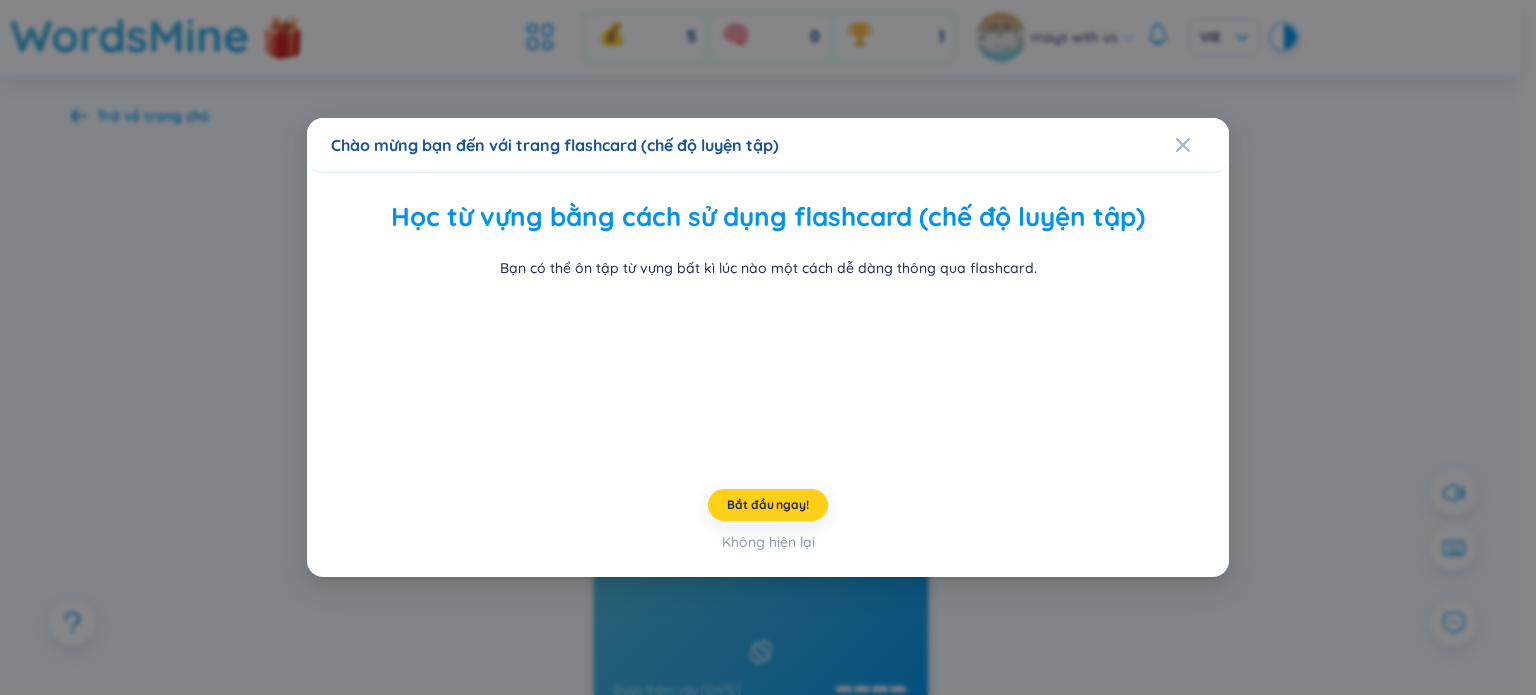 click on "Bắt đầu ngay!" at bounding box center [767, 505] 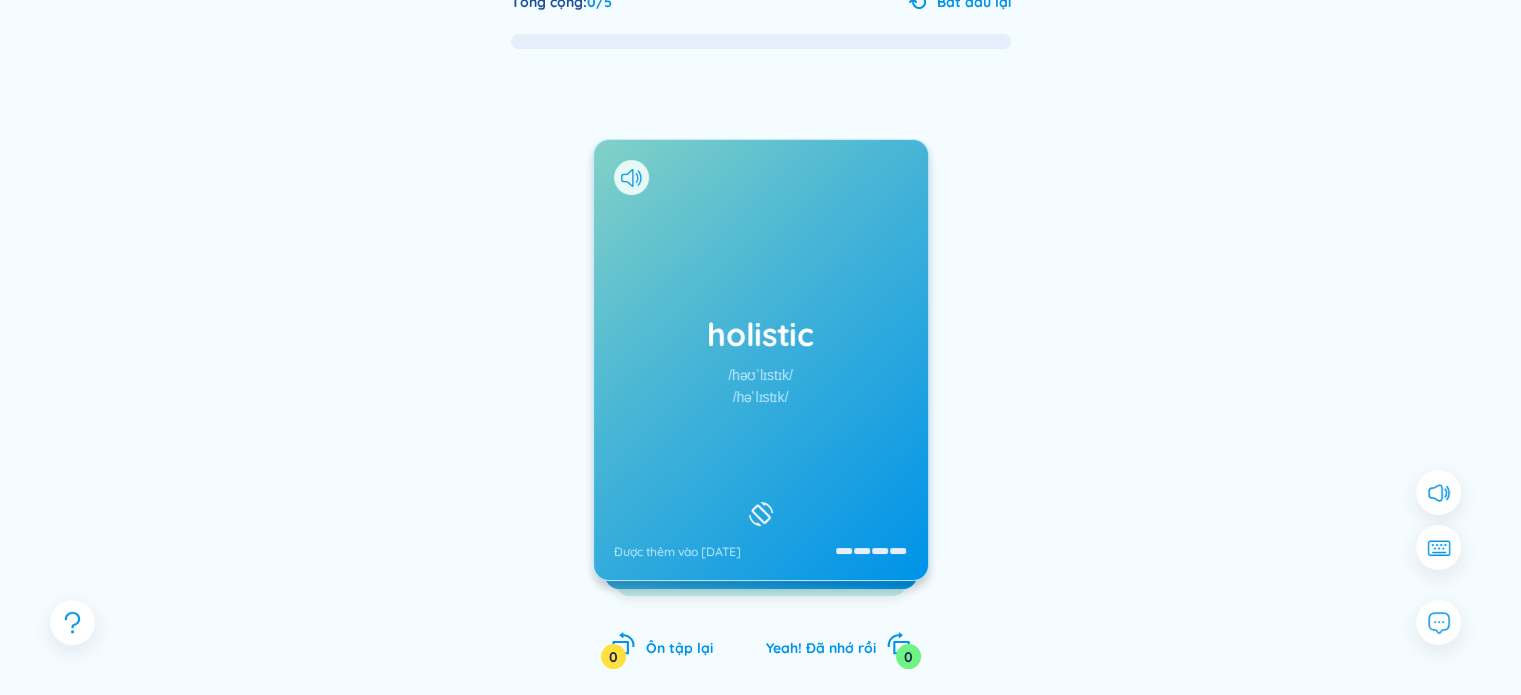 scroll, scrollTop: 221, scrollLeft: 0, axis: vertical 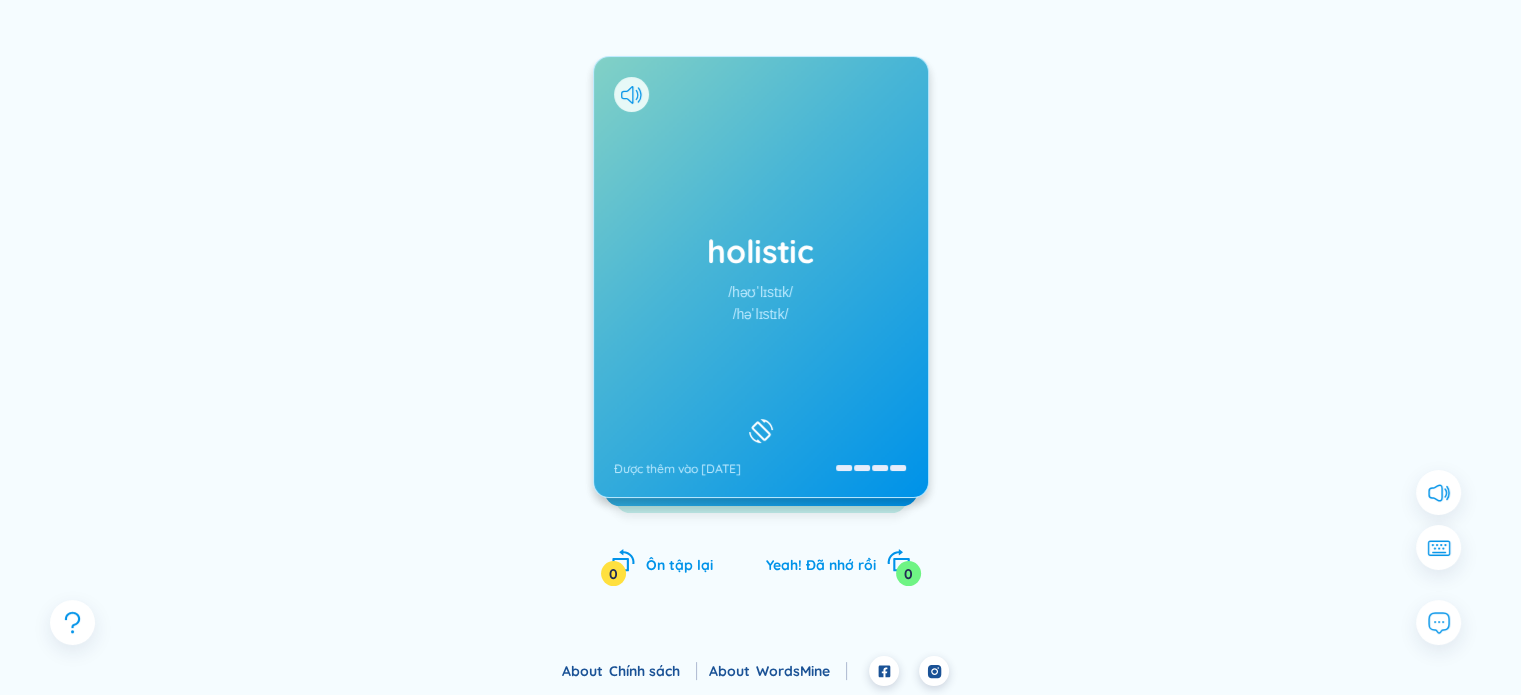 click 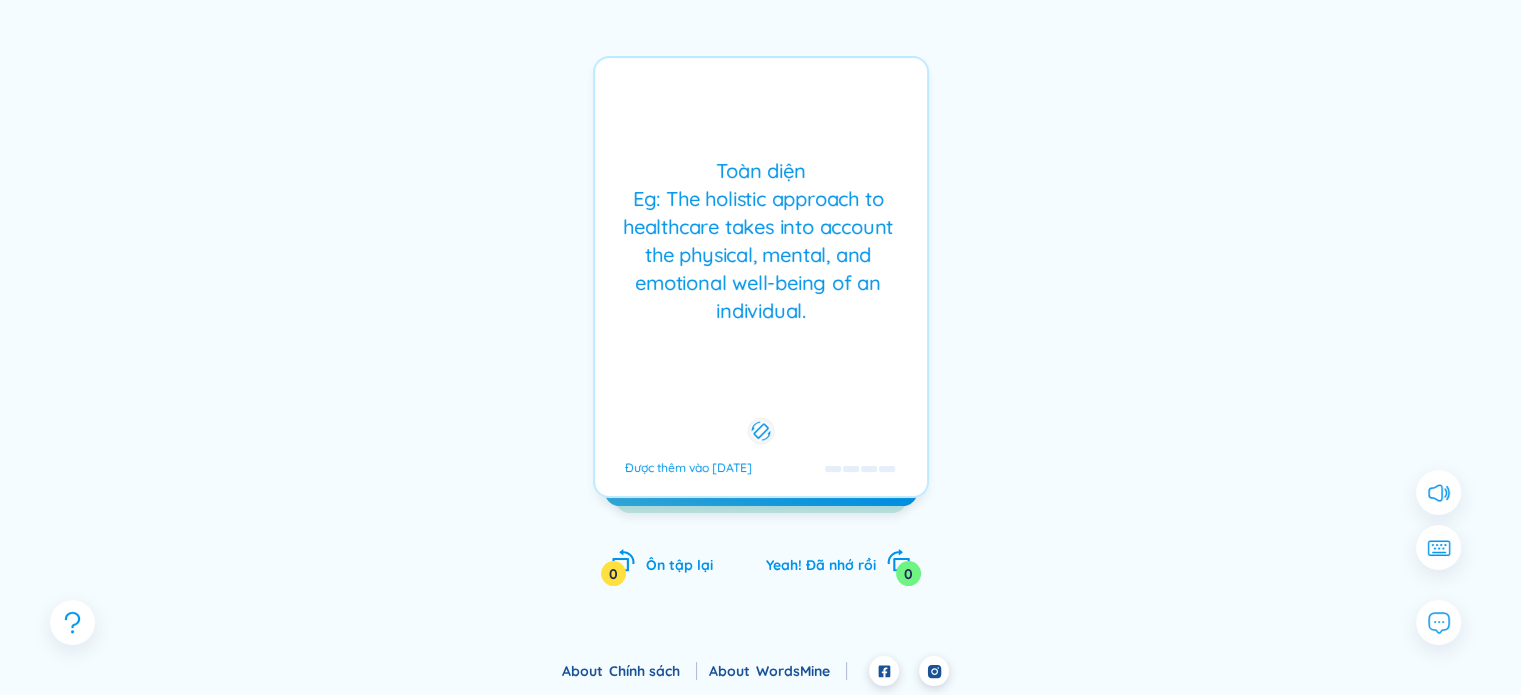 click 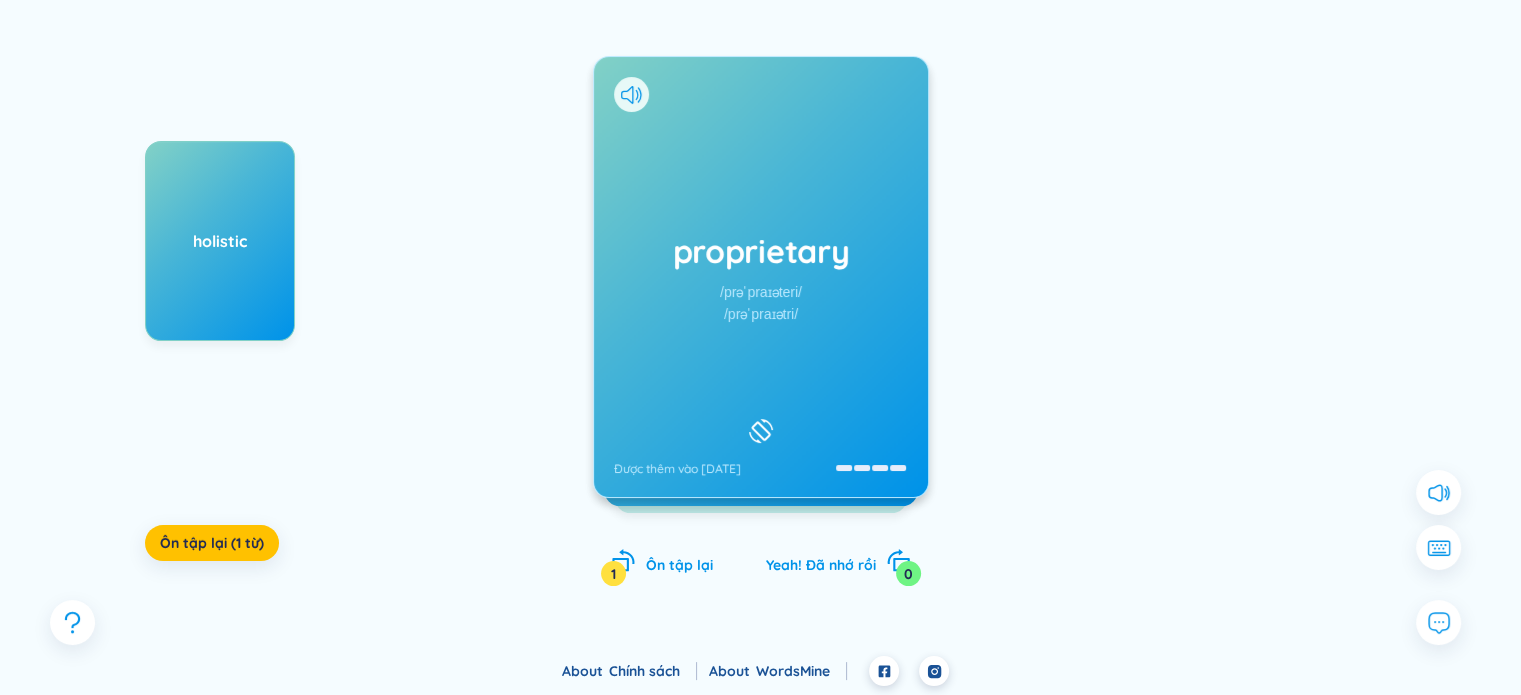 click at bounding box center [761, 431] 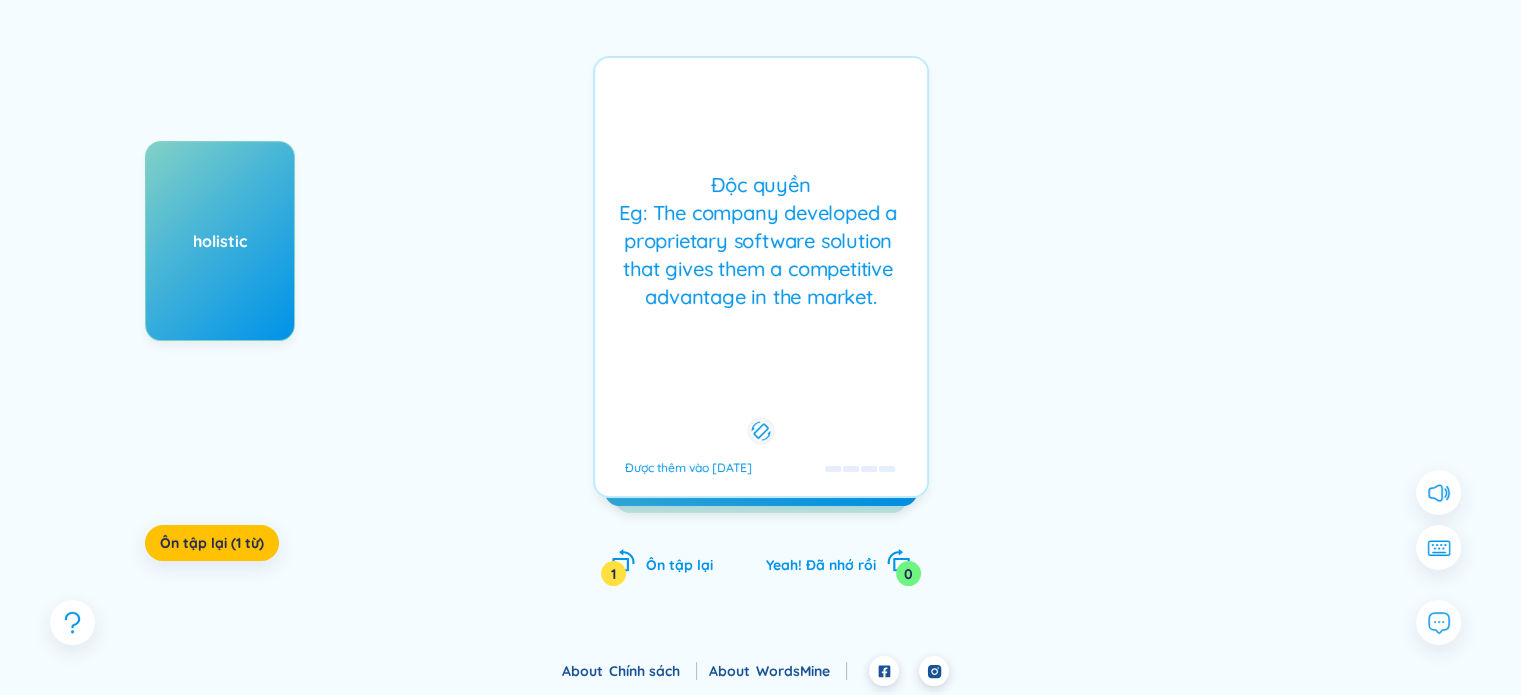 click at bounding box center [760, 431] 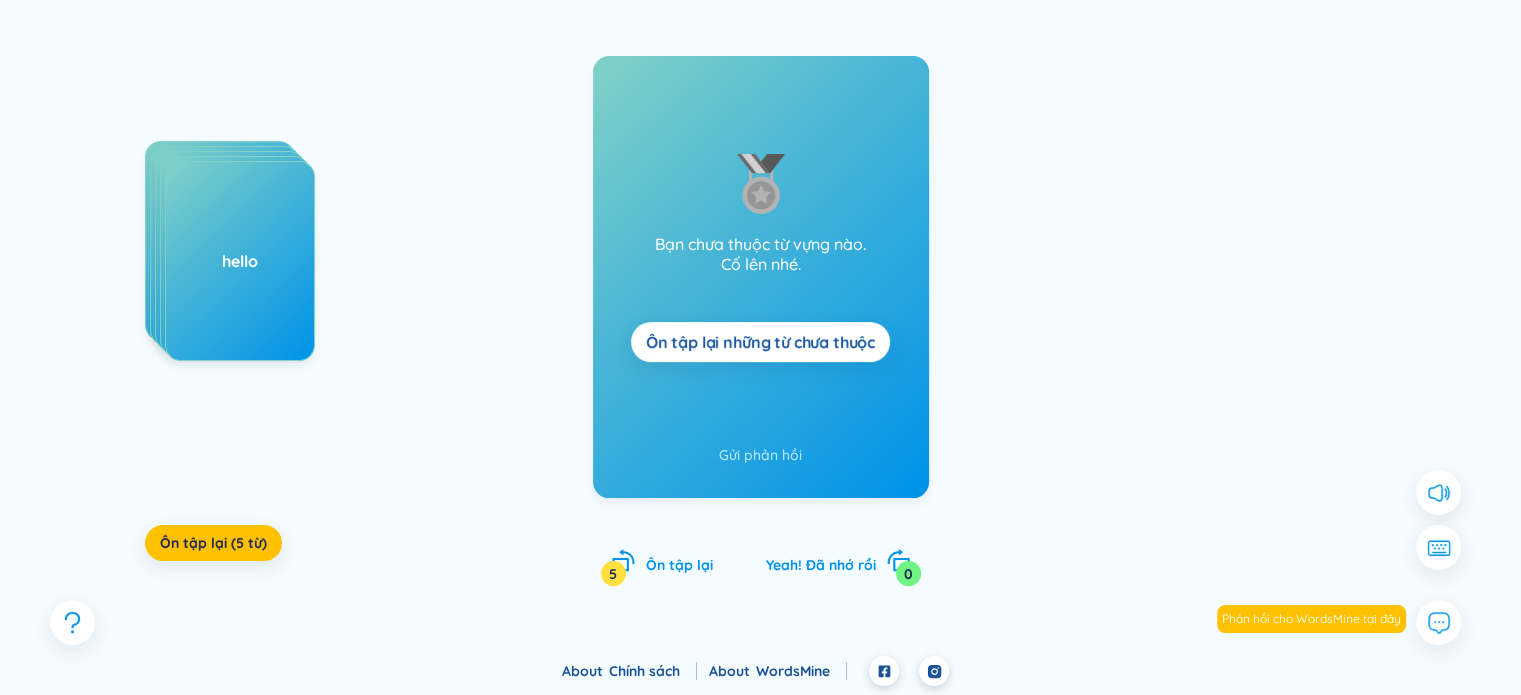 click on "Ôn tập lại những từ chưa thuộc" at bounding box center [760, 342] 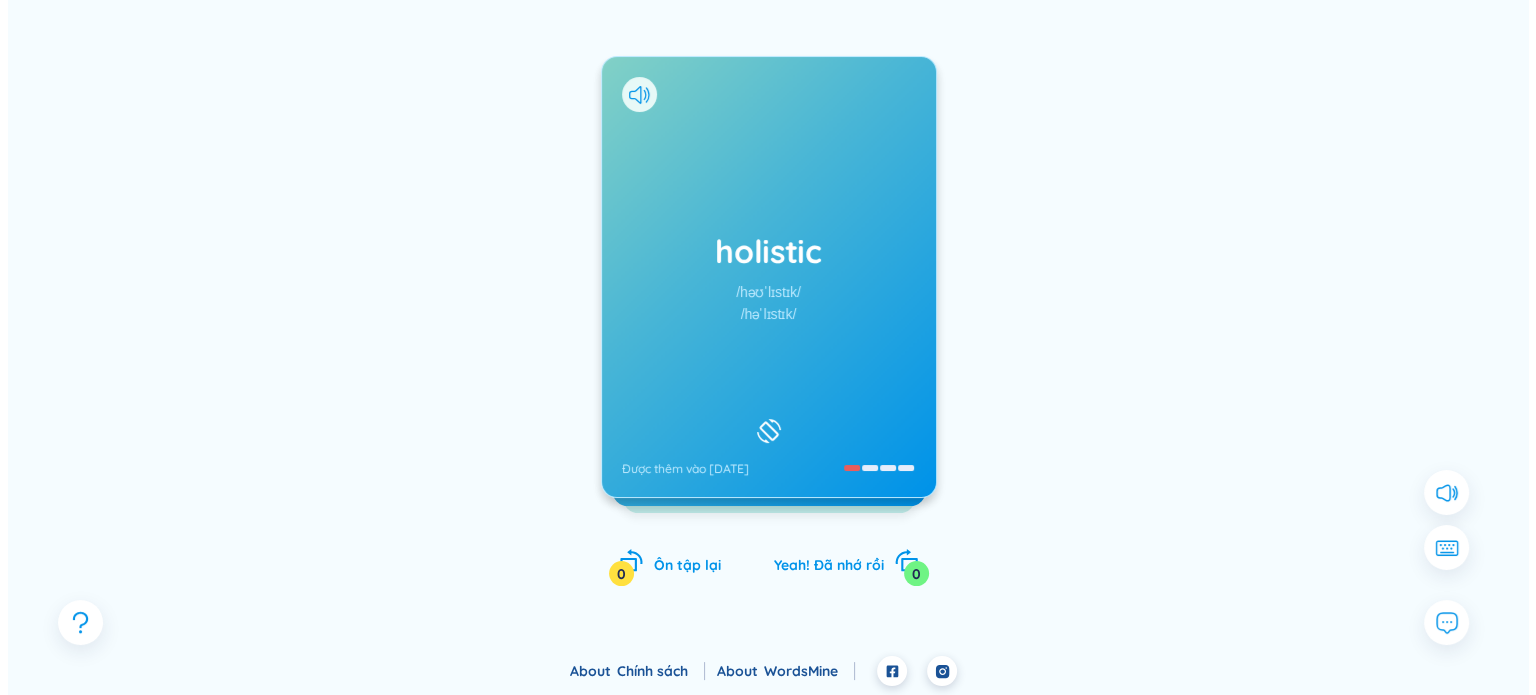 scroll, scrollTop: 0, scrollLeft: 0, axis: both 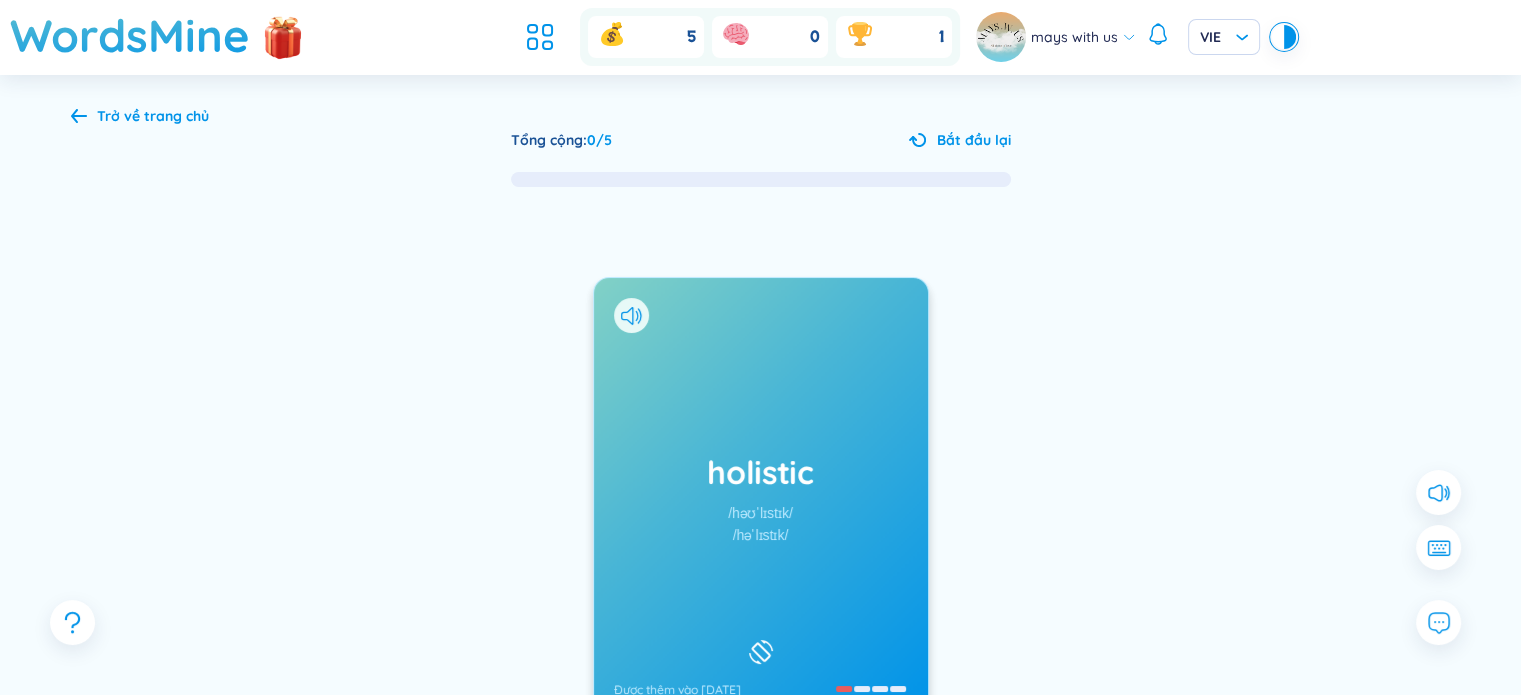 click on "Trở về trang chủ Tổng cộng :  0 / 5 Bắt đầu lại holistic /həʊˈlɪstɪk/ /həˈlɪstɪk/ Được thêm vào 16/7/2025 Toàn diện
Eg: The holistic approach to healthcare takes into account the physical, mental, and emotional well-being of an individual. Được thêm vào 16/7/2025 proprietary Ôn tập lại 0 Yeah! Đã nhớ rồi 0" at bounding box center [761, 476] 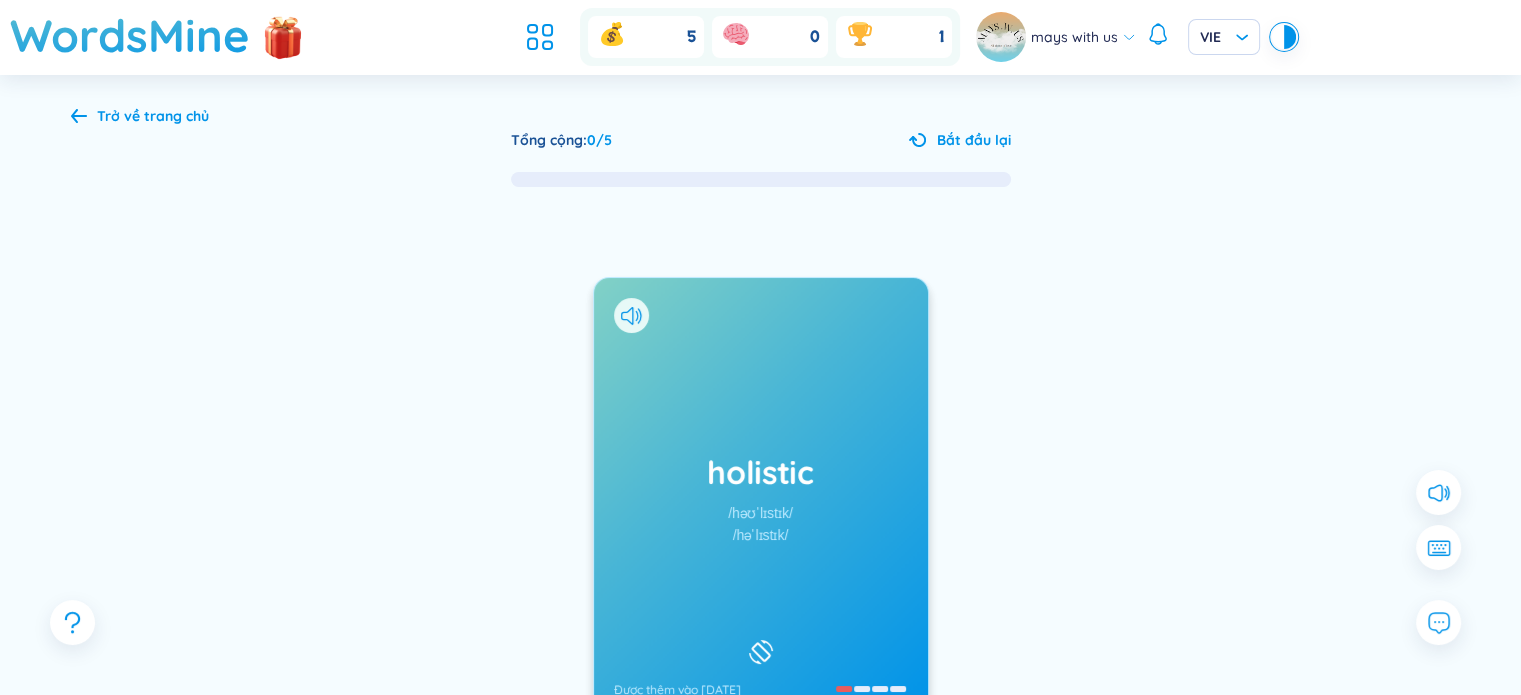click on "Trở về trang chủ" at bounding box center [153, 116] 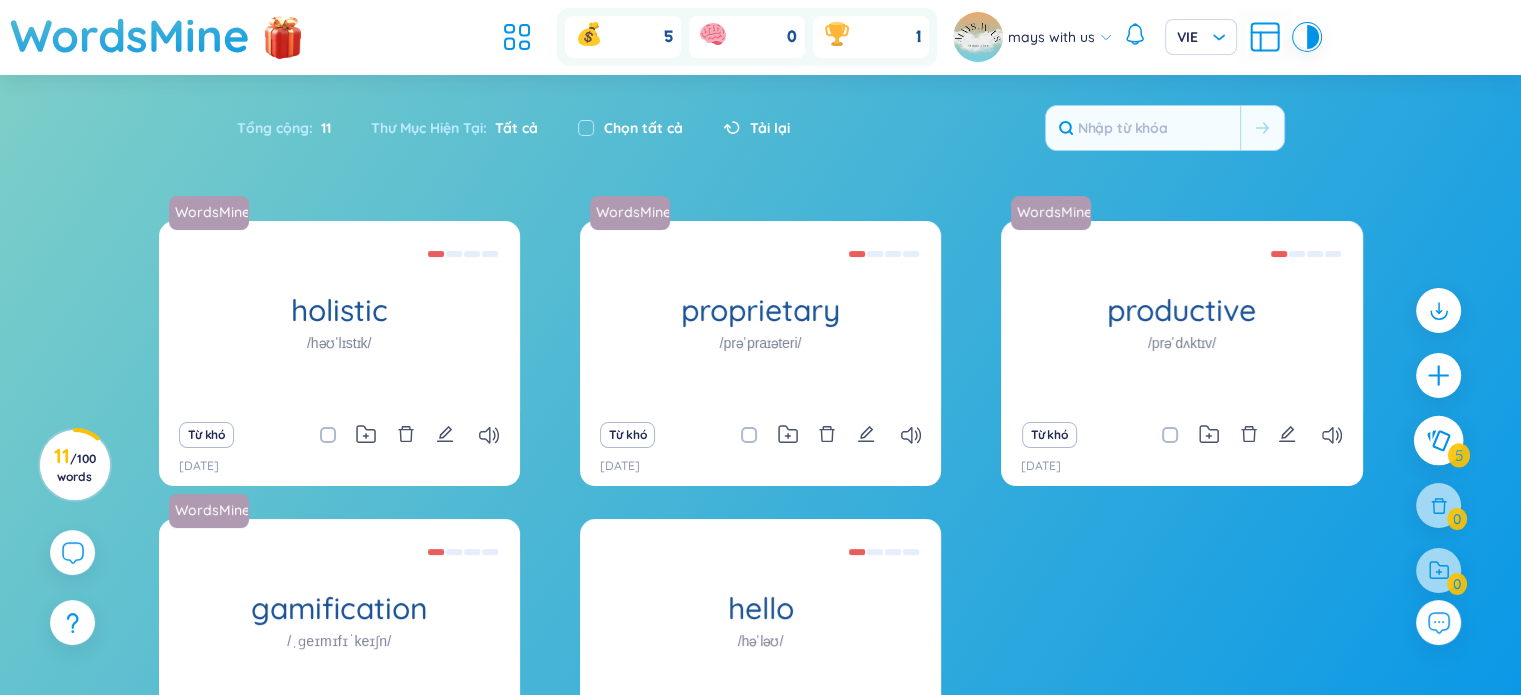click at bounding box center (1439, 441) 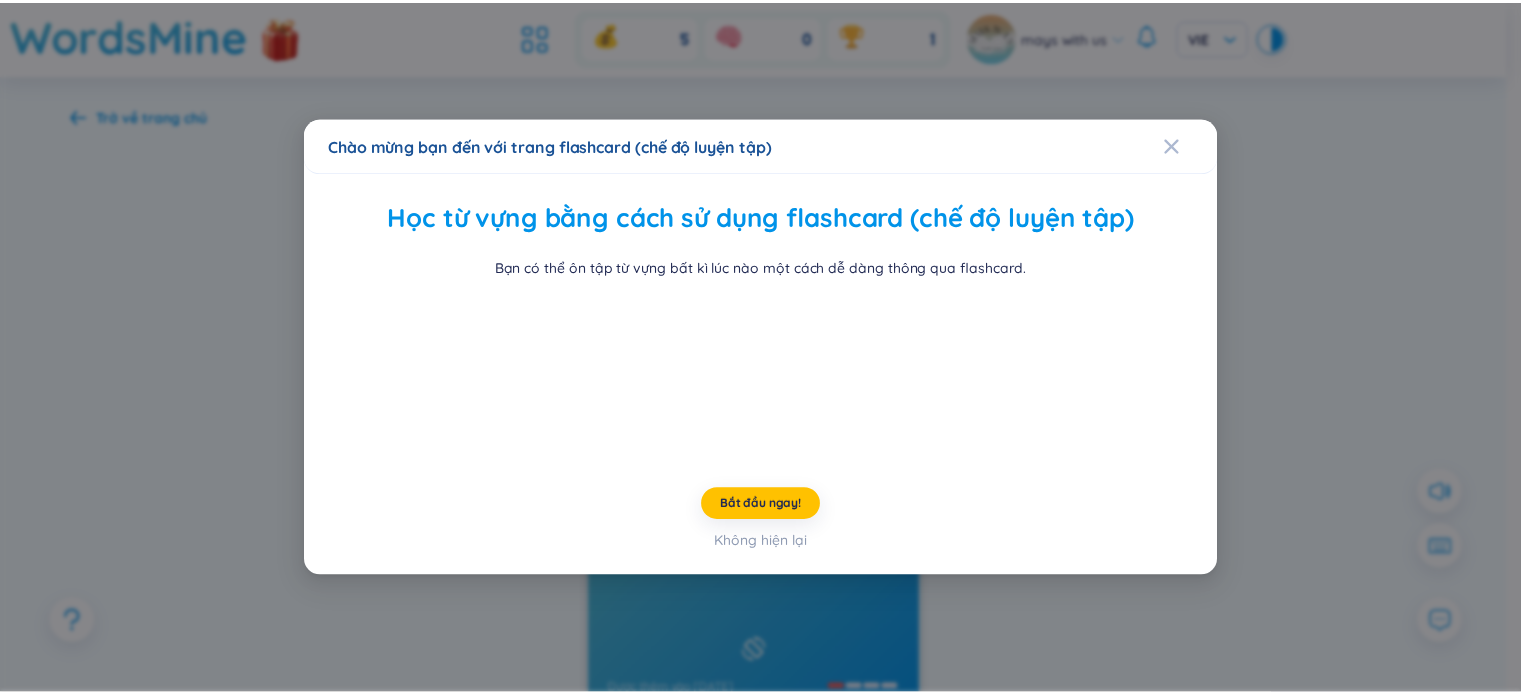 scroll, scrollTop: 64, scrollLeft: 0, axis: vertical 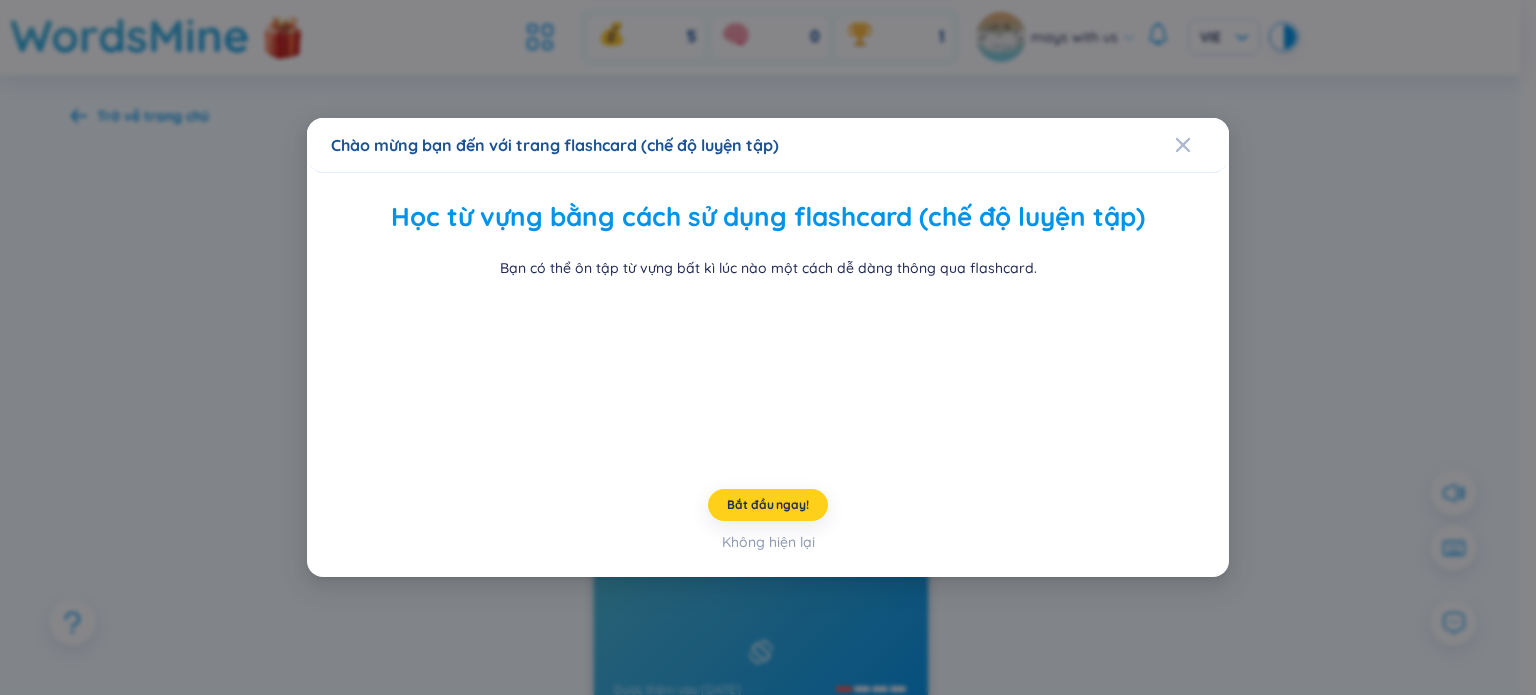click on "Bắt đầu ngay!" at bounding box center (767, 505) 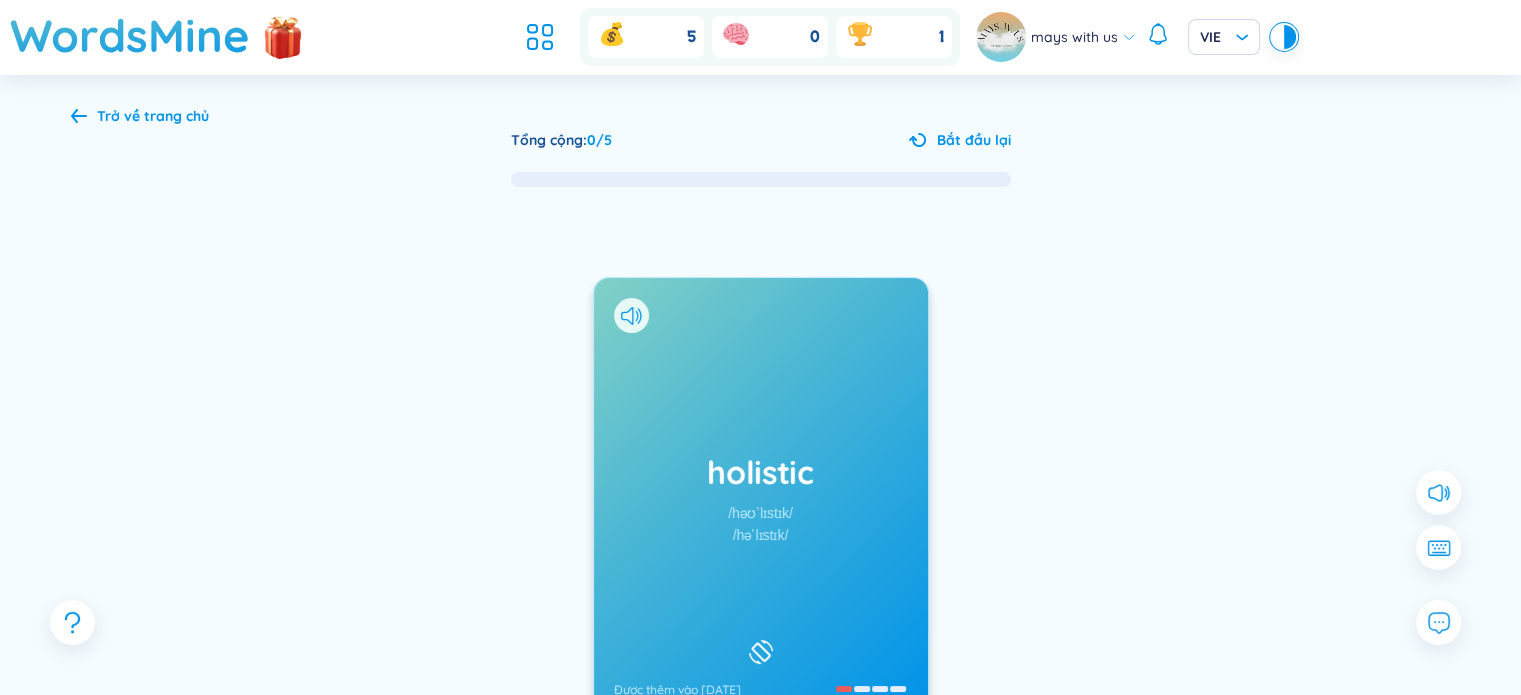 click on "Bắt đầu lại" at bounding box center (974, 140) 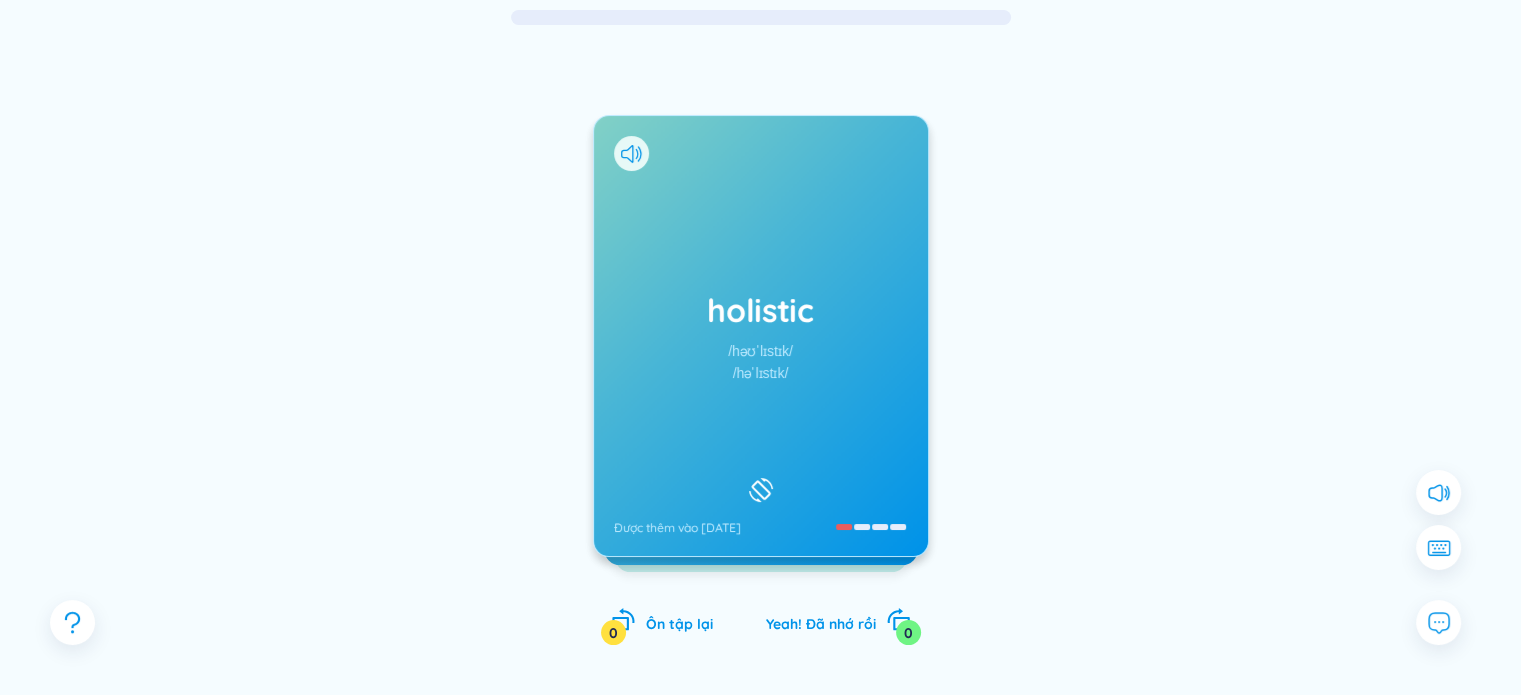 scroll, scrollTop: 221, scrollLeft: 0, axis: vertical 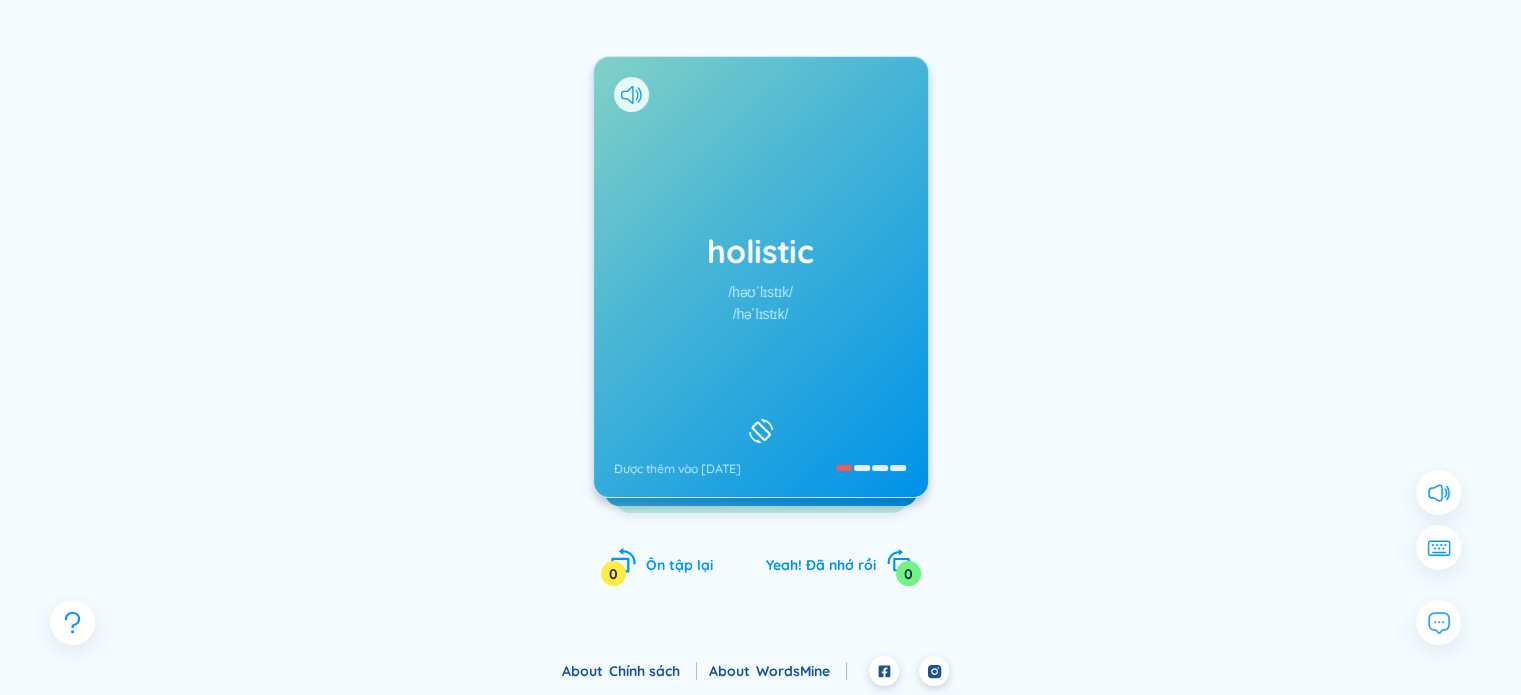 click on "Ôn tập lại" at bounding box center (679, 565) 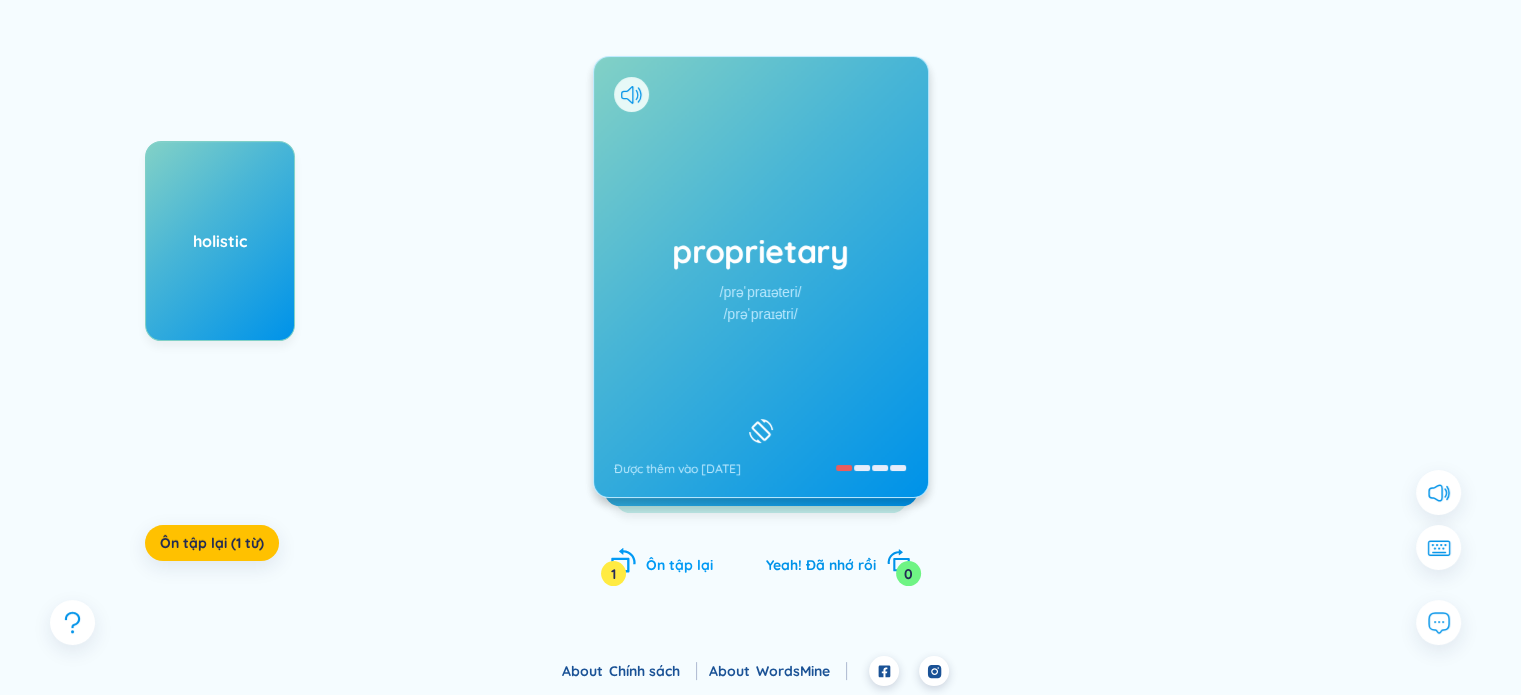 click on "Ôn tập lại" at bounding box center [679, 565] 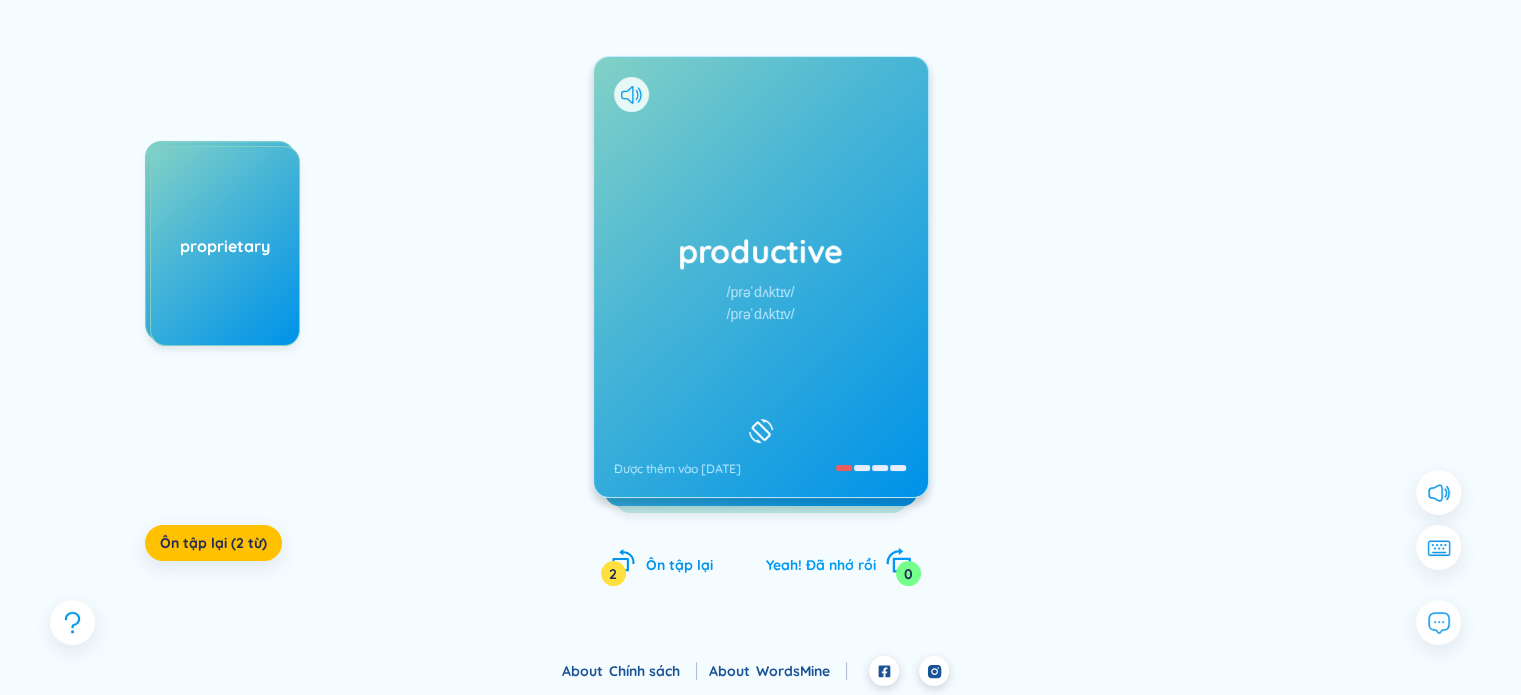click on "Yeah! Đã nhớ rồi" at bounding box center (821, 565) 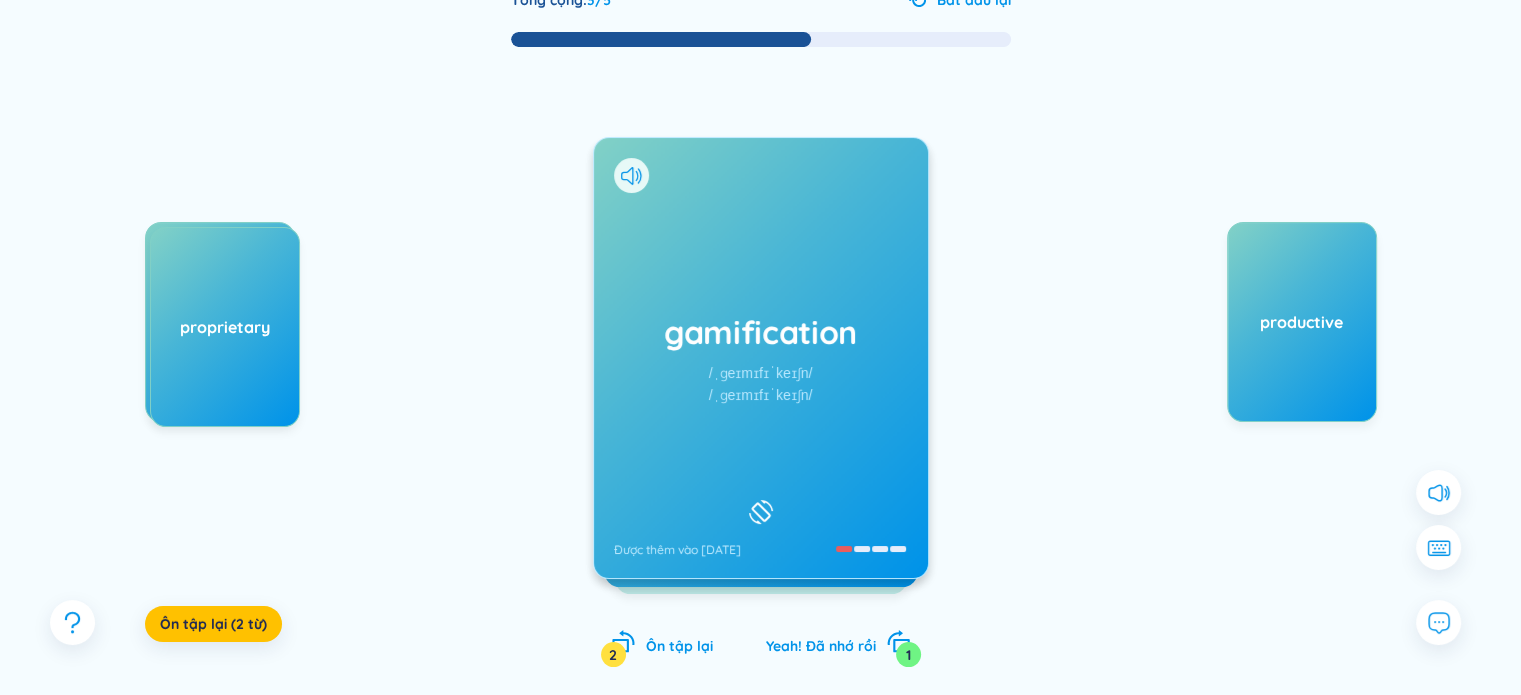 scroll, scrollTop: 0, scrollLeft: 0, axis: both 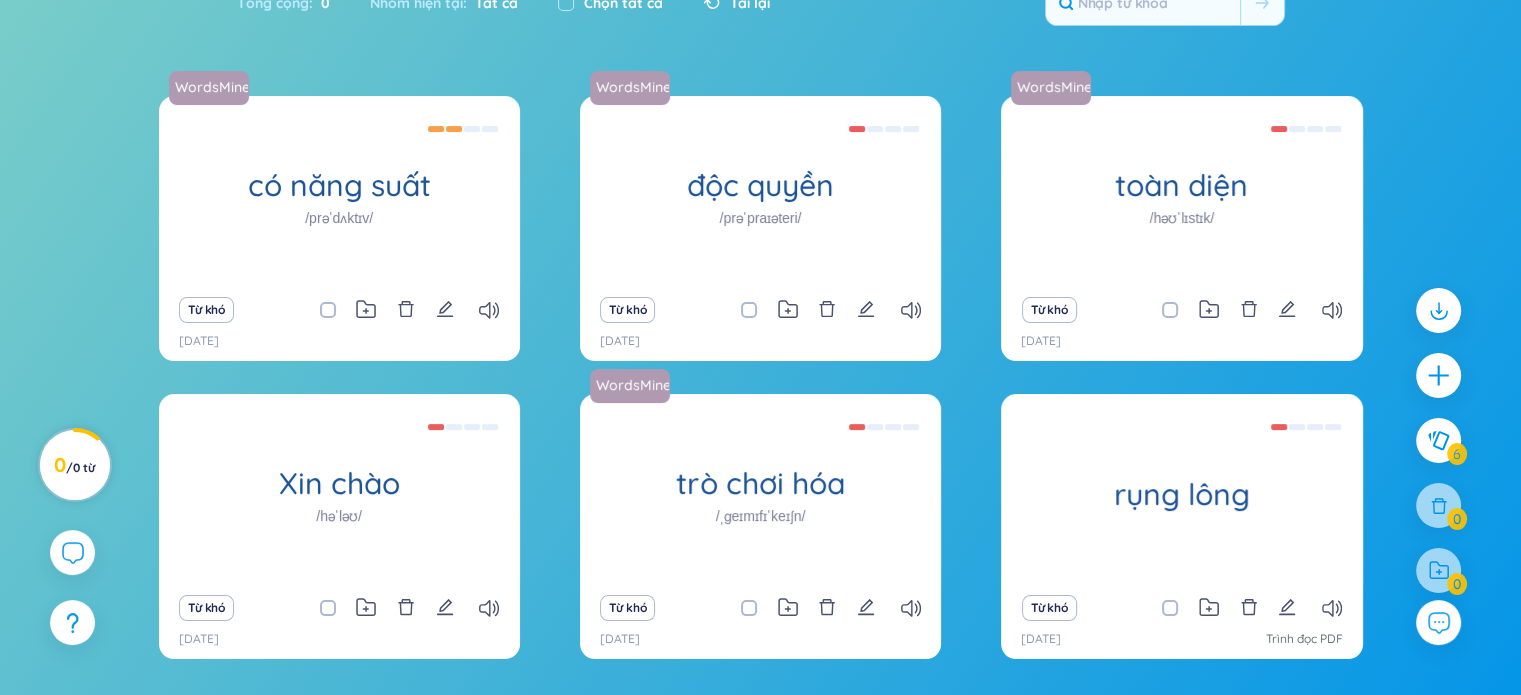 click on "/" at bounding box center (69, 467) 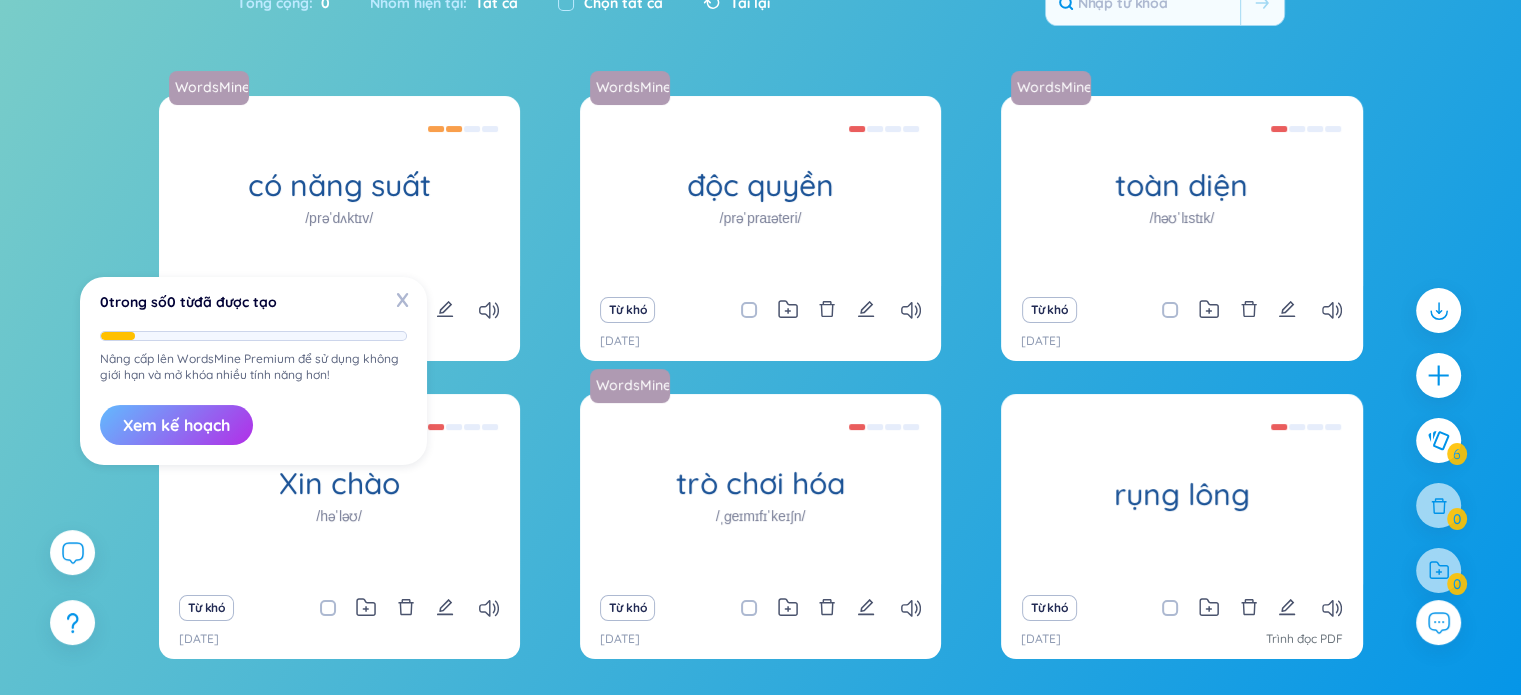 click on "Xem kế hoạch" at bounding box center [176, 425] 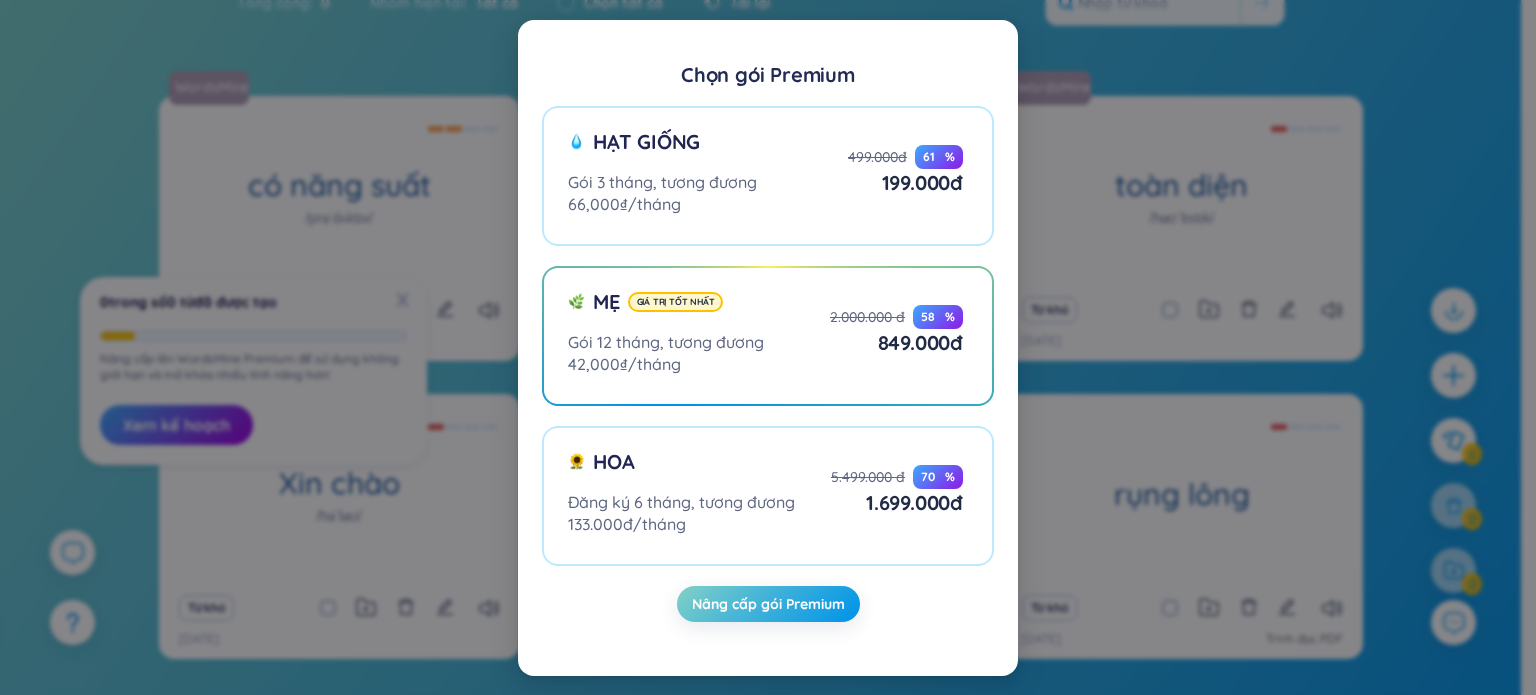 click on "Chọn gói Premium Hạt giống Gói 3 tháng, tương đương 66,000₫/tháng 499.000đ 61  % 199.000đ ​ Mẹ Giá trị tốt nhất Gói 12 tháng, tương đương 42,000₫/tháng 2.000.000 đ 58  % 849.000  đ Hoa Đăng ký 6 tháng, tương đương 133.000đ/tháng 5.499.000 đ 70  % 1.699.000  đ Nâng cấp gói Premium" at bounding box center [768, 347] 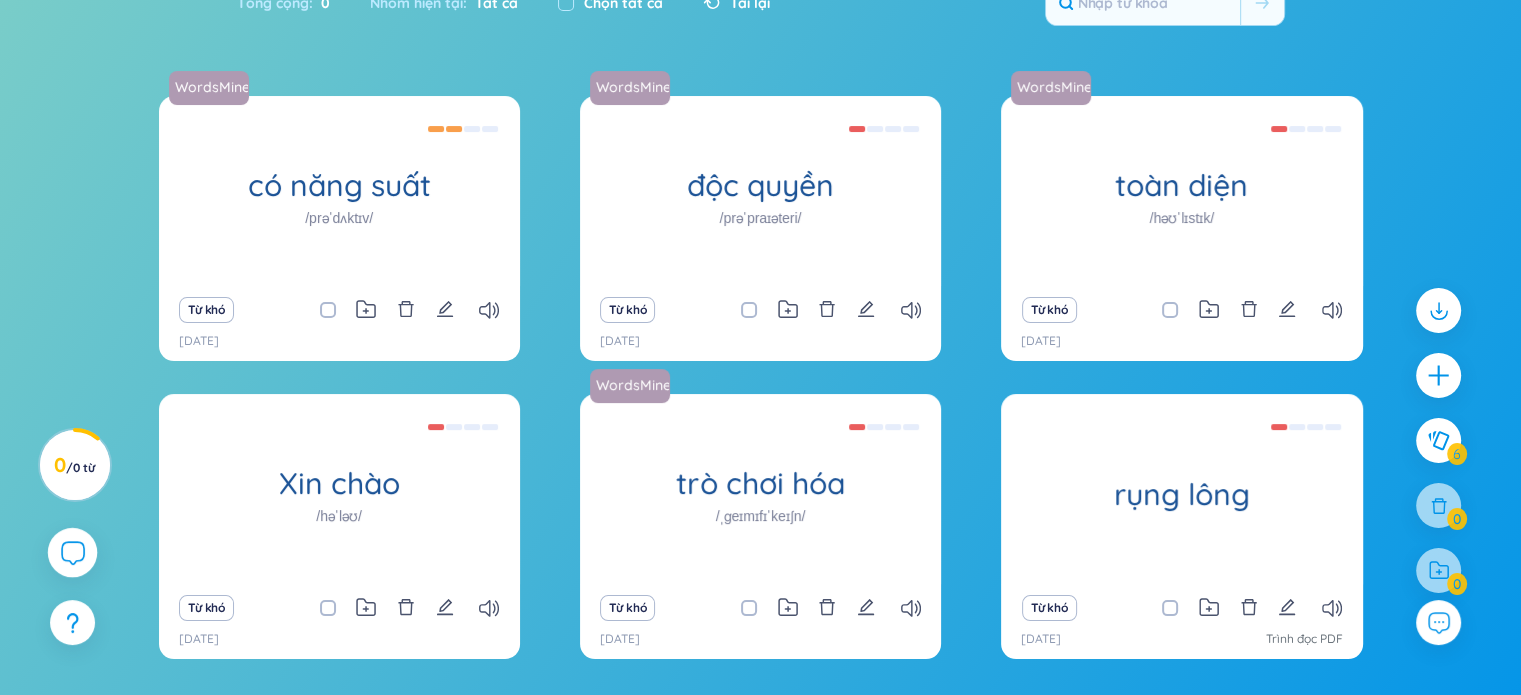 click 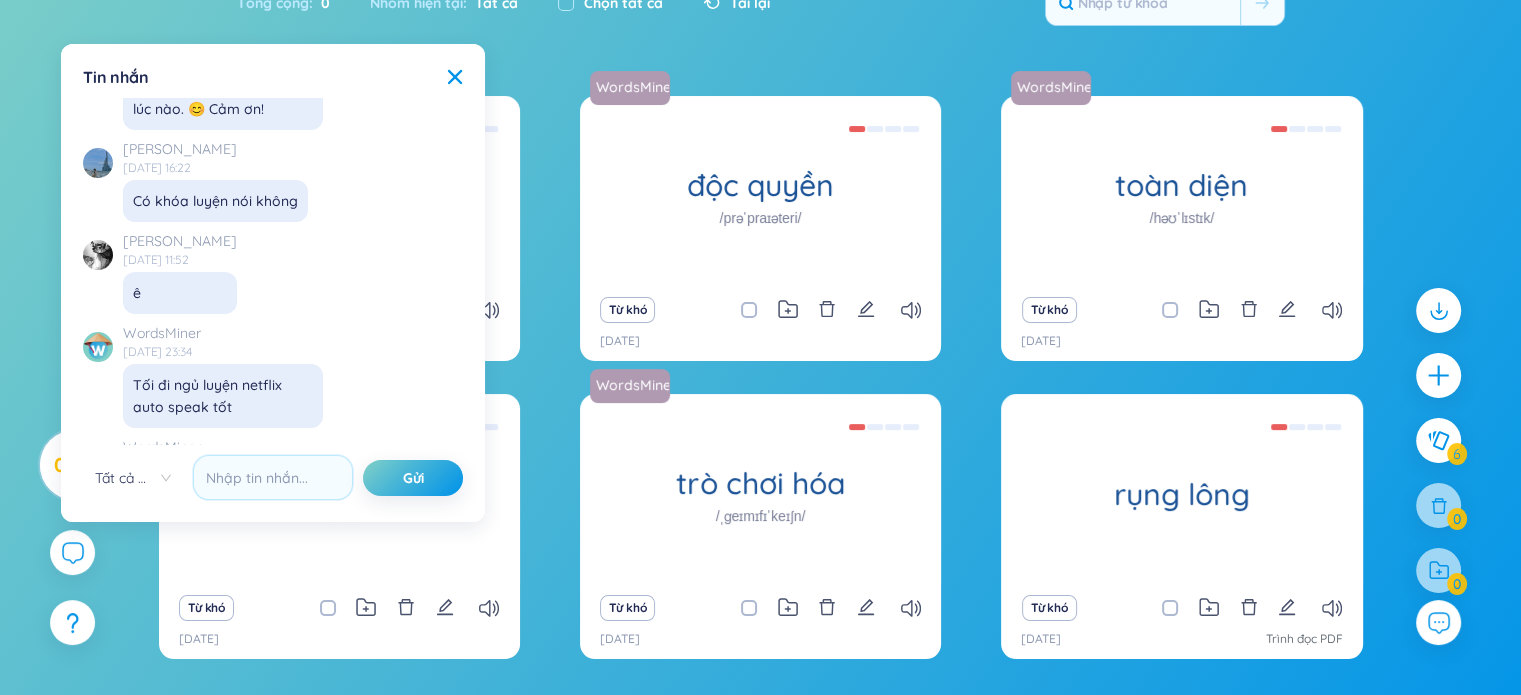 scroll, scrollTop: 20978, scrollLeft: 0, axis: vertical 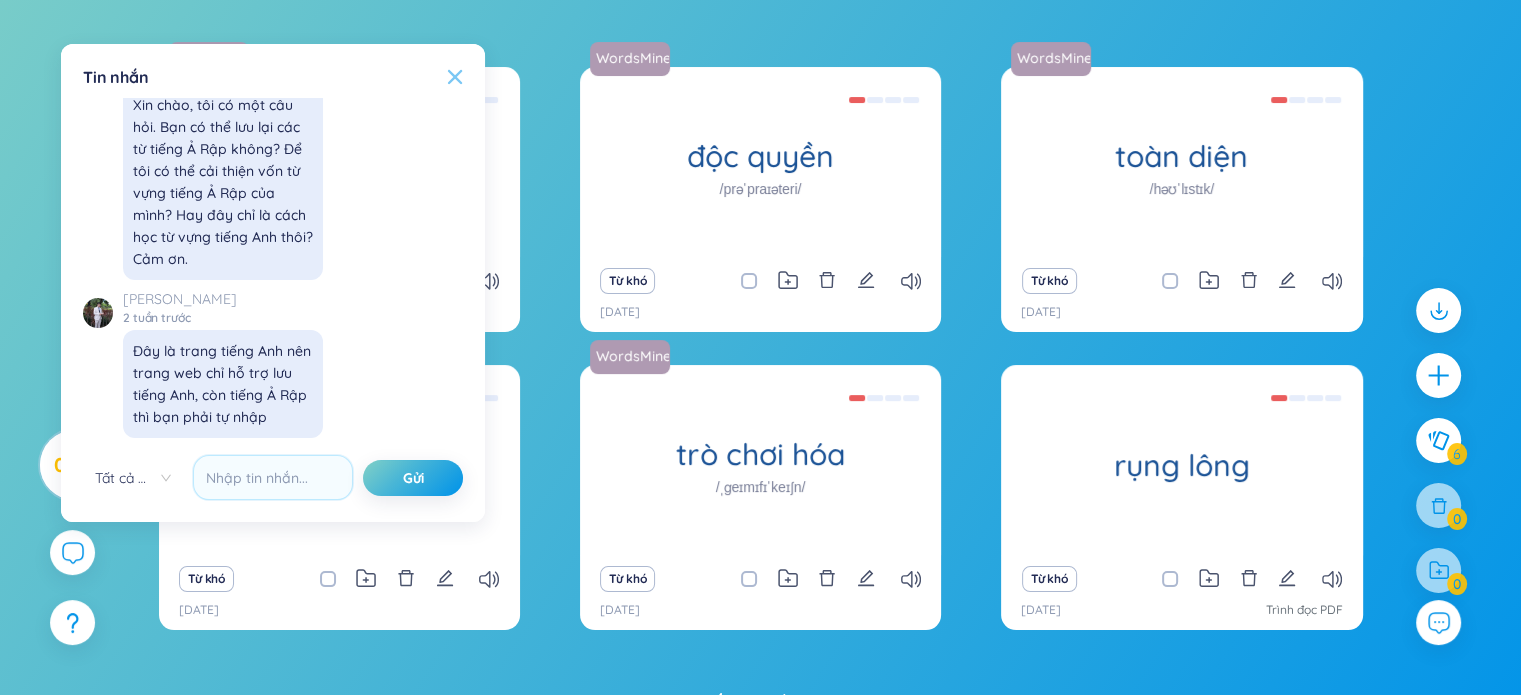 click 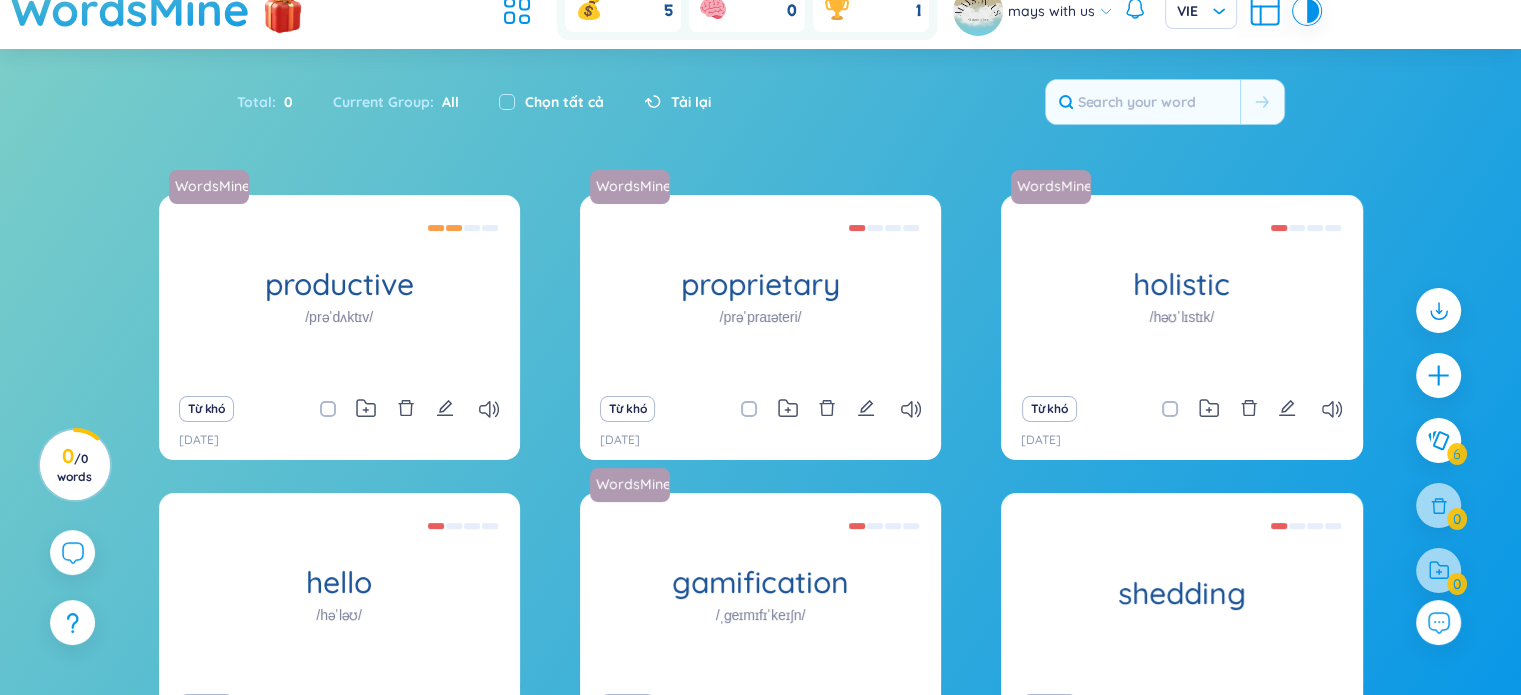 scroll, scrollTop: 0, scrollLeft: 0, axis: both 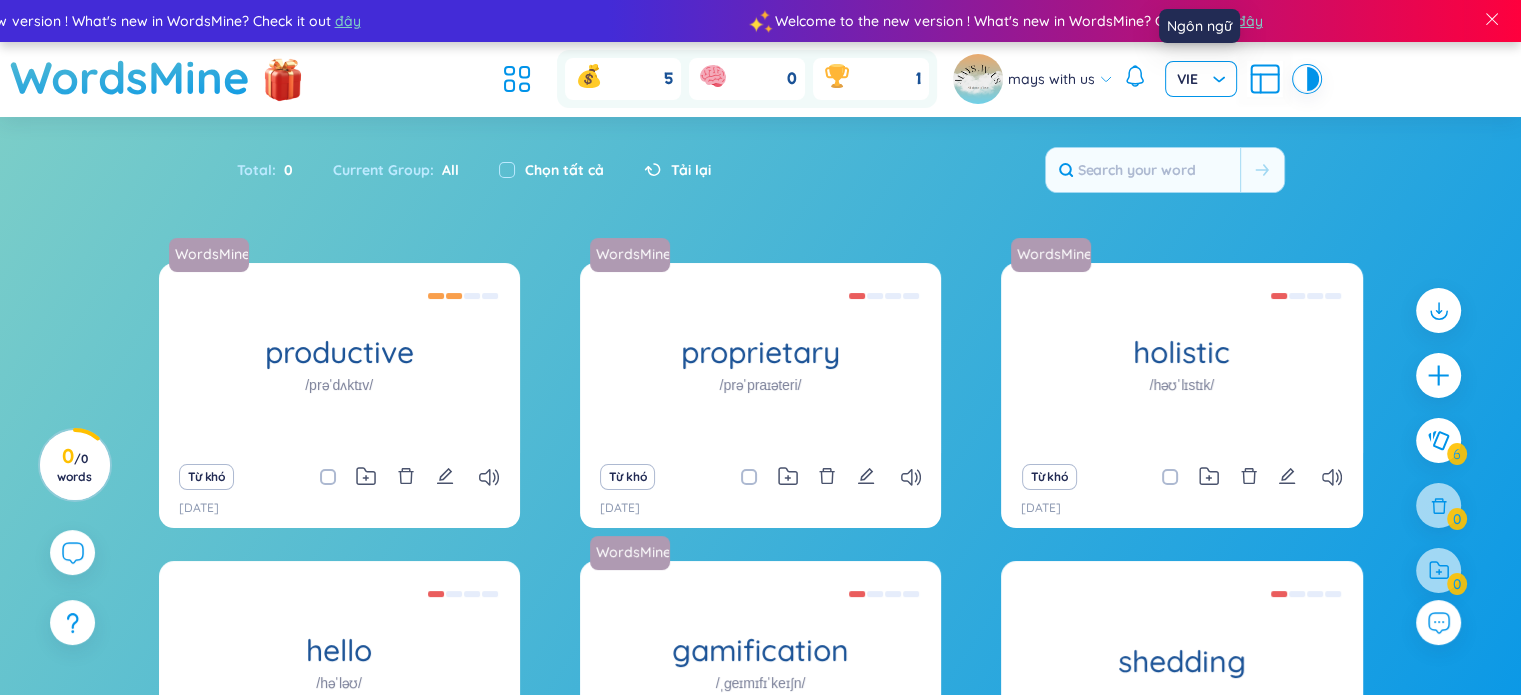 click on "VIE" at bounding box center [1201, 79] 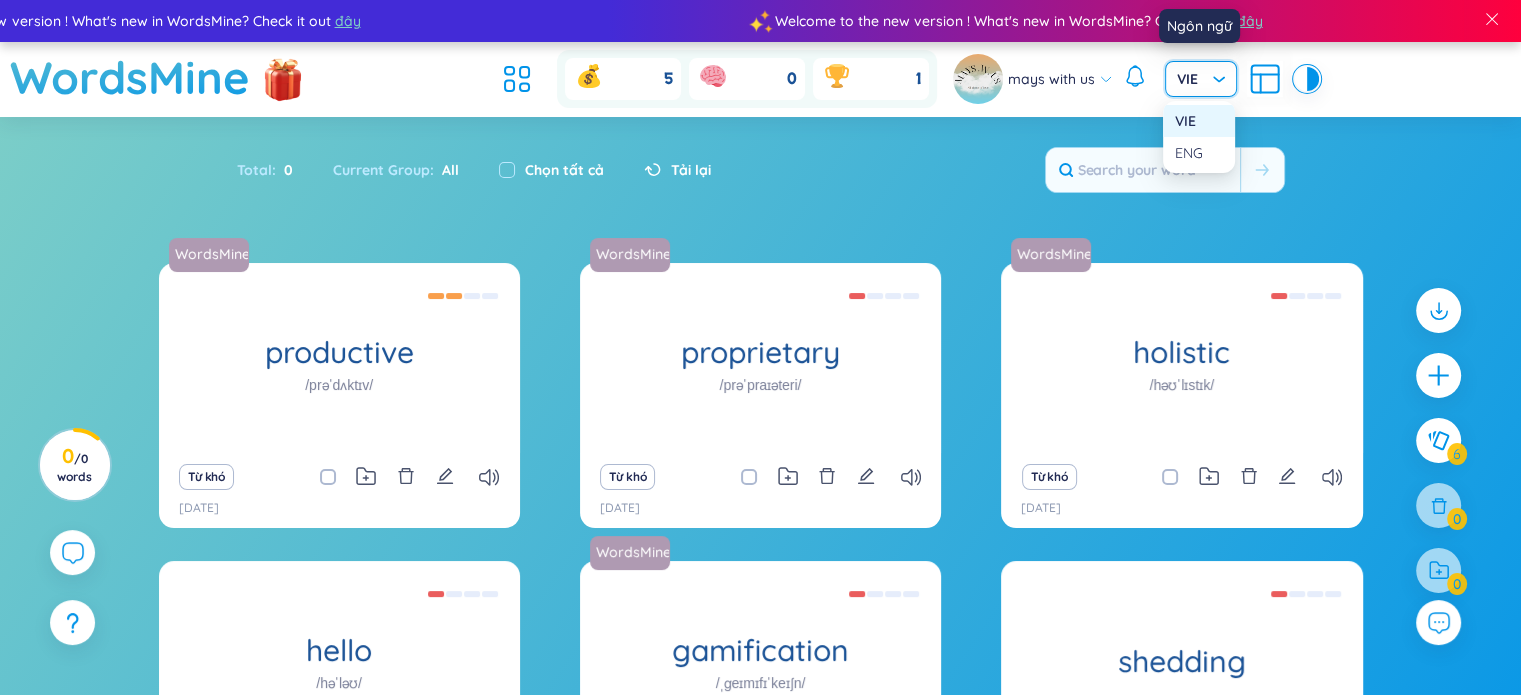 click on "VIE" at bounding box center [1201, 79] 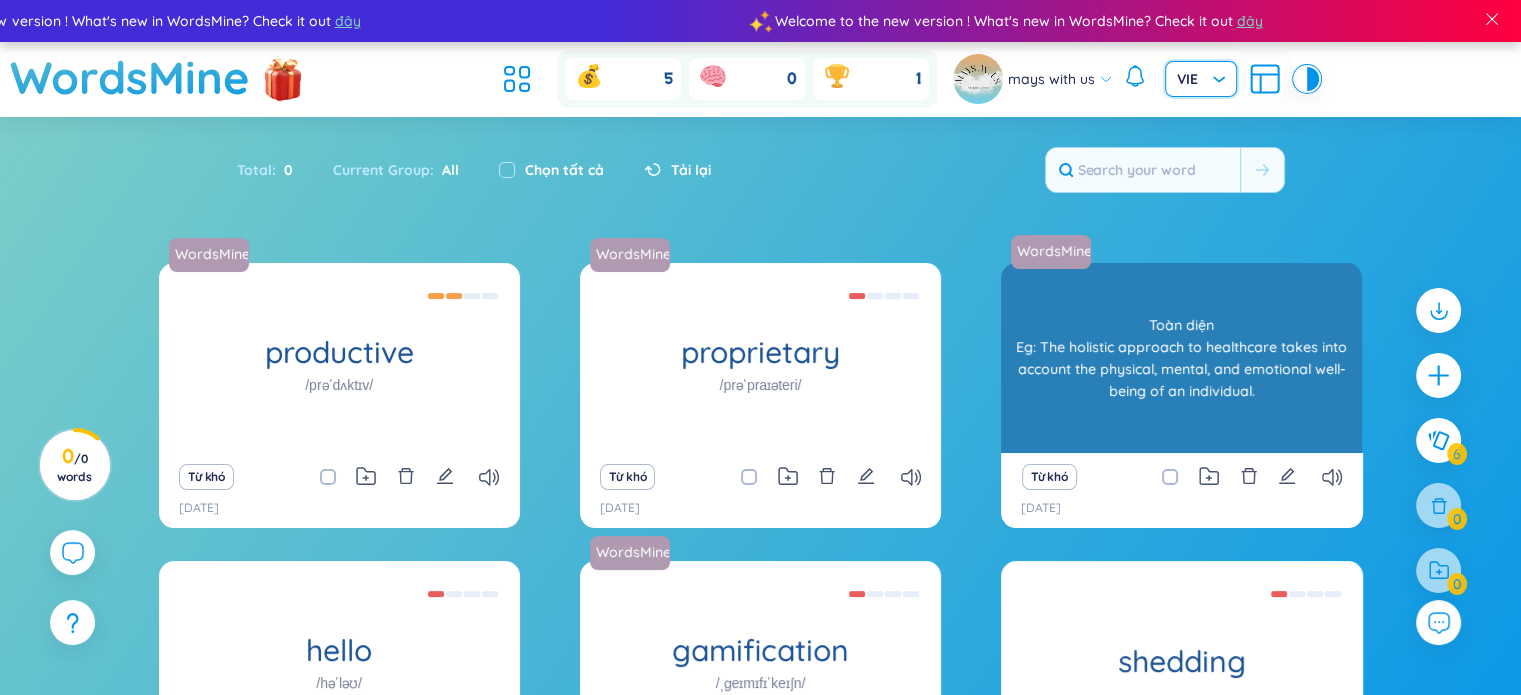 scroll, scrollTop: 296, scrollLeft: 0, axis: vertical 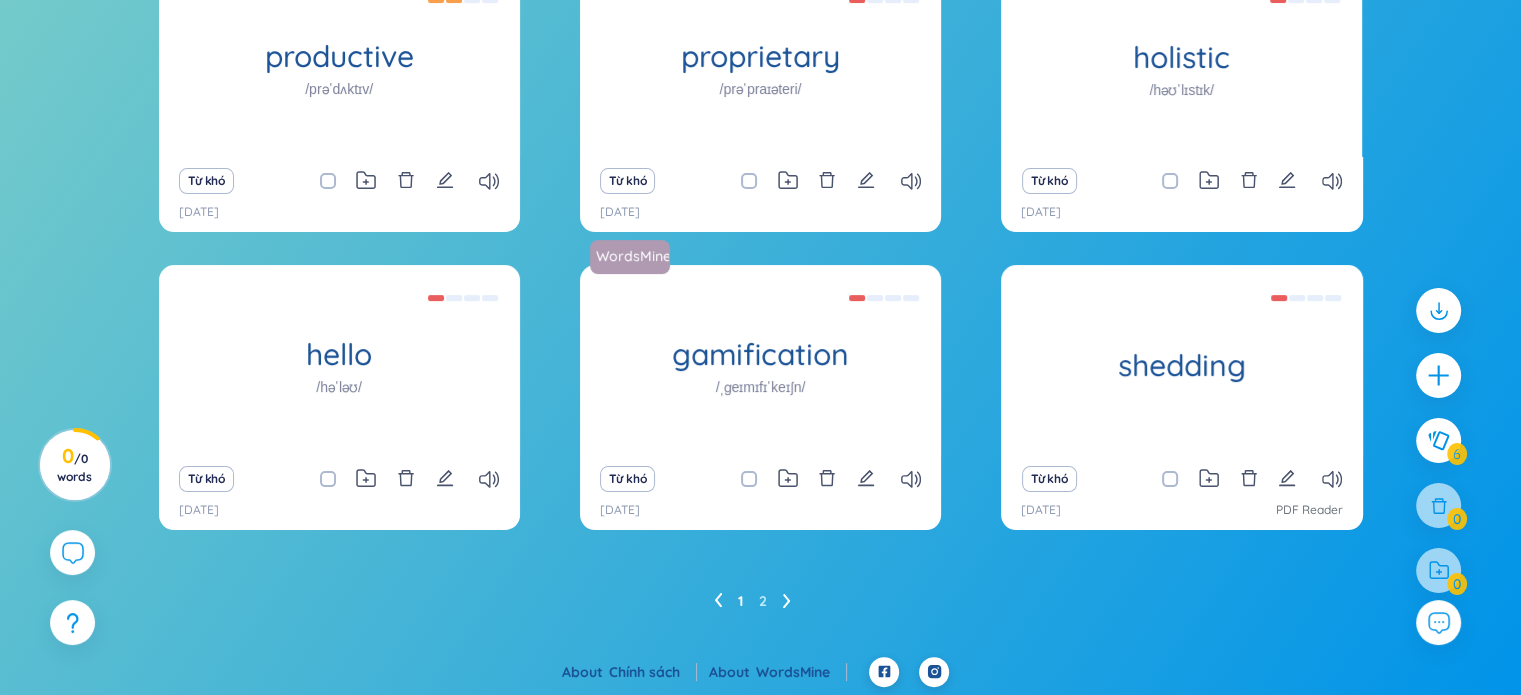 click 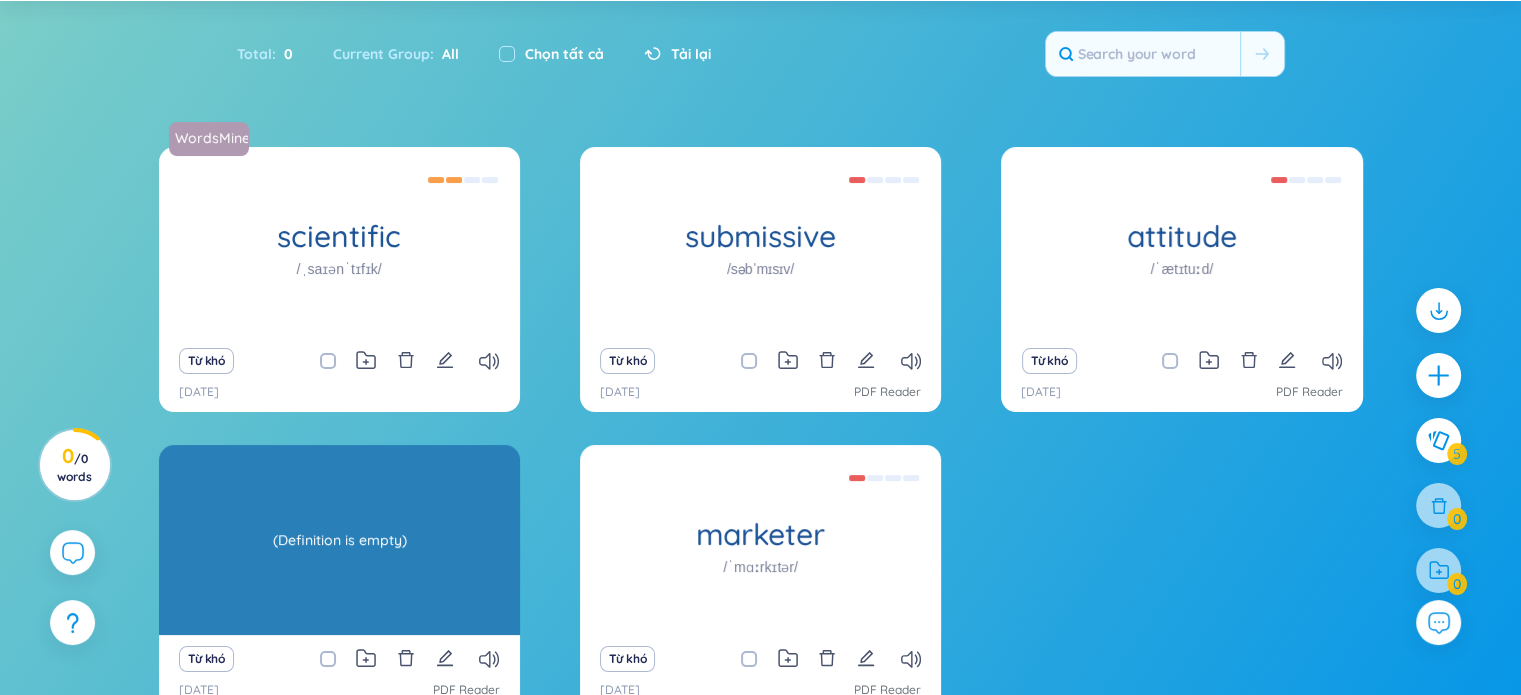 scroll, scrollTop: 117, scrollLeft: 0, axis: vertical 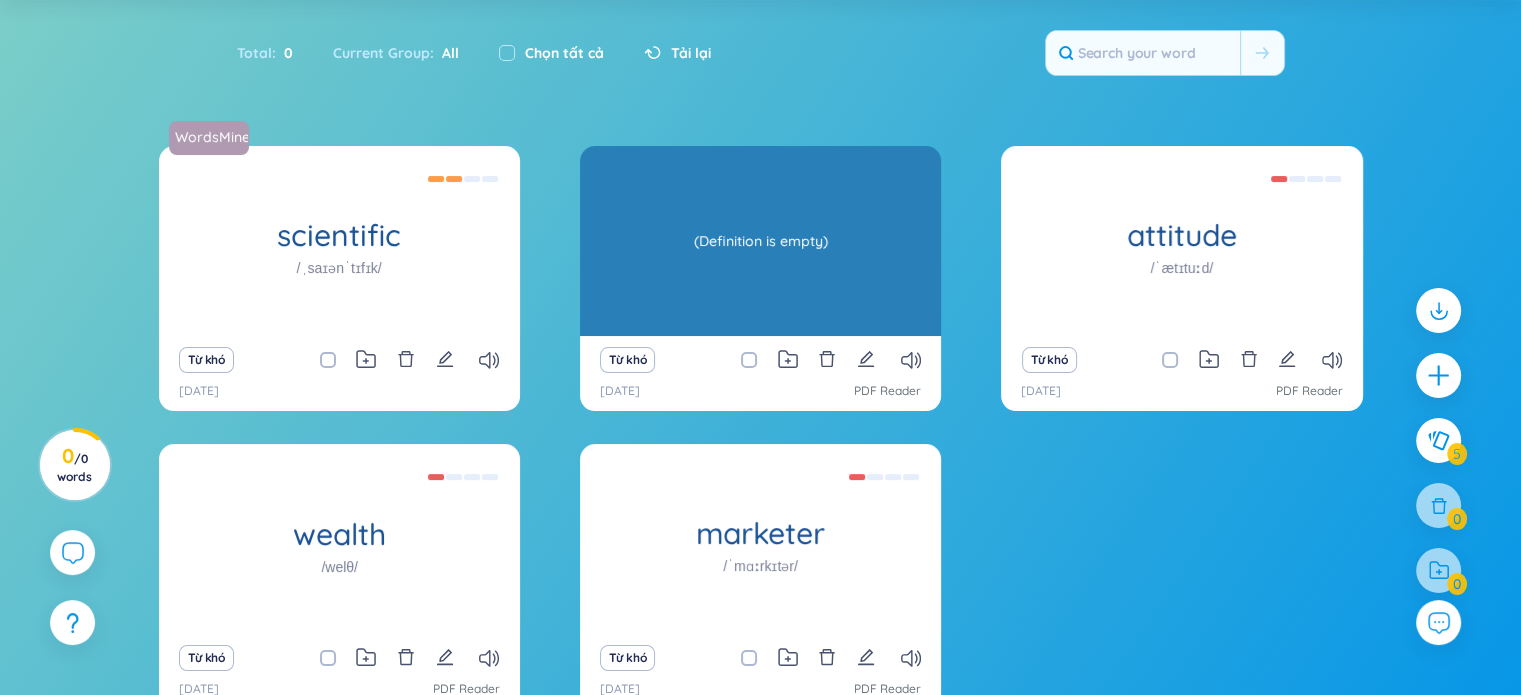 click on "(Definition is empty)" at bounding box center (760, 241) 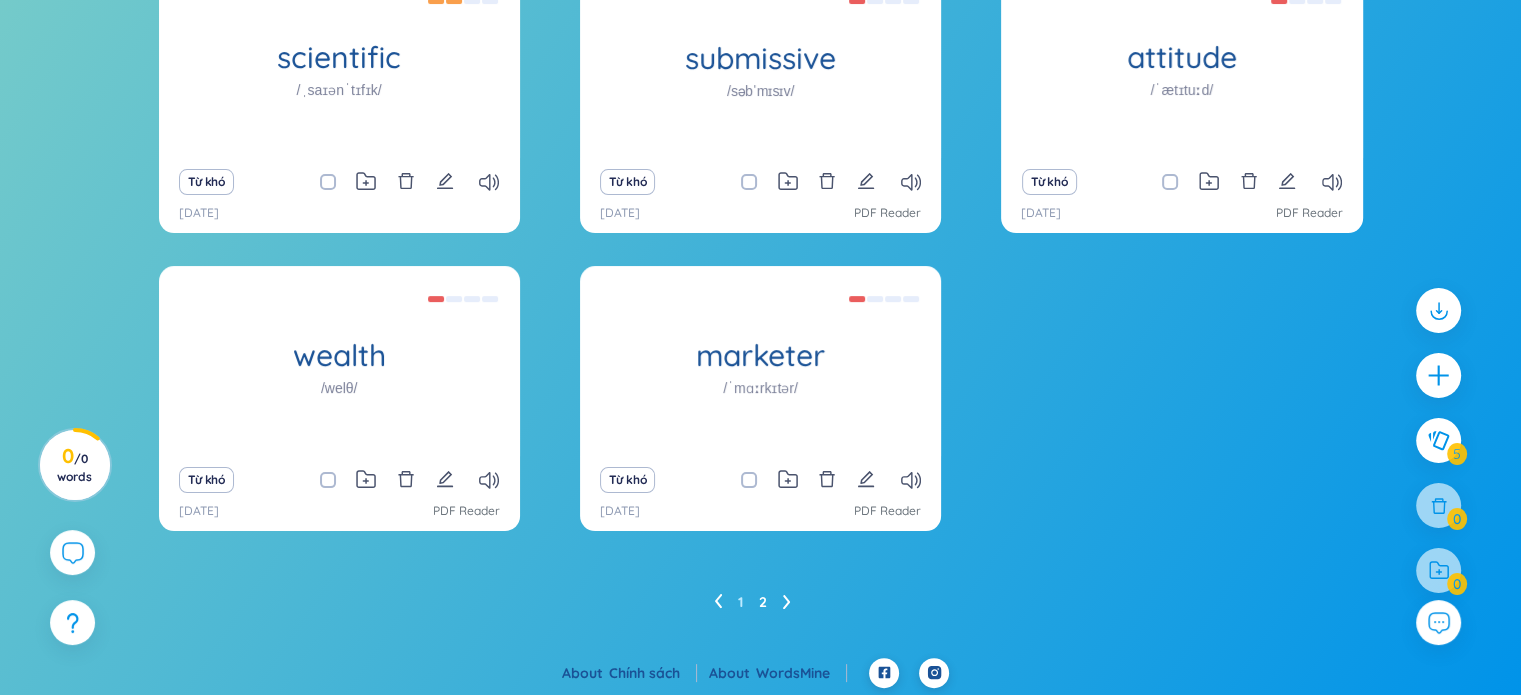scroll, scrollTop: 296, scrollLeft: 0, axis: vertical 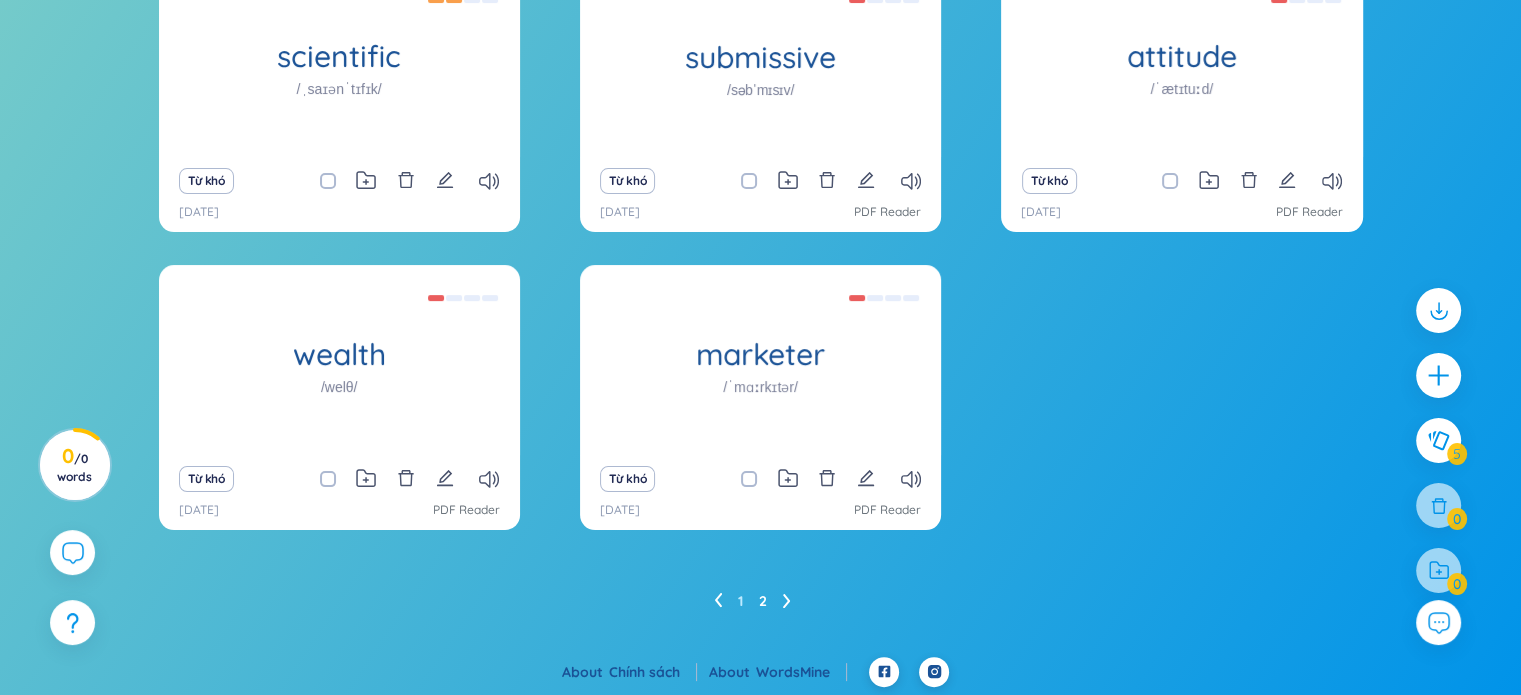 click on "1 2" at bounding box center [760, 601] 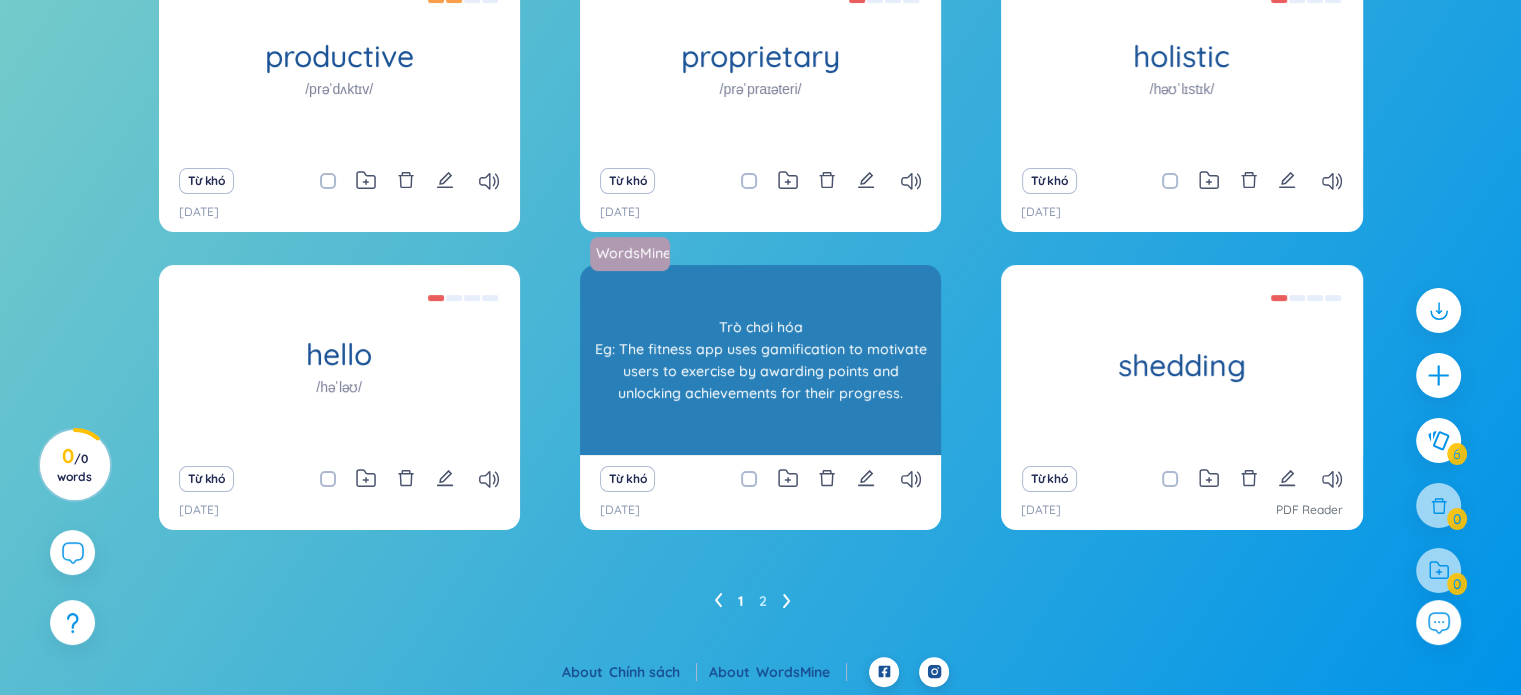 scroll, scrollTop: 296, scrollLeft: 0, axis: vertical 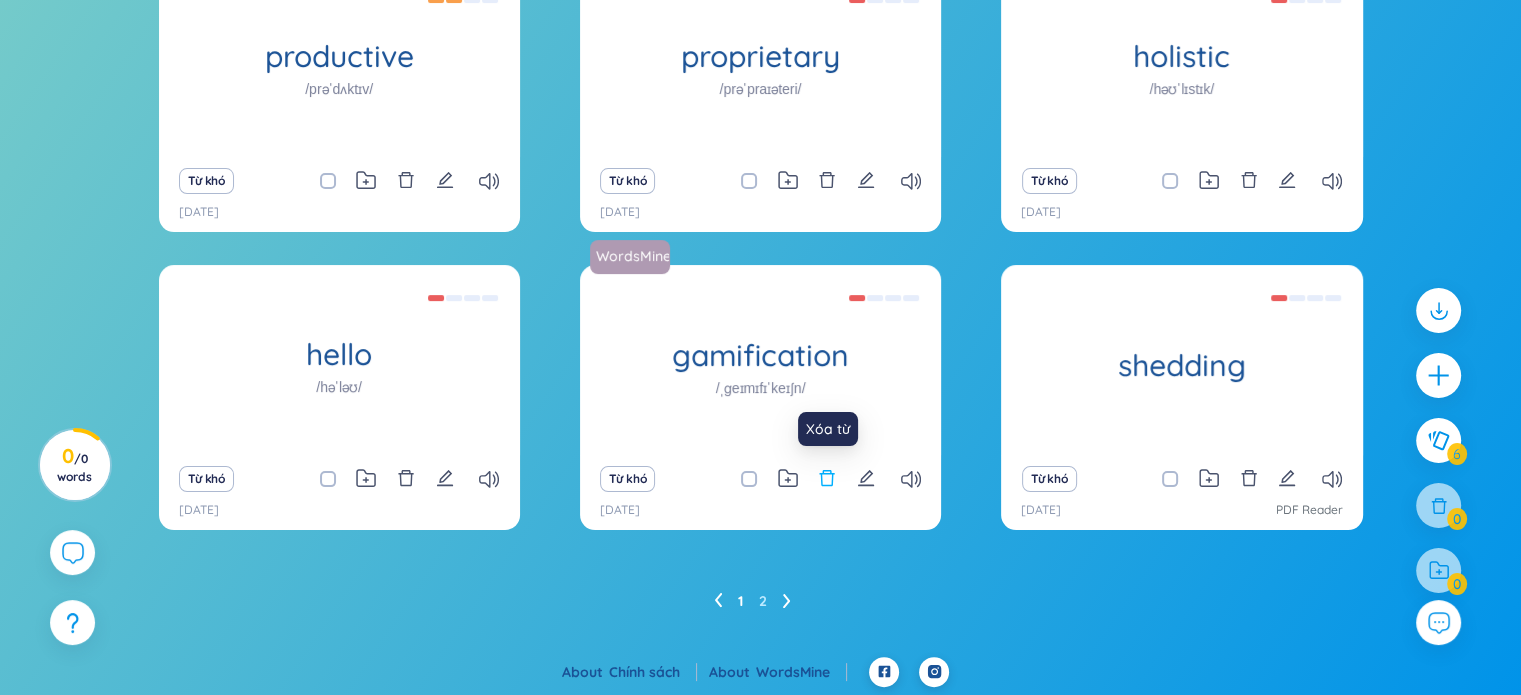 click 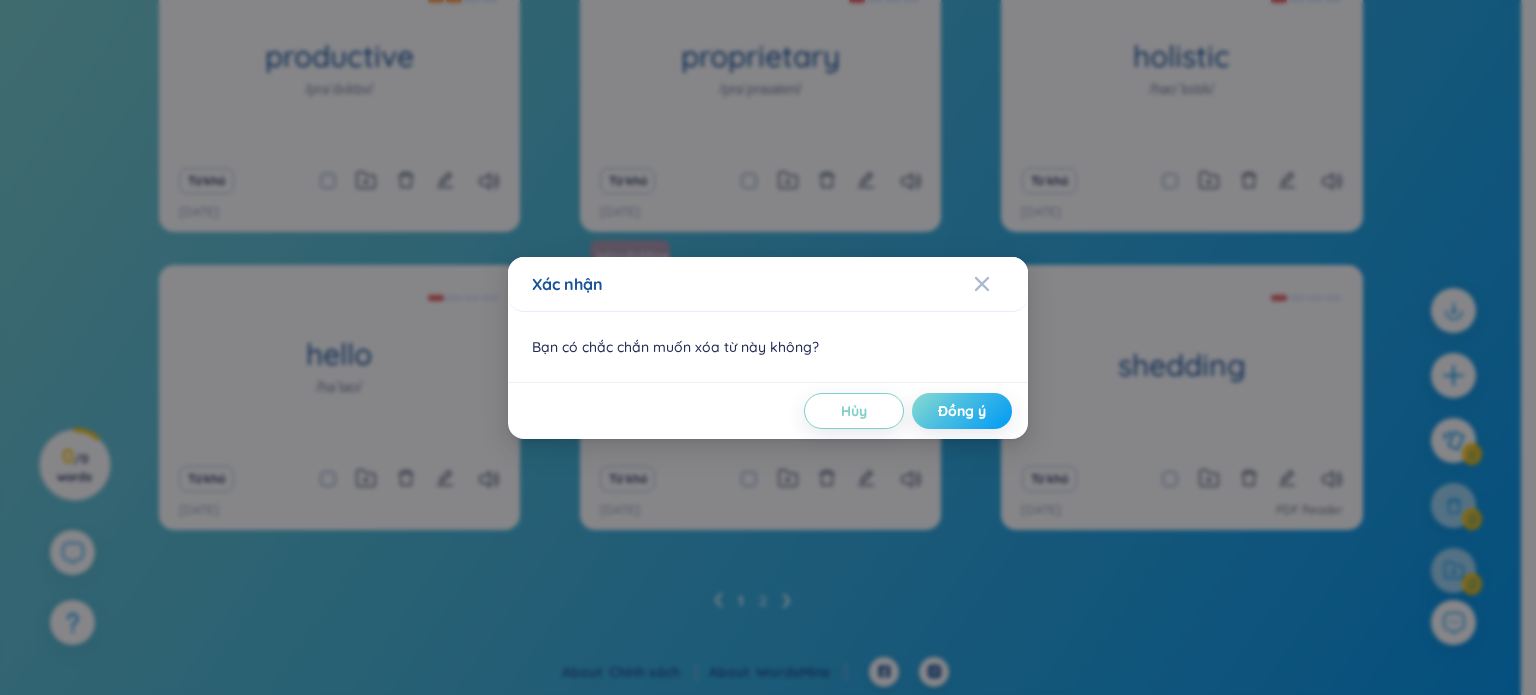 click on "Đồng ý" at bounding box center (962, 411) 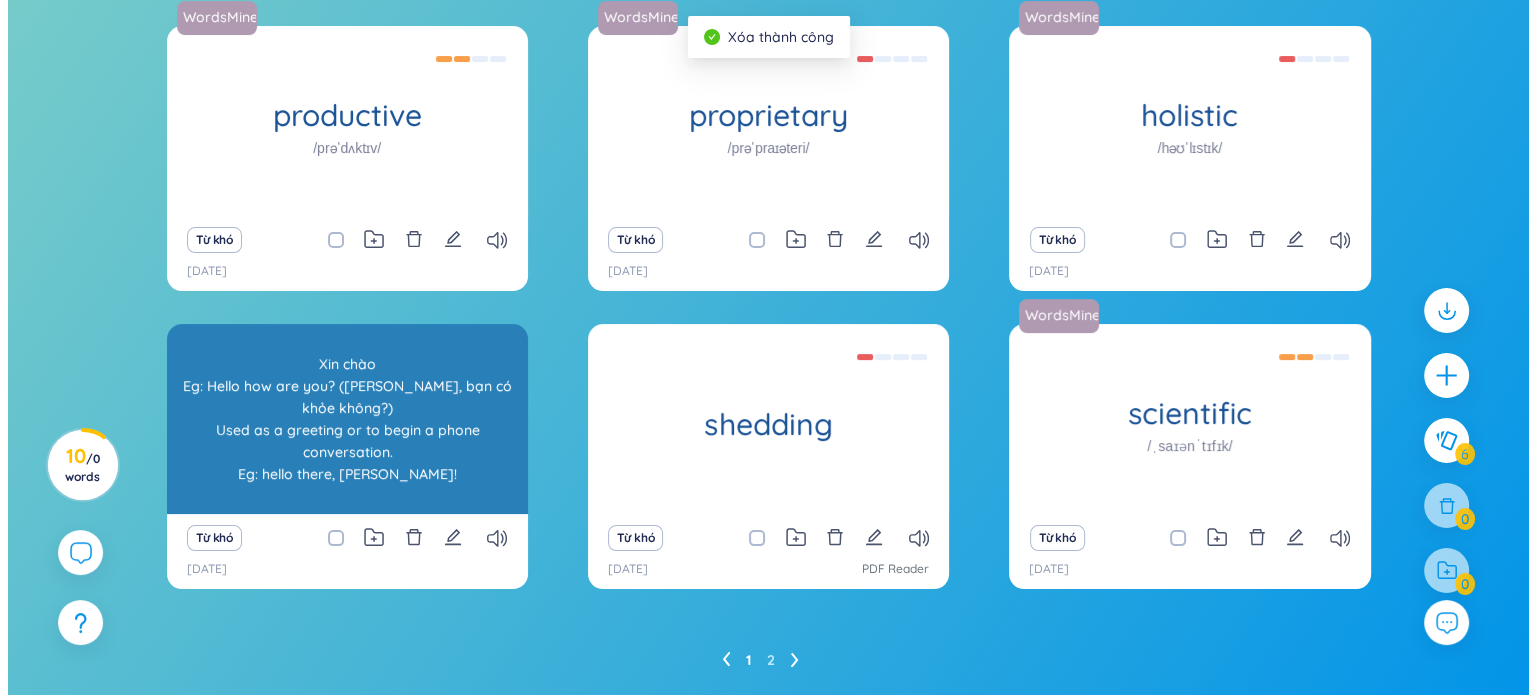 scroll, scrollTop: 240, scrollLeft: 0, axis: vertical 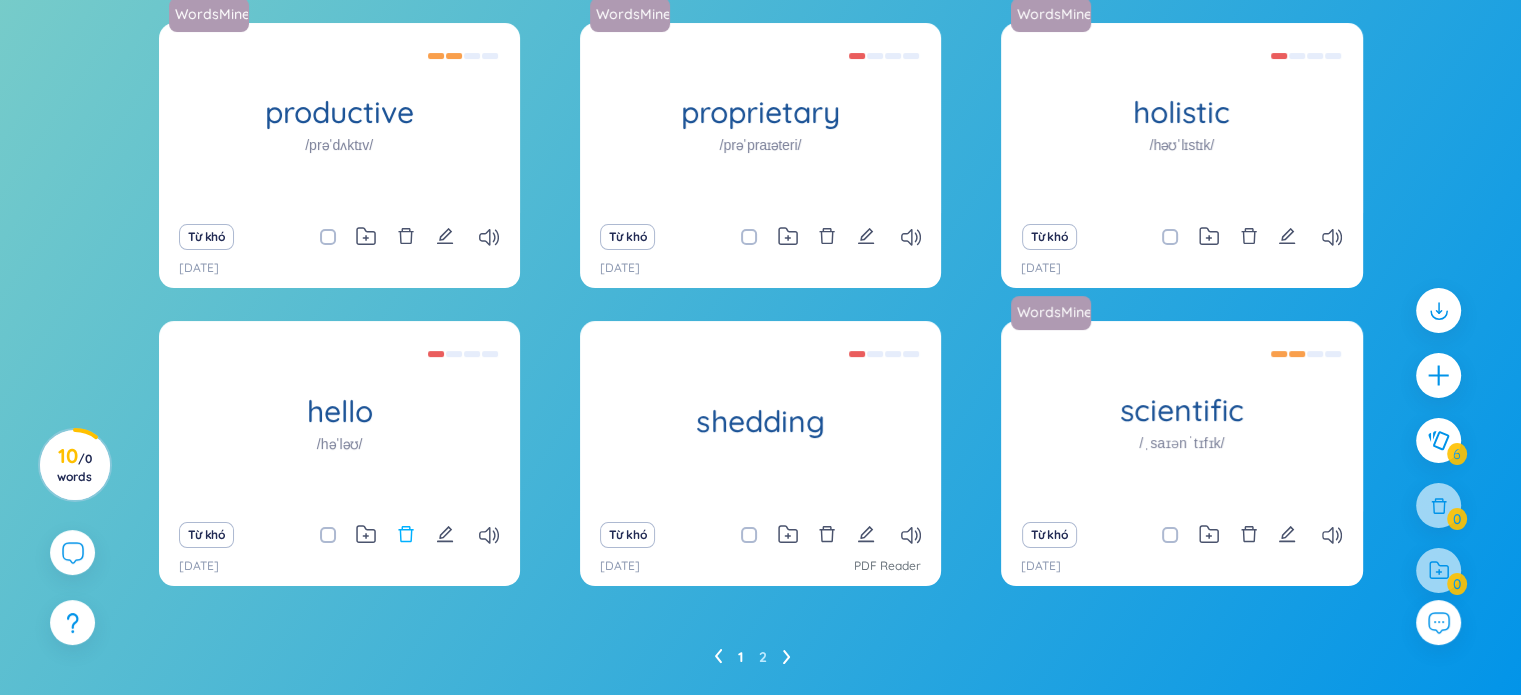 click 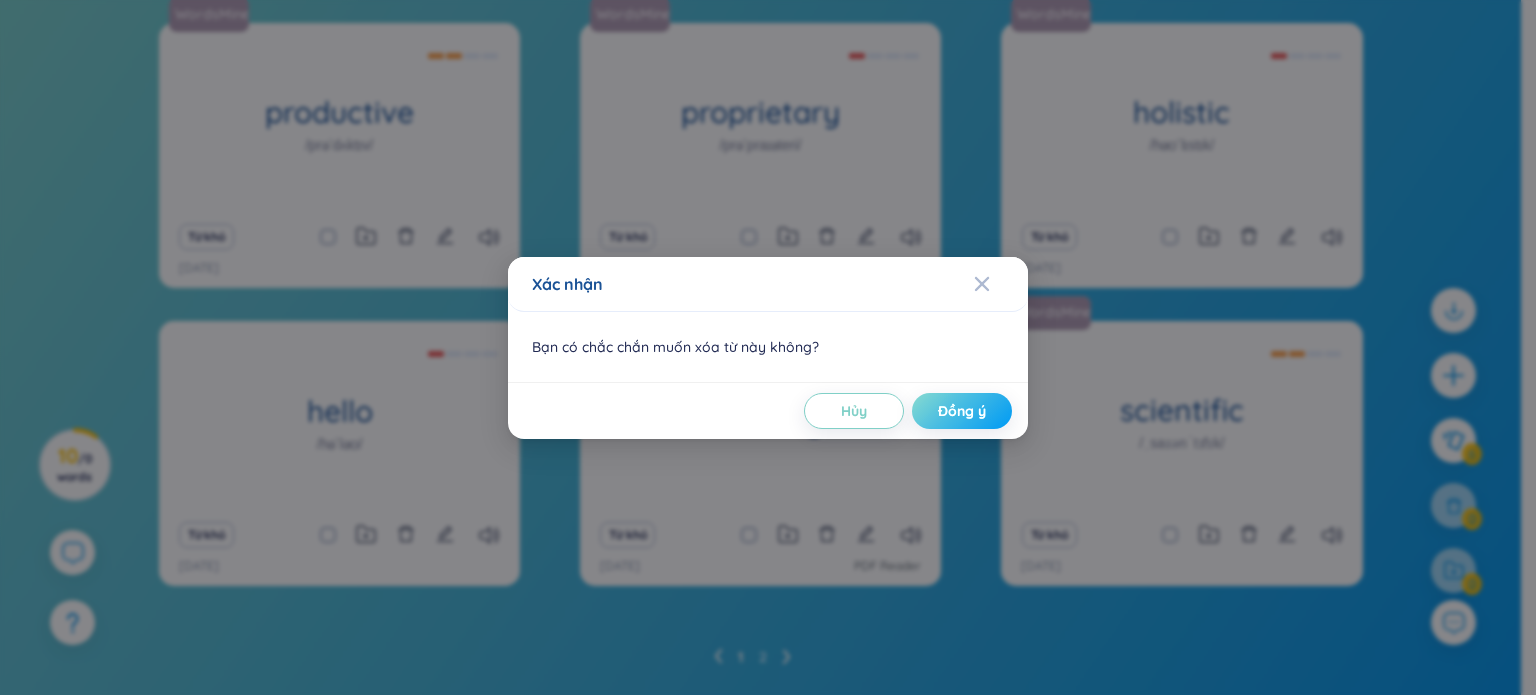 click on "Đồng ý" at bounding box center (962, 411) 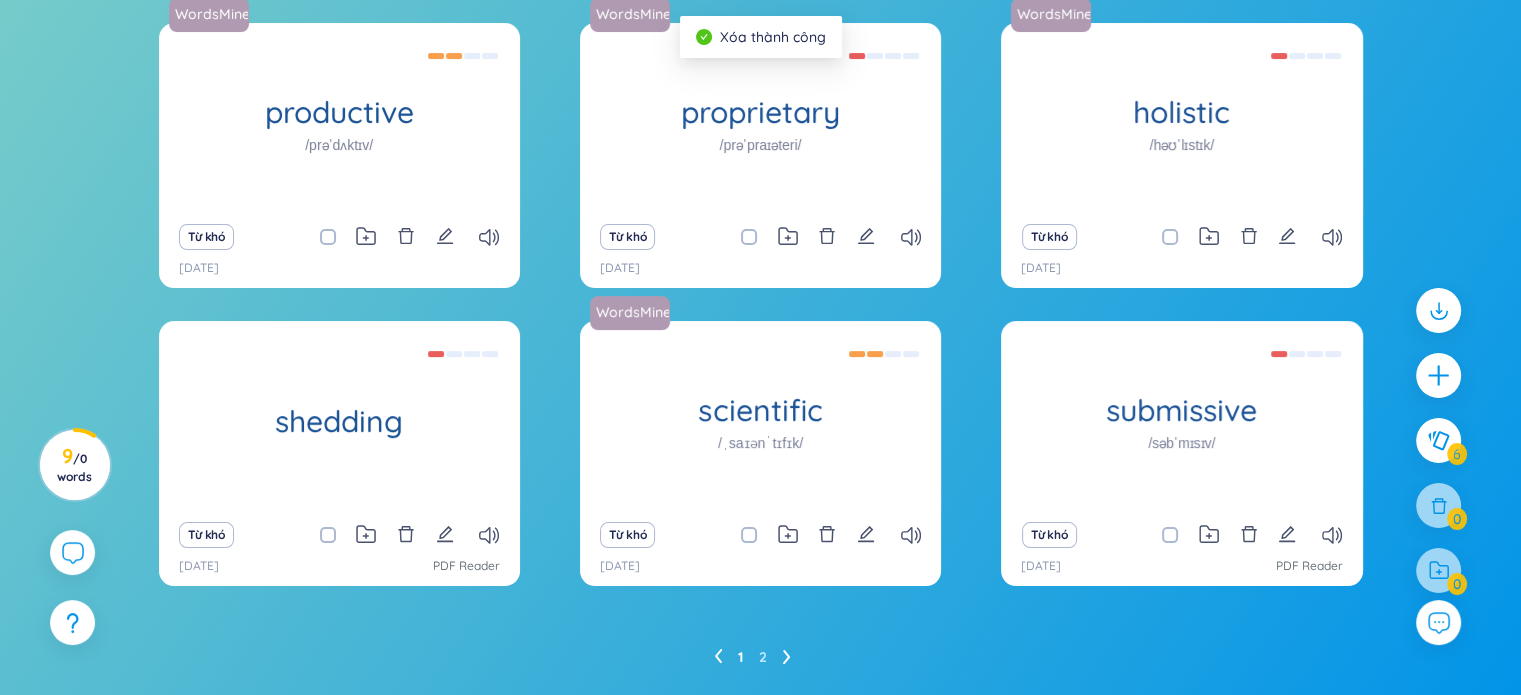 click on "Từ khó" at bounding box center [339, 237] 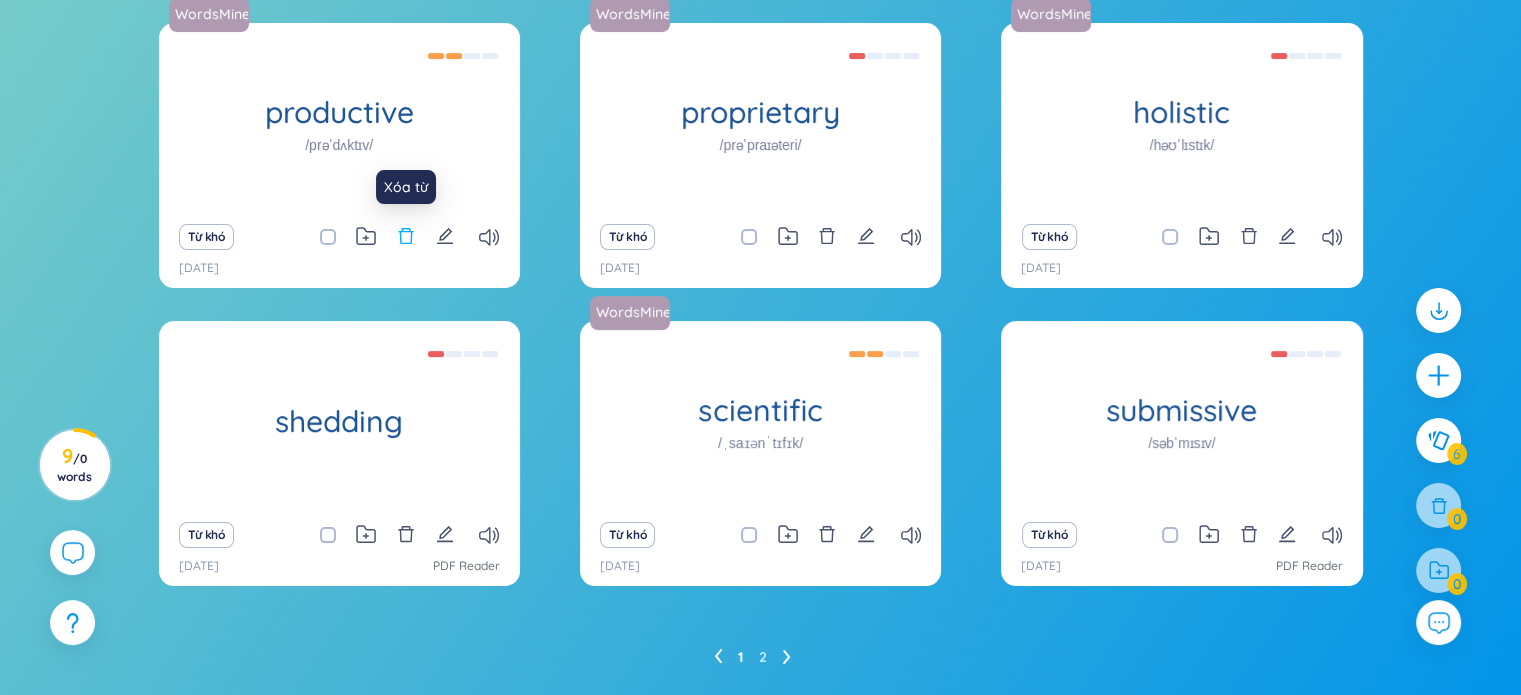 click 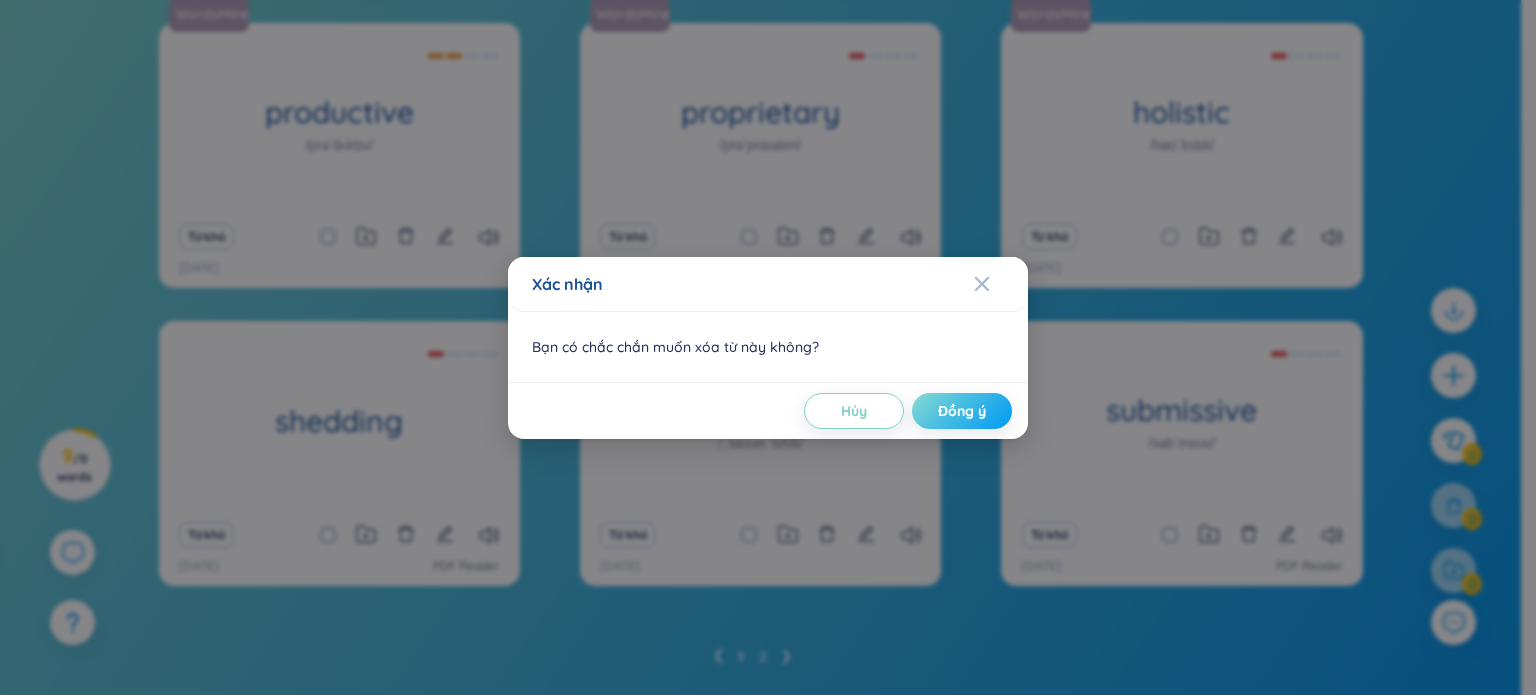 click on "Đồng ý" at bounding box center (962, 411) 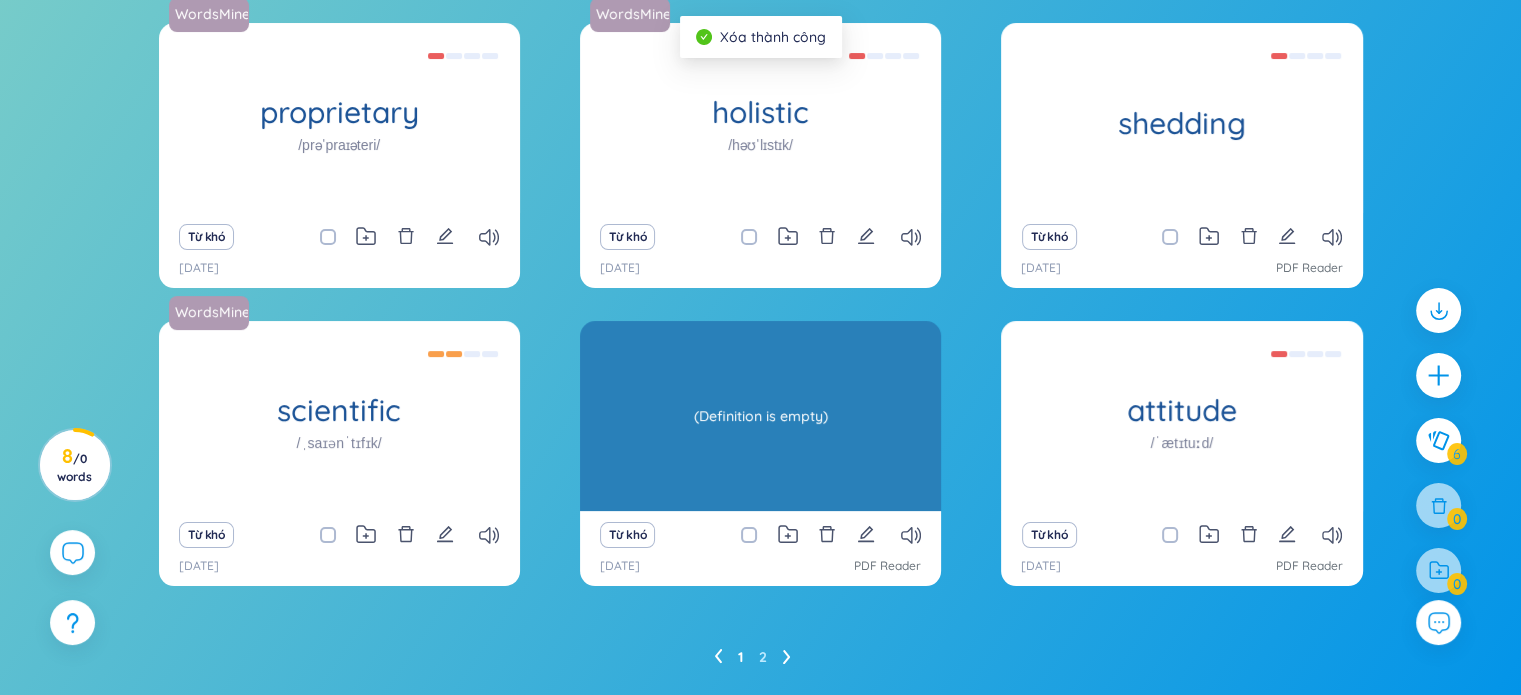 click on "(Definition is empty)" at bounding box center [760, 416] 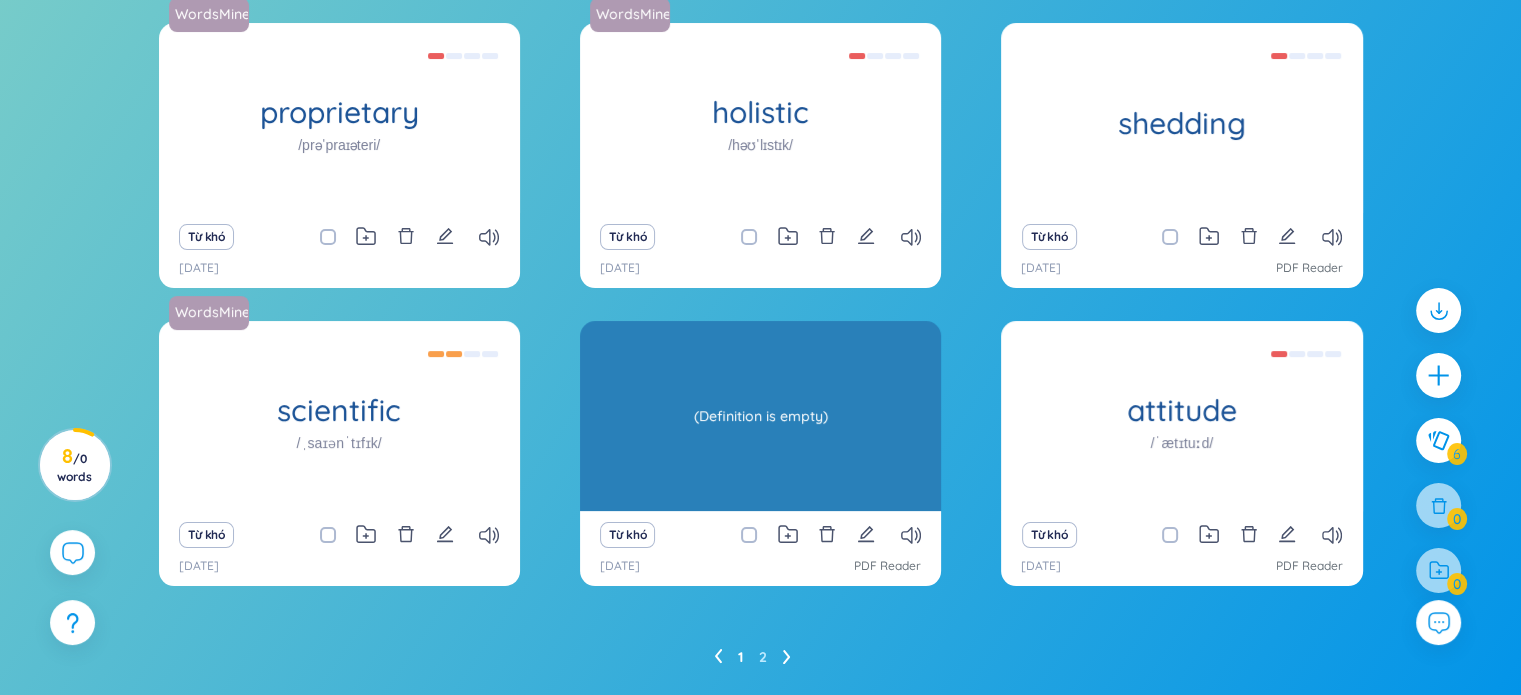 click on "(Definition is empty)" at bounding box center [760, 416] 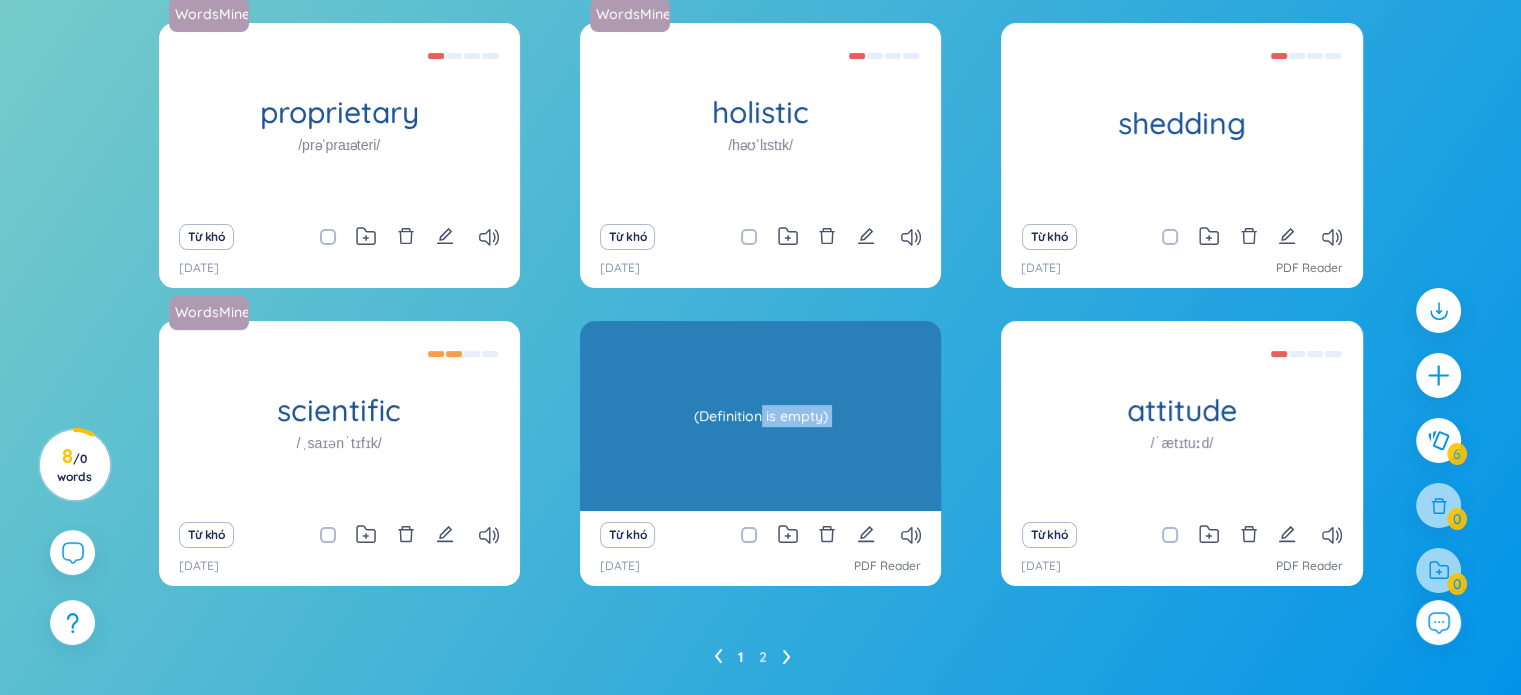 drag, startPoint x: 763, startPoint y: 417, endPoint x: 864, endPoint y: 419, distance: 101.0198 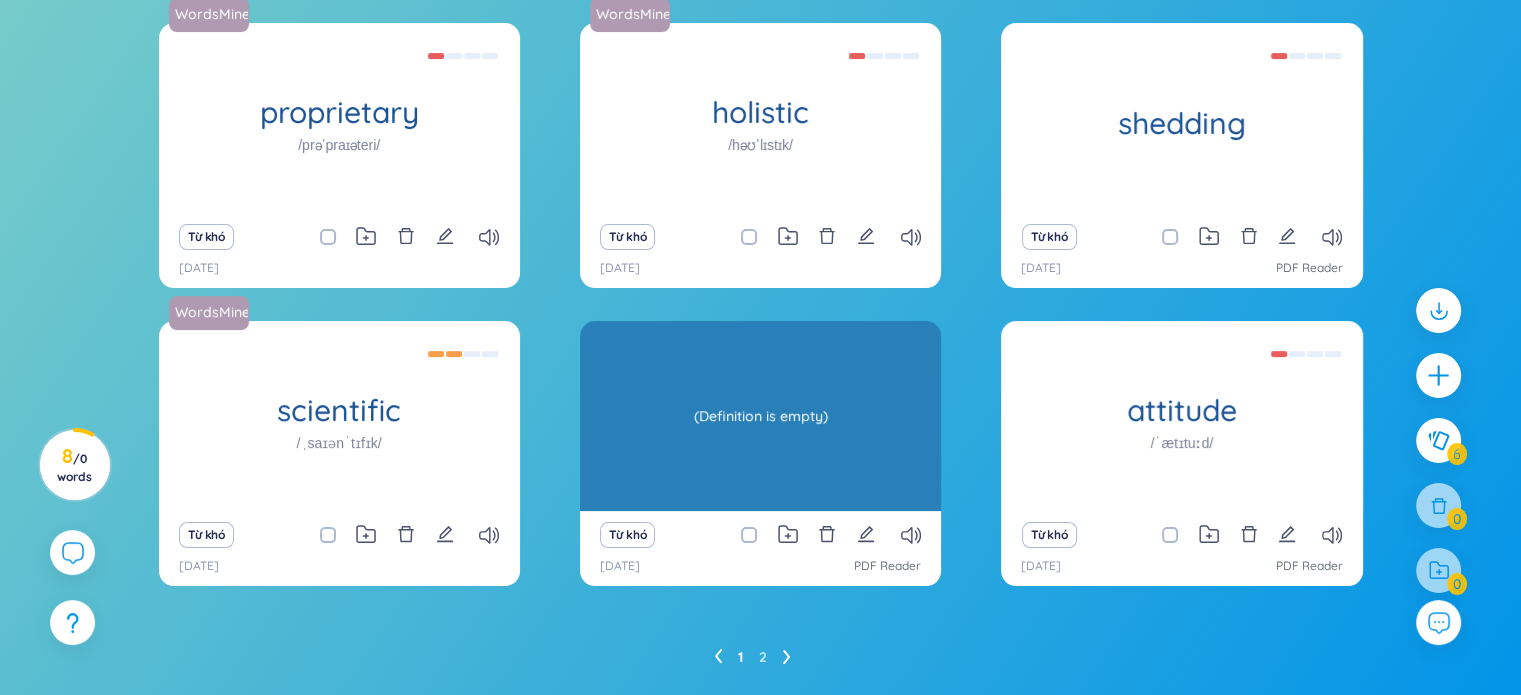 click on "(Definition is empty)" at bounding box center (760, 416) 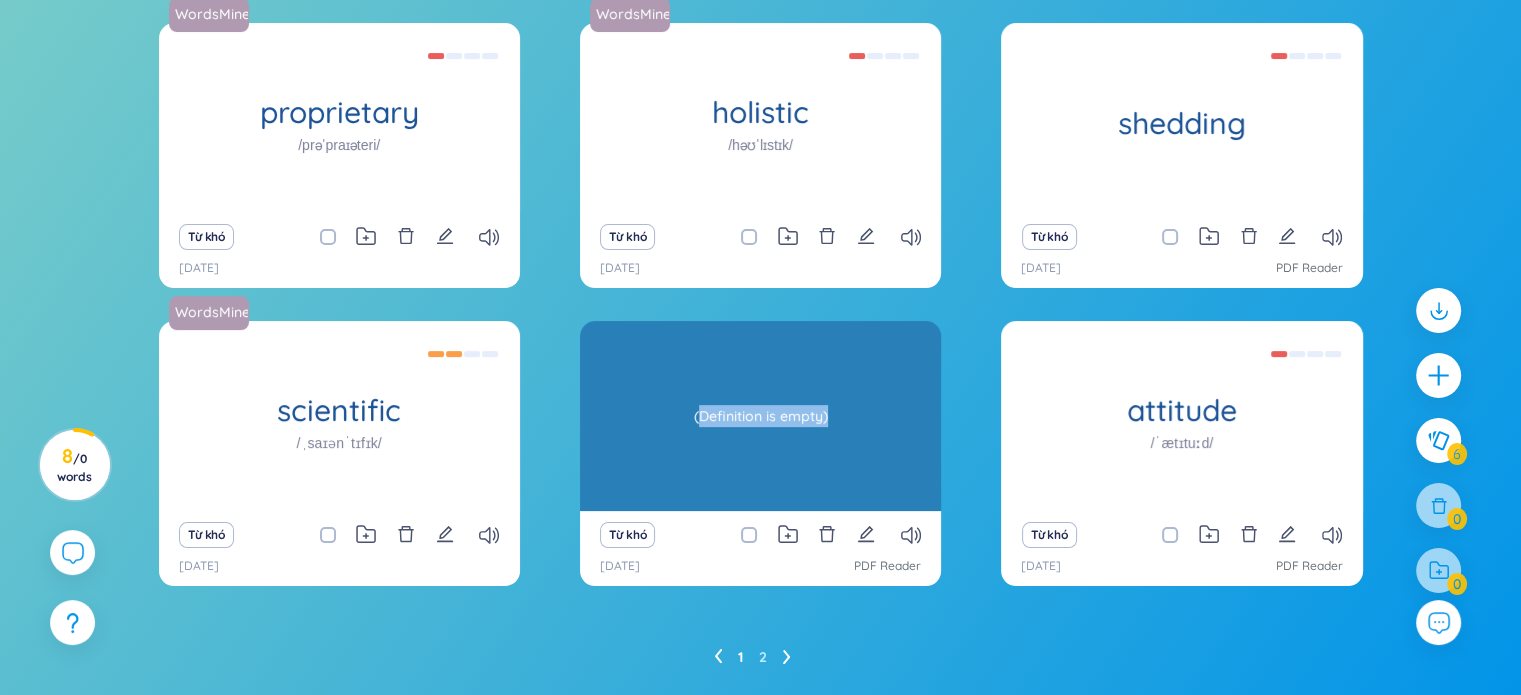 drag, startPoint x: 698, startPoint y: 413, endPoint x: 917, endPoint y: 406, distance: 219.11185 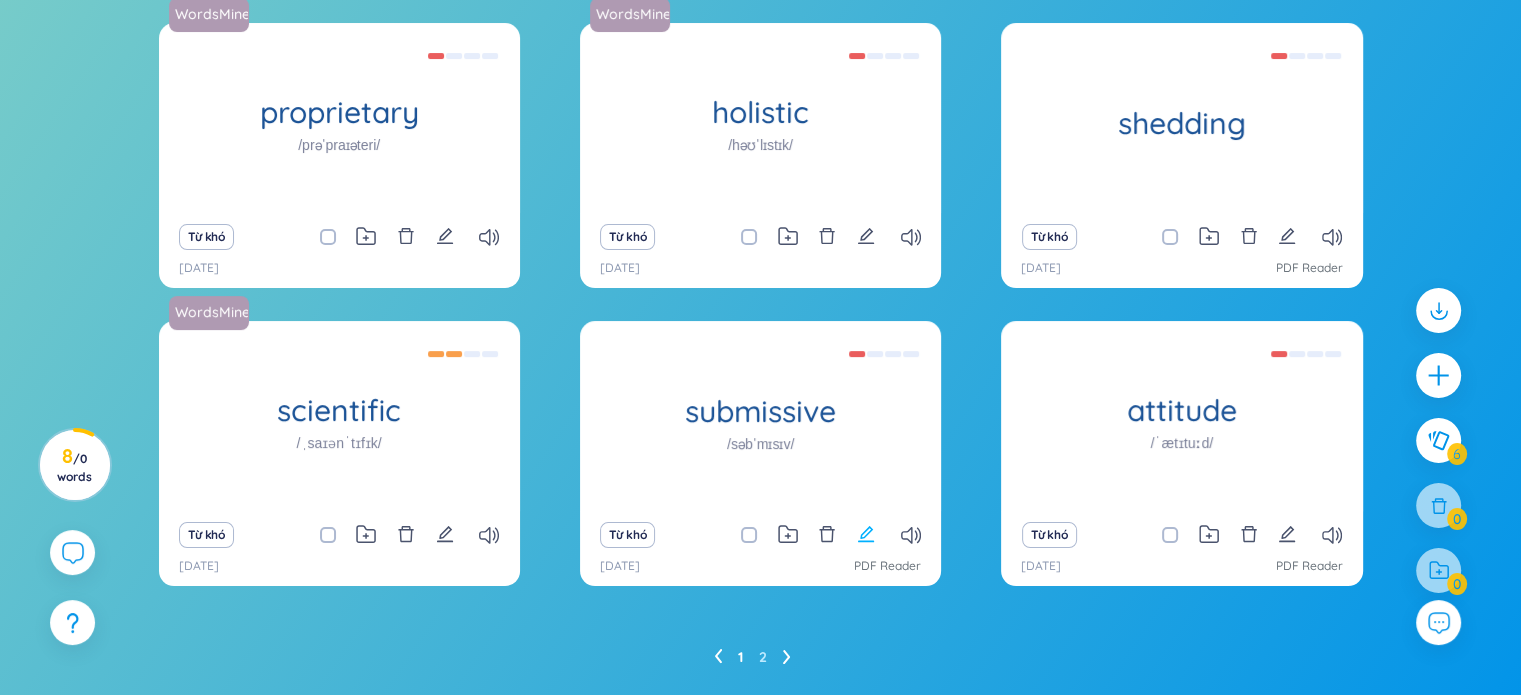 click 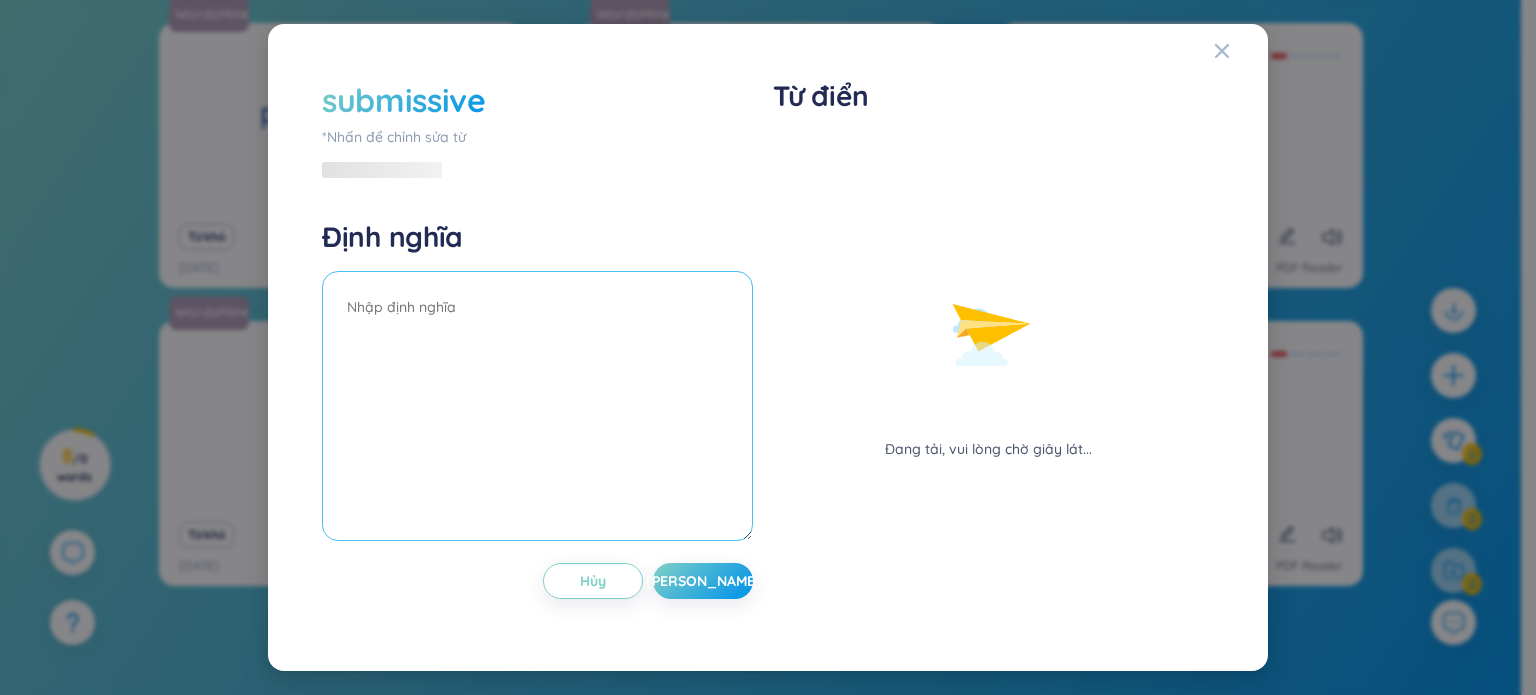 click at bounding box center [537, 406] 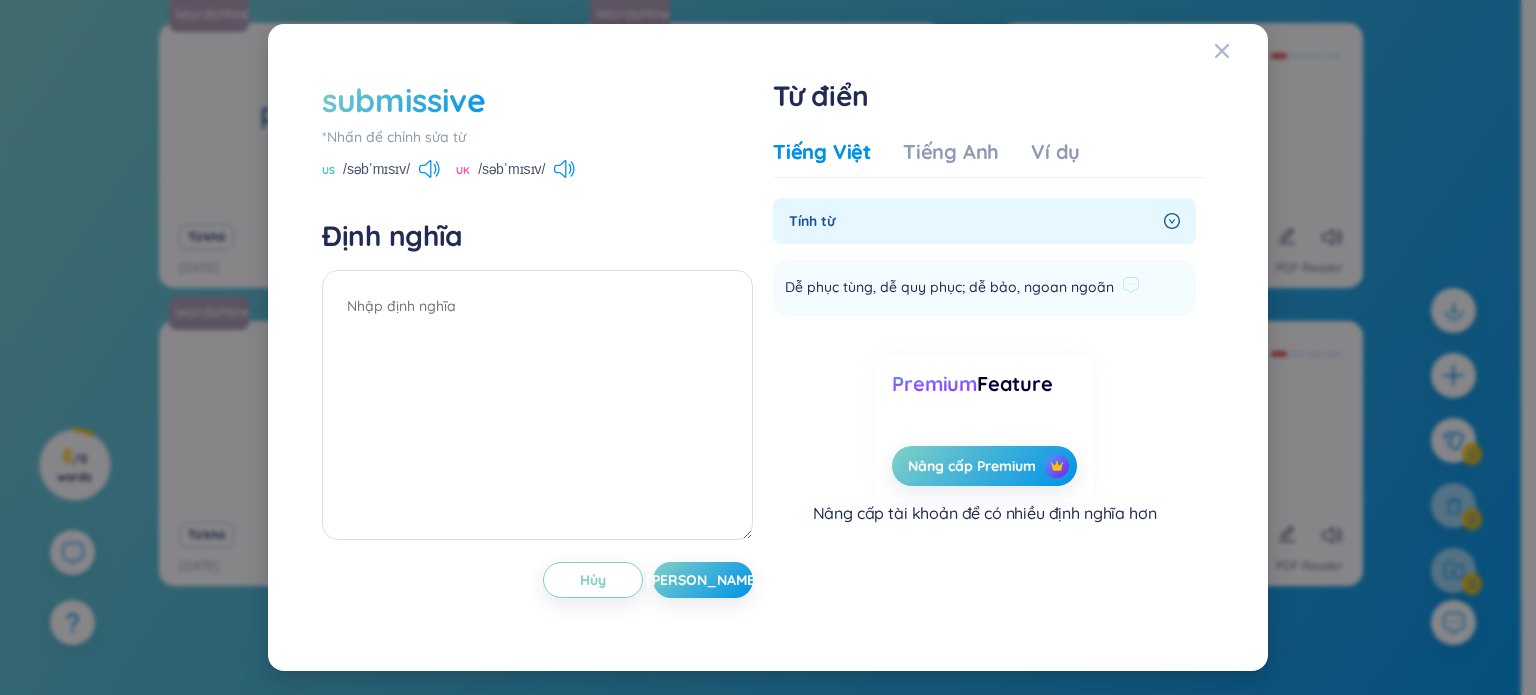 click on "Dễ phục tùng, dễ quy phục; dễ bảo, ngoan ngoãn" at bounding box center [949, 288] 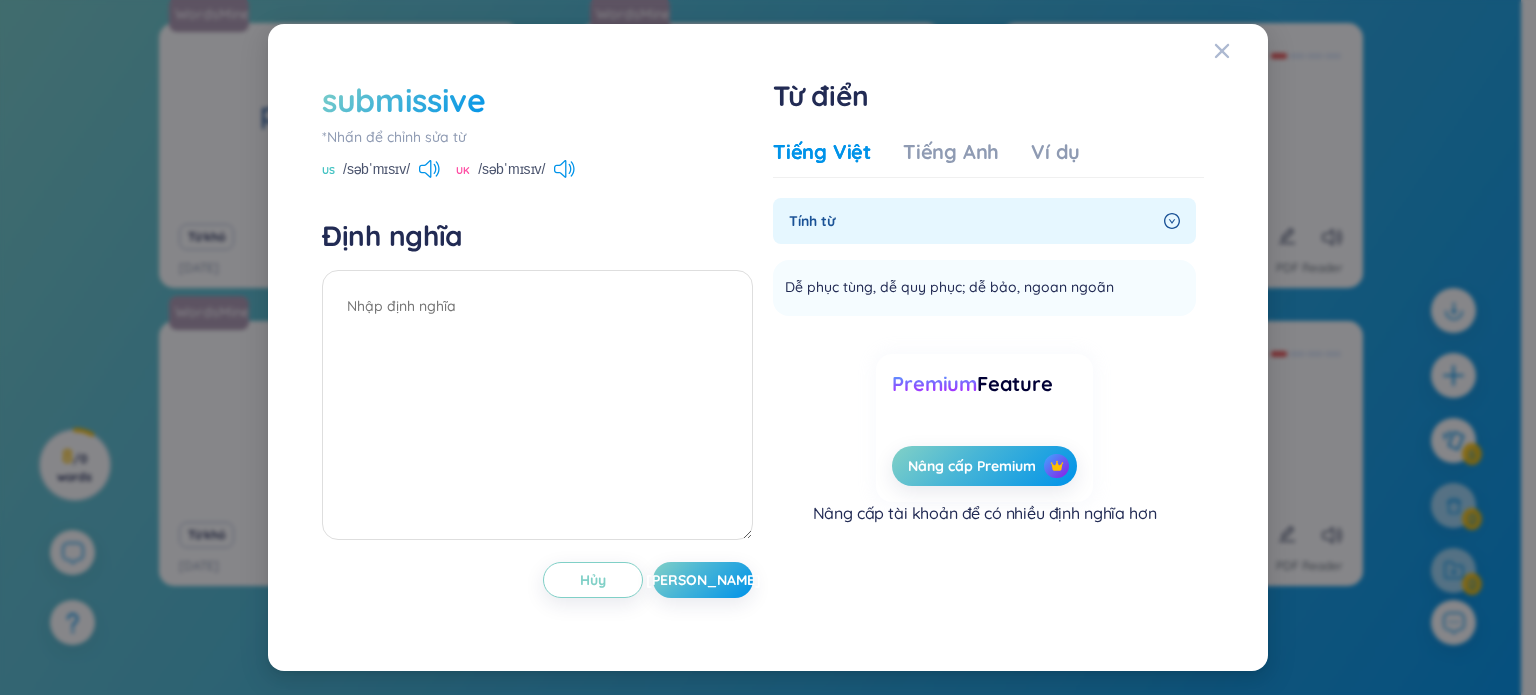 click 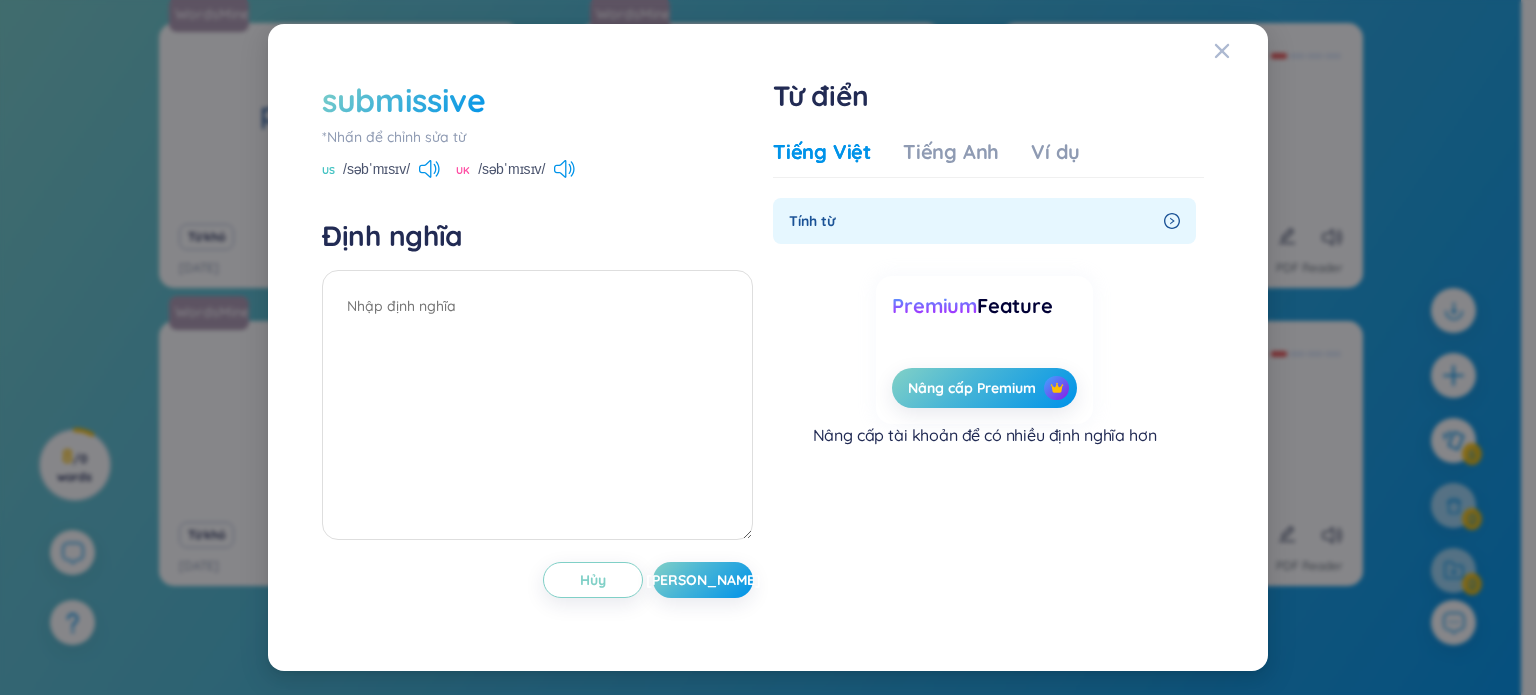 click 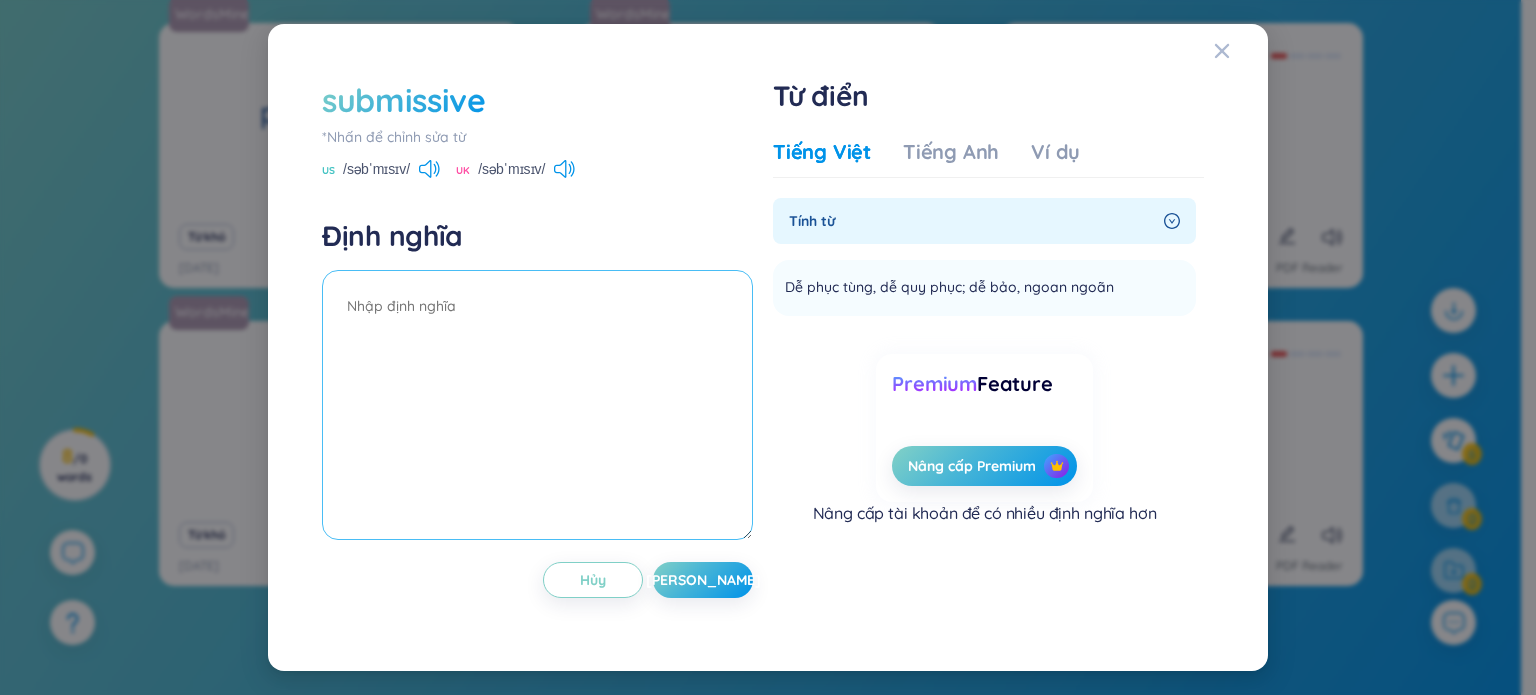 click at bounding box center (537, 405) 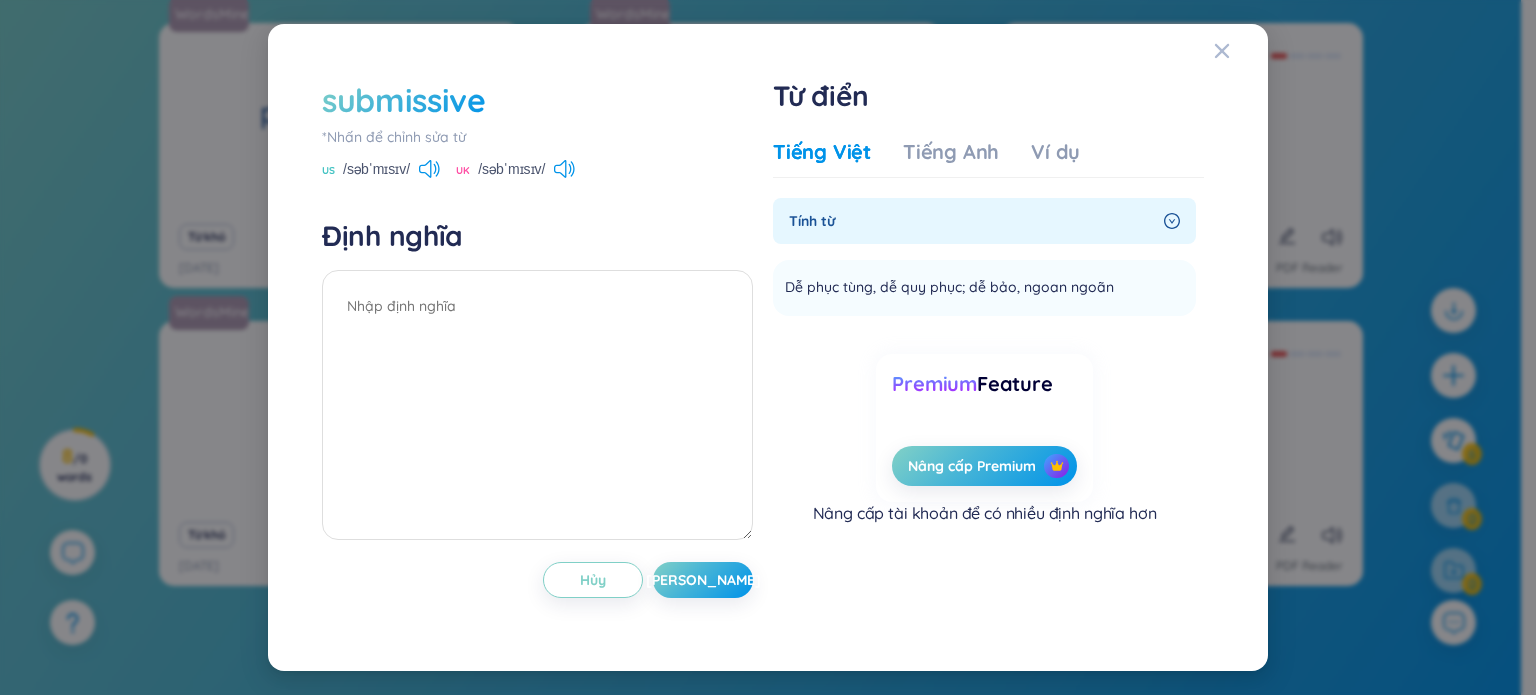 click on "*Nhấn để chỉnh sửa từ" at bounding box center [537, 137] 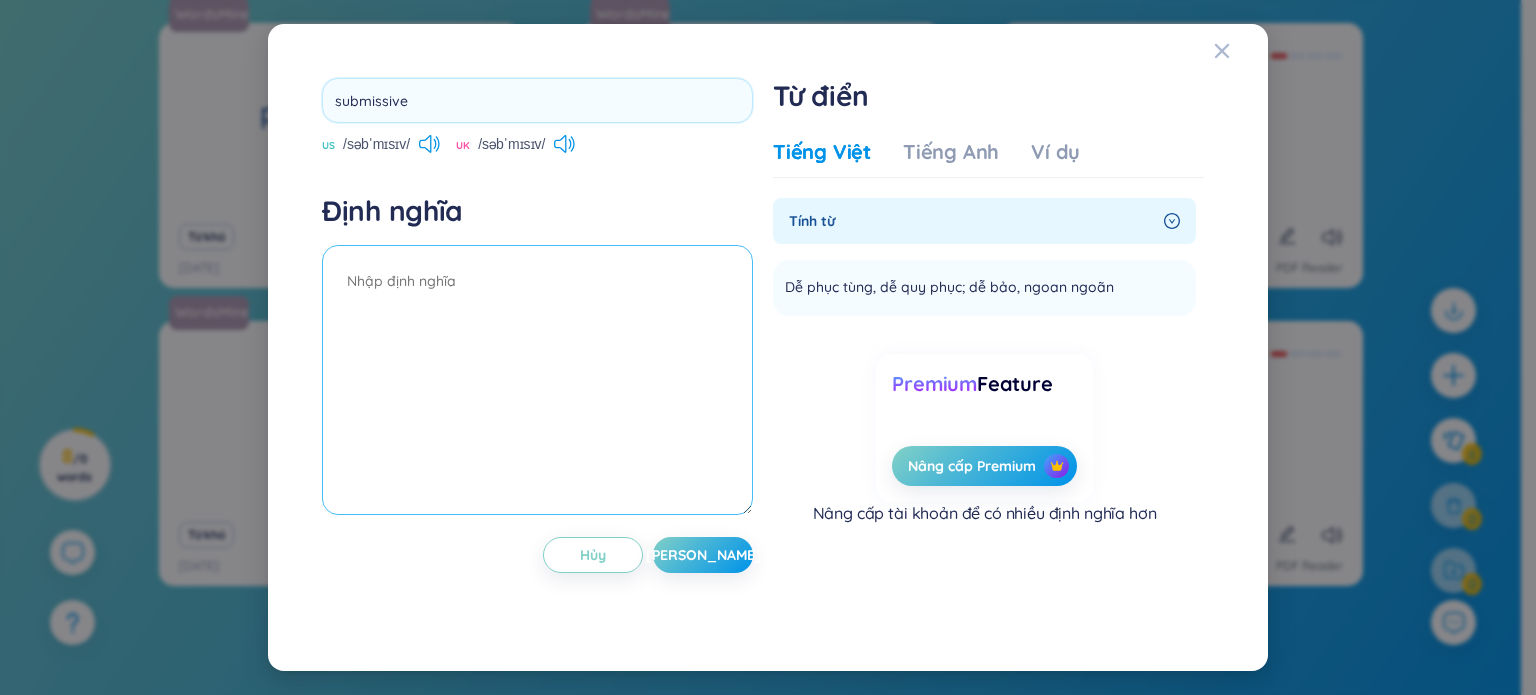 click at bounding box center [537, 380] 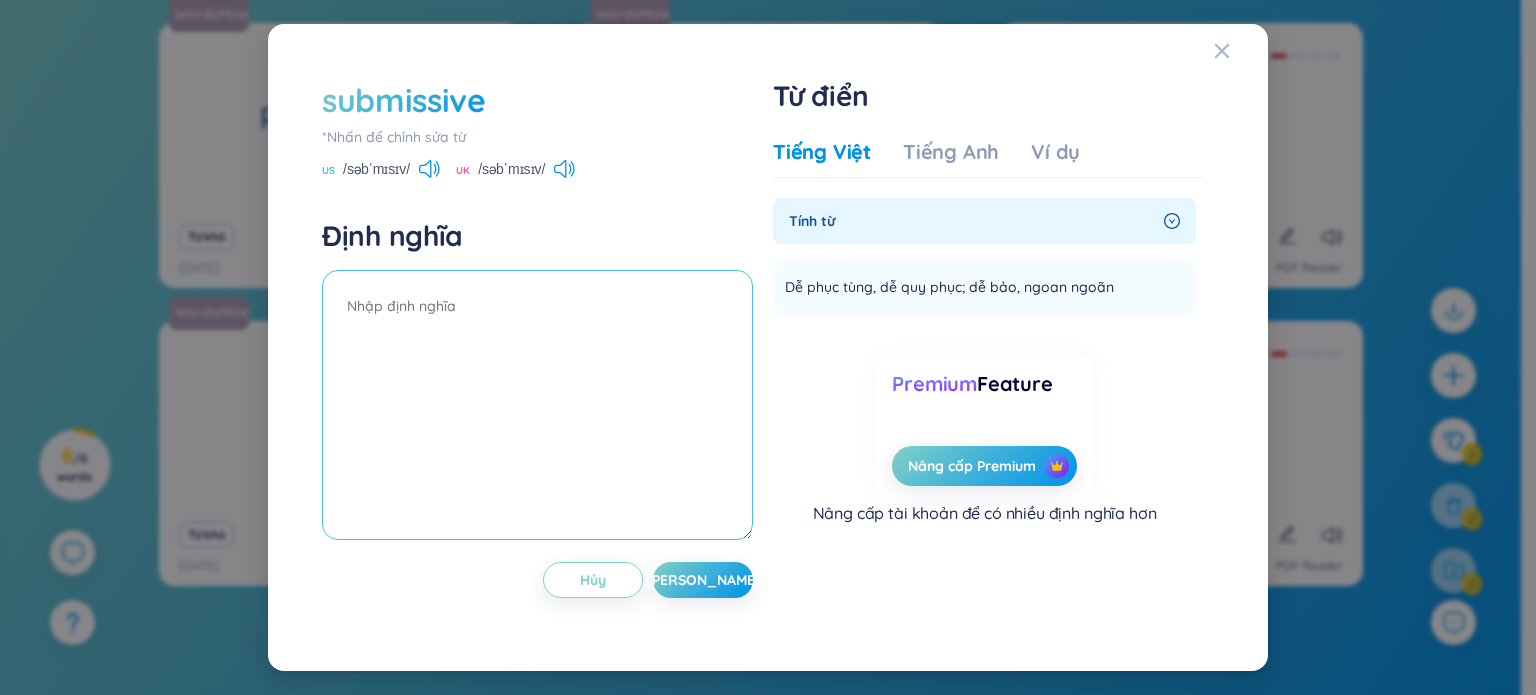 click at bounding box center [537, 405] 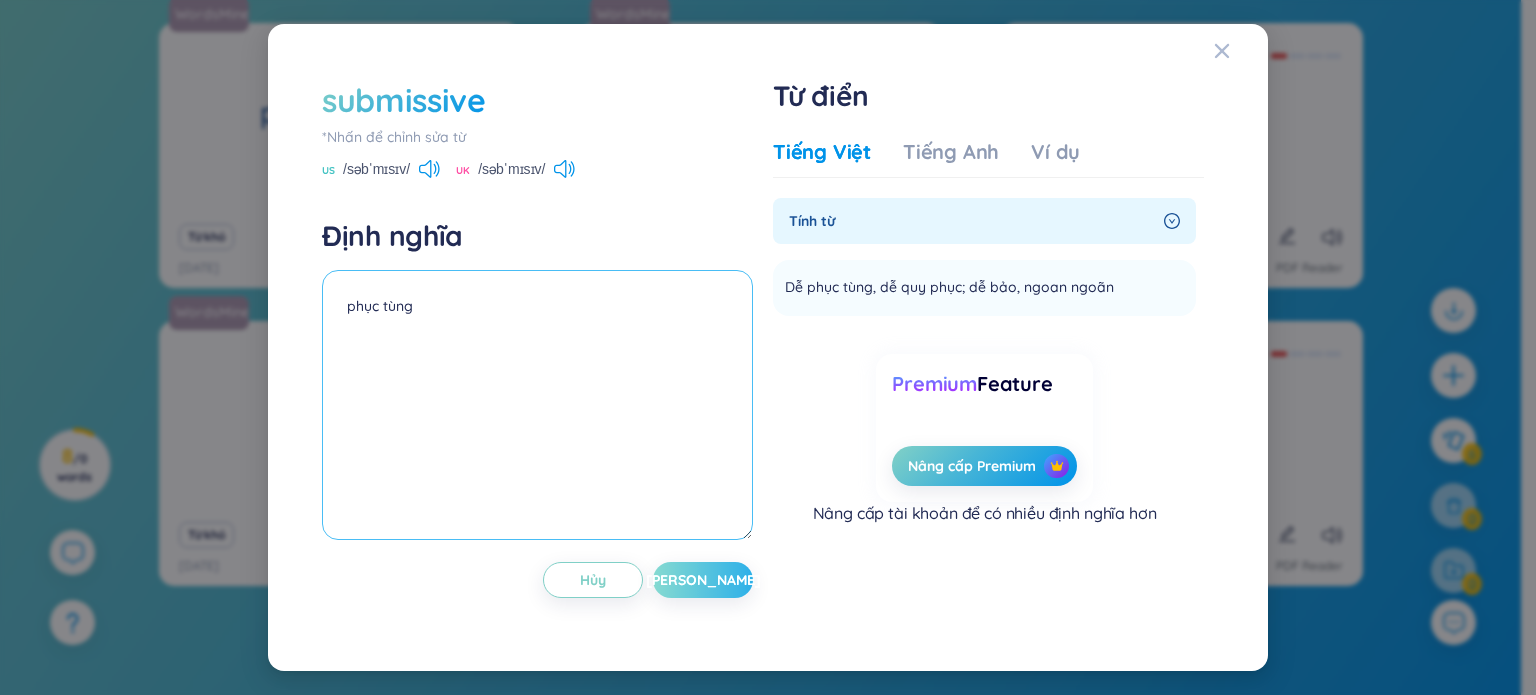 type on "phục tùng" 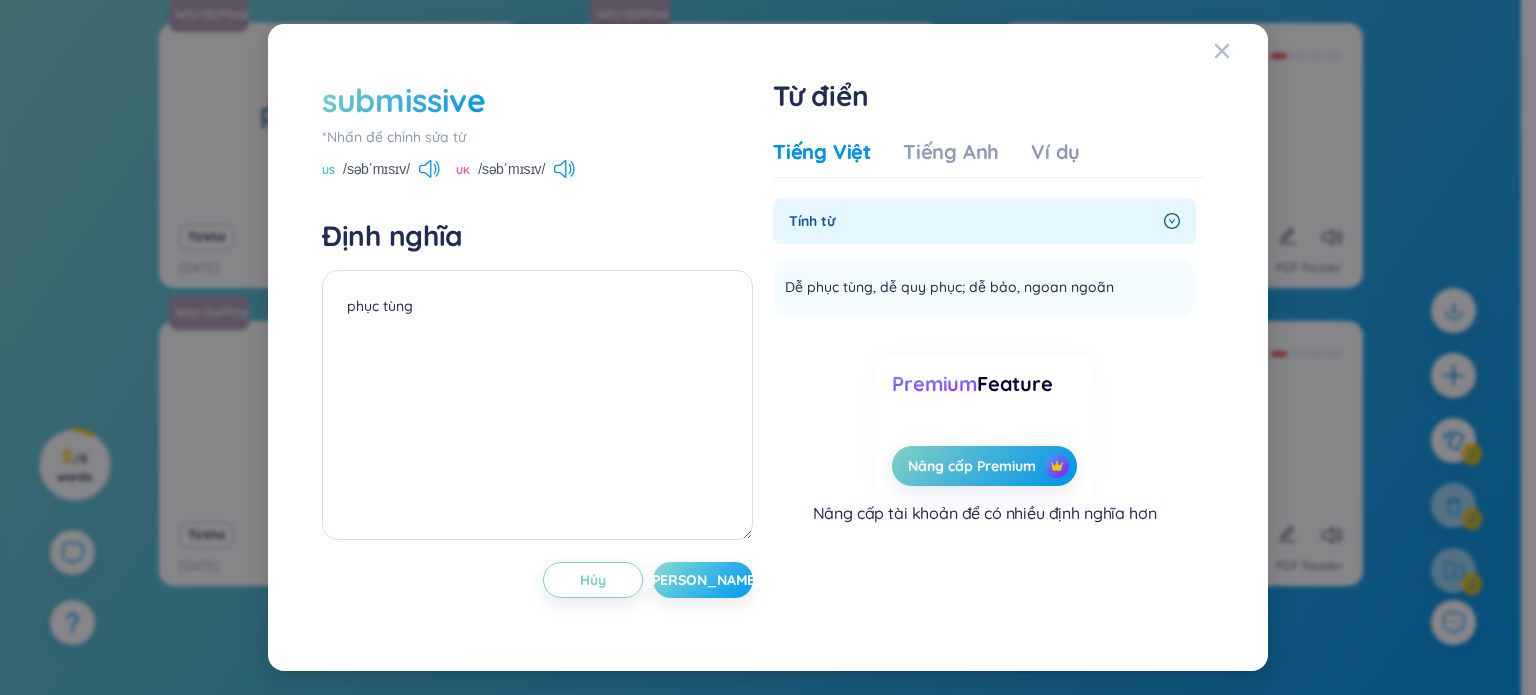 click on "[PERSON_NAME]" at bounding box center (703, 580) 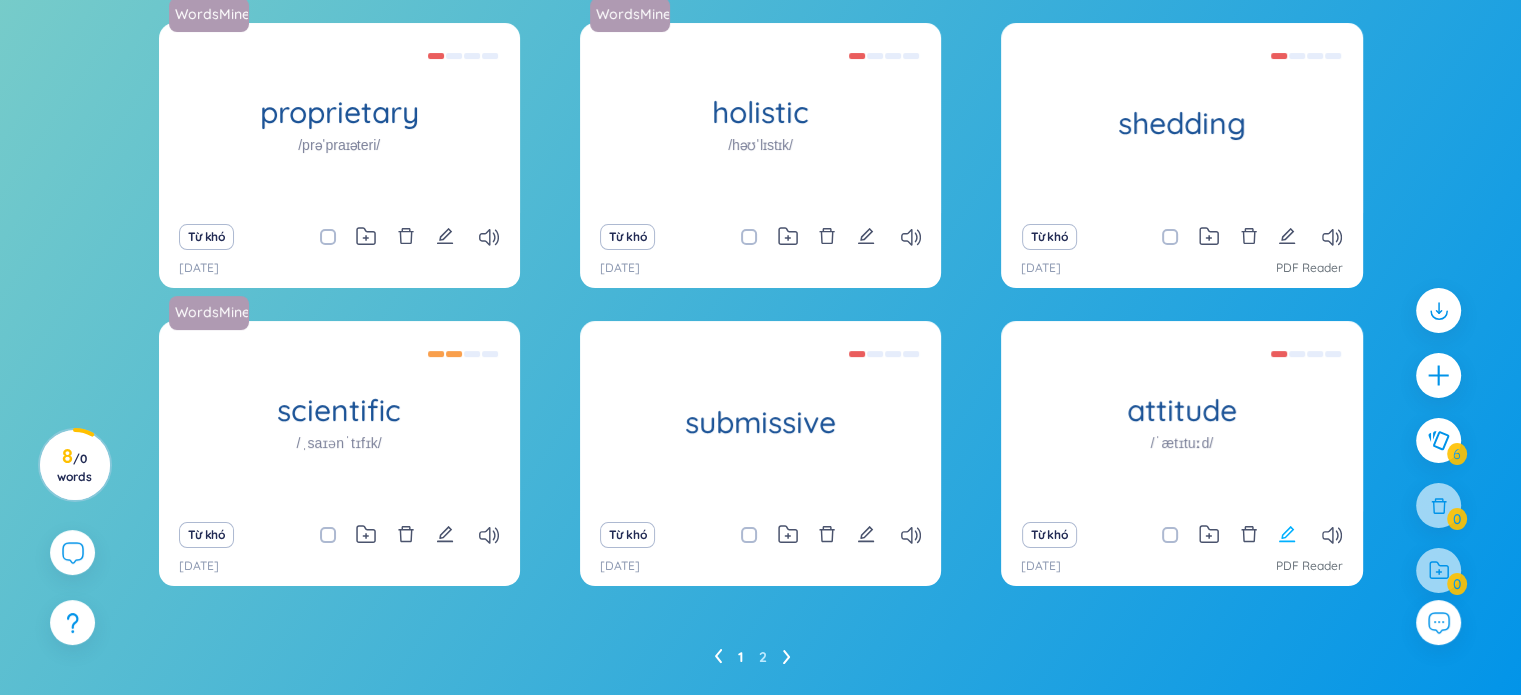 click 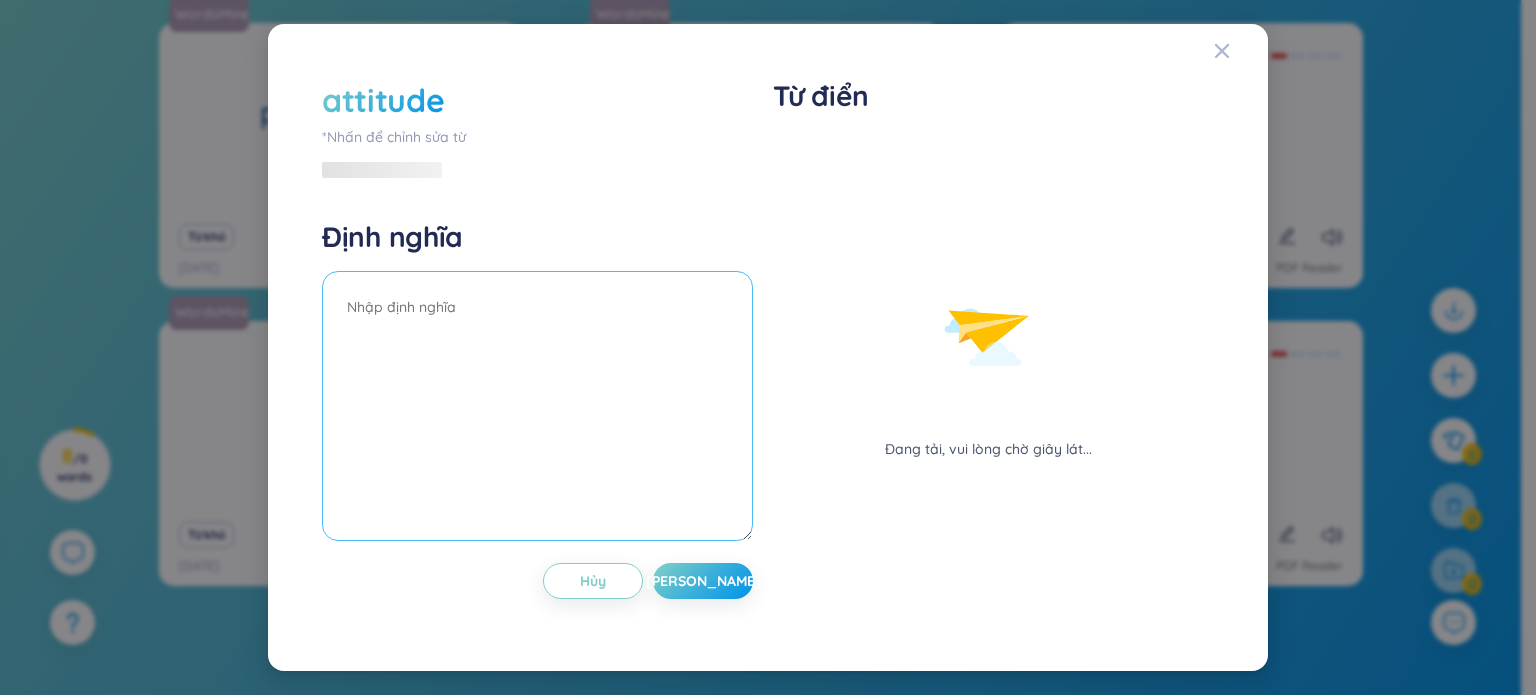 click at bounding box center (537, 406) 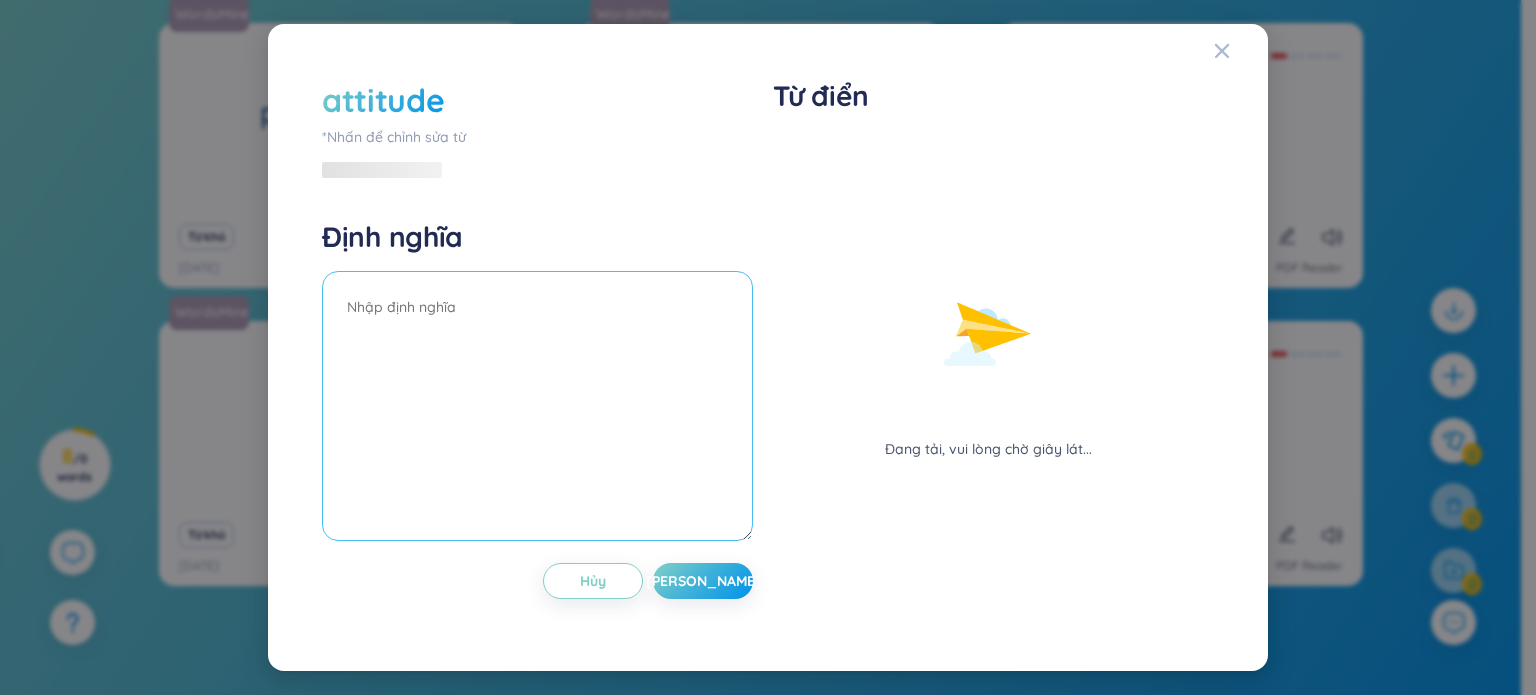 click at bounding box center [537, 406] 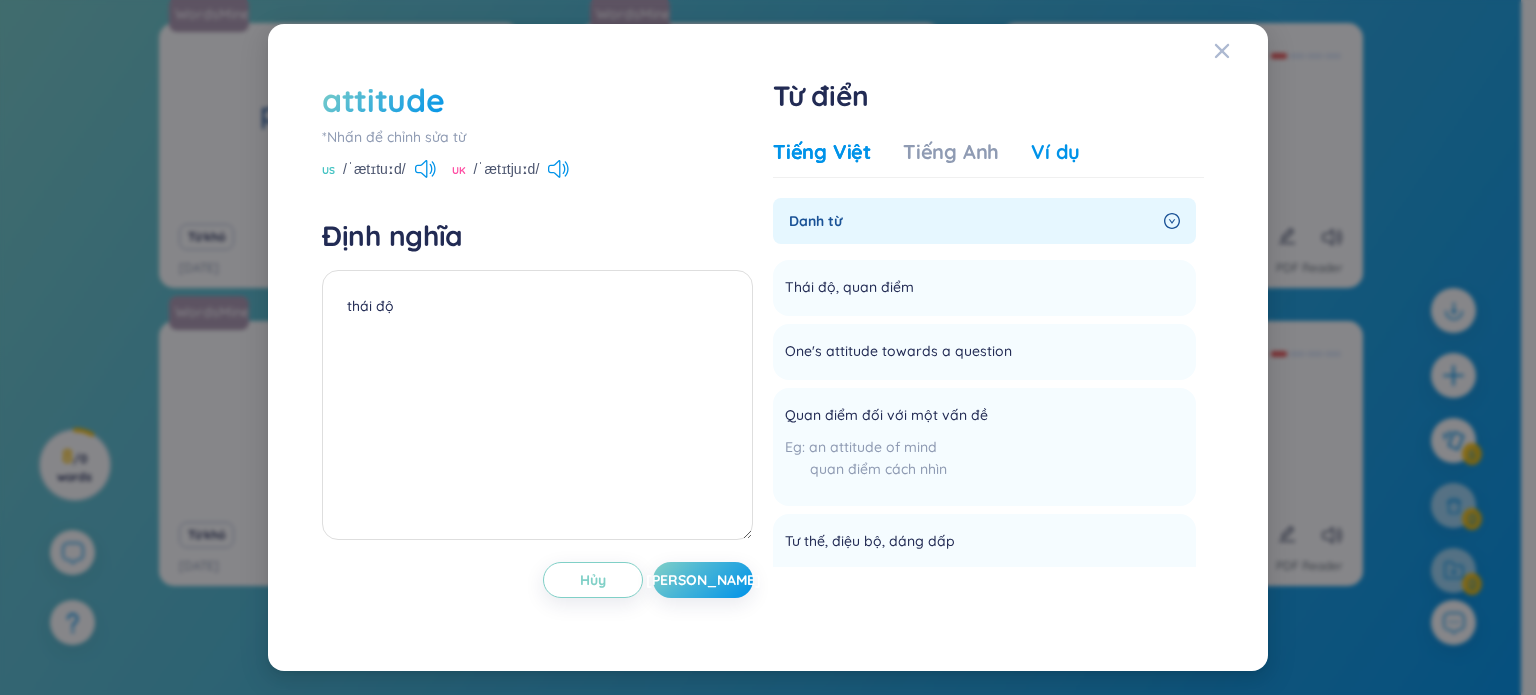 click on "Ví dụ" at bounding box center [1055, 152] 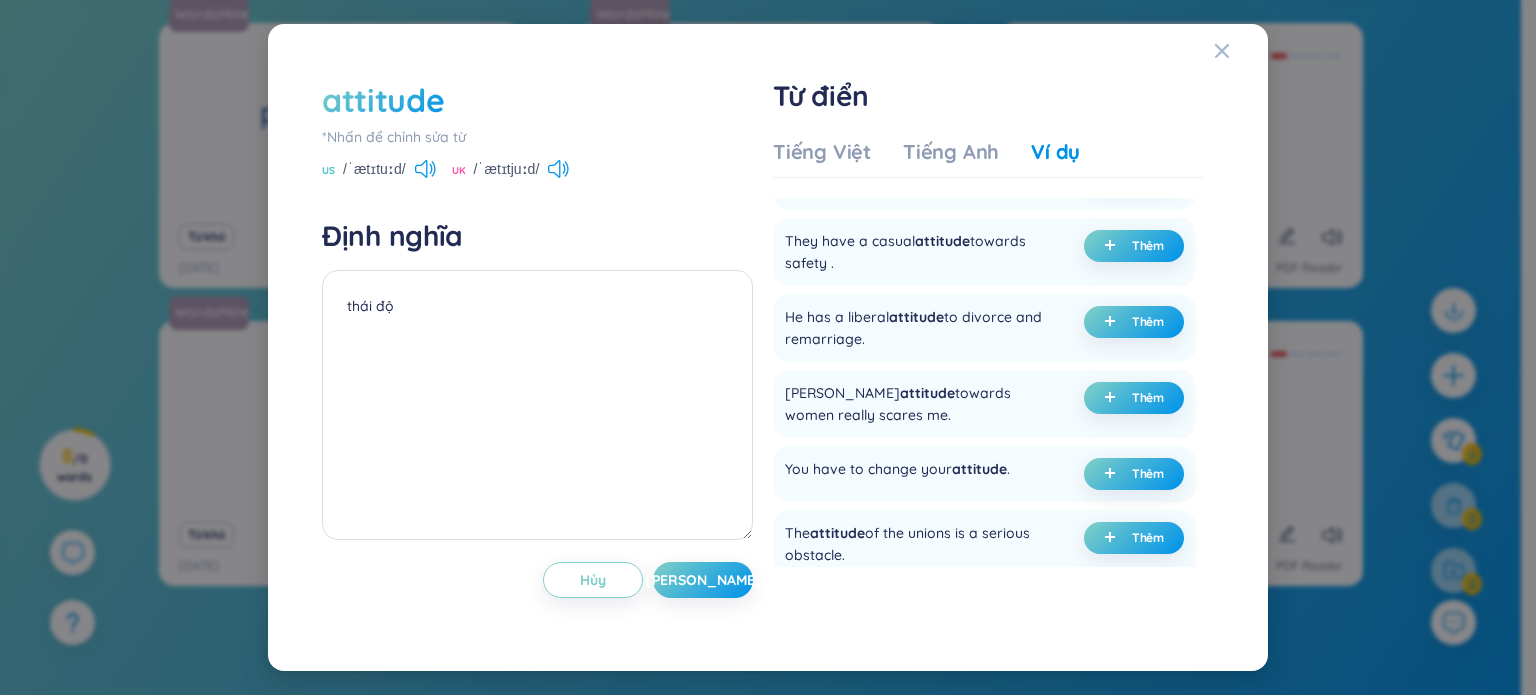 scroll, scrollTop: 426, scrollLeft: 0, axis: vertical 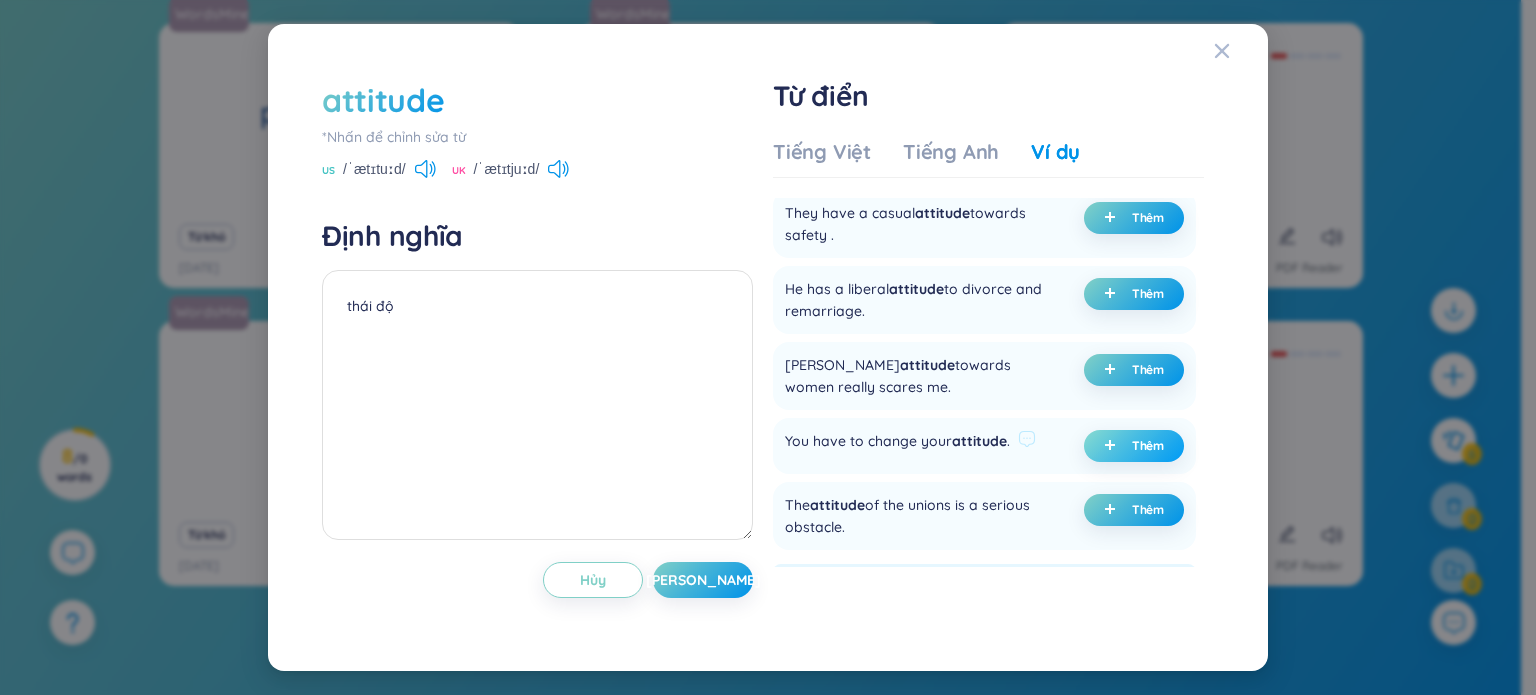 click on "Thêm" at bounding box center [1134, 446] 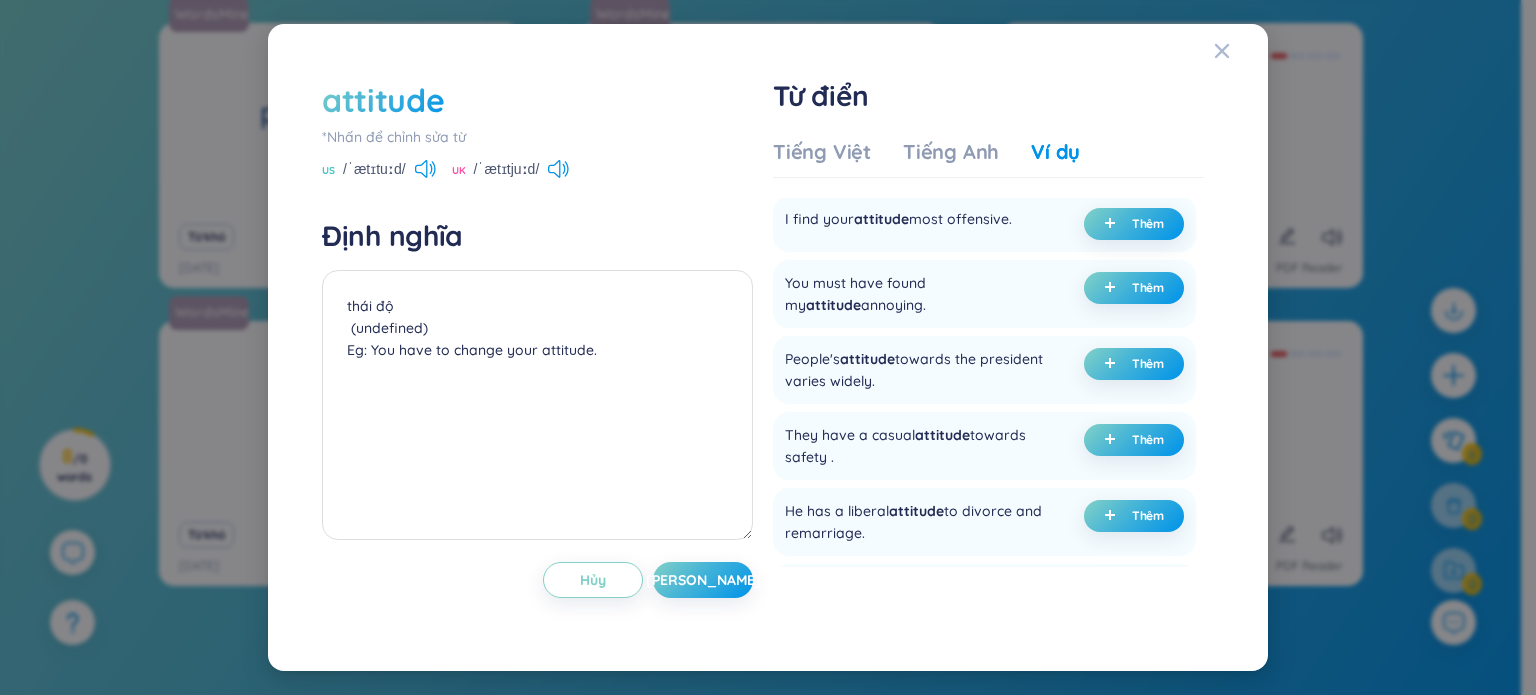 scroll, scrollTop: 0, scrollLeft: 0, axis: both 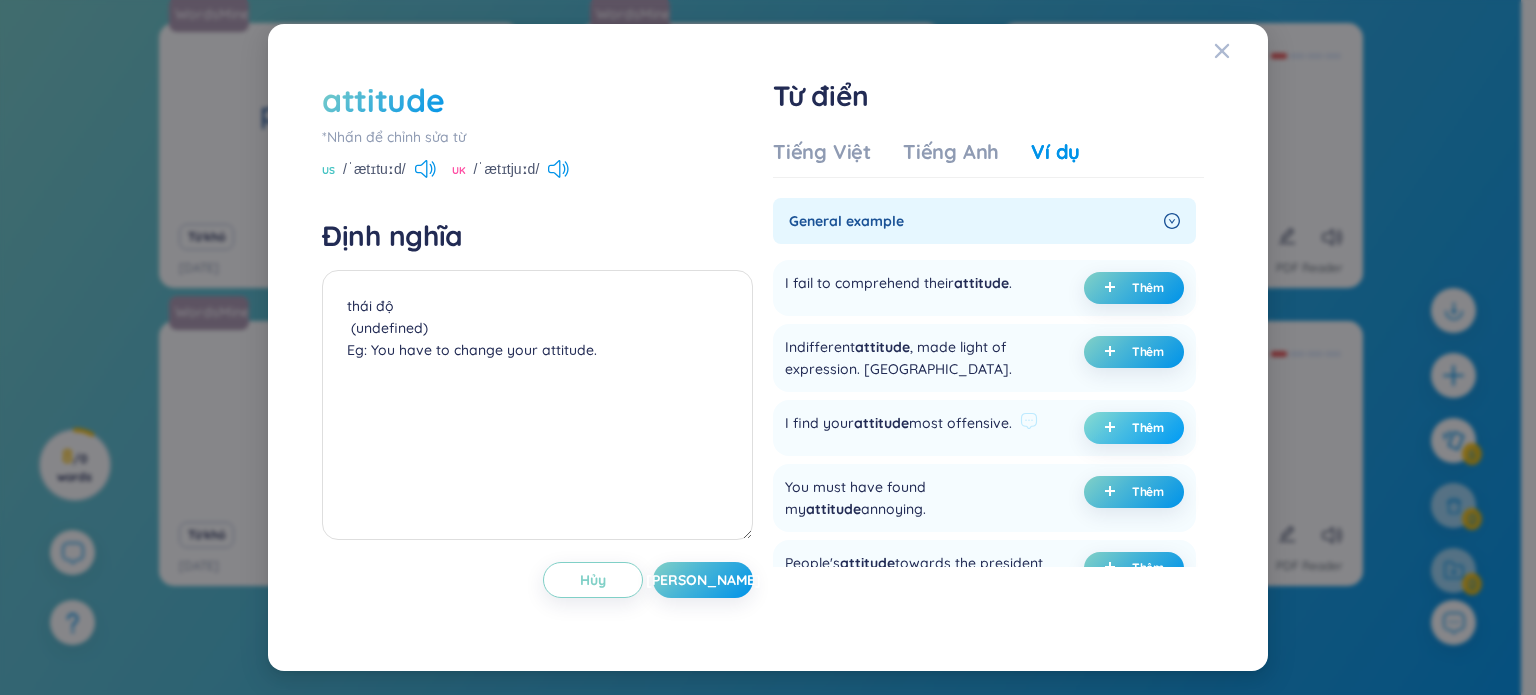 click on "Thêm" at bounding box center (1134, 428) 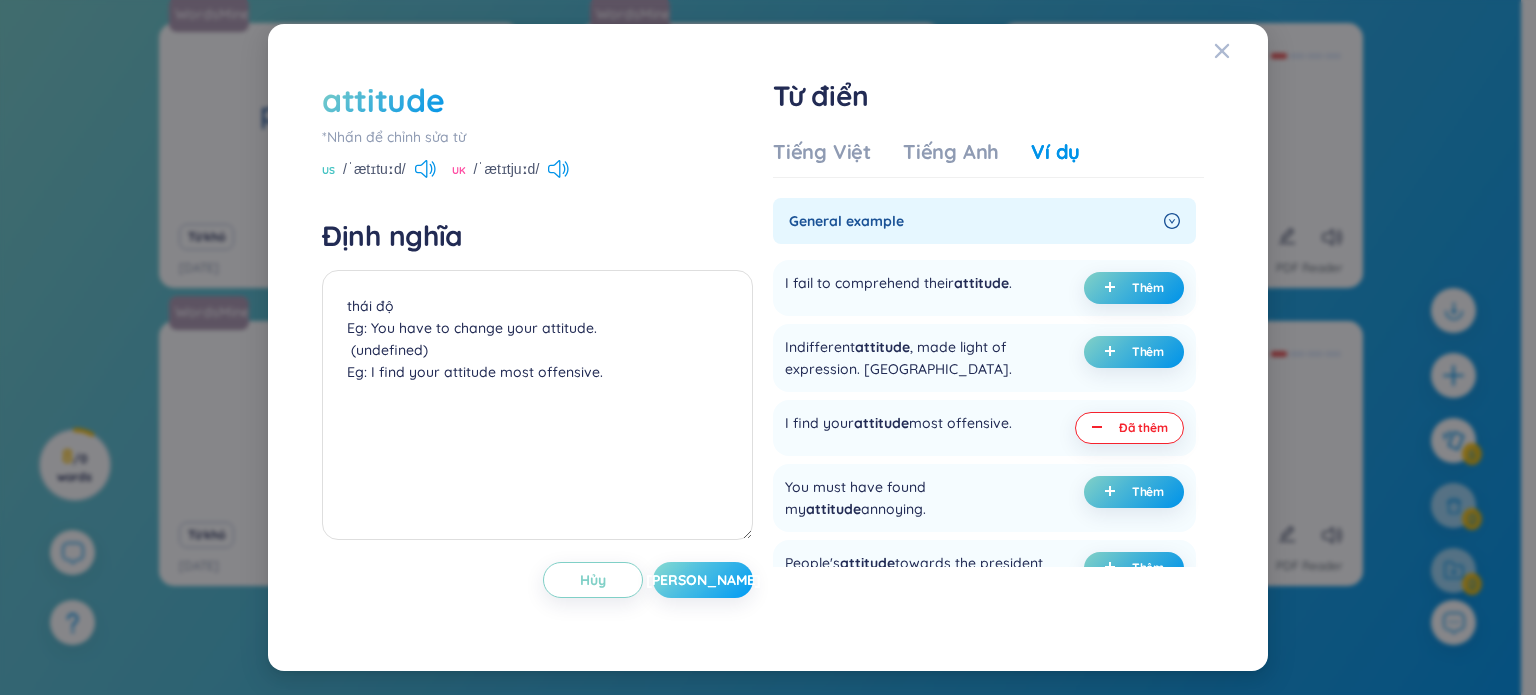 click on "[PERSON_NAME]" at bounding box center [703, 580] 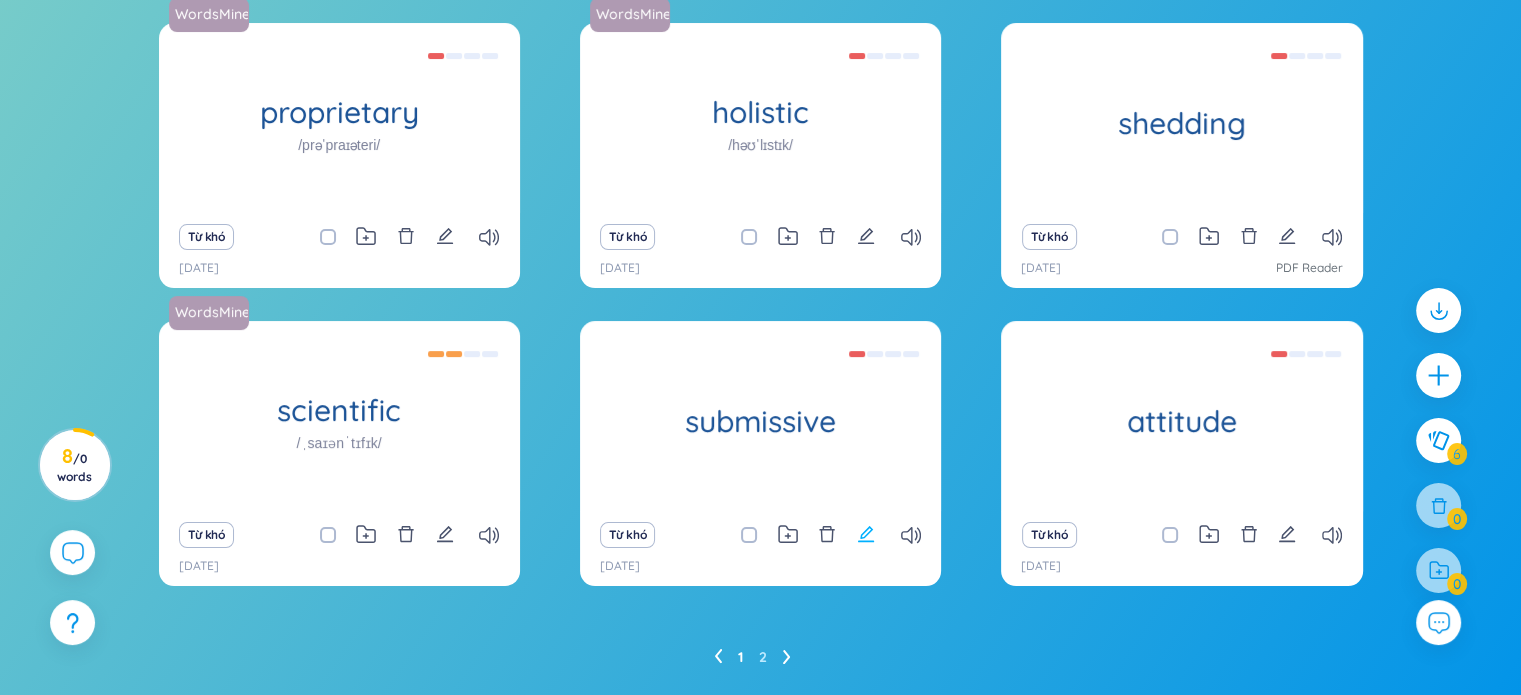 click 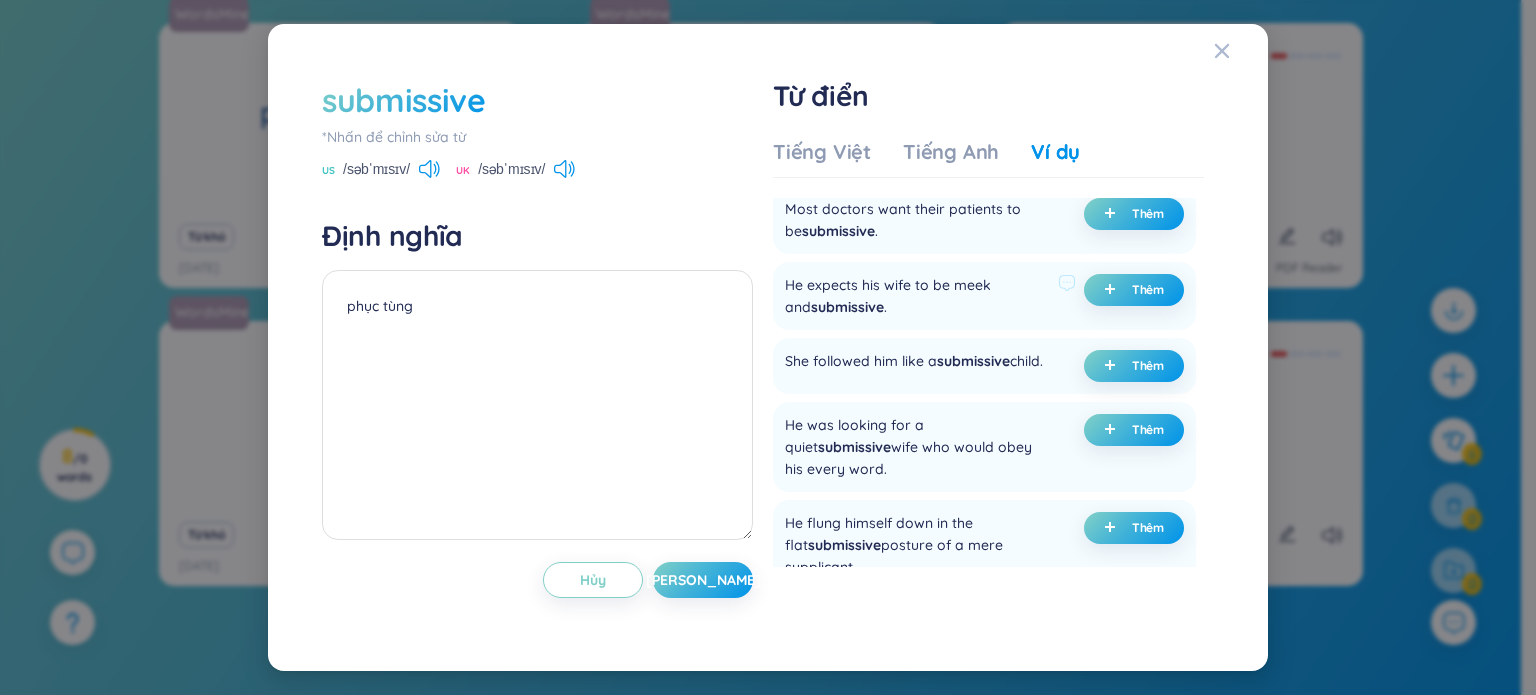scroll, scrollTop: 75, scrollLeft: 0, axis: vertical 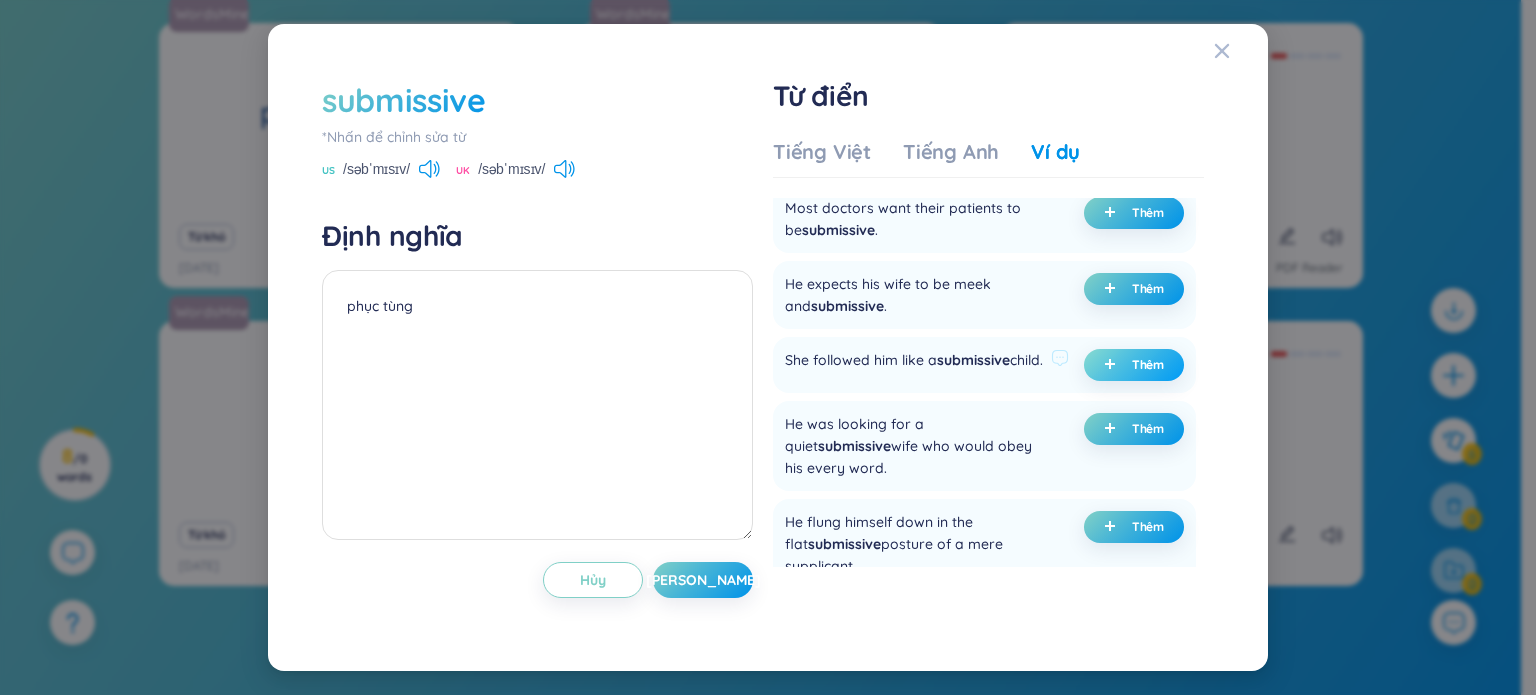 click 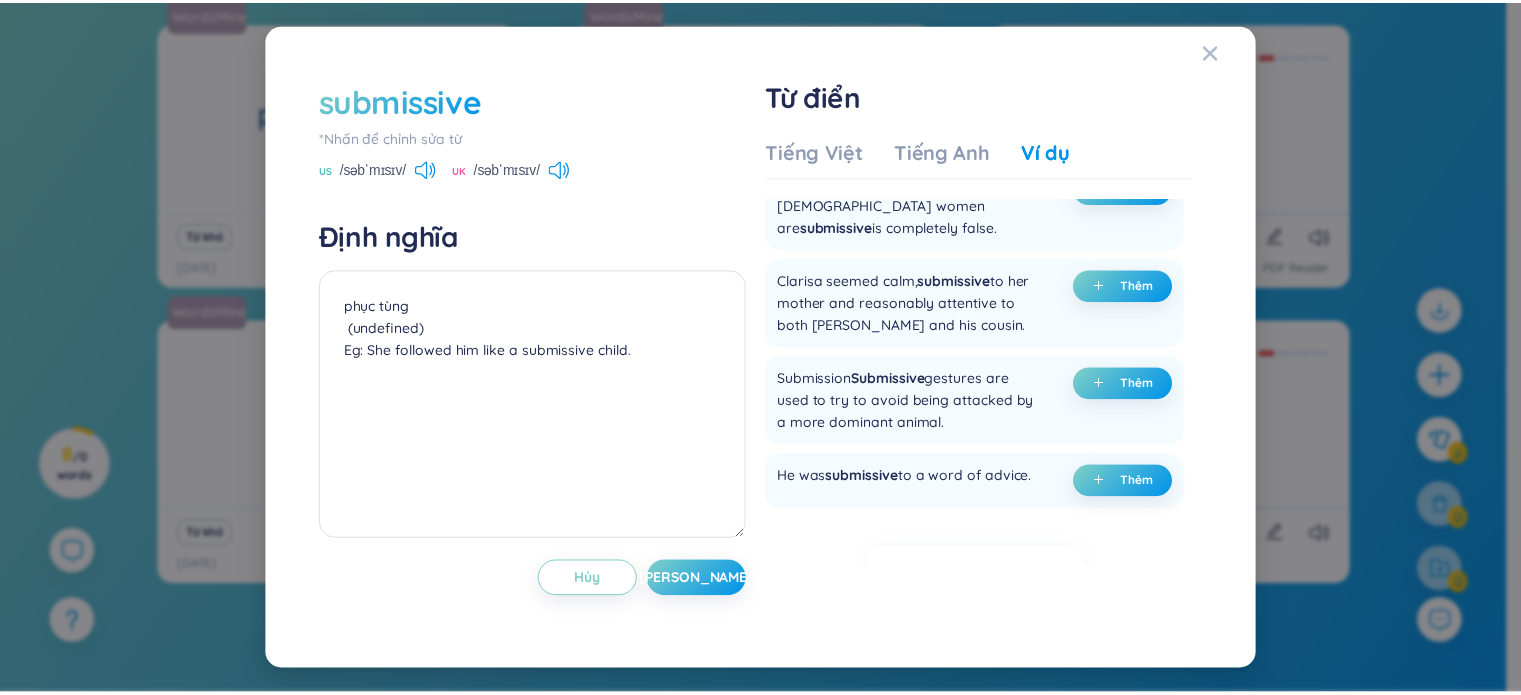 scroll, scrollTop: 607, scrollLeft: 0, axis: vertical 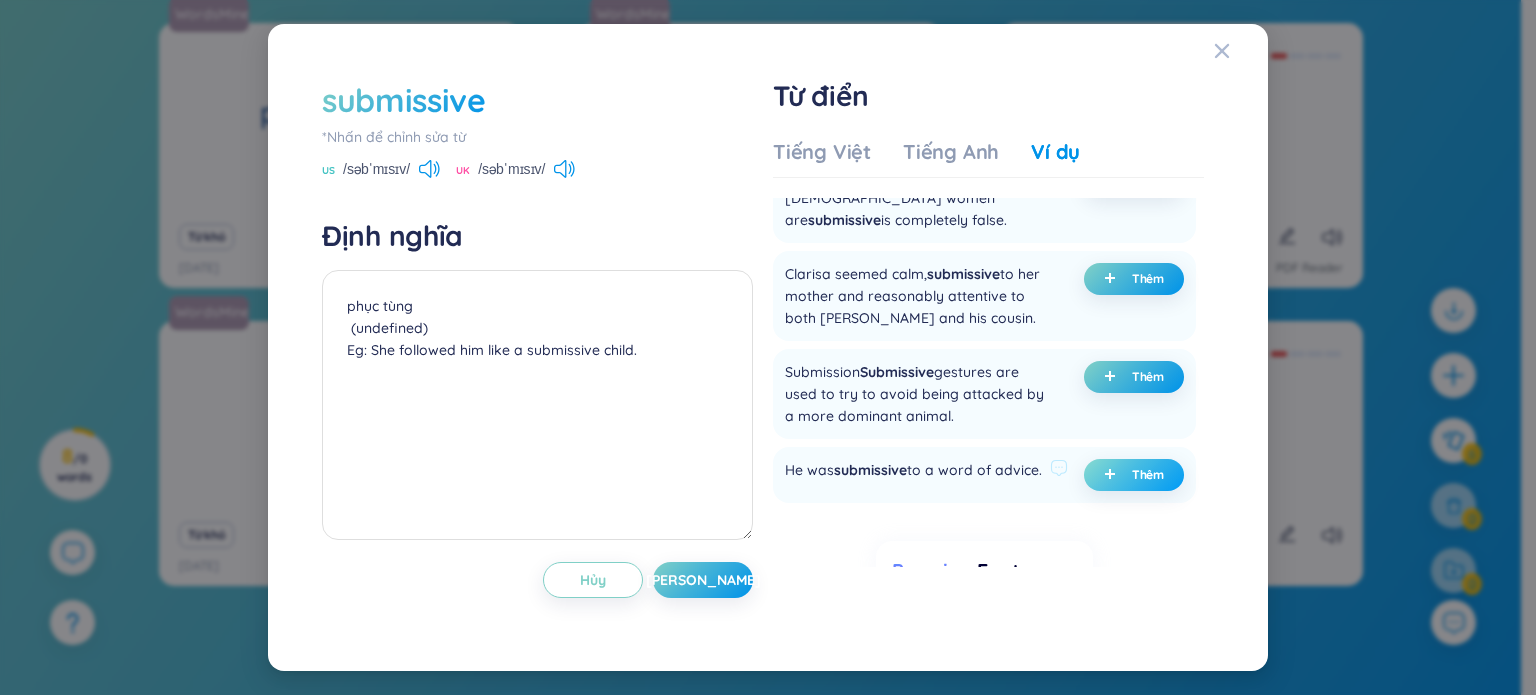 click on "Thêm" at bounding box center (1134, 475) 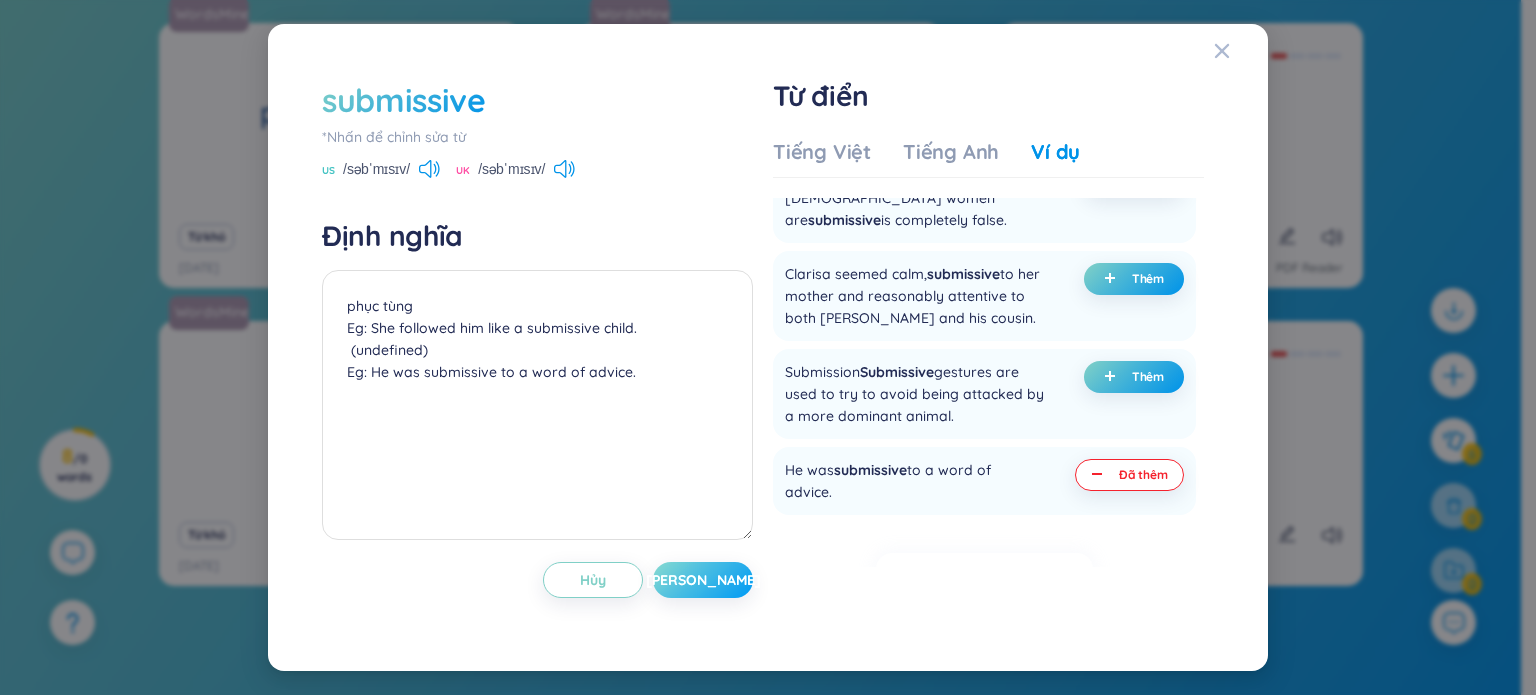 click on "[PERSON_NAME]" at bounding box center (703, 580) 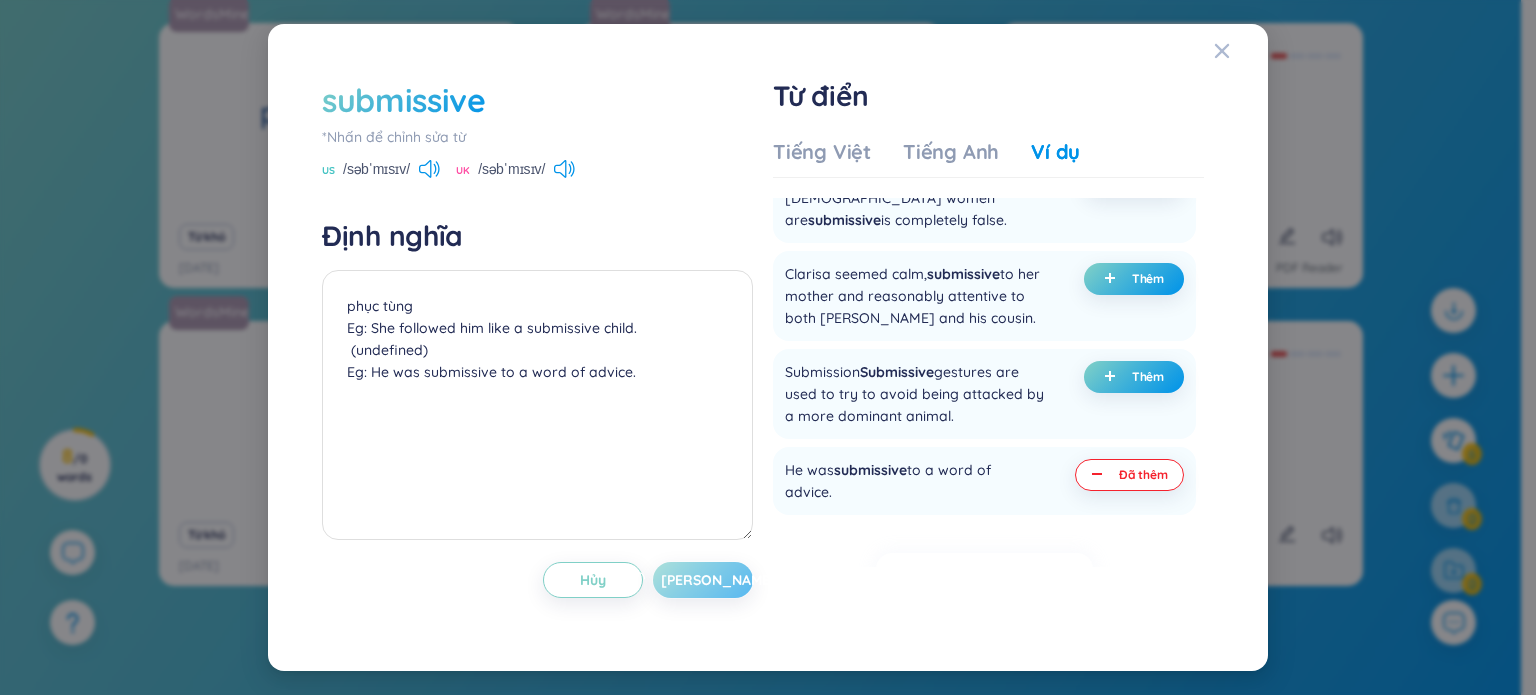 type on "phục tùng
Eg: She followed him like a submissive child.
(undefined)
Eg: He was submissive to a word of advice." 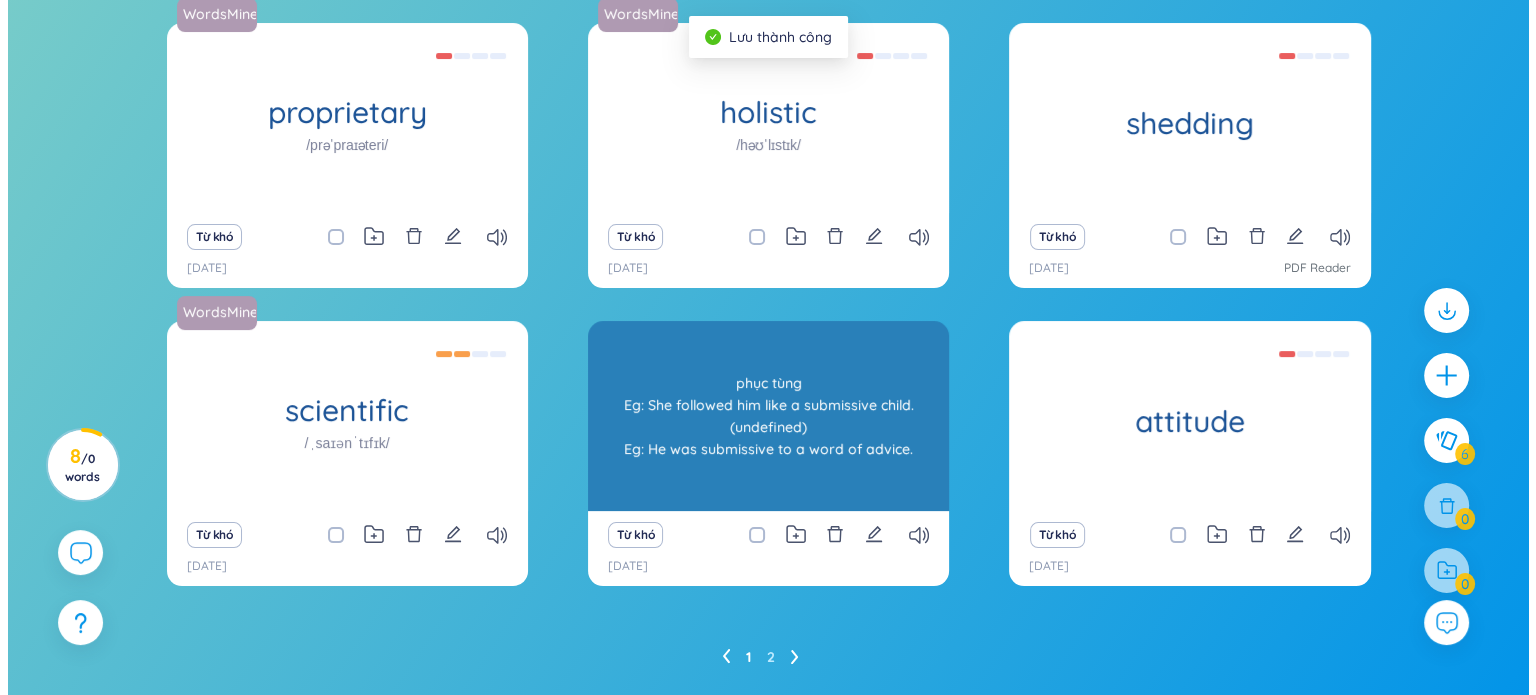 scroll, scrollTop: 172, scrollLeft: 0, axis: vertical 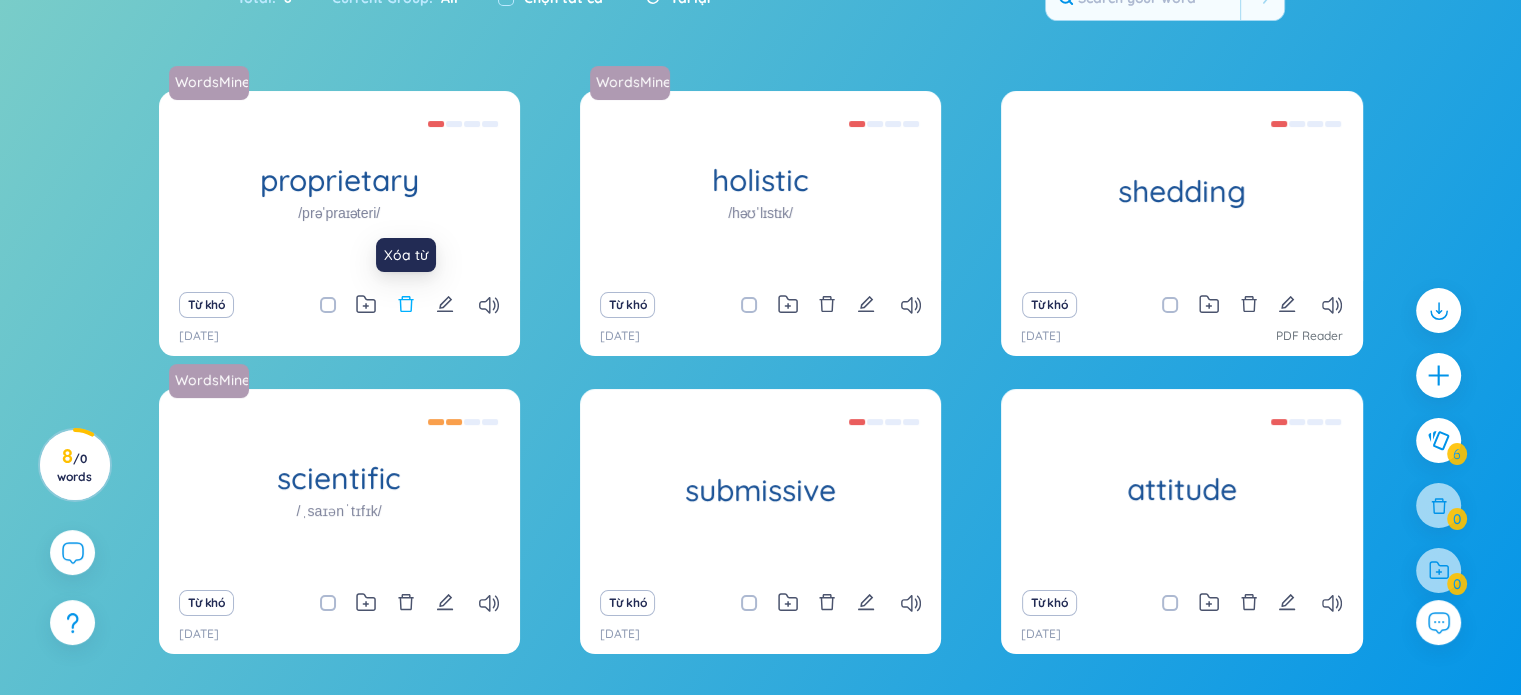 click 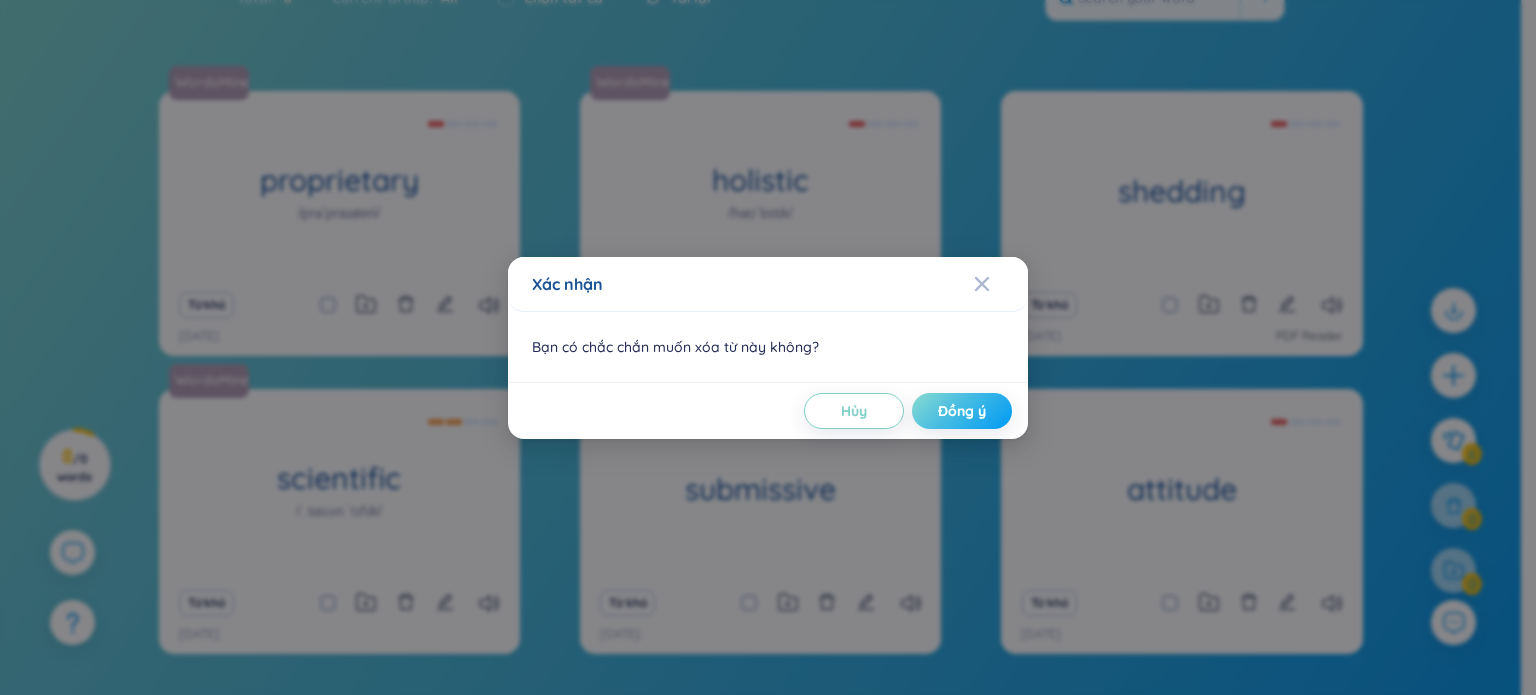 click on "Đồng ý" at bounding box center [962, 411] 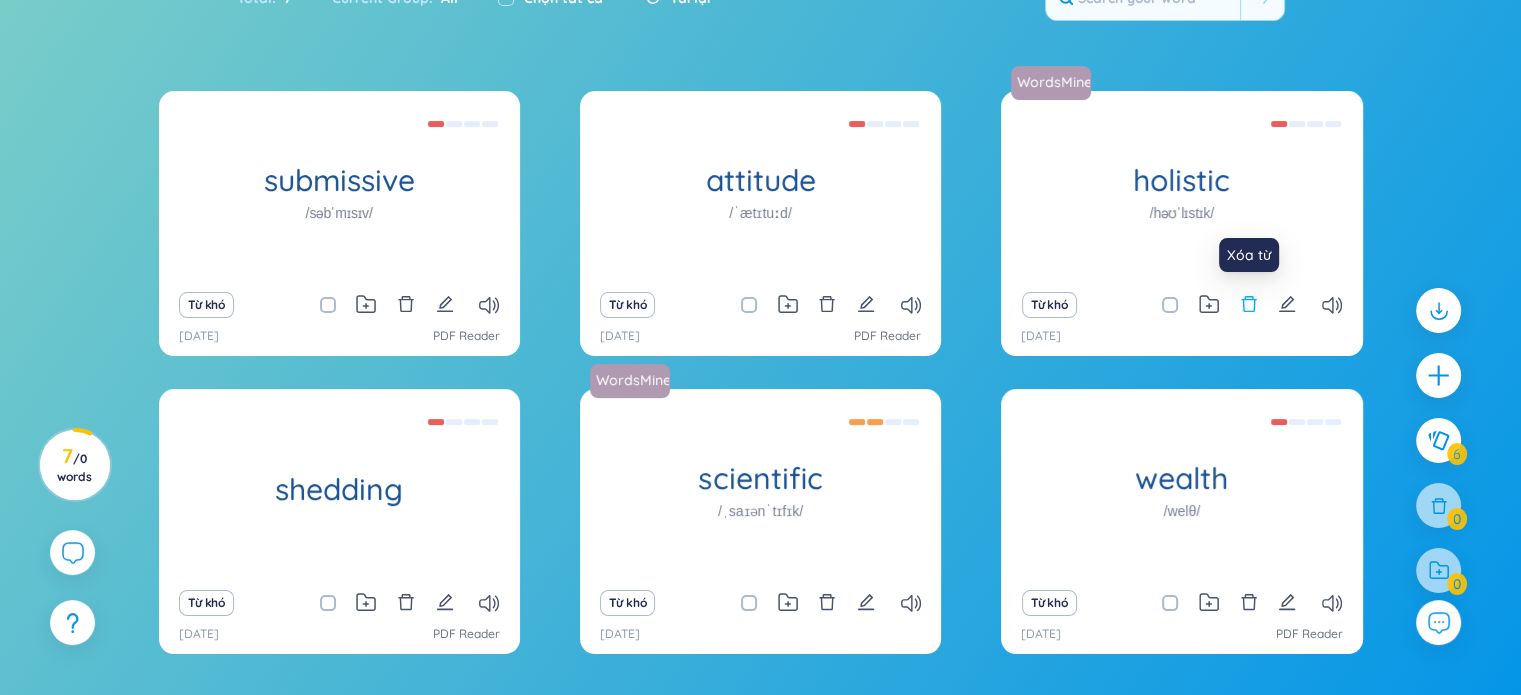 click 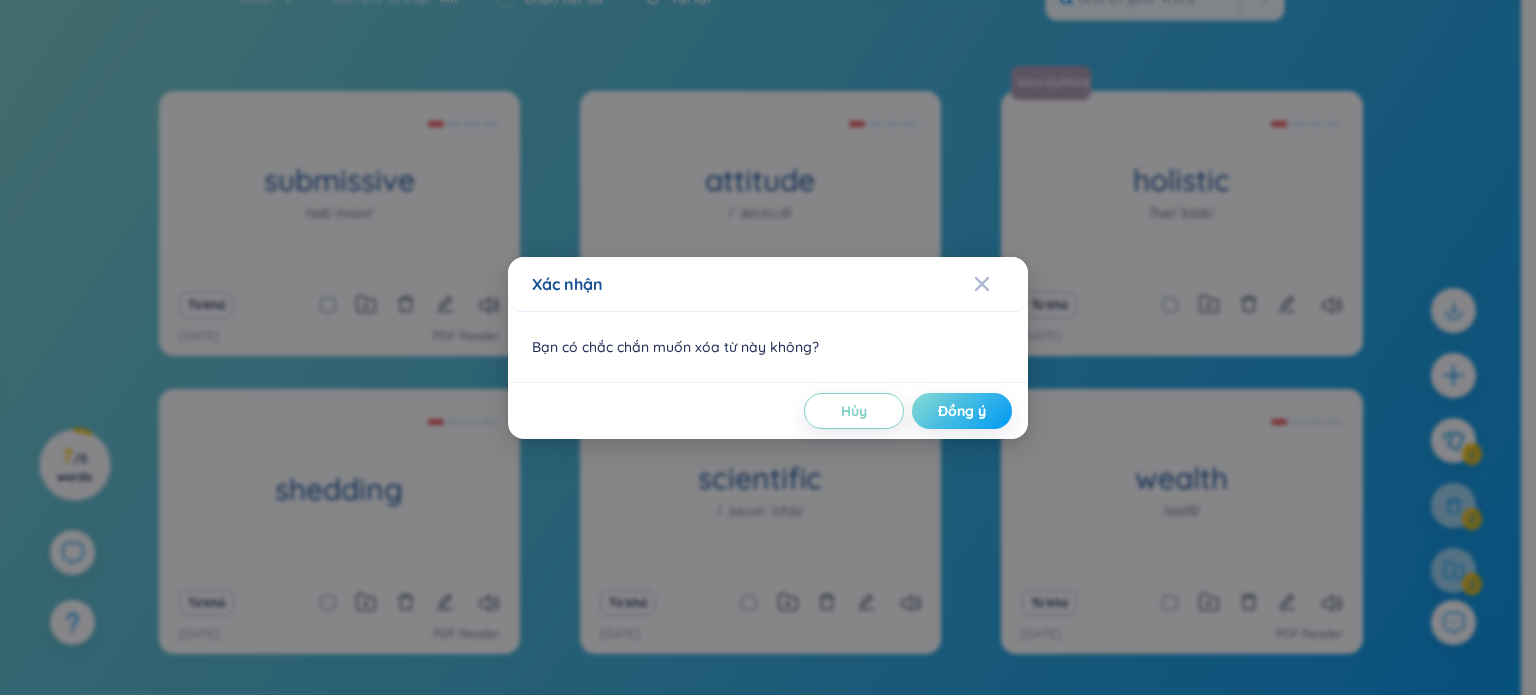 click on "Đồng ý" at bounding box center (962, 411) 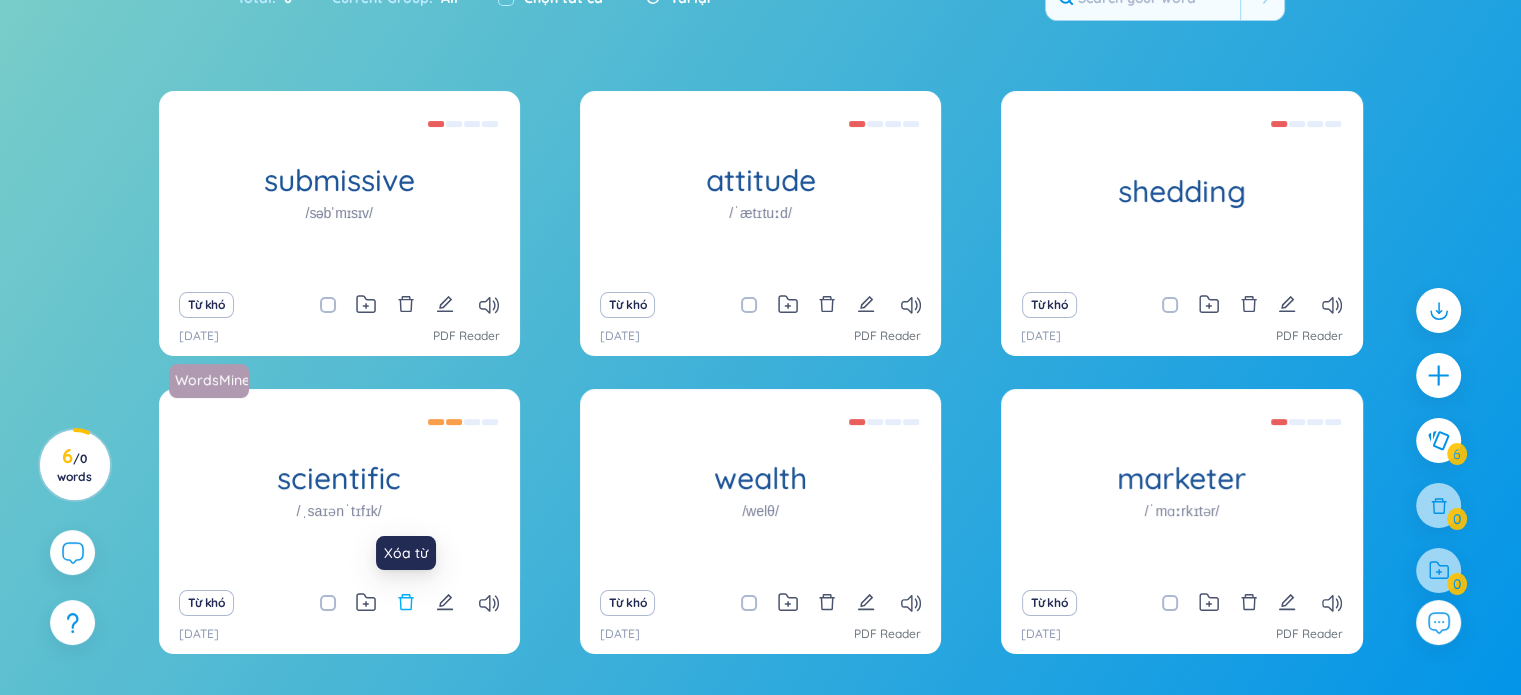 click 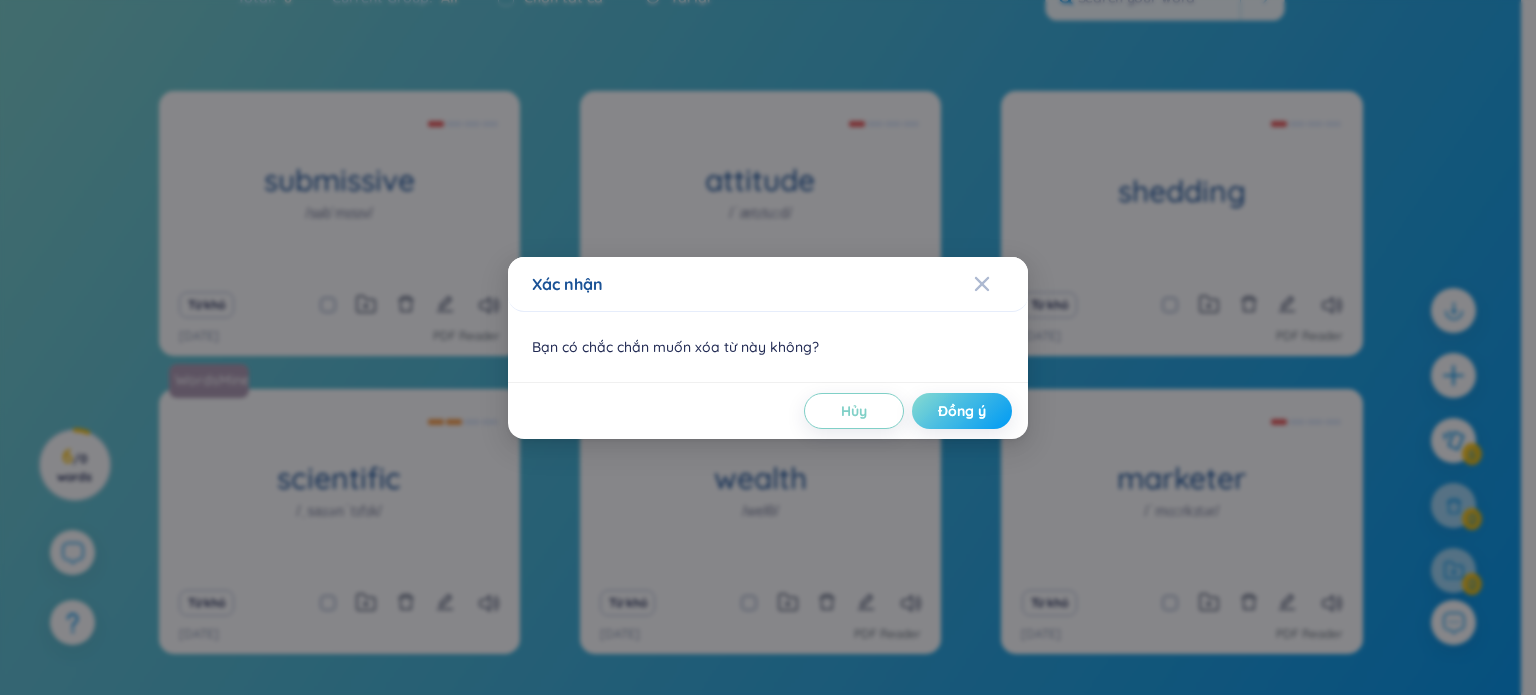 click on "Đồng ý" at bounding box center [962, 411] 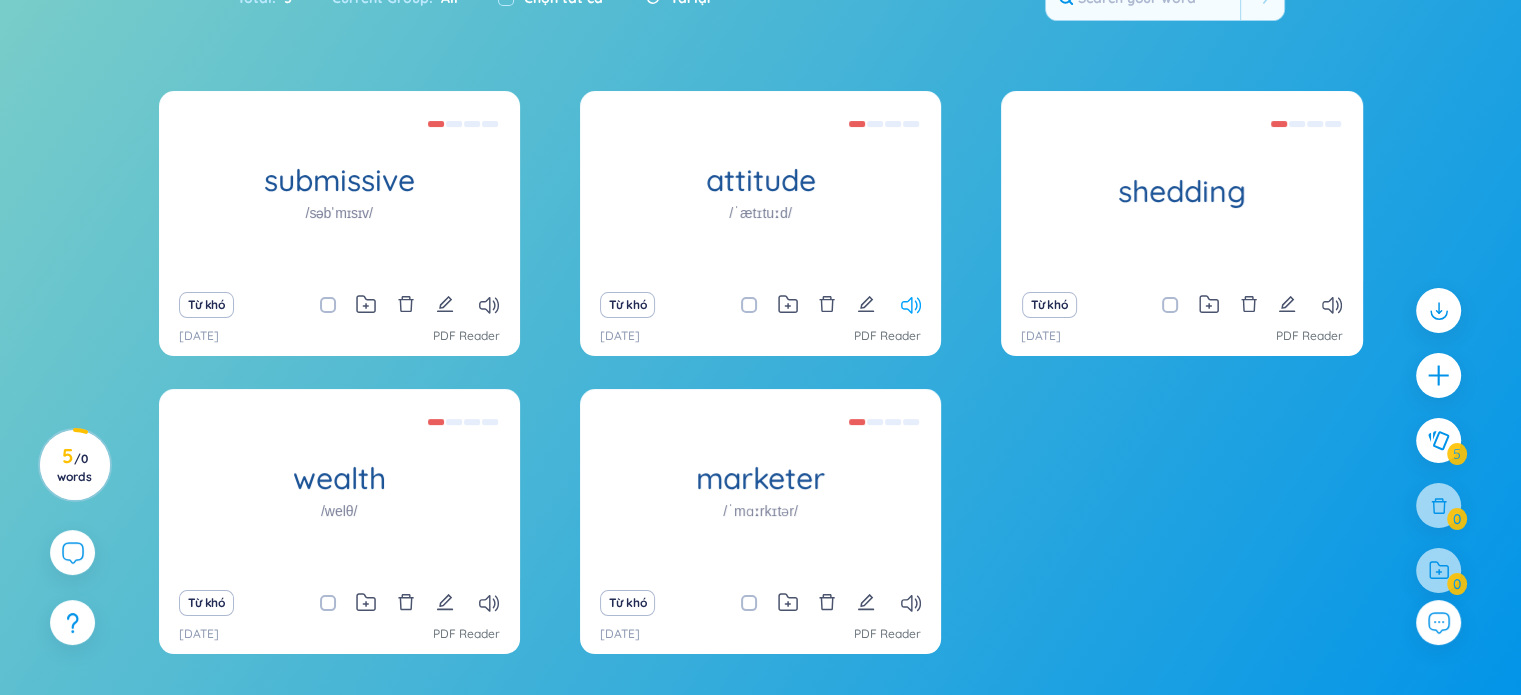 click 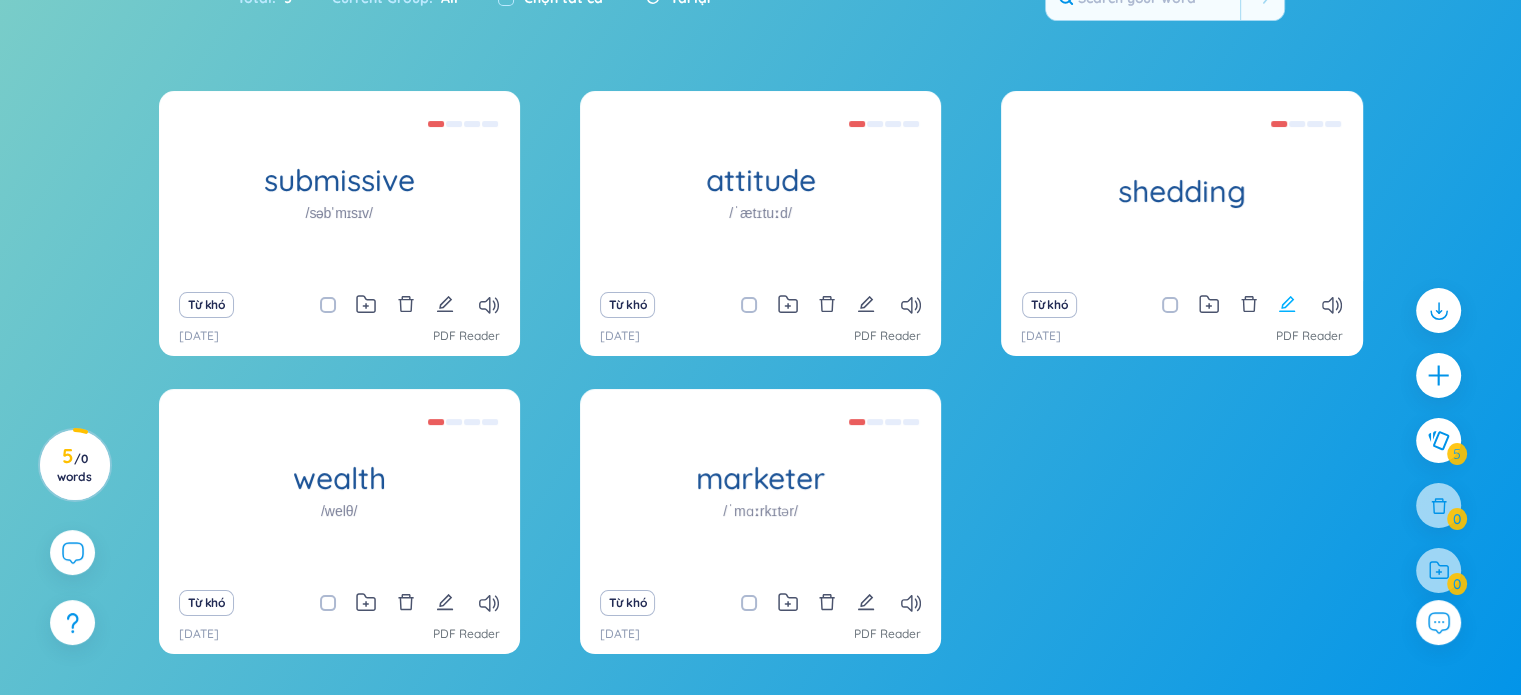 click 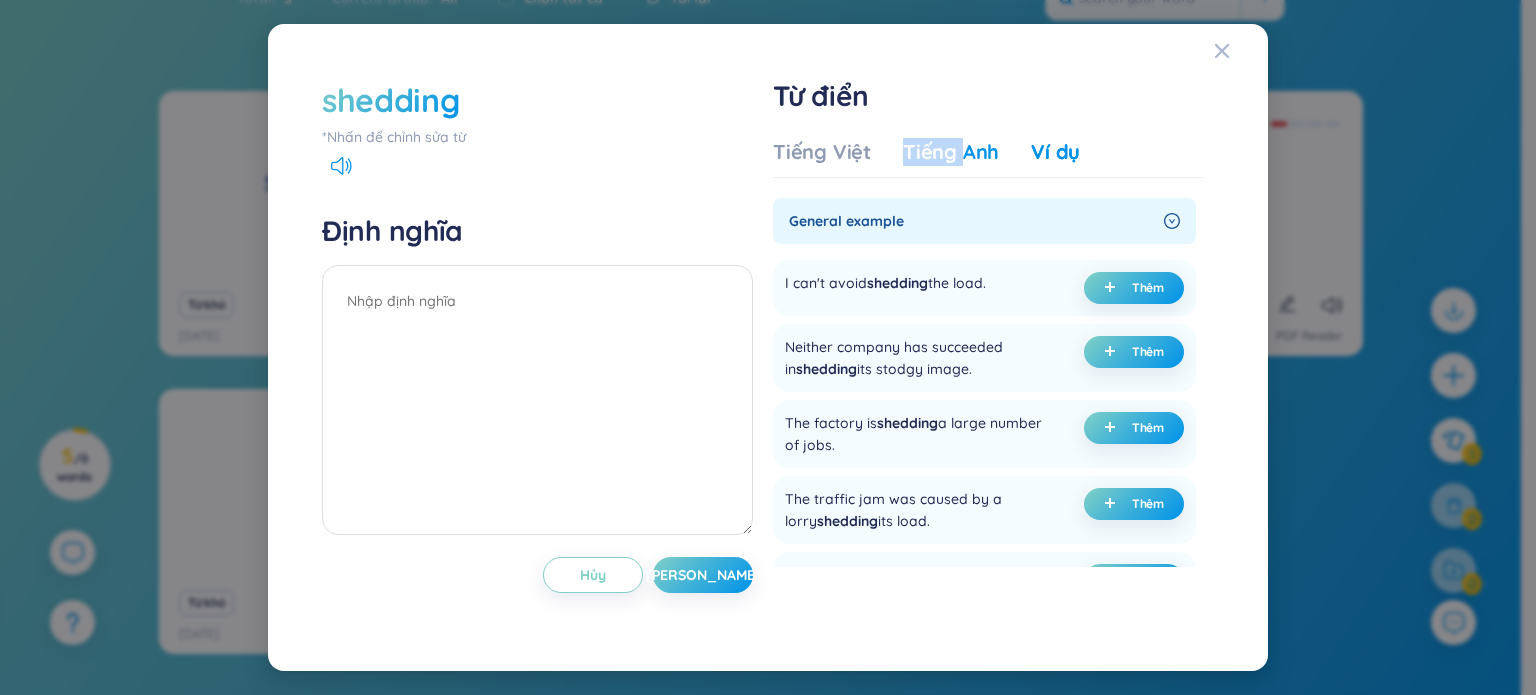 click on "Tiếng Anh" at bounding box center [951, 152] 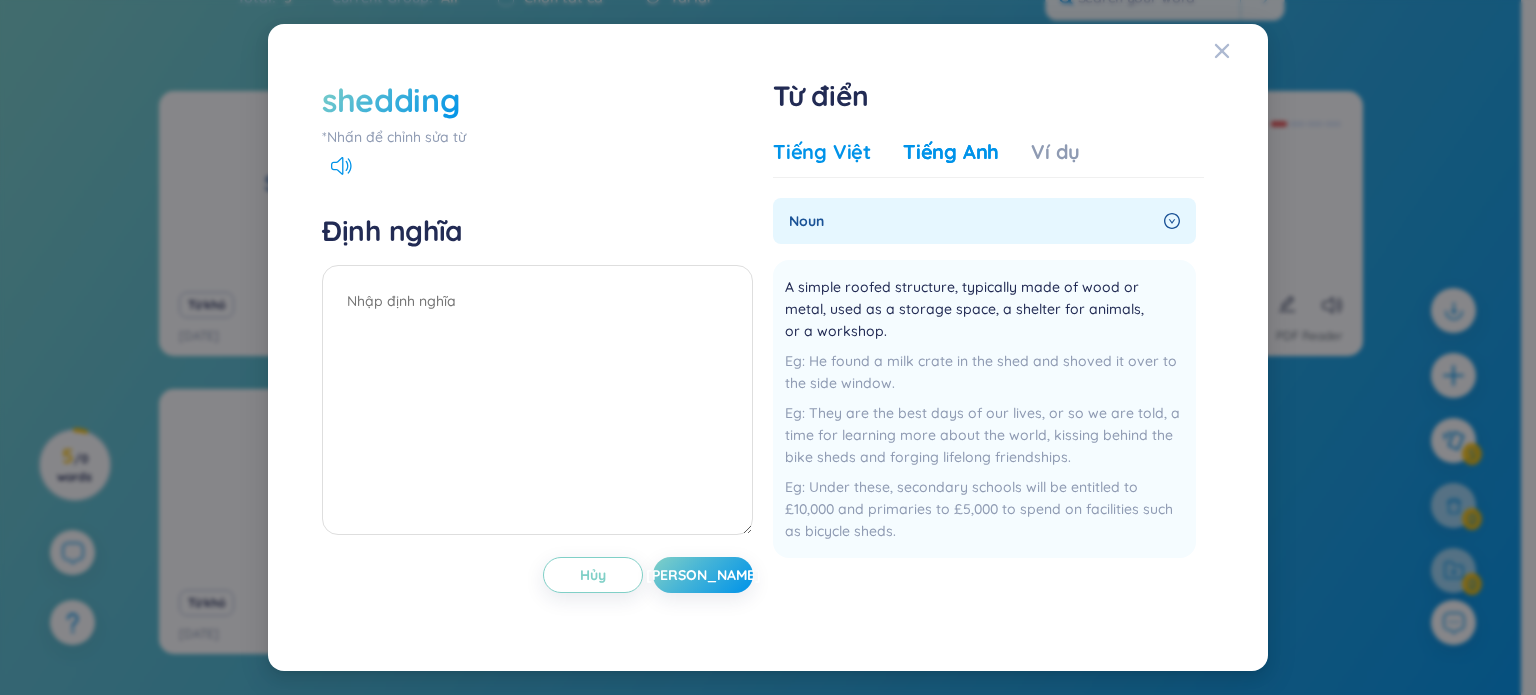 click on "Tiếng Việt" at bounding box center (822, 152) 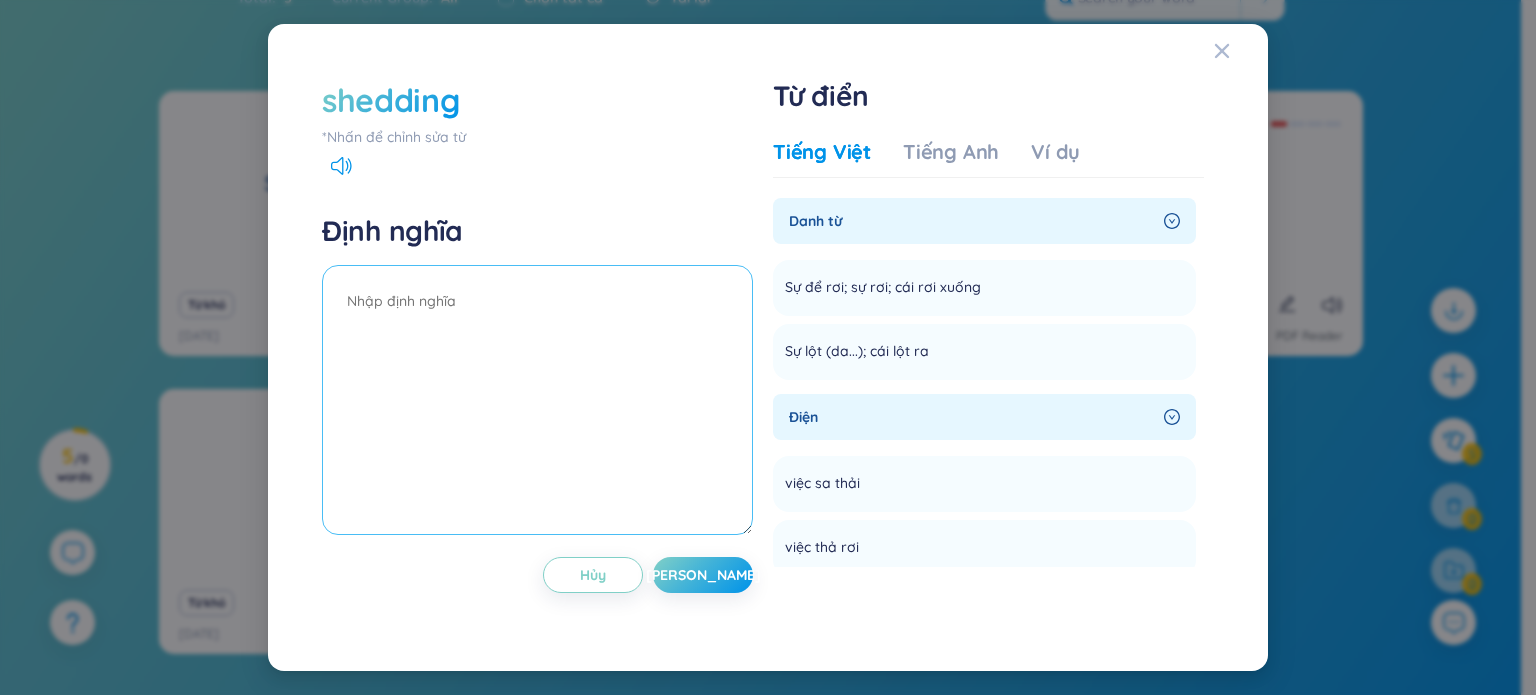 click at bounding box center (537, 400) 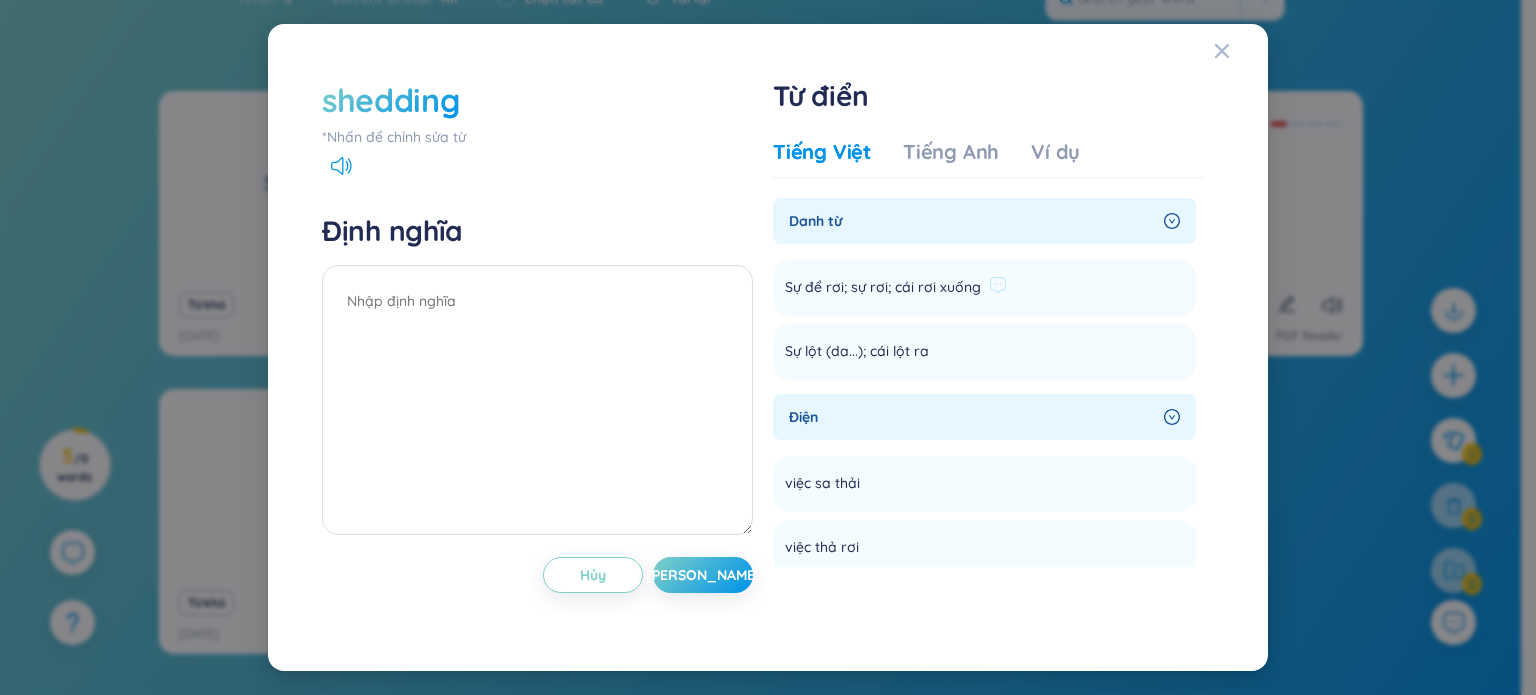 click on "Sự để rơi; sự rơi; cái rơi xuống" at bounding box center [883, 288] 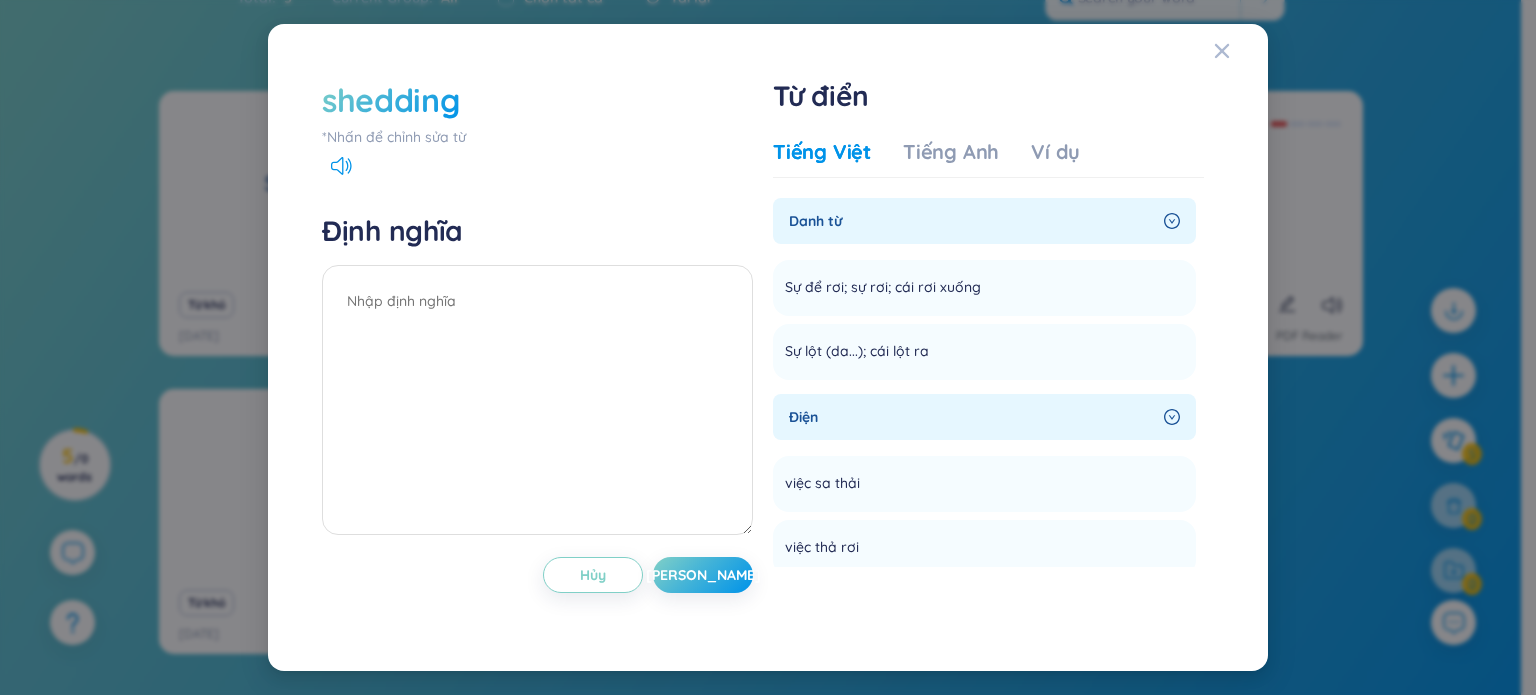 click 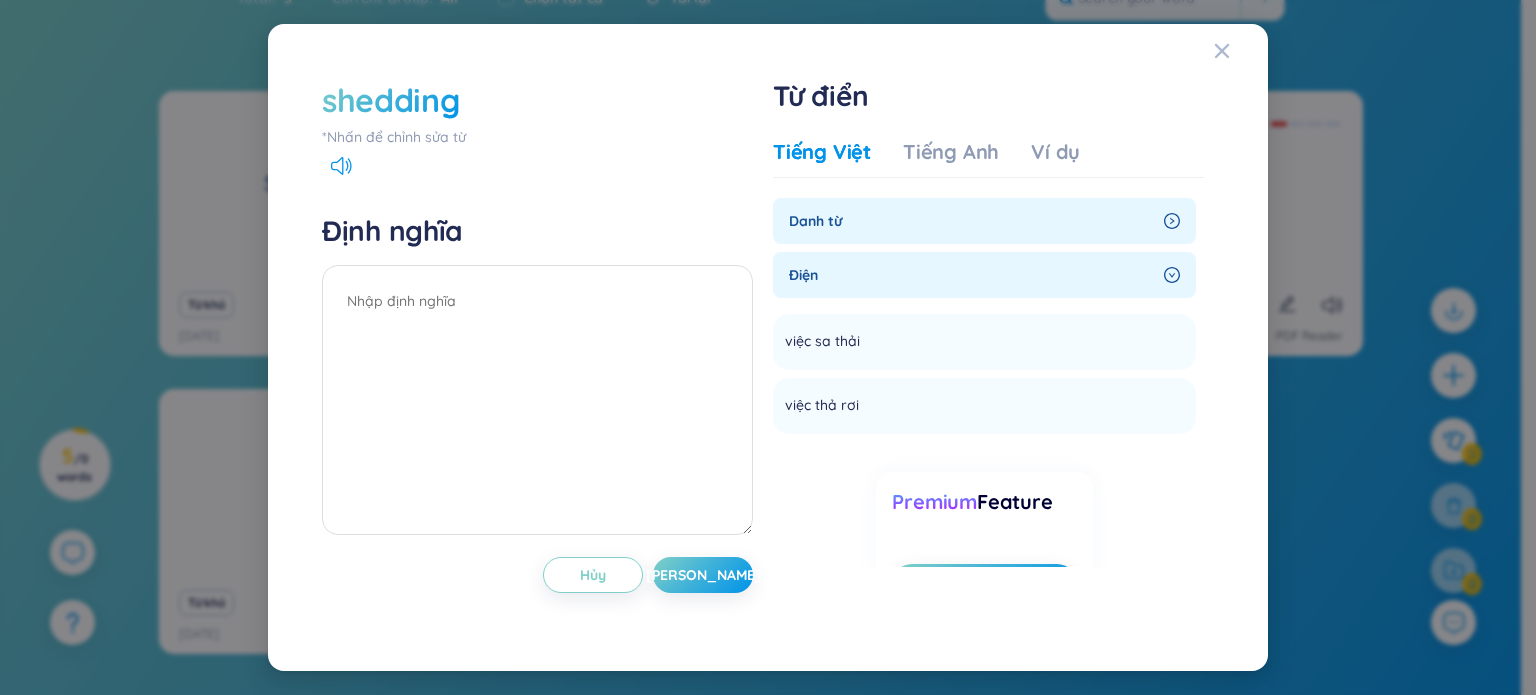 click 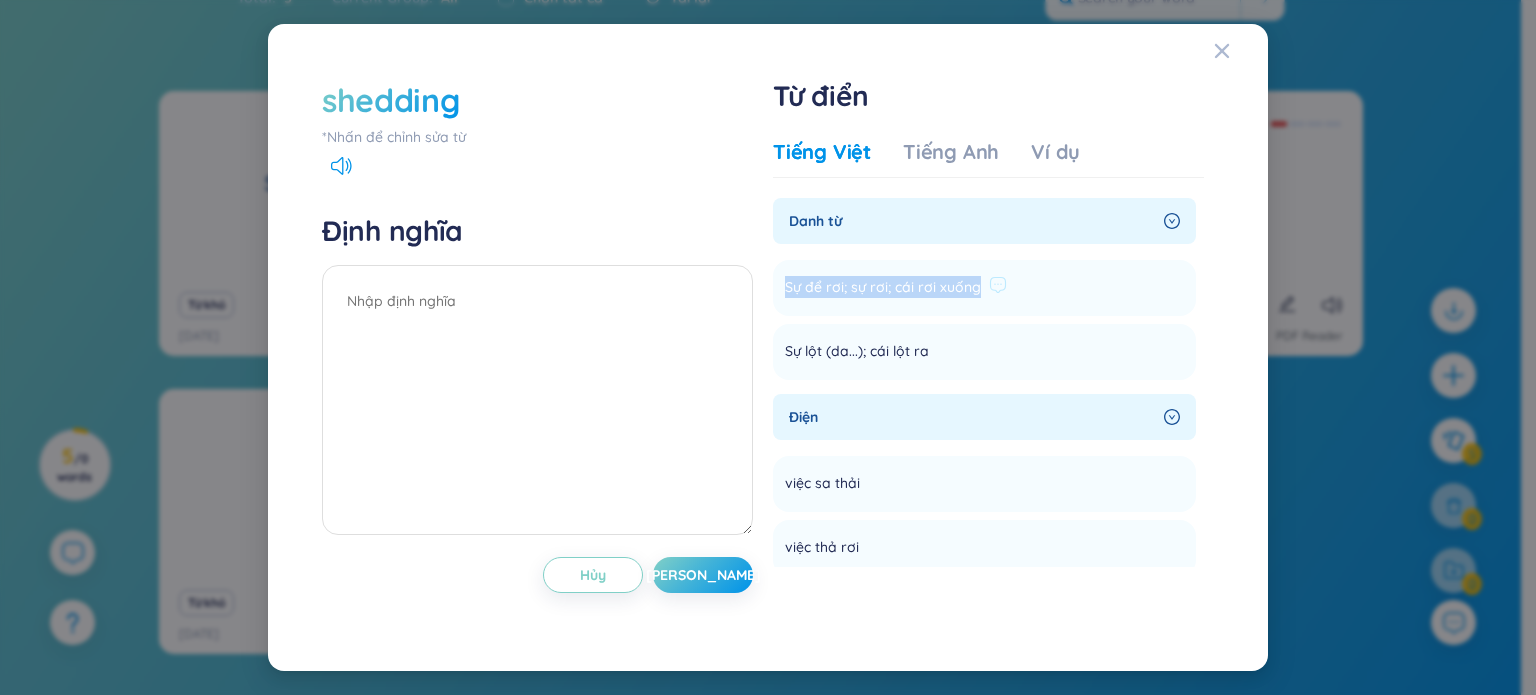 drag, startPoint x: 786, startPoint y: 281, endPoint x: 976, endPoint y: 289, distance: 190.16835 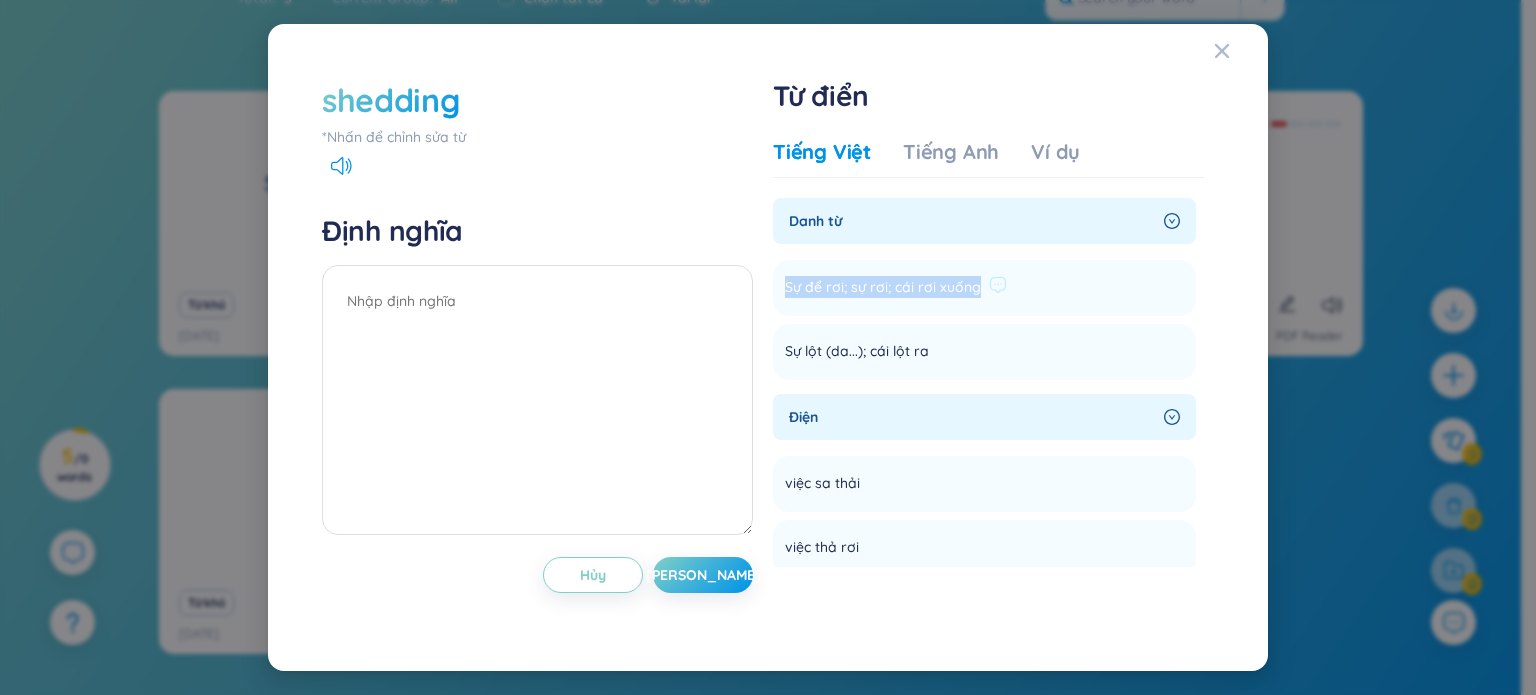 click on "Sự để rơi; sự rơi; cái rơi xuống" at bounding box center [883, 288] 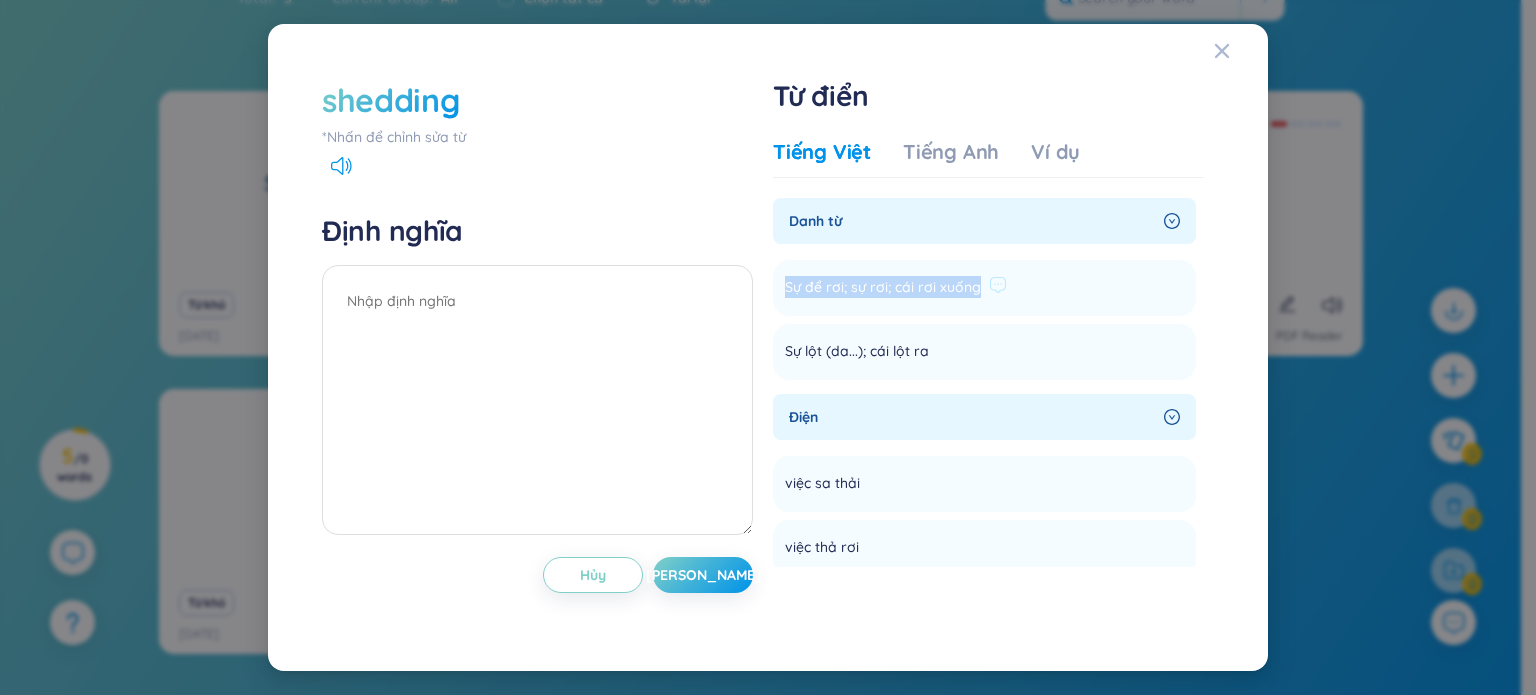 copy on "Sự để rơi; sự rơi; cái rơi xuống" 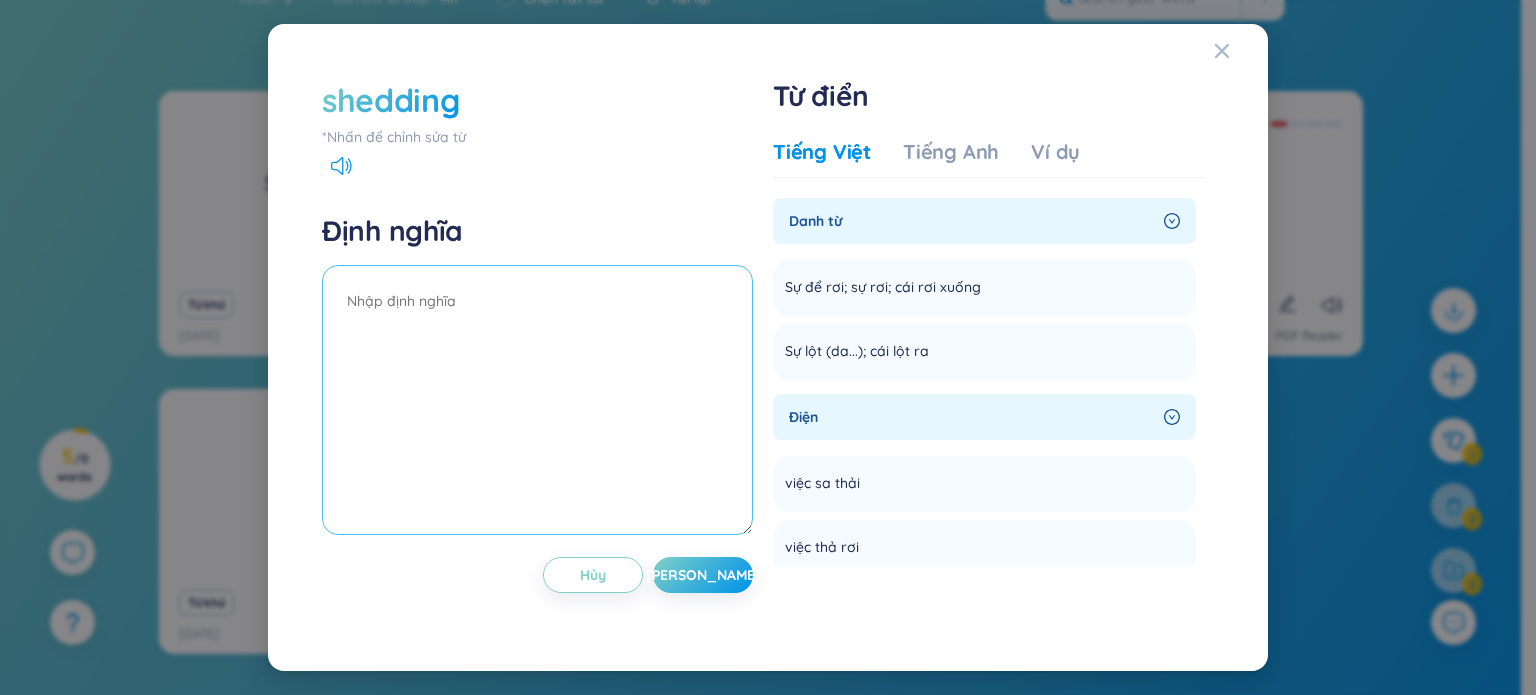 drag, startPoint x: 377, startPoint y: 316, endPoint x: 390, endPoint y: 305, distance: 17.029387 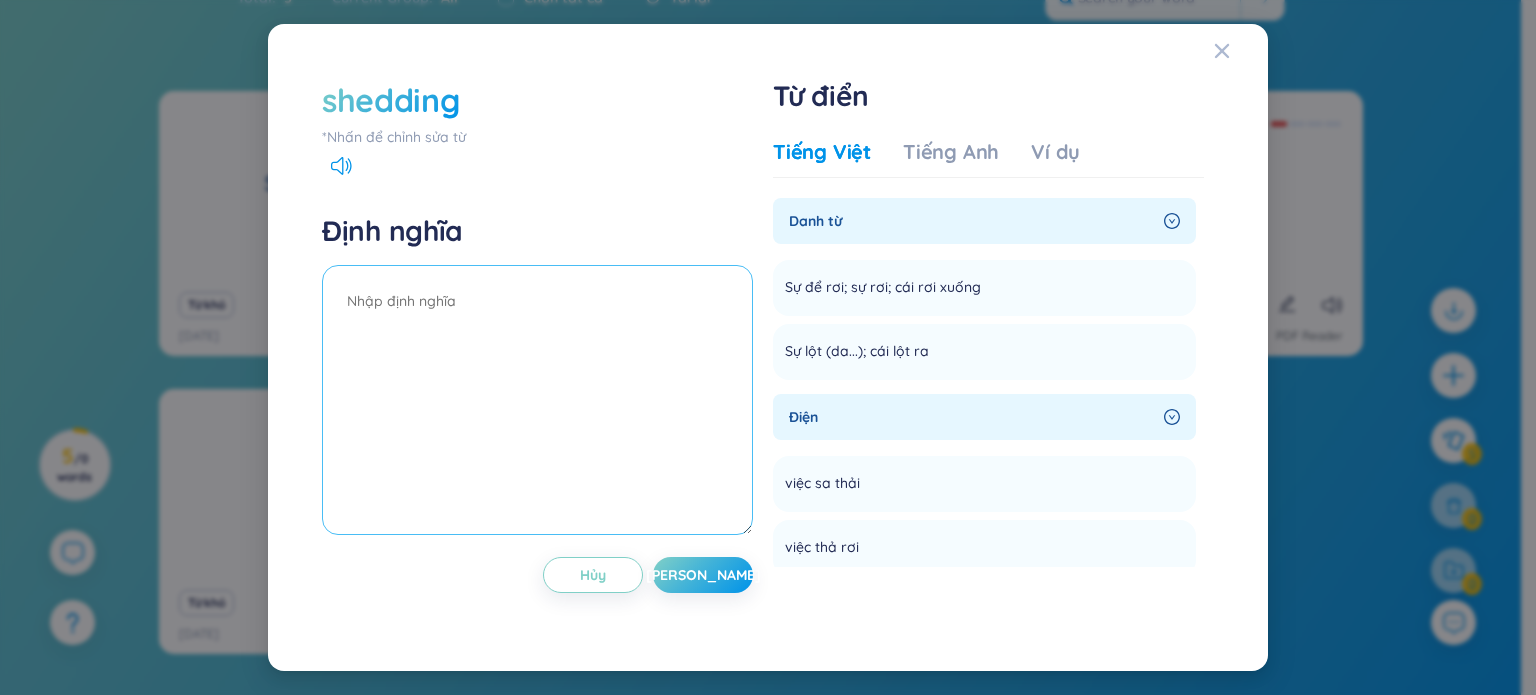 paste on "Sự để rơi; sự rơi; cái rơi xuống" 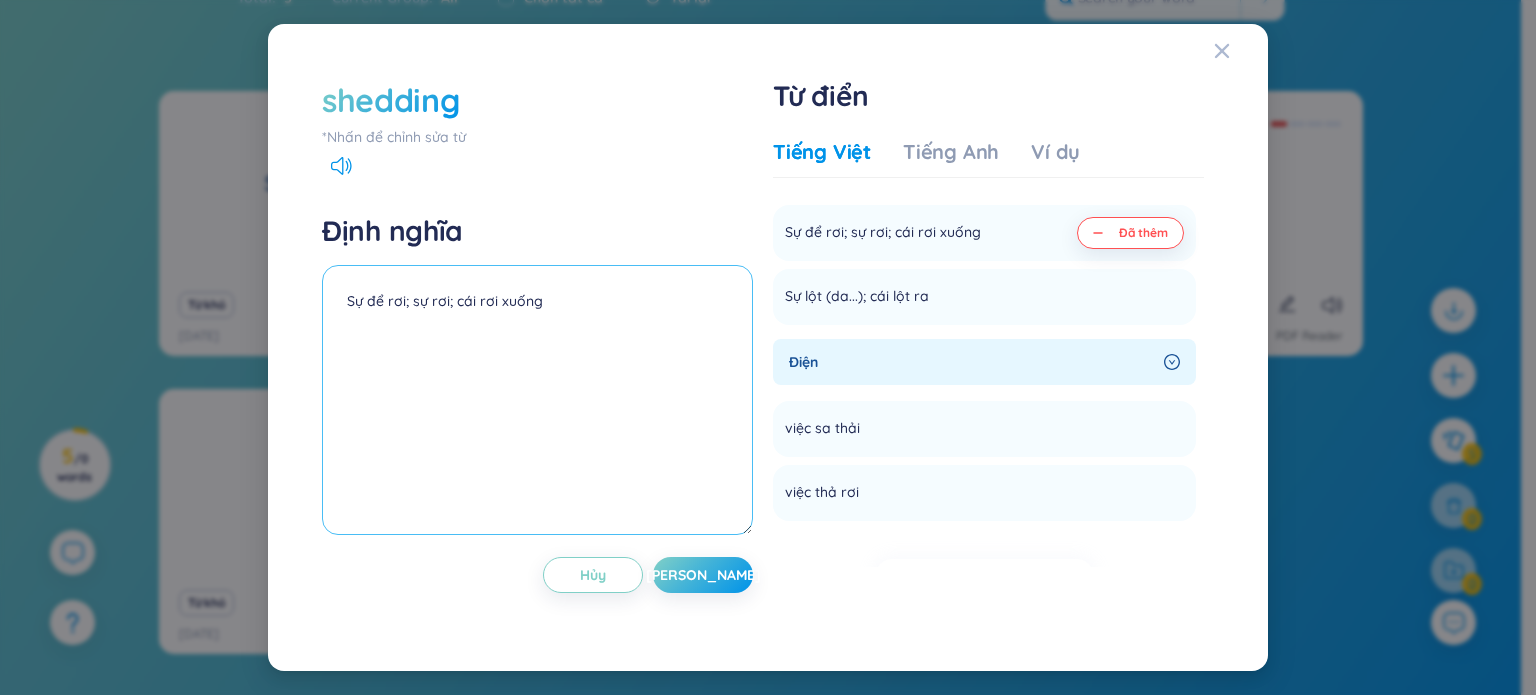 scroll, scrollTop: 56, scrollLeft: 0, axis: vertical 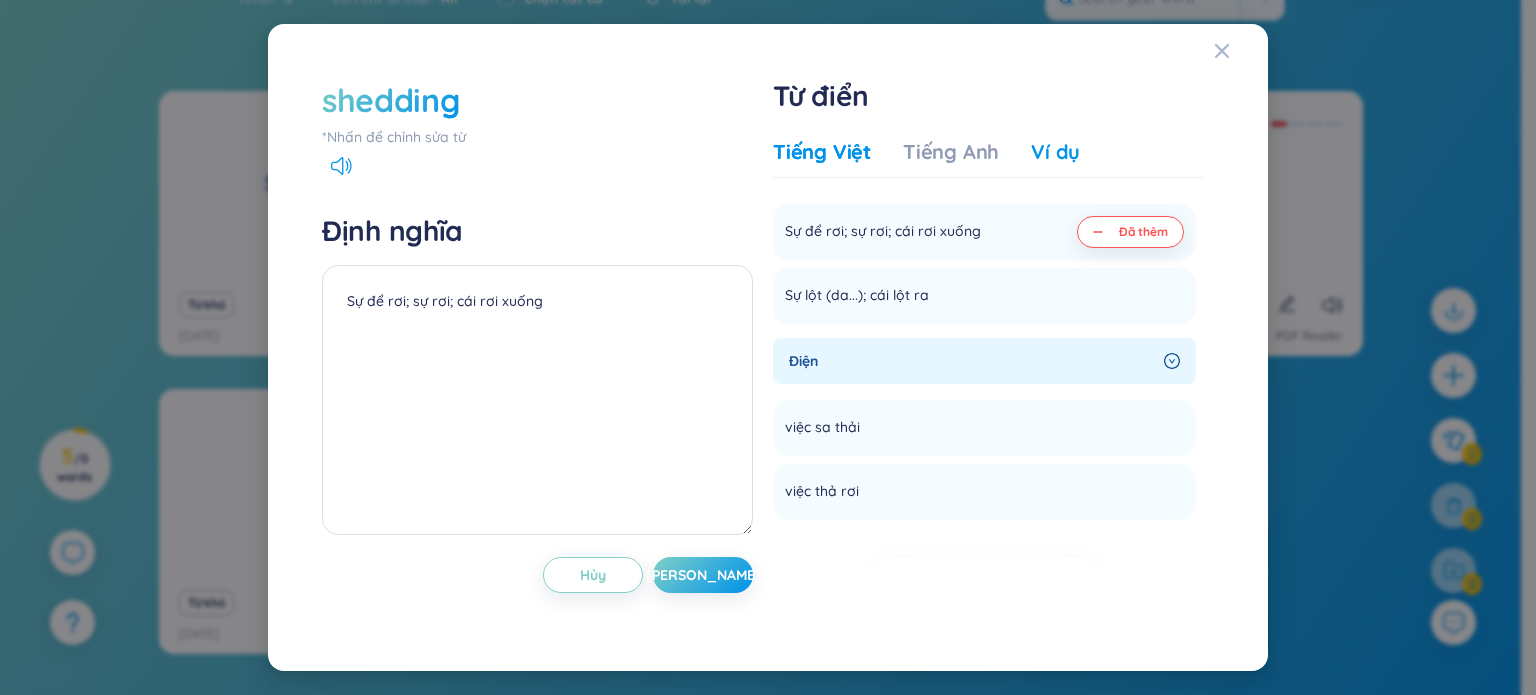 click on "Ví dụ" at bounding box center (1055, 152) 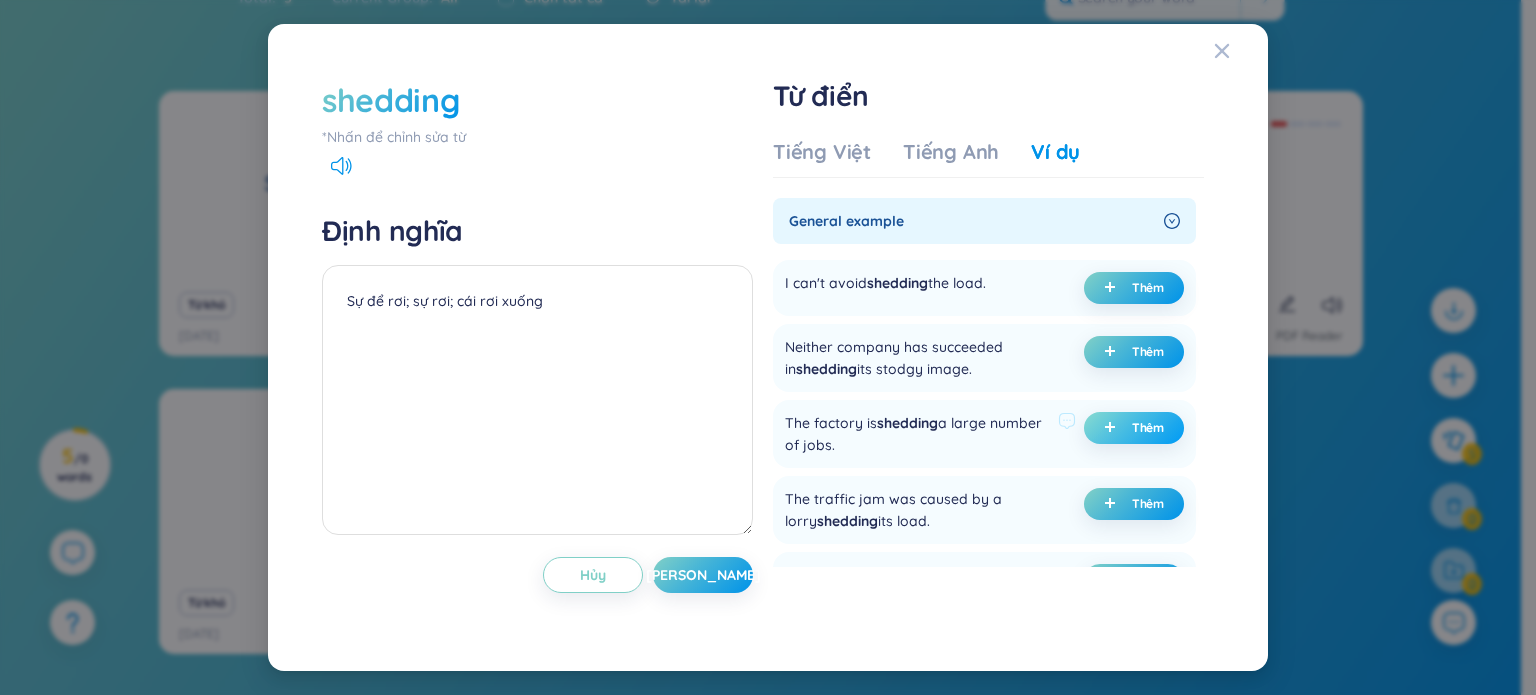 click 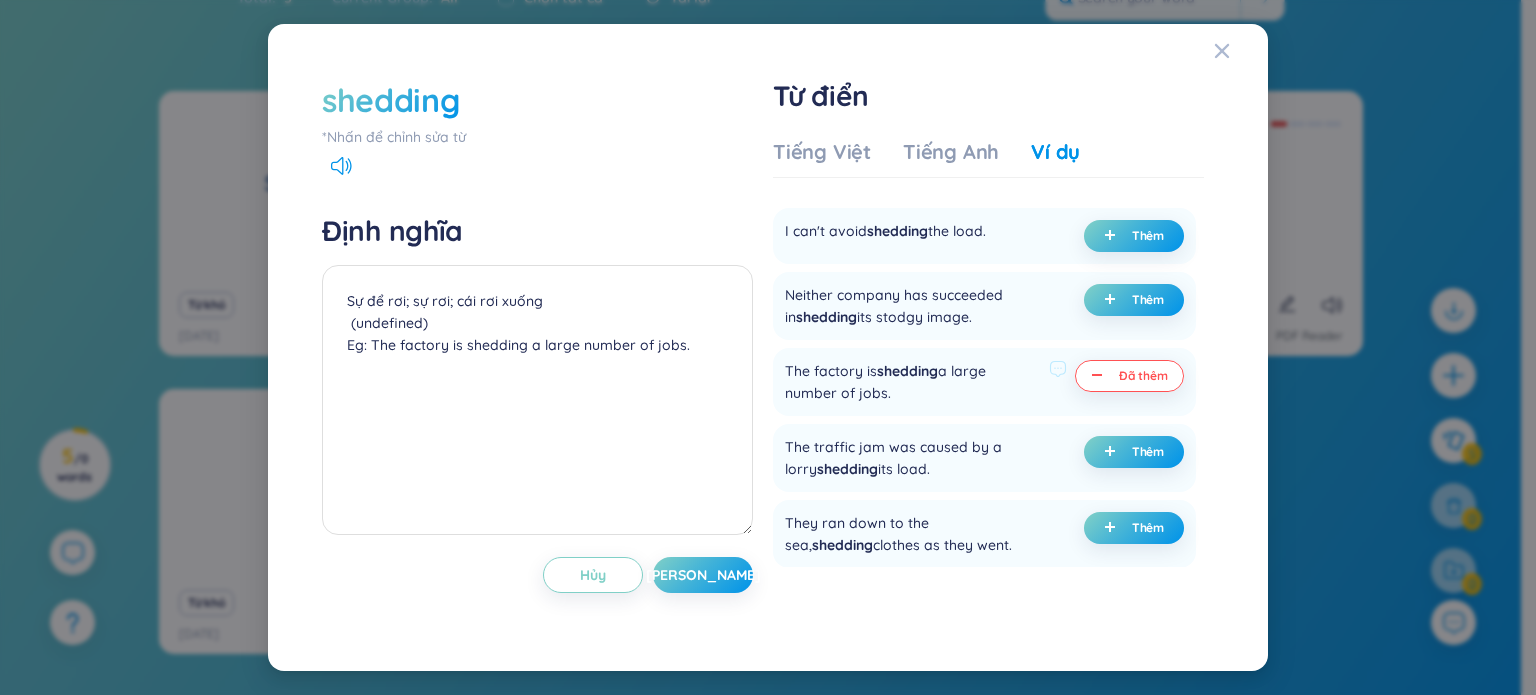 scroll, scrollTop: 54, scrollLeft: 0, axis: vertical 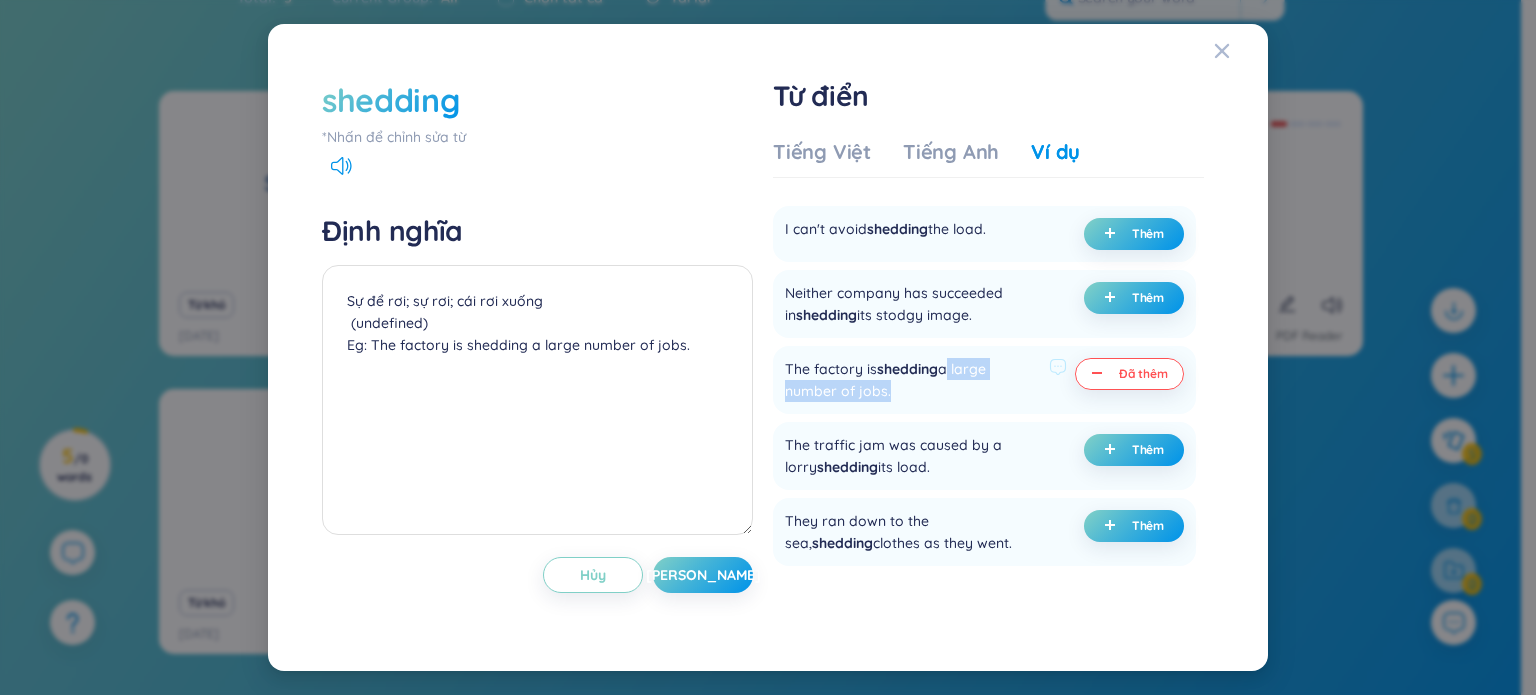 drag, startPoint x: 944, startPoint y: 372, endPoint x: 882, endPoint y: 398, distance: 67.23094 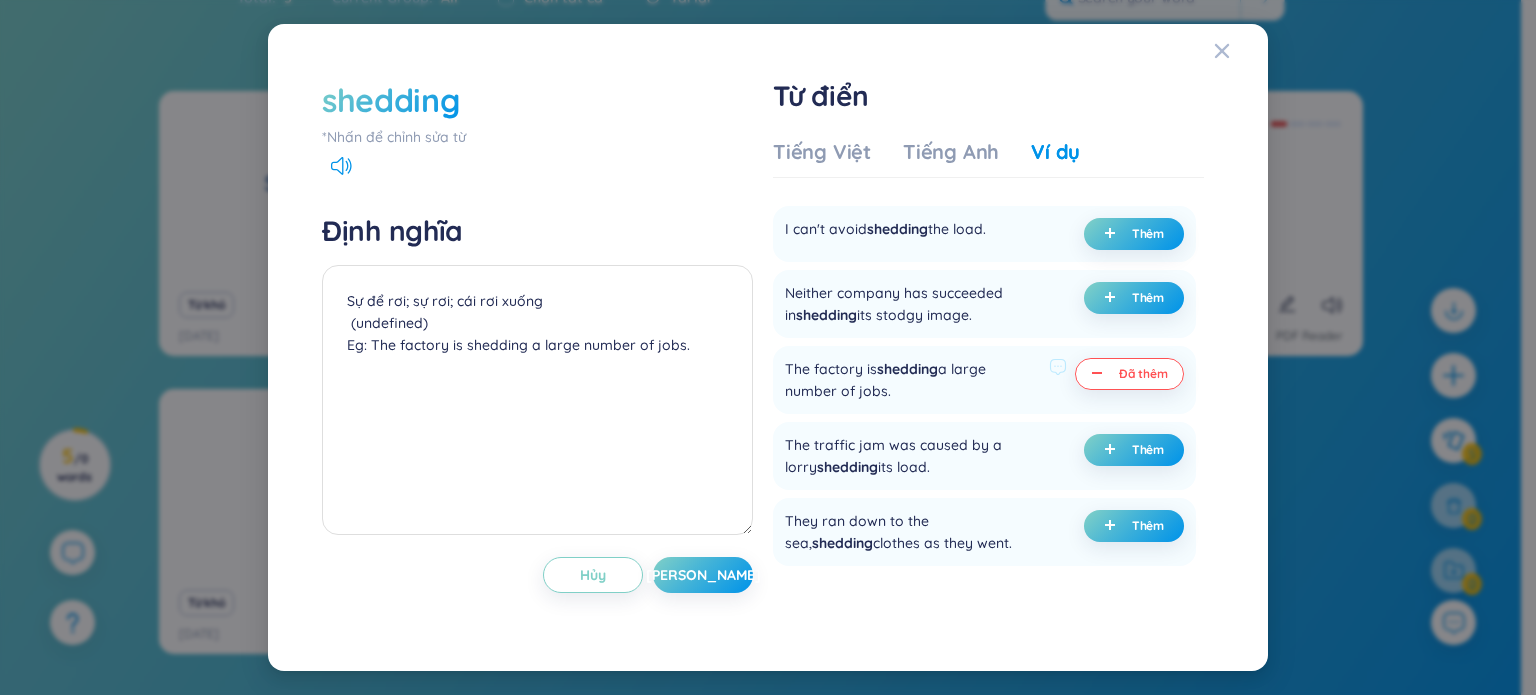 click on "The factory is  shedding  a large number of jobs." at bounding box center (913, 380) 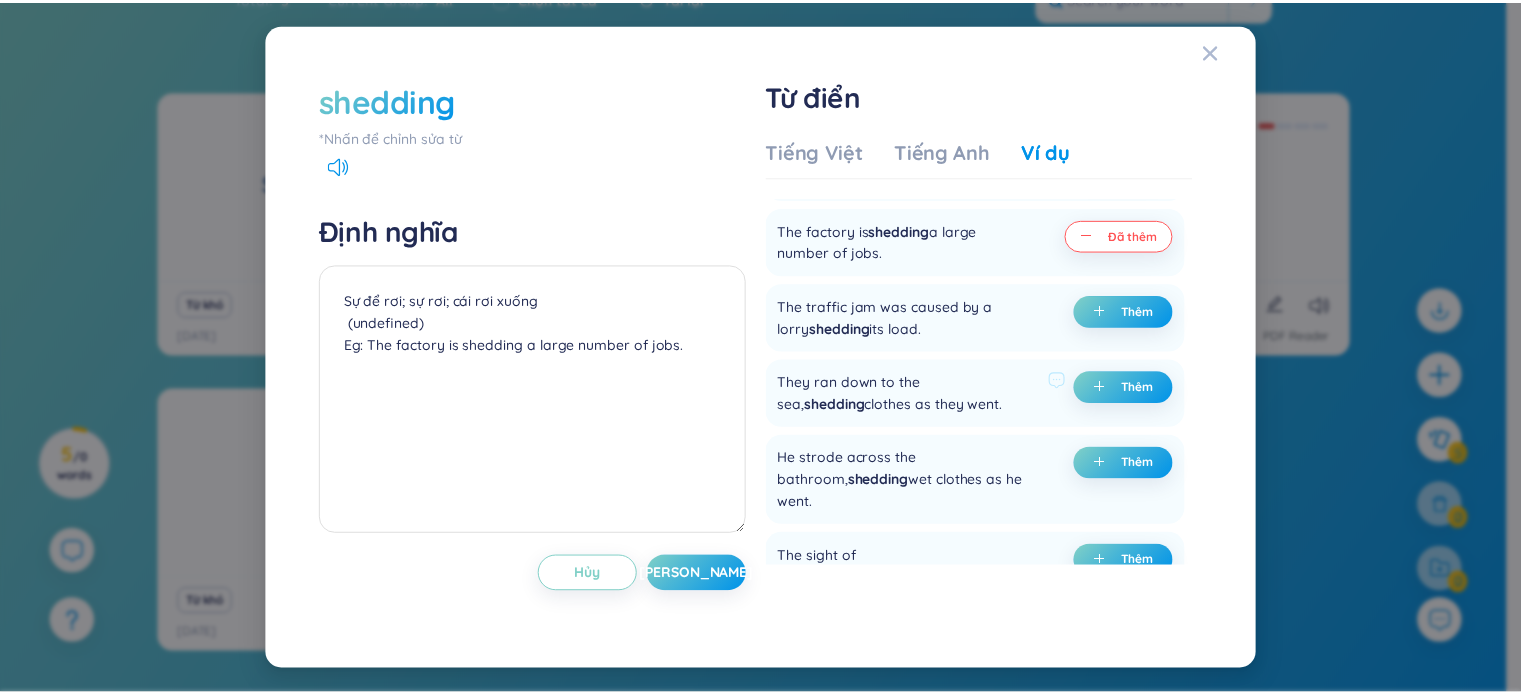 scroll, scrollTop: 195, scrollLeft: 0, axis: vertical 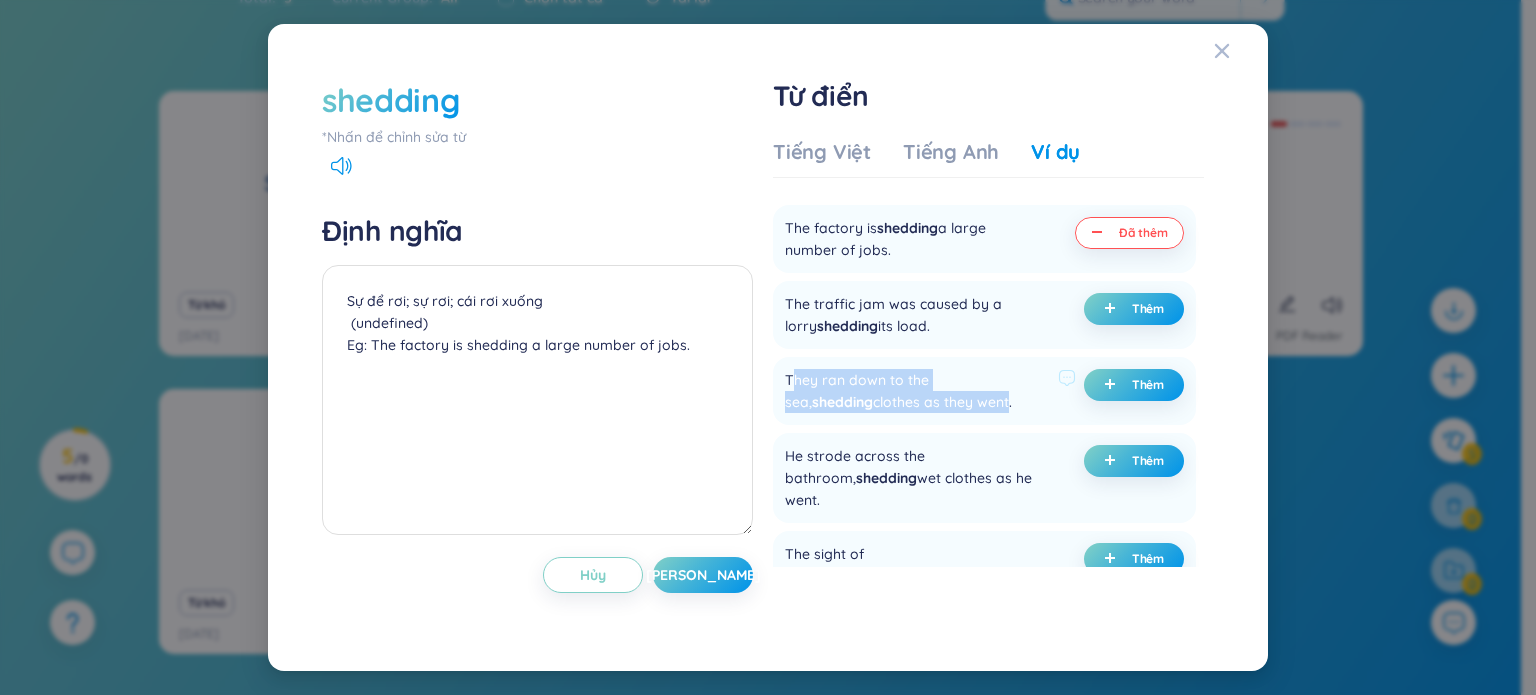 drag, startPoint x: 789, startPoint y: 379, endPoint x: 936, endPoint y: 395, distance: 147.86818 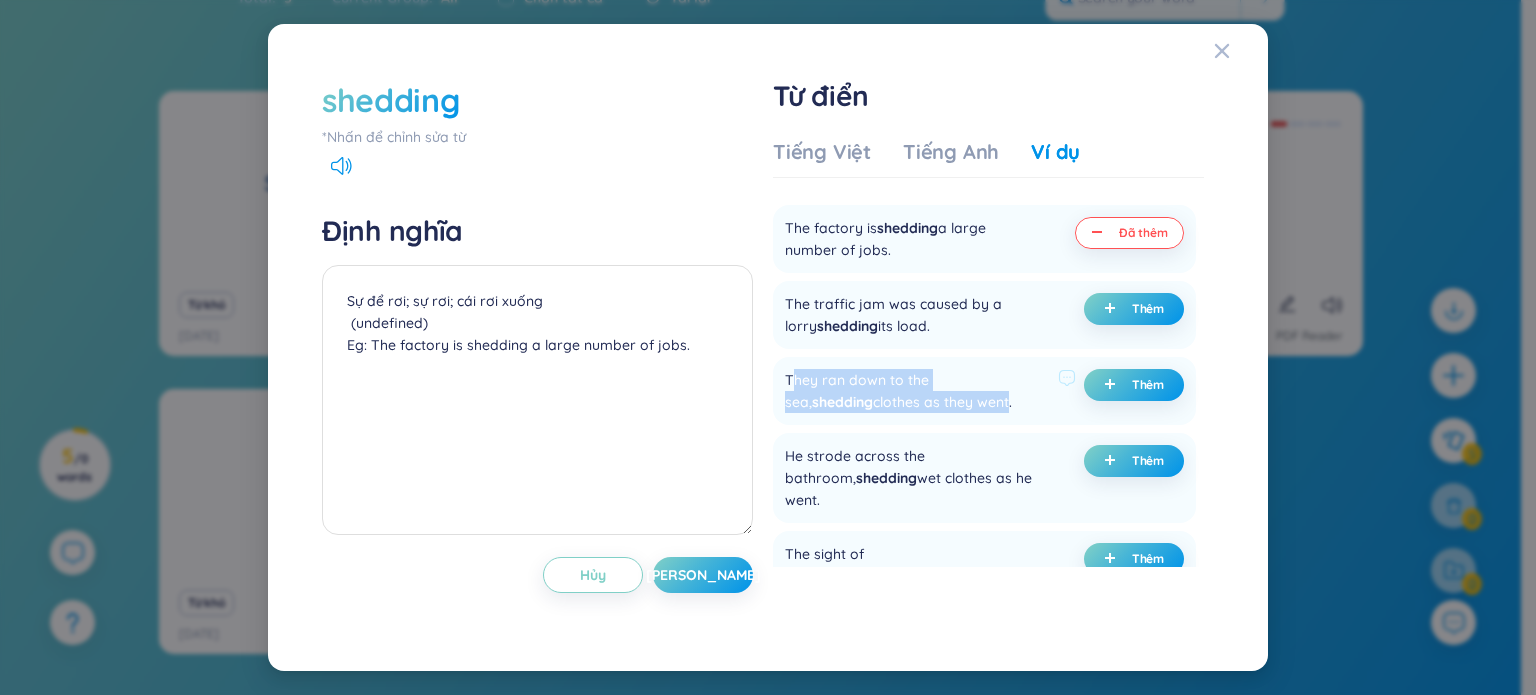 click on "They ran down to the sea,  shedding  clothes as they went." at bounding box center [917, 391] 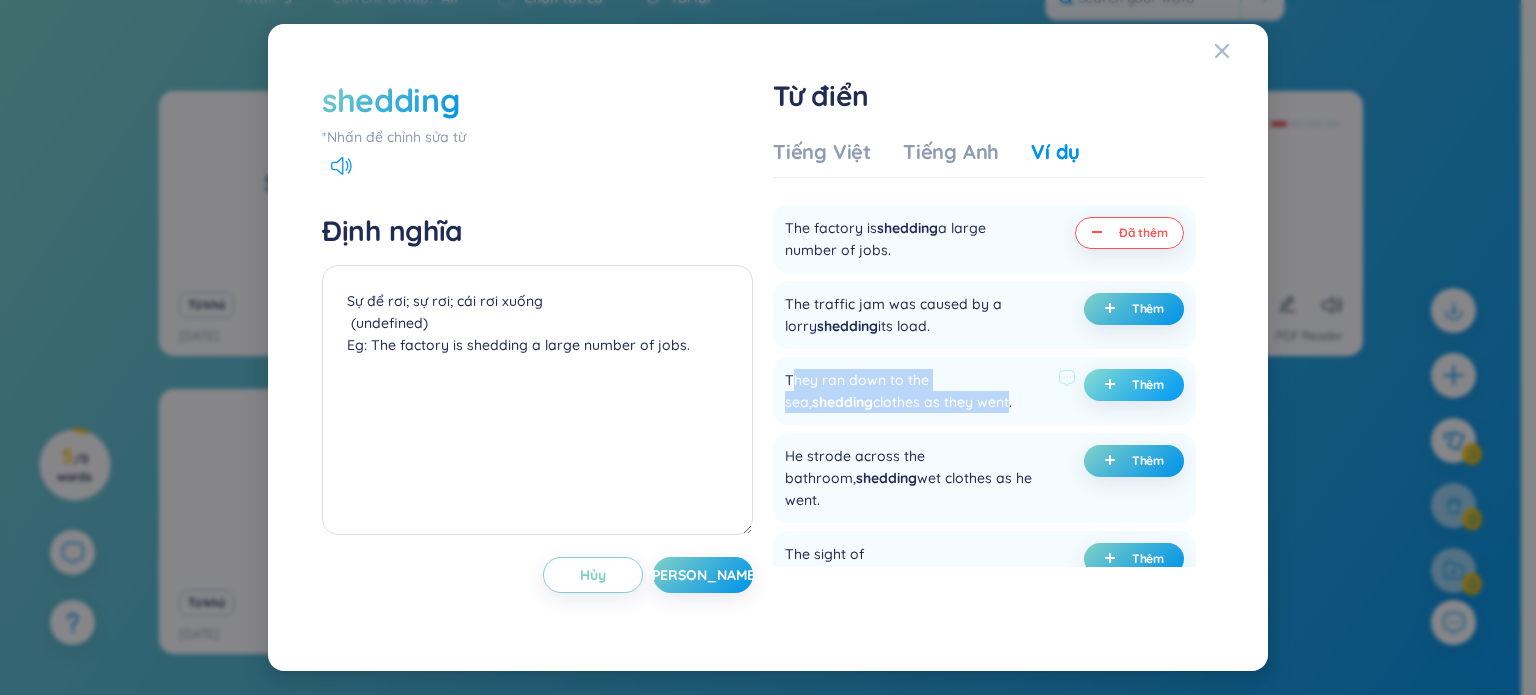 click on "Thêm" at bounding box center [1134, 385] 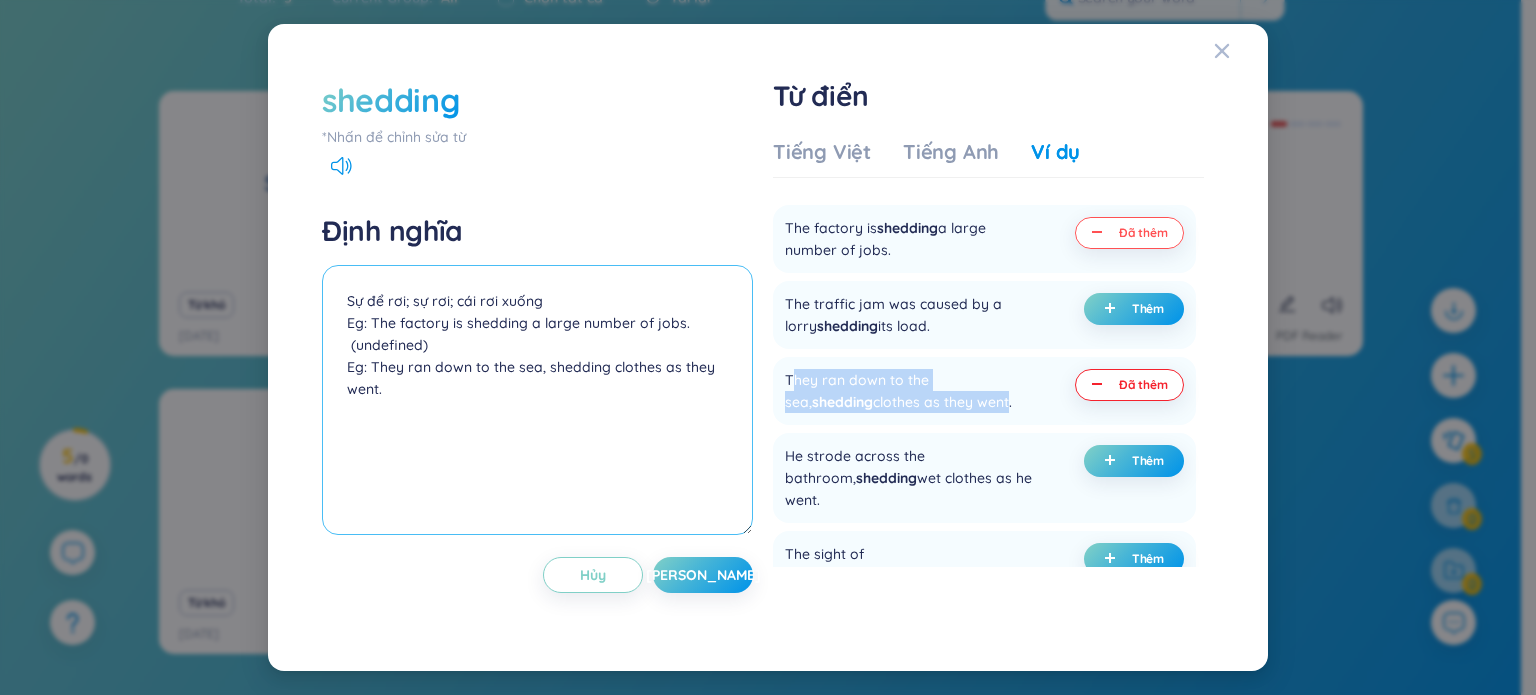 click on "Sự để rơi; sự rơi; cái rơi xuống
Eg: The factory is shedding a large number of jobs.
(undefined)
Eg: They ran down to the sea, shedding clothes as they went." at bounding box center [537, 400] 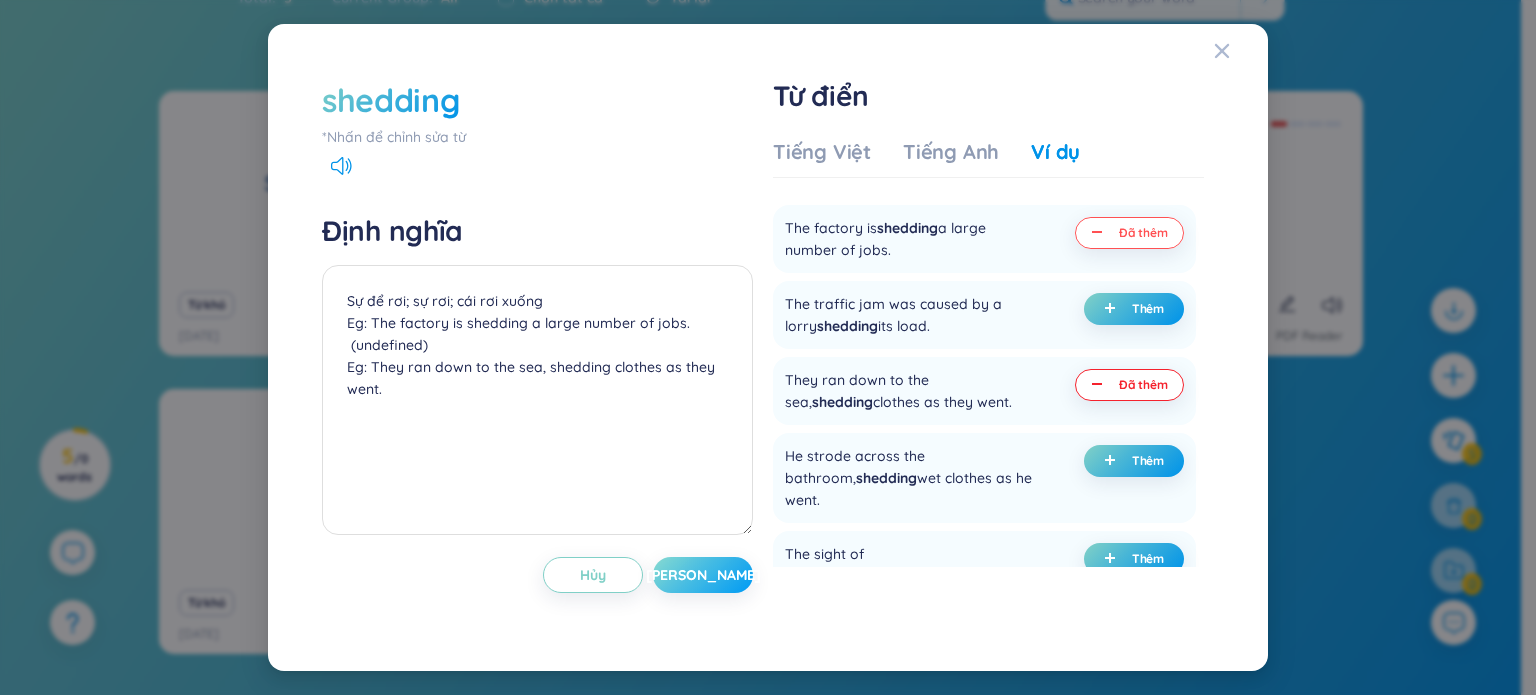 click on "[PERSON_NAME]" at bounding box center (703, 575) 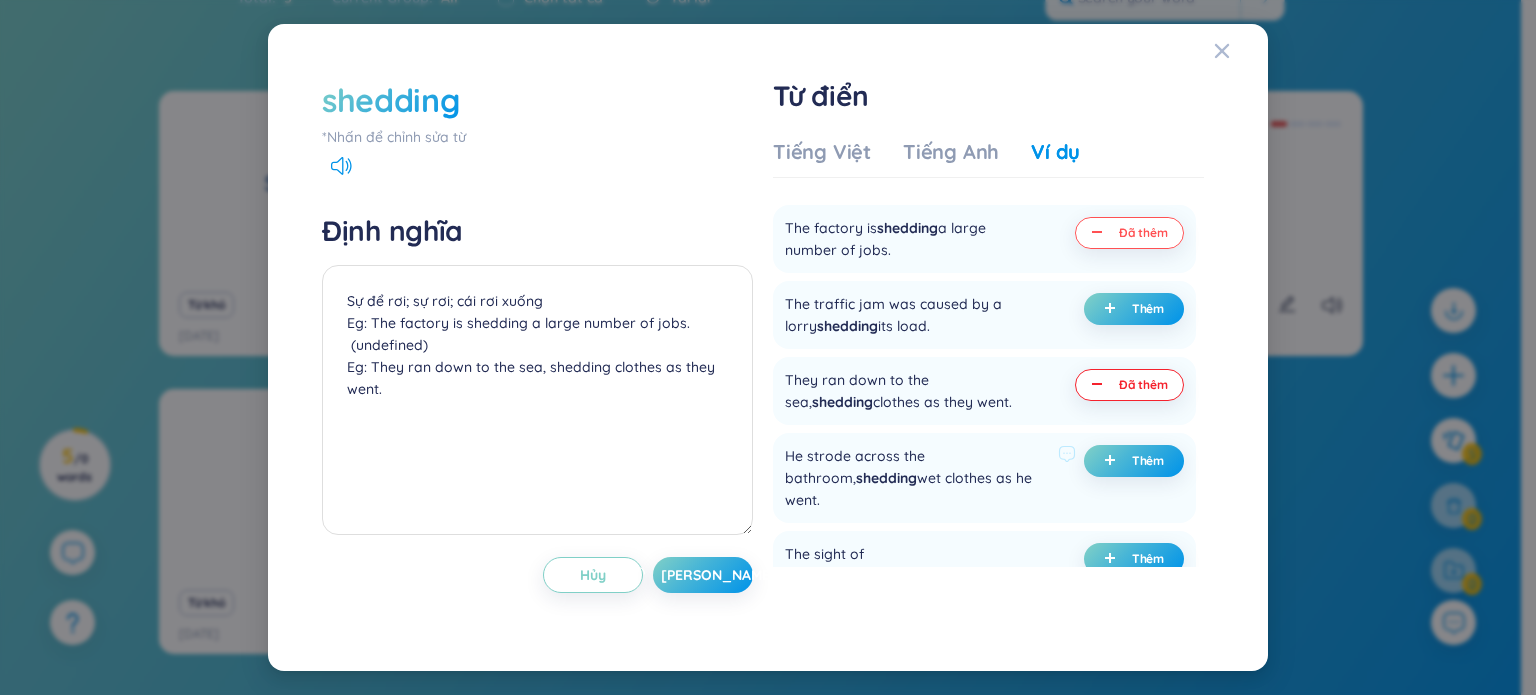 type on "Sự để rơi; sự rơi; cái rơi xuống
Eg: The factory is shedding a large number of jobs.
(undefined)
Eg: They ran down to the sea, shedding clothes as they went." 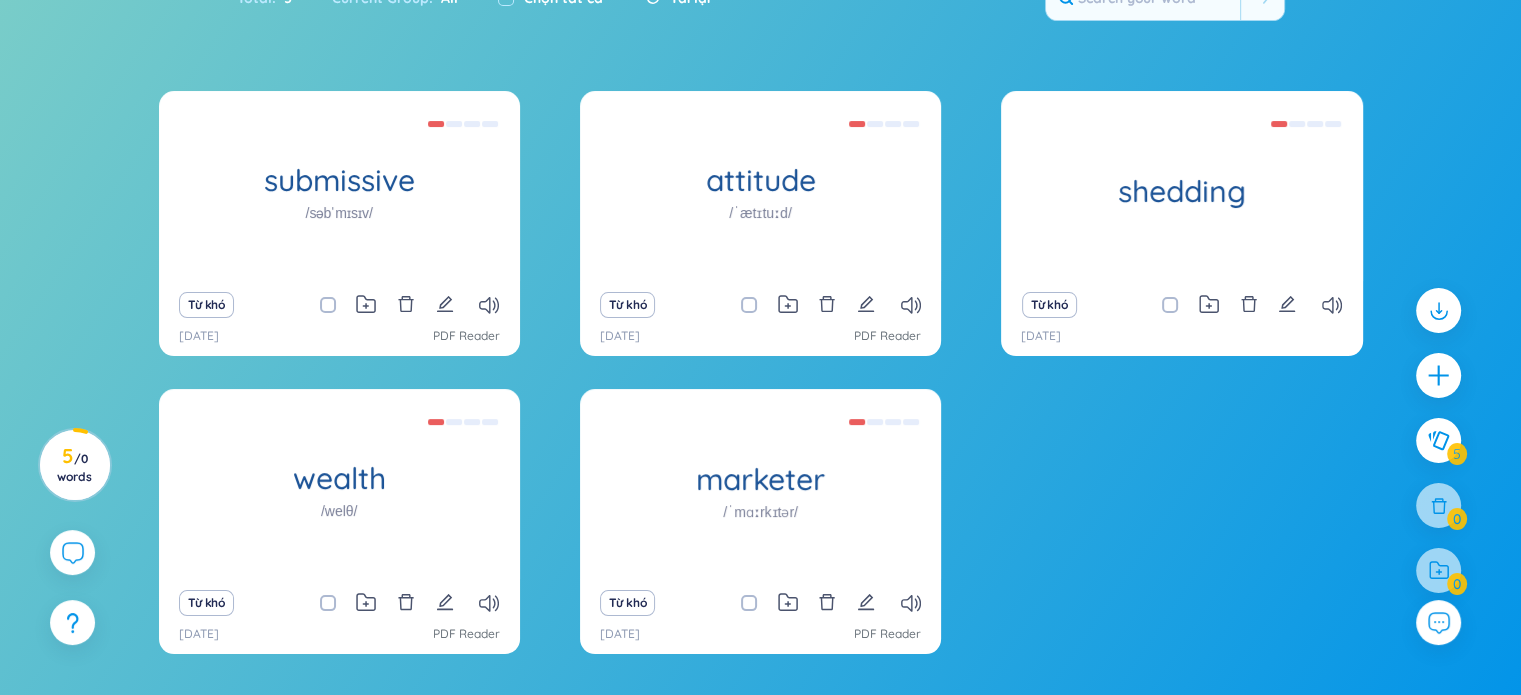 click on "Từ khó" at bounding box center [339, 603] 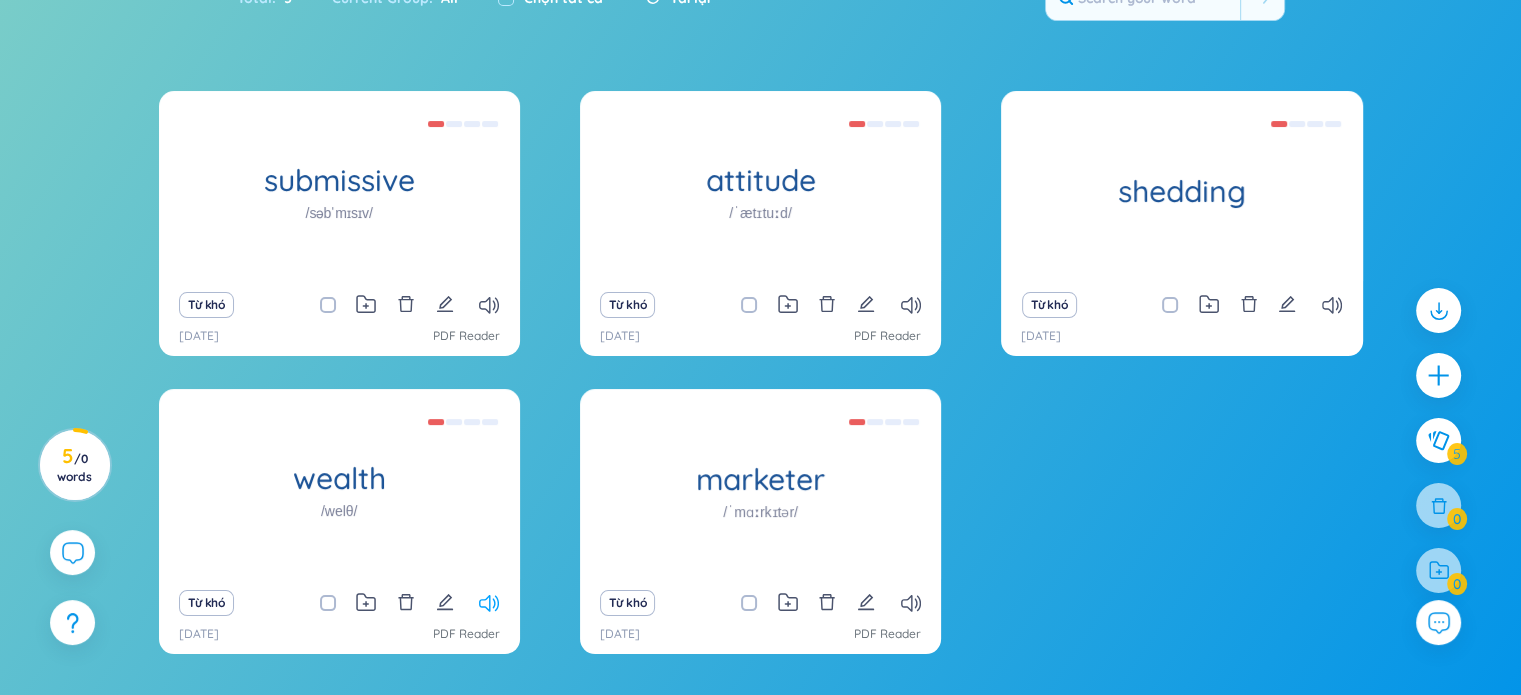 click 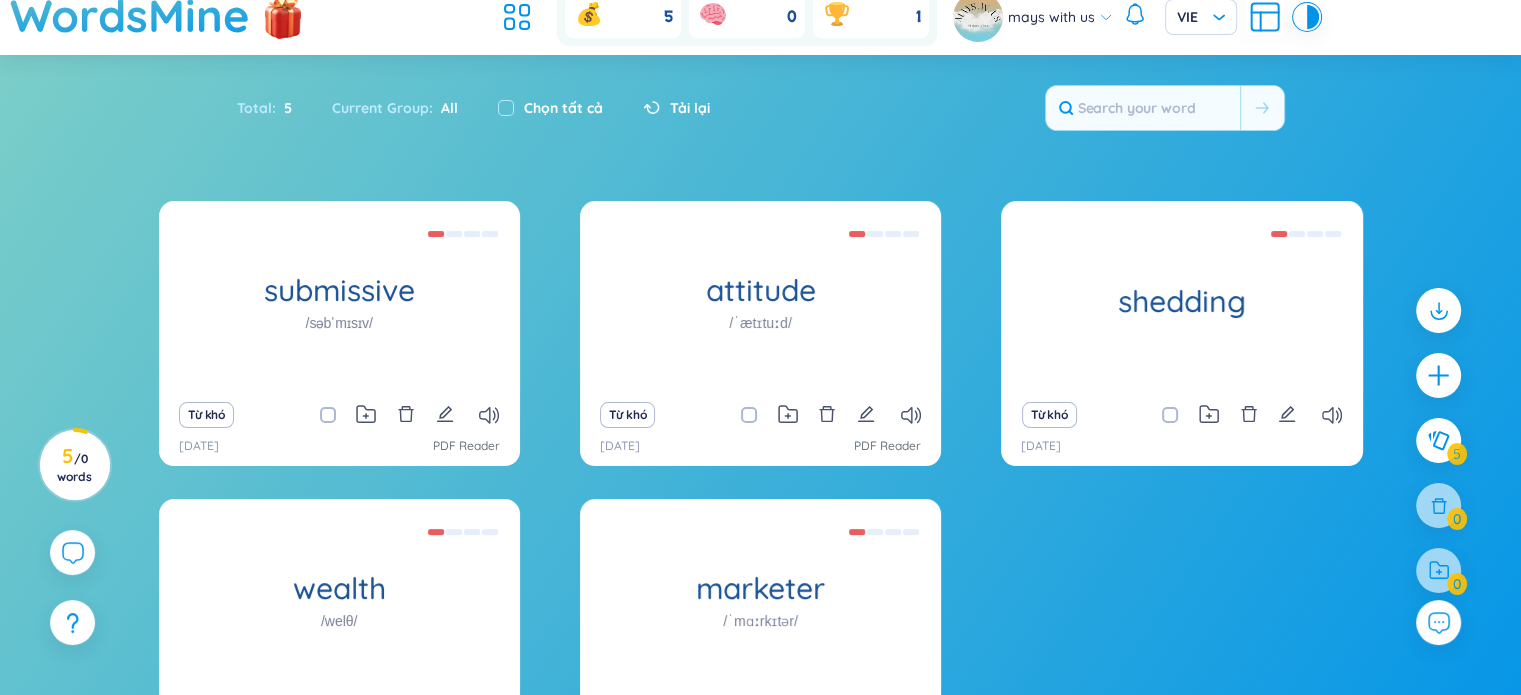 scroll, scrollTop: 0, scrollLeft: 0, axis: both 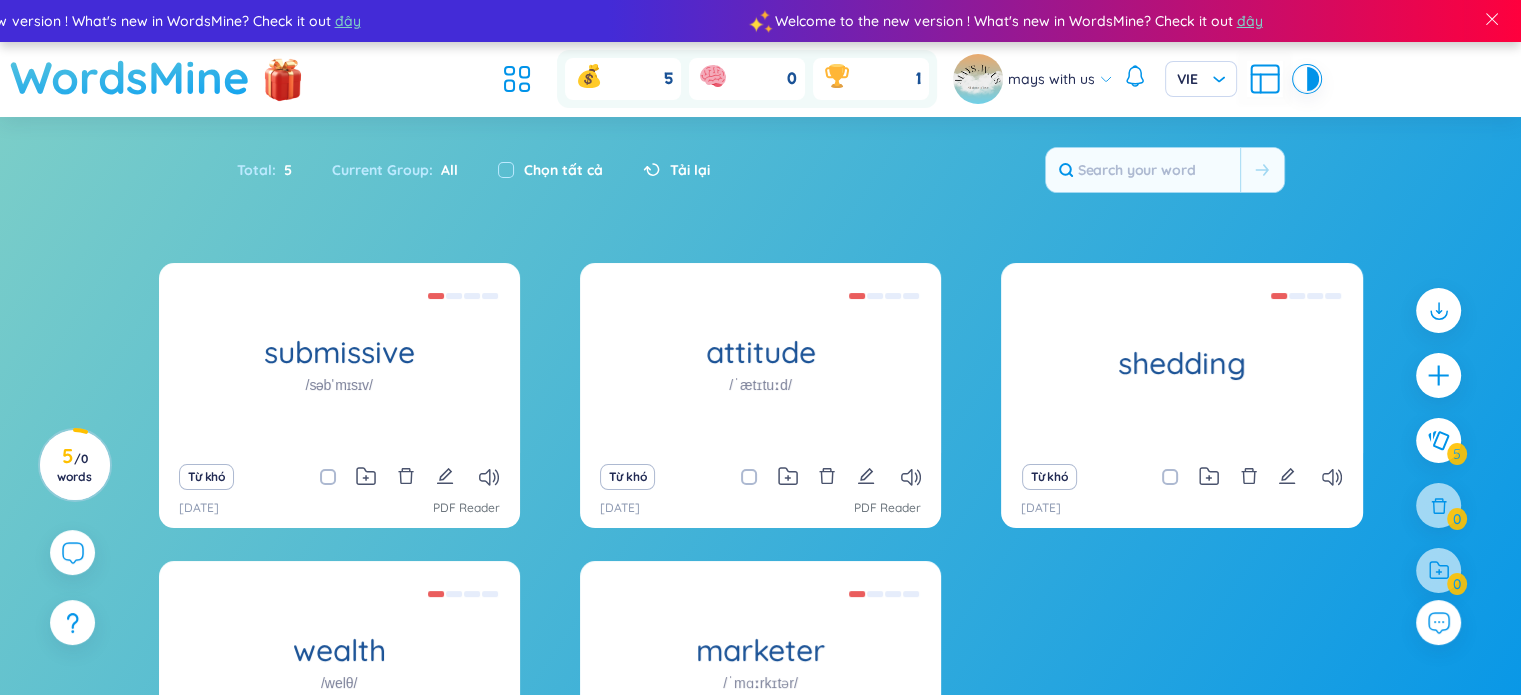 click on "WordsMine" at bounding box center [130, 77] 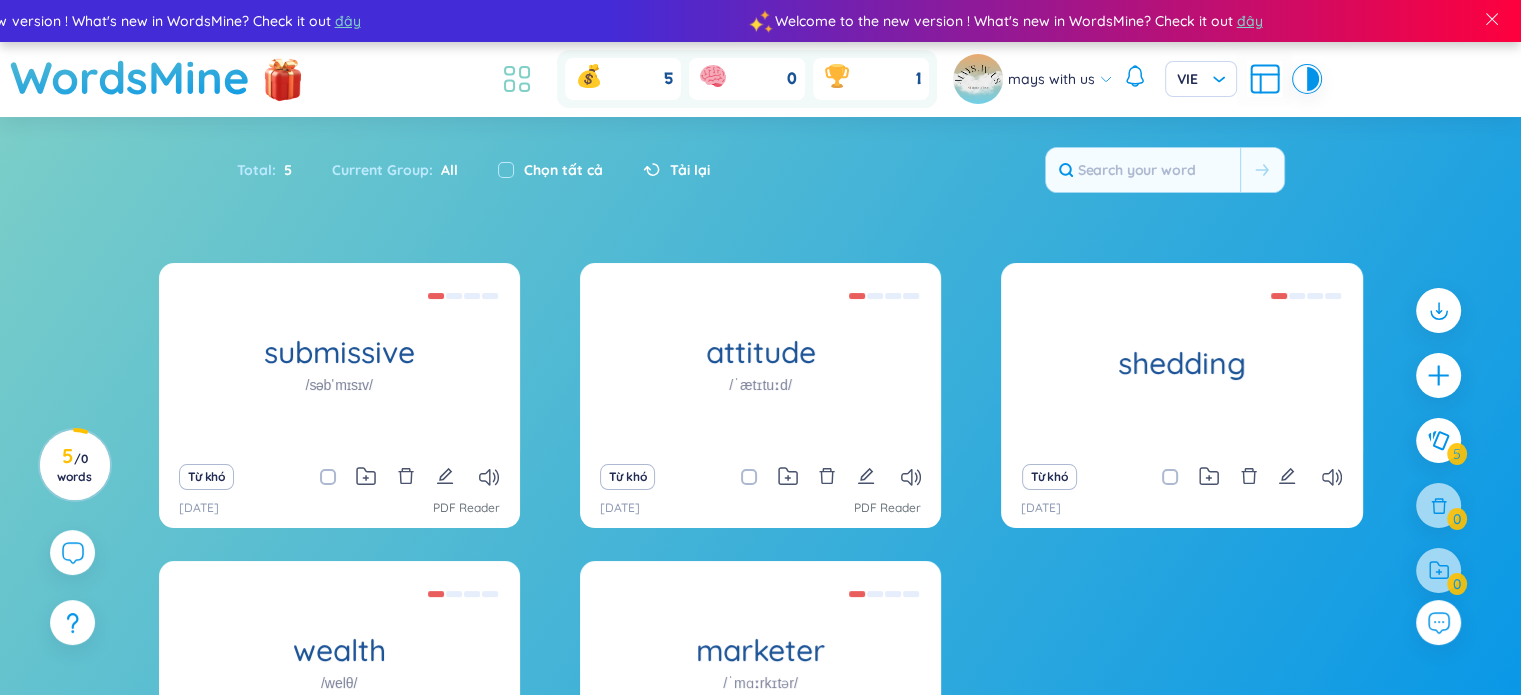 click at bounding box center [517, 79] 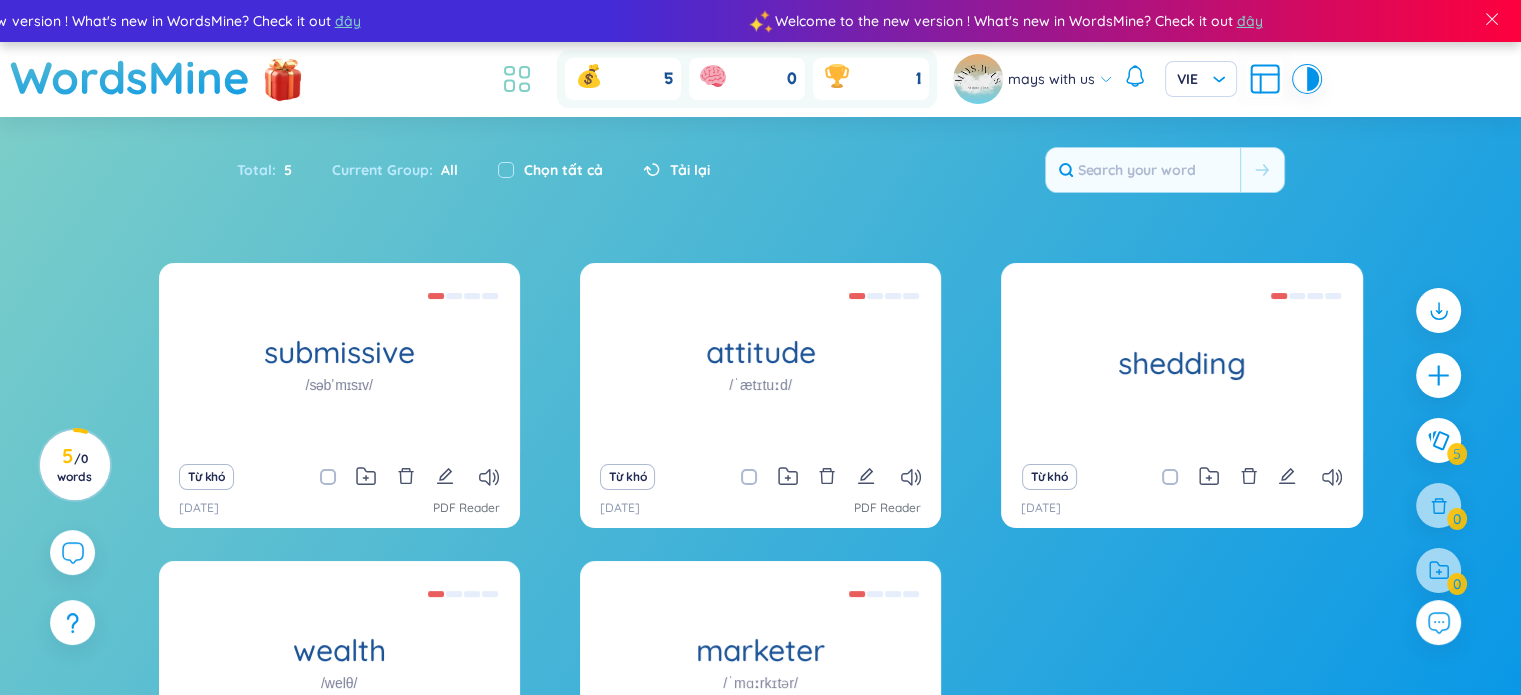 click 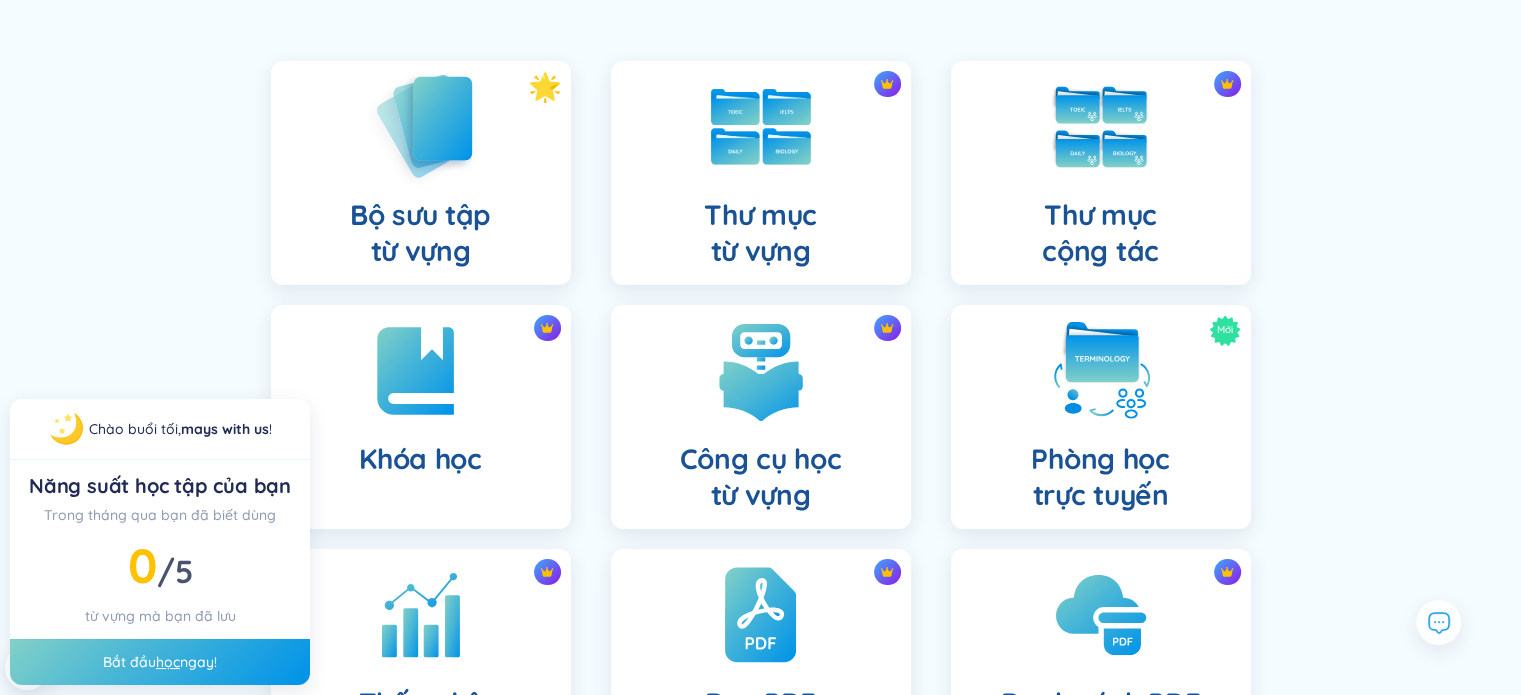 scroll, scrollTop: 156, scrollLeft: 0, axis: vertical 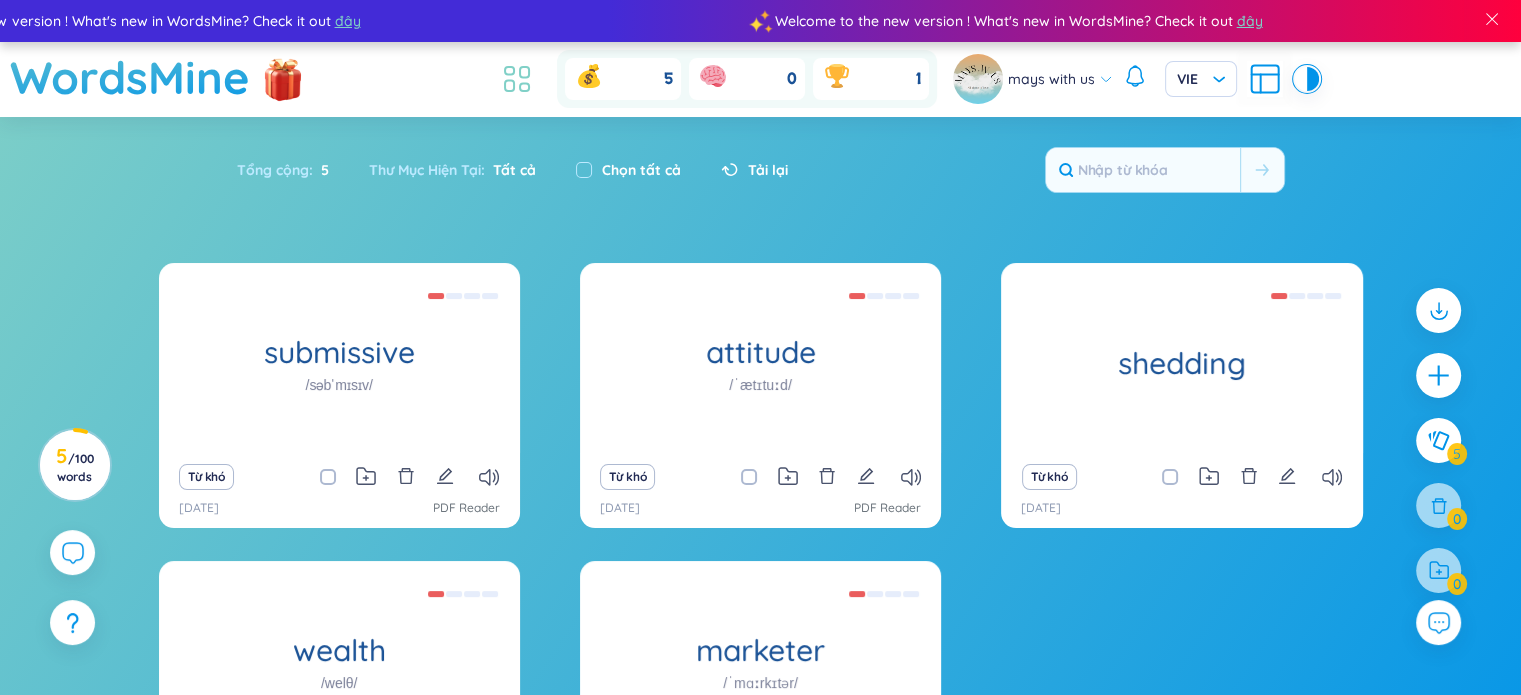 click 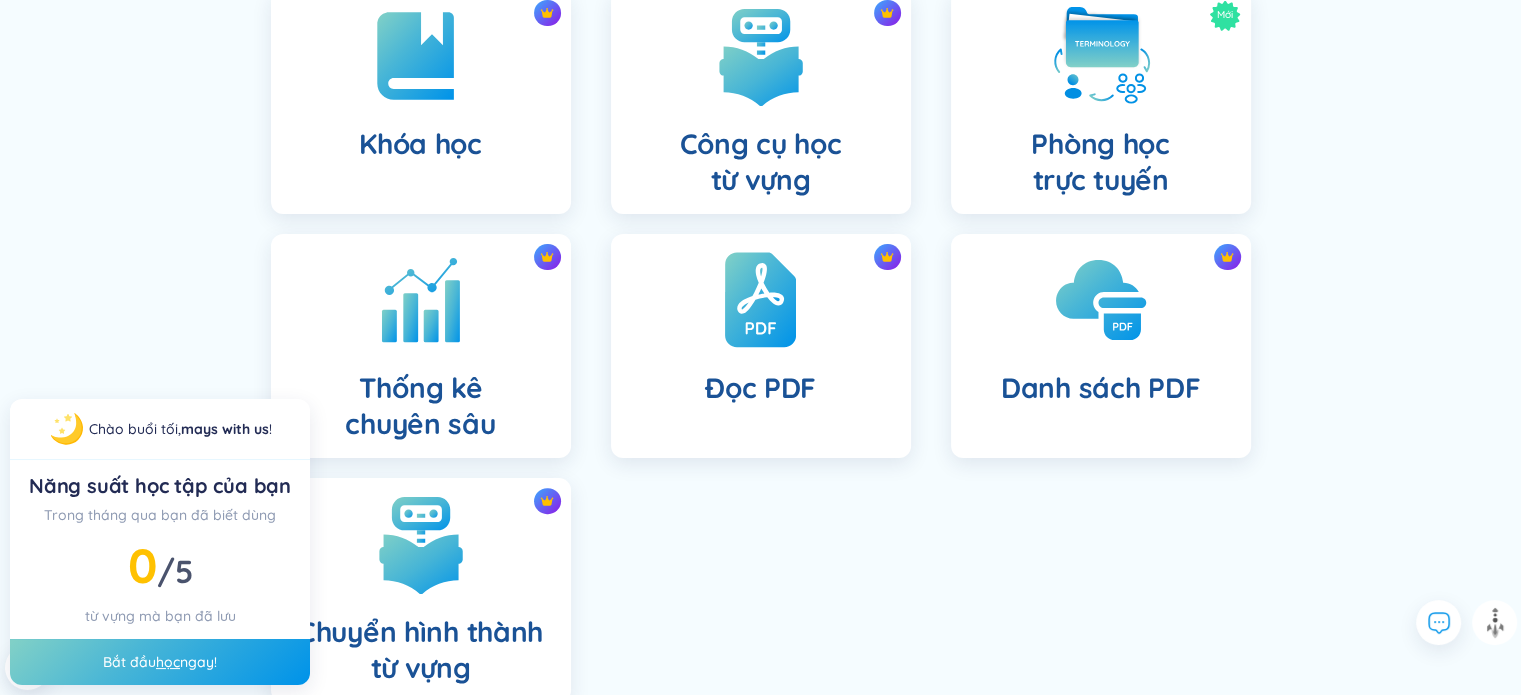 scroll, scrollTop: 491, scrollLeft: 0, axis: vertical 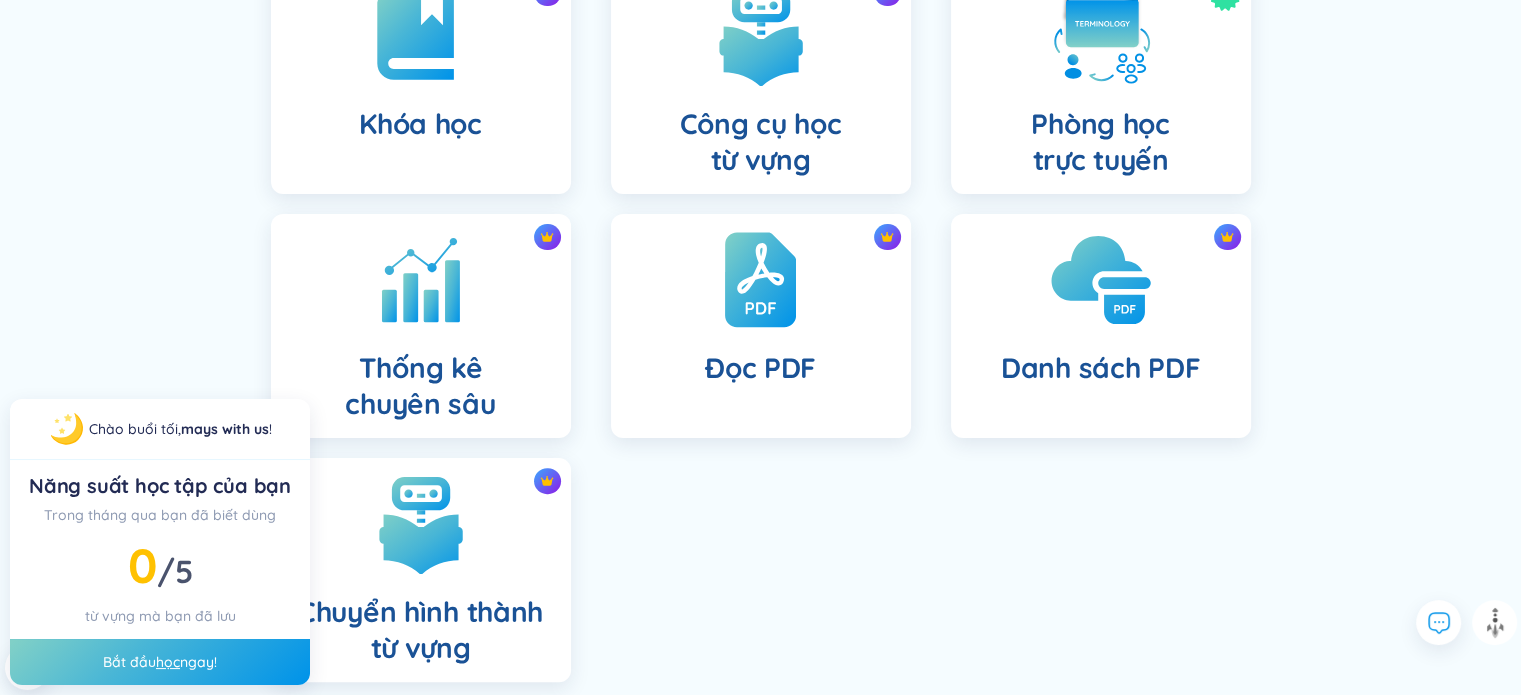 click at bounding box center [1101, 280] 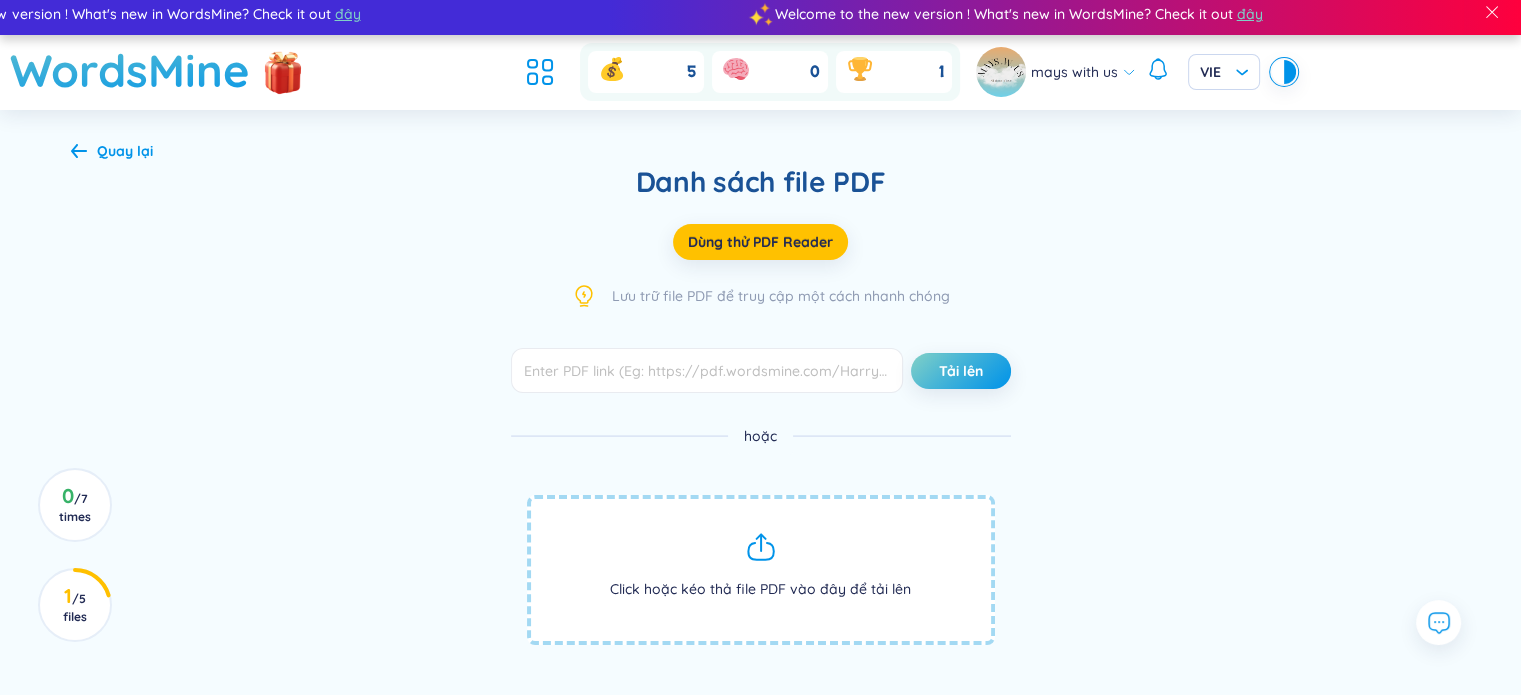 scroll, scrollTop: 8, scrollLeft: 0, axis: vertical 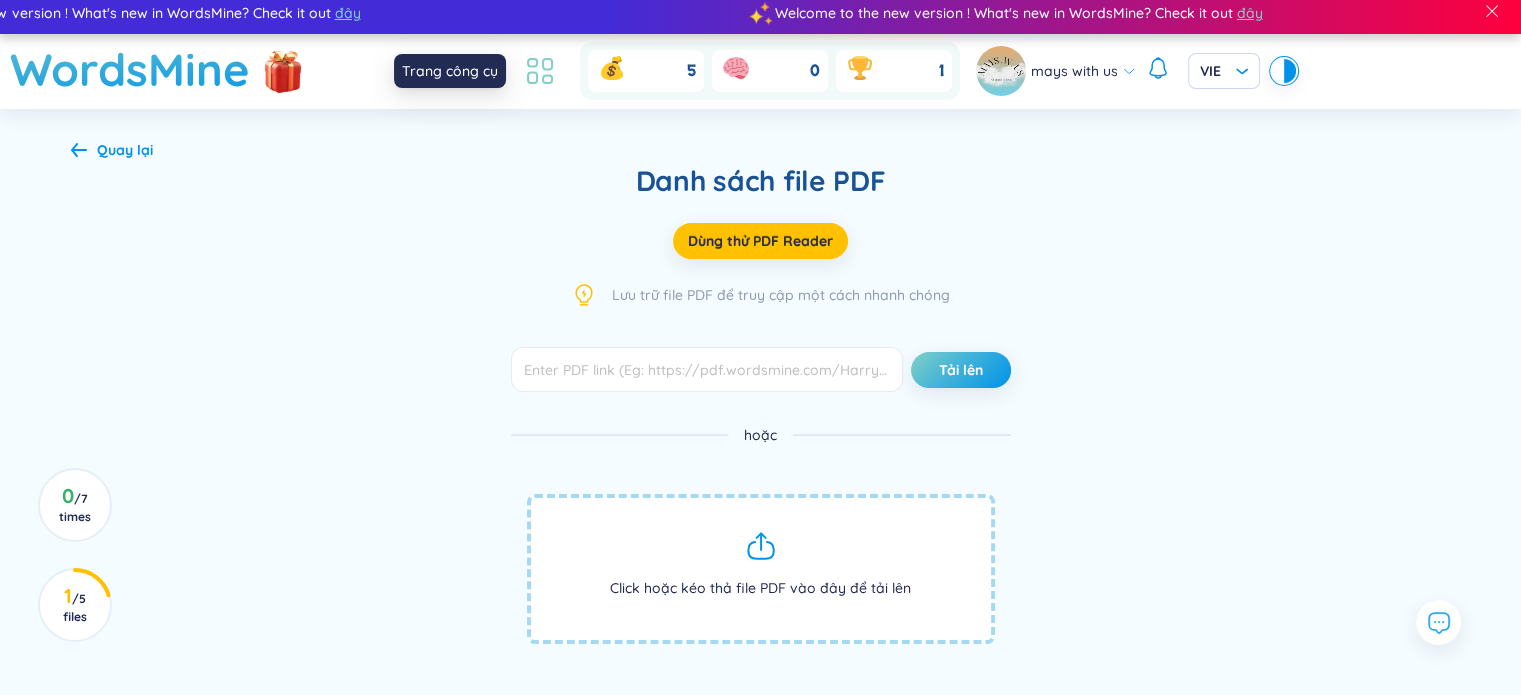 click 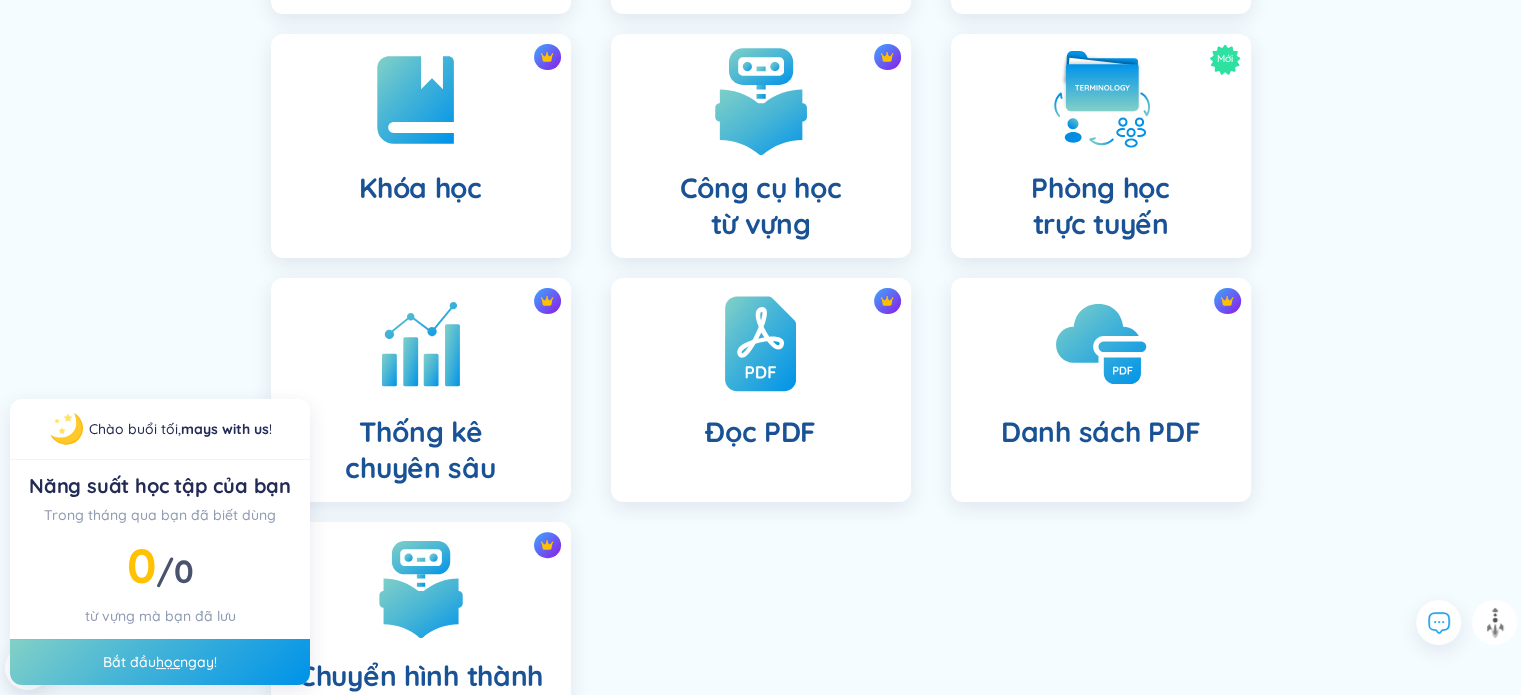 scroll, scrollTop: 428, scrollLeft: 0, axis: vertical 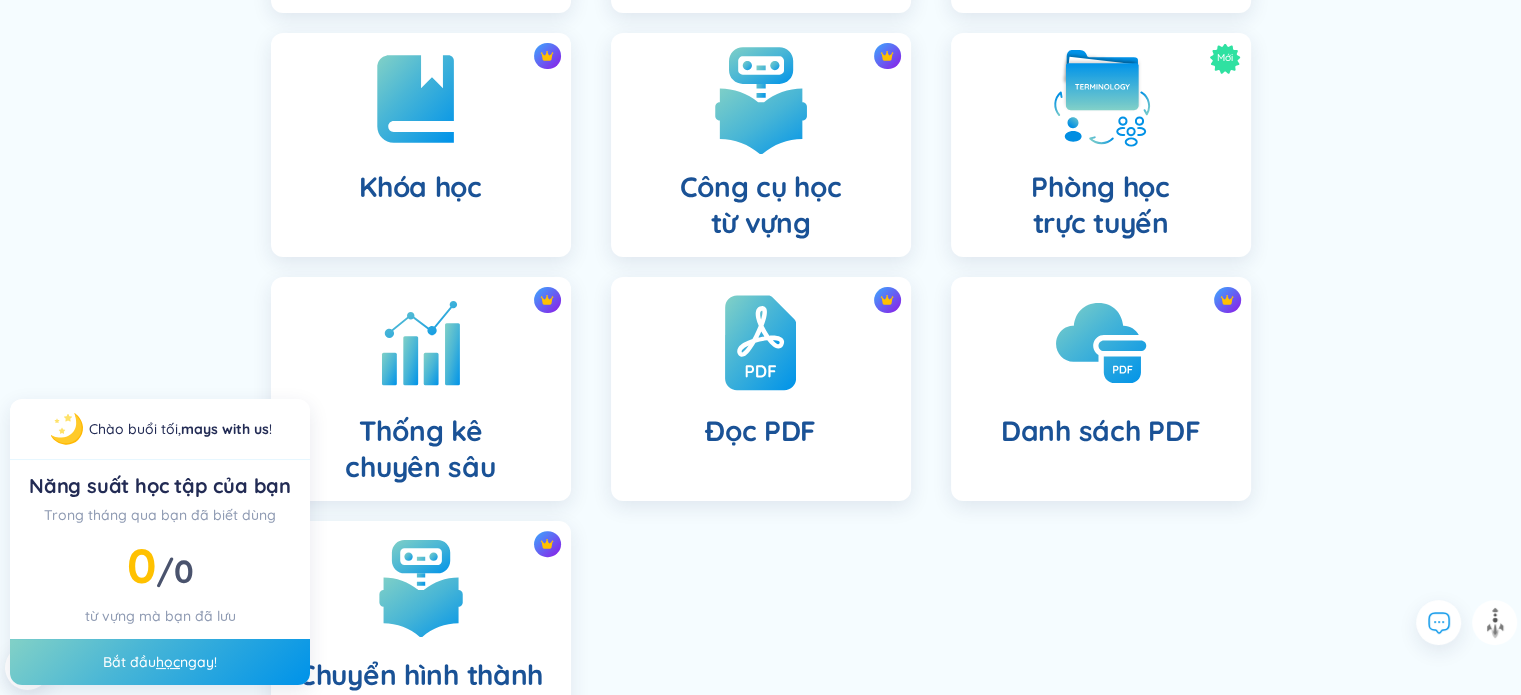 click on "Công cụ học từ vựng" 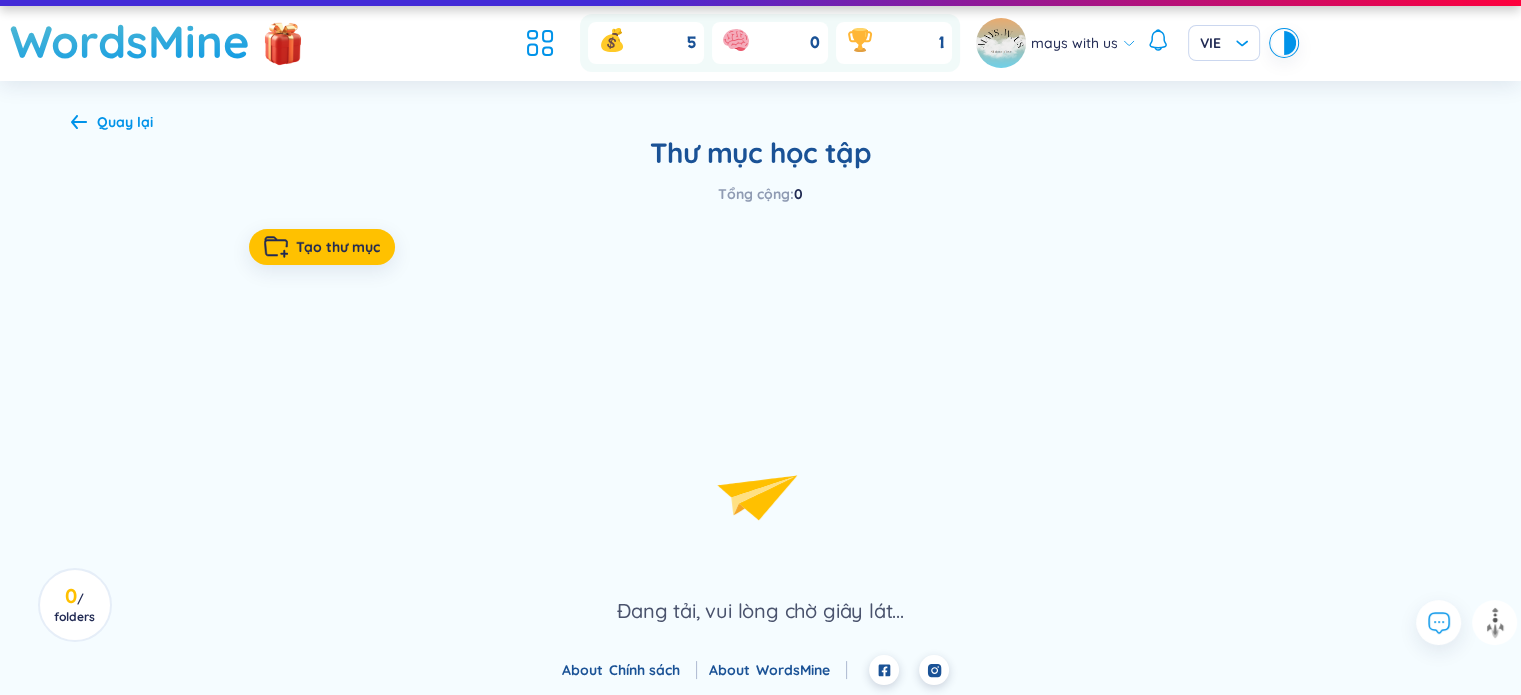 scroll, scrollTop: 0, scrollLeft: 0, axis: both 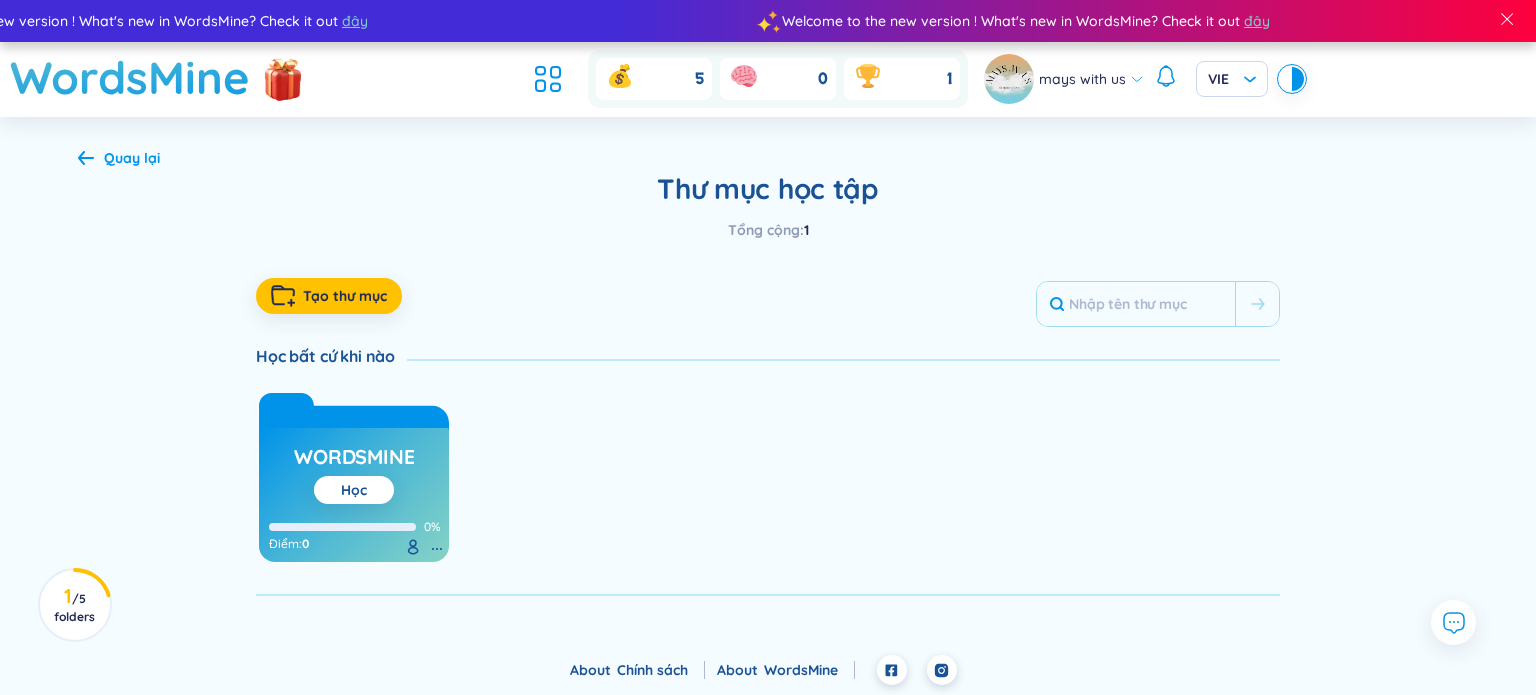 click on "WordsMine" 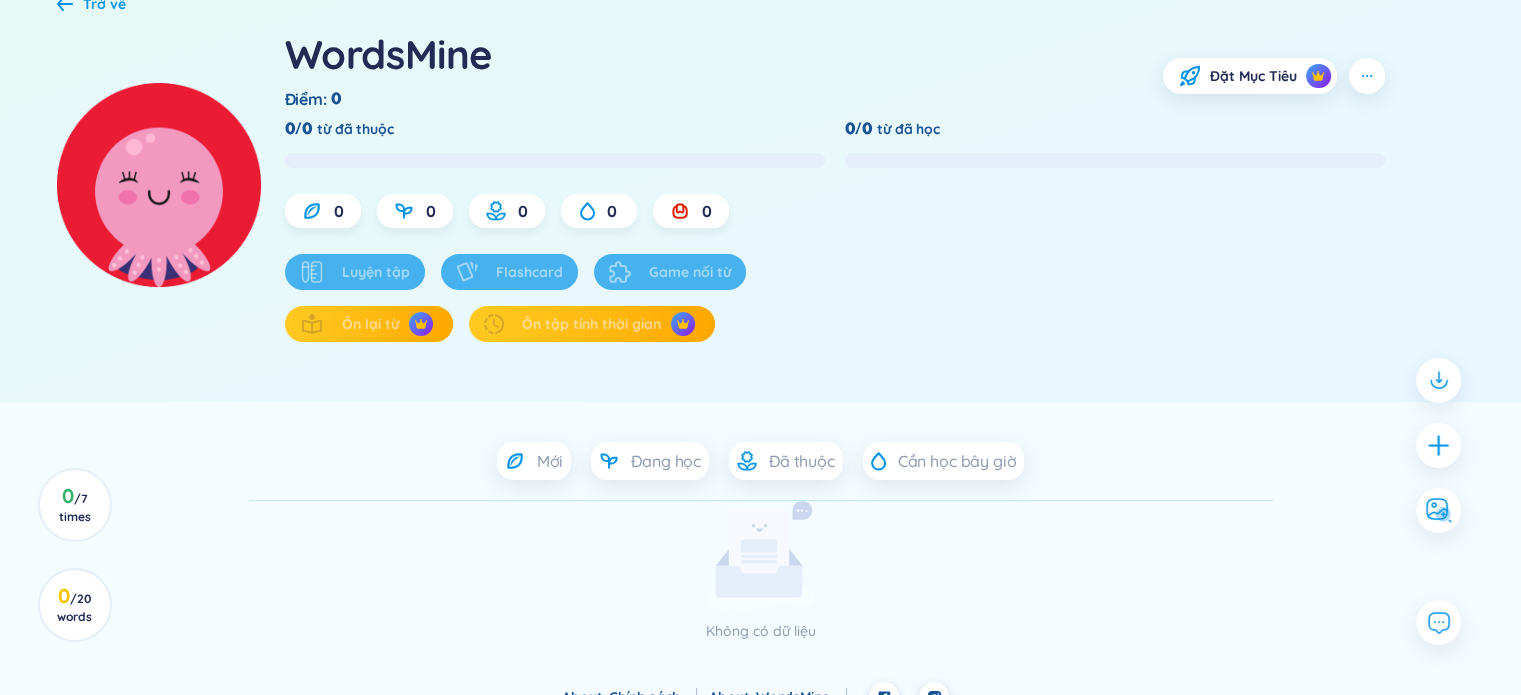 scroll, scrollTop: 140, scrollLeft: 0, axis: vertical 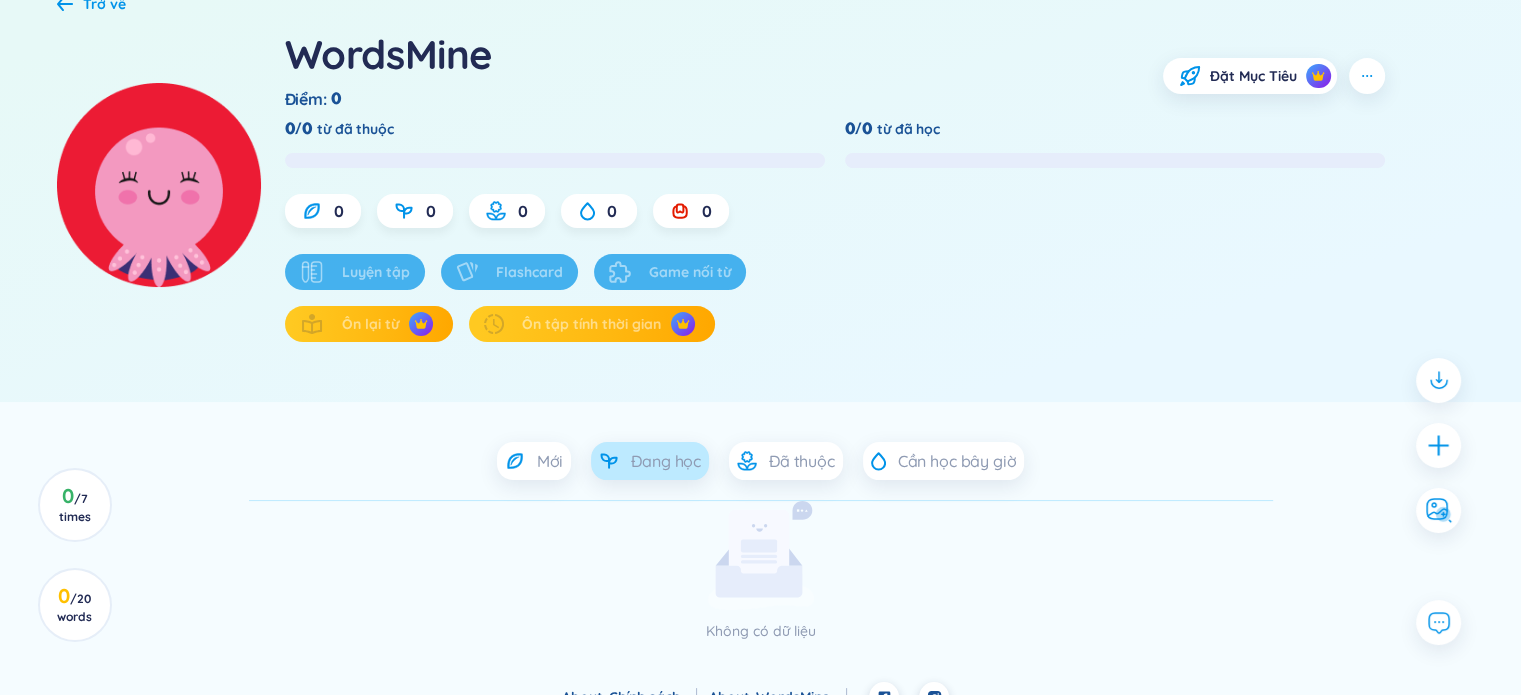 click on "Đang học" 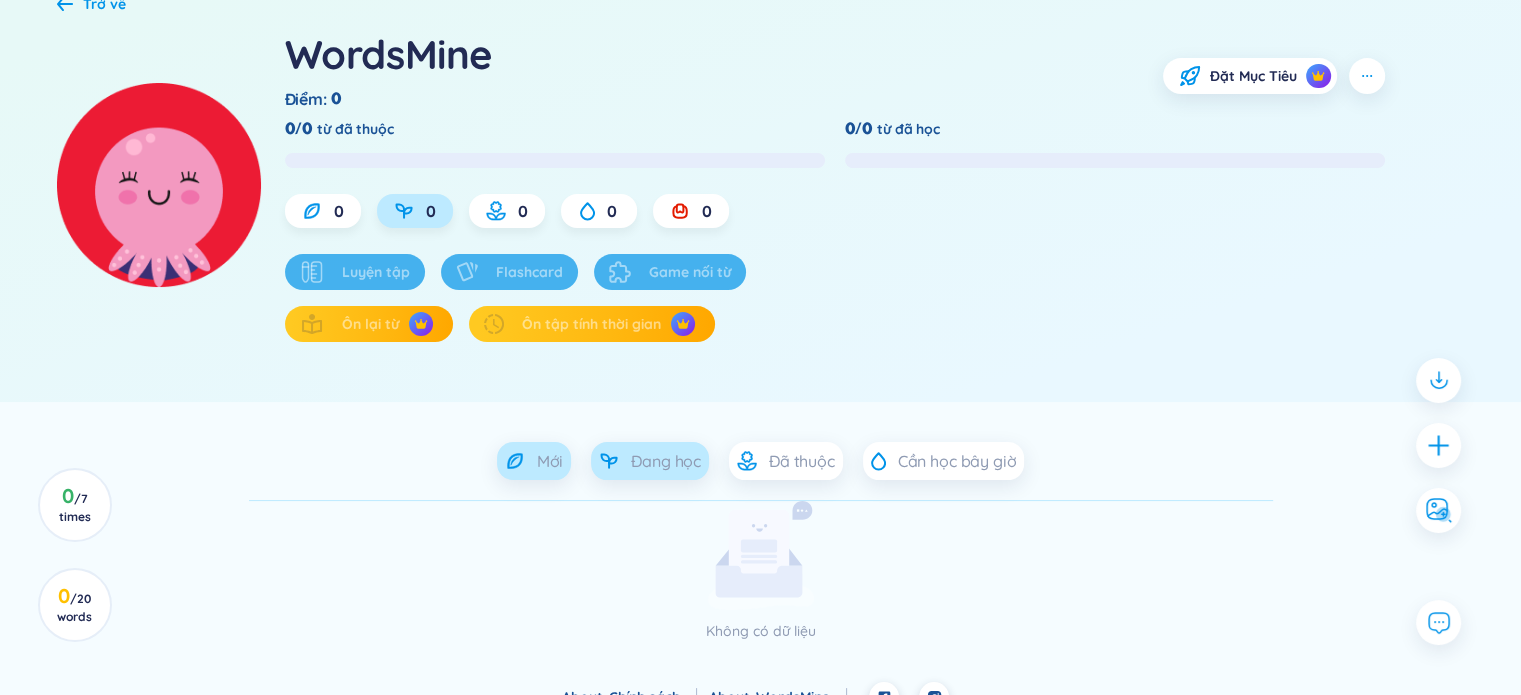 scroll, scrollTop: 142, scrollLeft: 0, axis: vertical 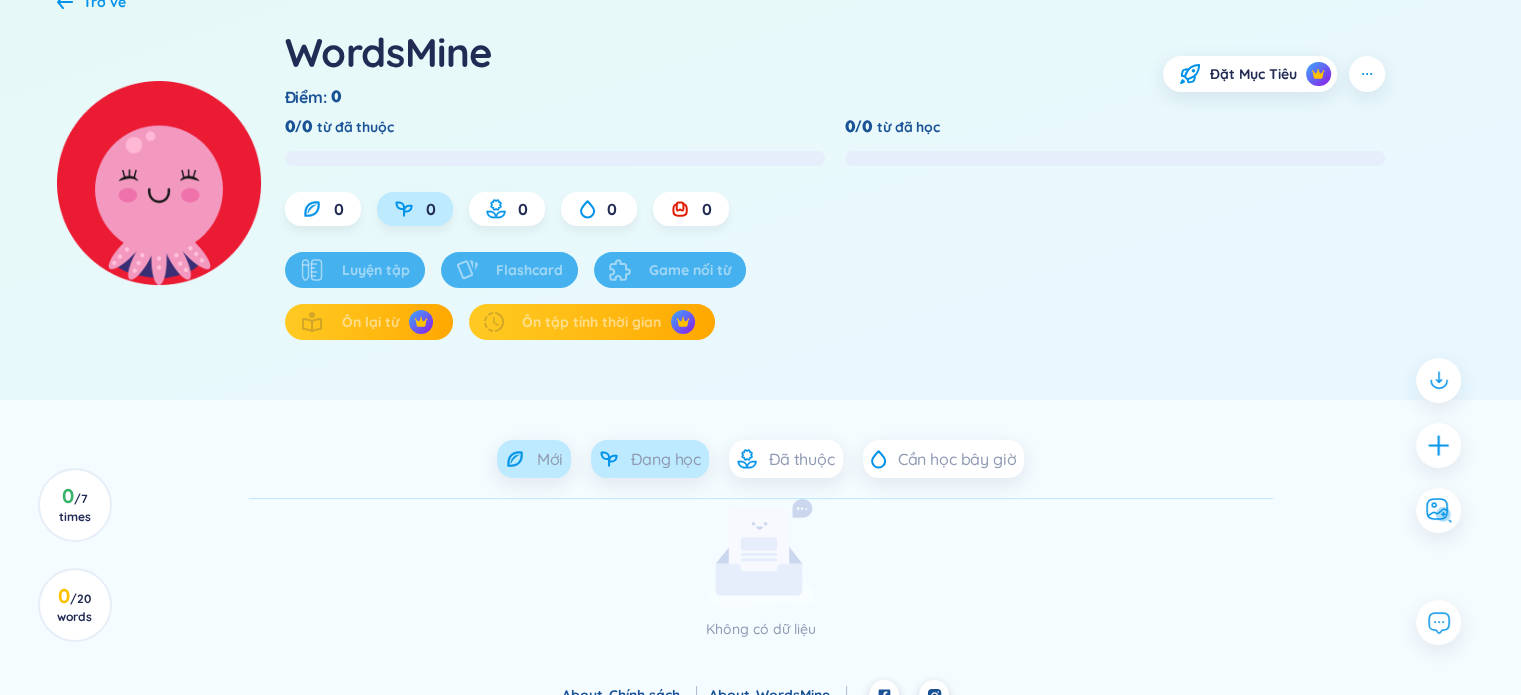 click on "Mới" 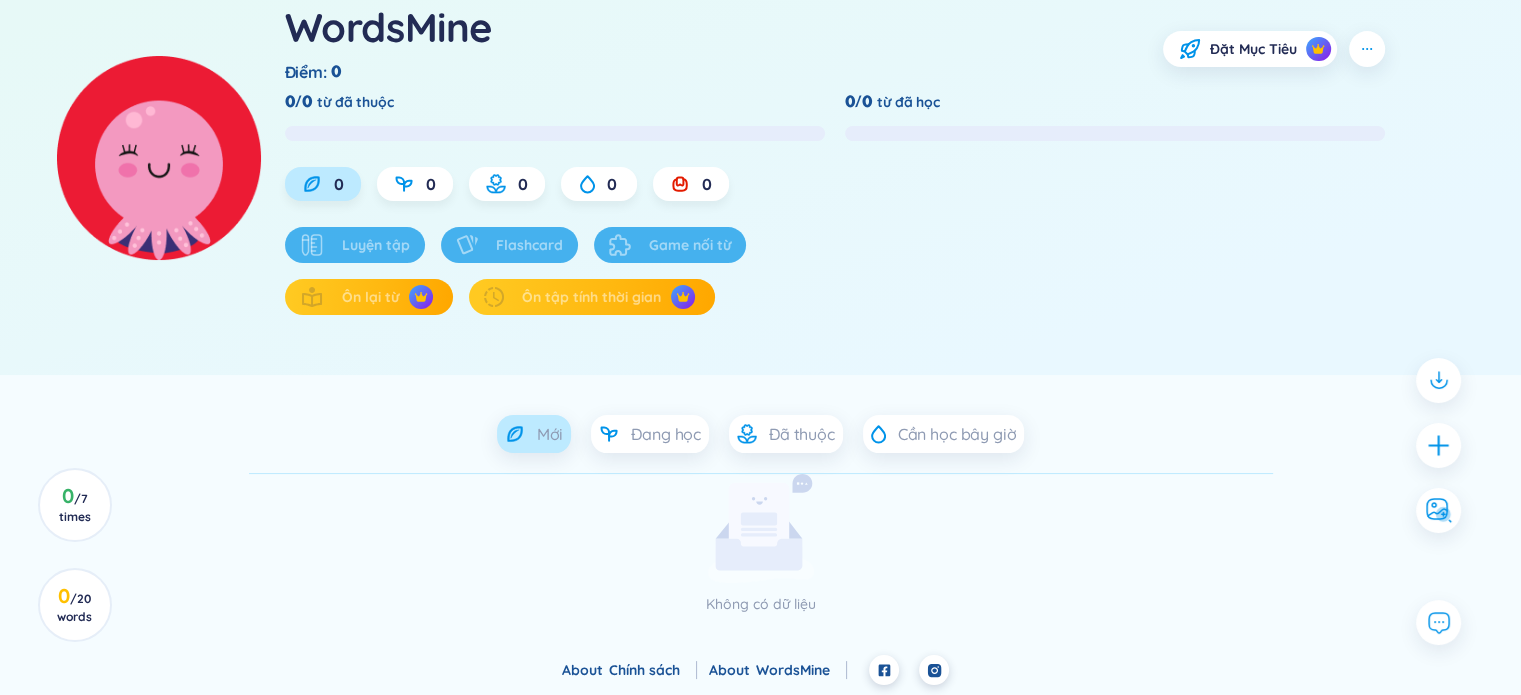 scroll, scrollTop: 0, scrollLeft: 0, axis: both 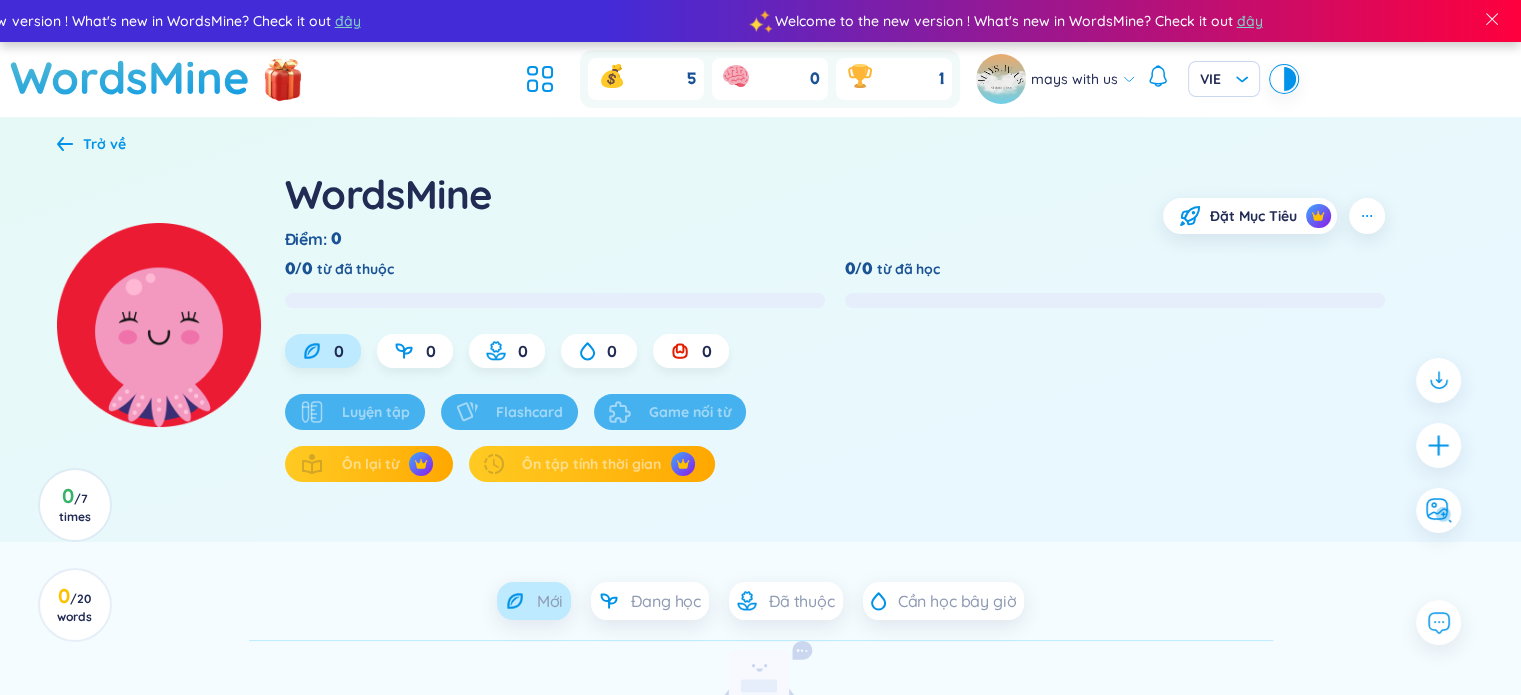 click on "Trở về" 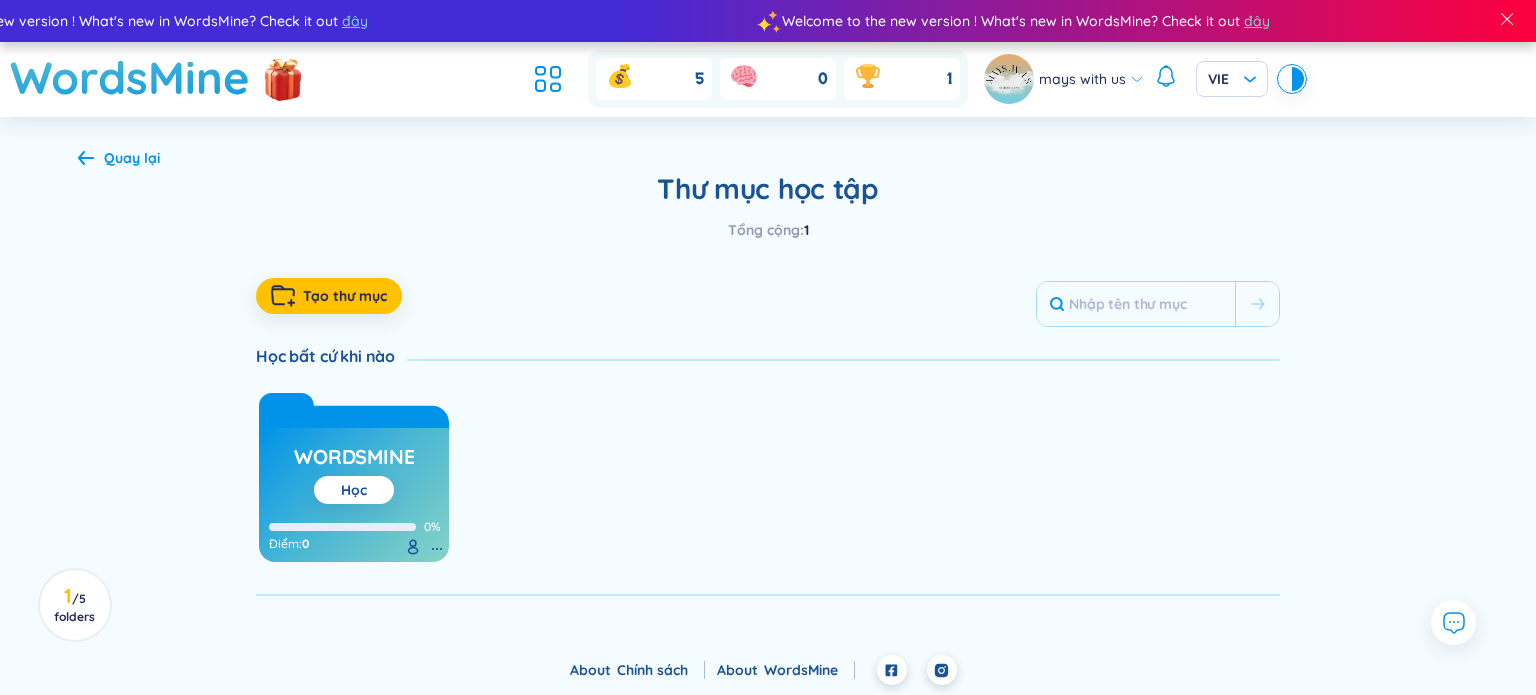 click on "Quay lại" 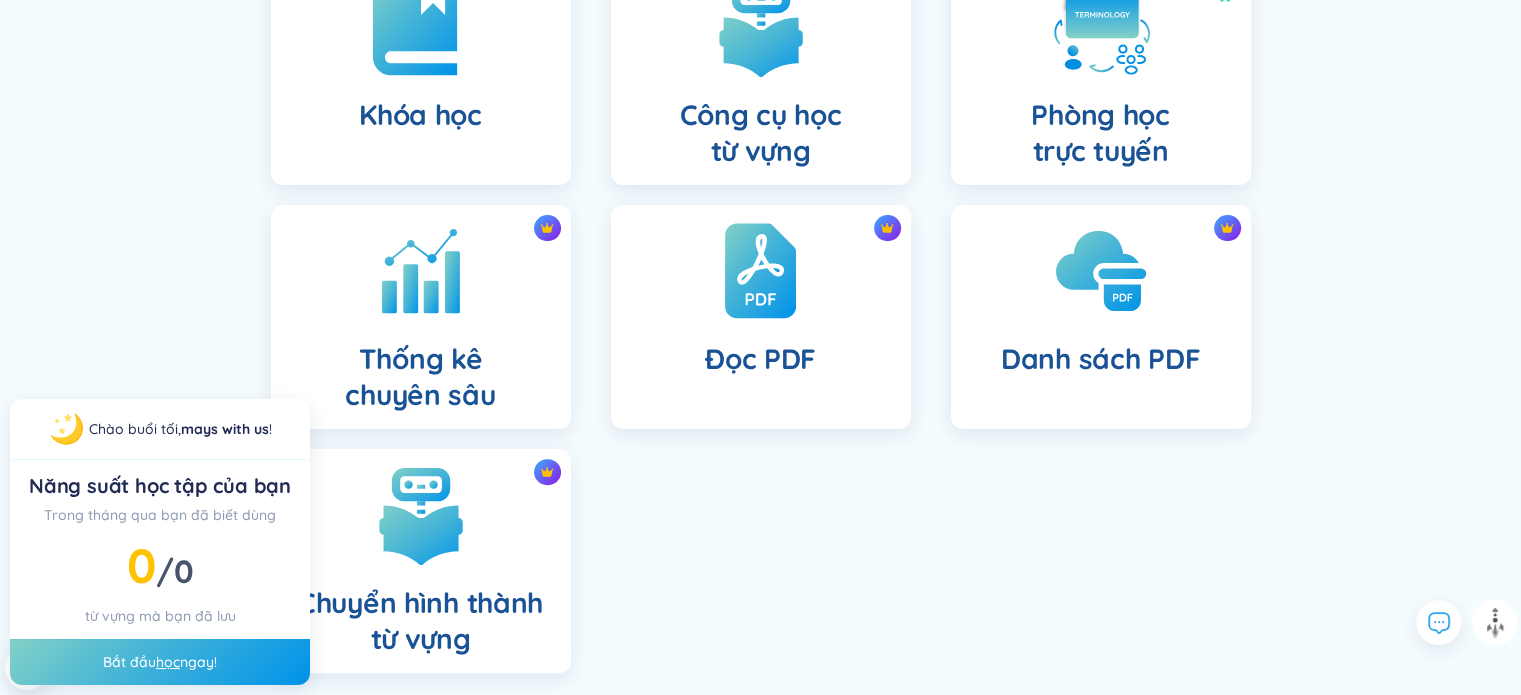 scroll, scrollTop: 587, scrollLeft: 0, axis: vertical 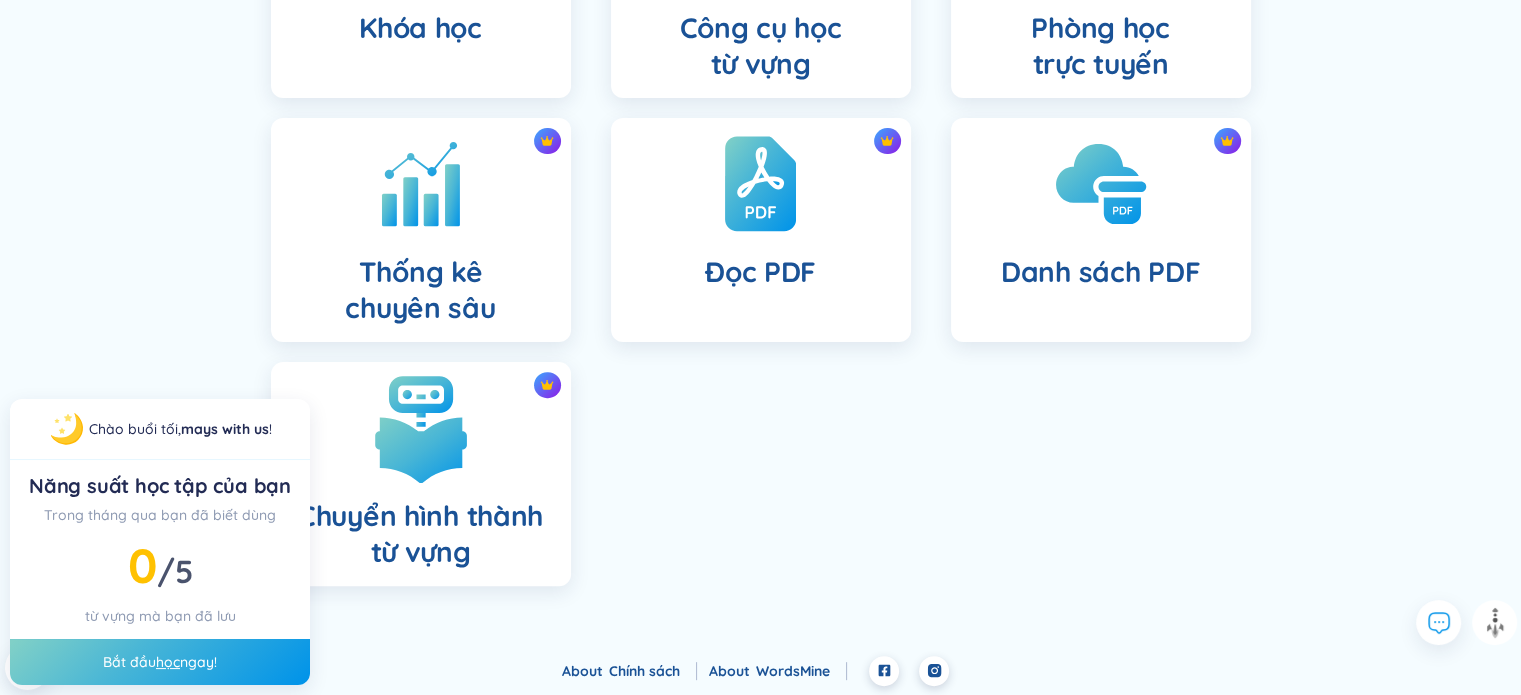 click on "Chuyển hình thành từ vựng" 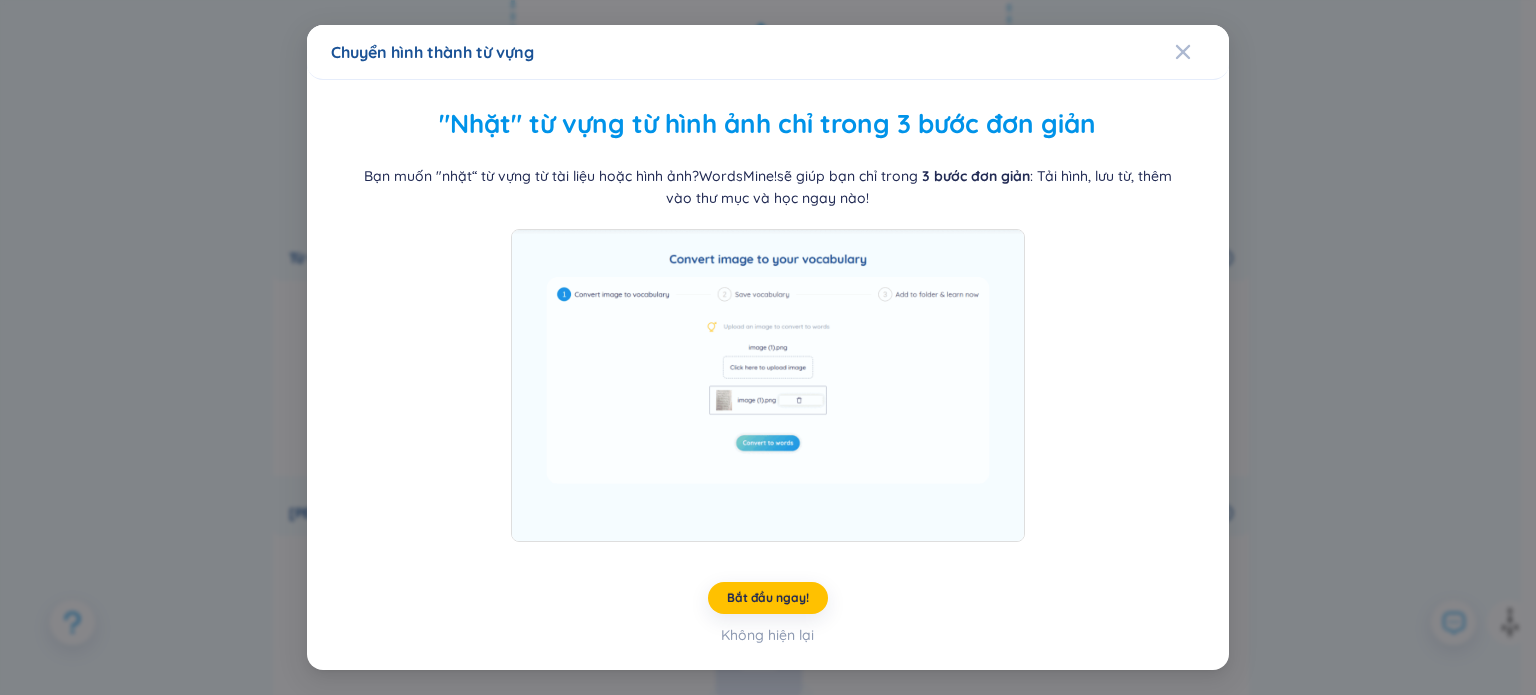 scroll, scrollTop: 103, scrollLeft: 0, axis: vertical 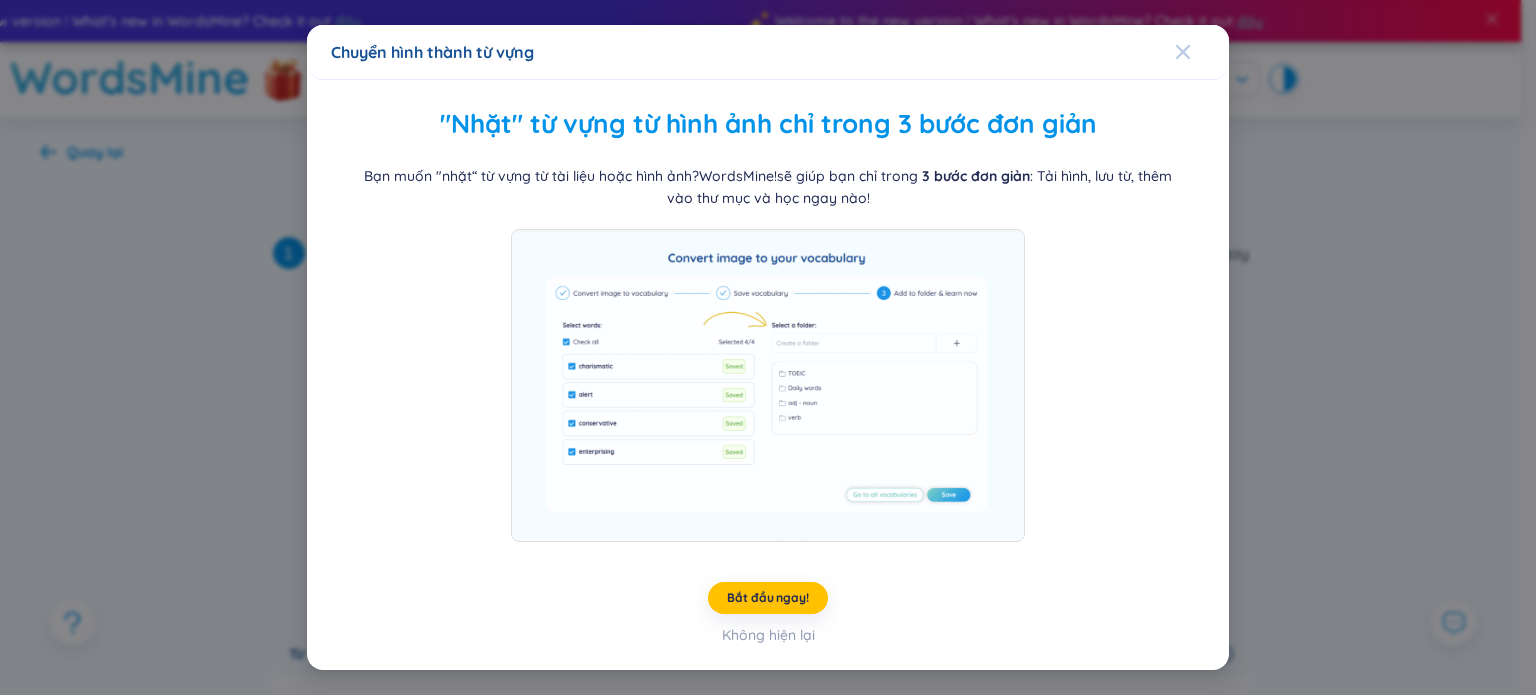 click 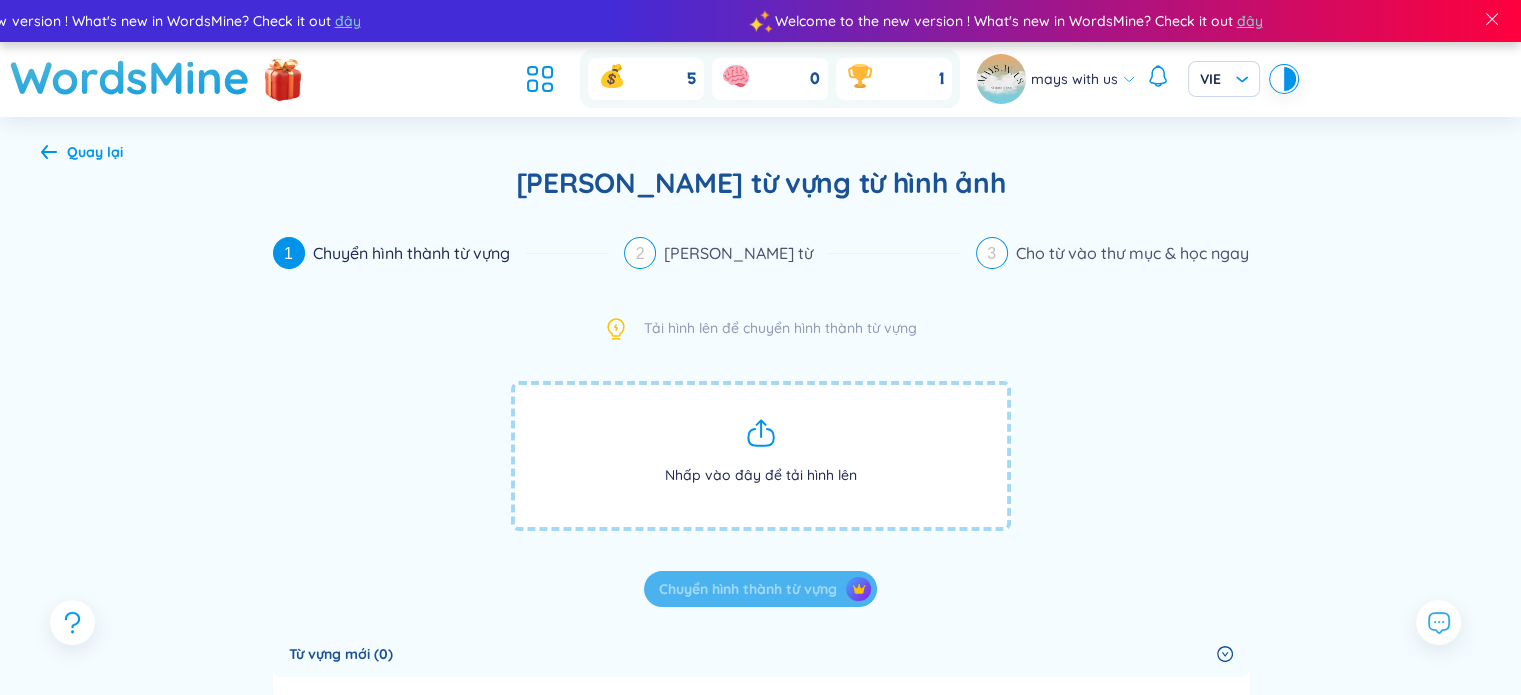click on "Quay lại" 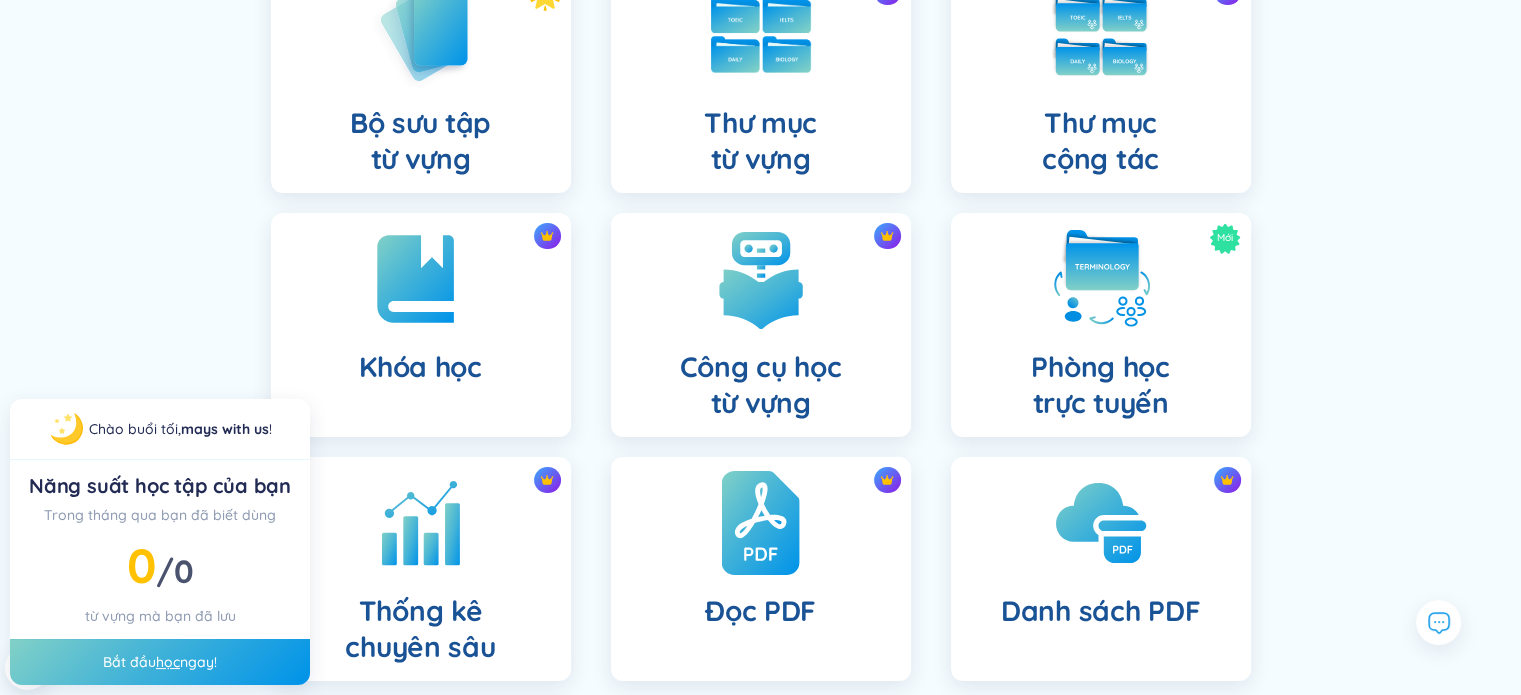 scroll, scrollTop: 248, scrollLeft: 0, axis: vertical 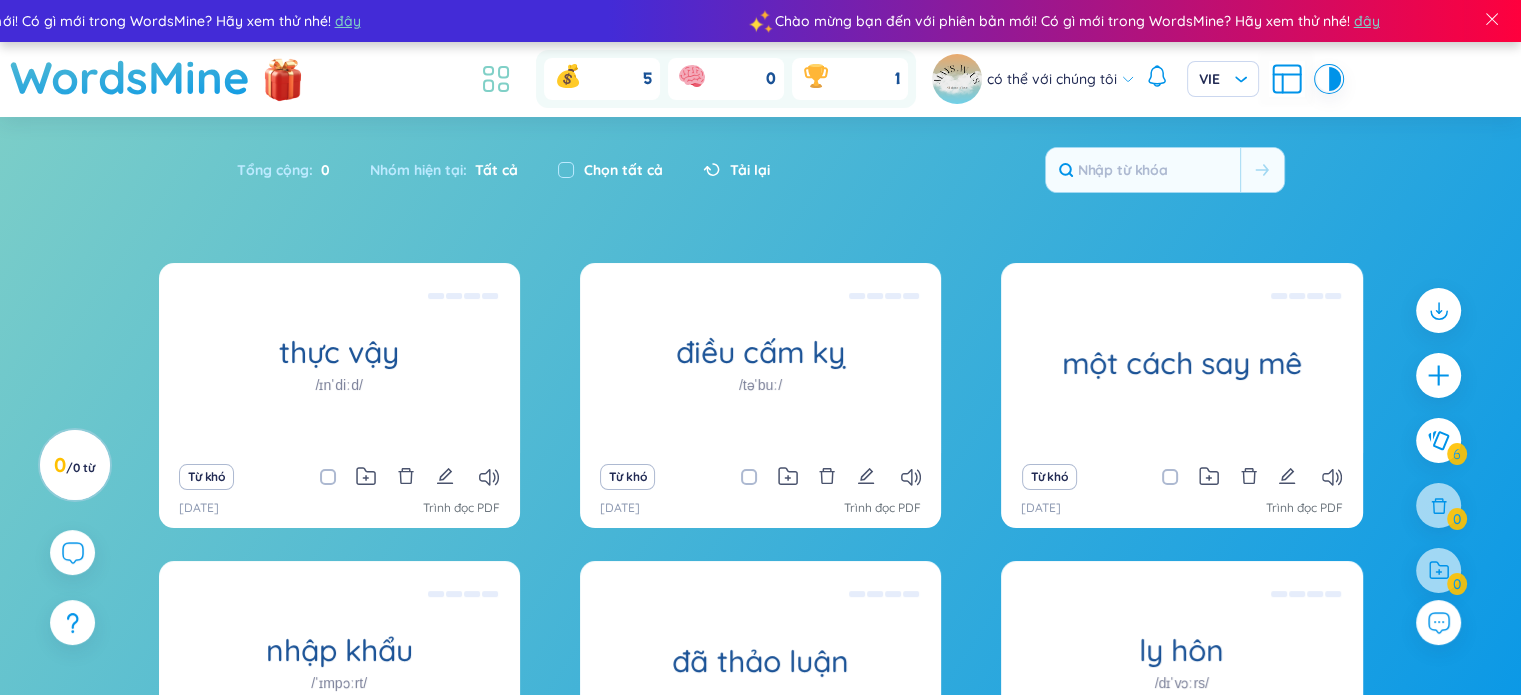 click 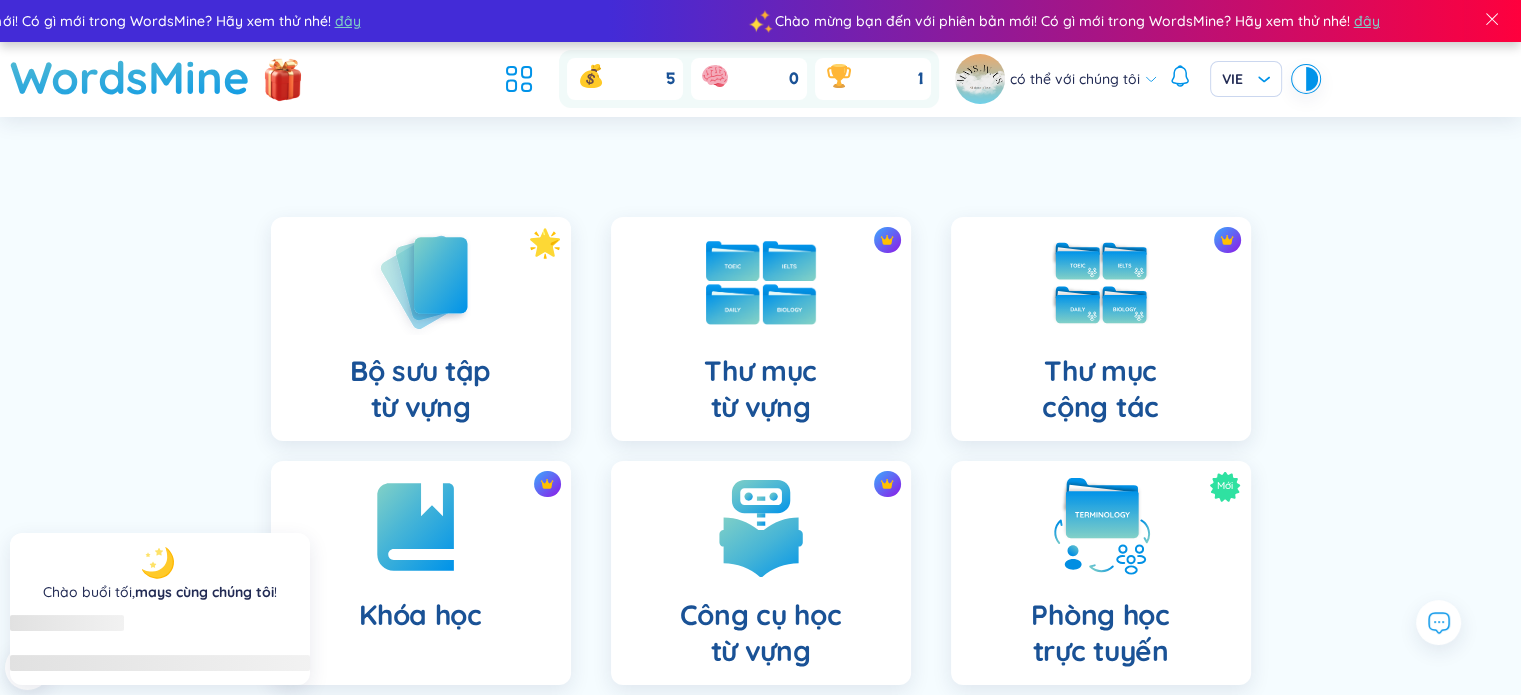 scroll, scrollTop: 0, scrollLeft: 0, axis: both 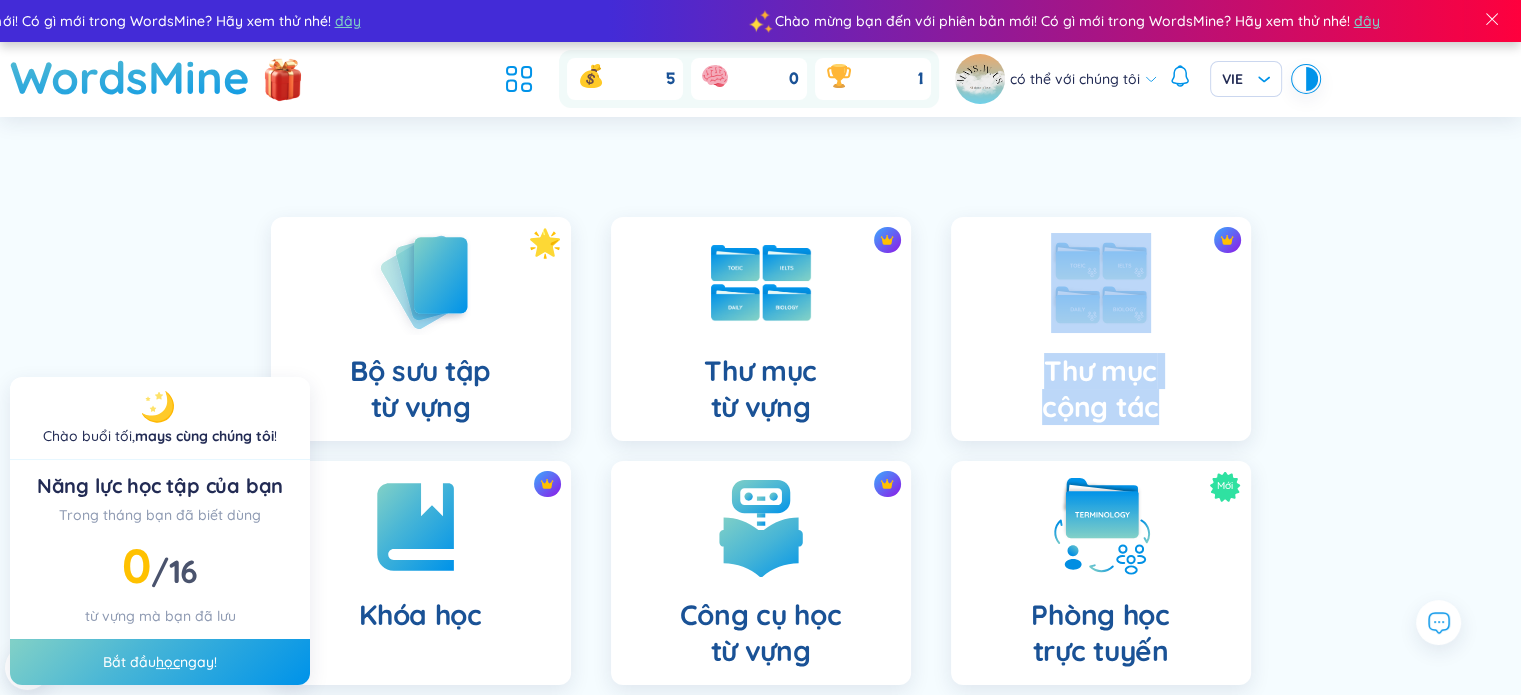 drag, startPoint x: 1516, startPoint y: 212, endPoint x: 1514, endPoint y: 395, distance: 183.01093 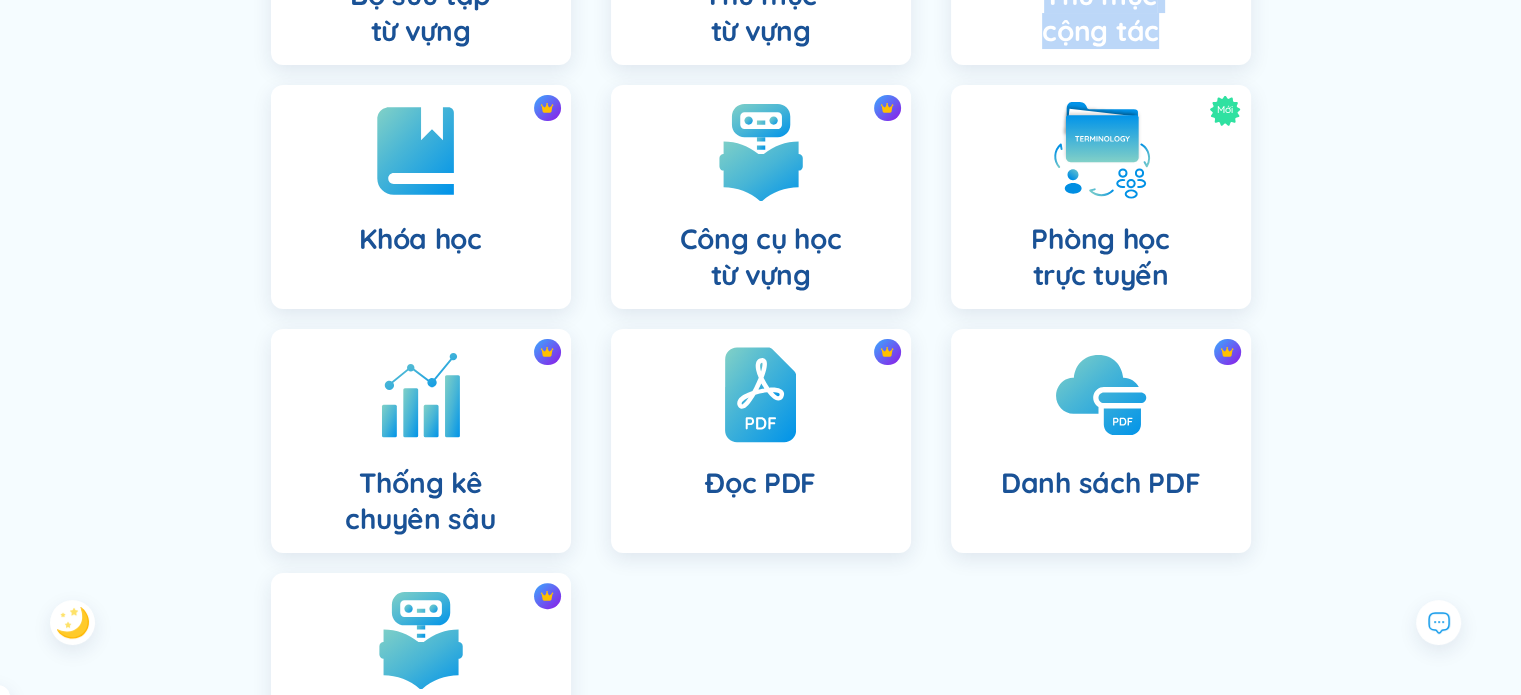 scroll, scrollTop: 455, scrollLeft: 0, axis: vertical 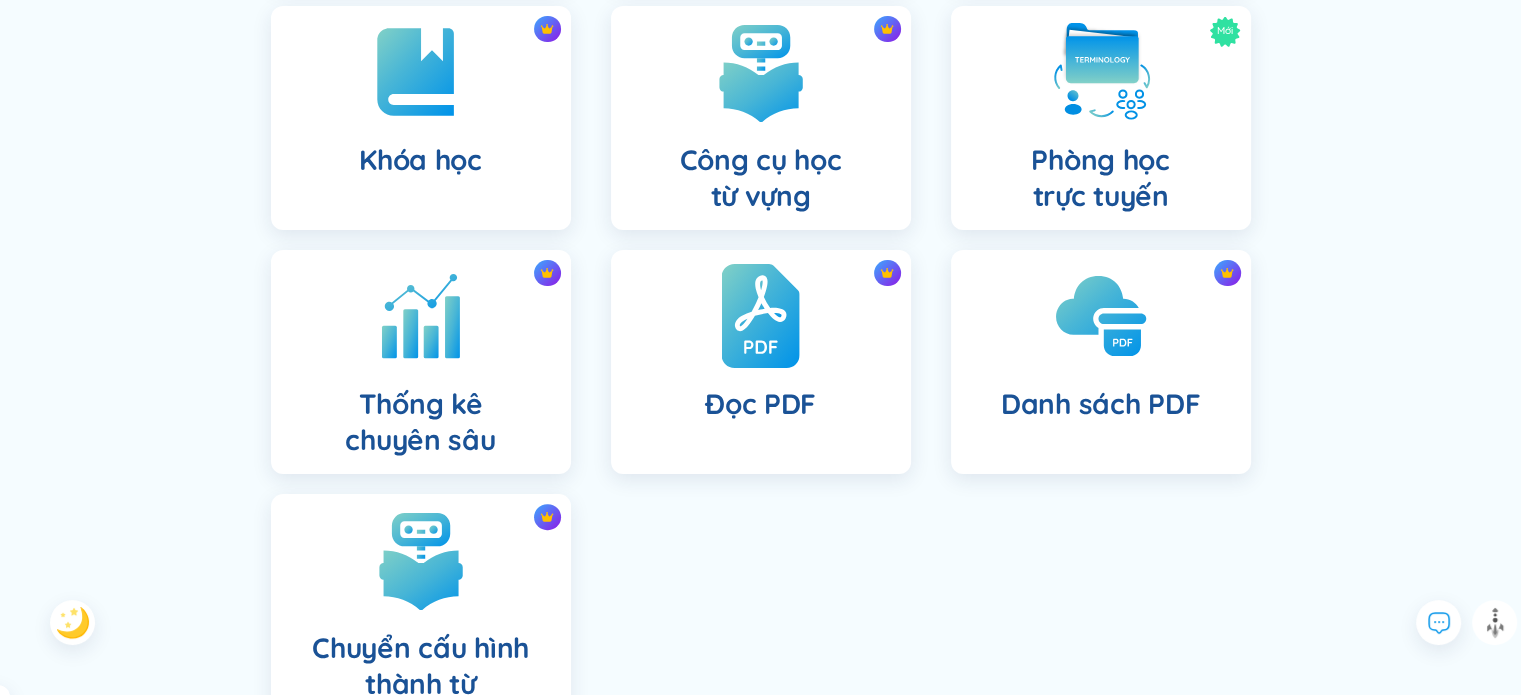 click on "Đọc PDF" at bounding box center [761, 362] 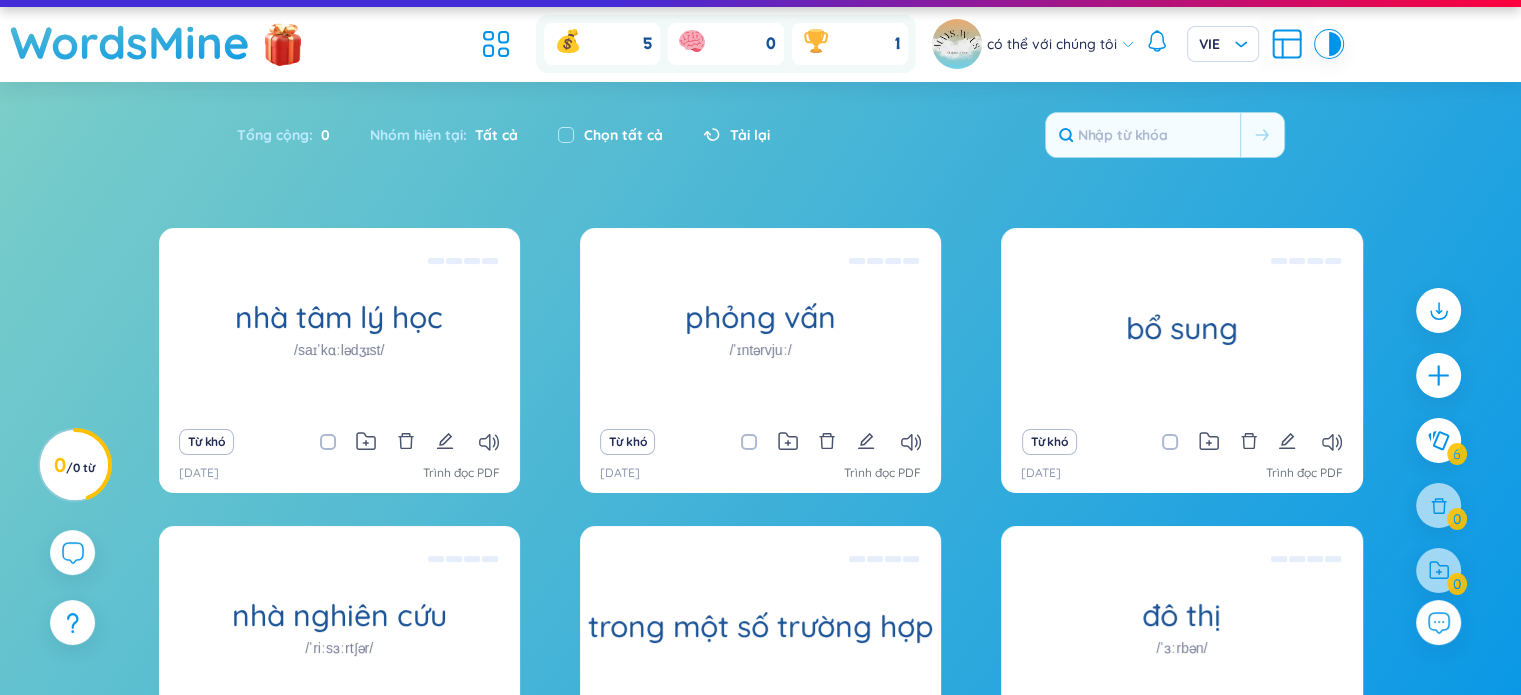 scroll, scrollTop: 58, scrollLeft: 0, axis: vertical 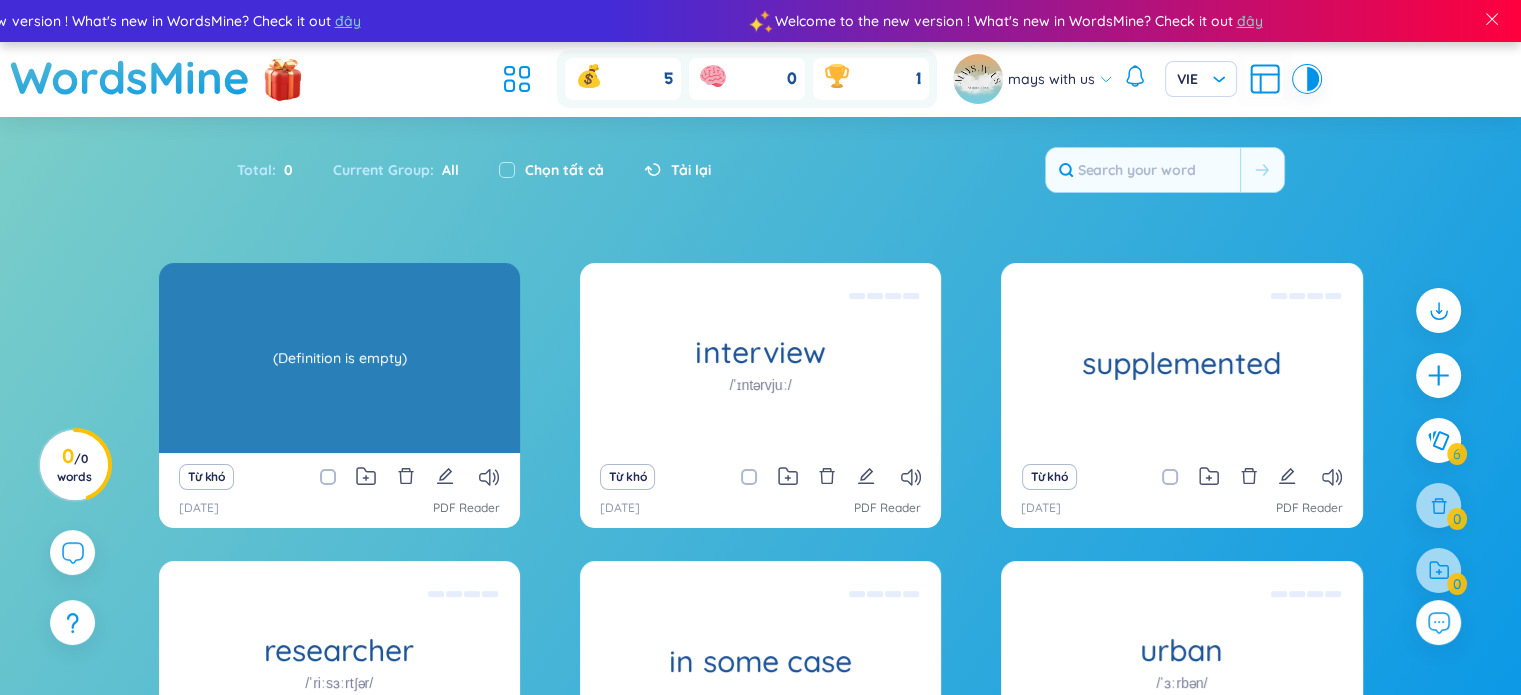 click on "psychologist /saɪˈkɑːlədʒɪst/ (Definition is empty)" 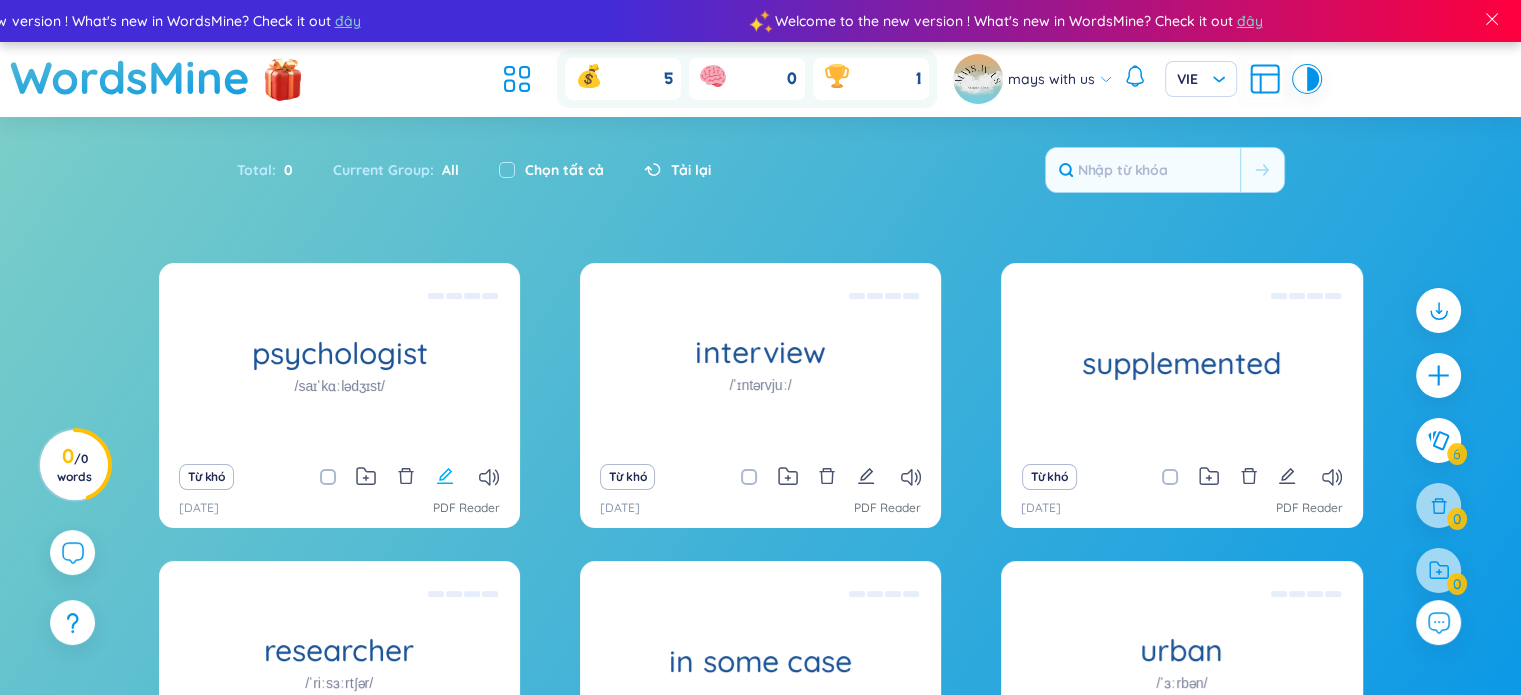 click 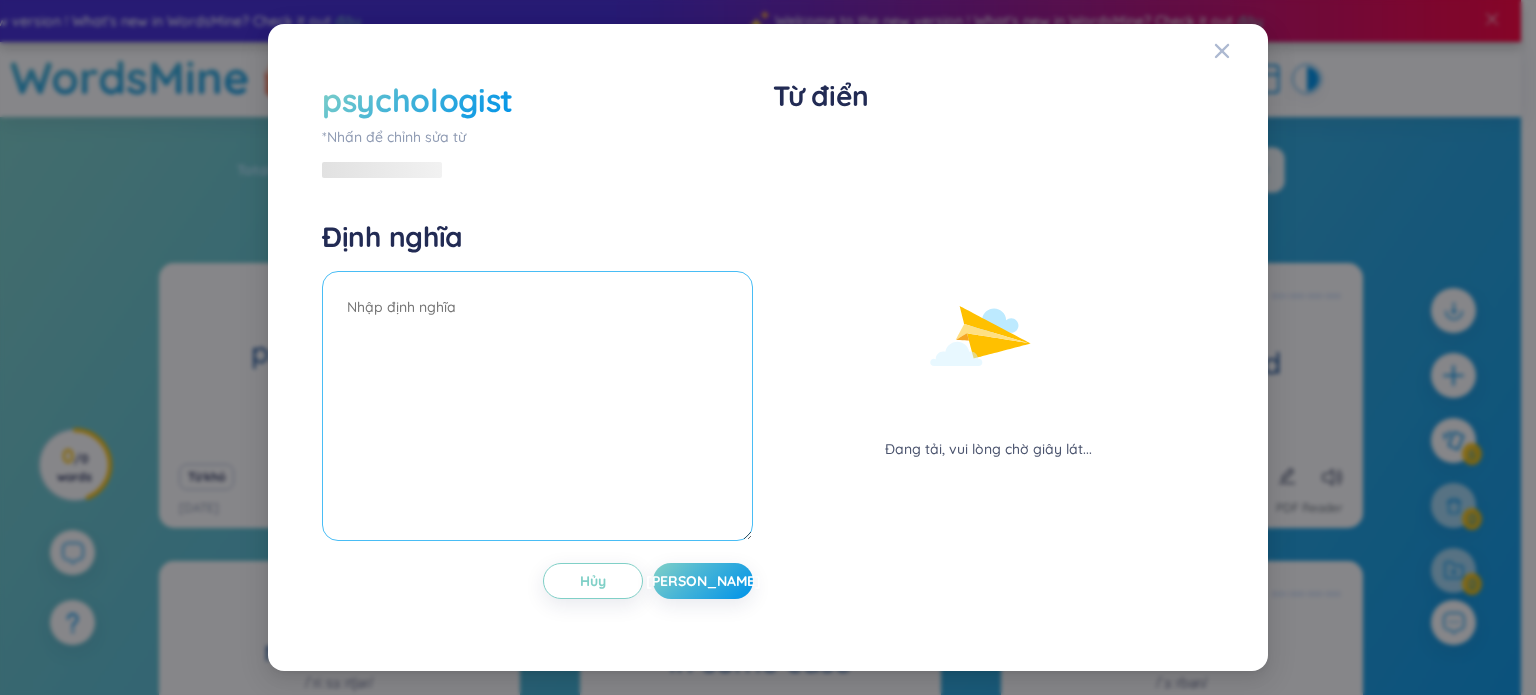 click at bounding box center (537, 406) 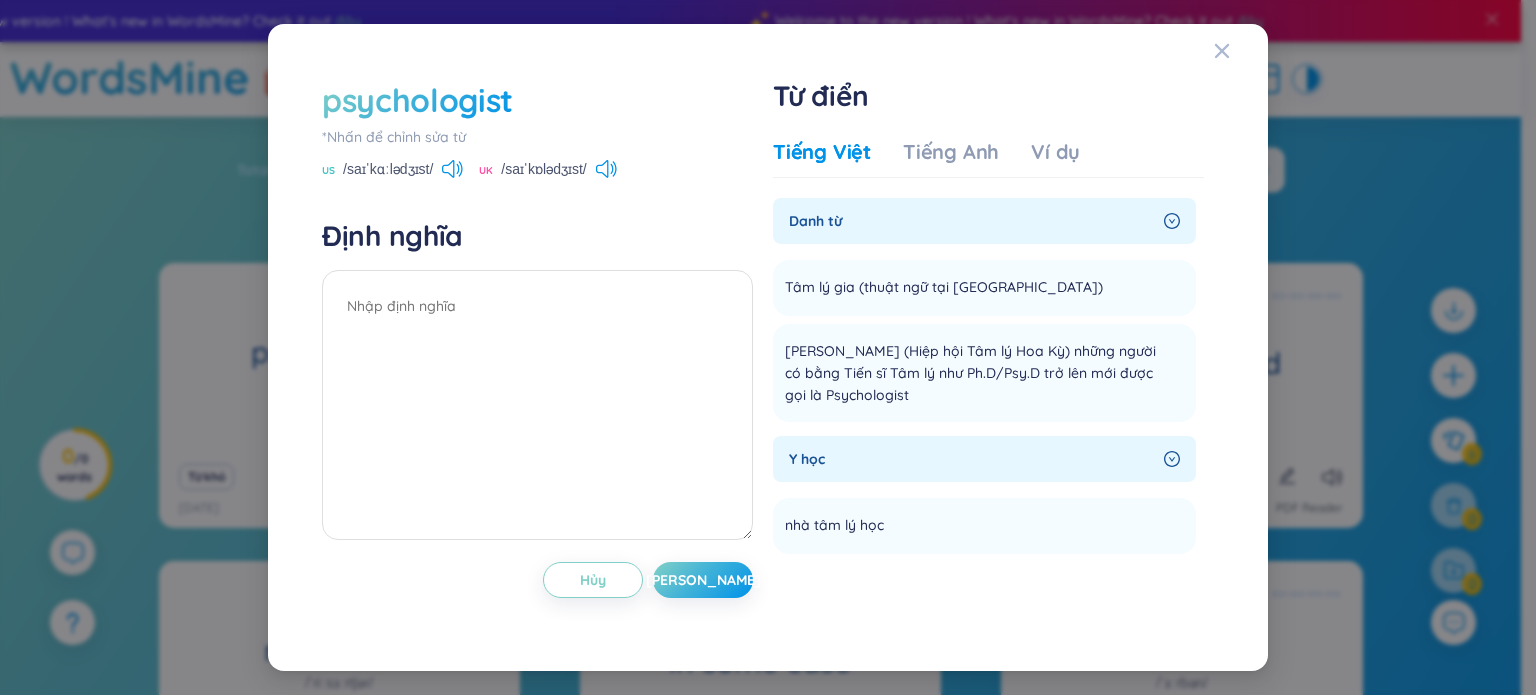 drag, startPoint x: 787, startPoint y: 286, endPoint x: 769, endPoint y: 304, distance: 25.455845 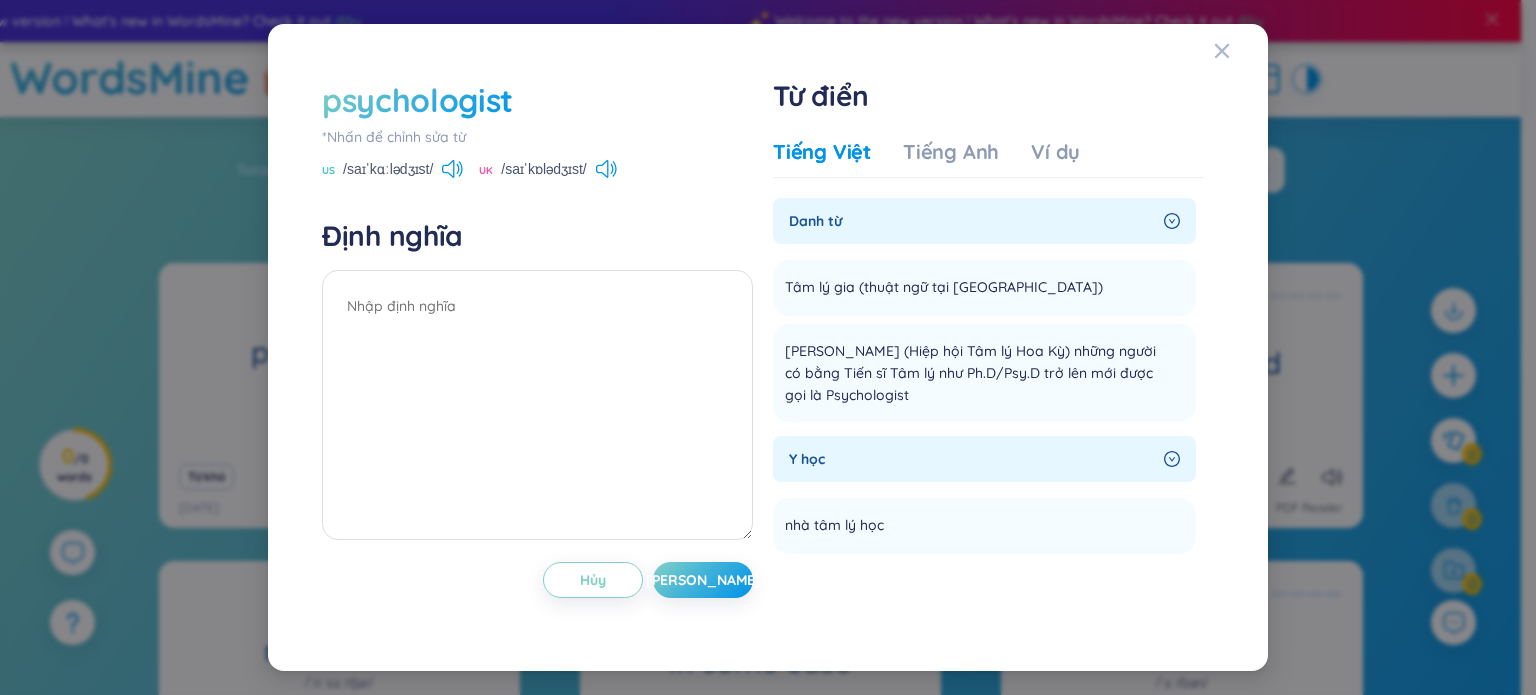 click on "psychologist *Nhấn để chỉnh sửa từ [GEOGRAPHIC_DATA] /saɪˈkɑːlədʒɪst/ [GEOGRAPHIC_DATA] /saɪˈkɒlədʒɪst/ [PERSON_NAME] Hủy Lưu Từ điển Tiếng Việt Tiếng Anh Ví dụ Danh từ Tâm lý gia (thuật ngữ tại [GEOGRAPHIC_DATA]) Thêm Theo APA (Hiệp hội Tâm lý Hoa Kỳ) những người có bằng Tiến sĩ Tâm lý như Ph.D/Psy.D trở lên mới được gọi là Psychologist Thêm Y học nhà tâm lý học Thêm Premium  Feature Nâng cấp Premium Nâng cấp tài khoản để có nhiều định nghĩa hơn Không có dữ liệu" at bounding box center (768, 347) 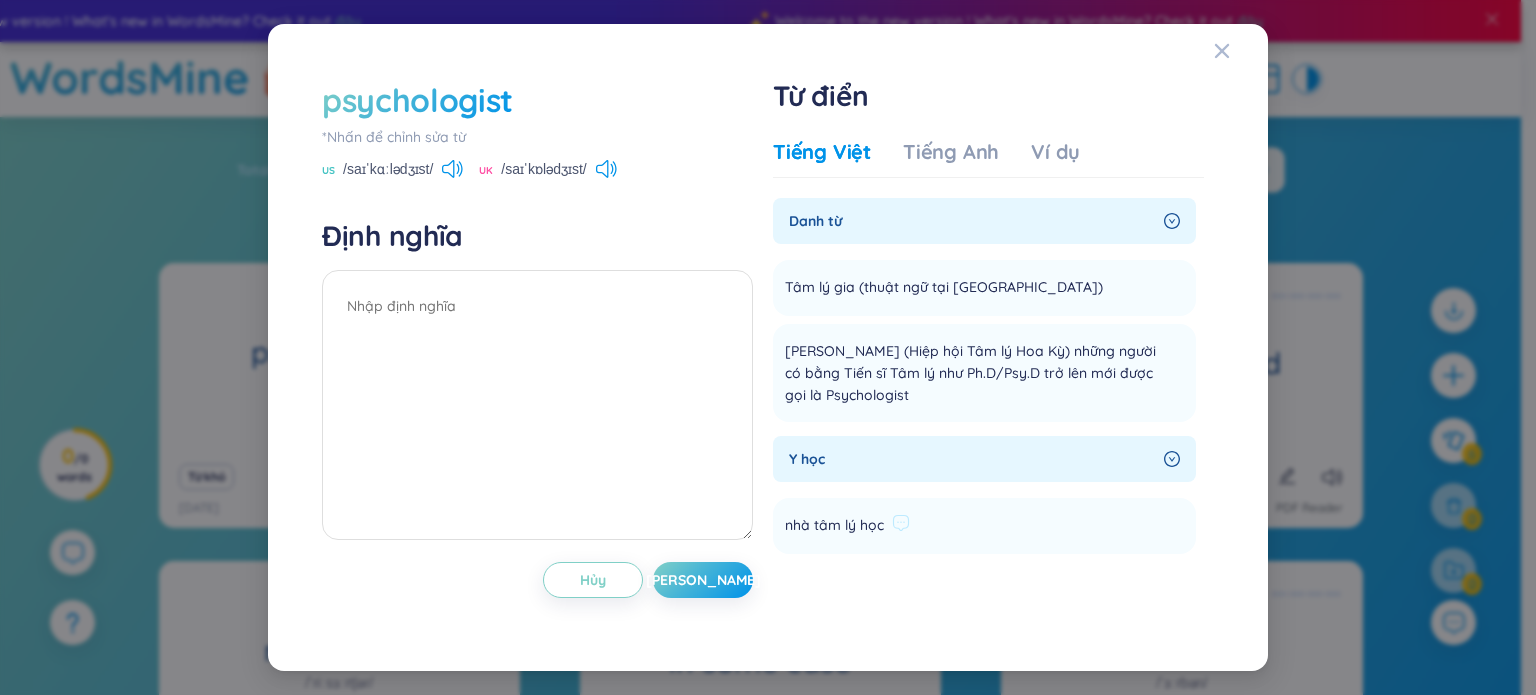 click on "nhà tâm lý học" at bounding box center (834, 526) 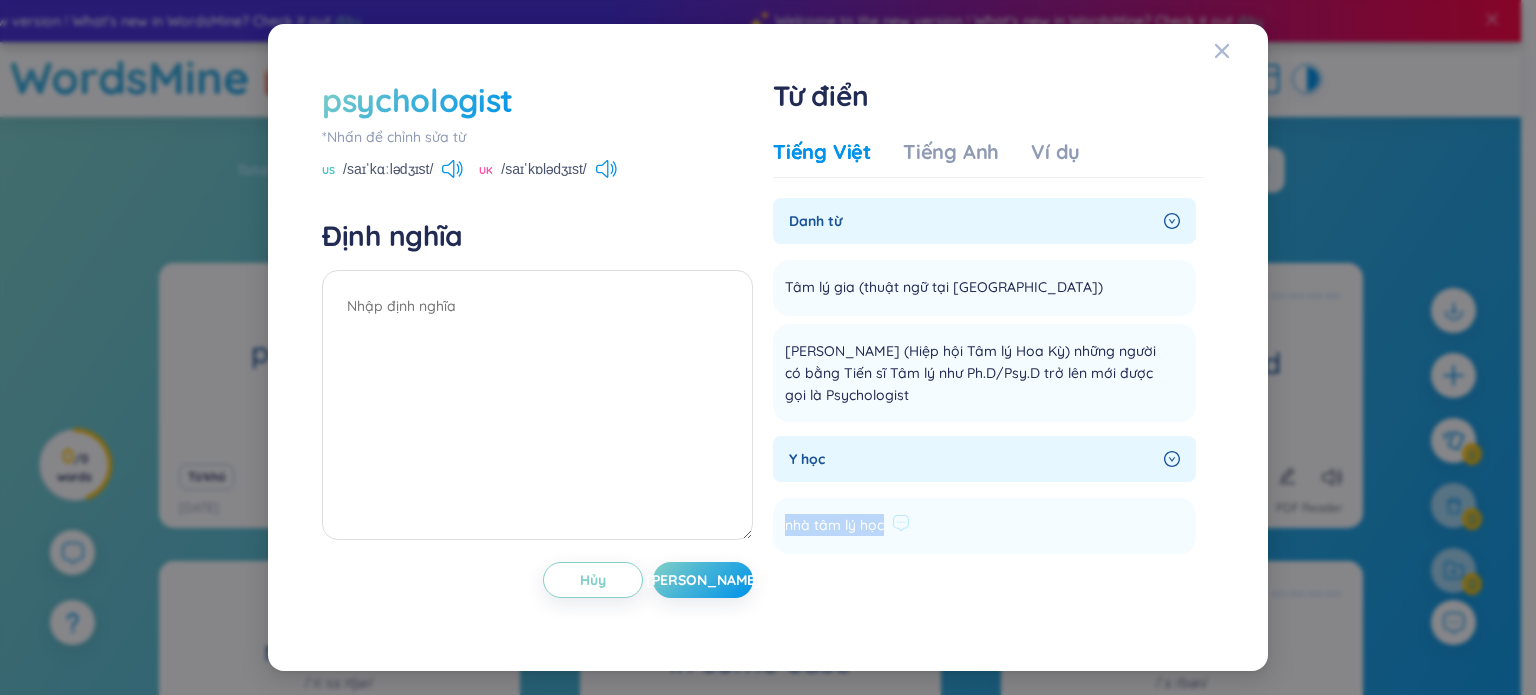 drag, startPoint x: 784, startPoint y: 527, endPoint x: 884, endPoint y: 528, distance: 100.005 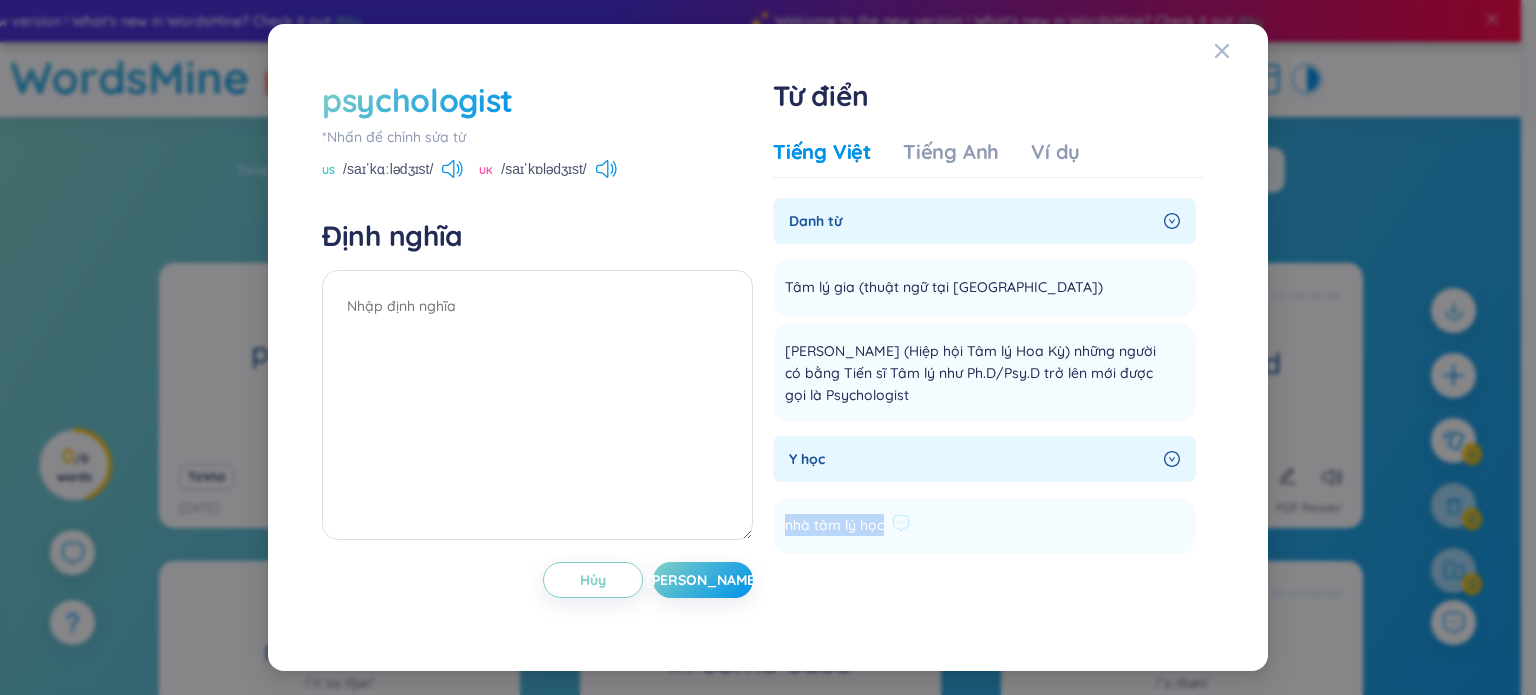 click on "nhà tâm lý học" at bounding box center [847, 526] 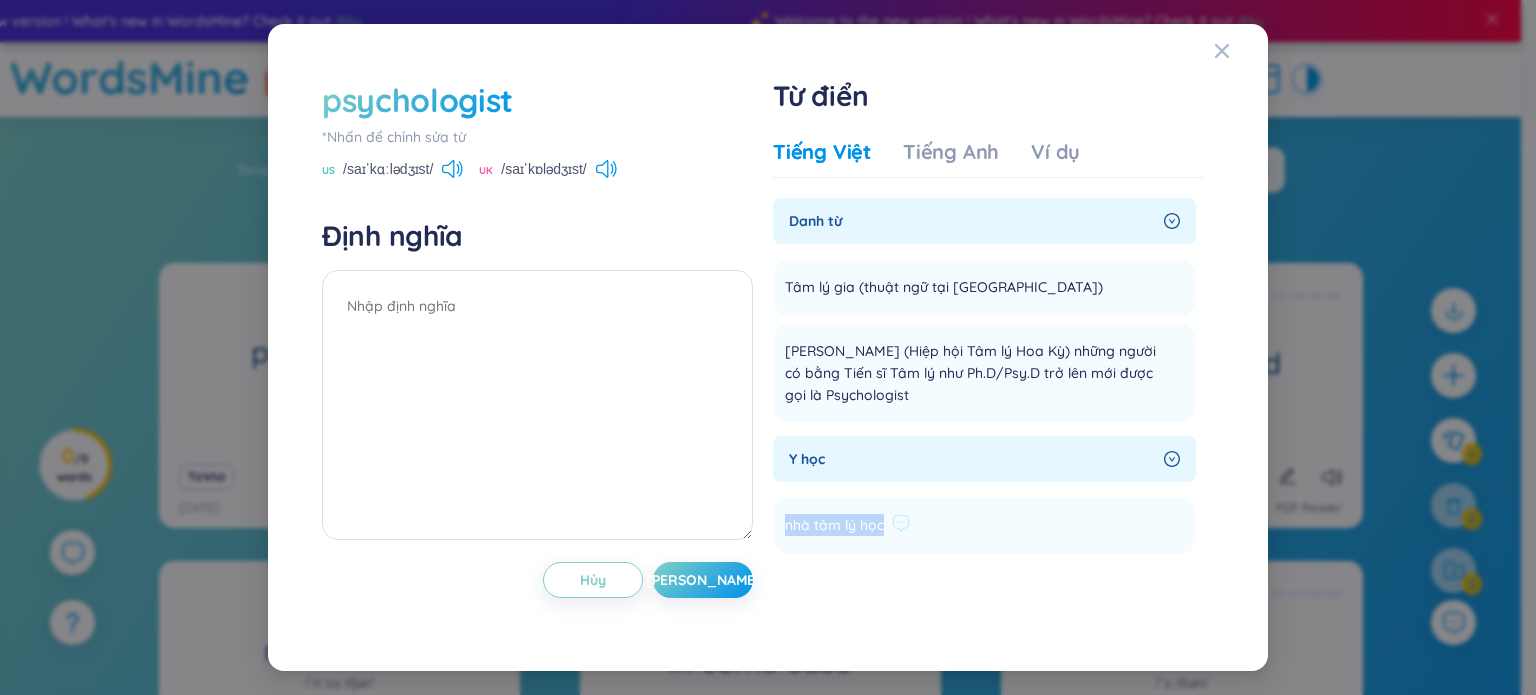 copy on "nhà tâm lý học" 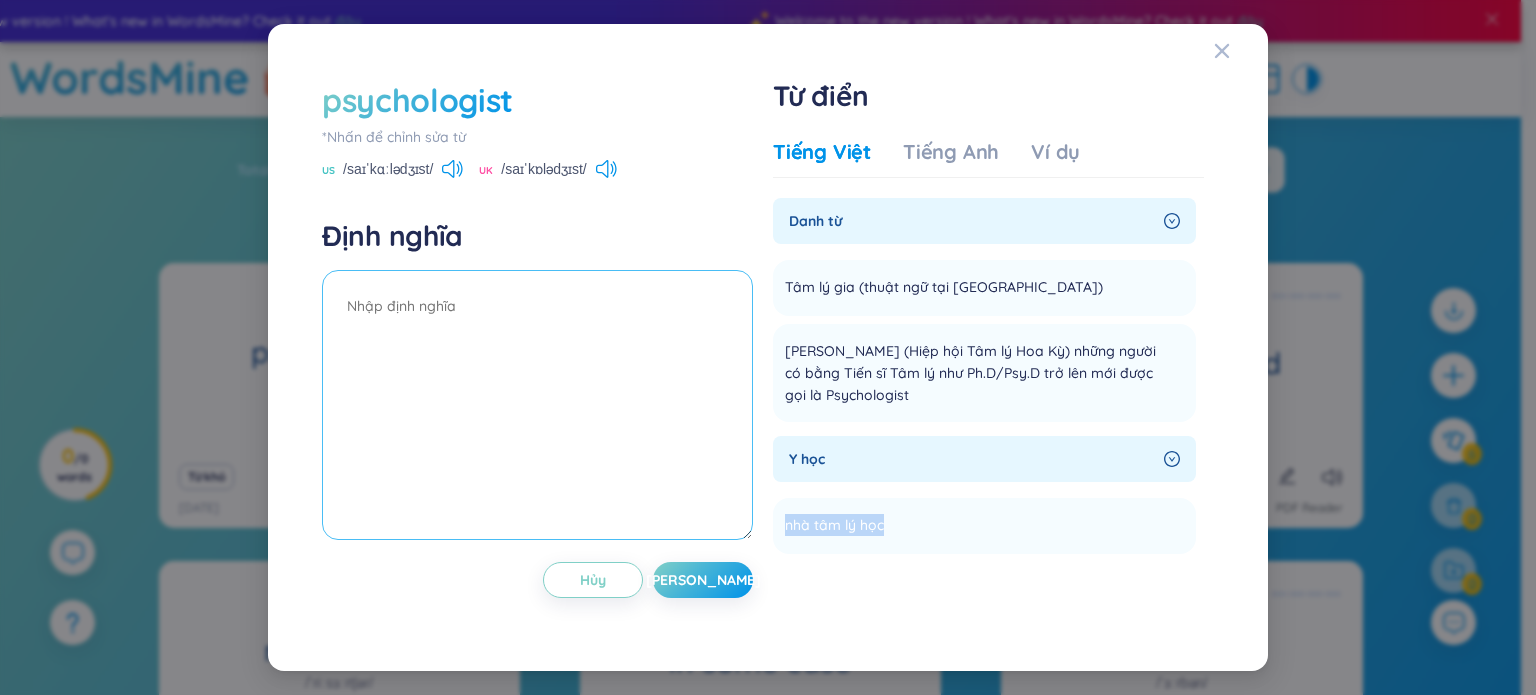 click at bounding box center (537, 405) 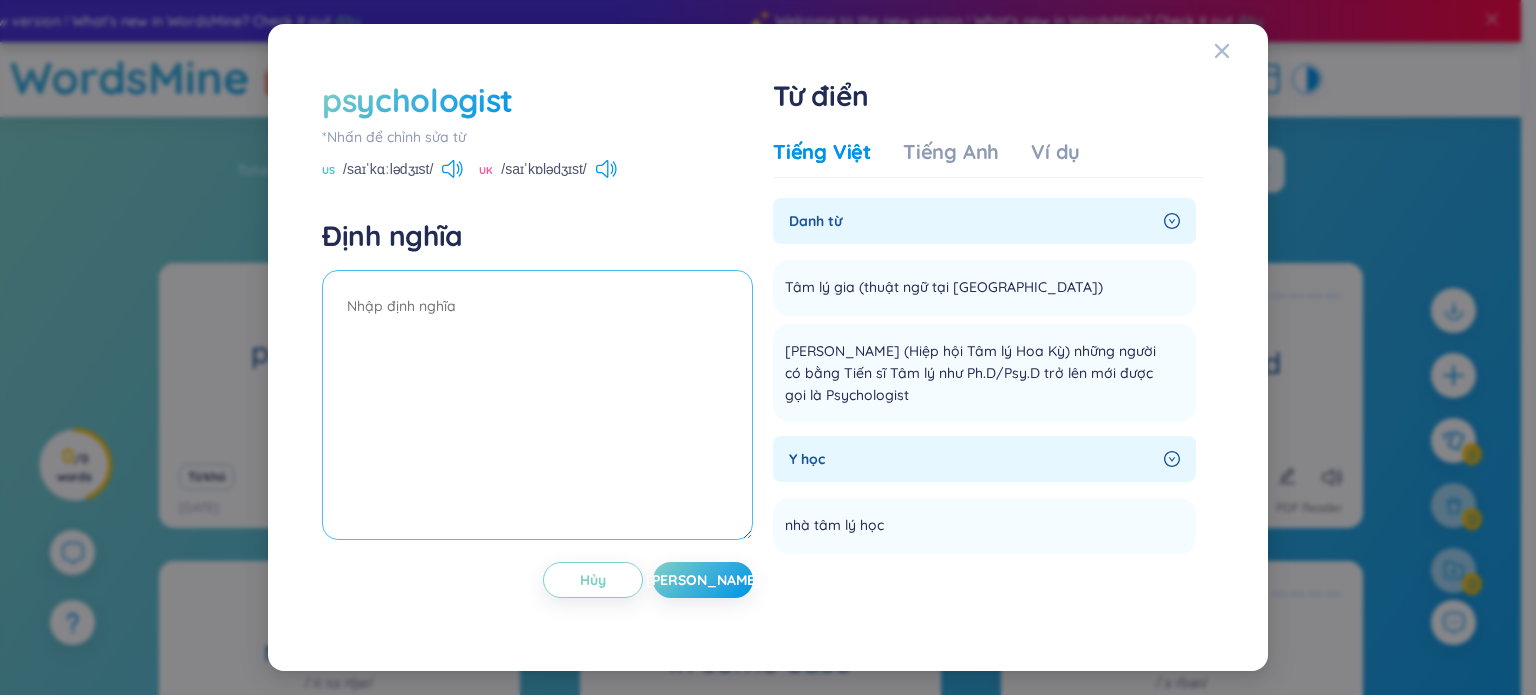 paste on "nhà tâm lý học" 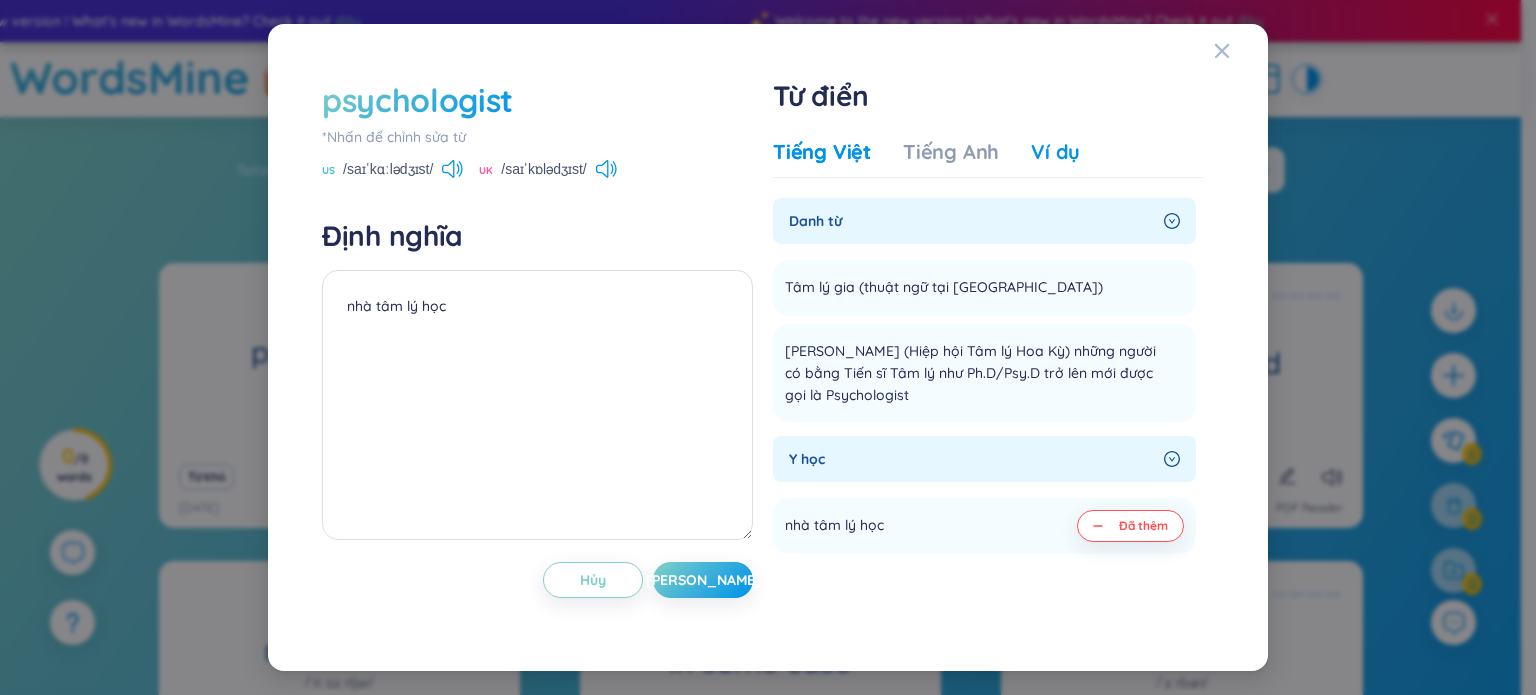 click on "Ví dụ" at bounding box center [1055, 152] 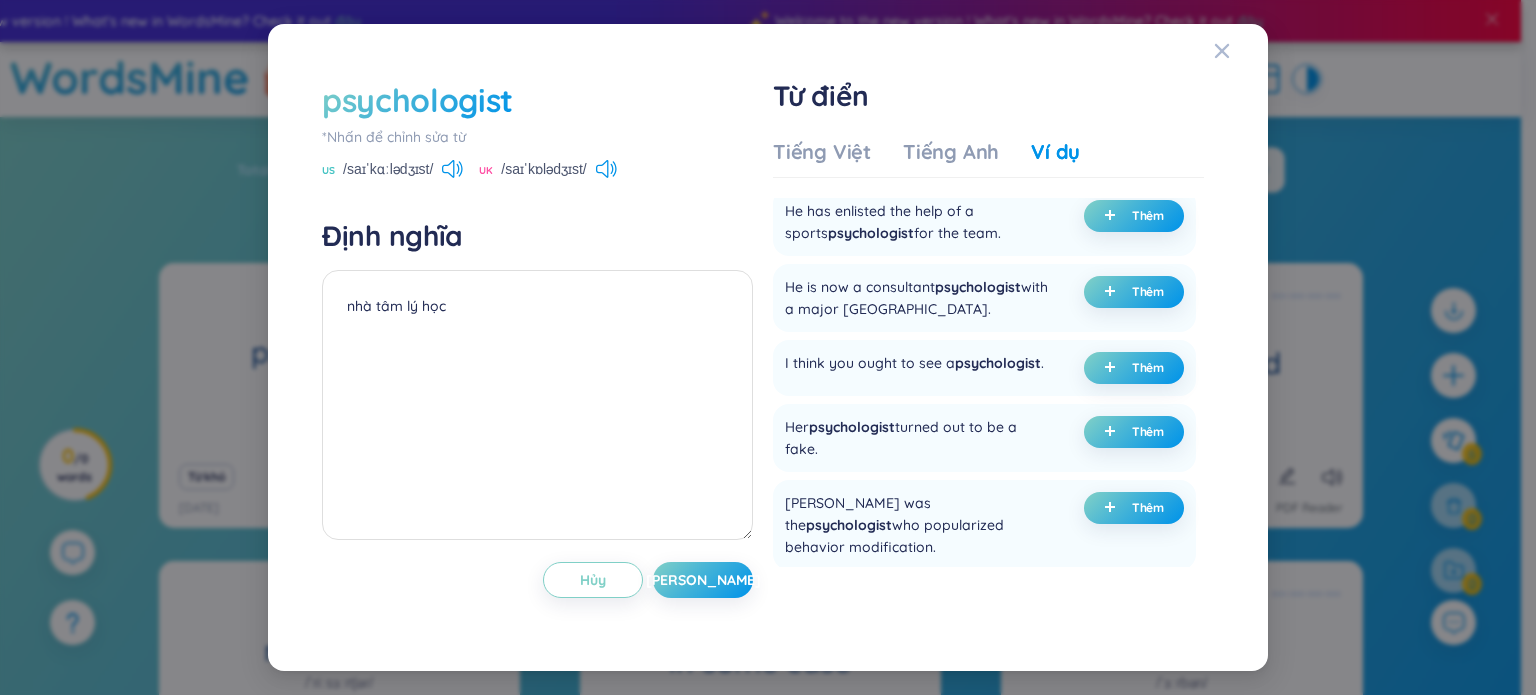 scroll, scrollTop: 290, scrollLeft: 0, axis: vertical 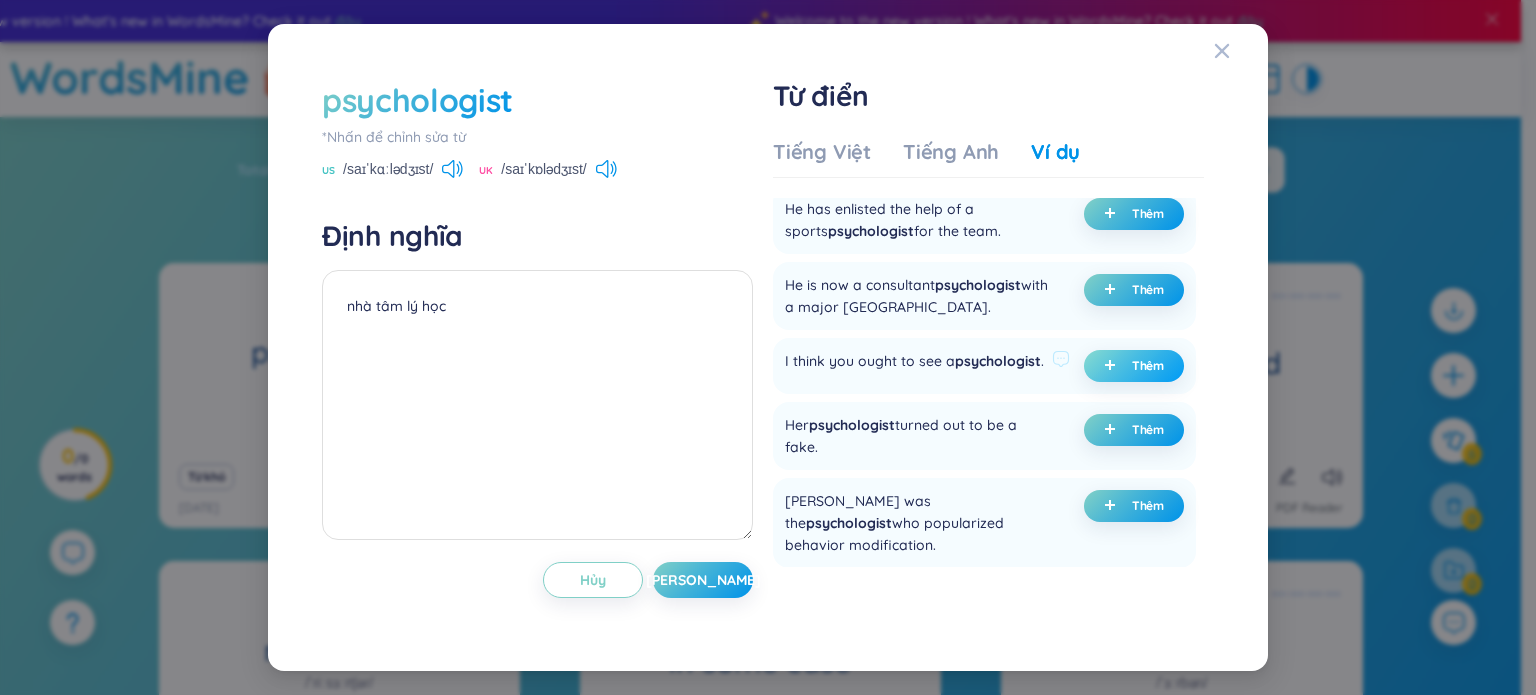 click on "Thêm" at bounding box center (1134, 366) 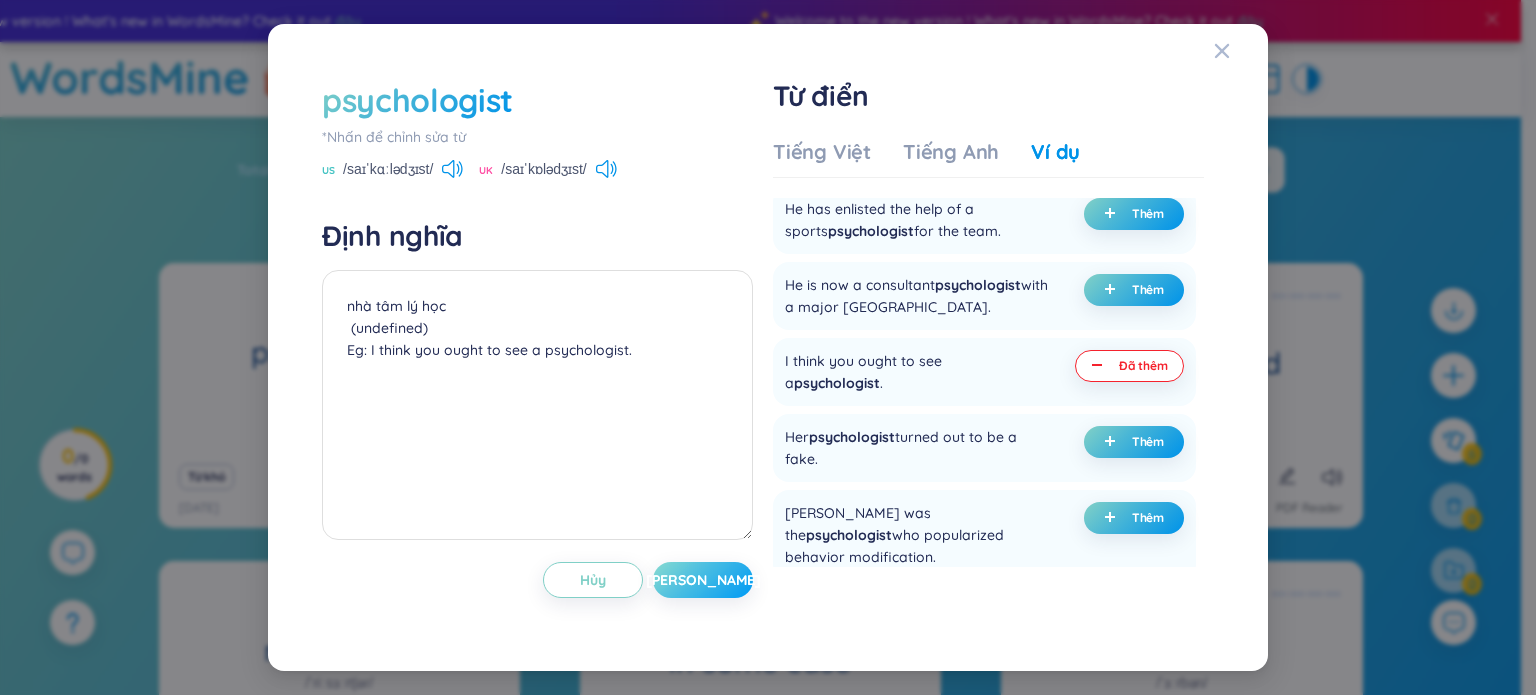click on "[PERSON_NAME]" at bounding box center [703, 580] 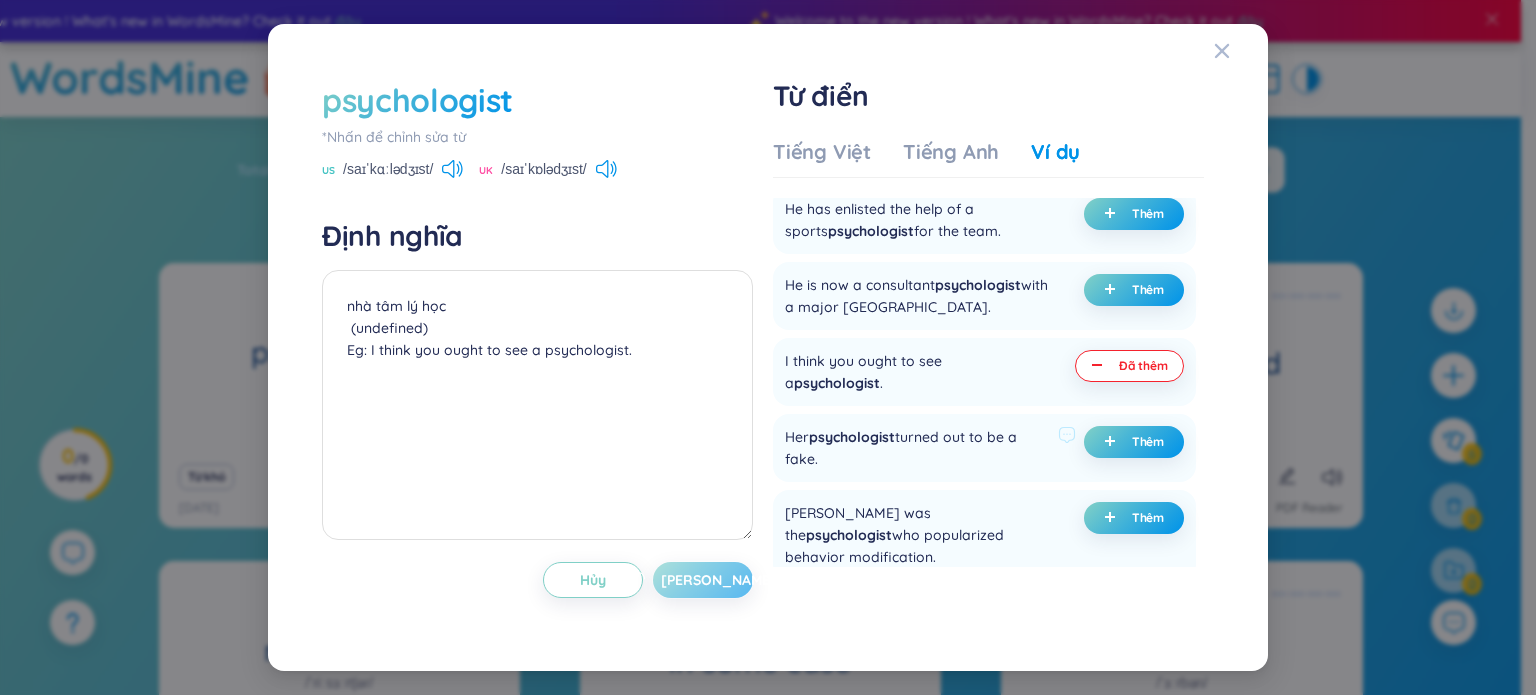 type on "nhà tâm lý học
(undefined)
Eg: I think you ought to see a psychologist." 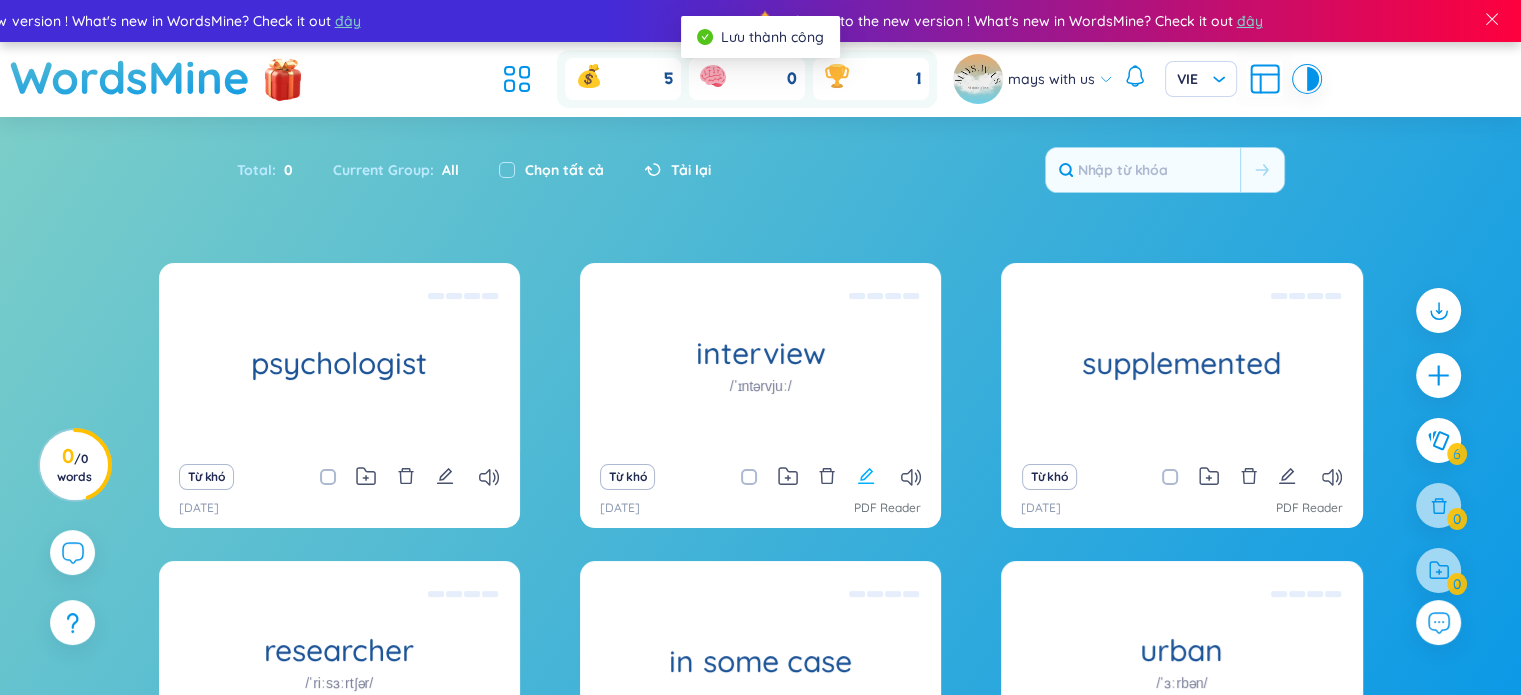 click 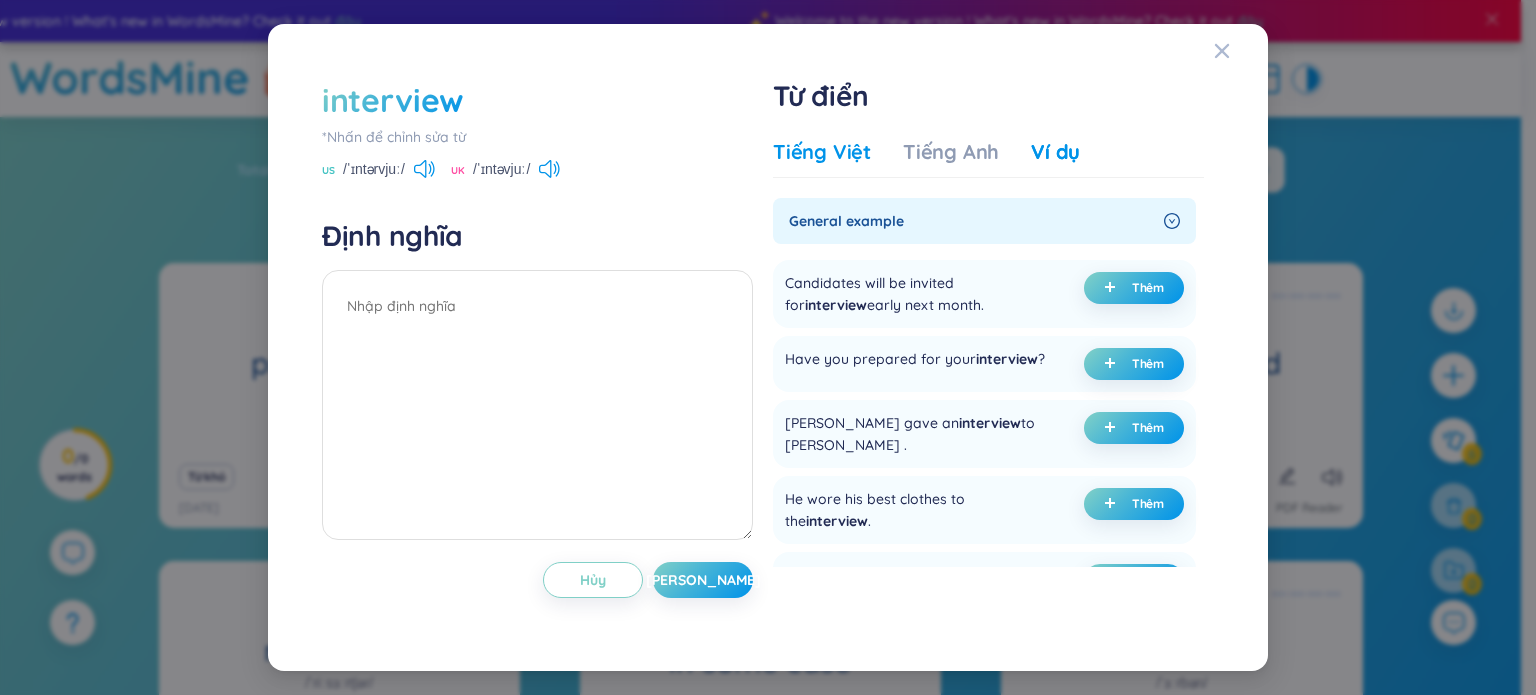 click on "Tiếng Việt" at bounding box center [822, 152] 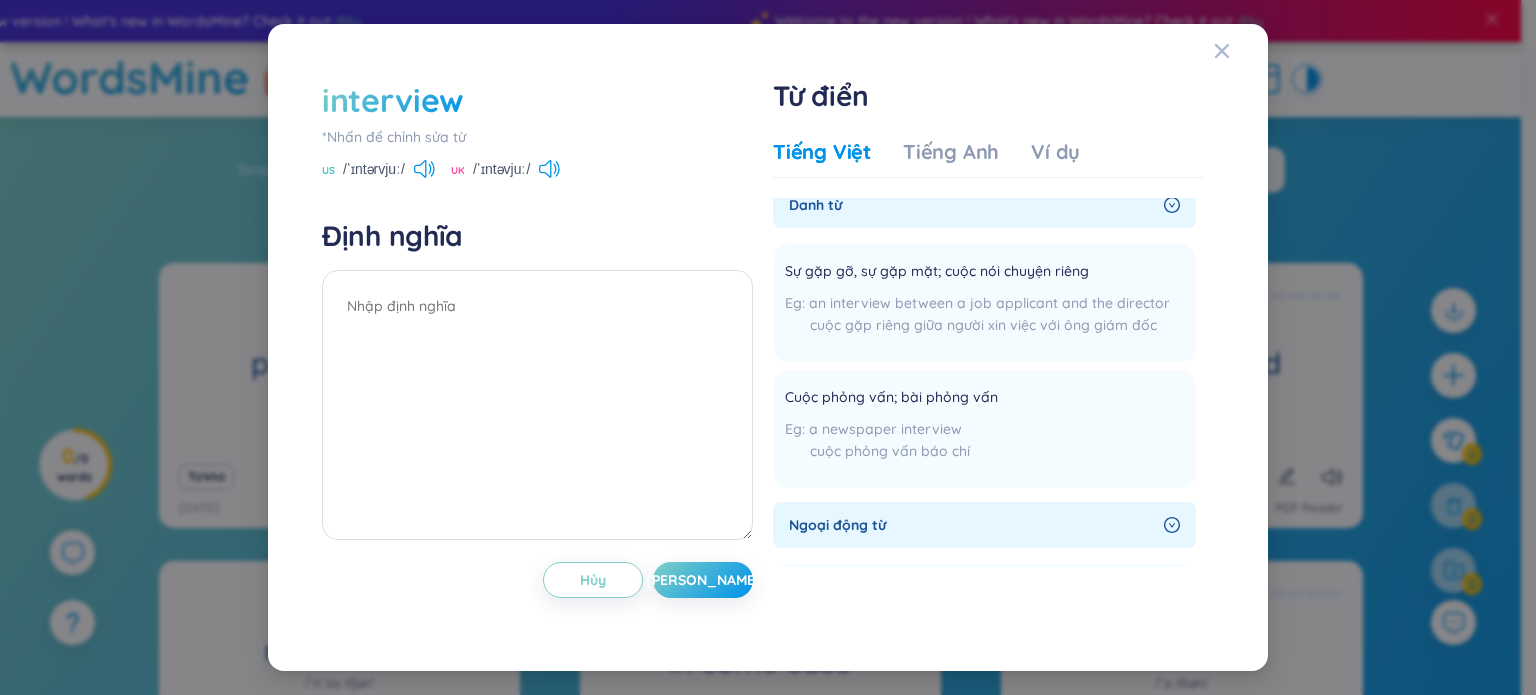 scroll, scrollTop: 0, scrollLeft: 0, axis: both 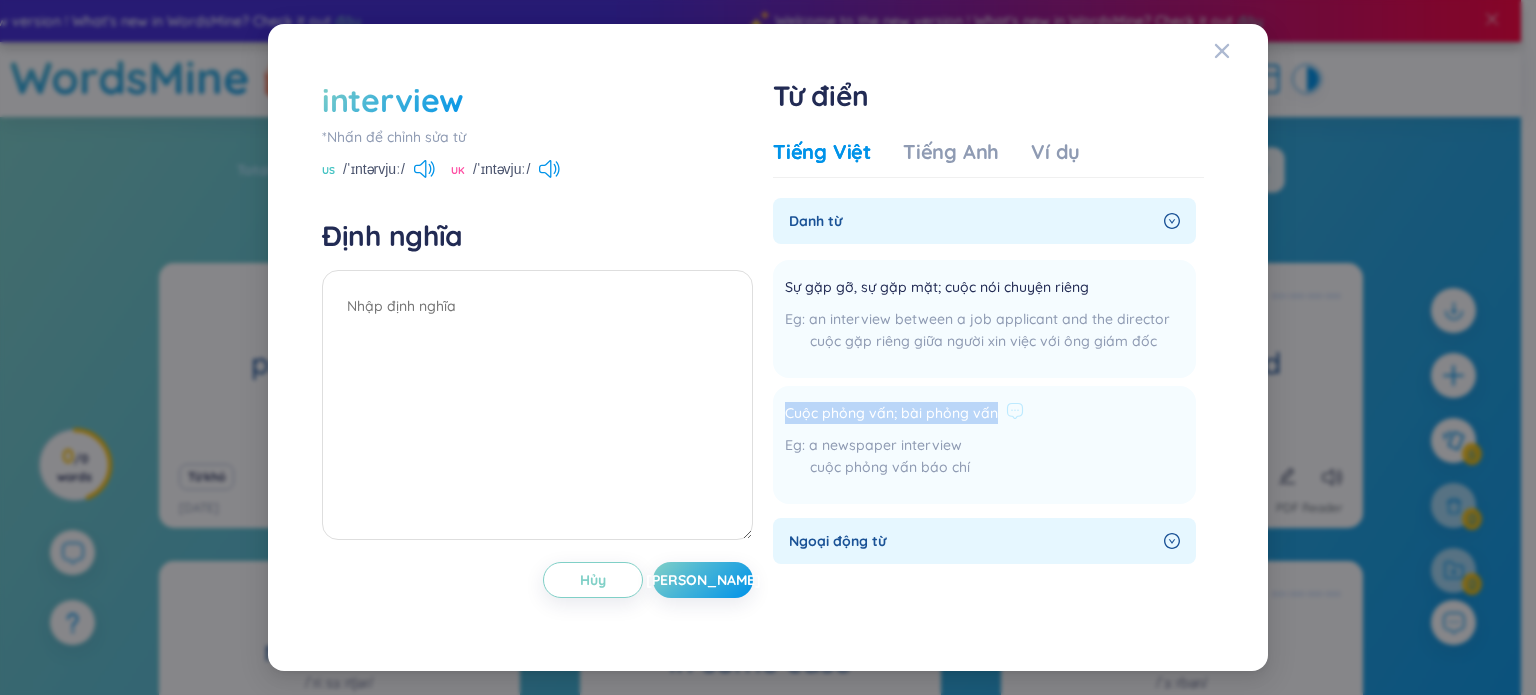 drag, startPoint x: 787, startPoint y: 413, endPoint x: 990, endPoint y: 409, distance: 203.0394 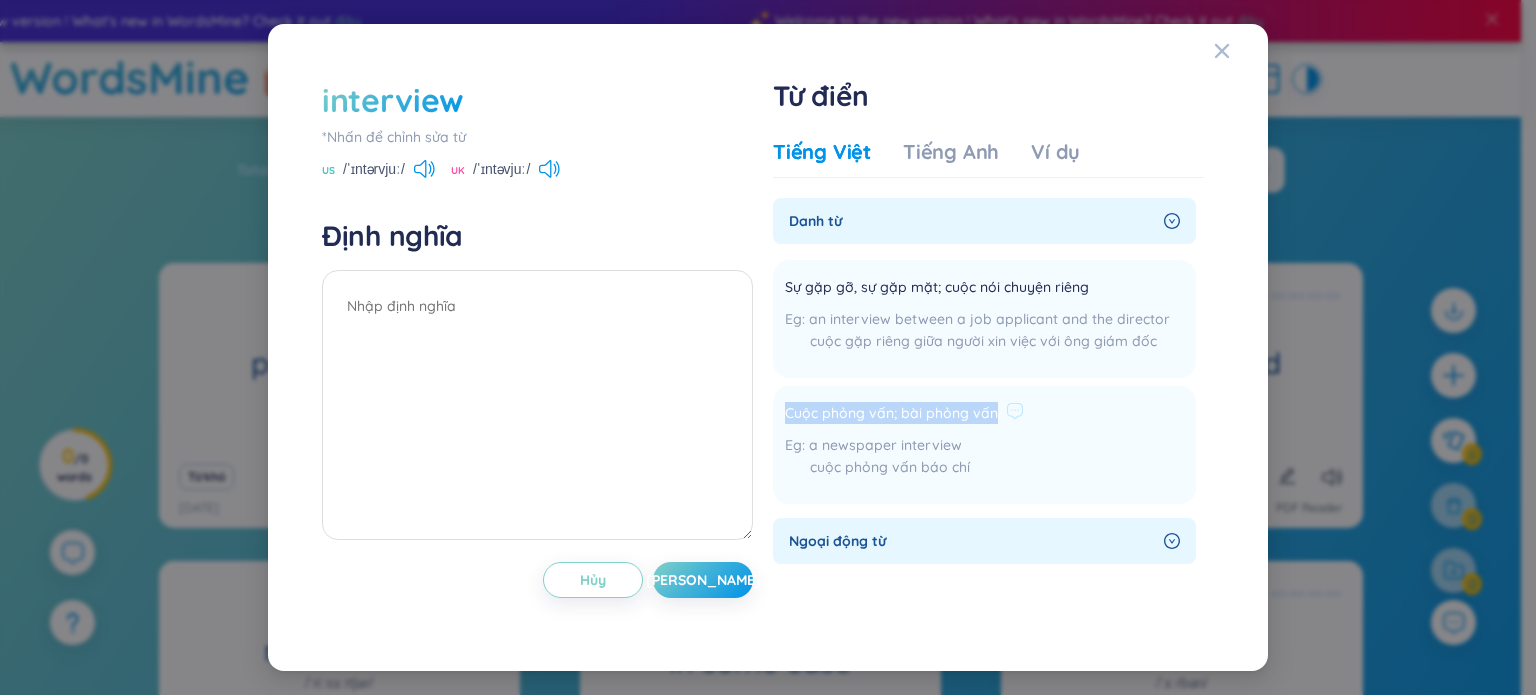 click on "Cuộc phỏng vấn; bài phỏng vấn" at bounding box center (891, 414) 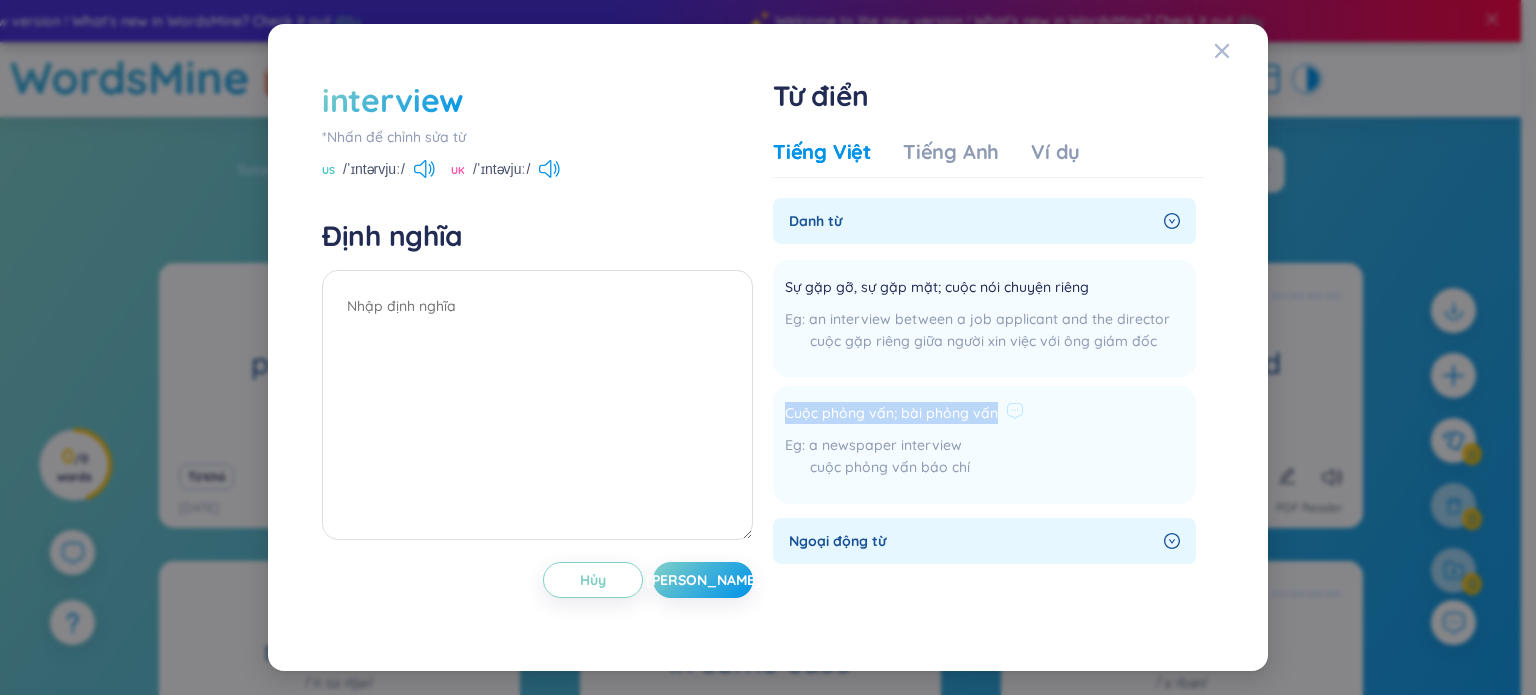 copy on "Cuộc phỏng vấn; bài phỏng vấn" 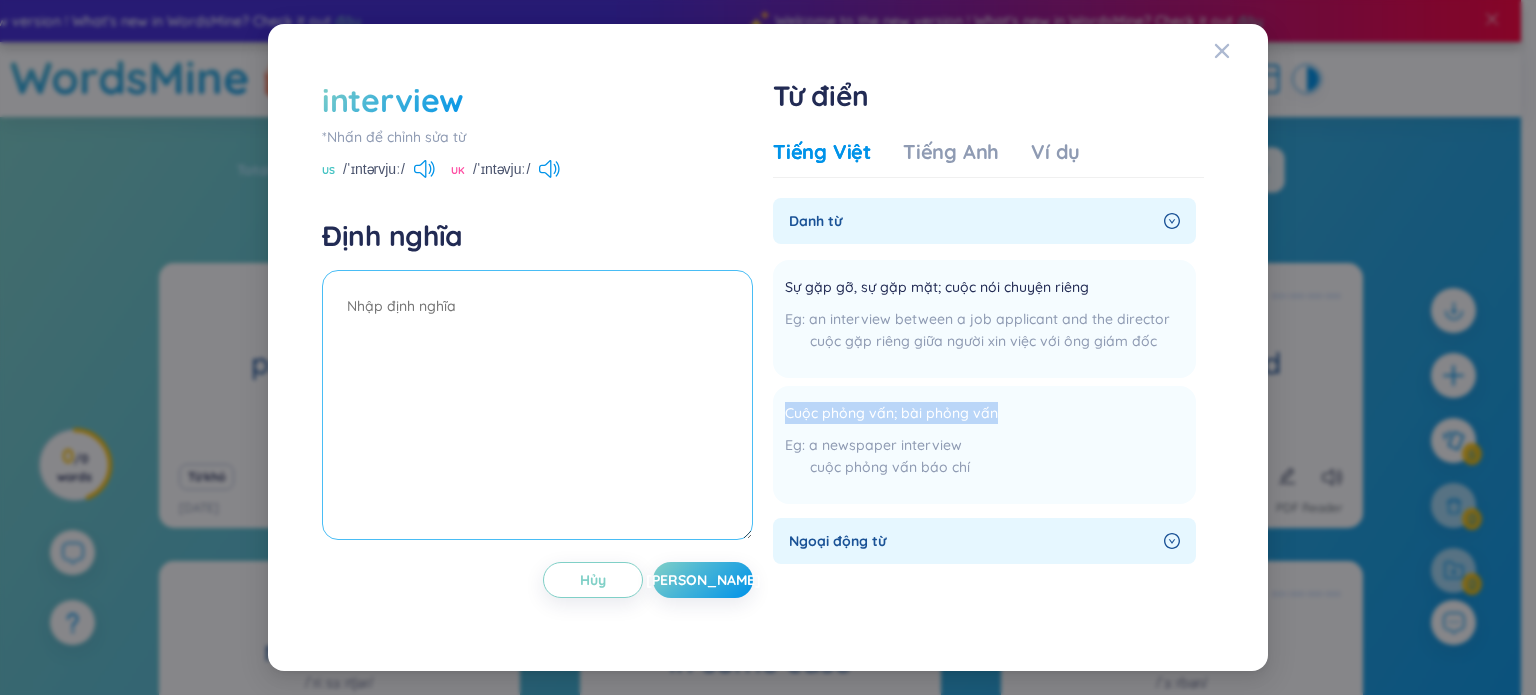 click at bounding box center [537, 405] 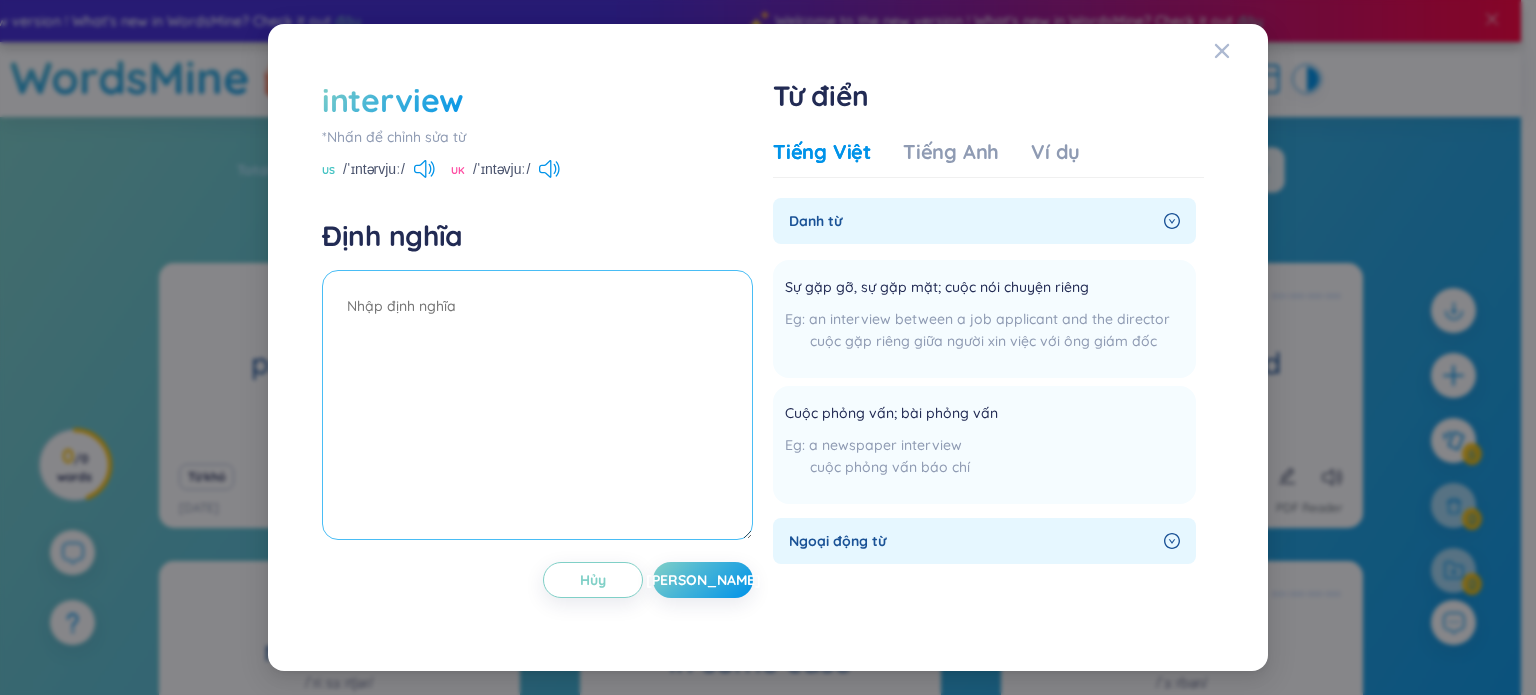 paste on "Cuộc phỏng vấn; bài phỏng vấn" 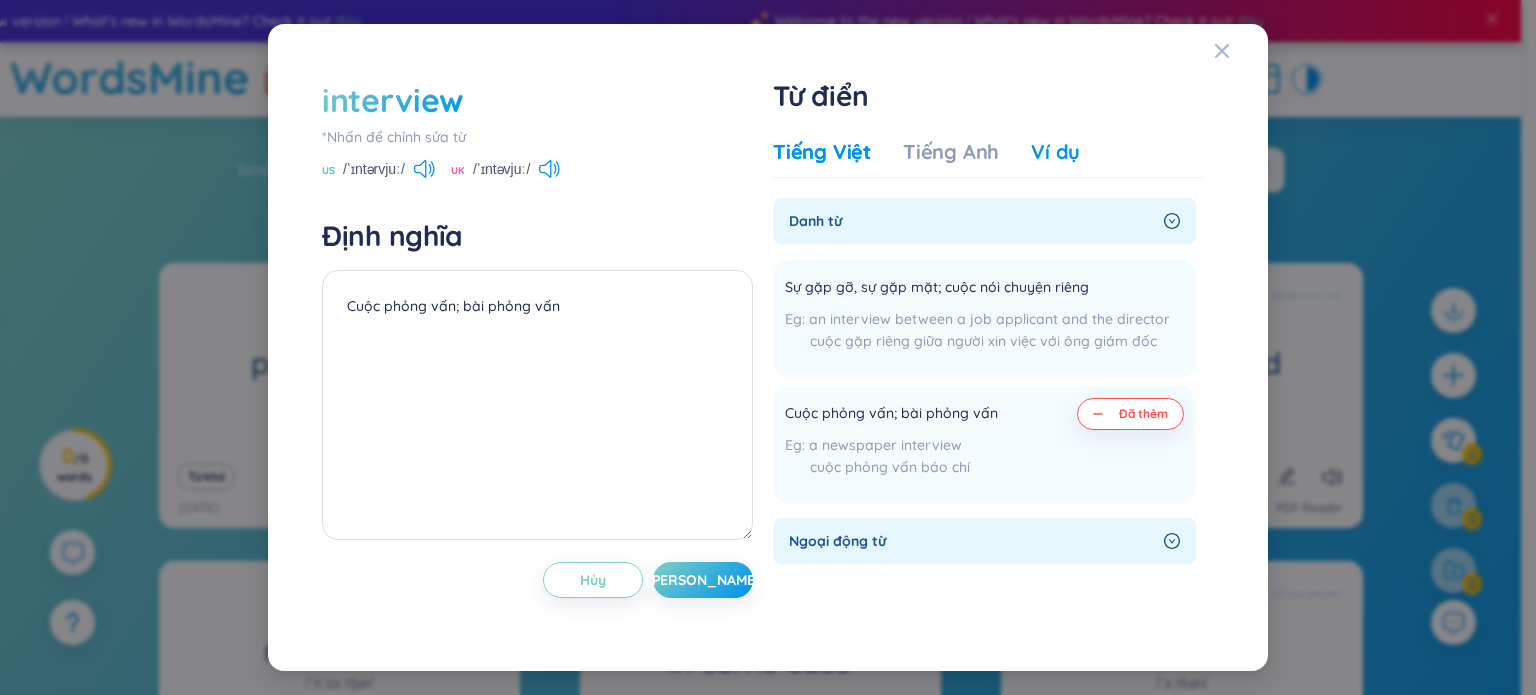 click on "Ví dụ" at bounding box center (1055, 152) 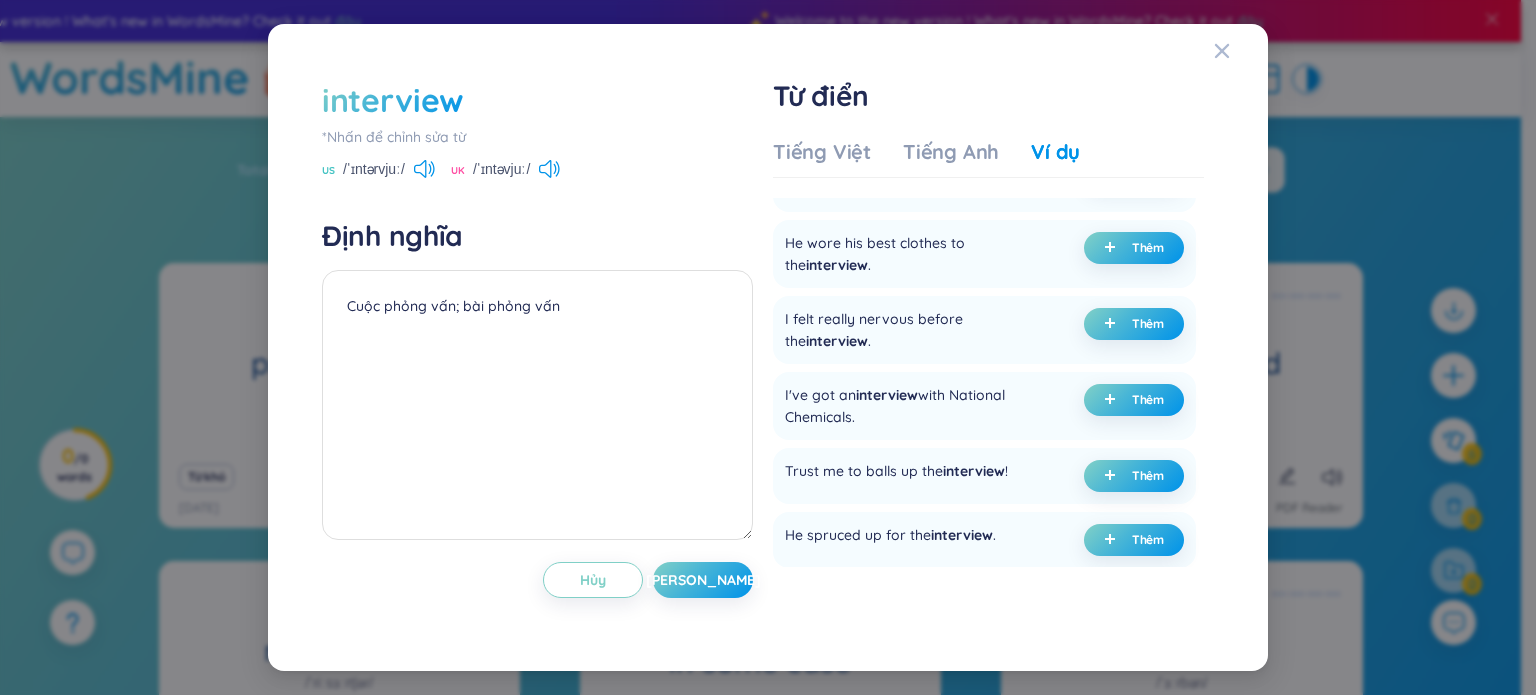 scroll, scrollTop: 272, scrollLeft: 0, axis: vertical 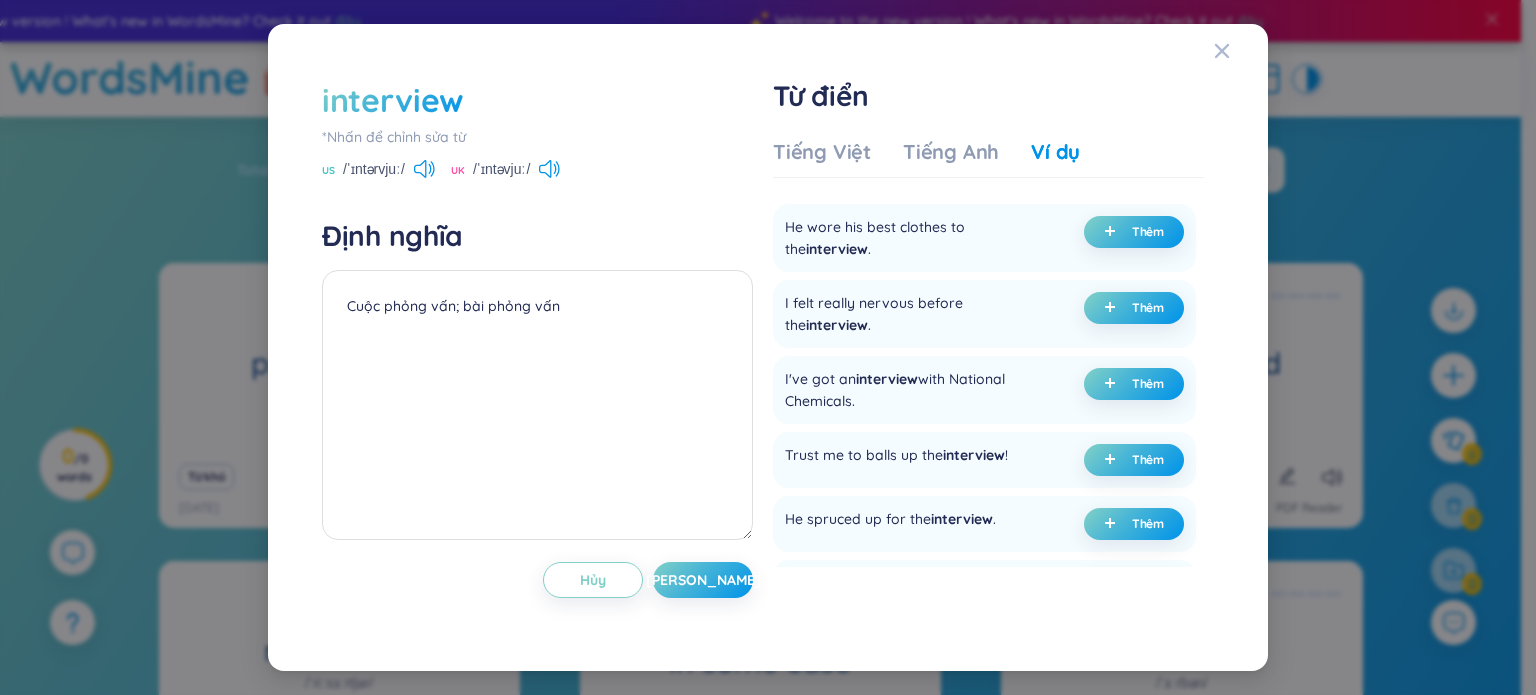 click on "I've got an  interview  with National Chemicals." at bounding box center (917, 390) 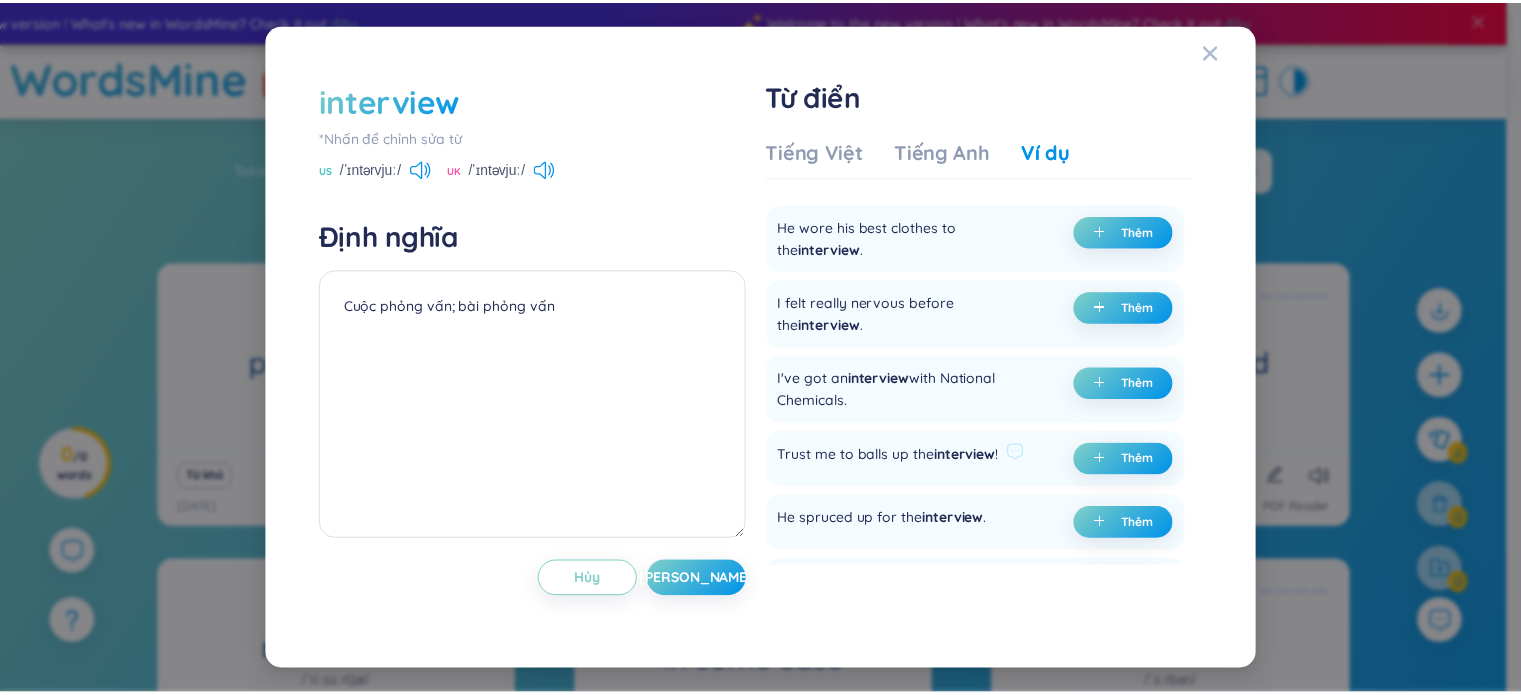 scroll, scrollTop: 0, scrollLeft: 0, axis: both 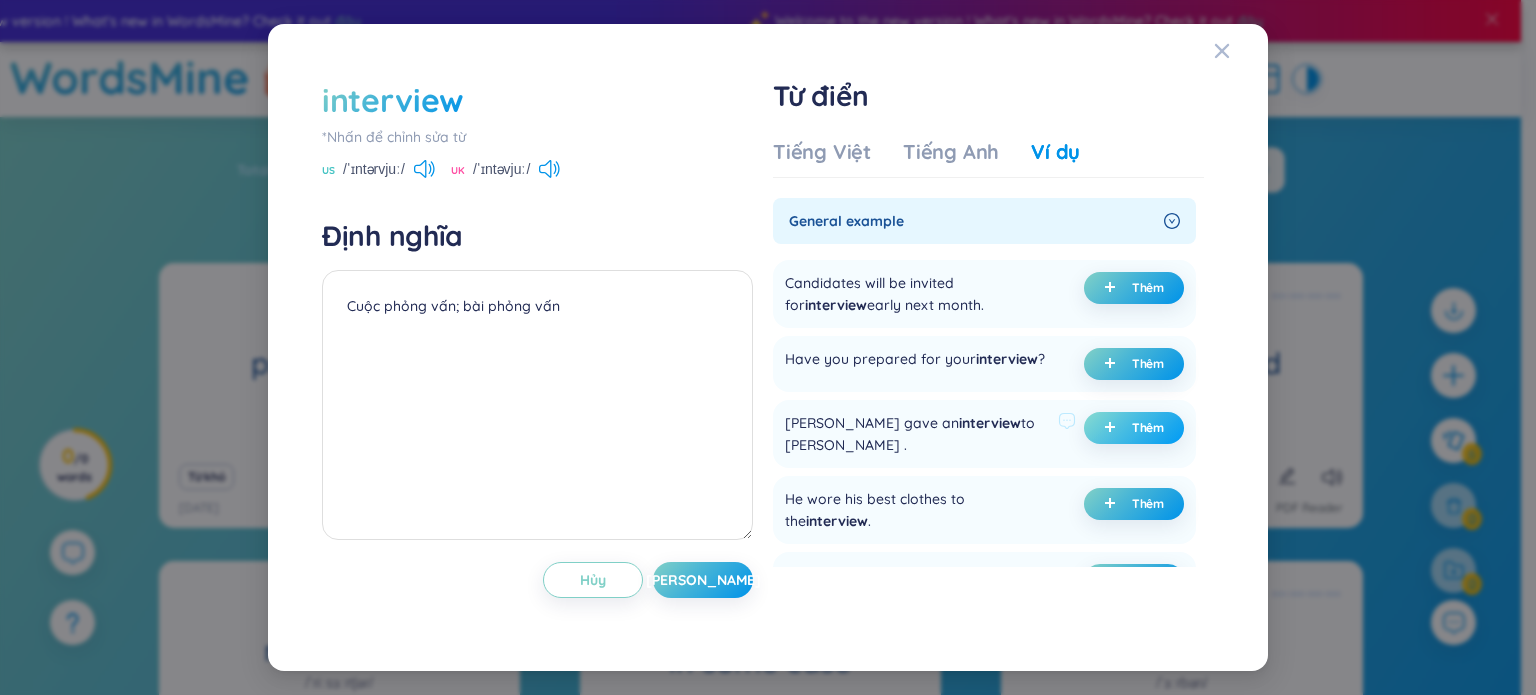 click on "Thêm" at bounding box center [1148, 428] 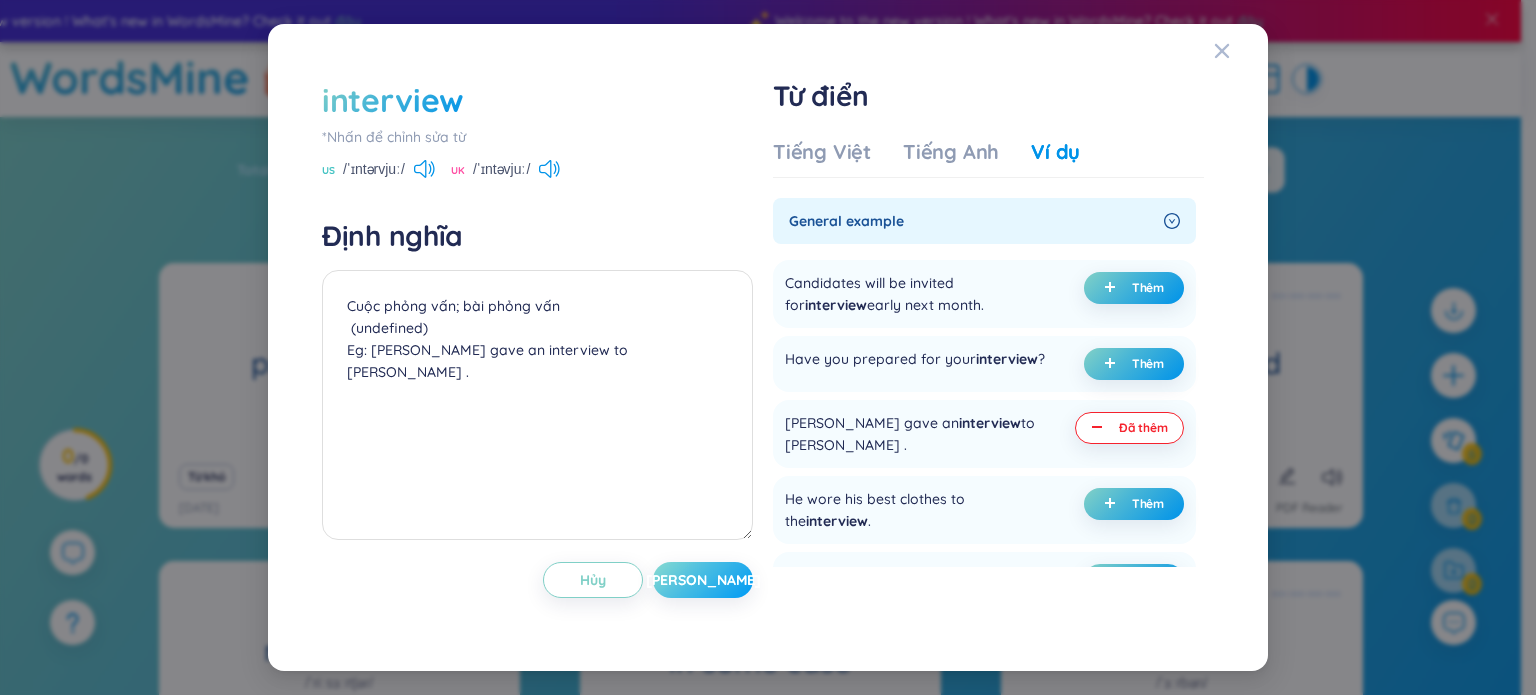 click on "[PERSON_NAME]" at bounding box center (703, 580) 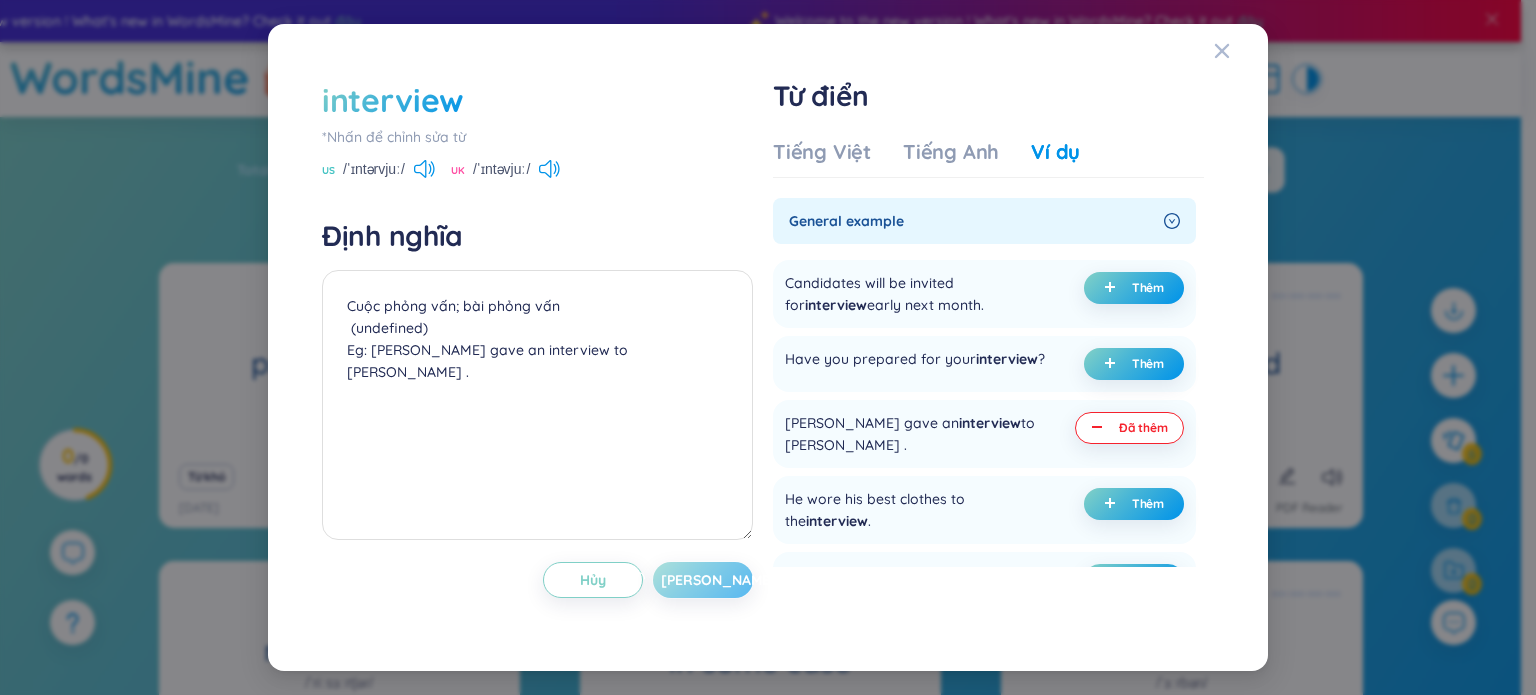type on "Cuộc phỏng vấn; bài phỏng vấn
(undefined)
Eg: [PERSON_NAME] gave an interview to [PERSON_NAME] ." 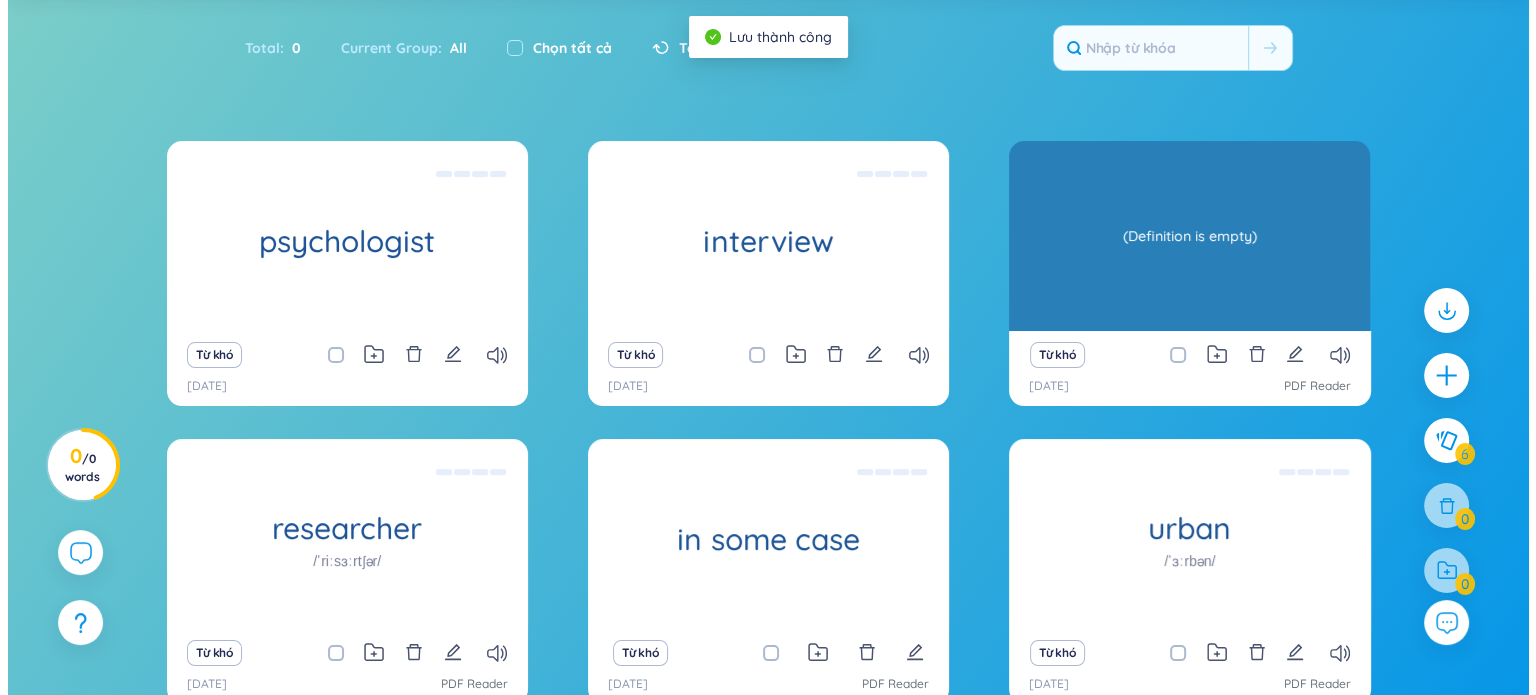 scroll, scrollTop: 123, scrollLeft: 0, axis: vertical 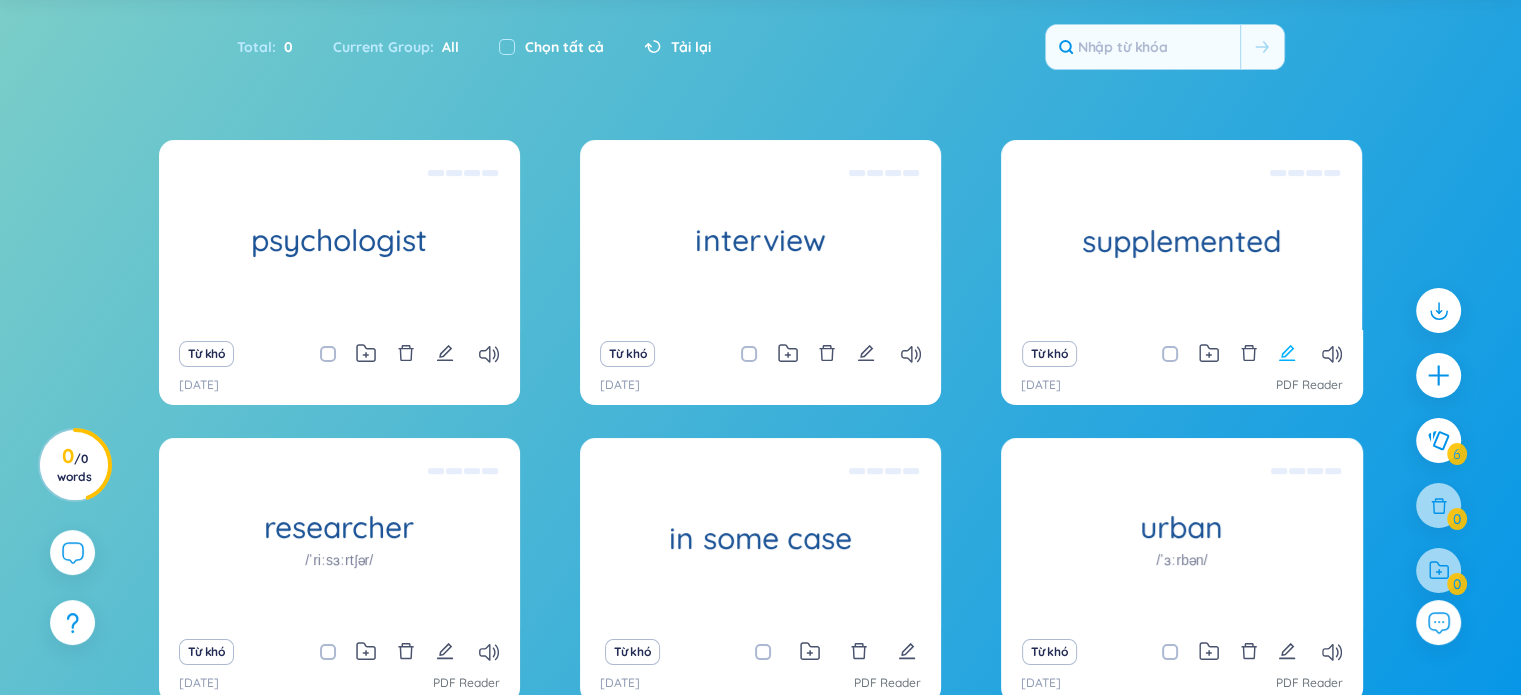 click 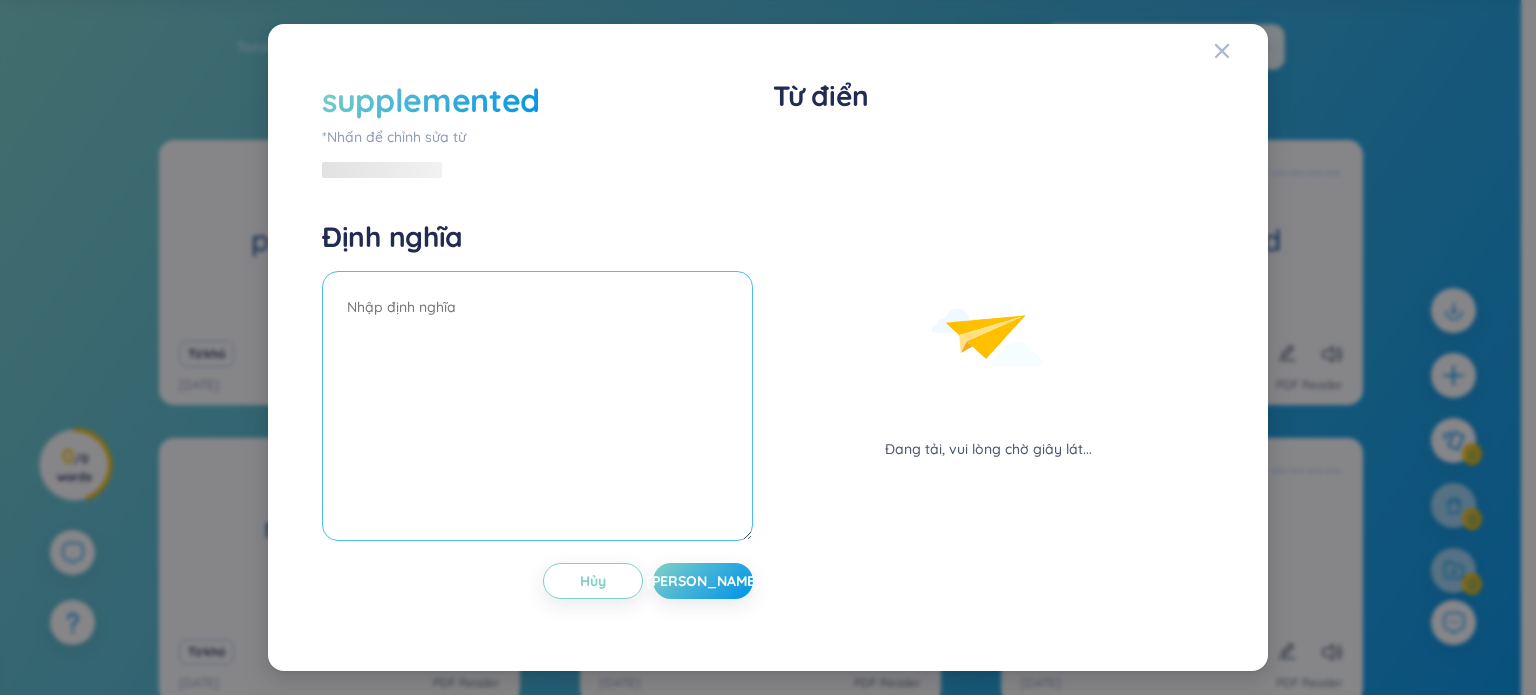 click at bounding box center [537, 406] 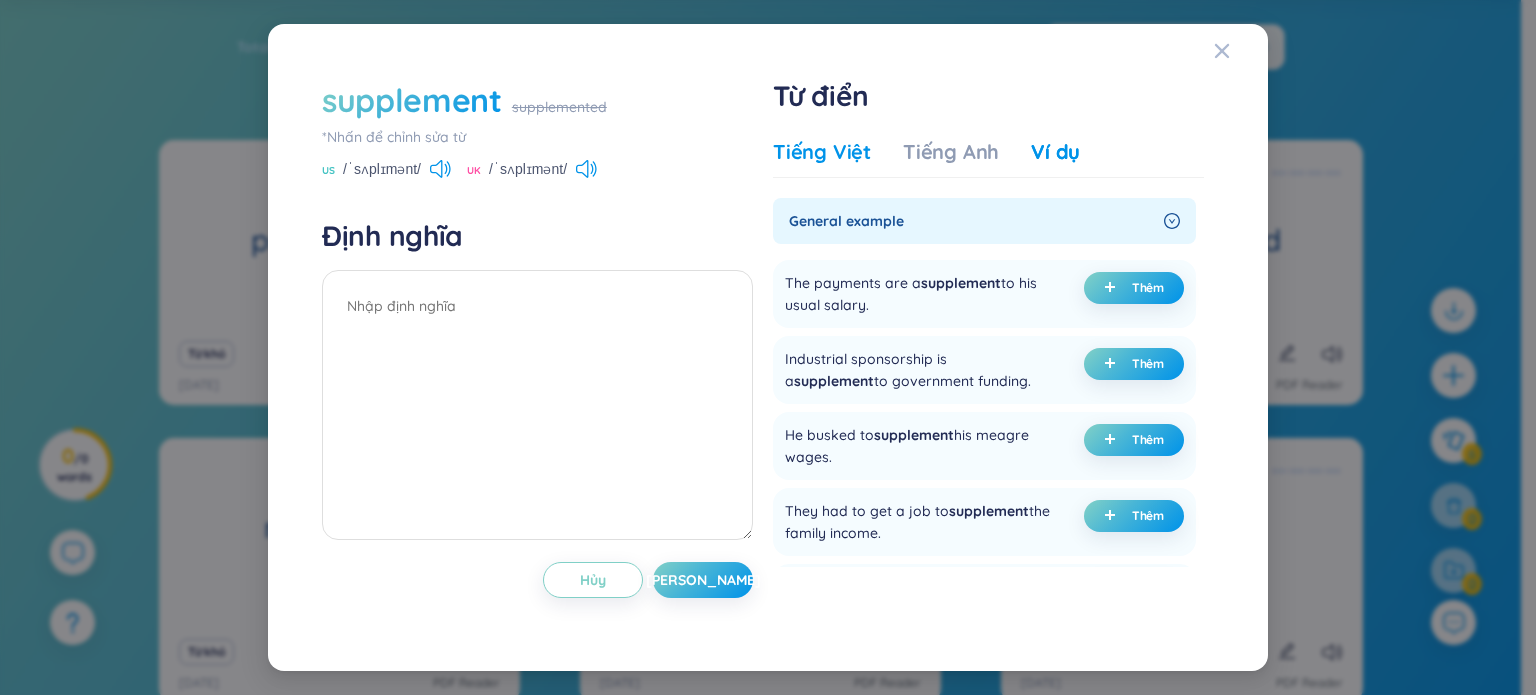 click on "Tiếng Việt" at bounding box center [822, 152] 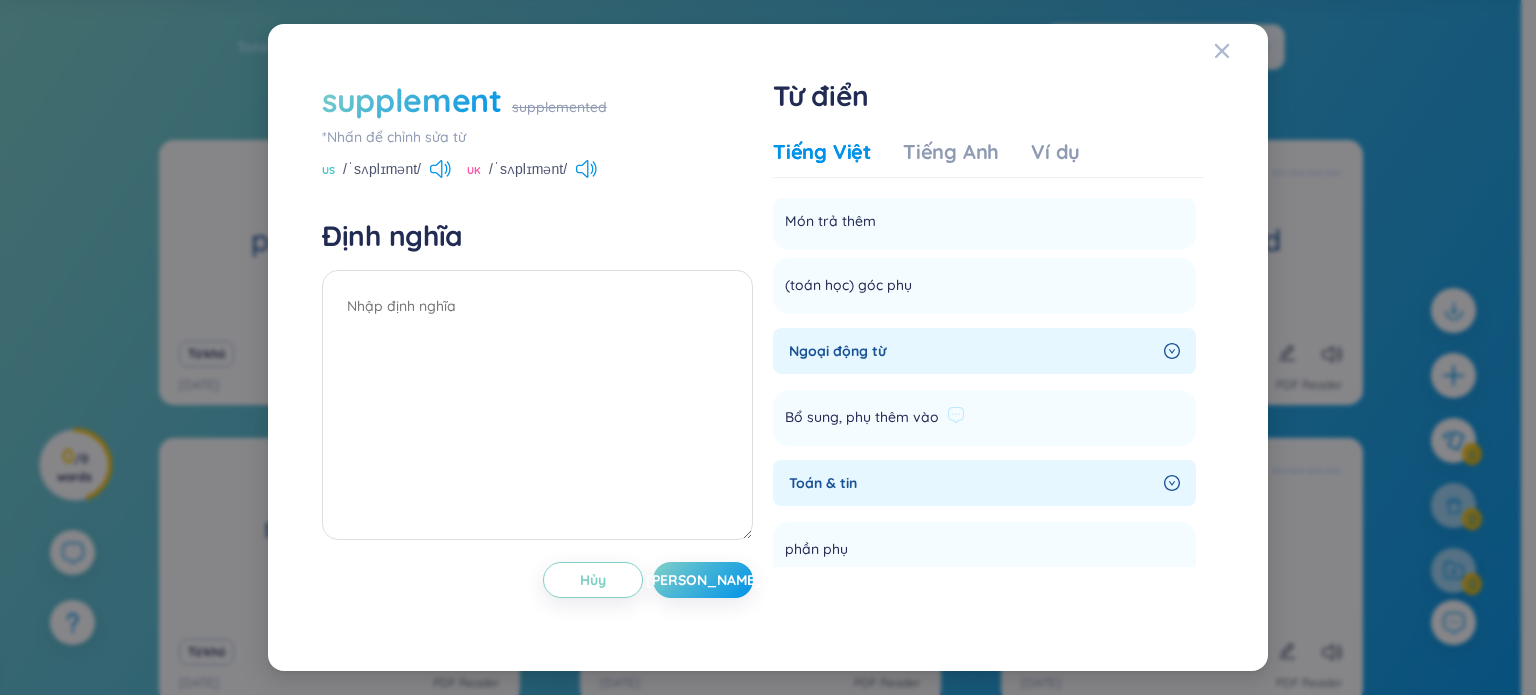 scroll, scrollTop: 259, scrollLeft: 0, axis: vertical 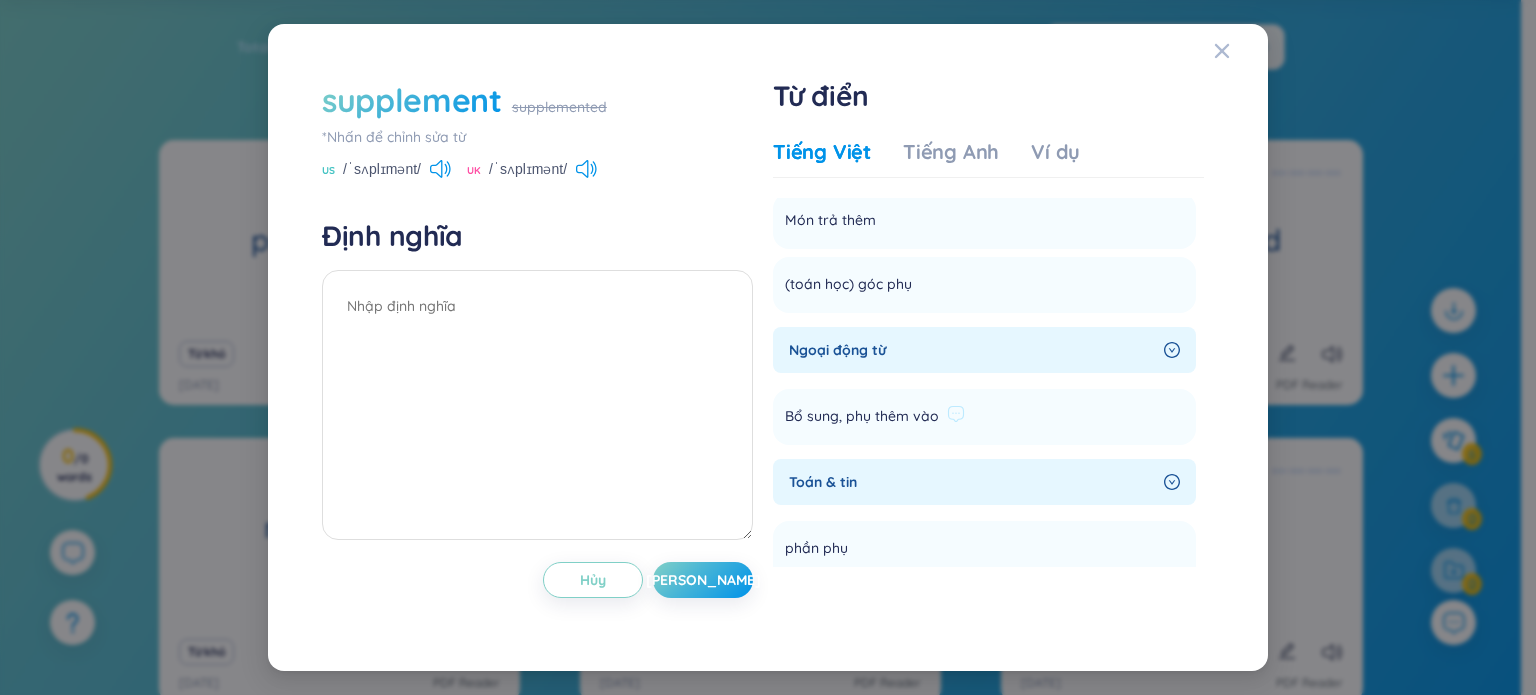 click on "Bổ sung, phụ thêm vào" at bounding box center [862, 417] 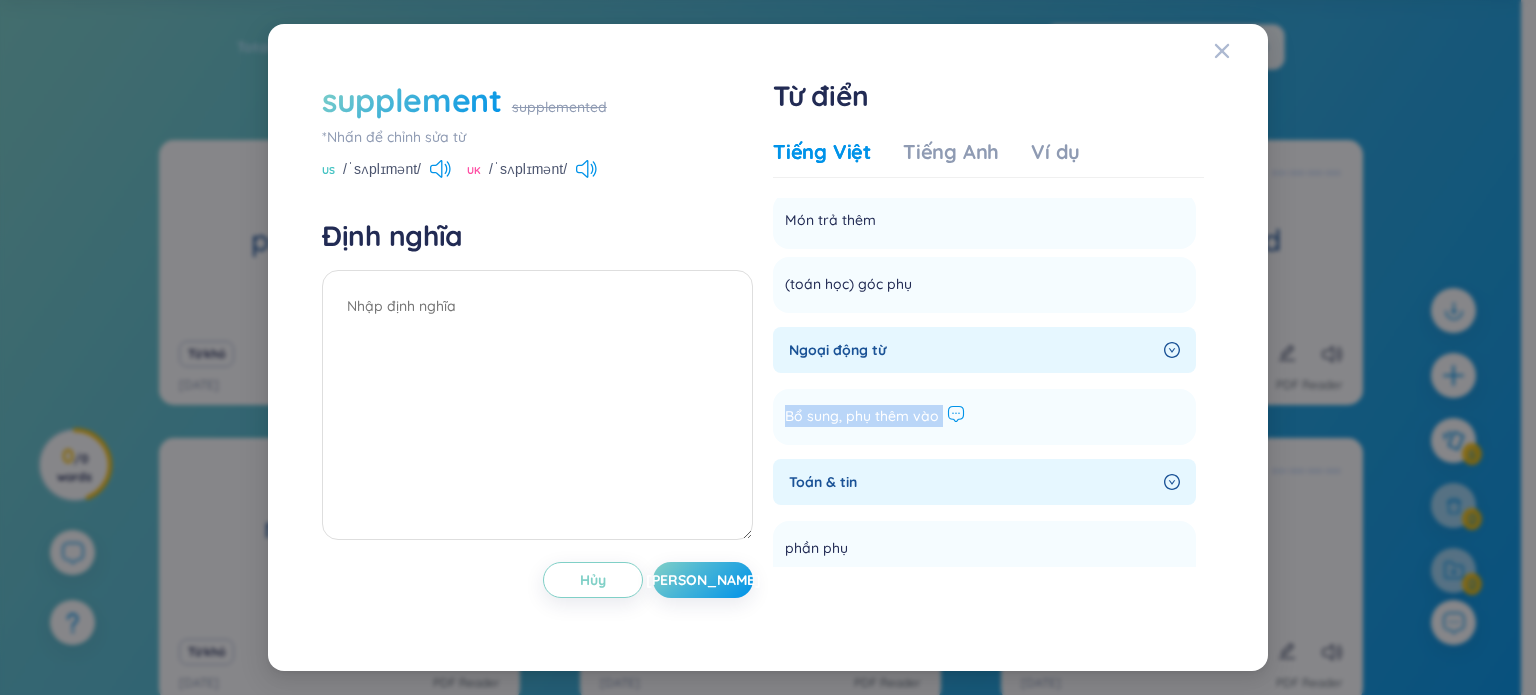 drag, startPoint x: 788, startPoint y: 418, endPoint x: 947, endPoint y: 419, distance: 159.00314 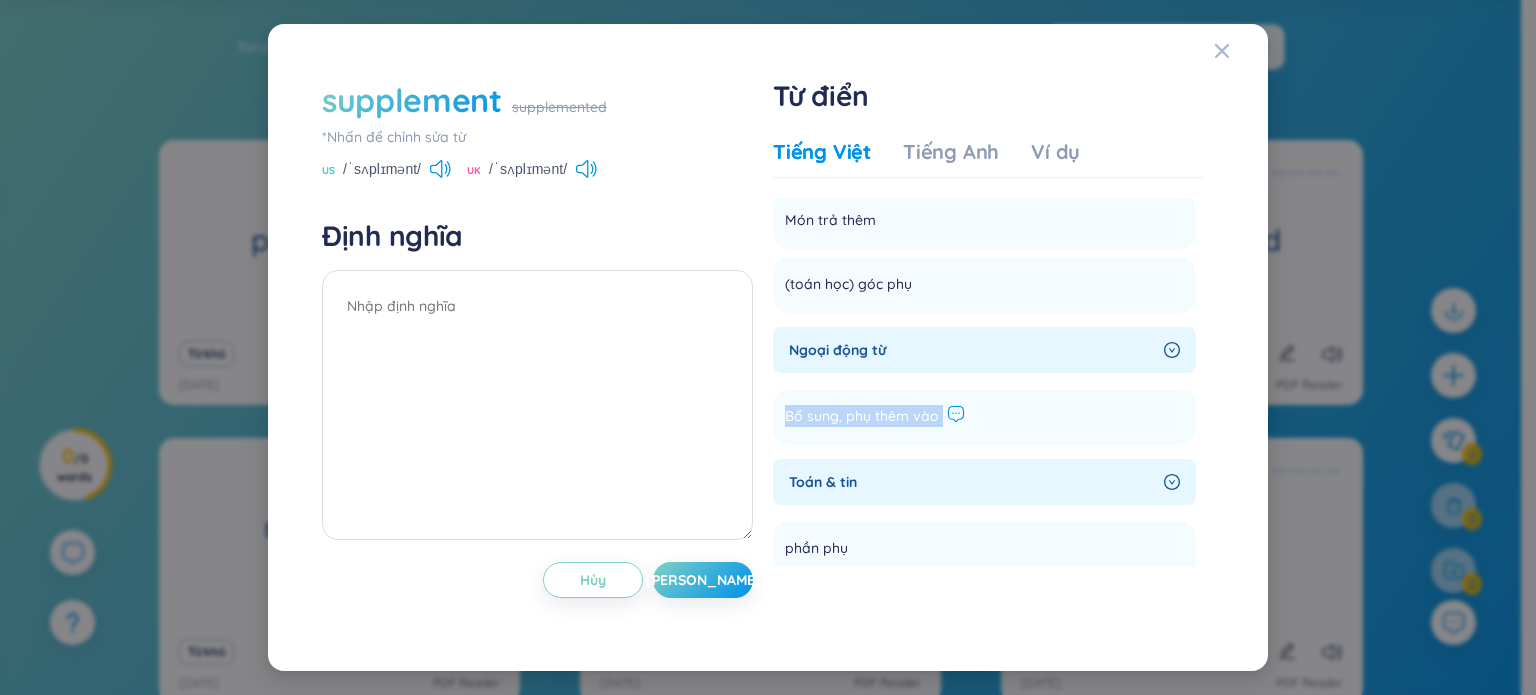 click on "Bổ sung, phụ thêm vào" at bounding box center (875, 417) 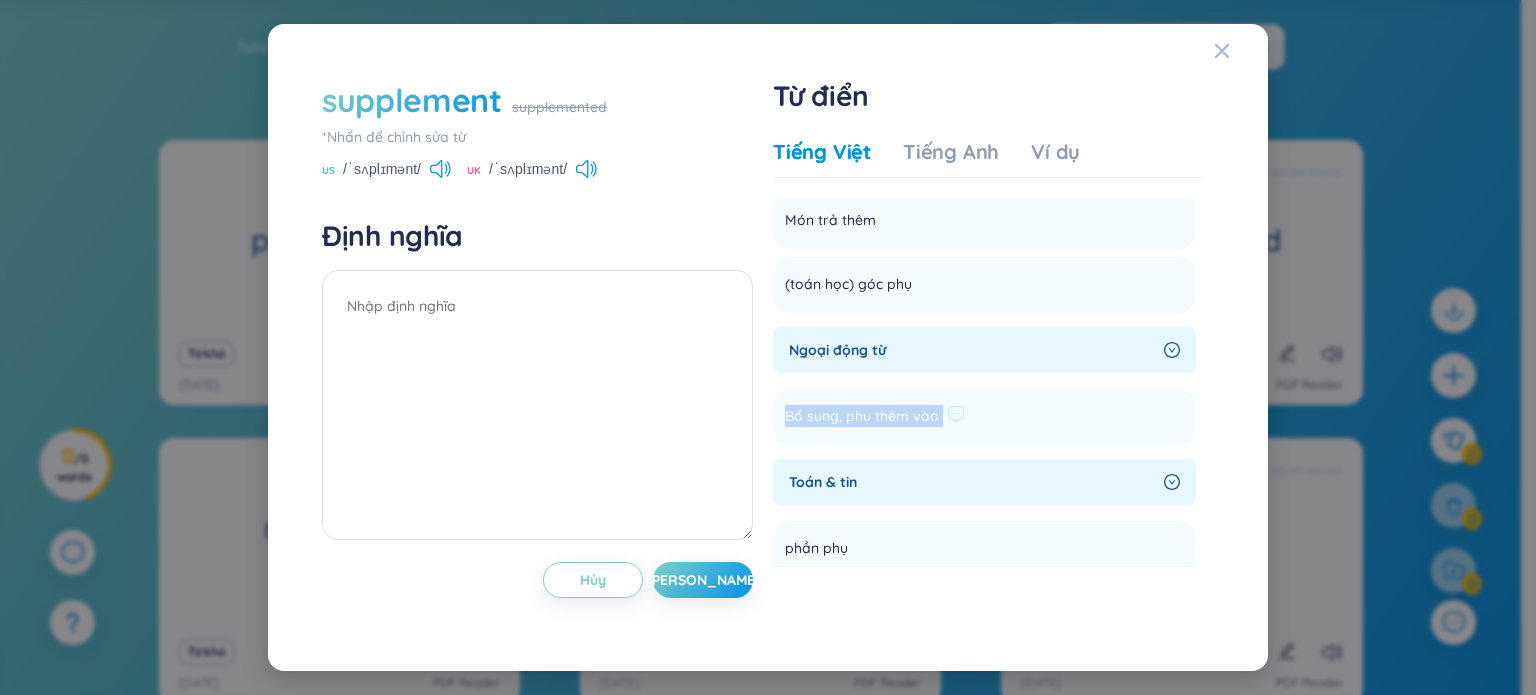 copy on "Bổ sung, phụ thêm vào Thêm" 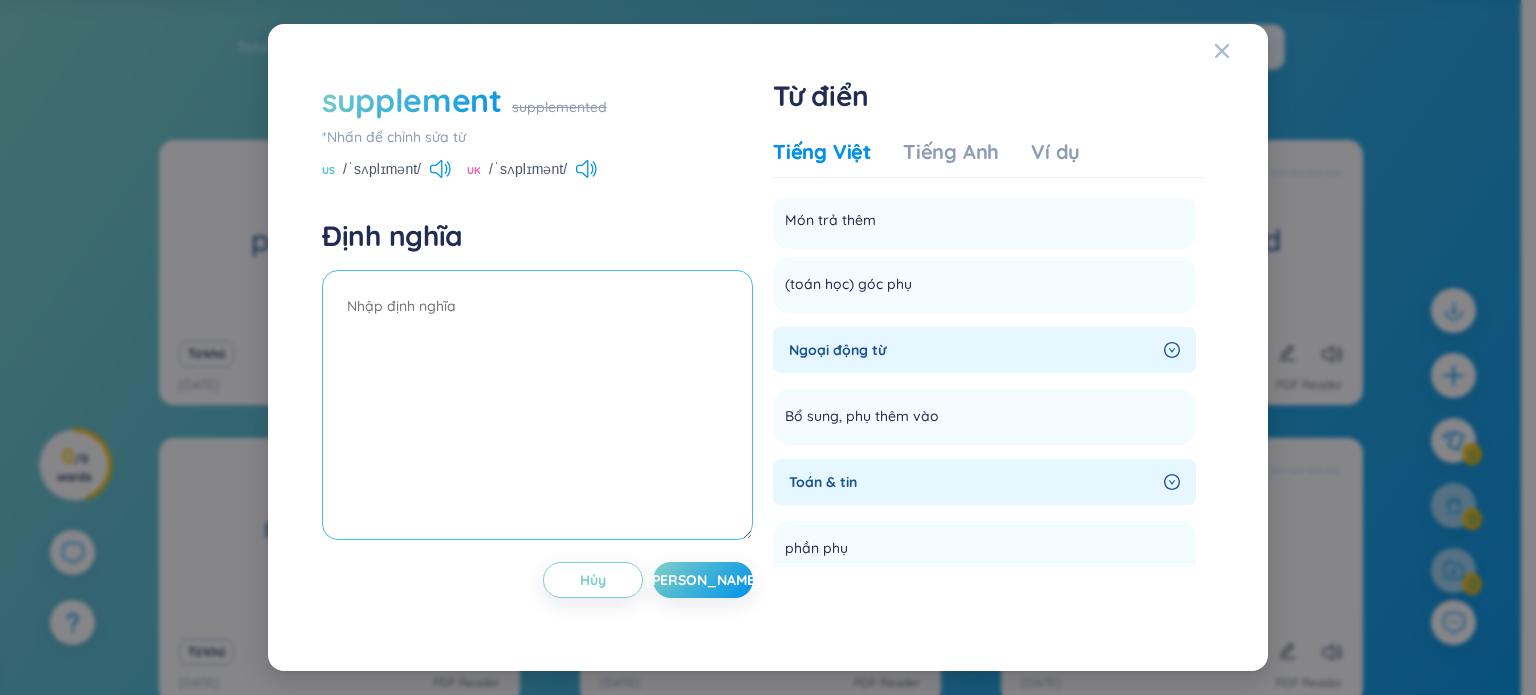 click at bounding box center [537, 405] 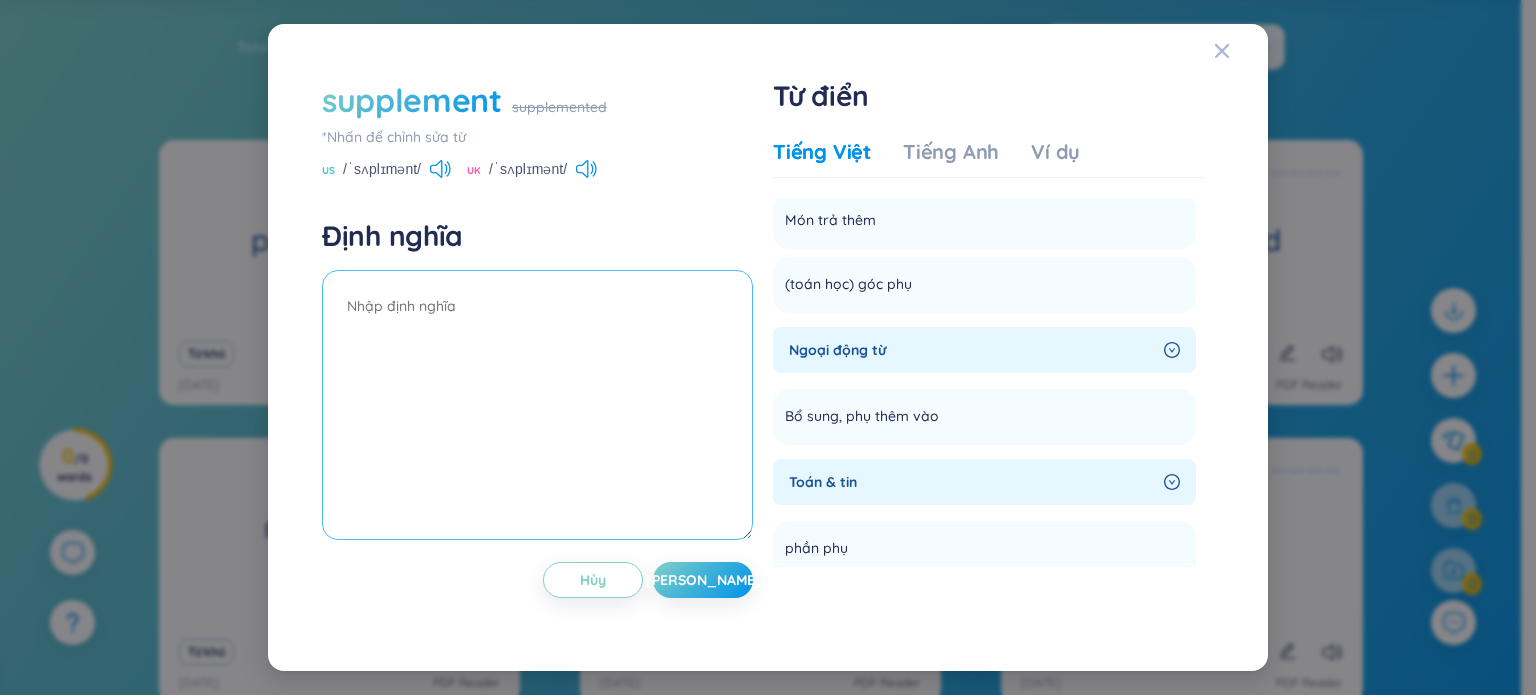 paste on "Bổ sung, phụ thêm vào" 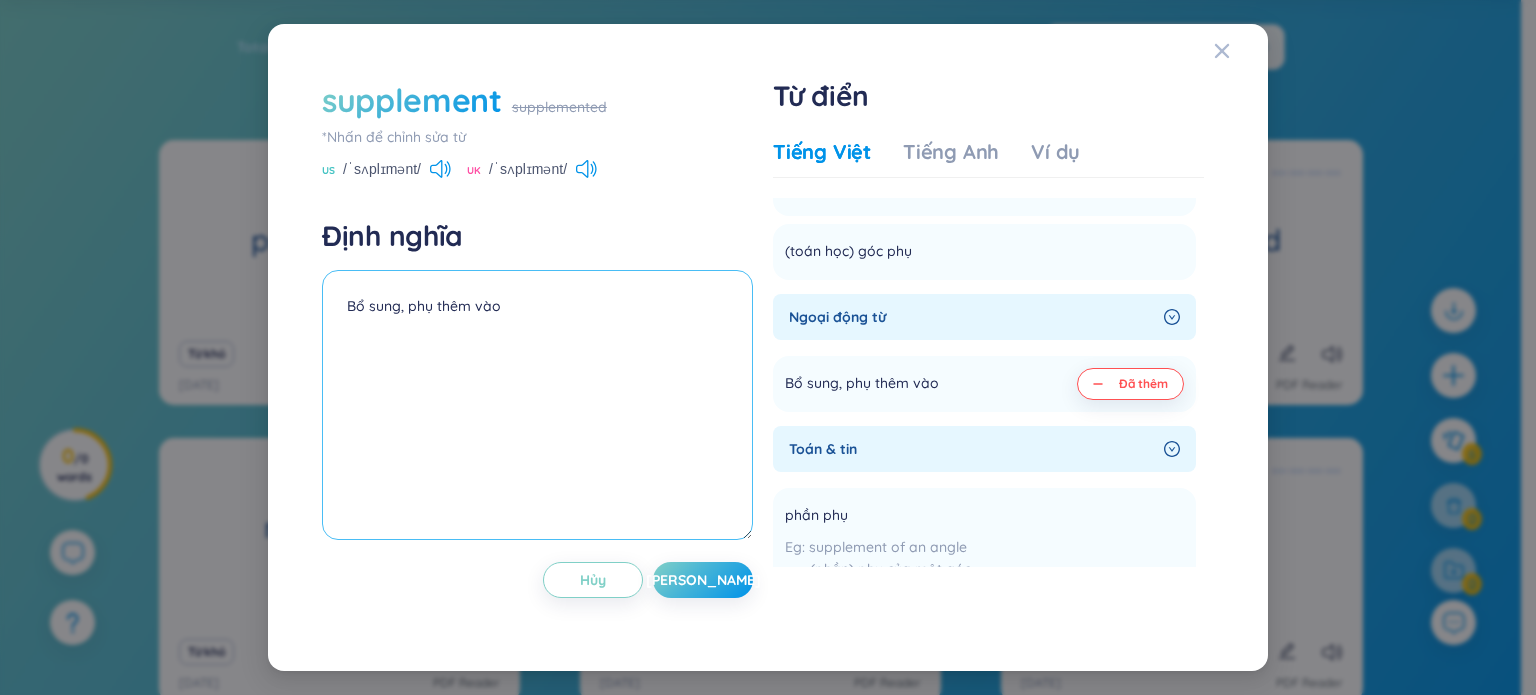 scroll, scrollTop: 268, scrollLeft: 0, axis: vertical 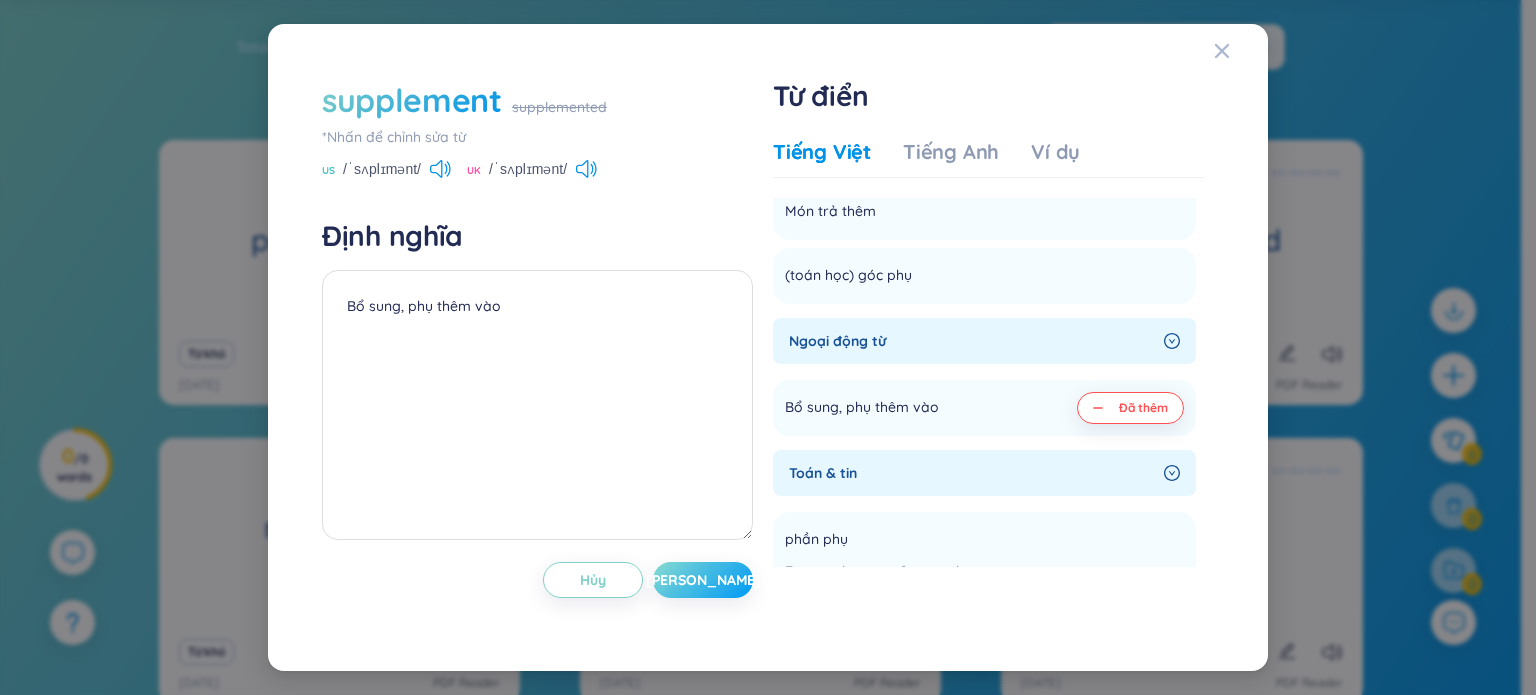 click on "[PERSON_NAME]" at bounding box center [703, 580] 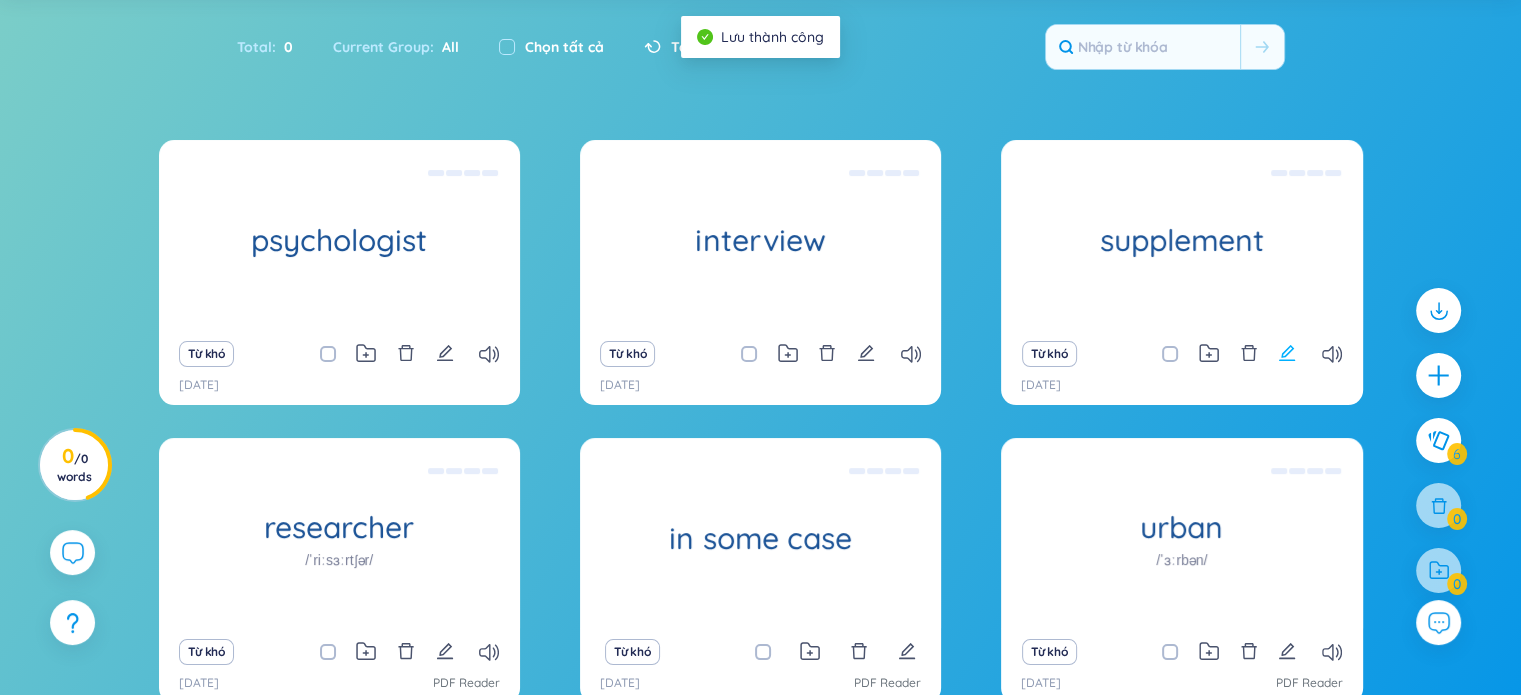 click 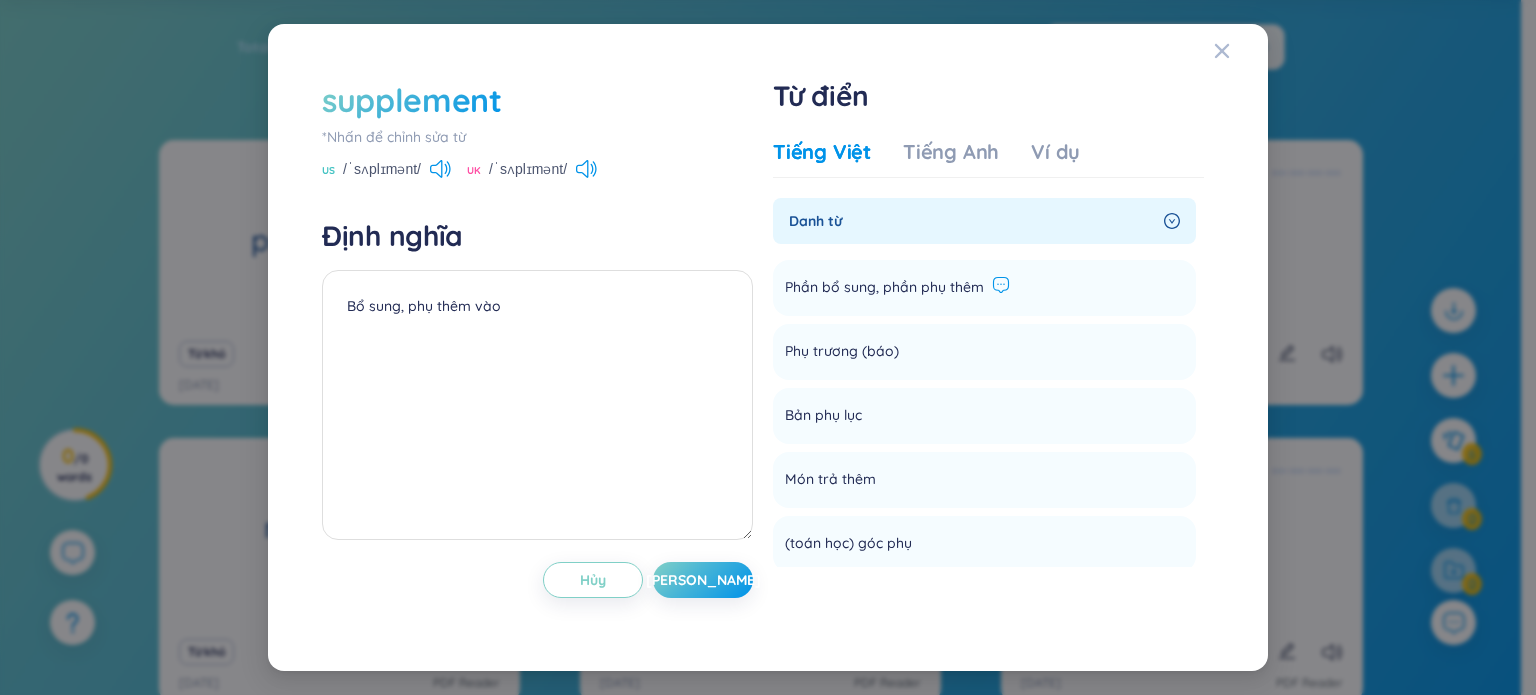 click 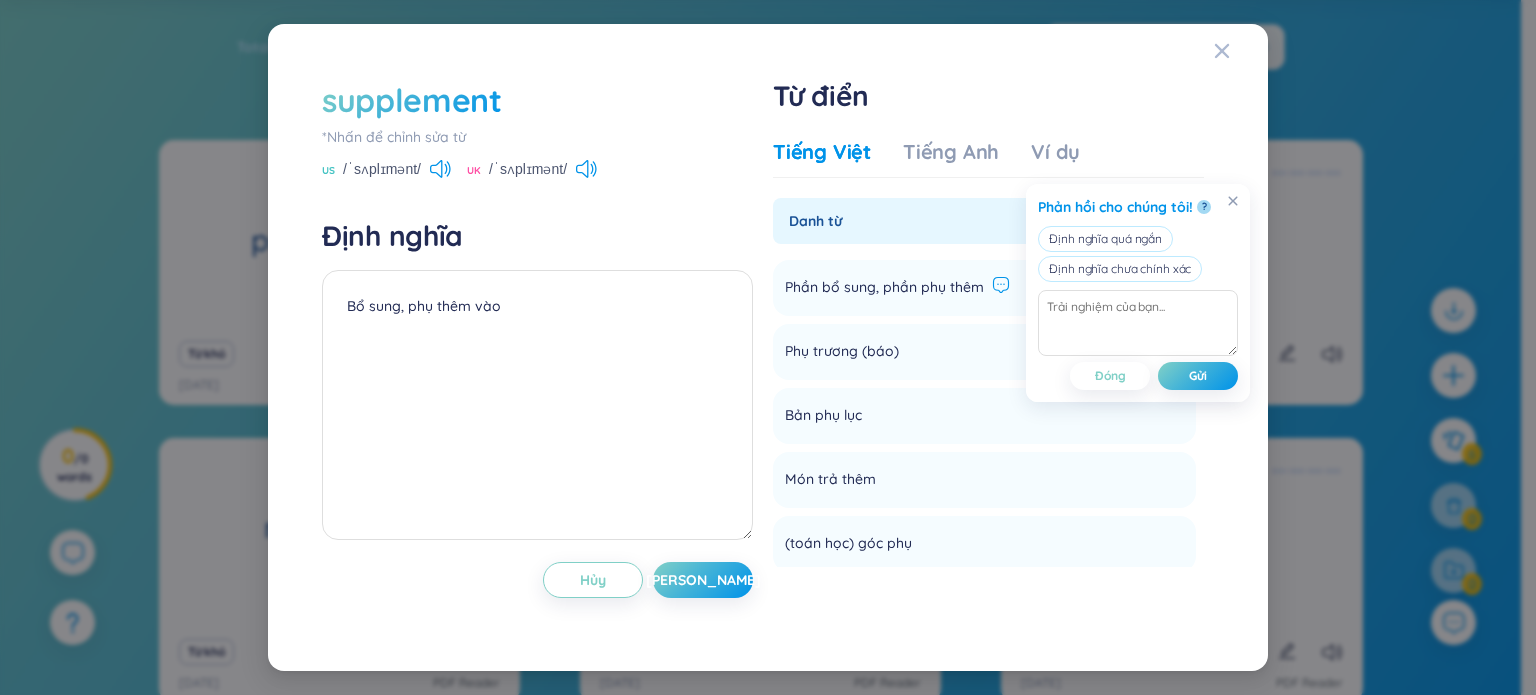 click 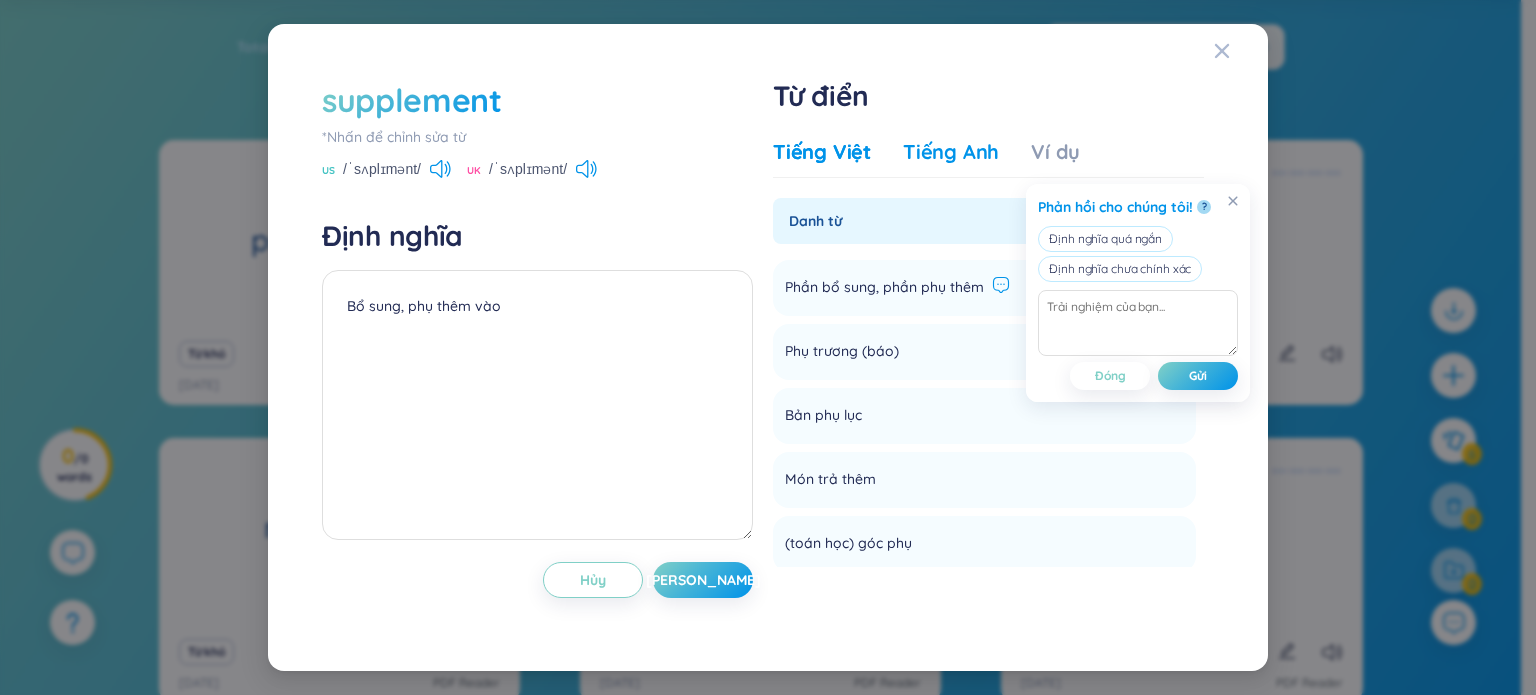 click on "Tiếng Anh" at bounding box center (951, 152) 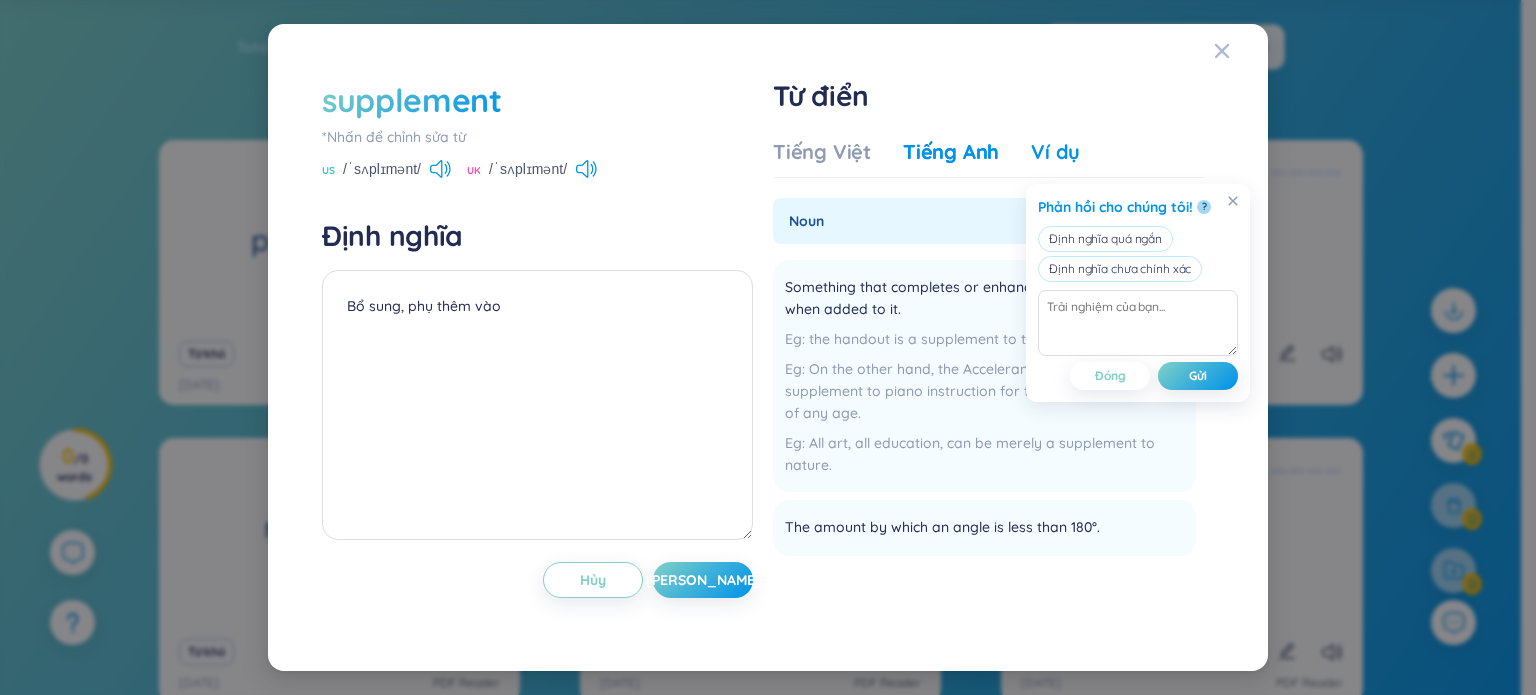 click on "Ví dụ" at bounding box center (1055, 152) 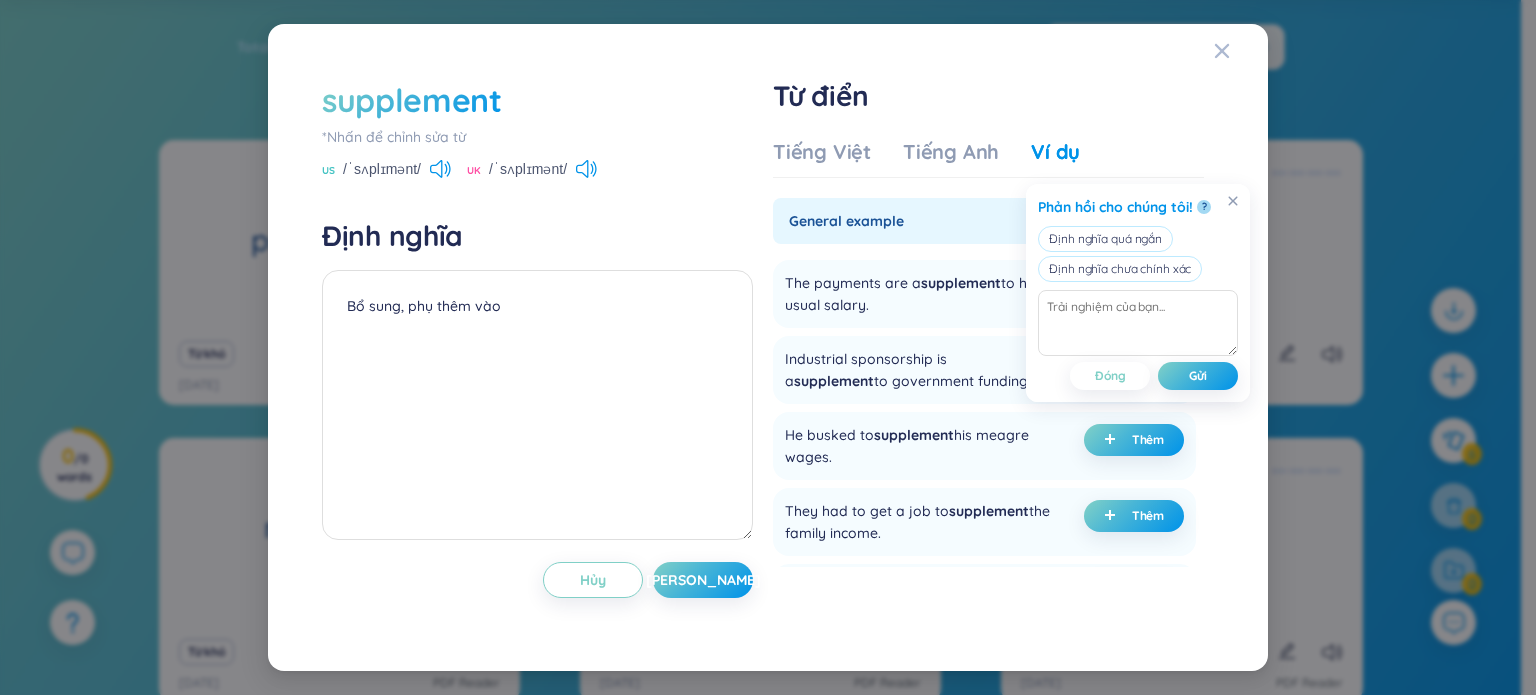 click on "supplement" at bounding box center (961, 283) 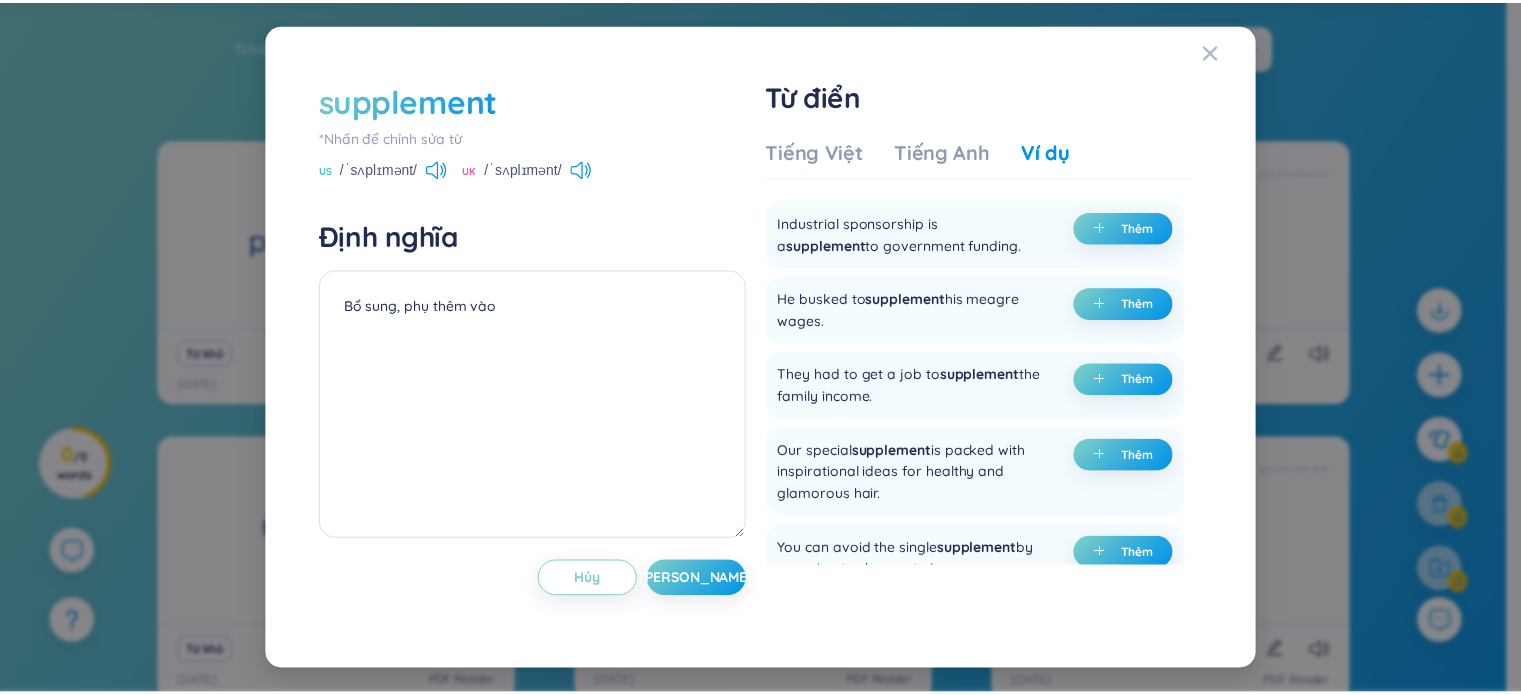scroll, scrollTop: 0, scrollLeft: 0, axis: both 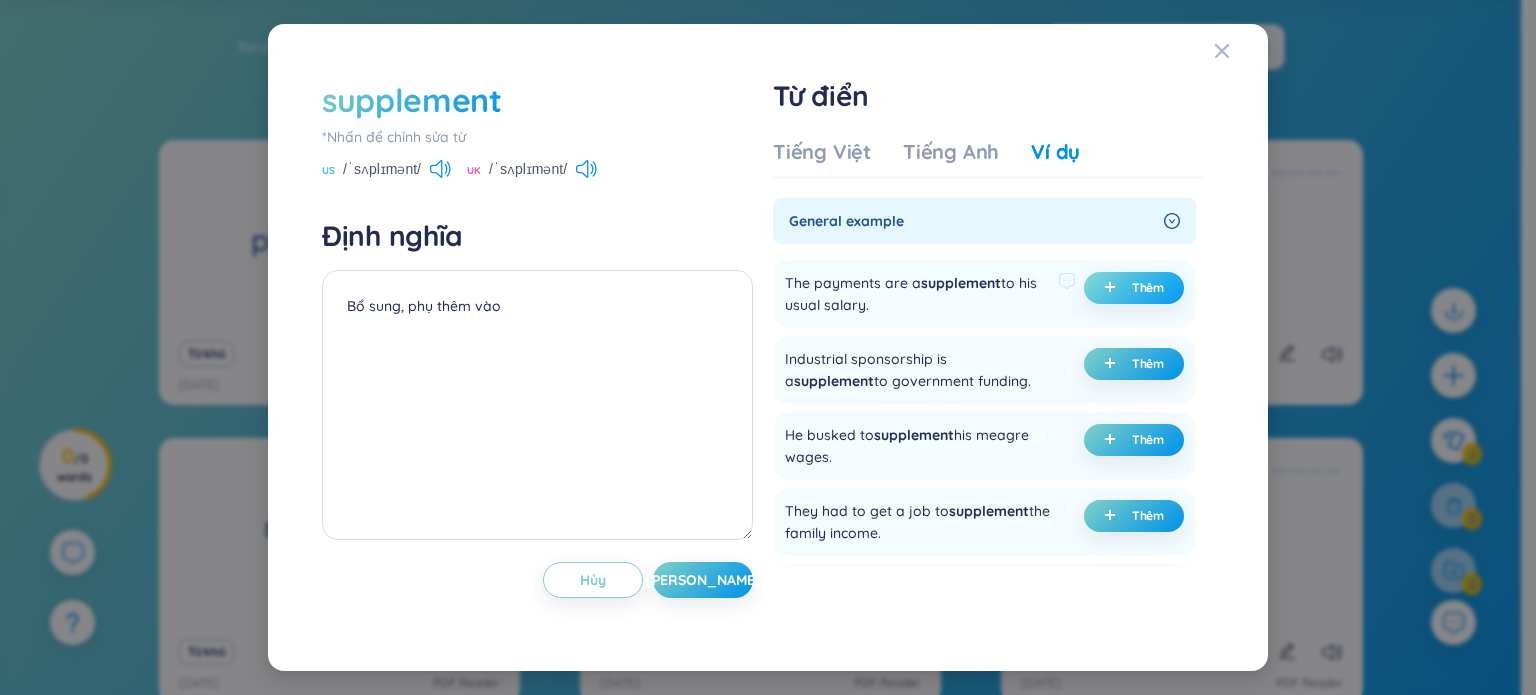 click on "Thêm" at bounding box center (1134, 288) 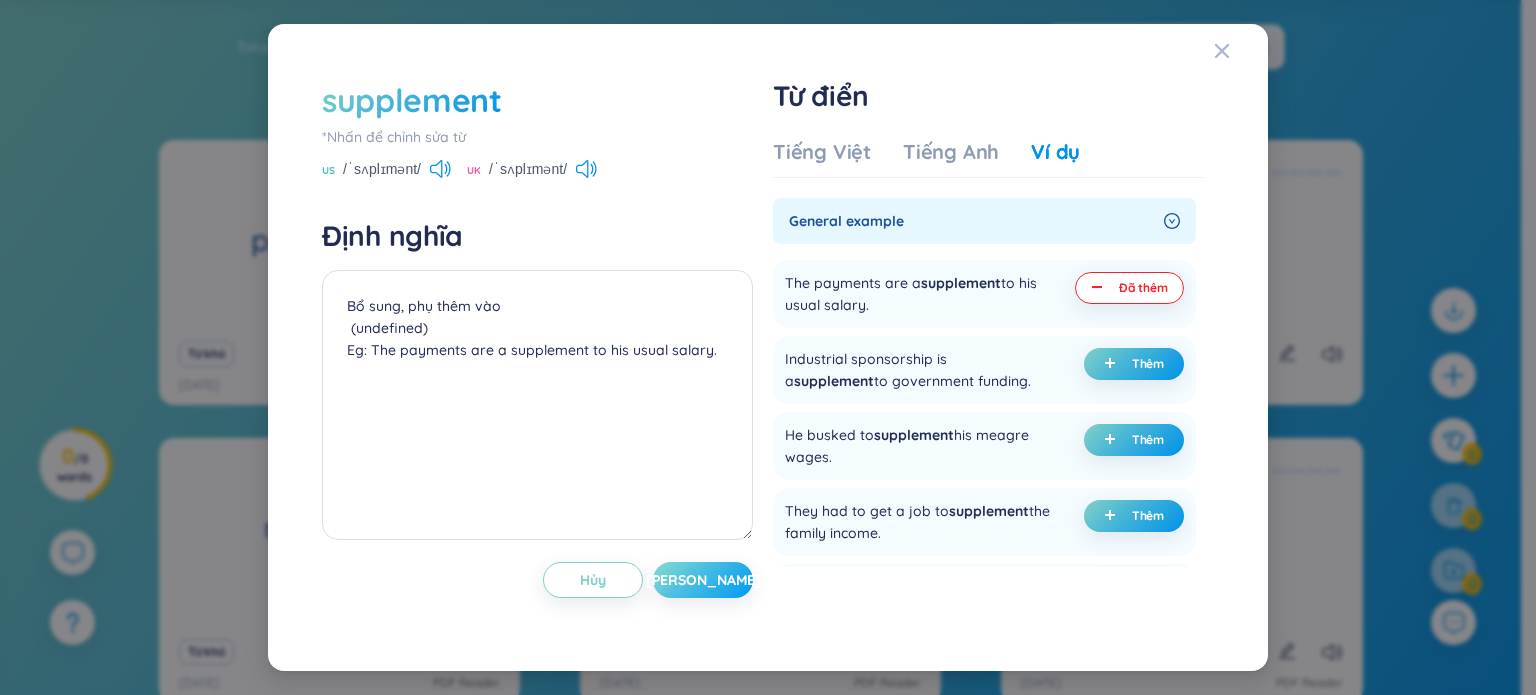 click on "[PERSON_NAME]" at bounding box center [703, 580] 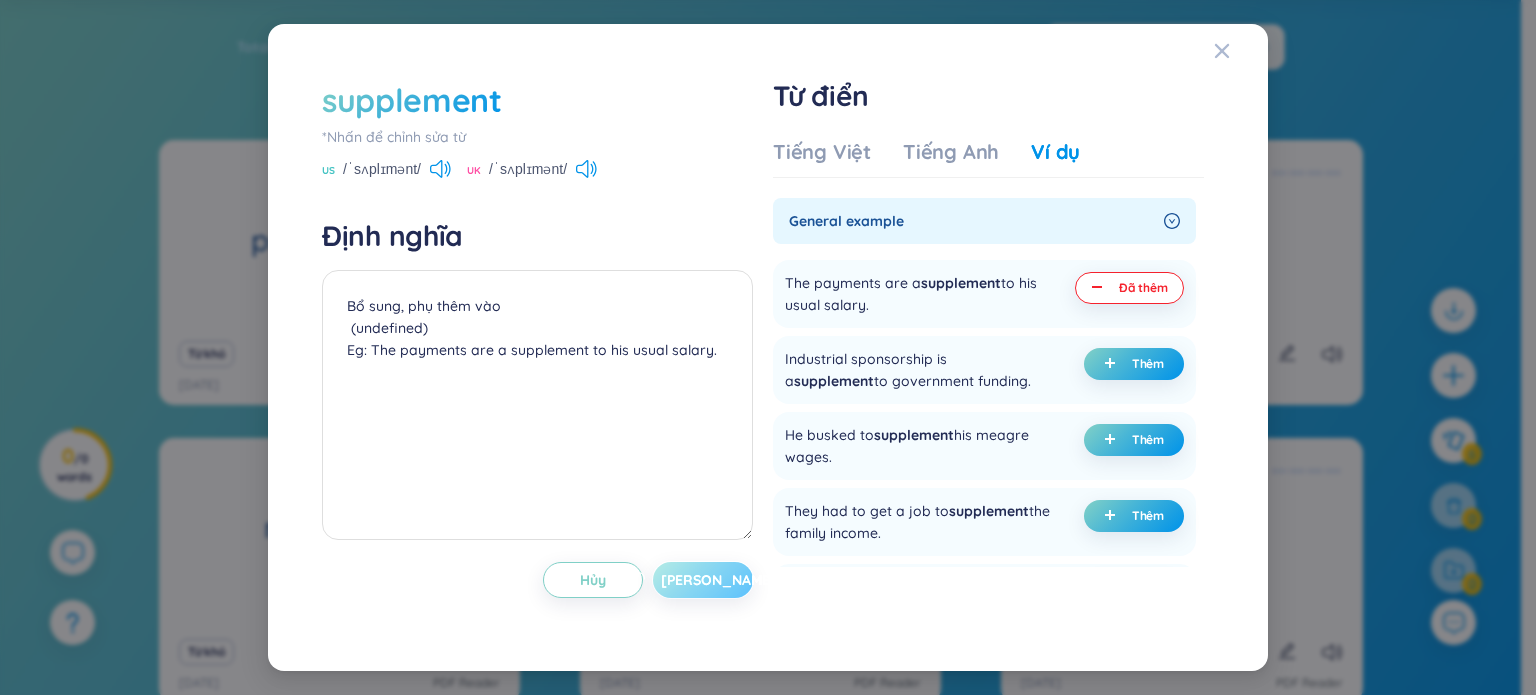 type on "Bổ sung, phụ thêm vào
(undefined)
Eg: The payments are a supplement to his usual salary." 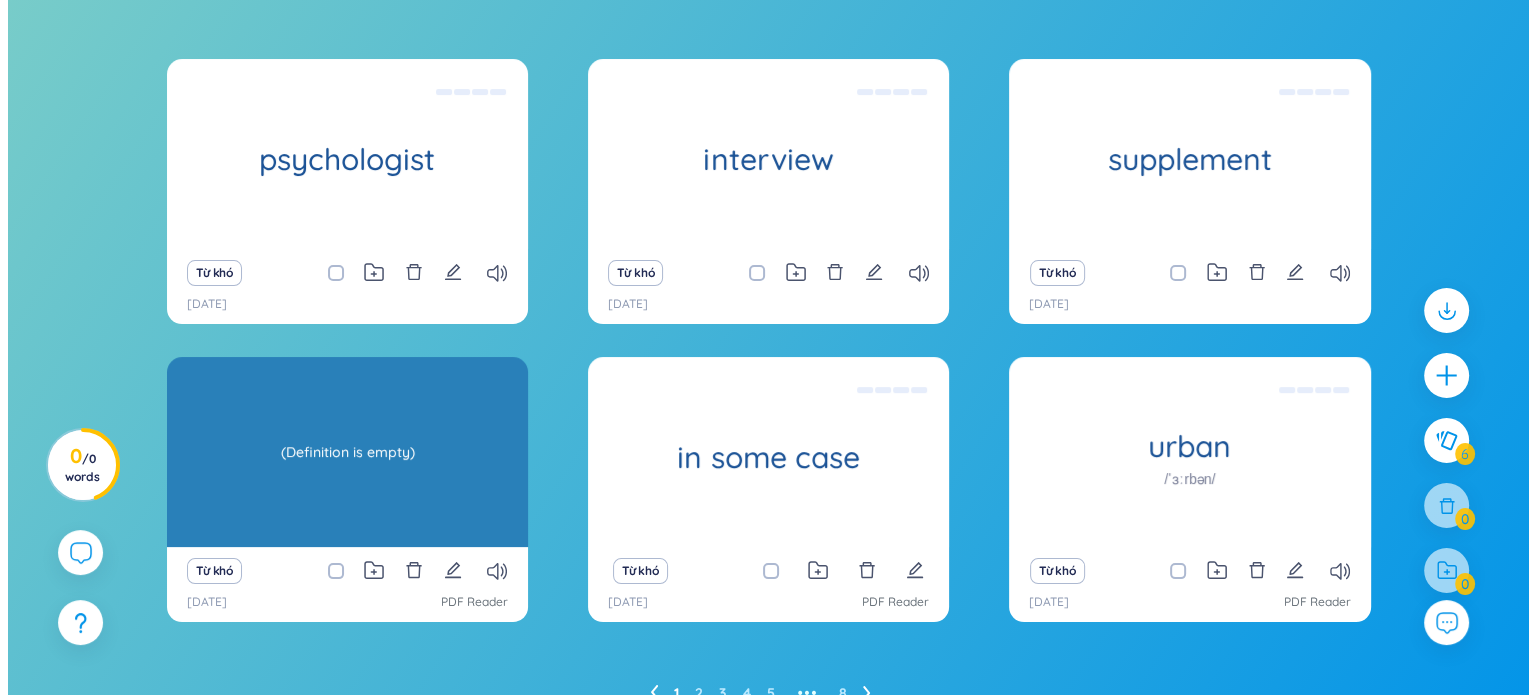 scroll, scrollTop: 214, scrollLeft: 0, axis: vertical 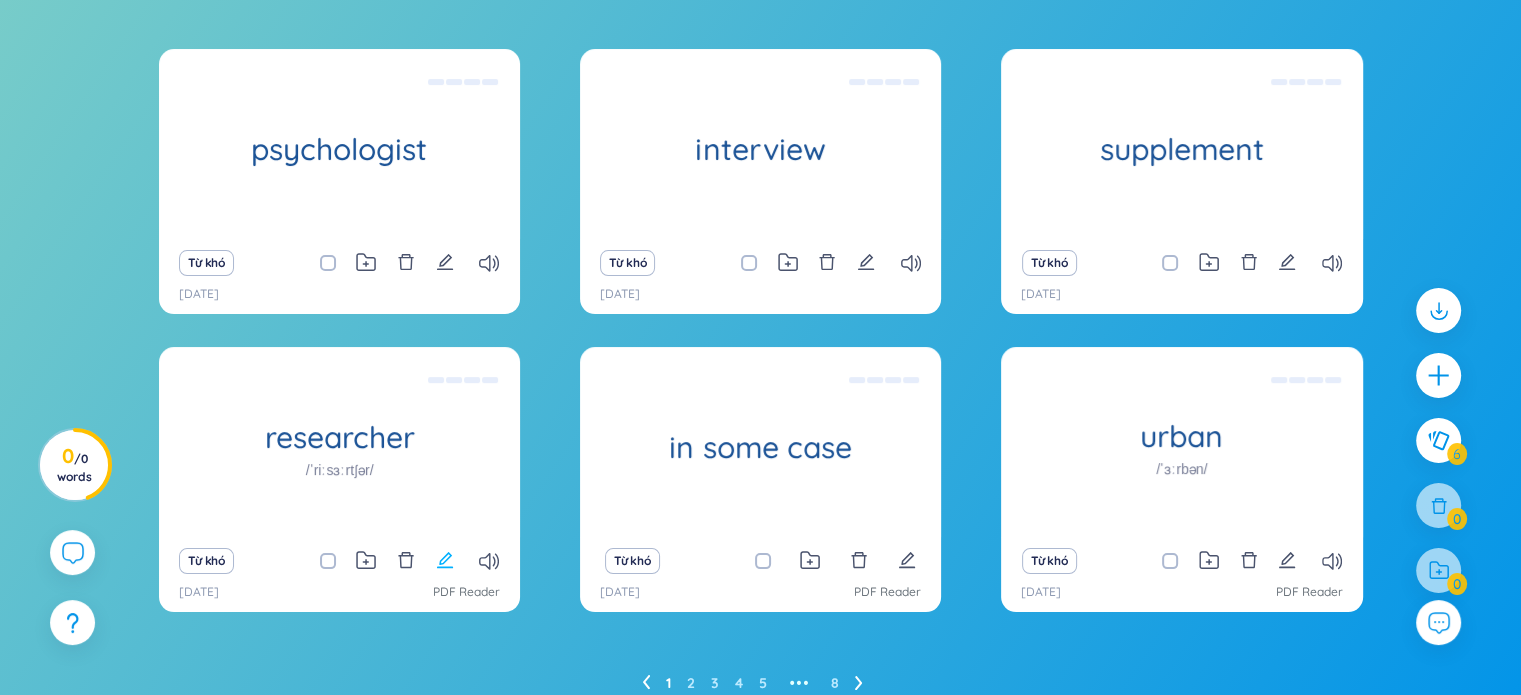 click 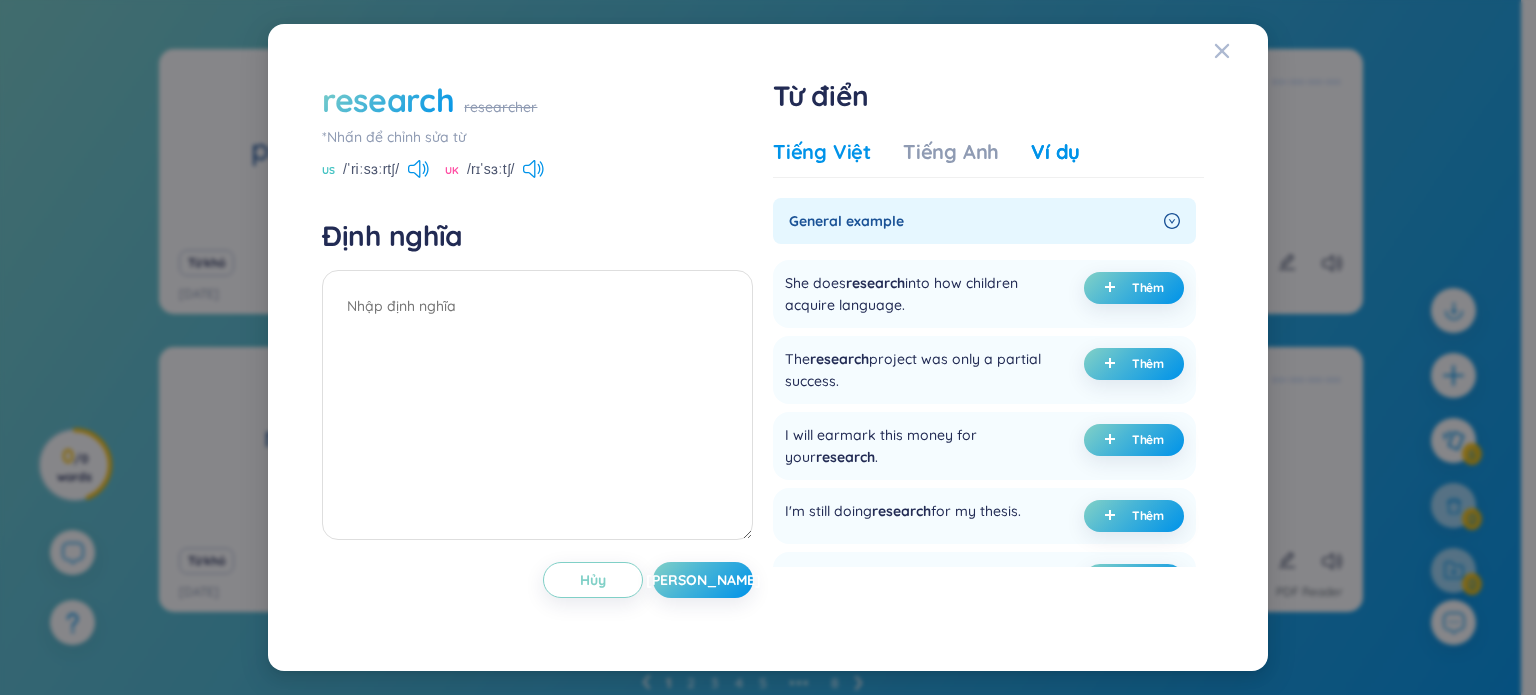 click on "Tiếng Việt" at bounding box center [822, 152] 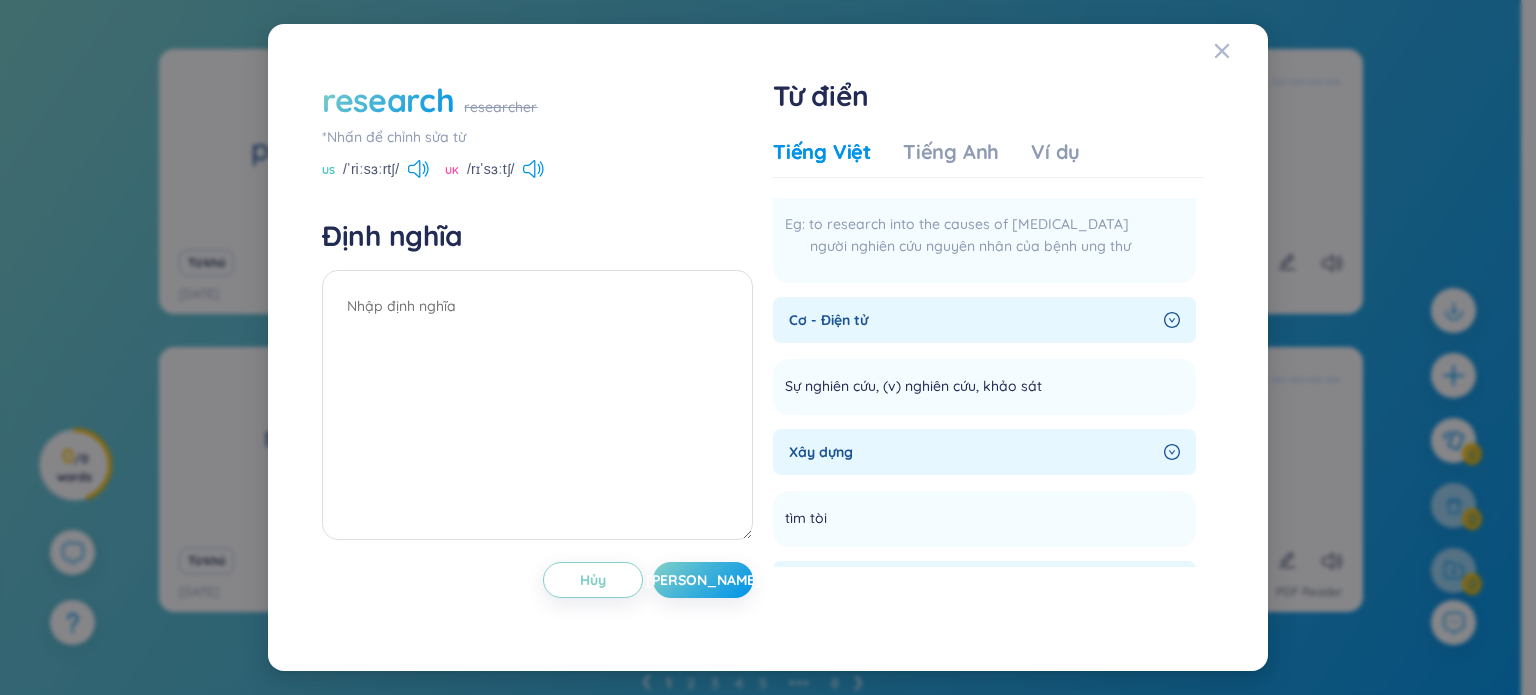 scroll, scrollTop: 474, scrollLeft: 0, axis: vertical 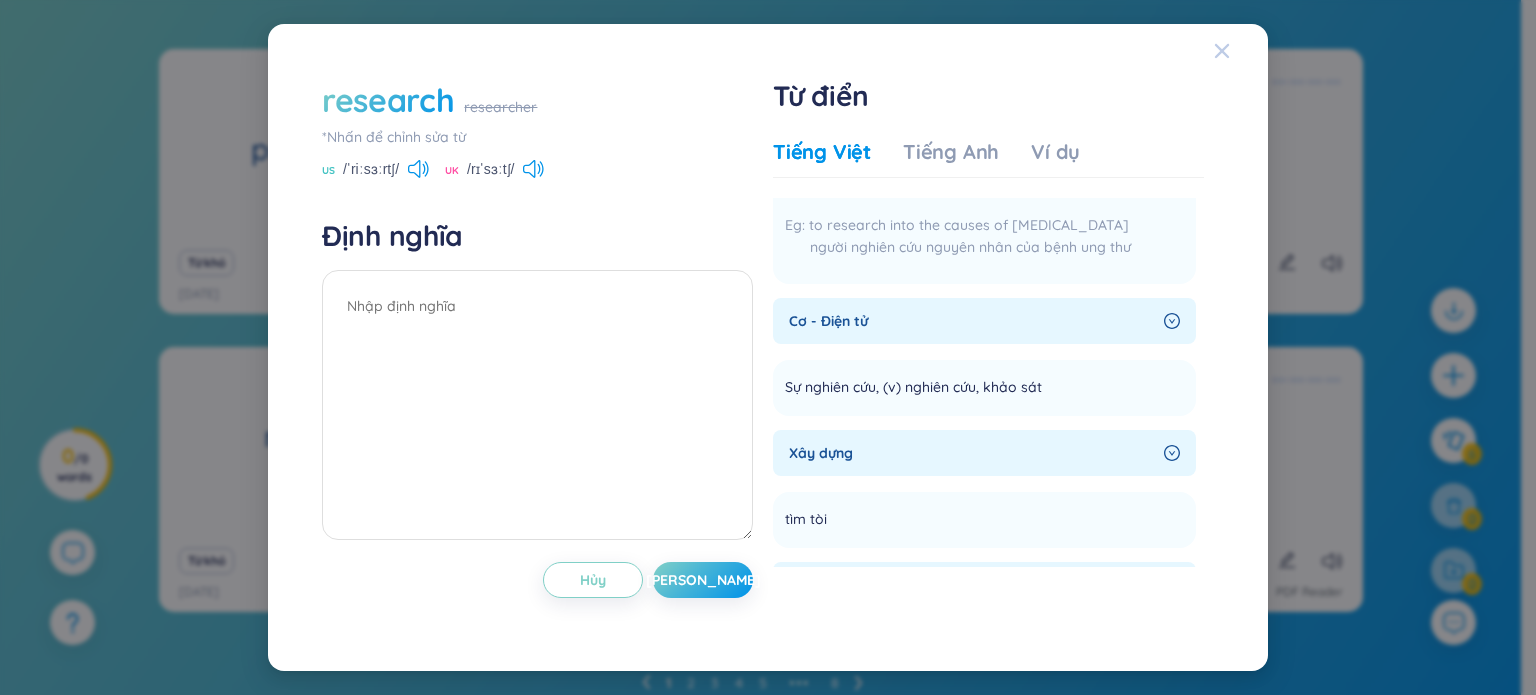 click at bounding box center [1241, 51] 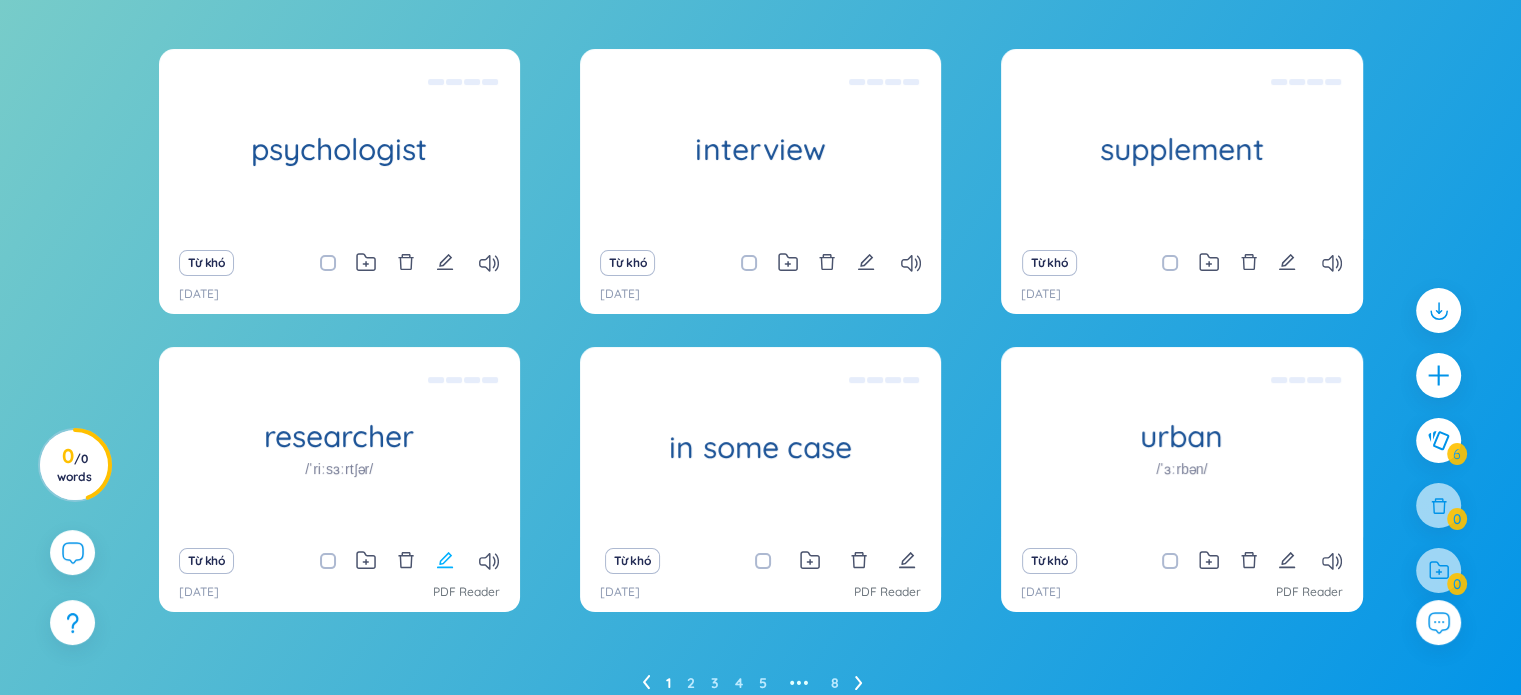 click 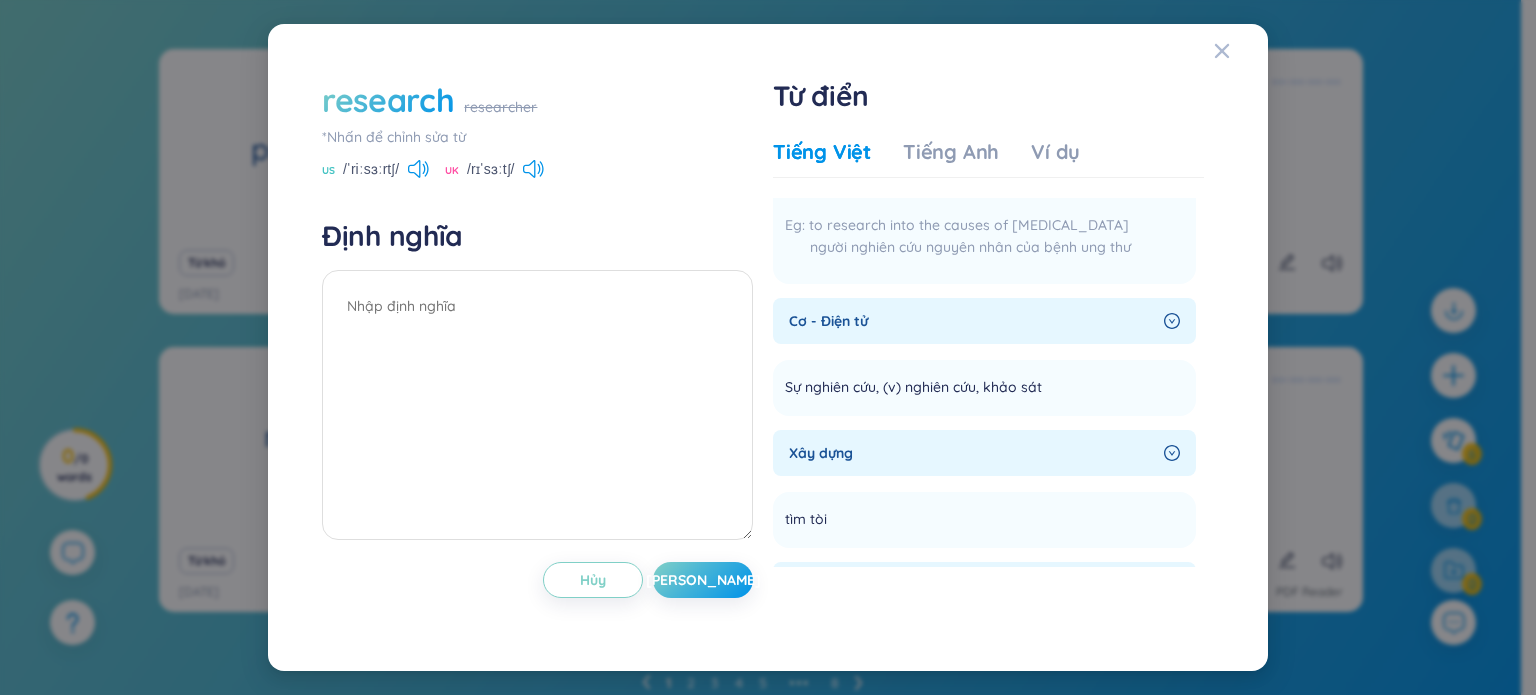 click on "researcher" at bounding box center (500, 107) 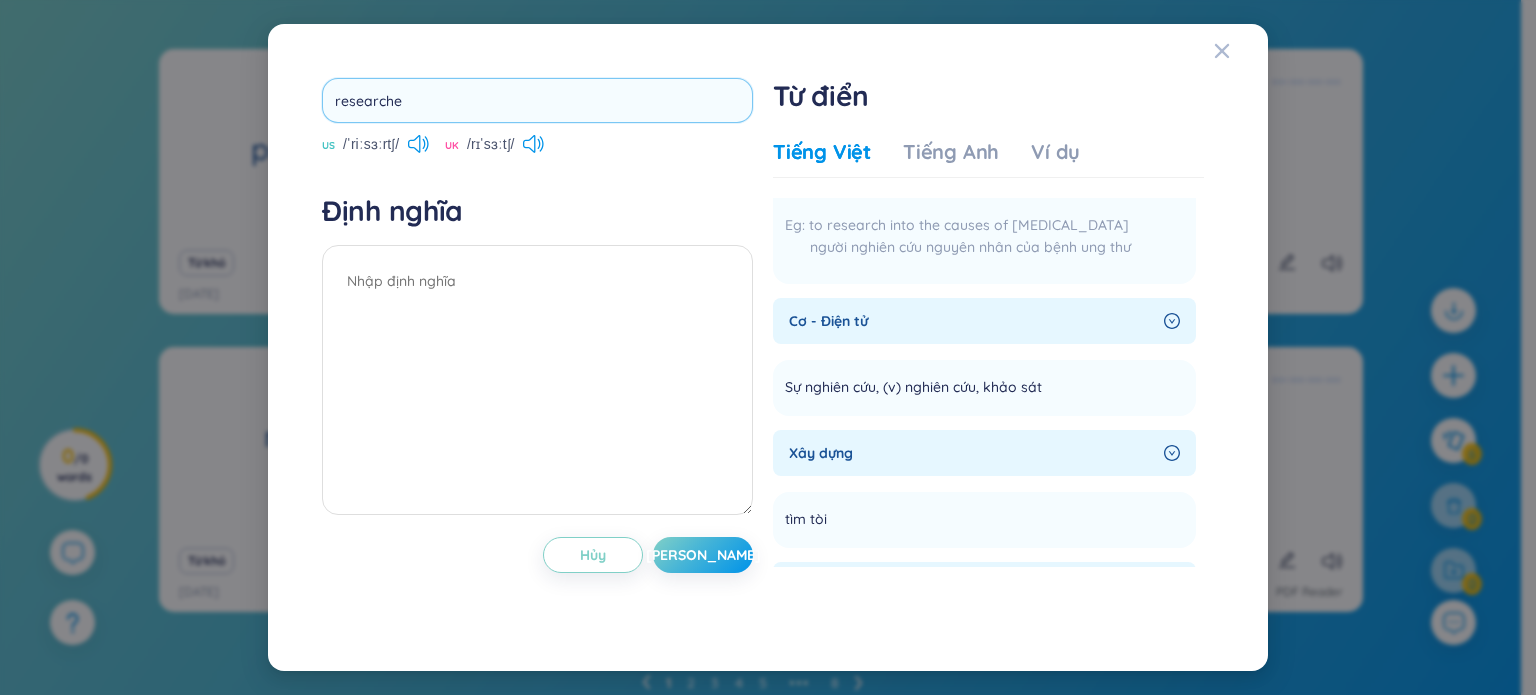 type on "researcher" 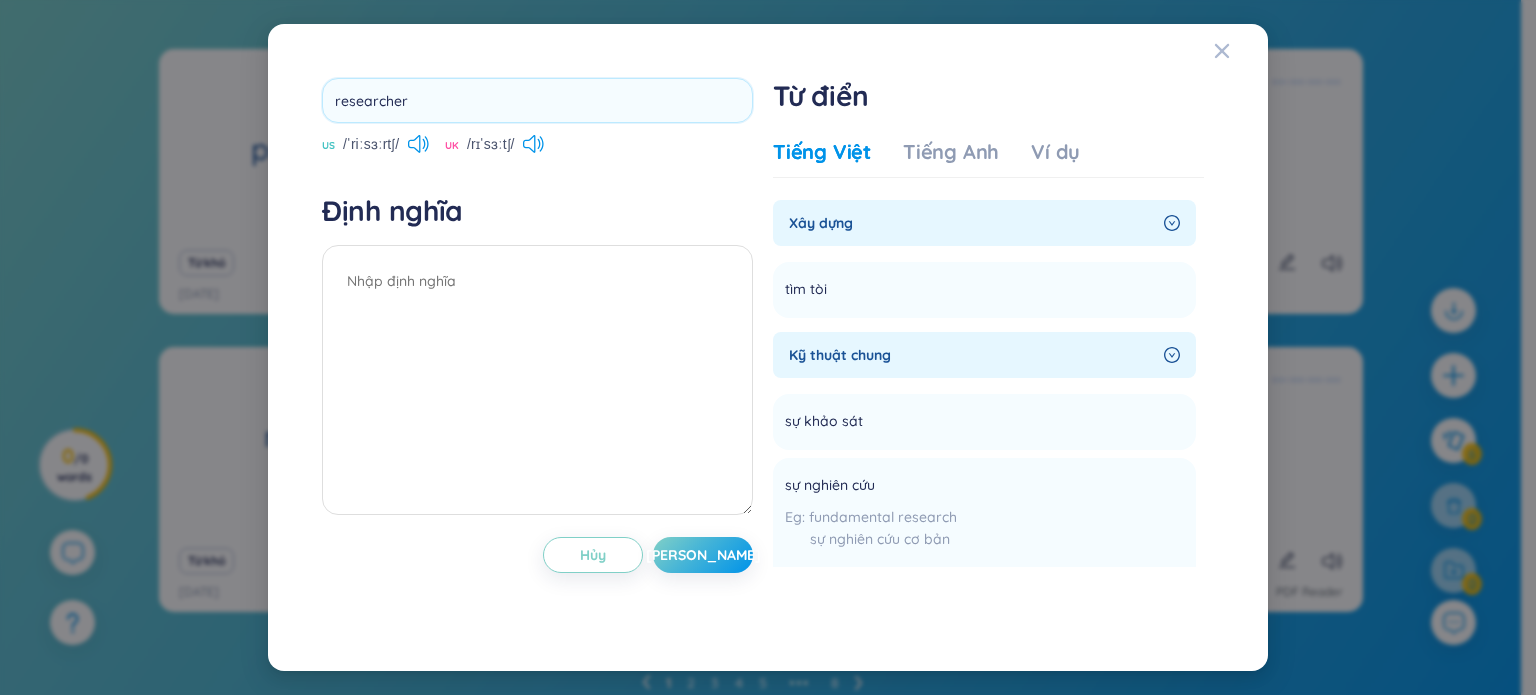 scroll, scrollTop: 706, scrollLeft: 0, axis: vertical 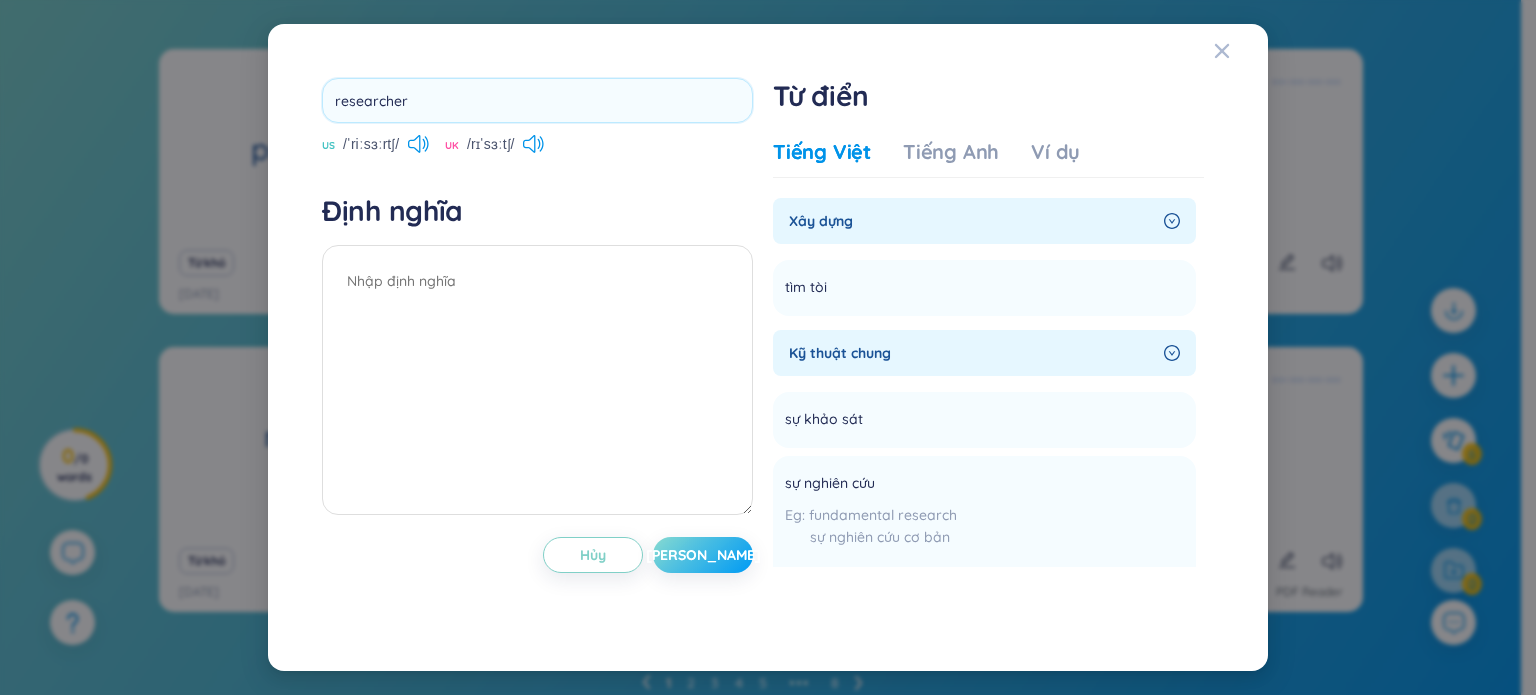 click on "[PERSON_NAME]" at bounding box center (703, 555) 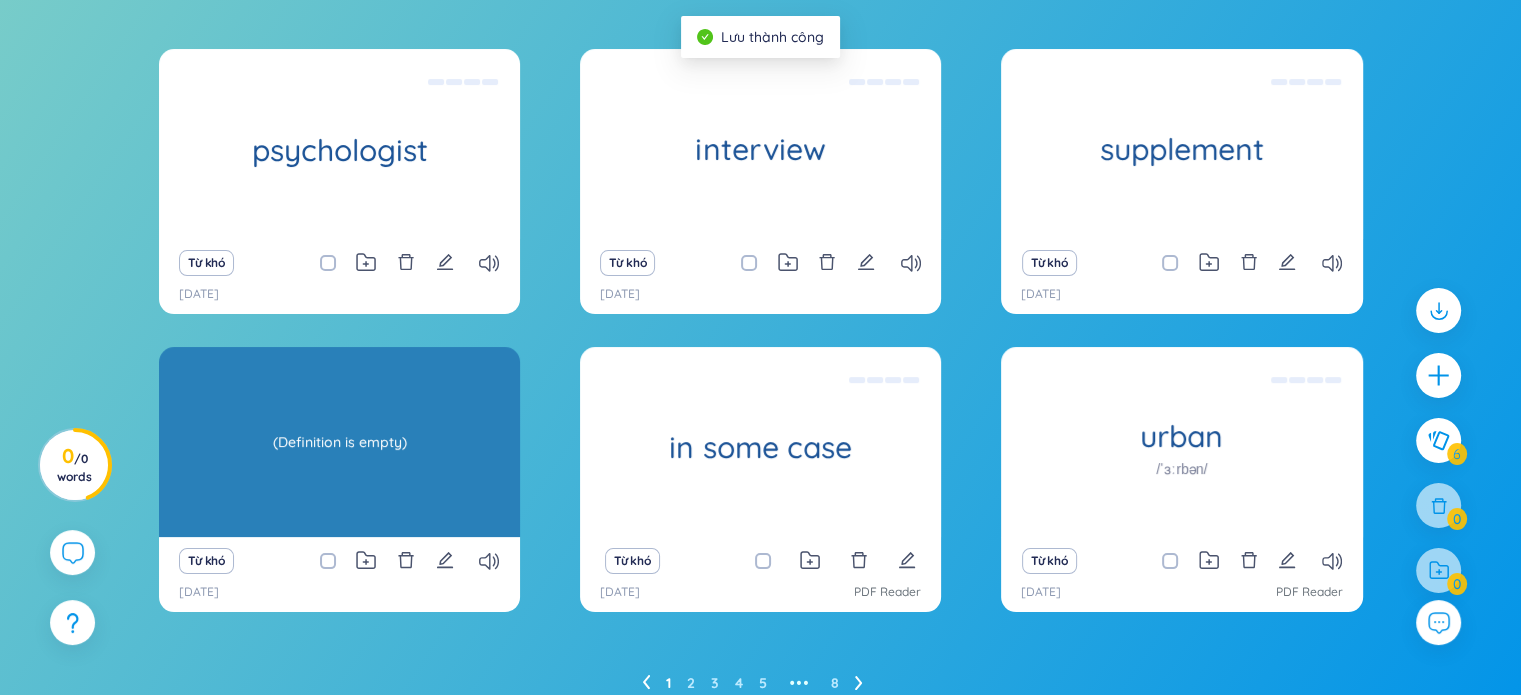 click on "(Definition is empty)" at bounding box center [339, 442] 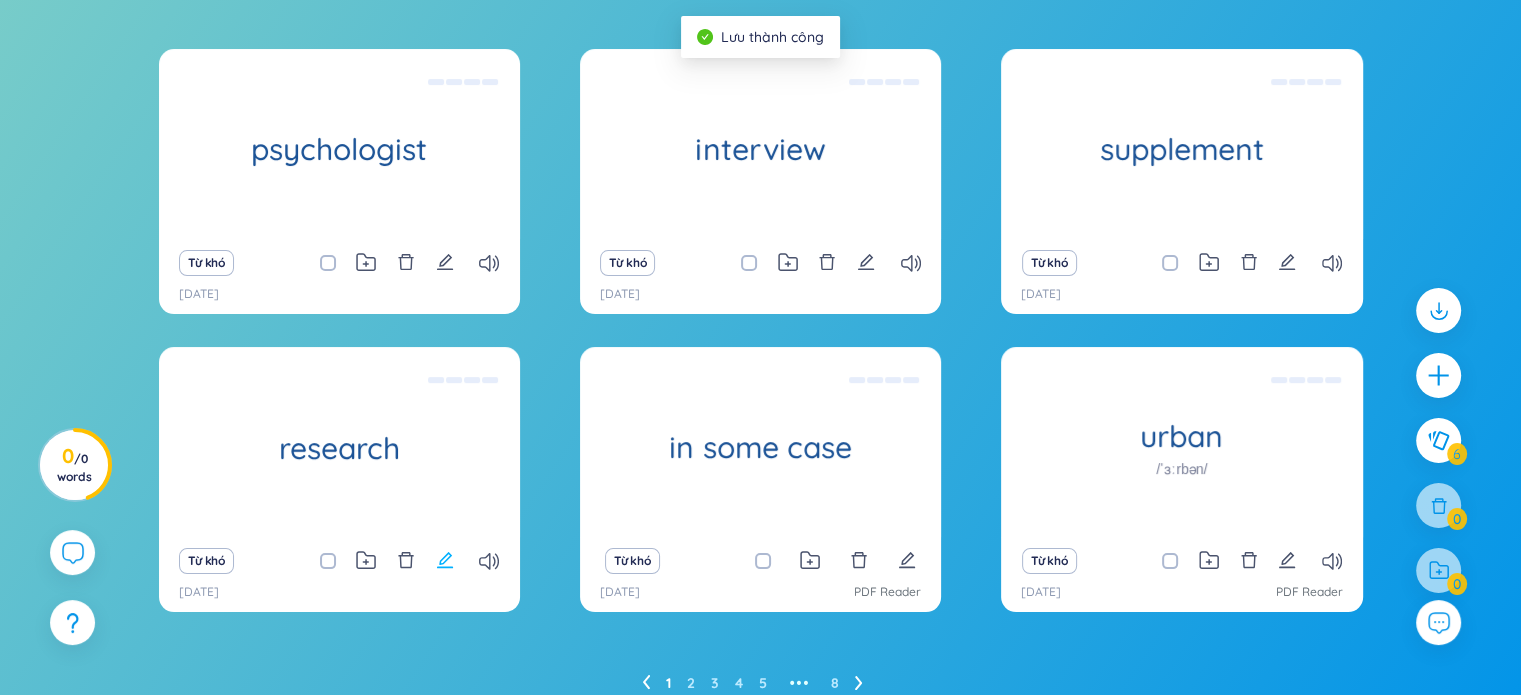 click 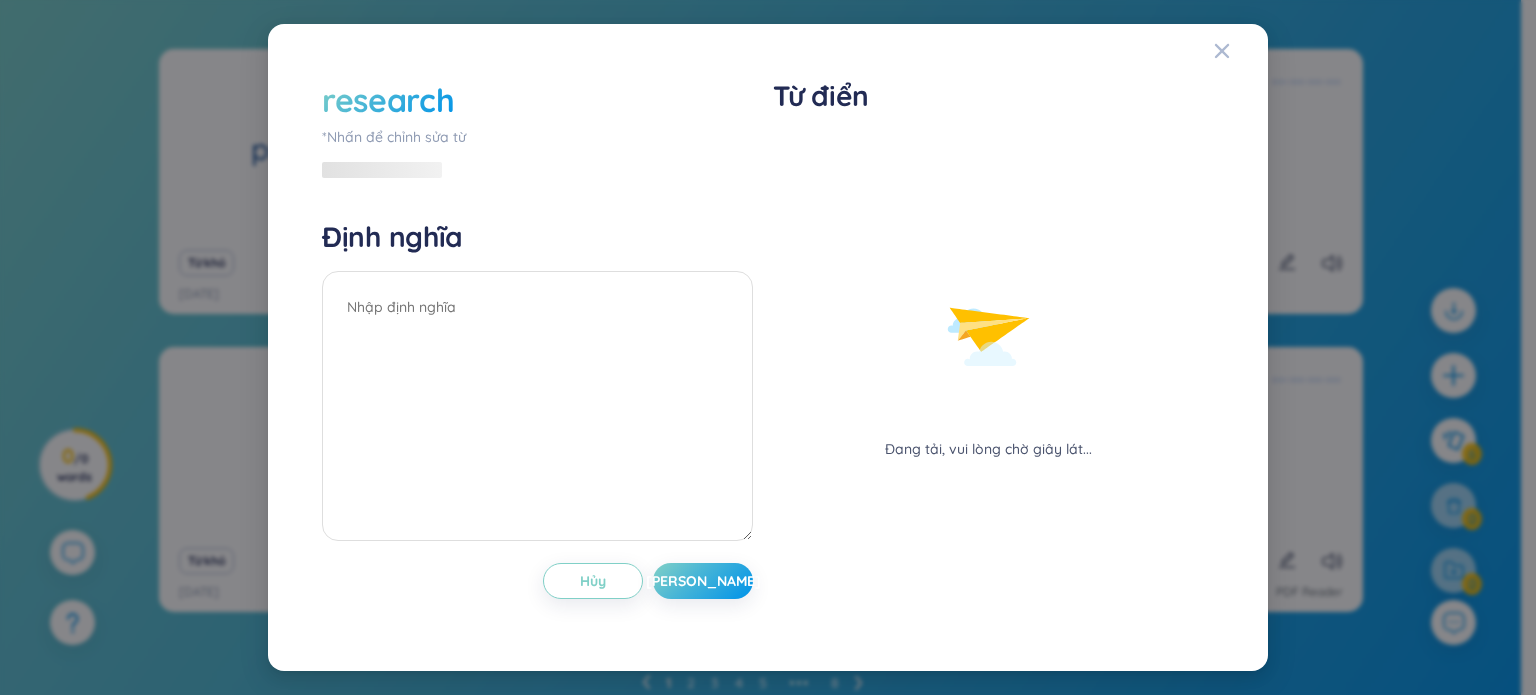click on "research" at bounding box center (537, 100) 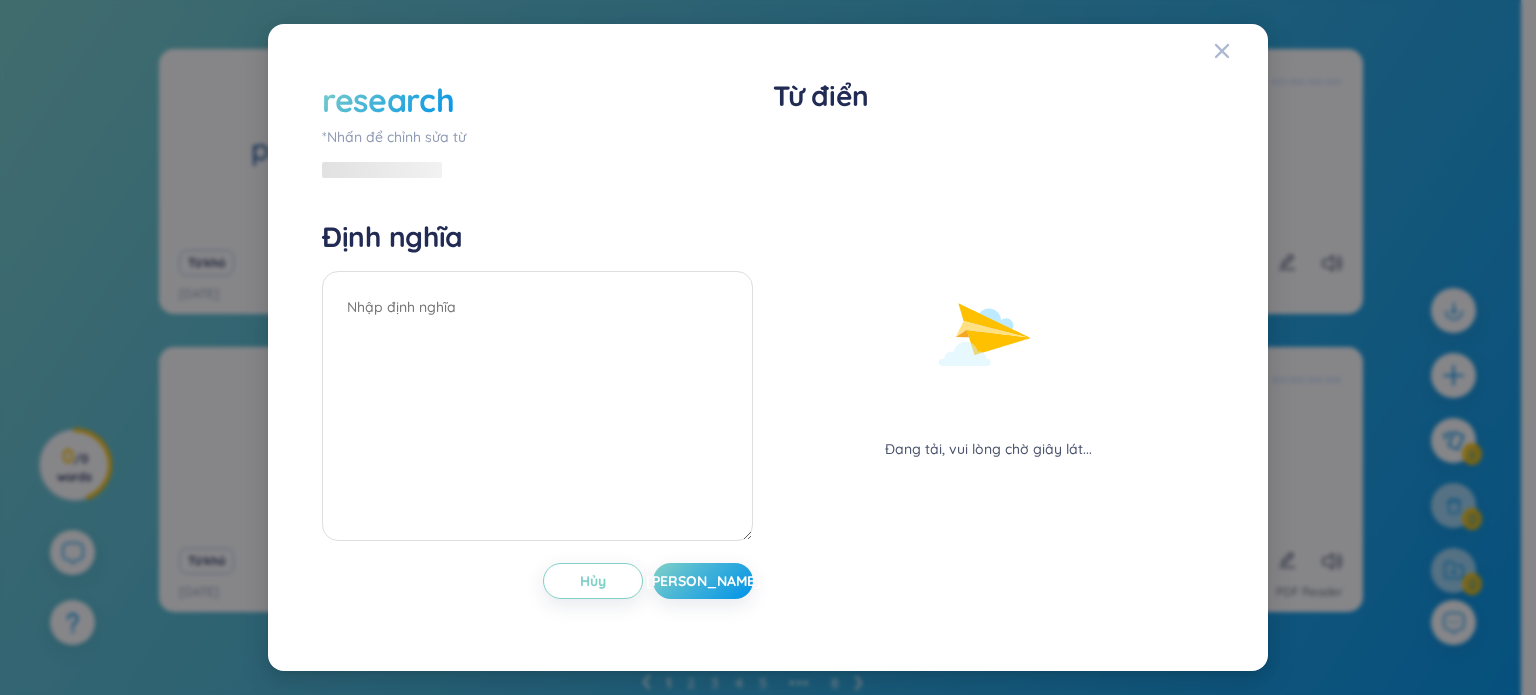 click on "research" at bounding box center [537, 100] 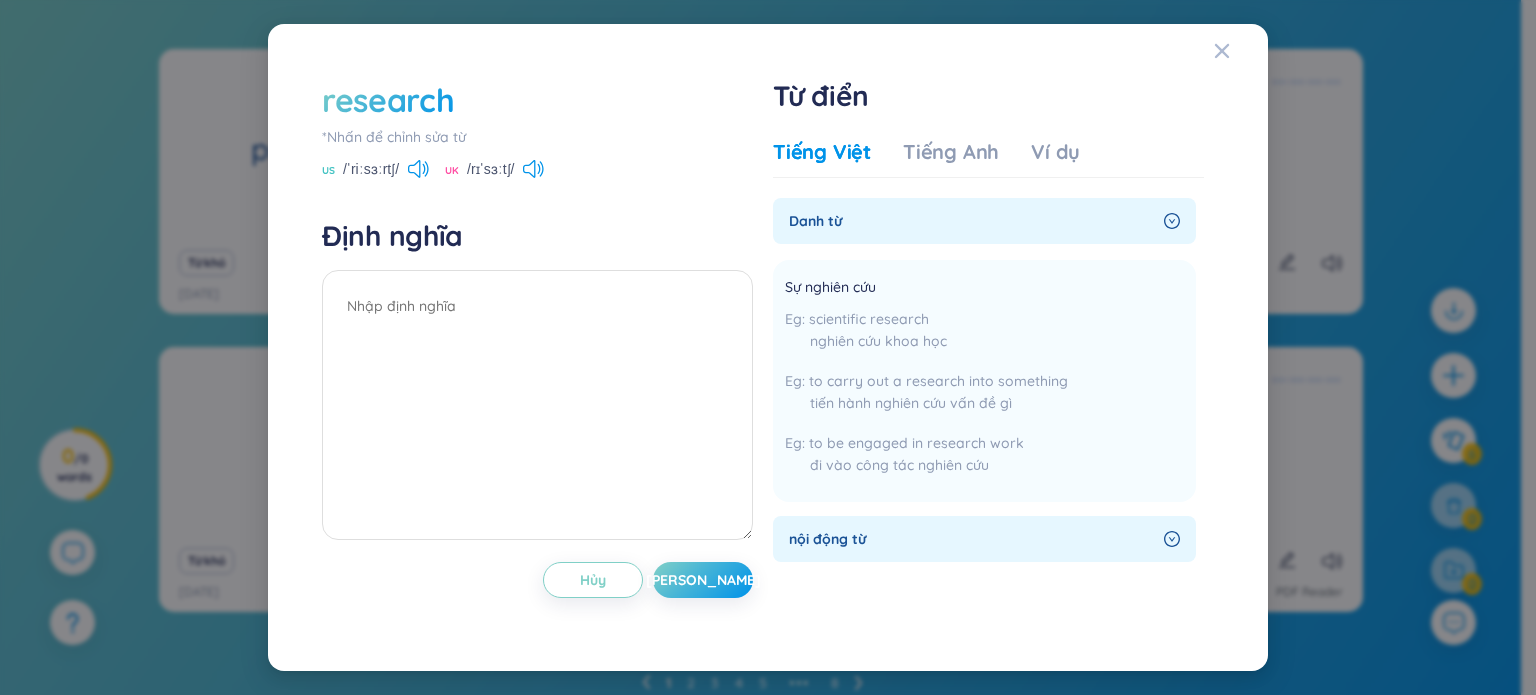 click on "research" at bounding box center (388, 100) 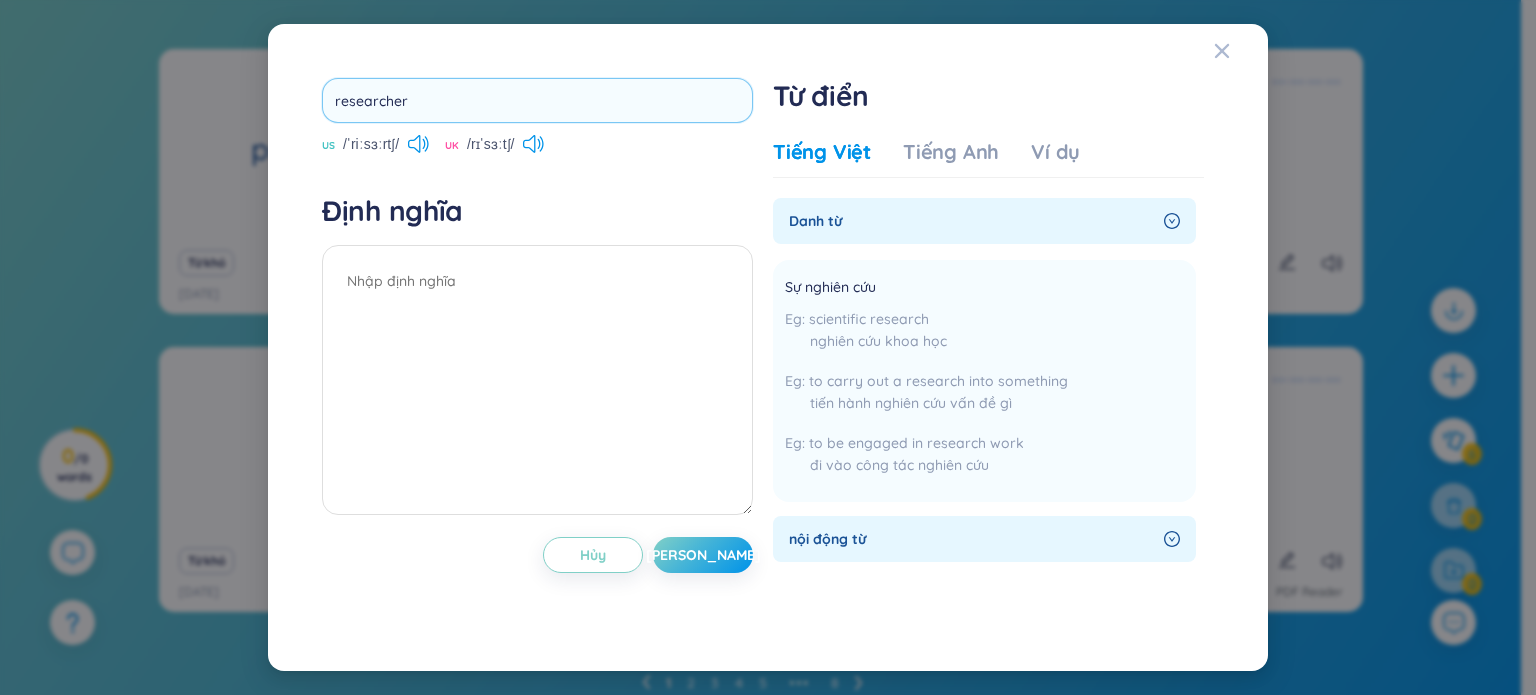 type on "researcher" 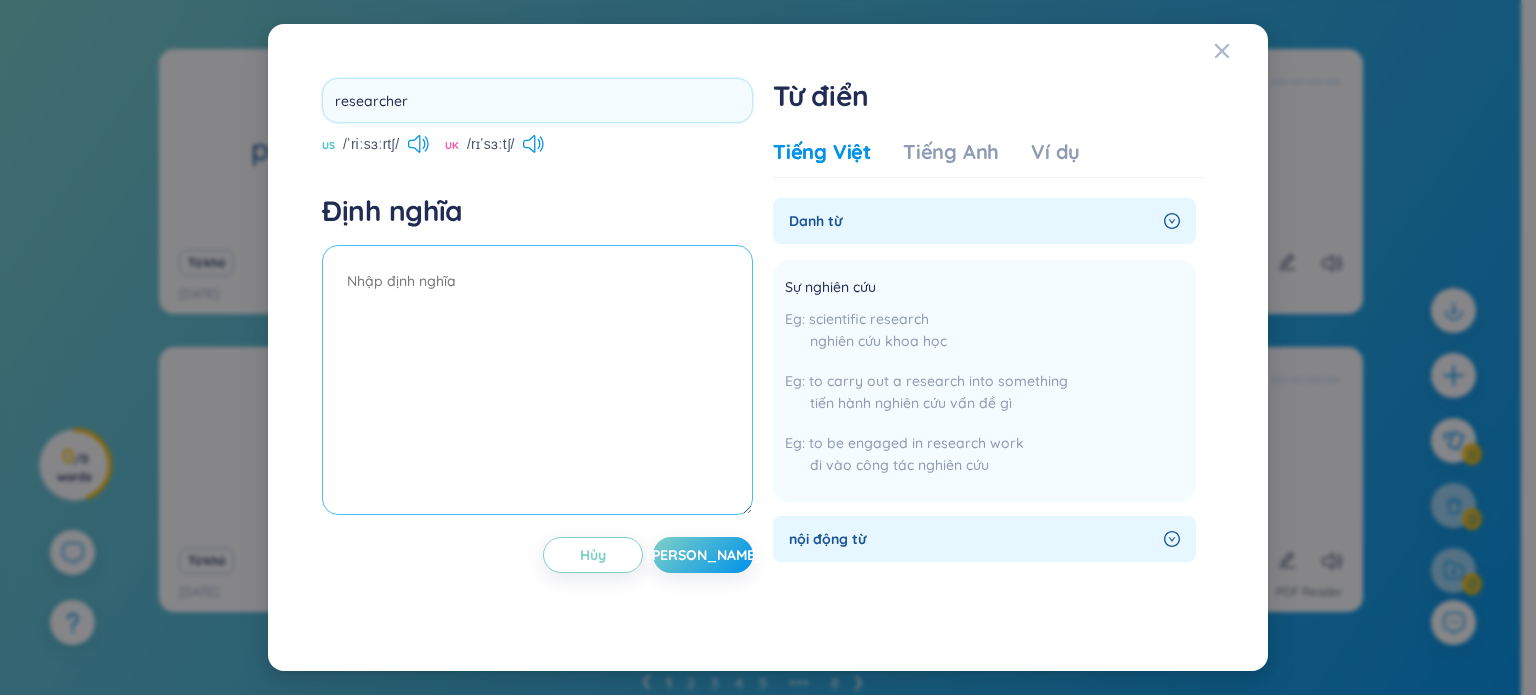 click at bounding box center [537, 380] 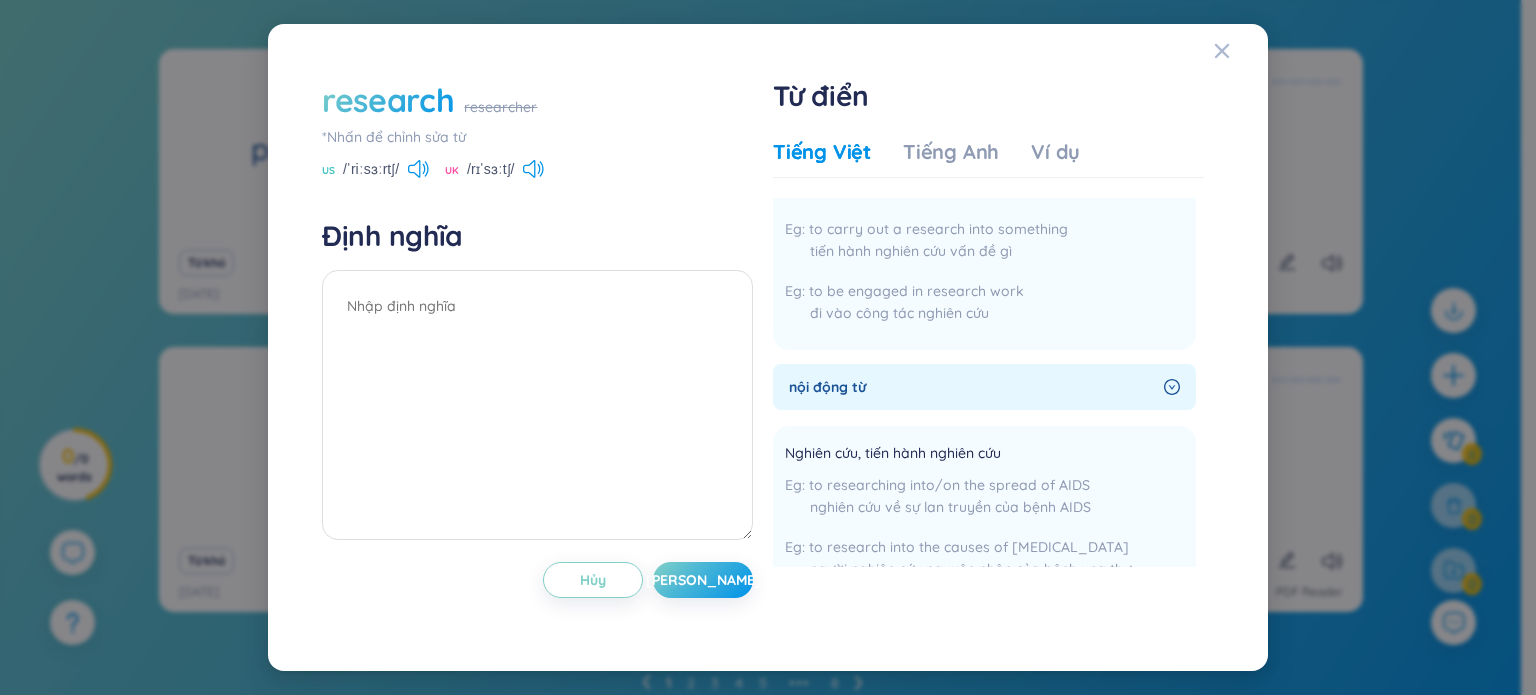 scroll, scrollTop: 212, scrollLeft: 0, axis: vertical 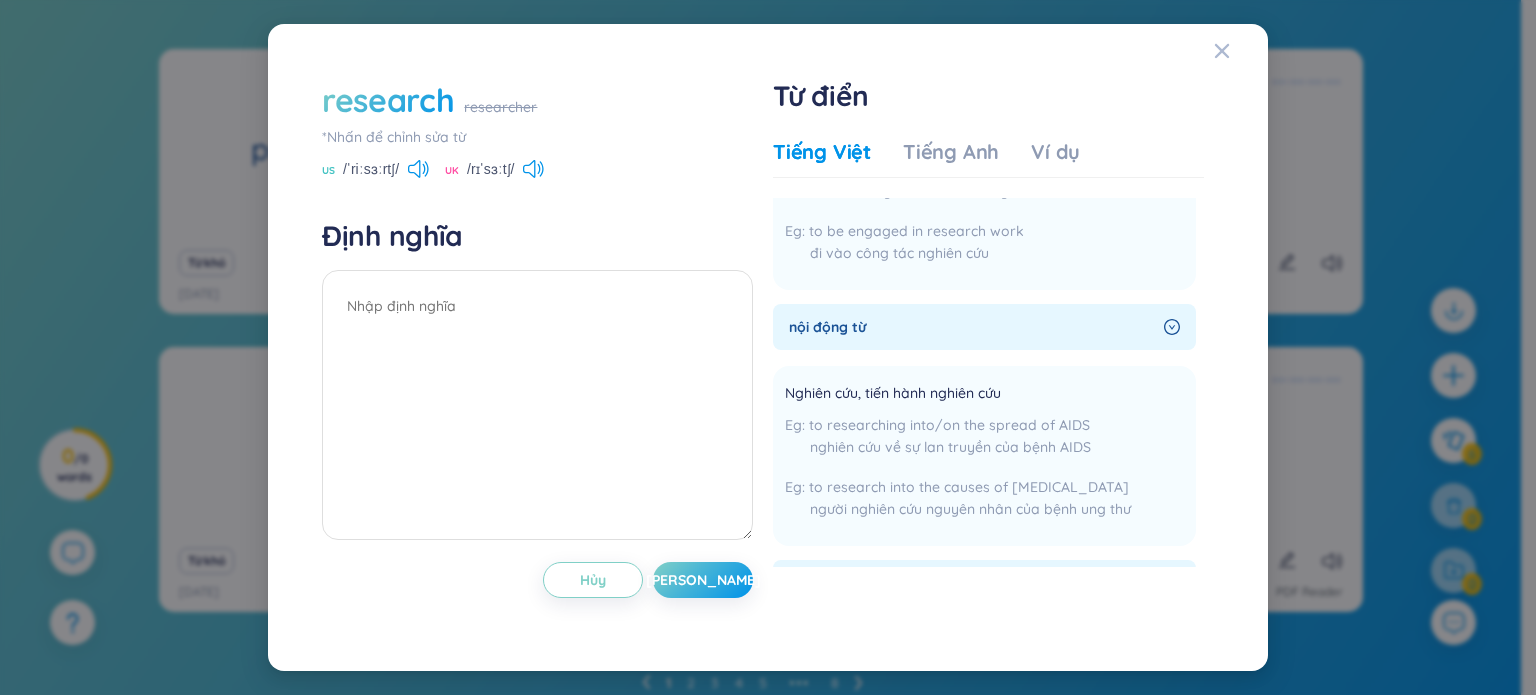 drag, startPoint x: 828, startPoint y: 305, endPoint x: 780, endPoint y: 304, distance: 48.010414 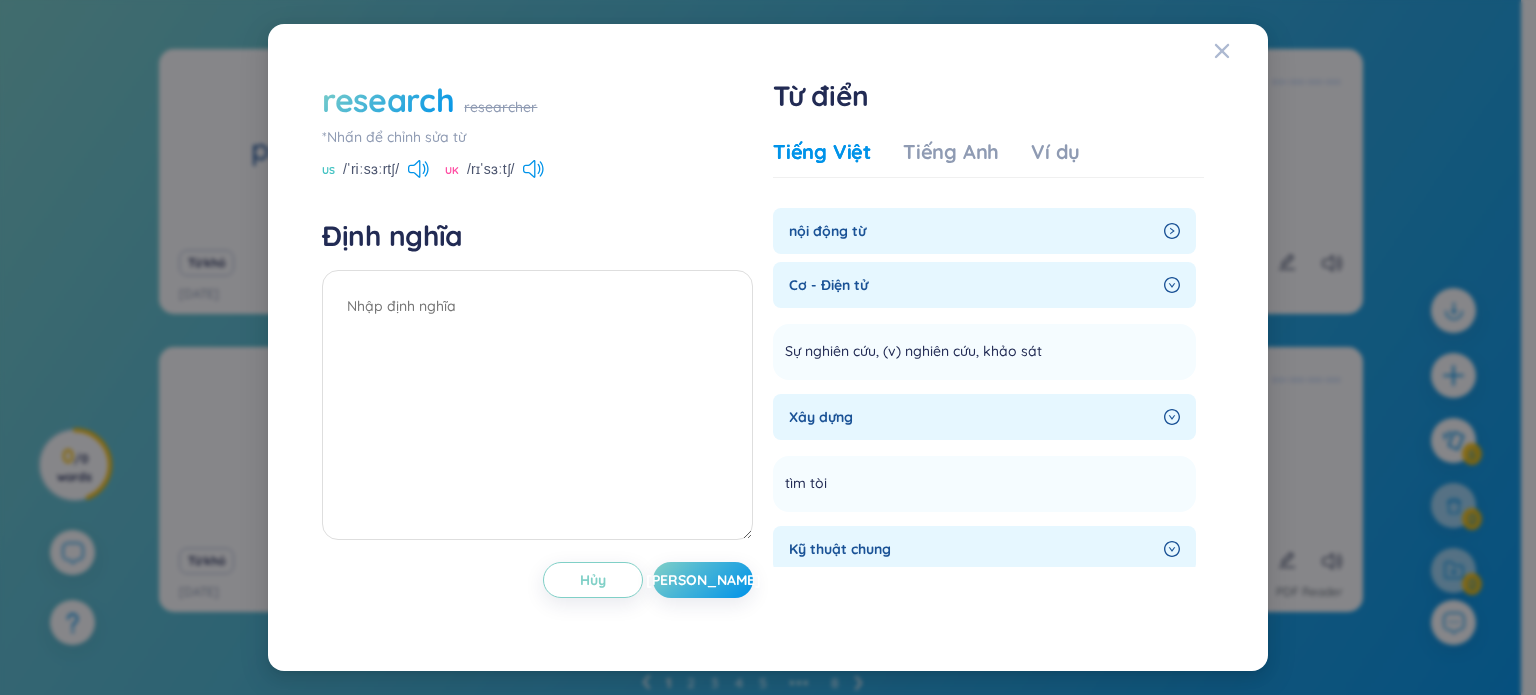 scroll, scrollTop: 310, scrollLeft: 0, axis: vertical 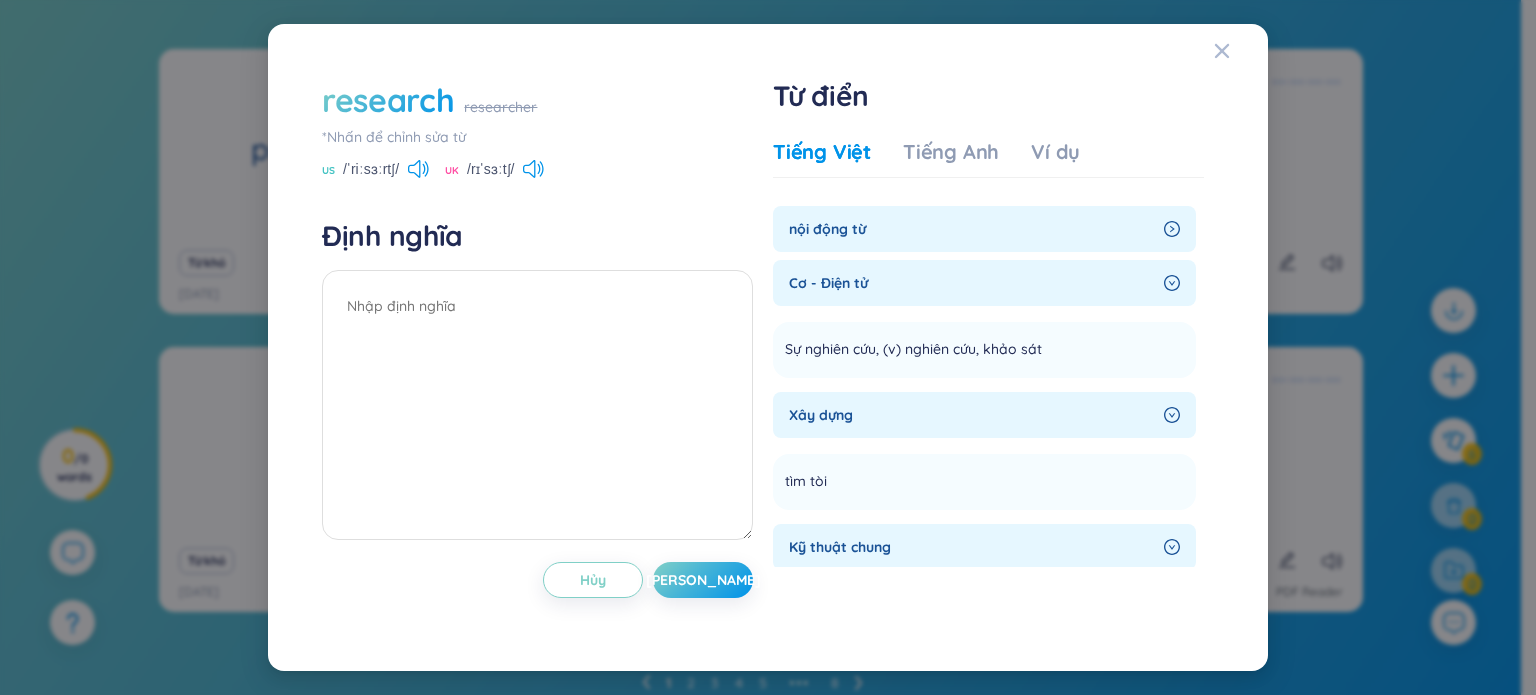 click on "Cơ - Điện tử" at bounding box center (972, 283) 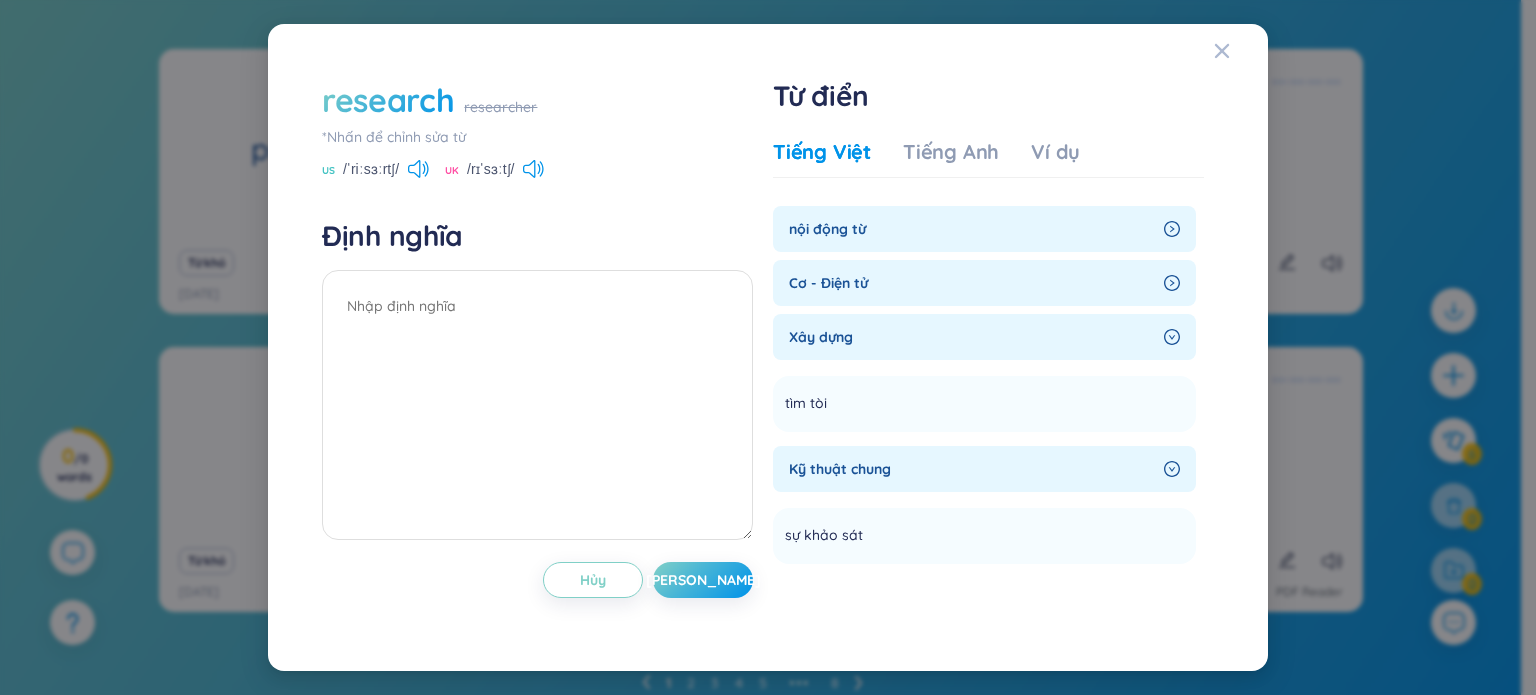 scroll, scrollTop: 0, scrollLeft: 0, axis: both 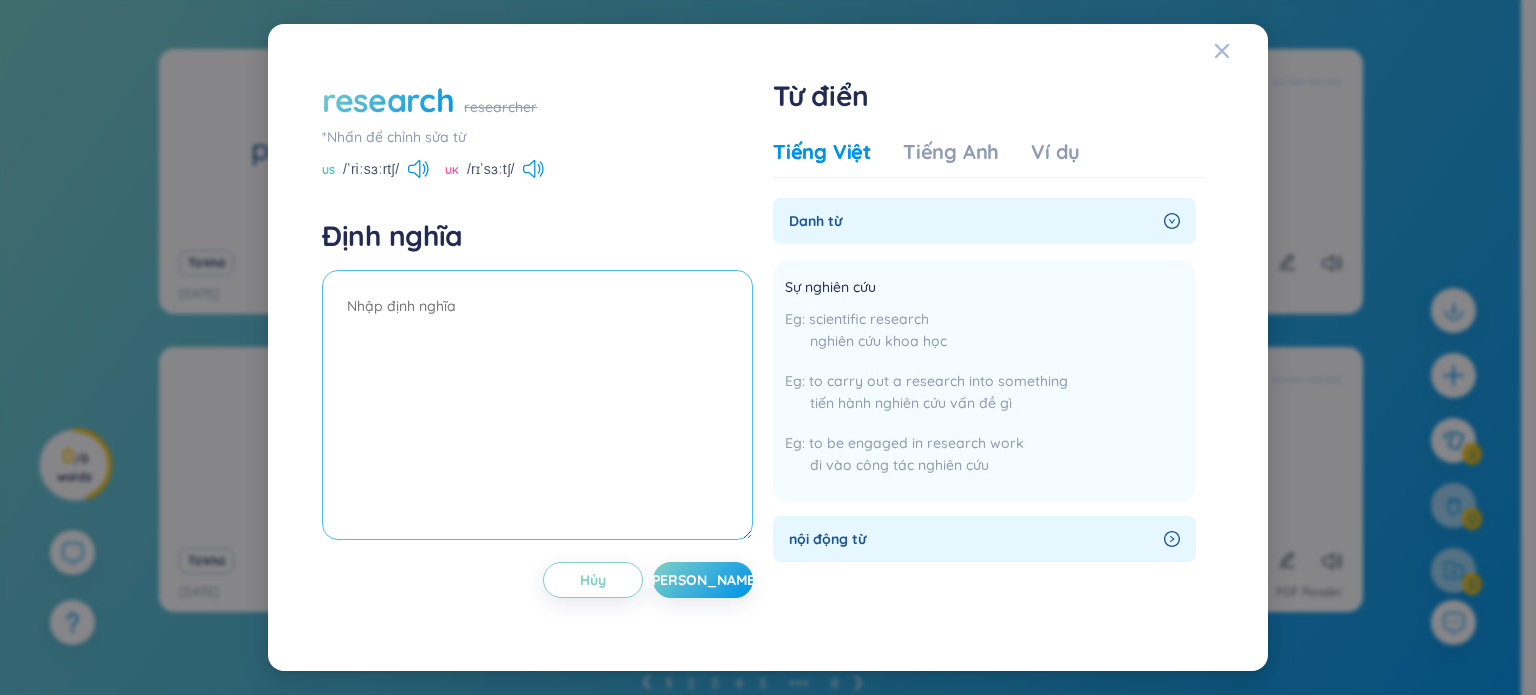 drag, startPoint x: 366, startPoint y: 307, endPoint x: 385, endPoint y: 203, distance: 105.72133 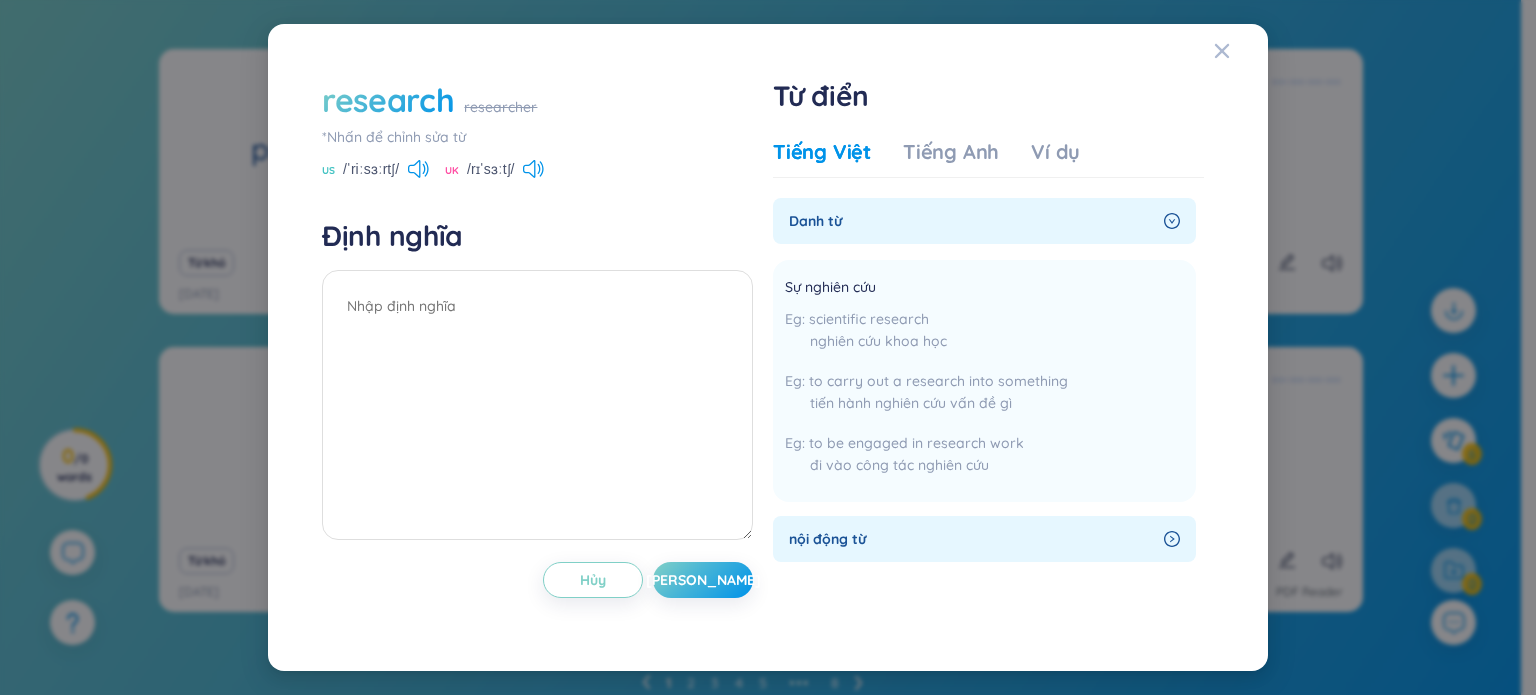click on "*Nhấn để chỉnh sửa từ" at bounding box center [537, 137] 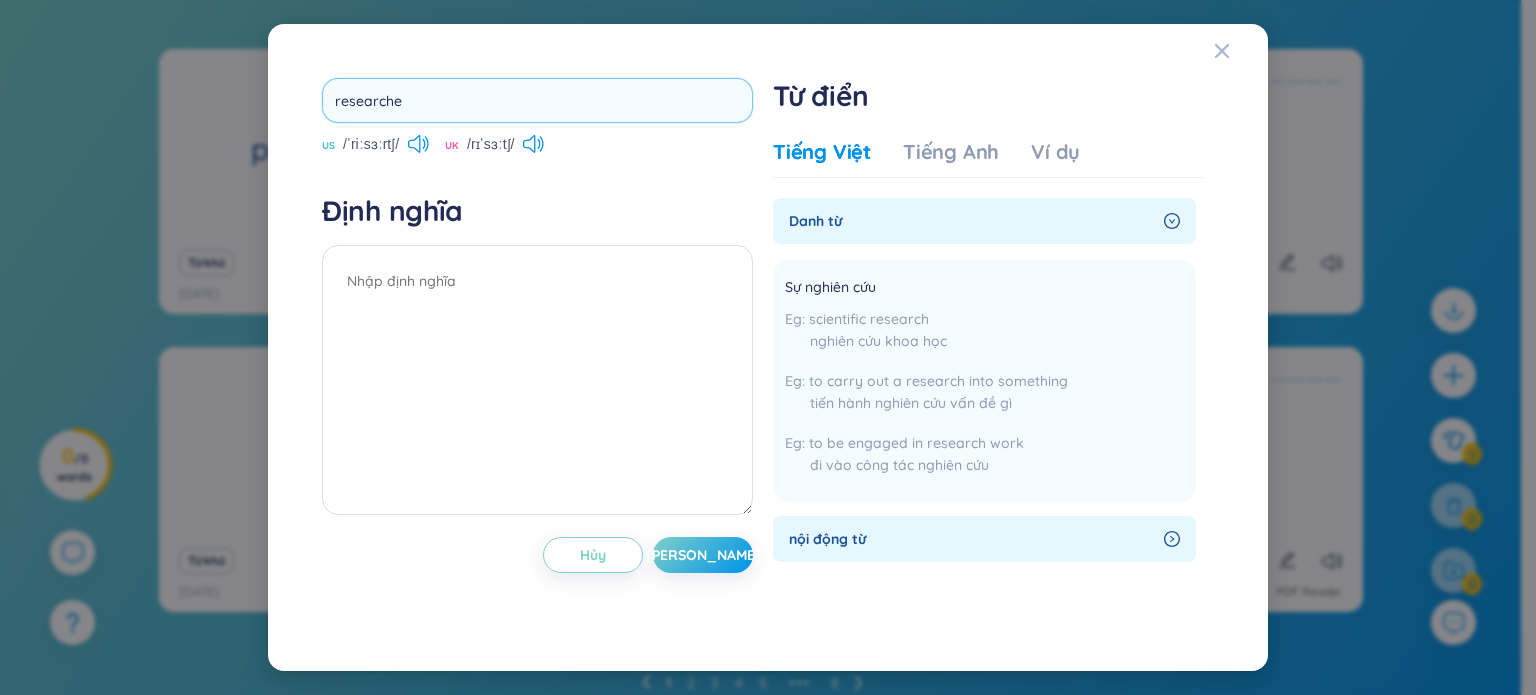 type on "researcher" 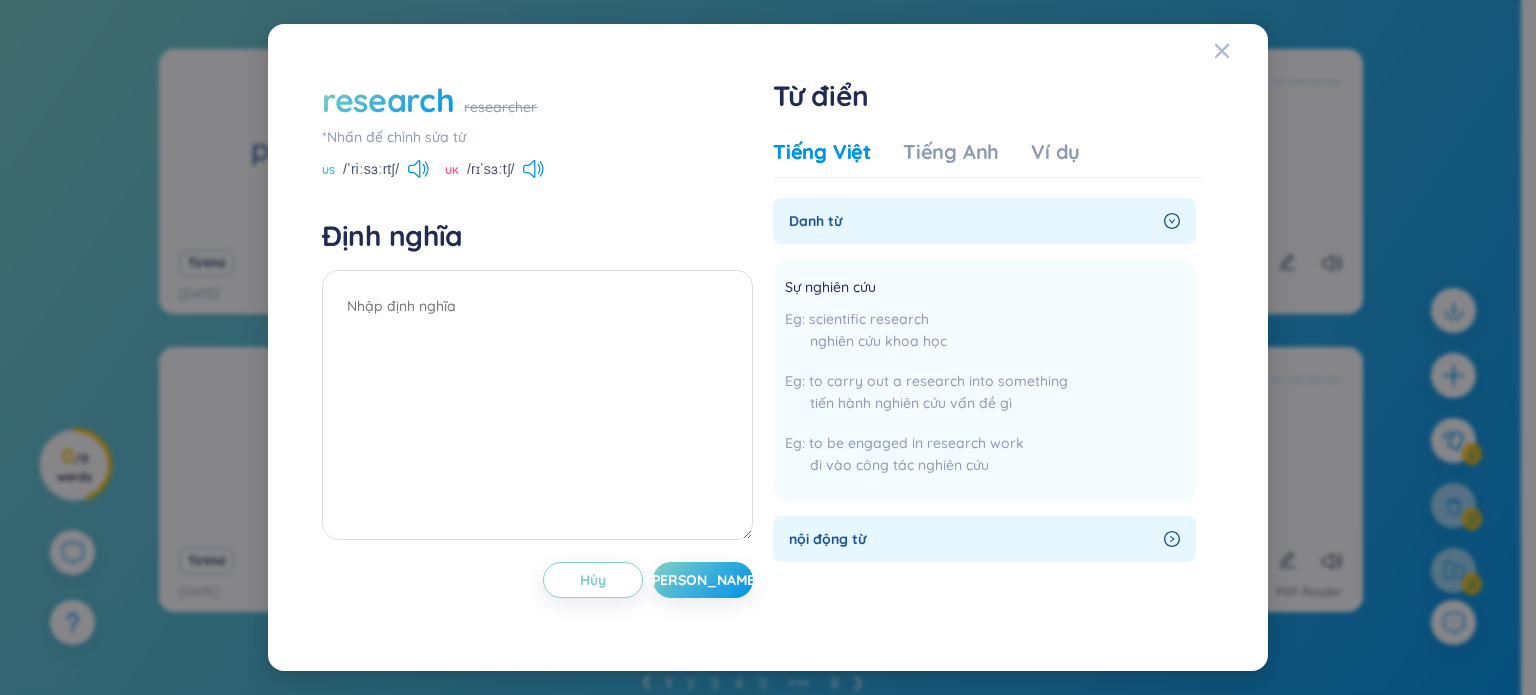click on "research researcher" at bounding box center [537, 100] 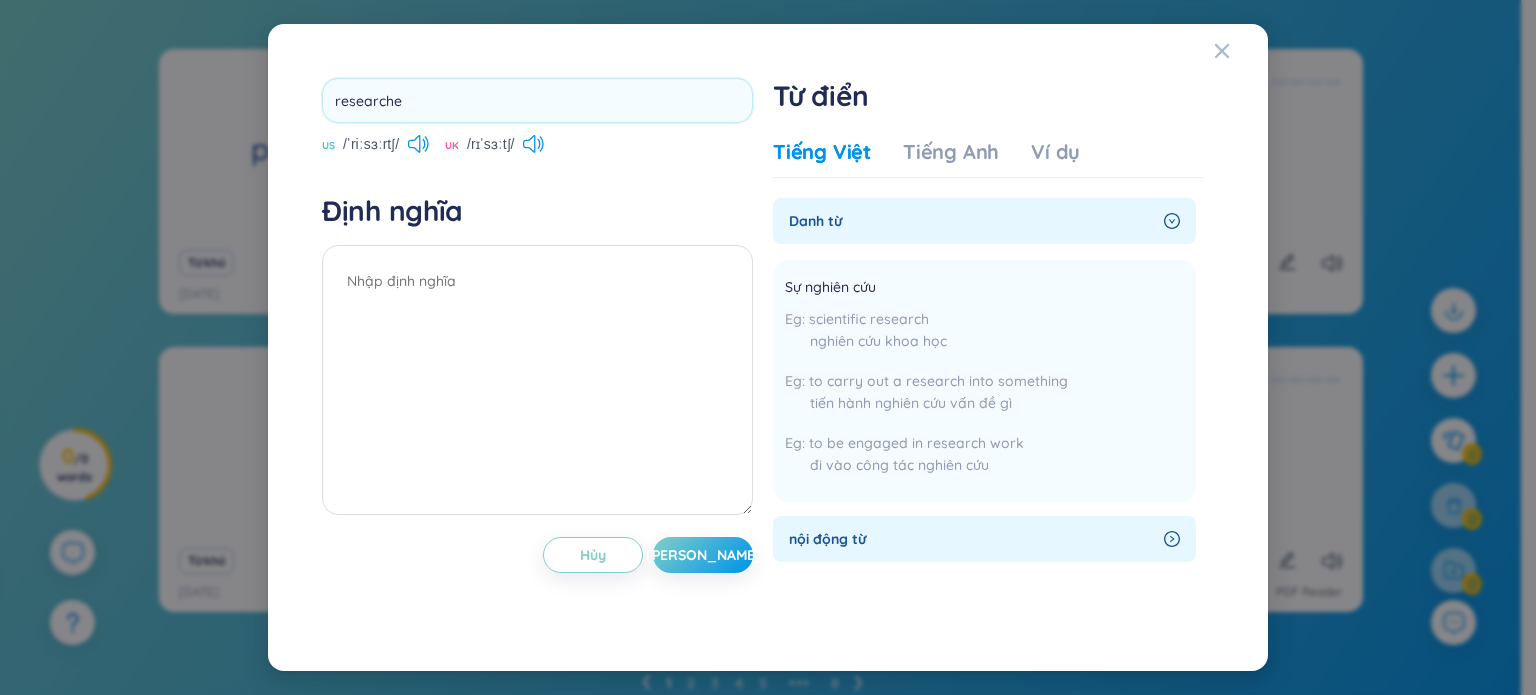 type on "researcher" 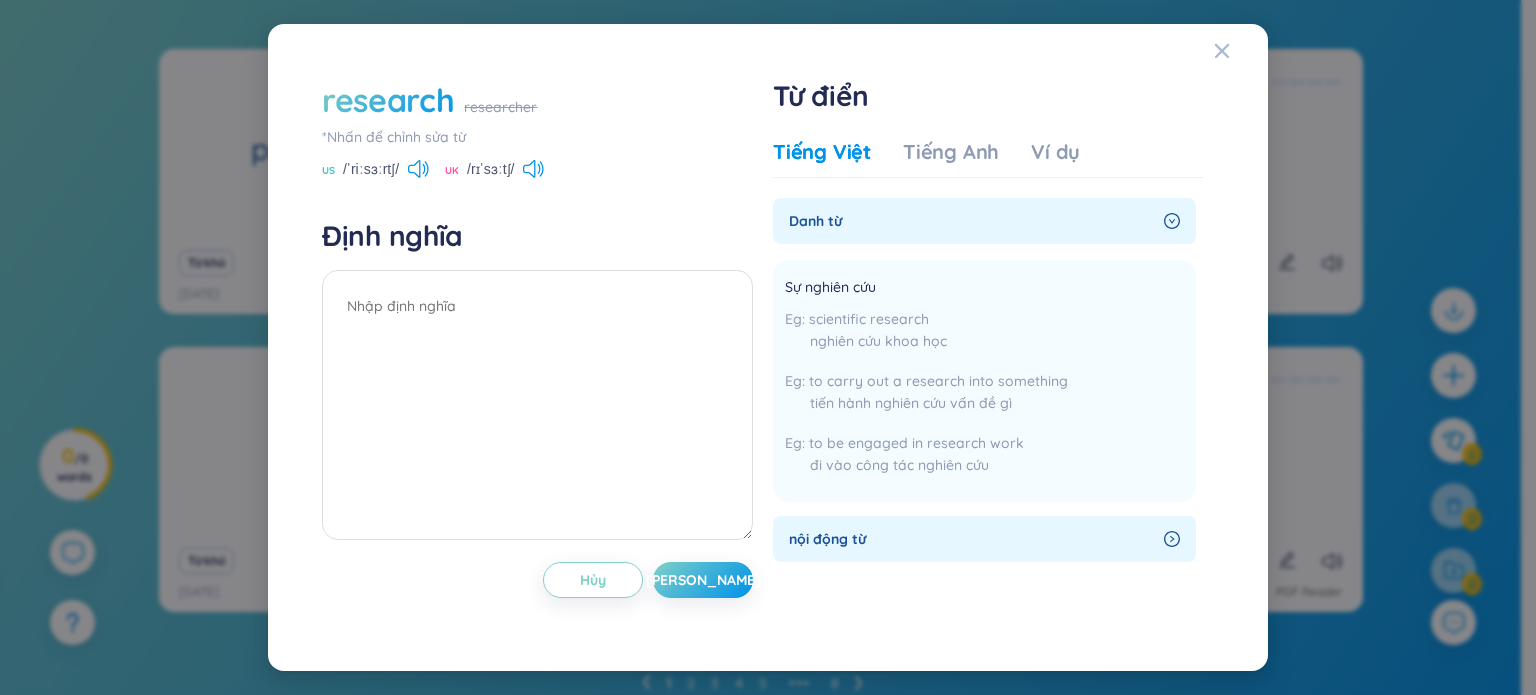 click on "research researcher *Nhấn để chỉnh sửa từ [GEOGRAPHIC_DATA] /ˈriːsɜːrtʃ/ UK /rɪˈsɜːtʃ/ Định nghĩa Hủy Lưu Từ điển Tiếng Việt Tiếng Anh Ví dụ Danh từ Sự nghiên cứu scientific research nghiên cứu khoa học to carry out a research into something tiến hành nghiên cứu vấn đề gì to be engaged in research work đi vào công tác nghiên cứu Thêm nội động từ Nghiên cứu, tiến hành nghiên cứu to researching into/on the spread of AIDS nghiên cứu về sự lan truyền của bệnh AIDS to research into the causes of [MEDICAL_DATA] người nghiên cứu nguyên nhân của bệnh ung thư Thêm Cơ - Điện tử Sự nghiên cứu, (v) nghiên cứu, khảo sát Thêm Xây dựng tìm tòi Thêm Kỹ thuật chung sự khảo sát Thêm sự nghiên cứu geothermal research sự nghiên cứu địa nhiệt operational research sự nghiên cứu tác nghiệp operational research sự nghiên cứu sản xuất Thêm Kinh tế điều tra Thêm Thêm" at bounding box center [768, 347] 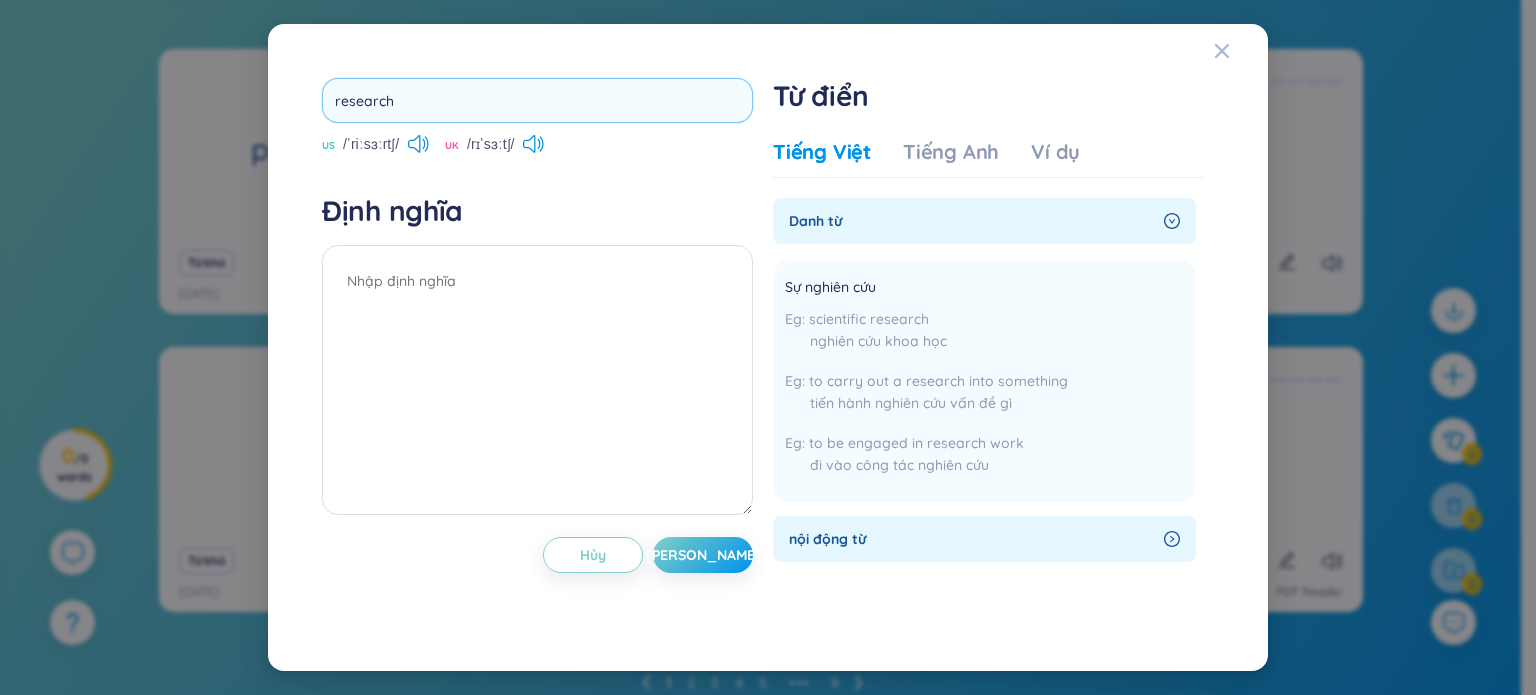 click on "research" at bounding box center (537, 100) 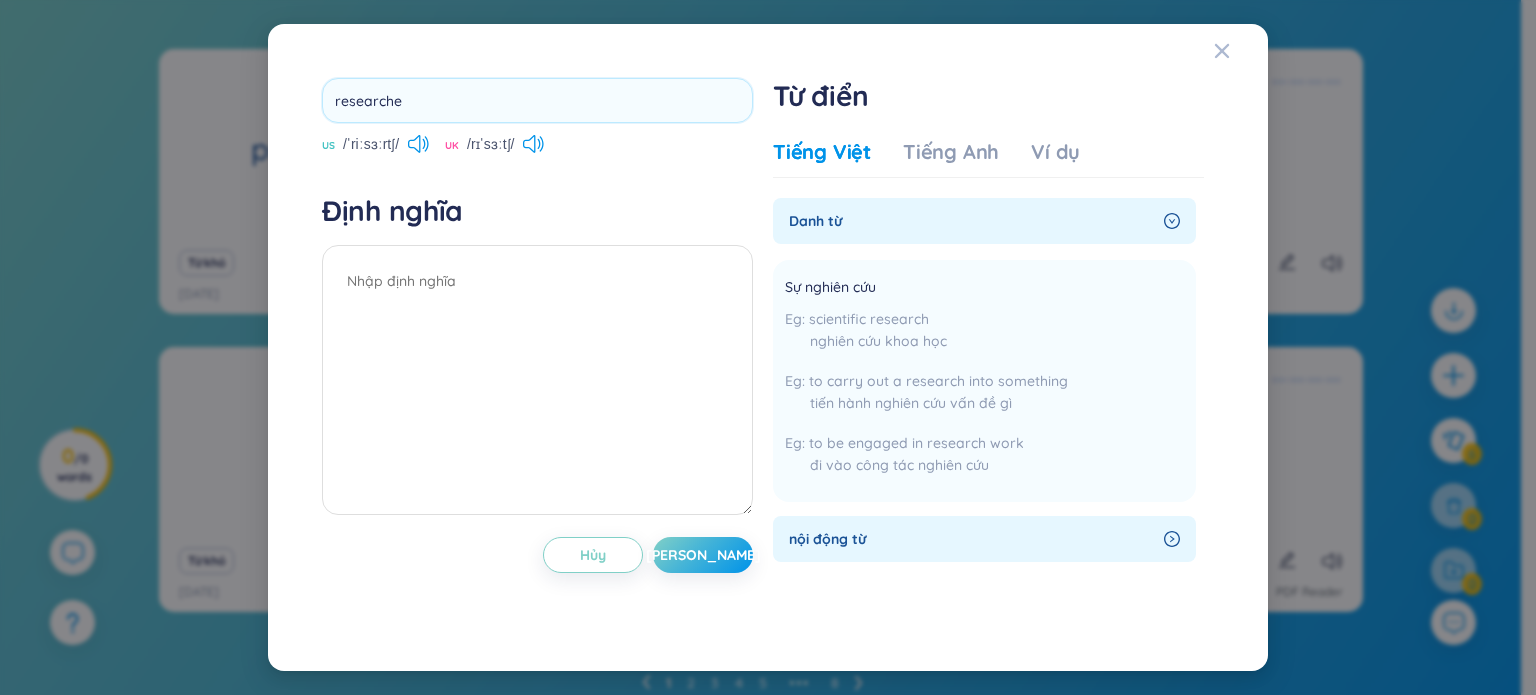 type on "researcher" 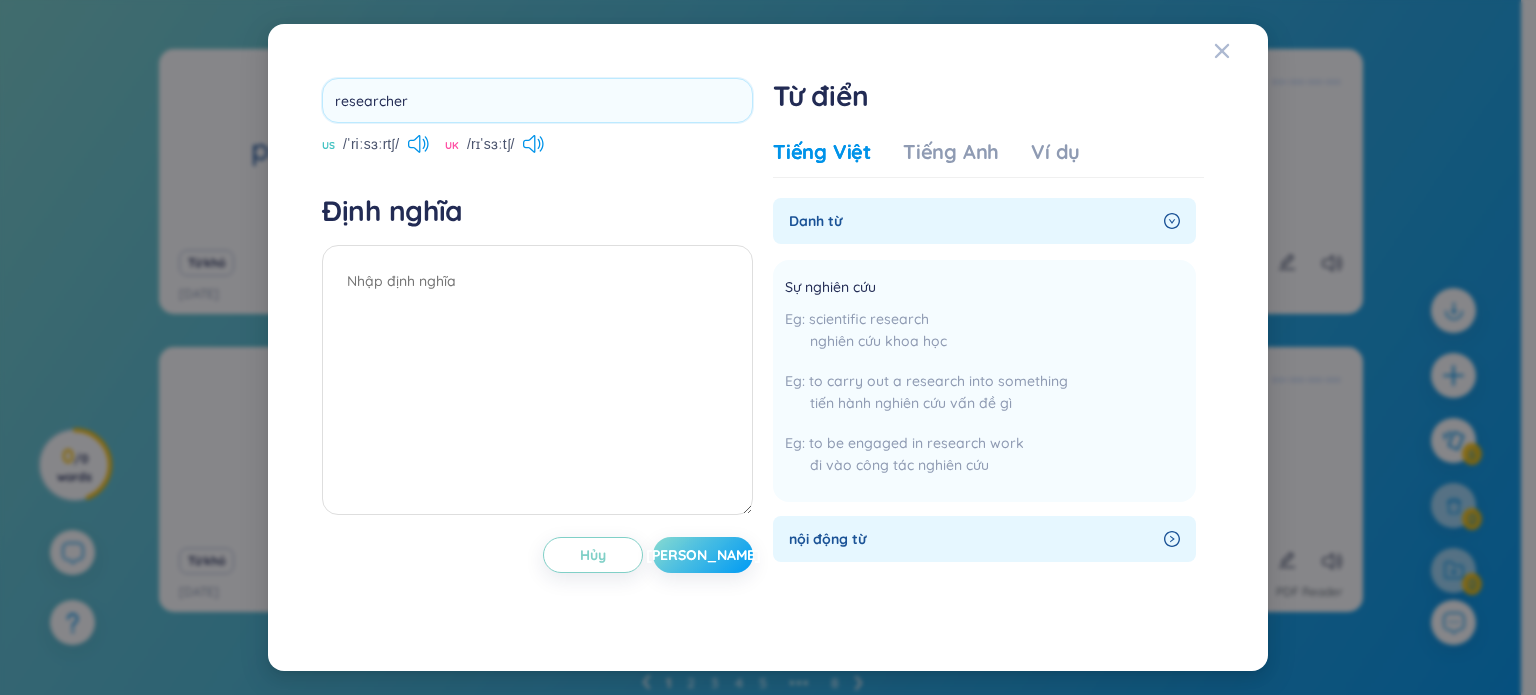 click on "researcher US /ˈriːsɜːrtʃ/ [GEOGRAPHIC_DATA] /rɪˈsɜːtʃ/ [PERSON_NAME] Hủy Lưu" at bounding box center [537, 347] 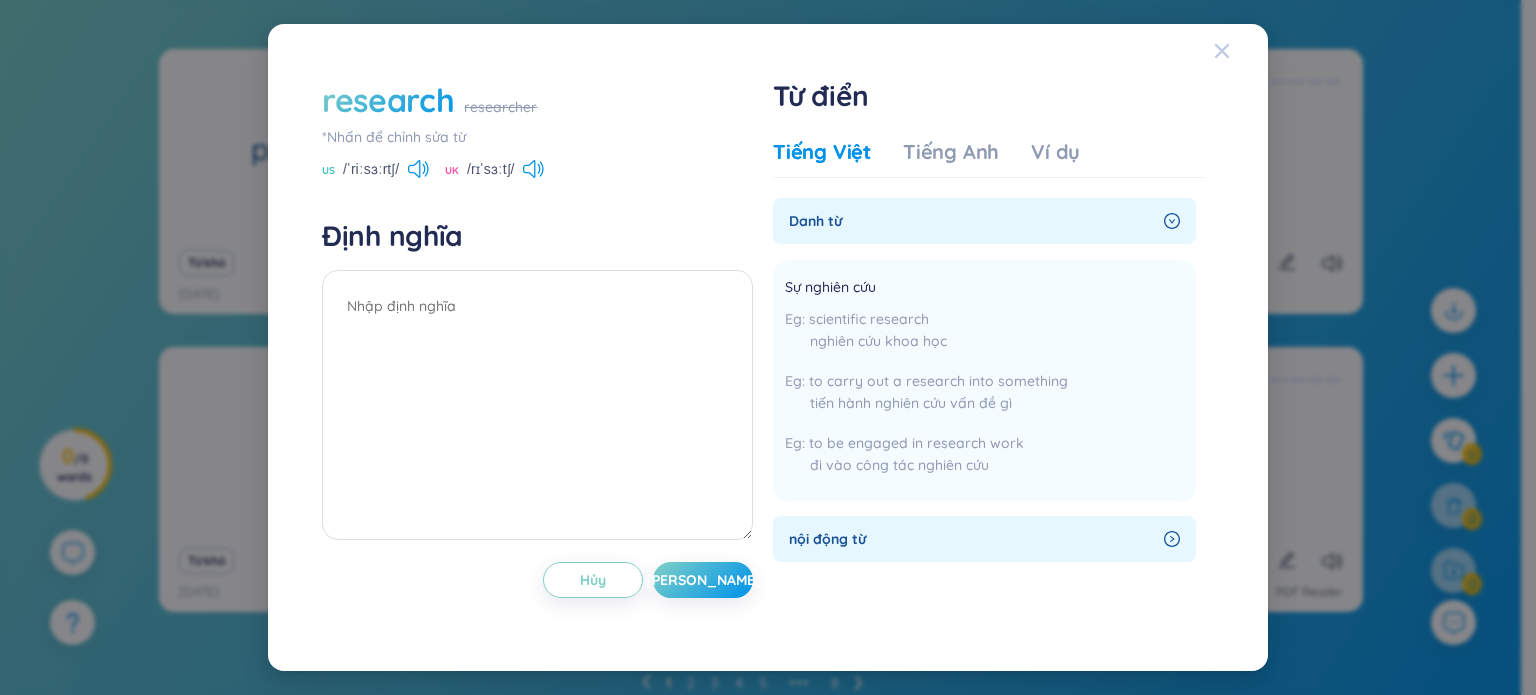 click 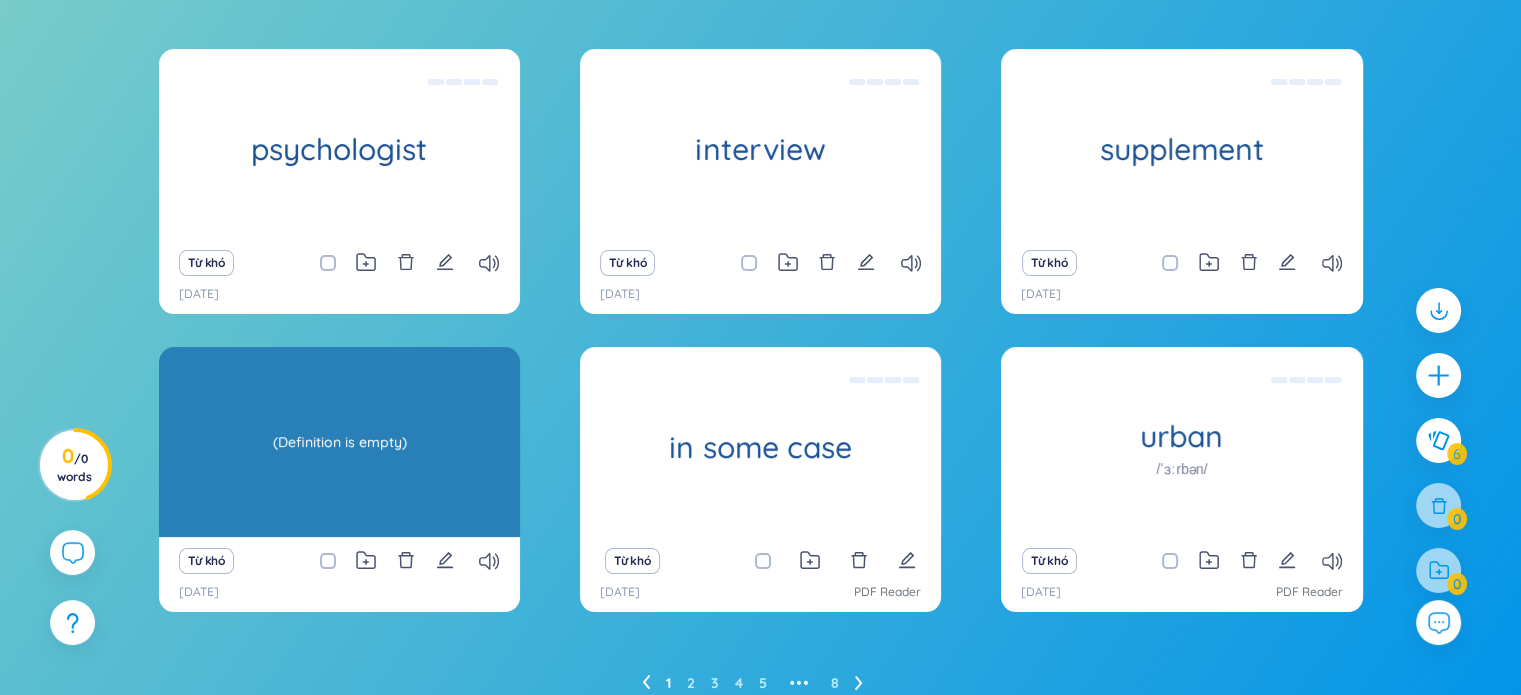 click on "(Definition is empty)" at bounding box center (339, 442) 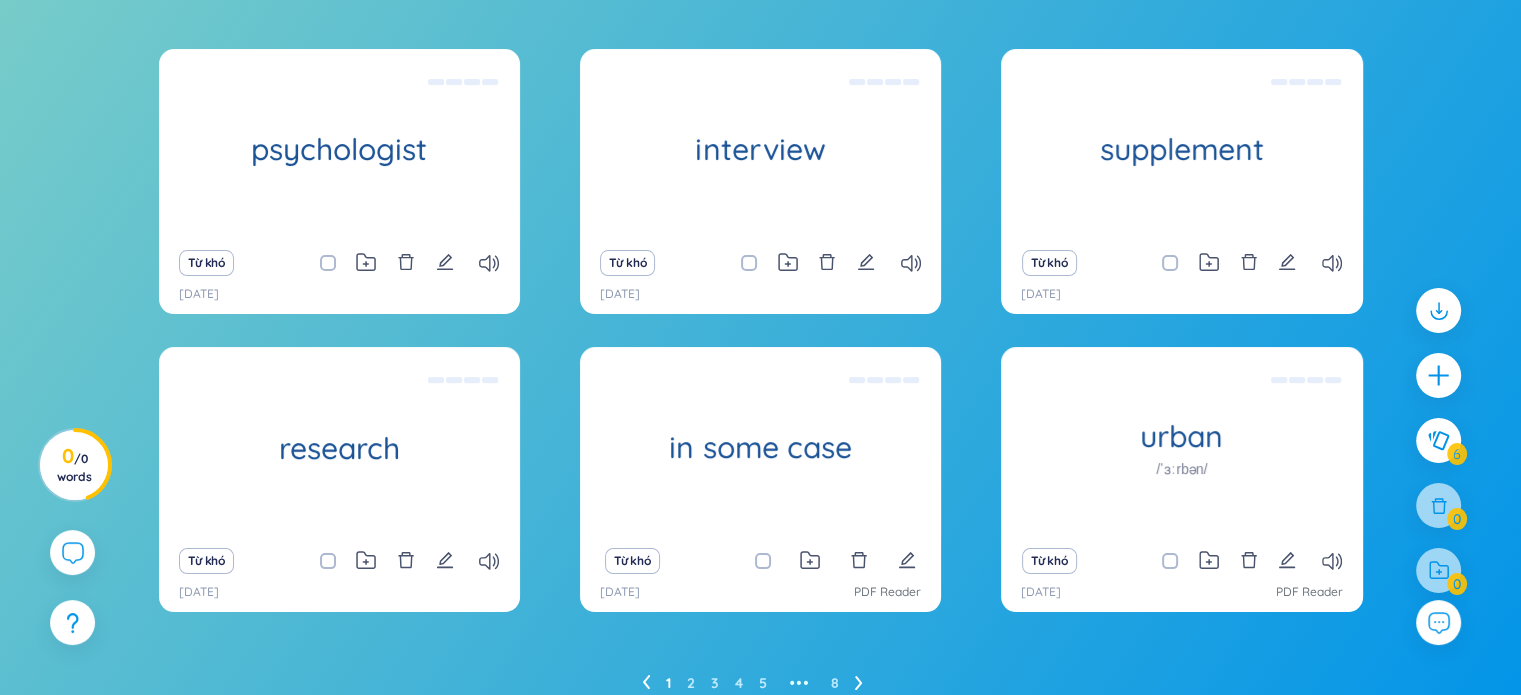 click on "Từ khó" at bounding box center [339, 561] 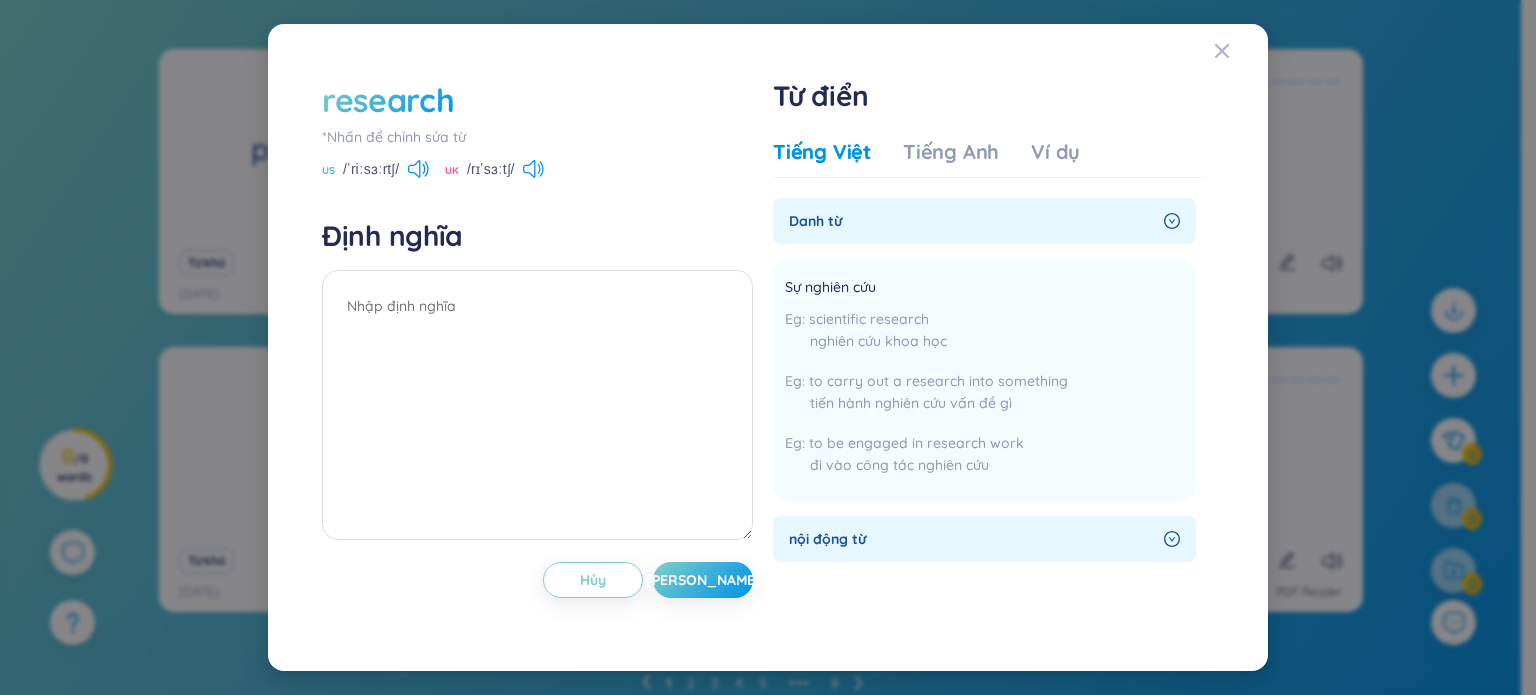 click on "*Nhấn để chỉnh sửa từ" at bounding box center (537, 137) 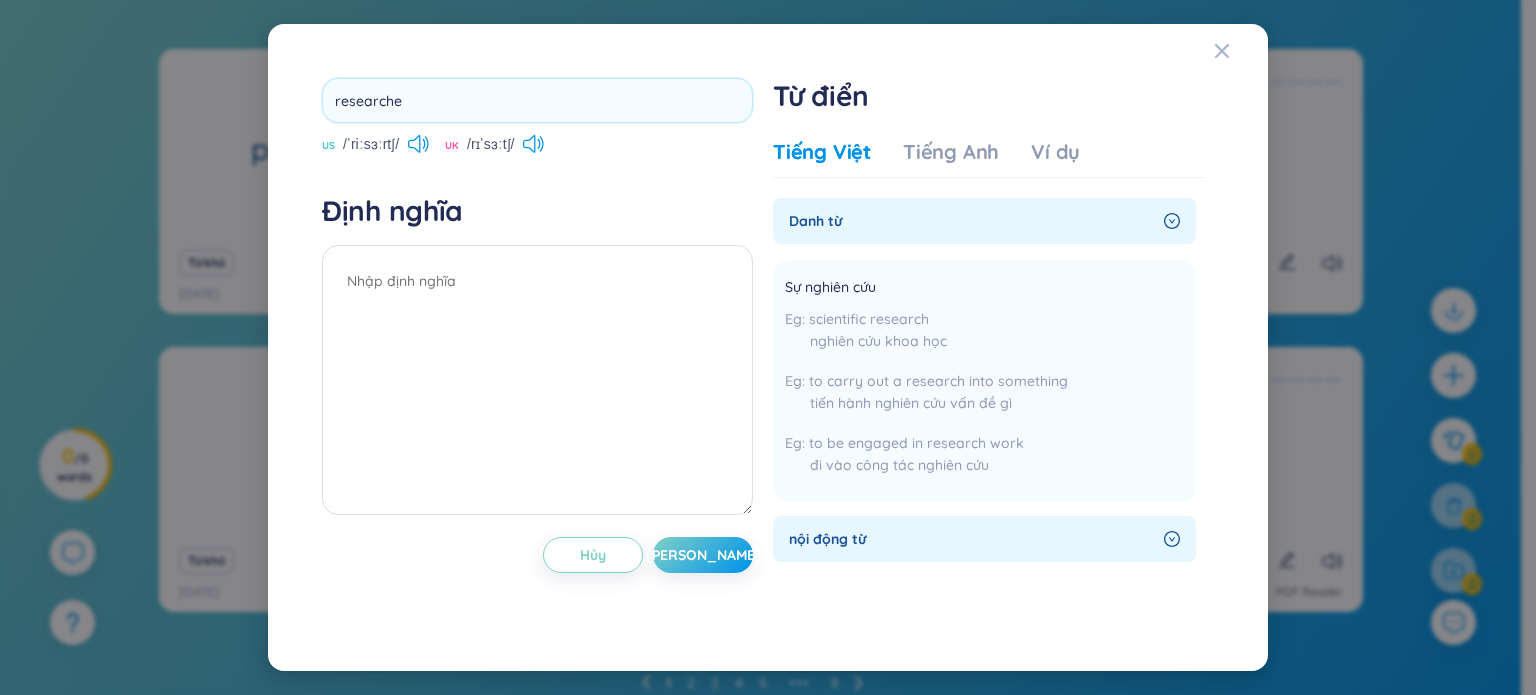 type on "researcher" 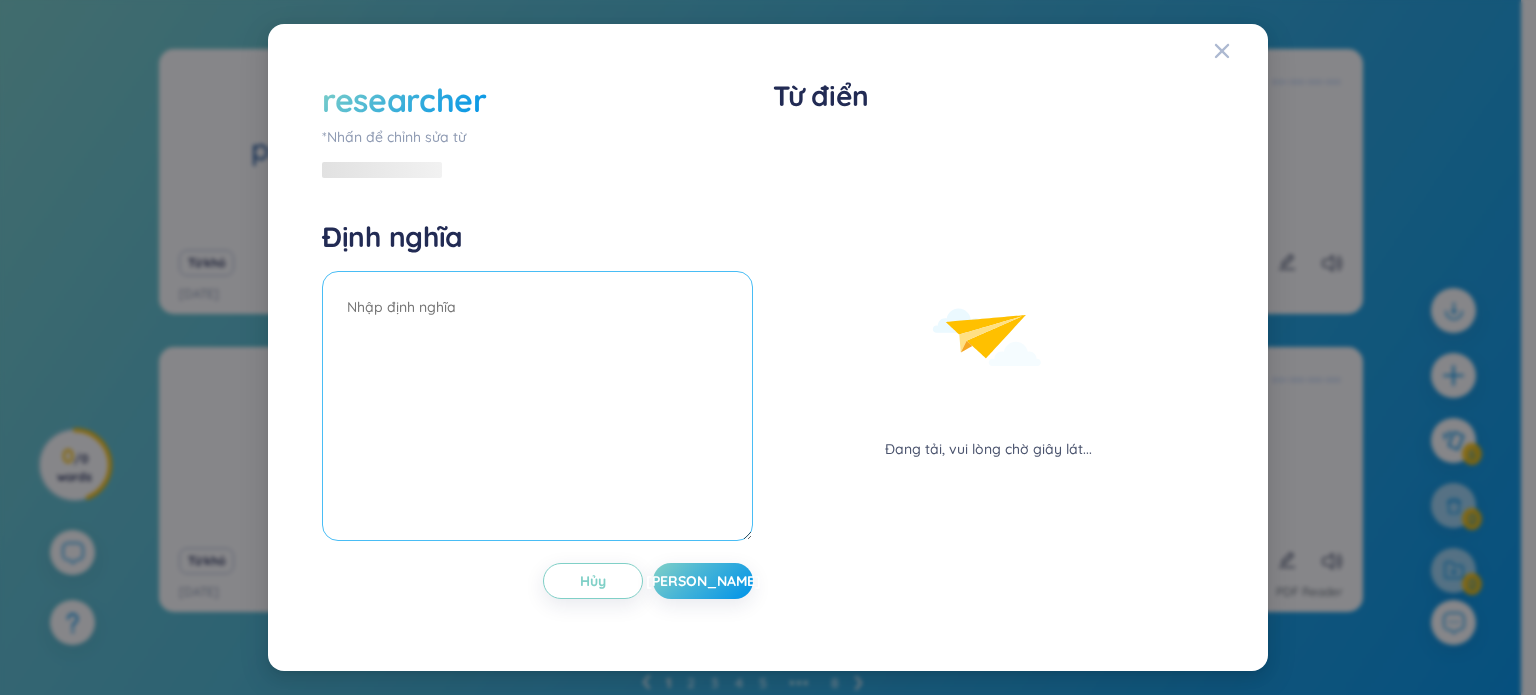 click at bounding box center (537, 406) 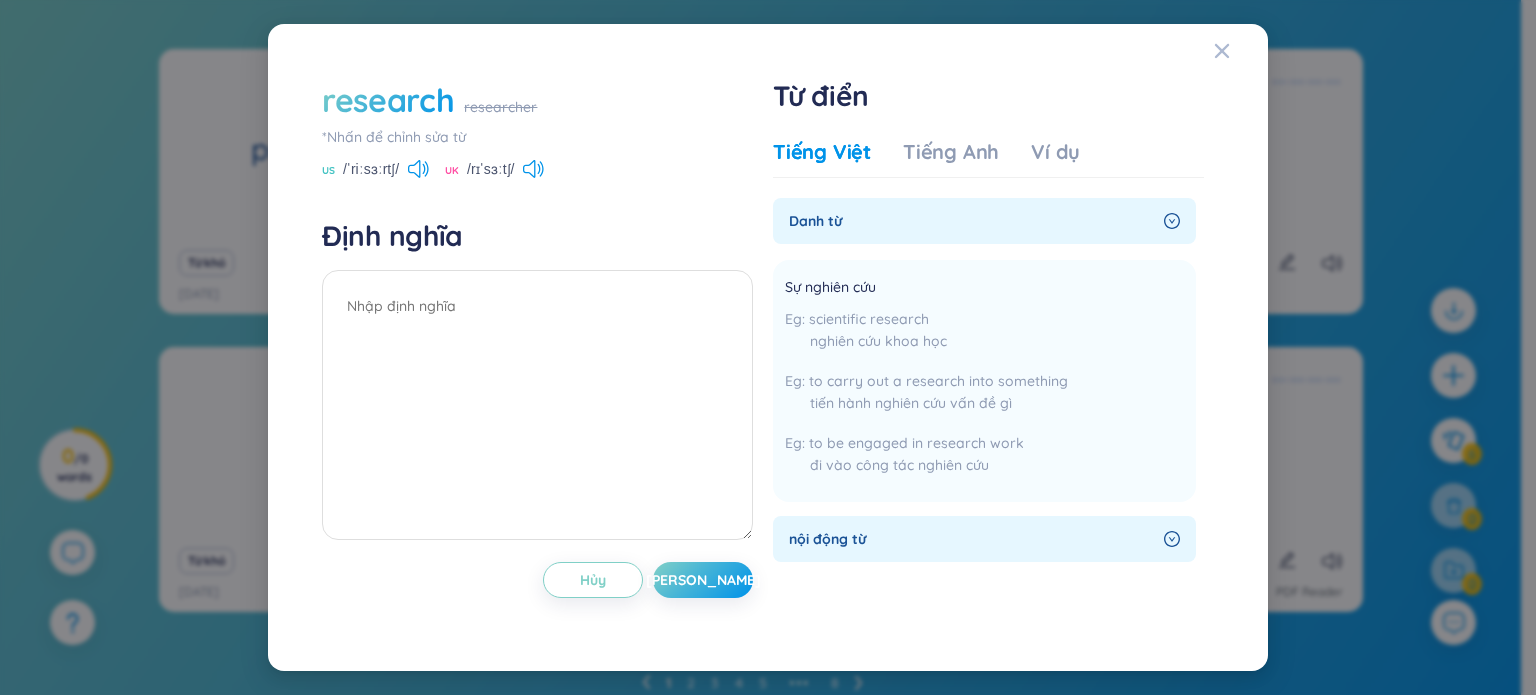 click on "research" at bounding box center (388, 100) 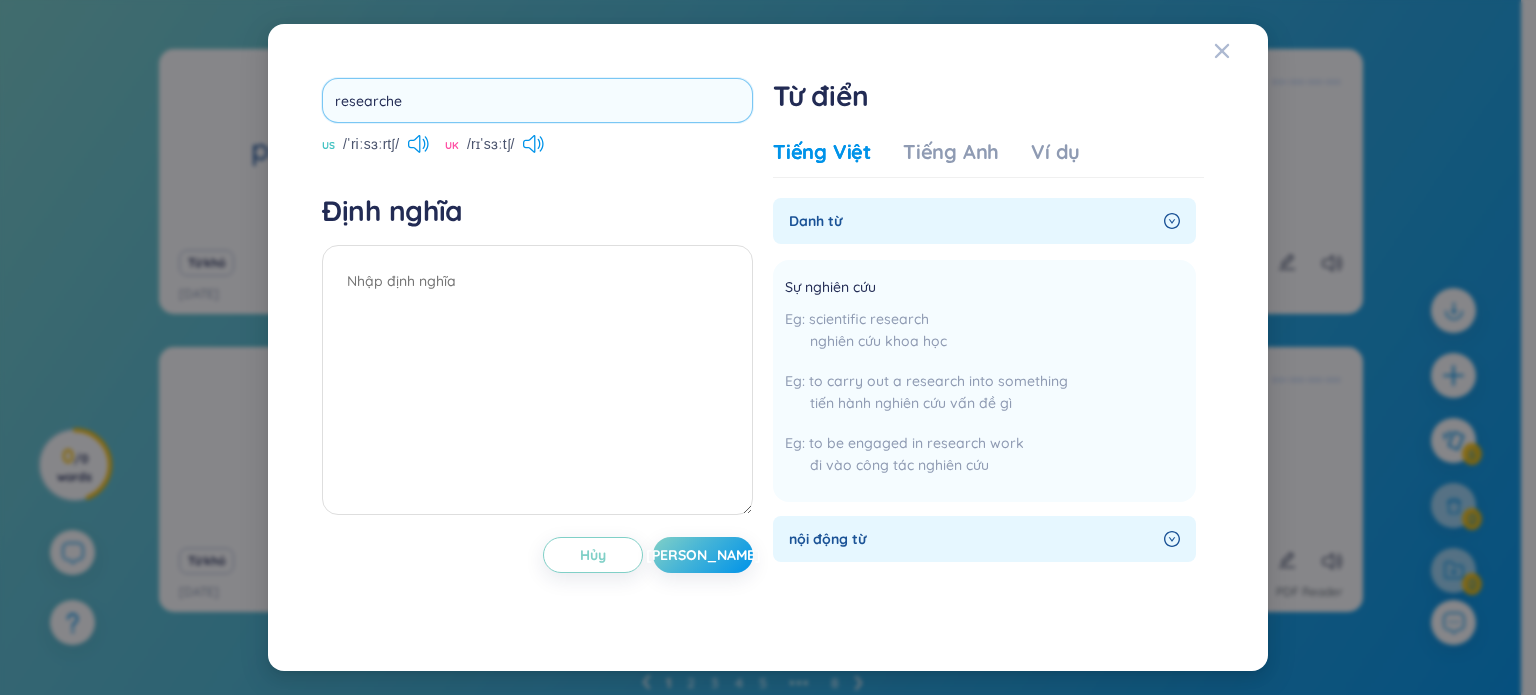 type on "researcher" 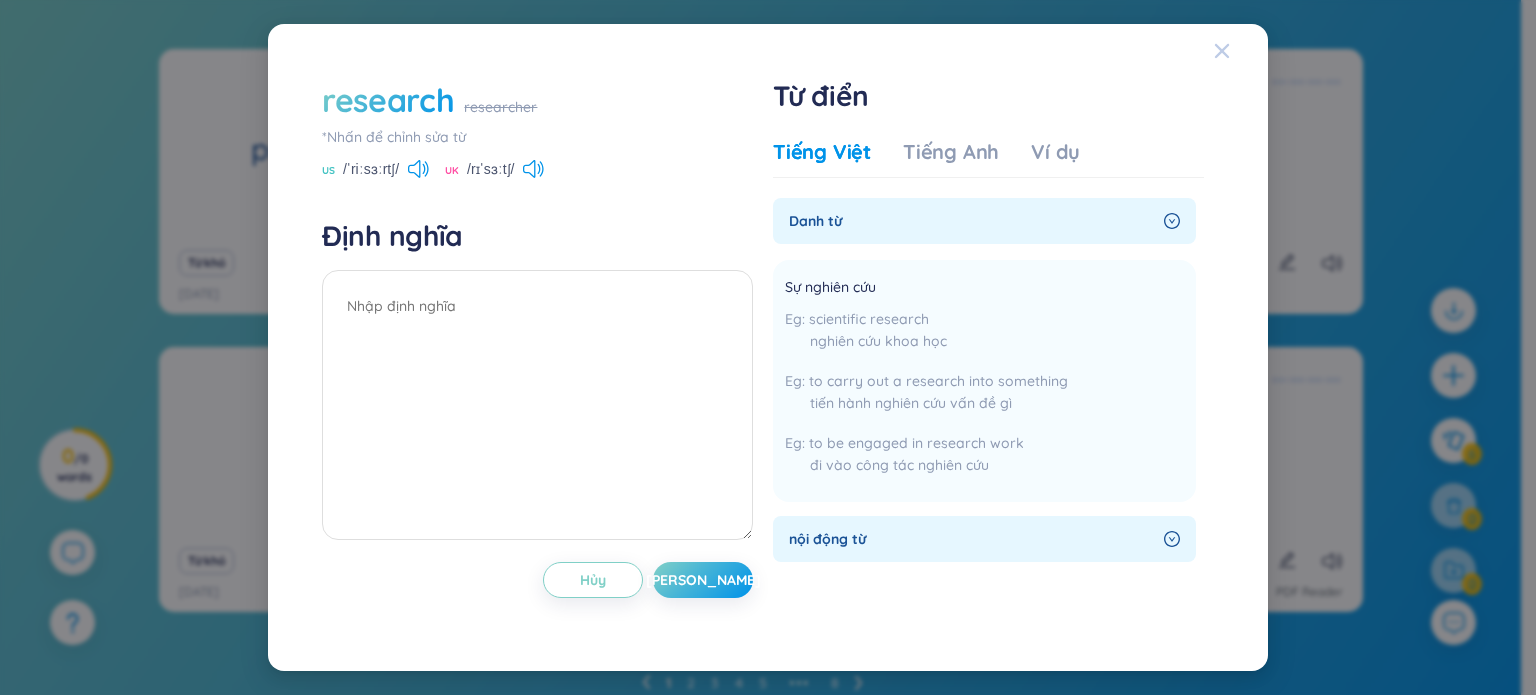 click at bounding box center (1241, 51) 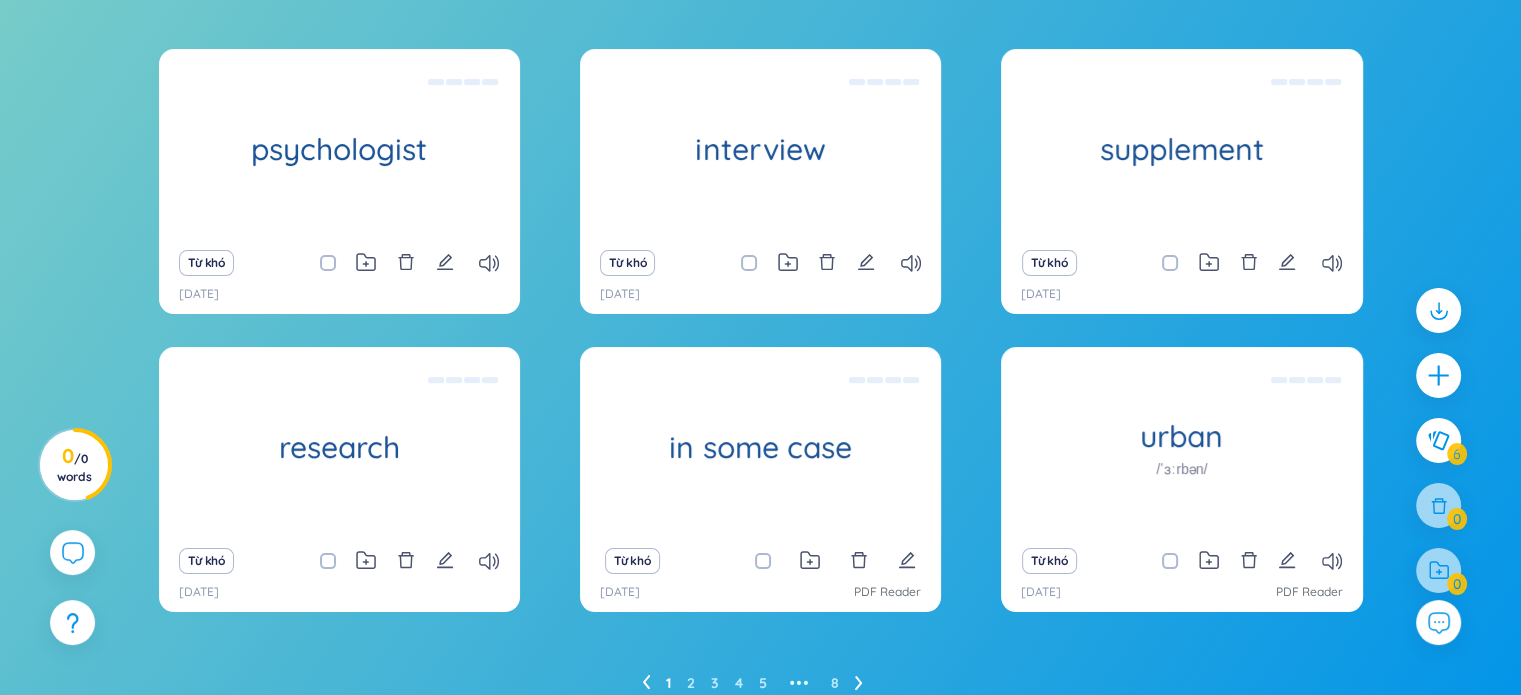 click 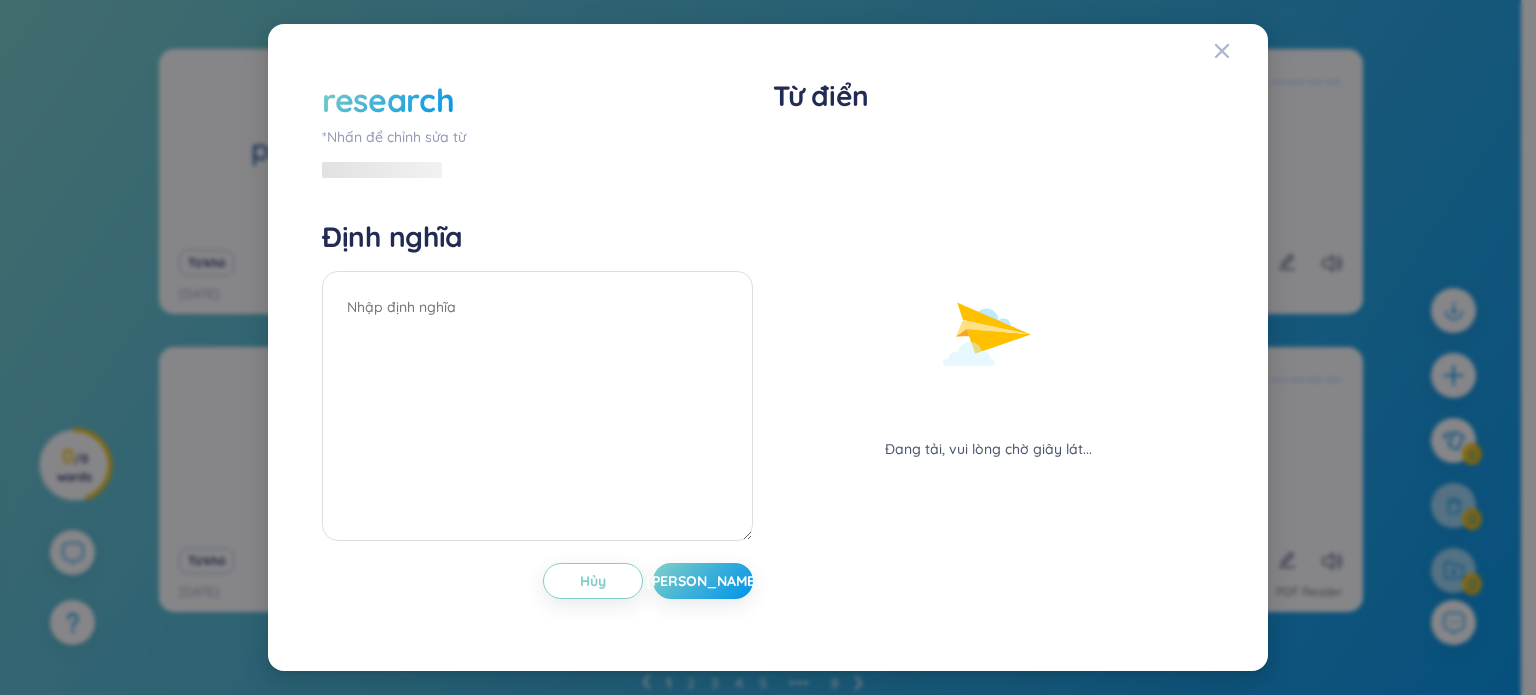 click on "research" at bounding box center (537, 100) 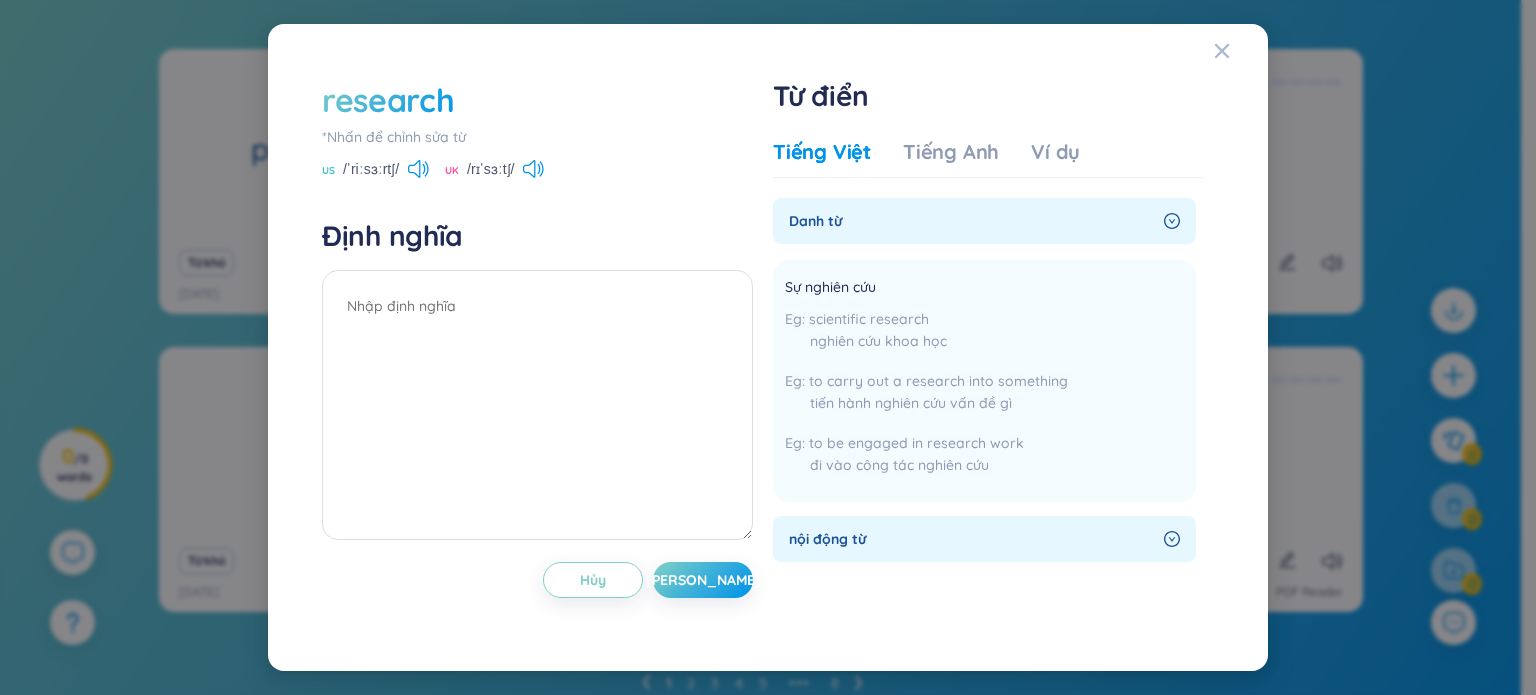click on "research" at bounding box center (388, 100) 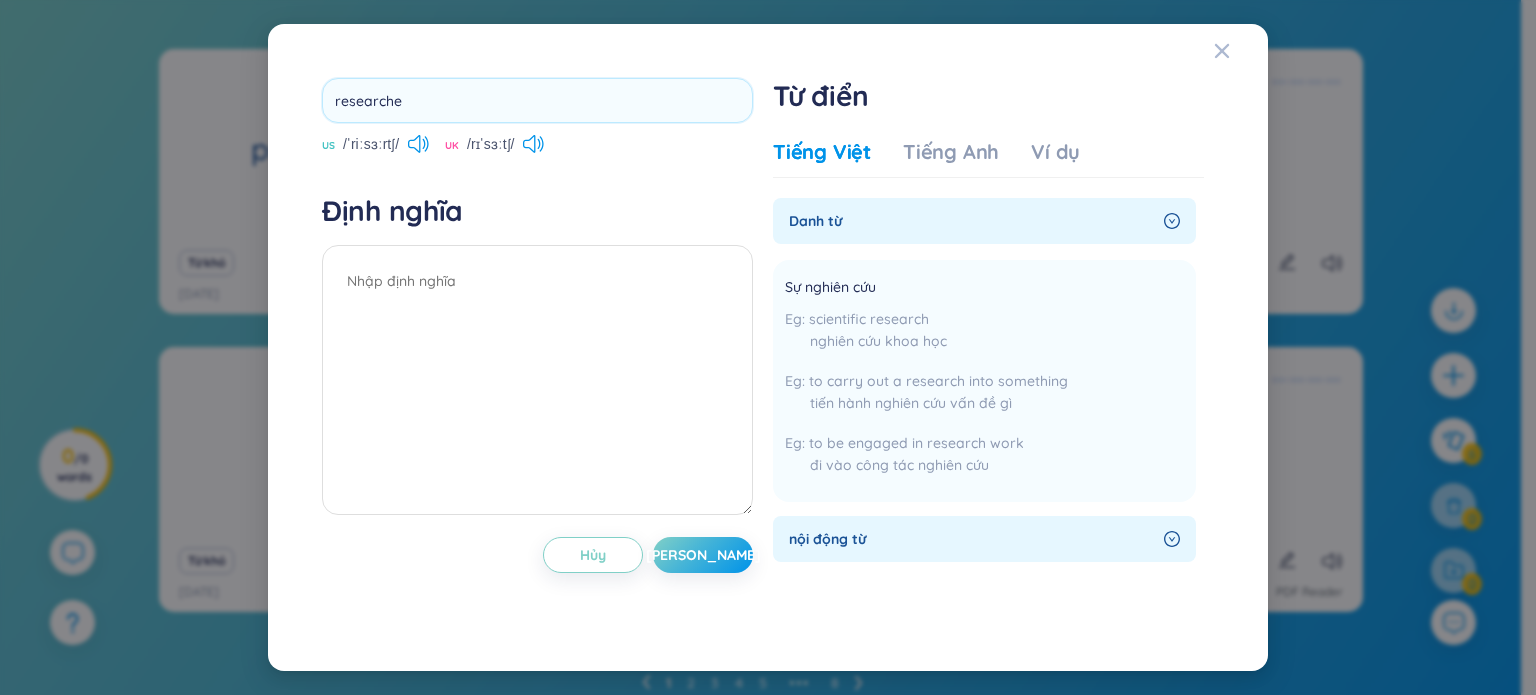 type on "researcher" 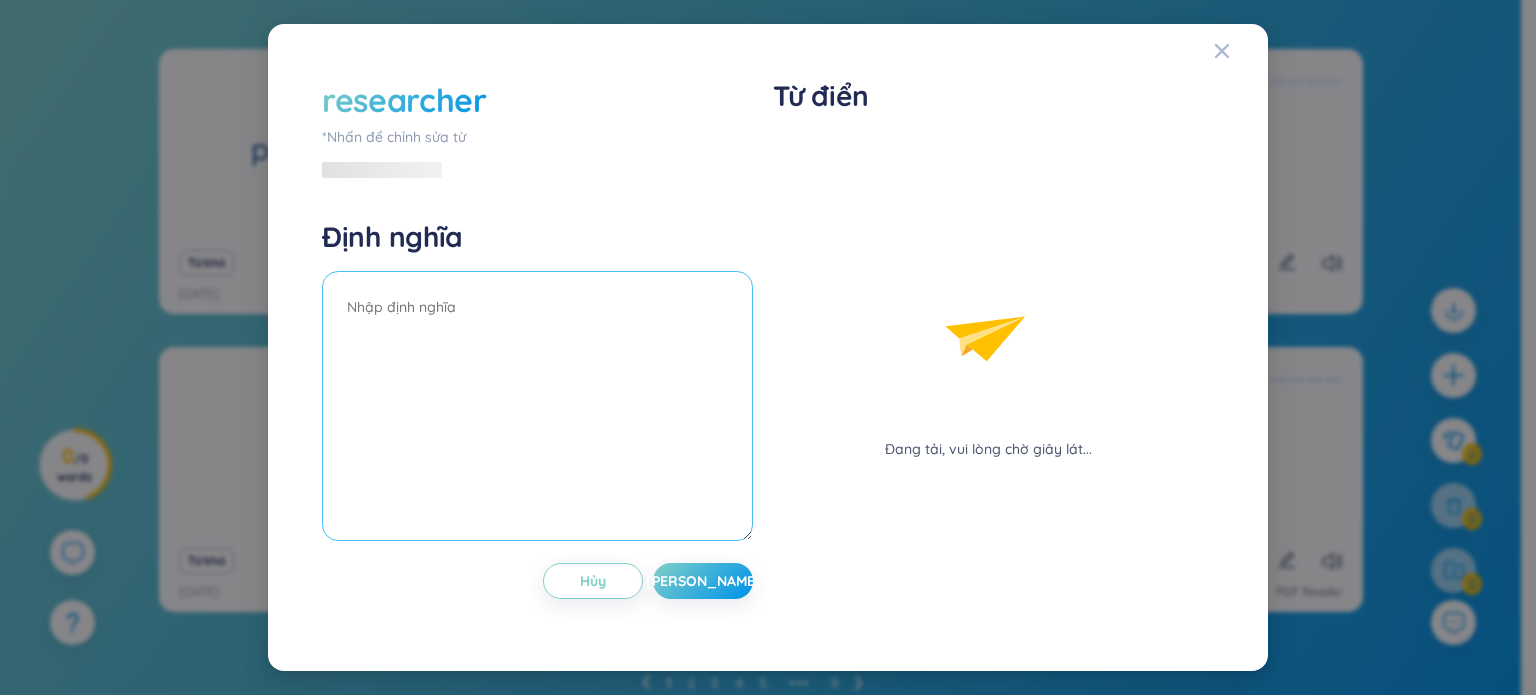 click at bounding box center [537, 406] 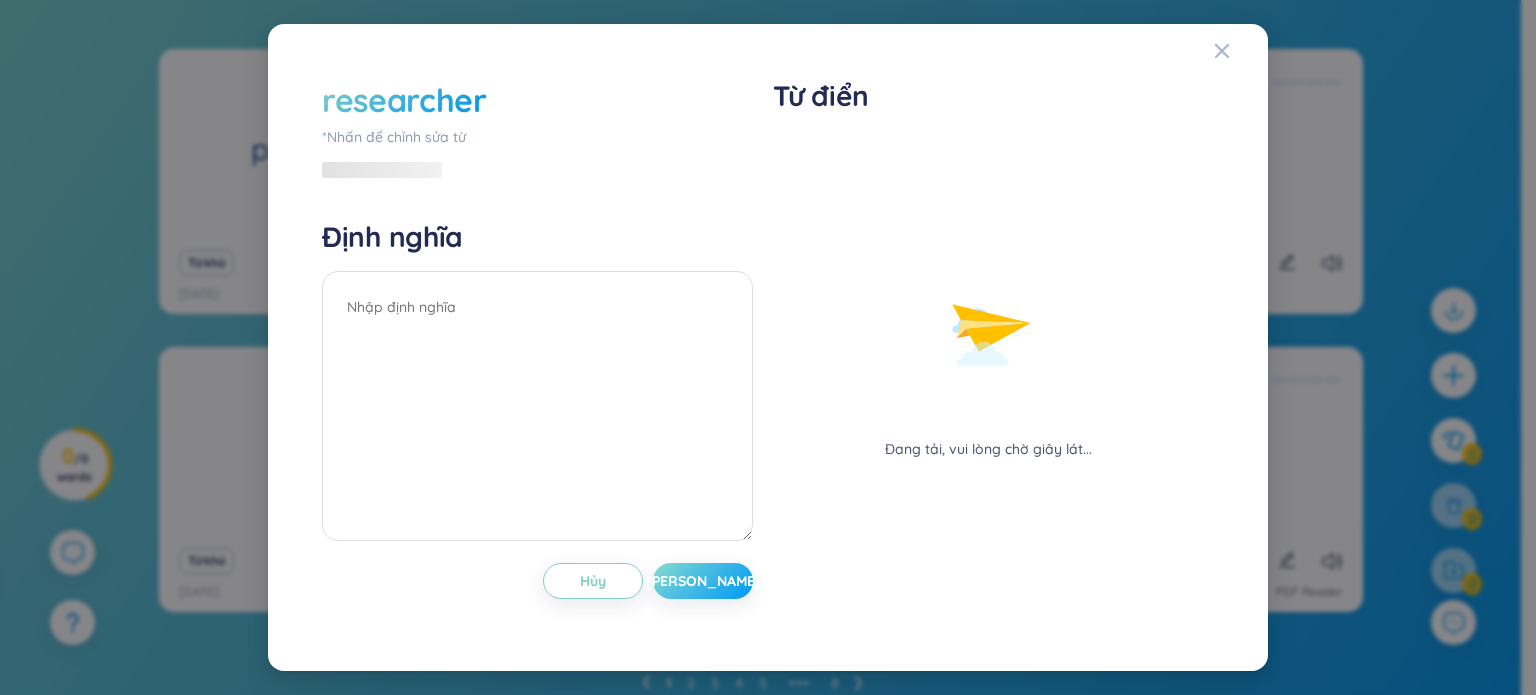 click on "[PERSON_NAME]" at bounding box center (703, 581) 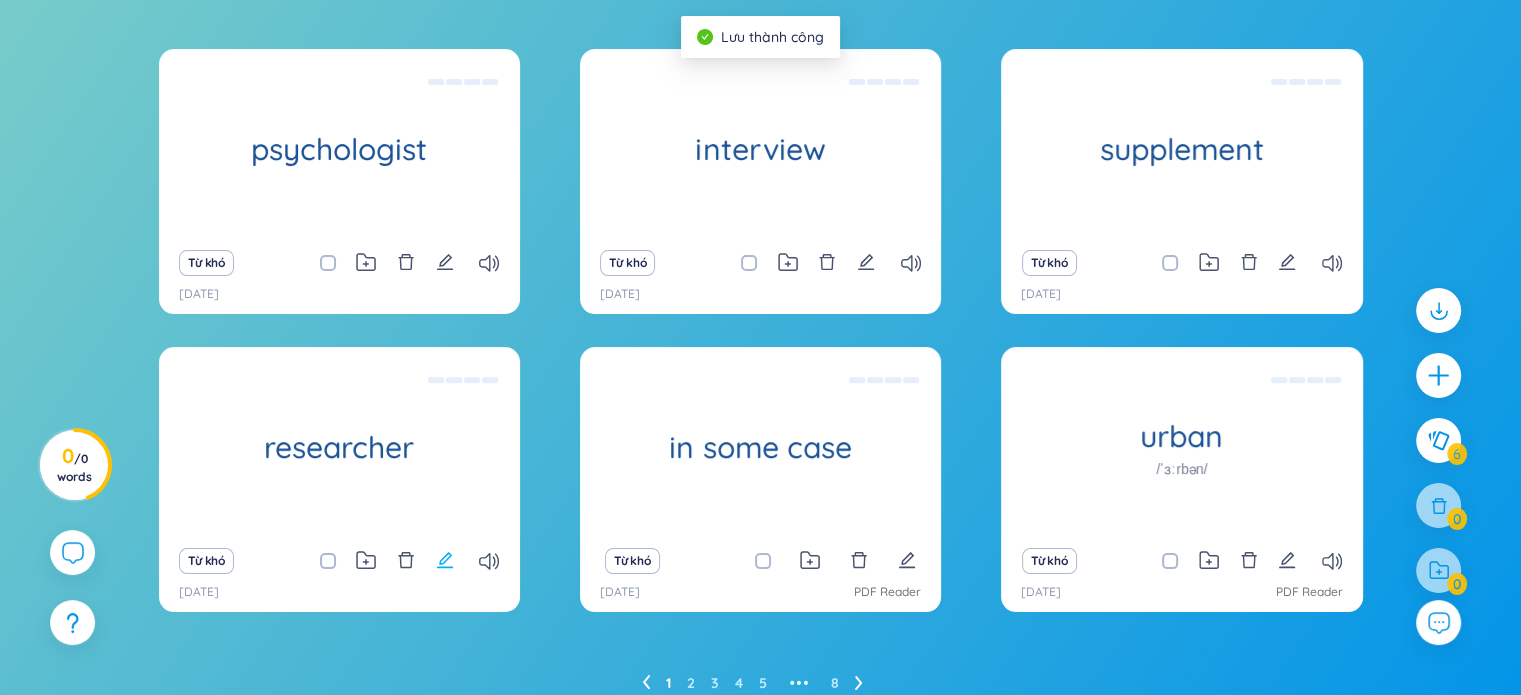 click 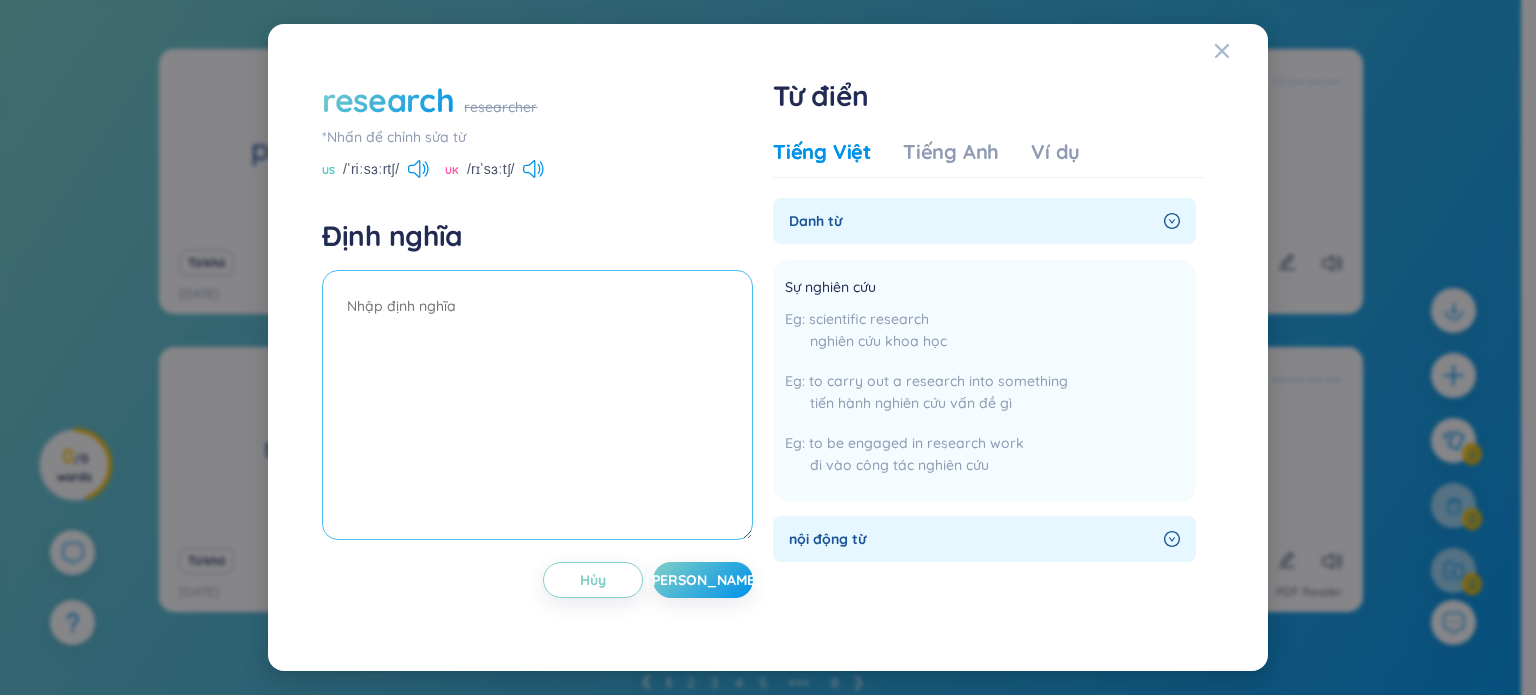 click at bounding box center (537, 405) 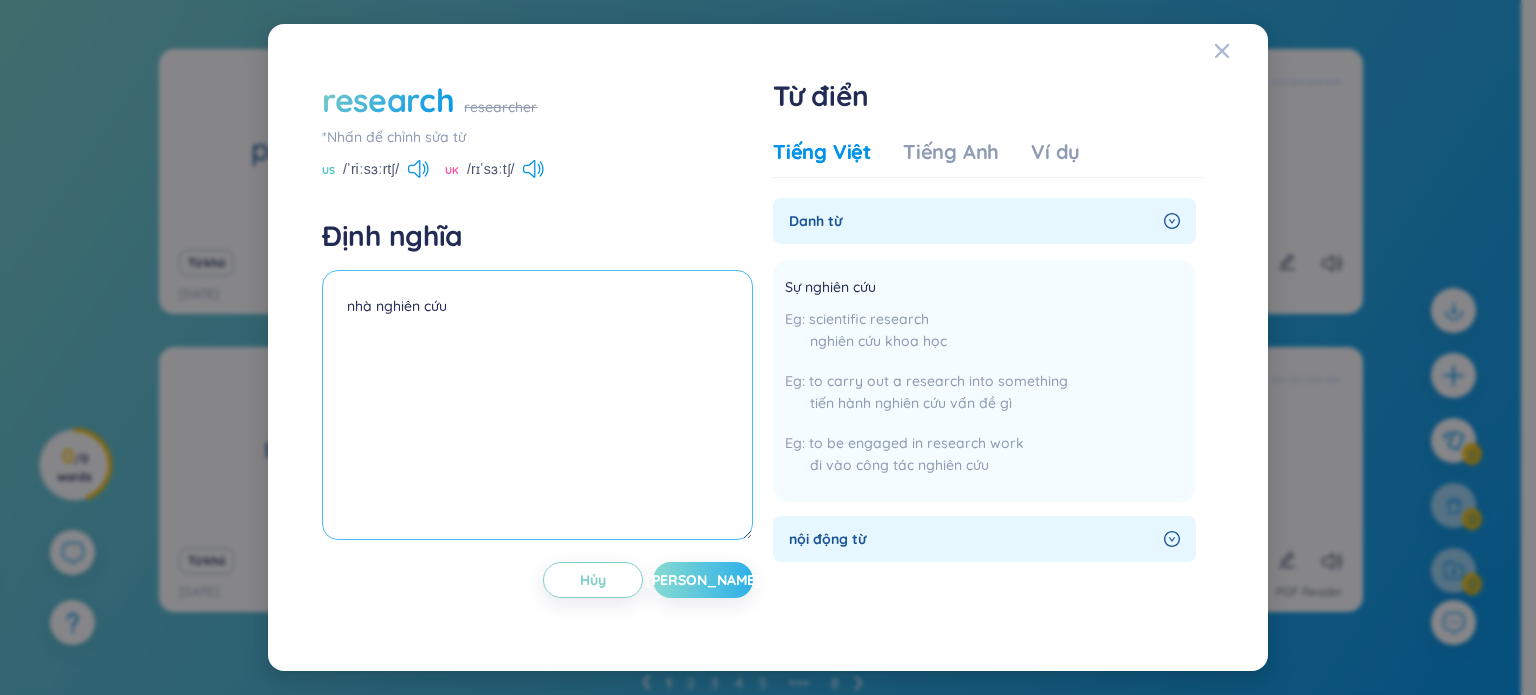 type on "nhà nghiên cứu" 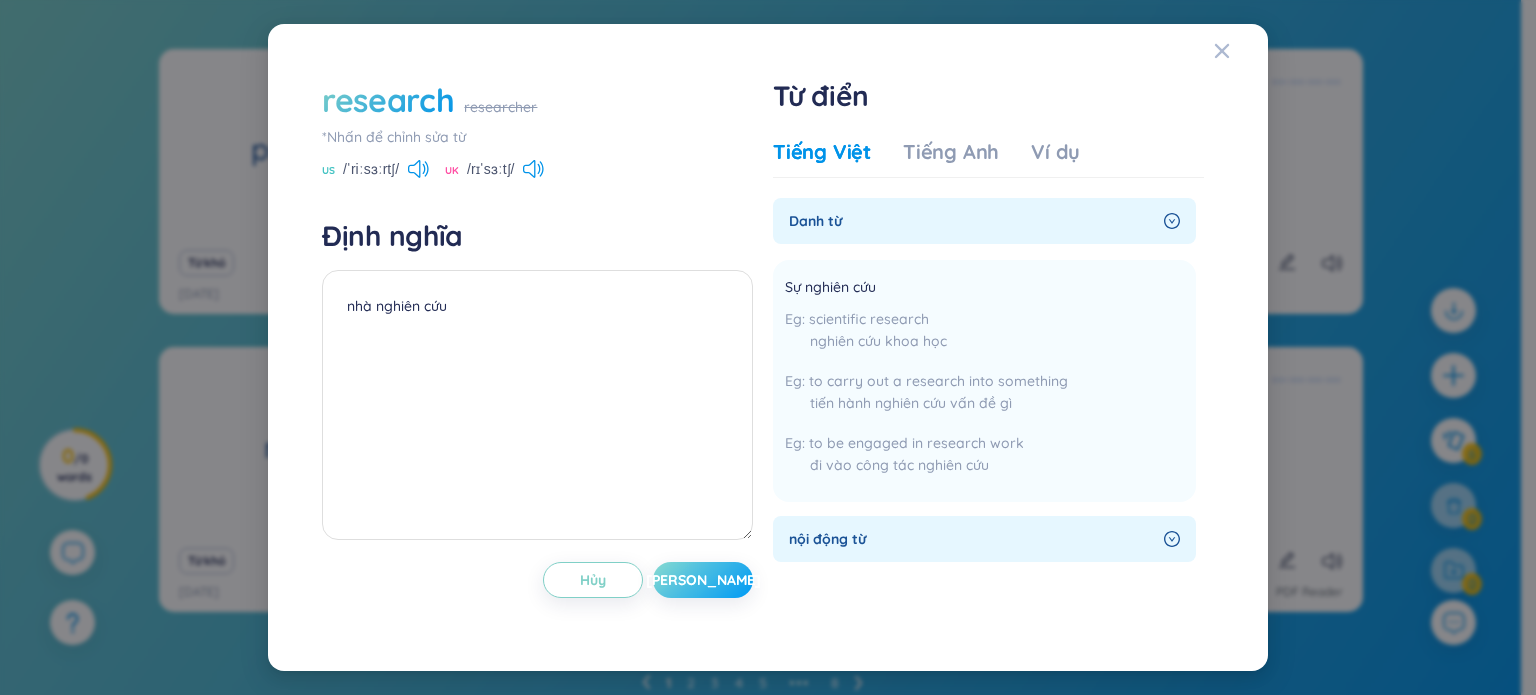 click on "[PERSON_NAME]" at bounding box center (703, 580) 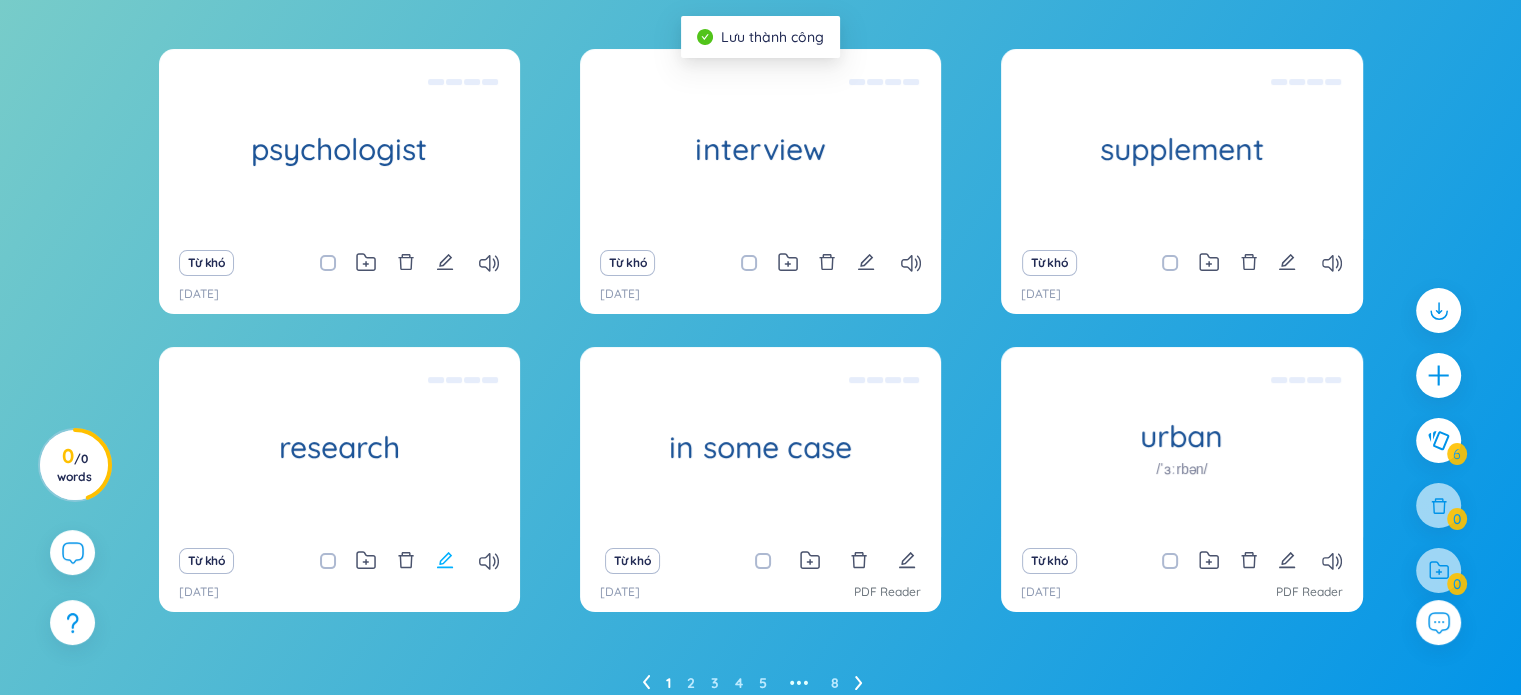 click 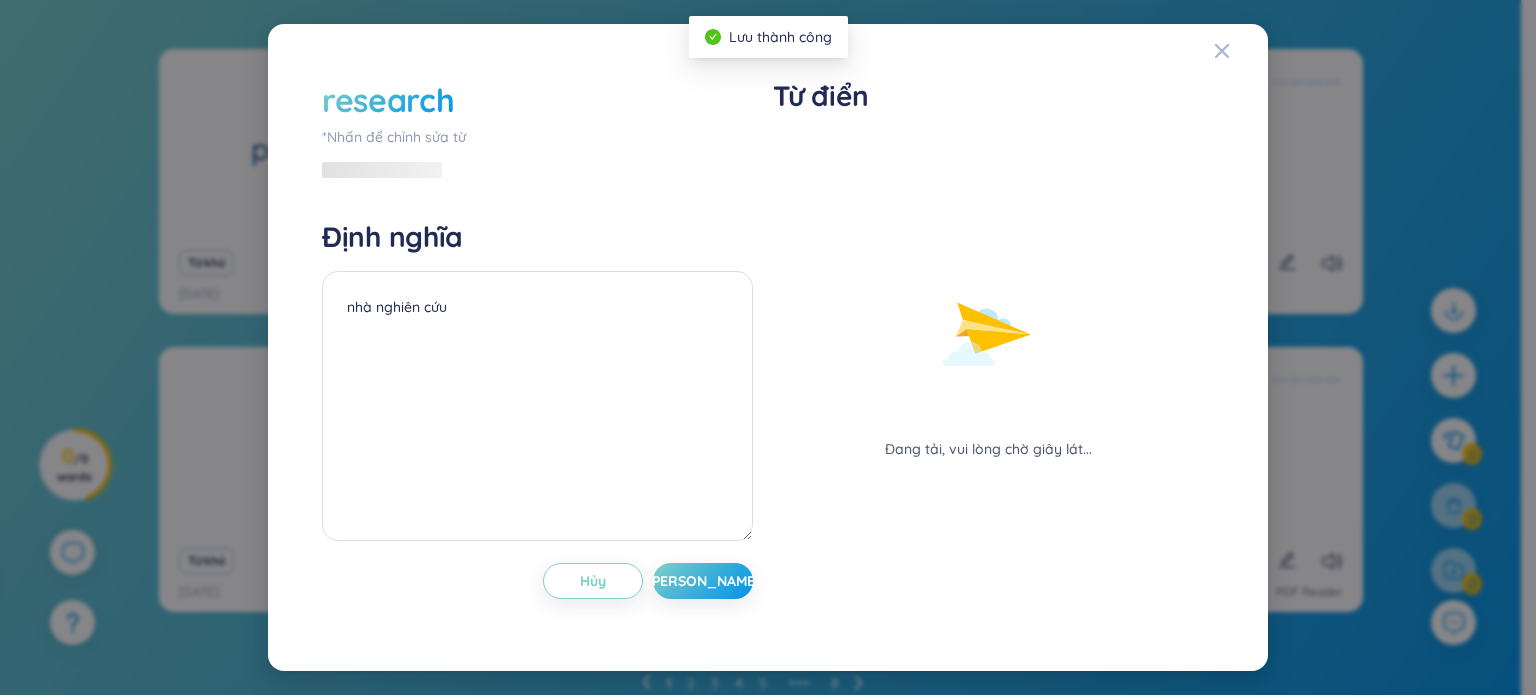 click on "research" at bounding box center [537, 100] 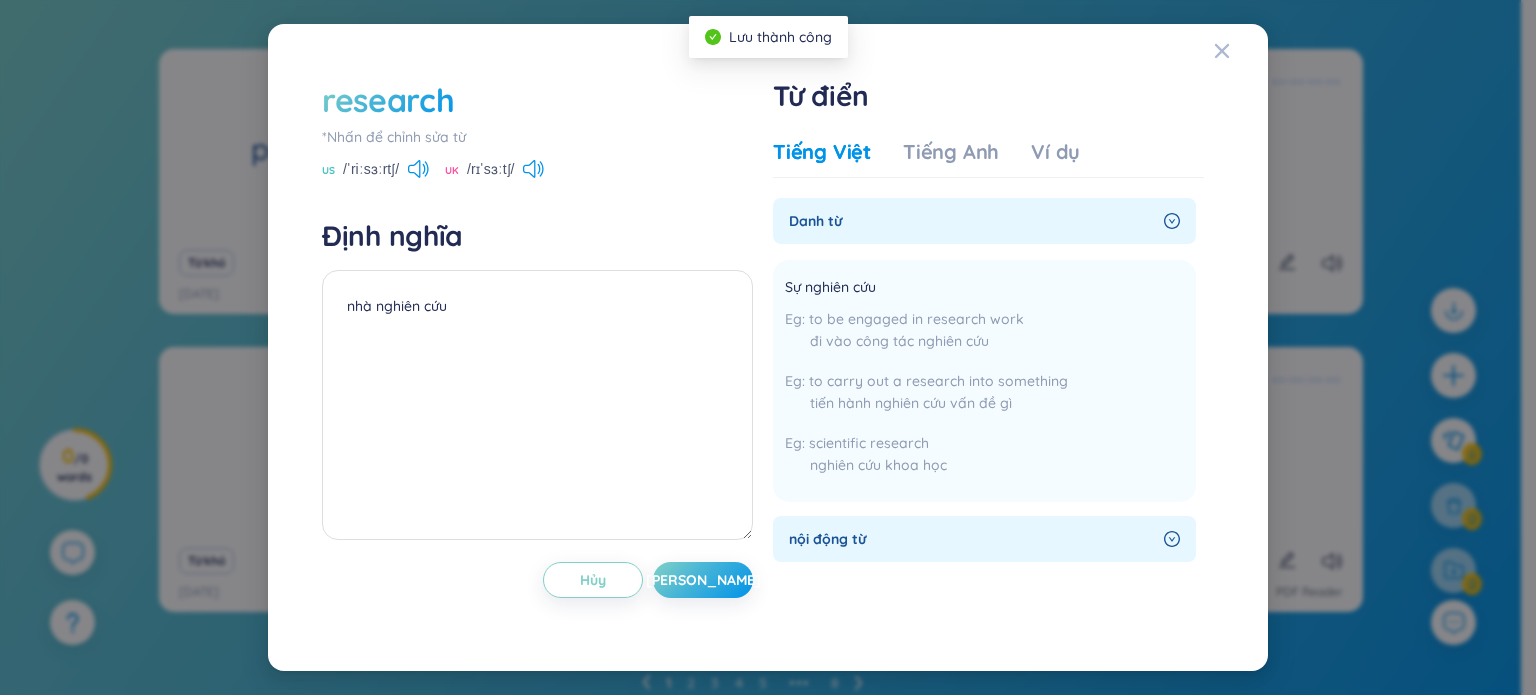 click on "research" at bounding box center [388, 100] 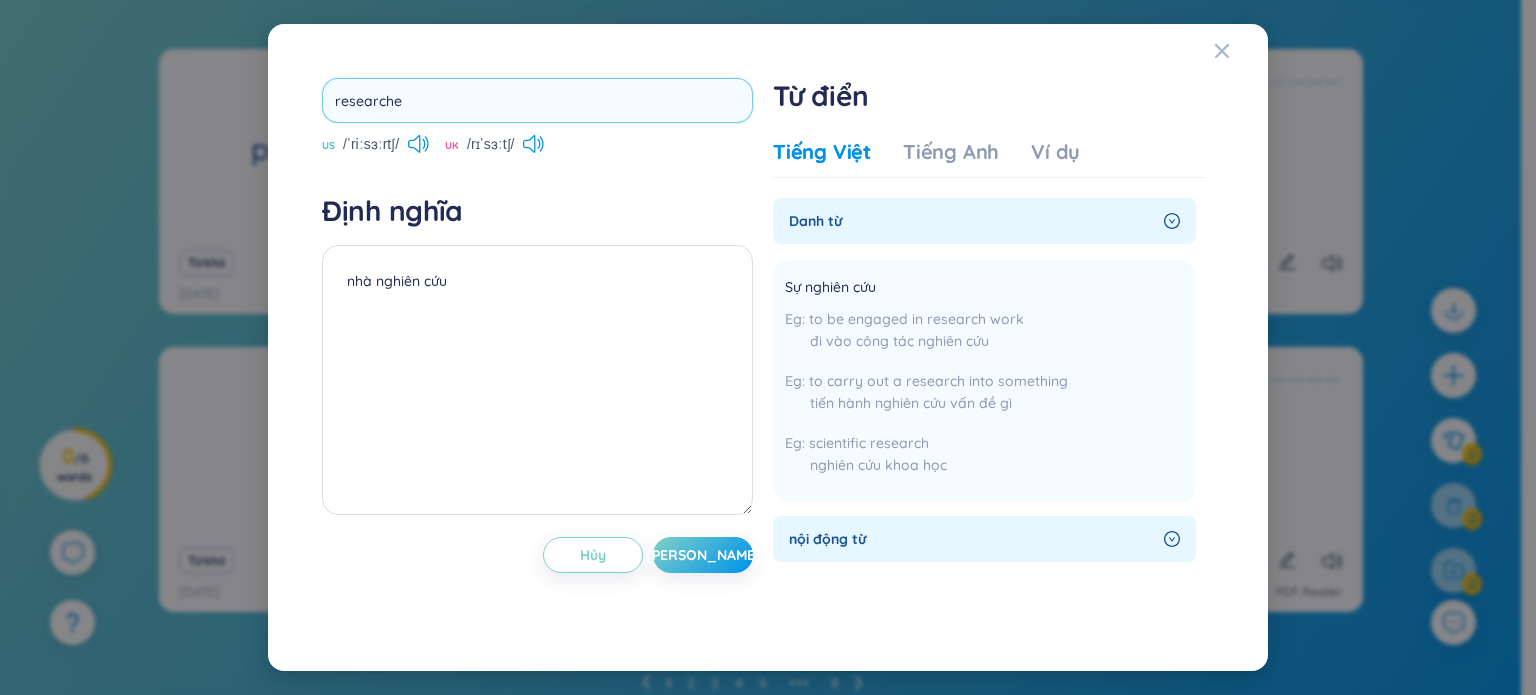 type on "researcher" 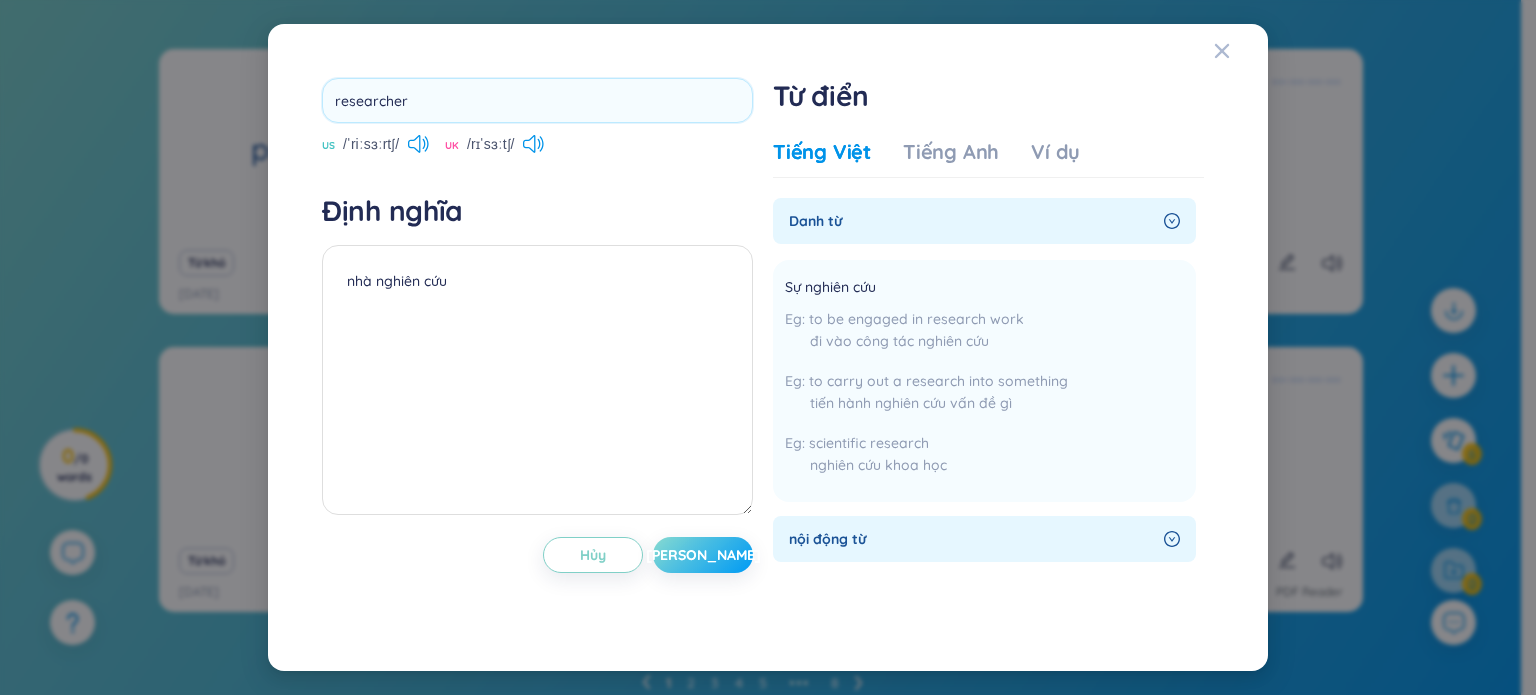 click on "researcher US /ˈriːsɜːrtʃ/ UK /rɪˈsɜːtʃ/ Định nghĩa nhà nghiên cứu Hủy [PERSON_NAME]" at bounding box center (537, 347) 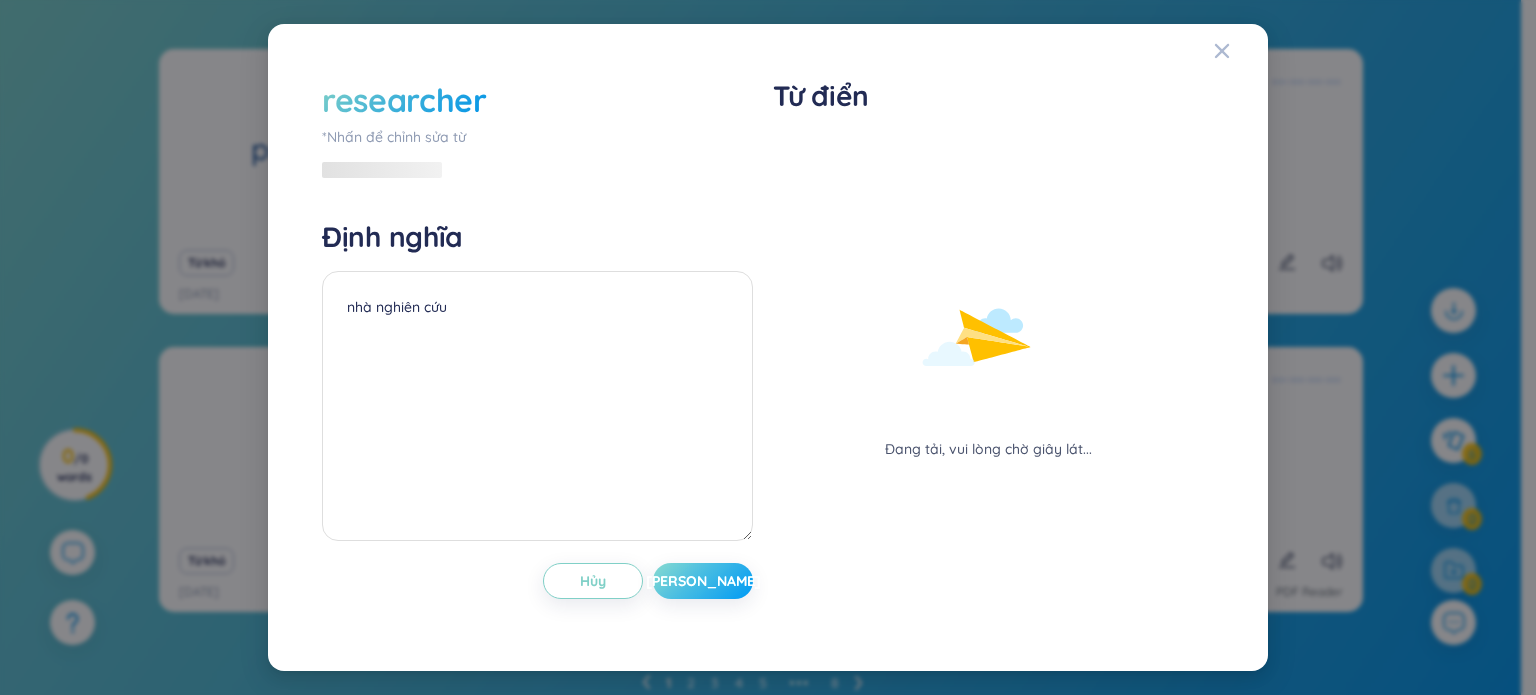 click on "[PERSON_NAME]" at bounding box center [703, 581] 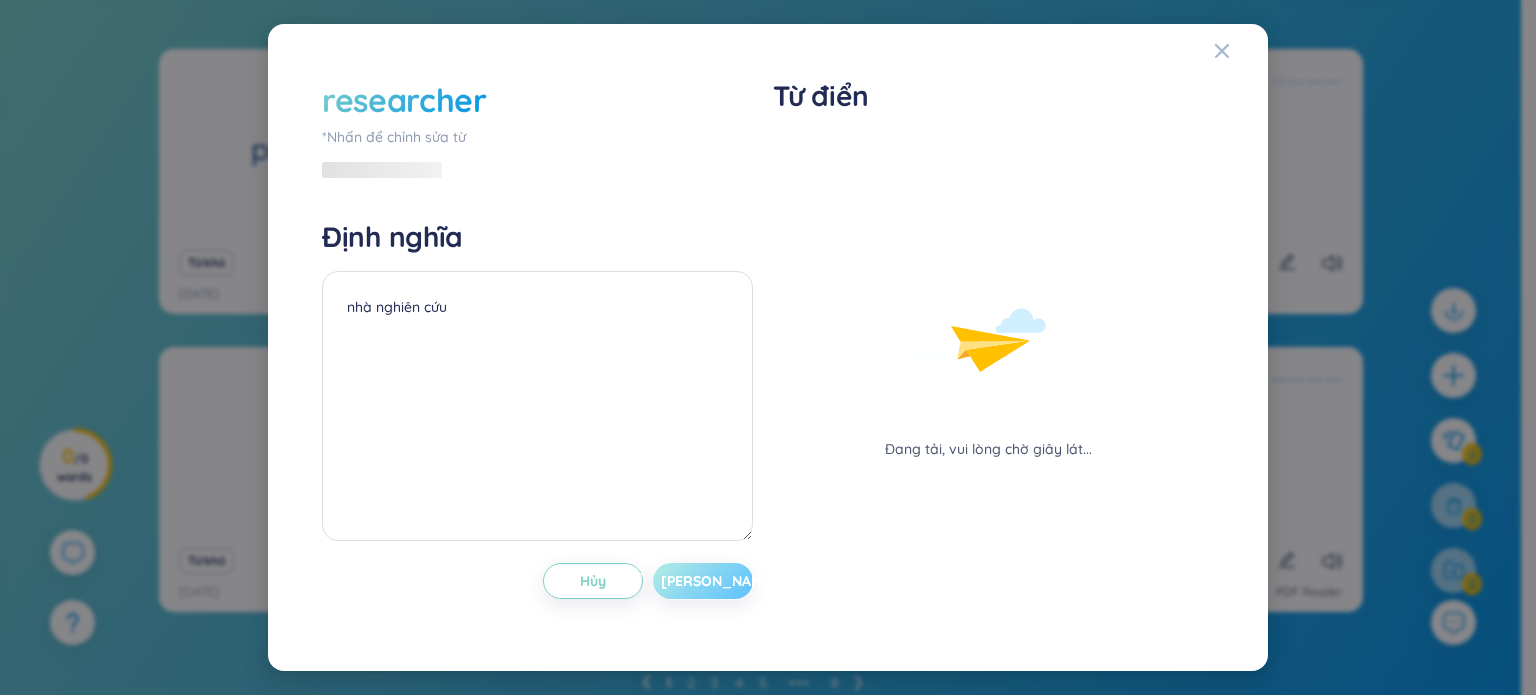 click on "[PERSON_NAME]" at bounding box center (703, 581) 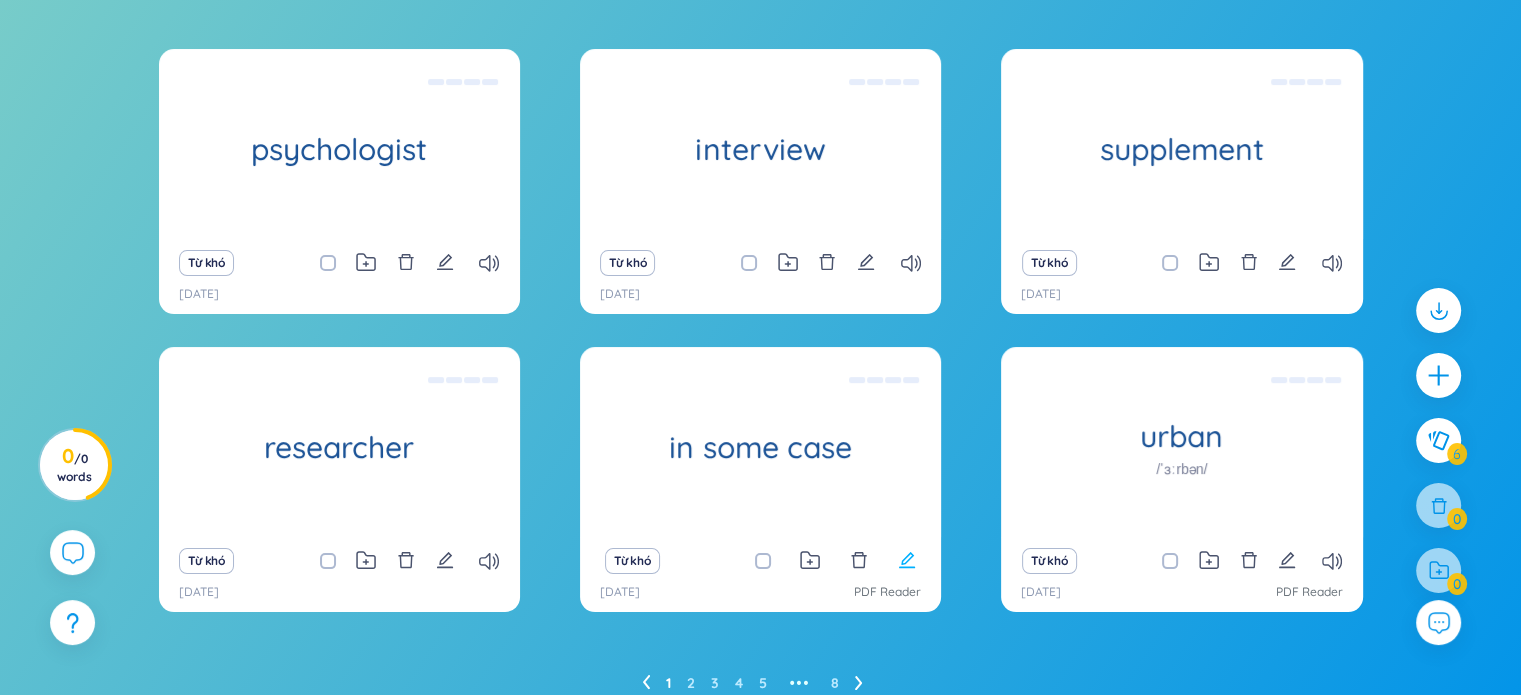 click 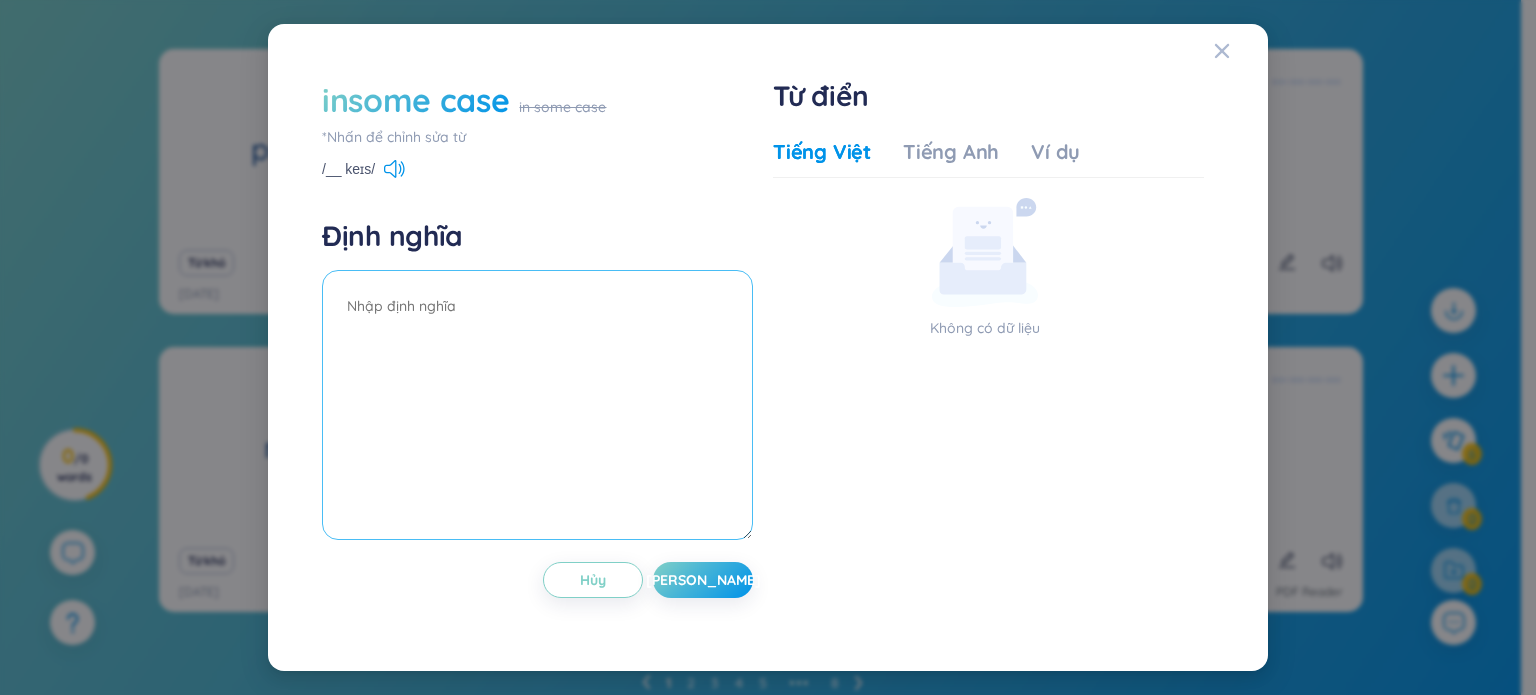 click at bounding box center [537, 405] 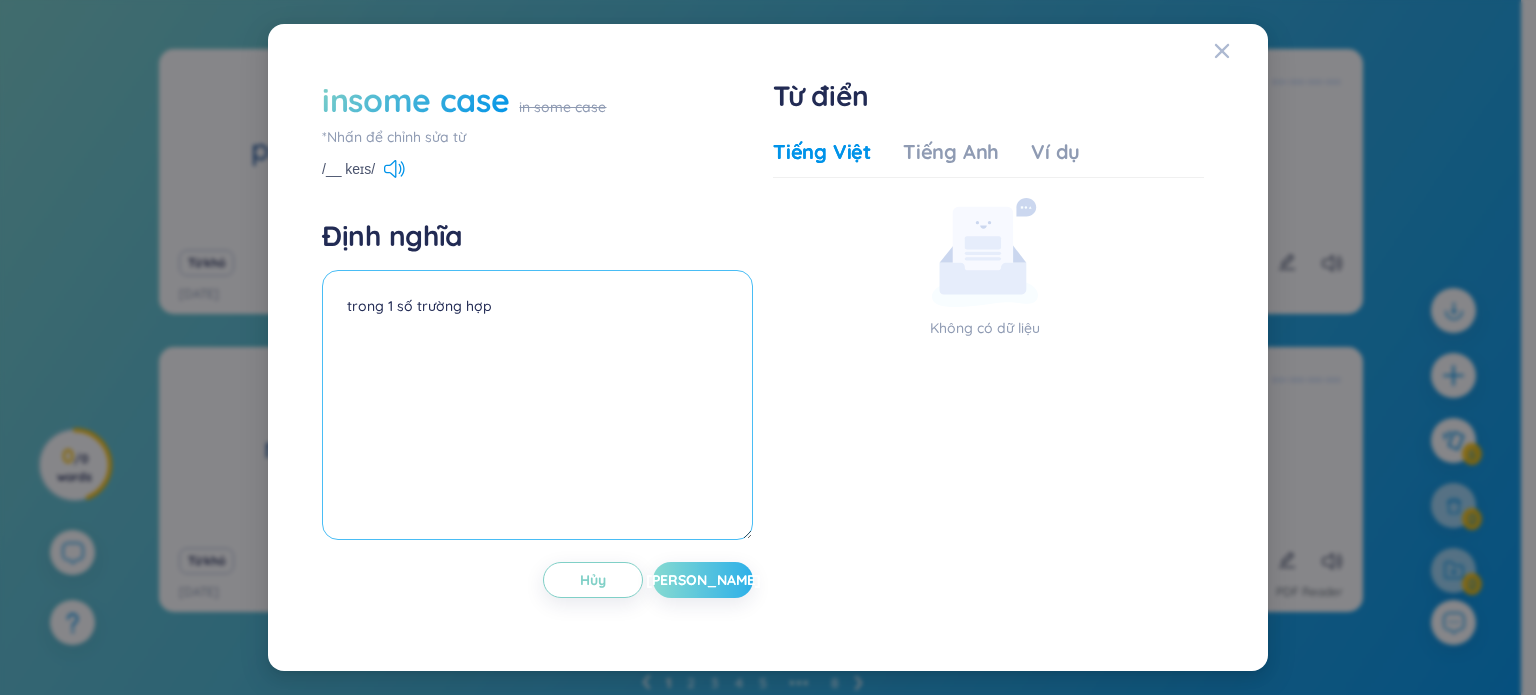 type on "trong 1 số trường hợp" 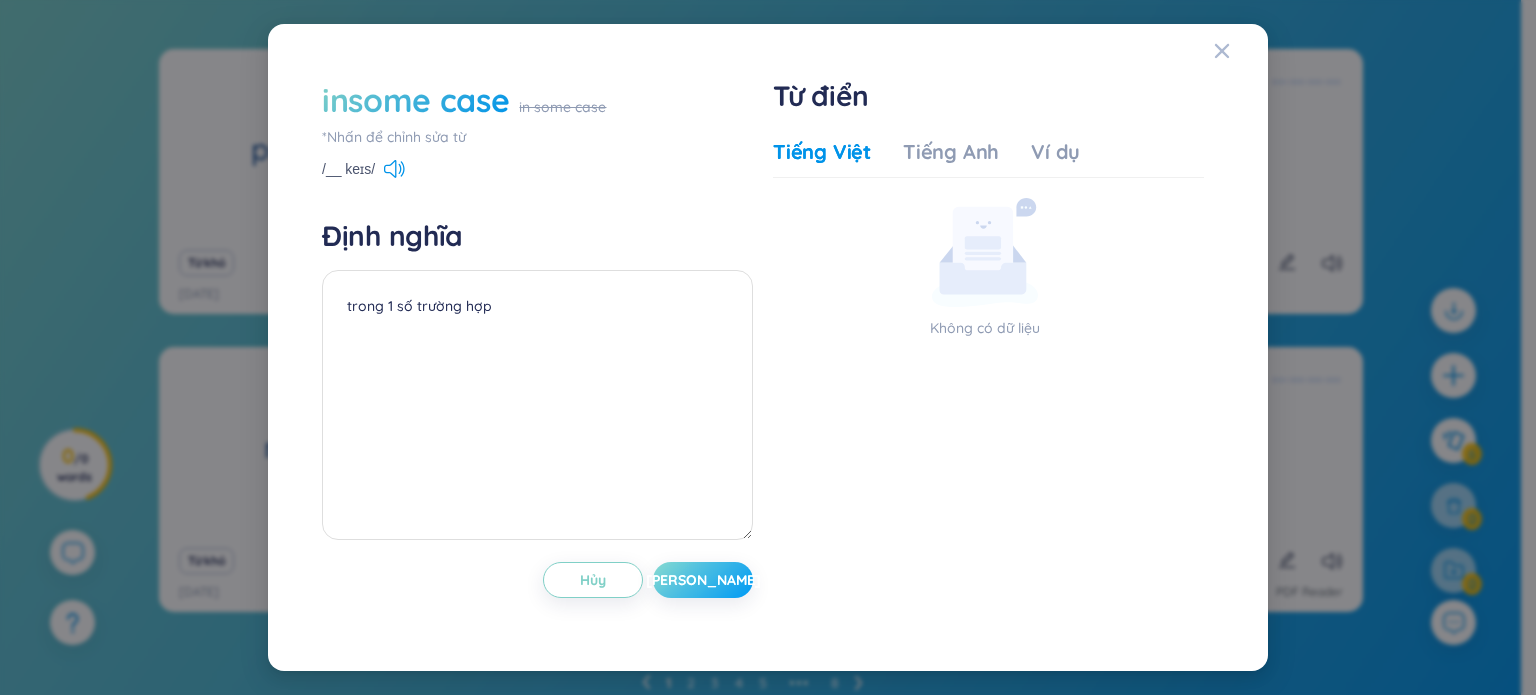 click on "[PERSON_NAME]" at bounding box center [703, 580] 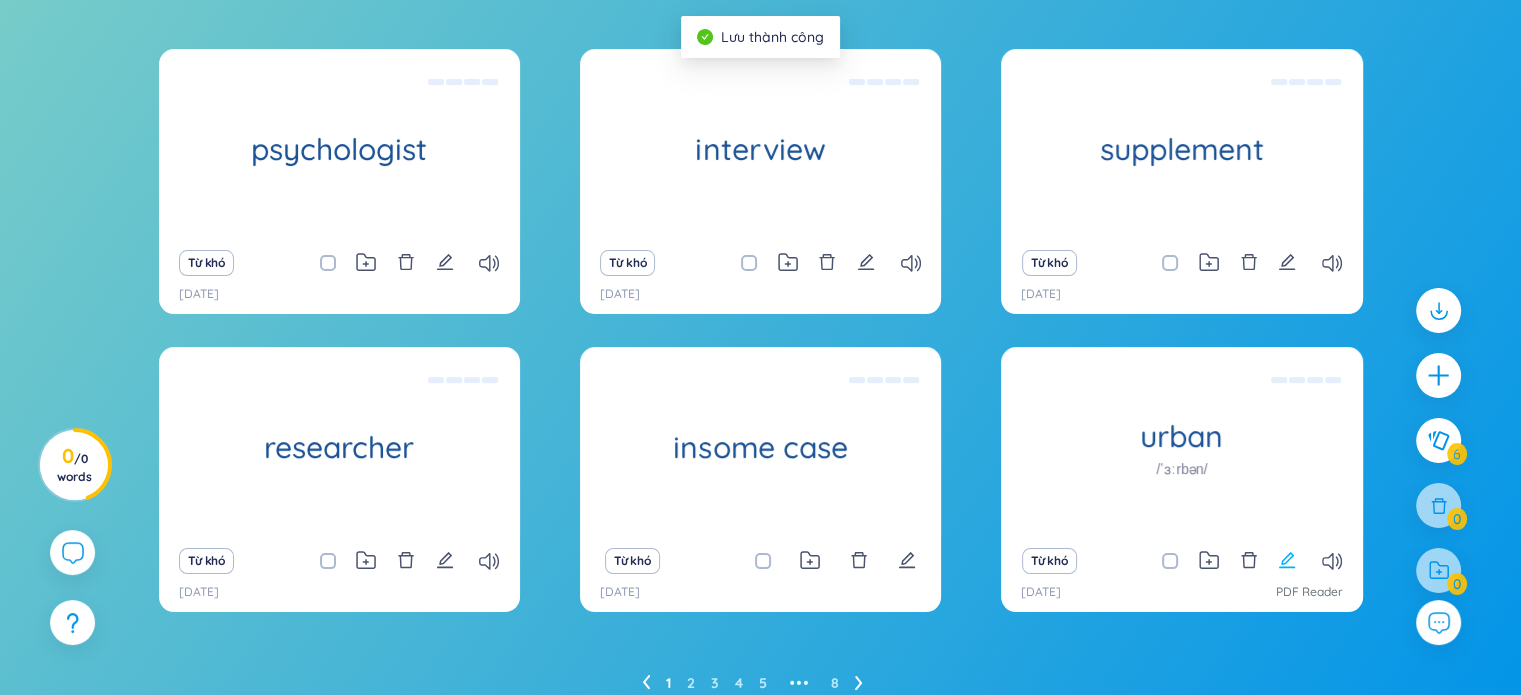 click 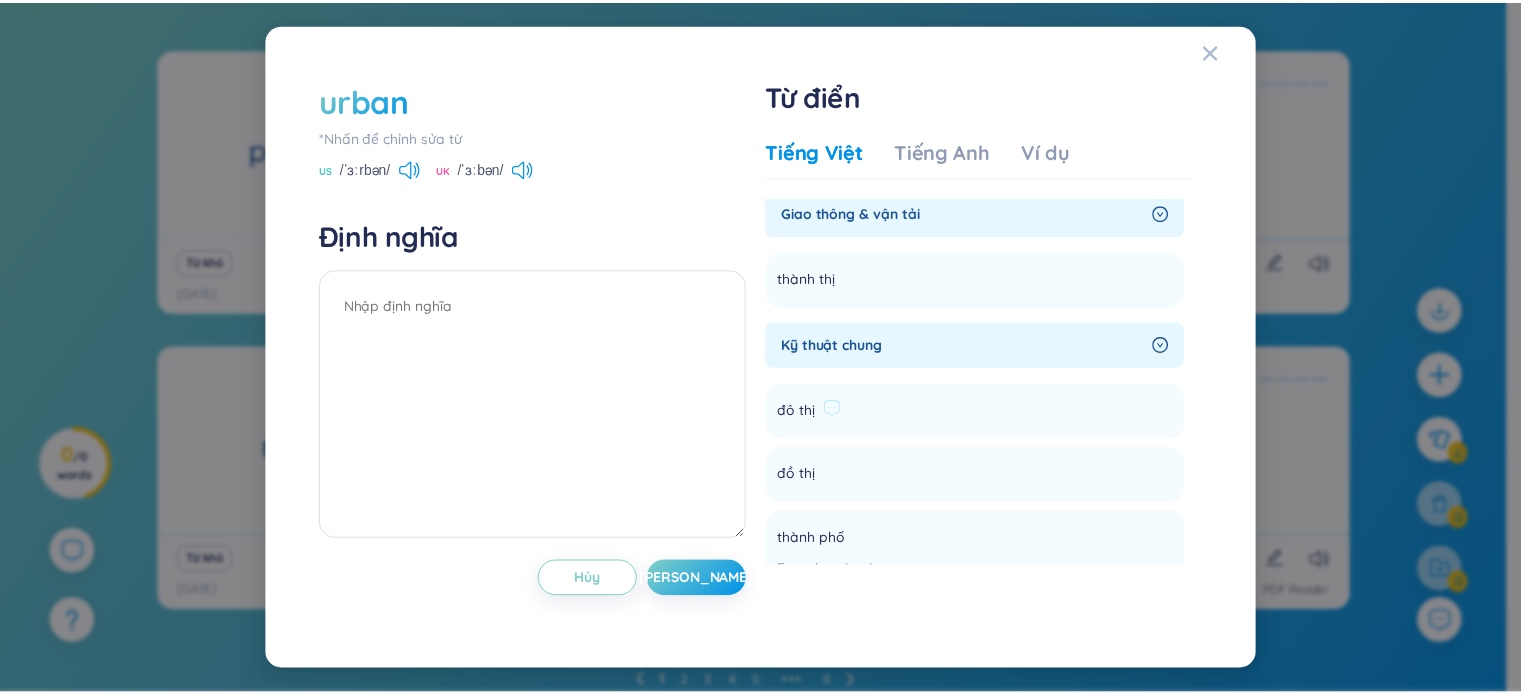 scroll, scrollTop: 266, scrollLeft: 0, axis: vertical 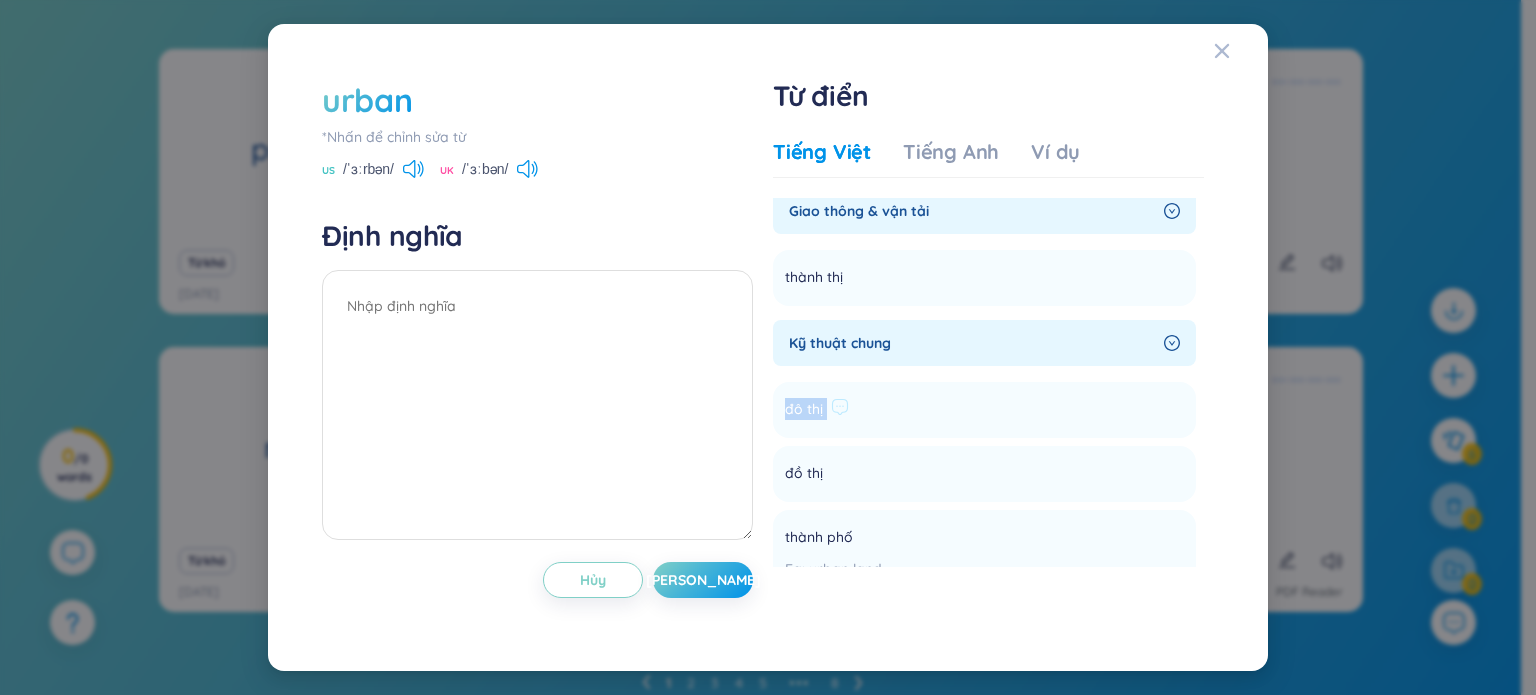 drag, startPoint x: 787, startPoint y: 410, endPoint x: 840, endPoint y: 419, distance: 53.75872 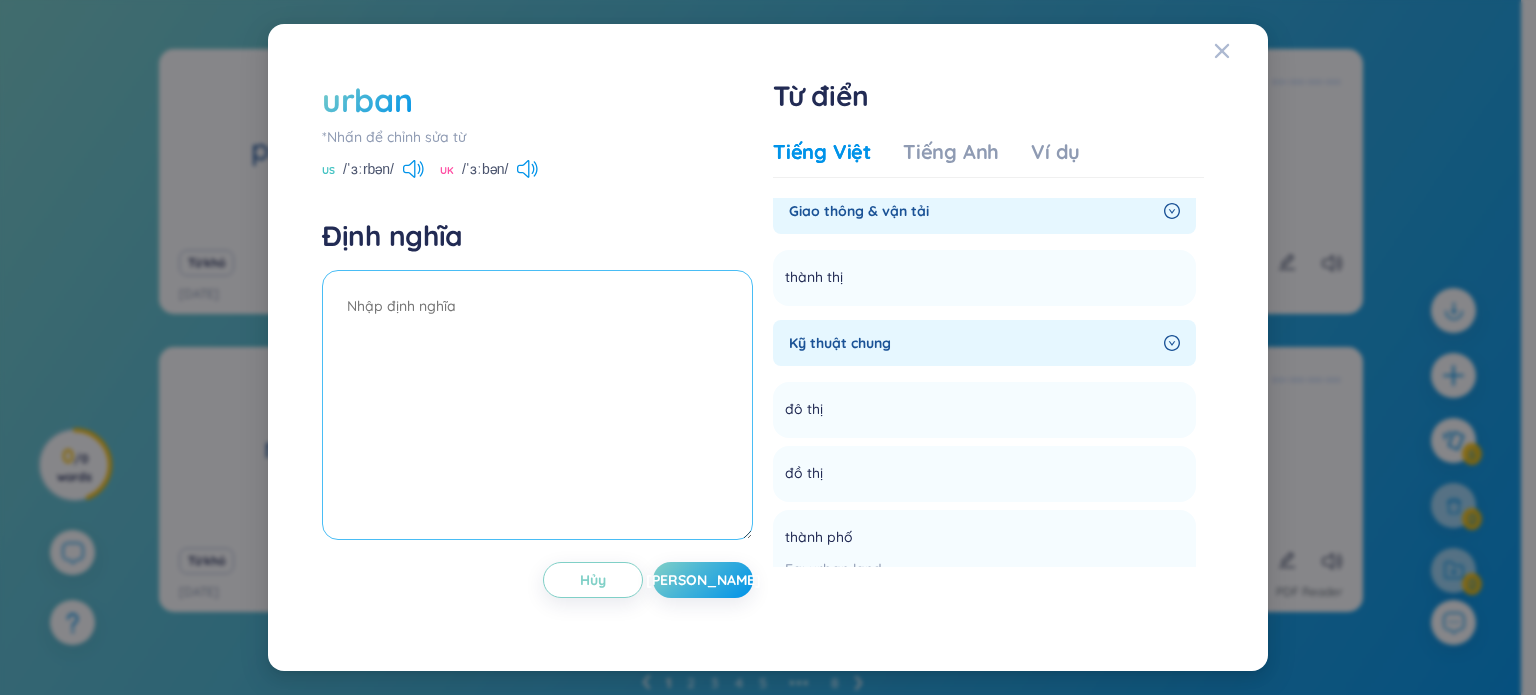 click at bounding box center (537, 405) 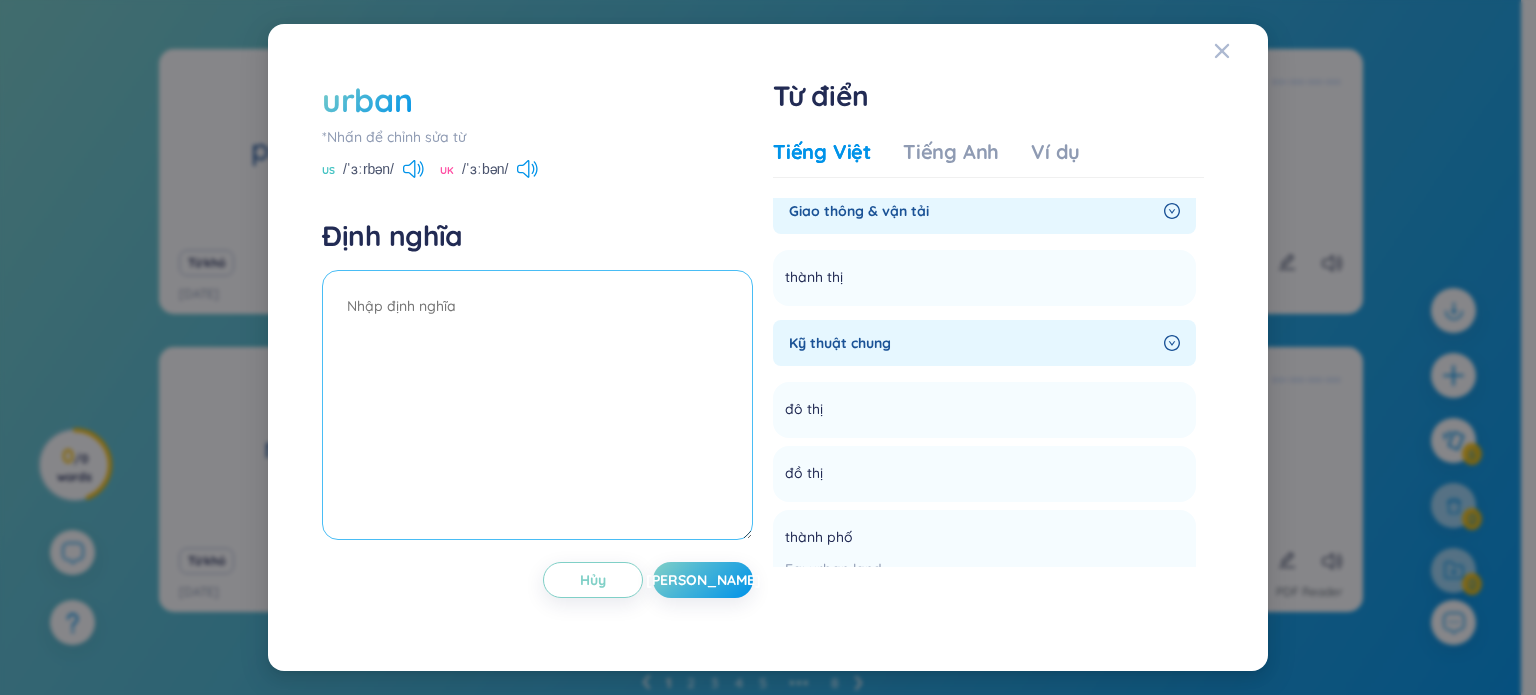 paste on "đô thị" 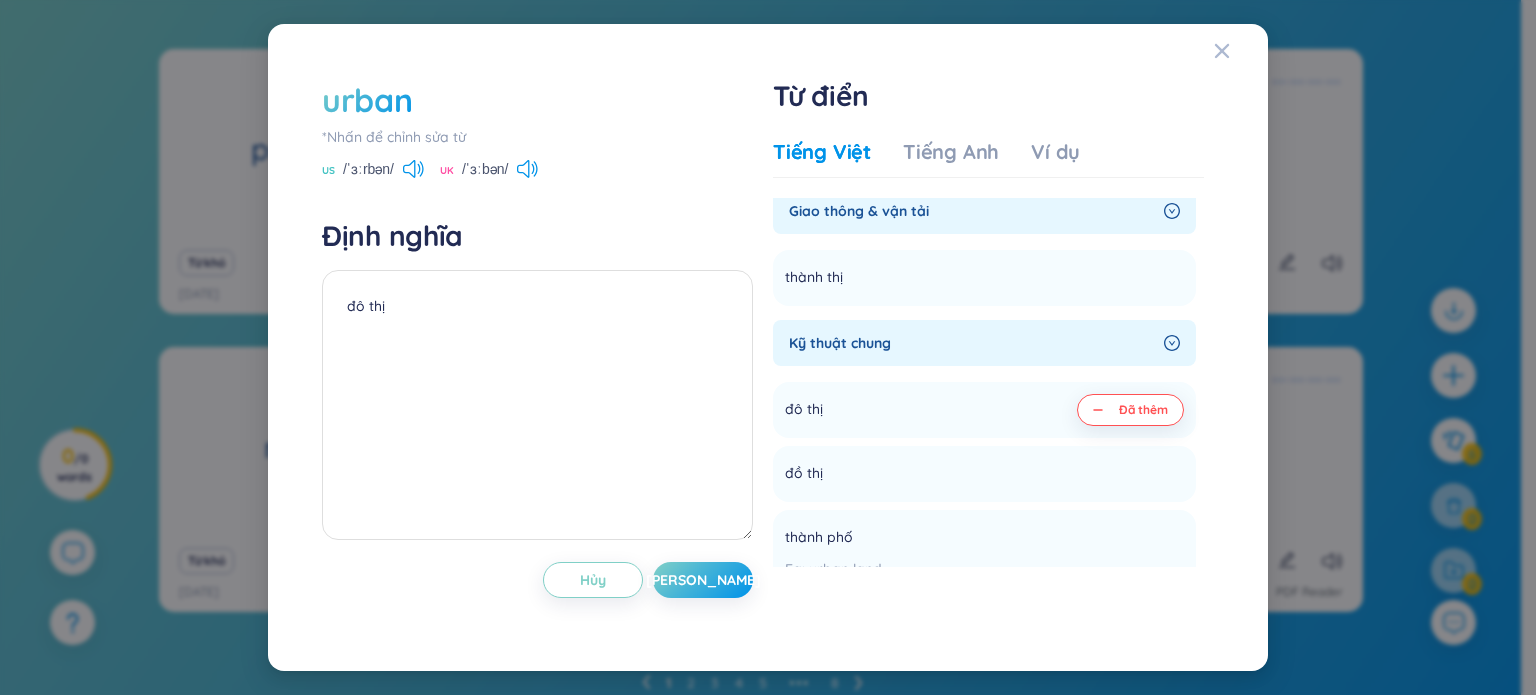 click on "Tiếng Việt Tiếng Anh Ví dụ" at bounding box center (926, 158) 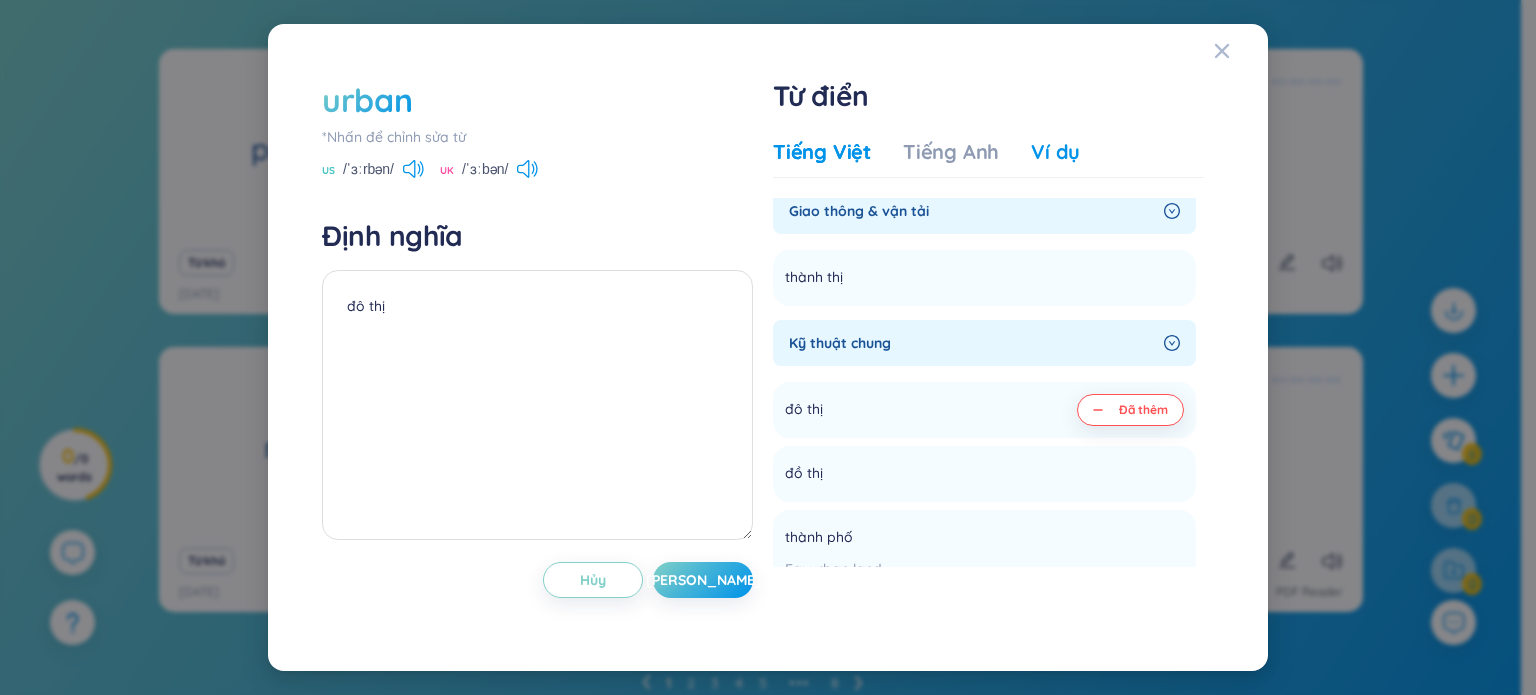 click on "Ví dụ" at bounding box center (1055, 152) 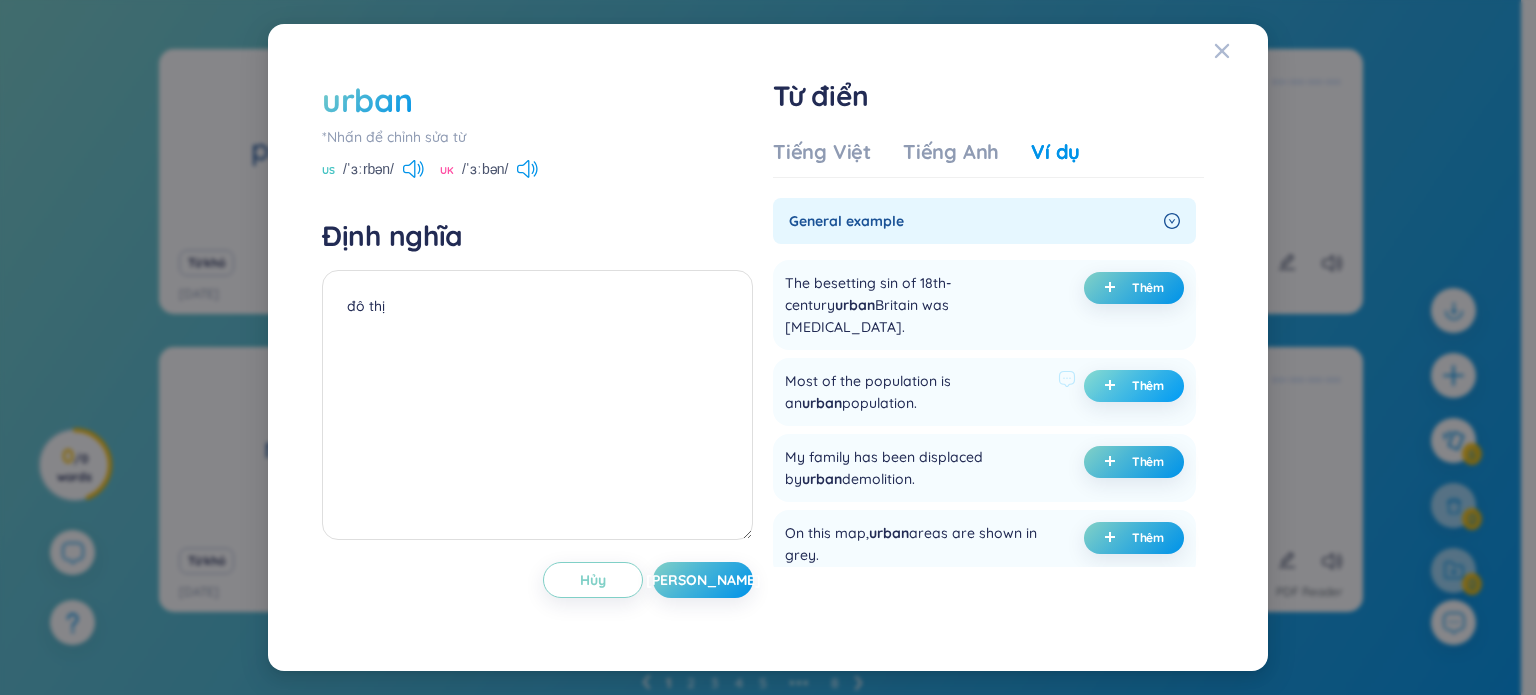 click on "Thêm" at bounding box center (1134, 386) 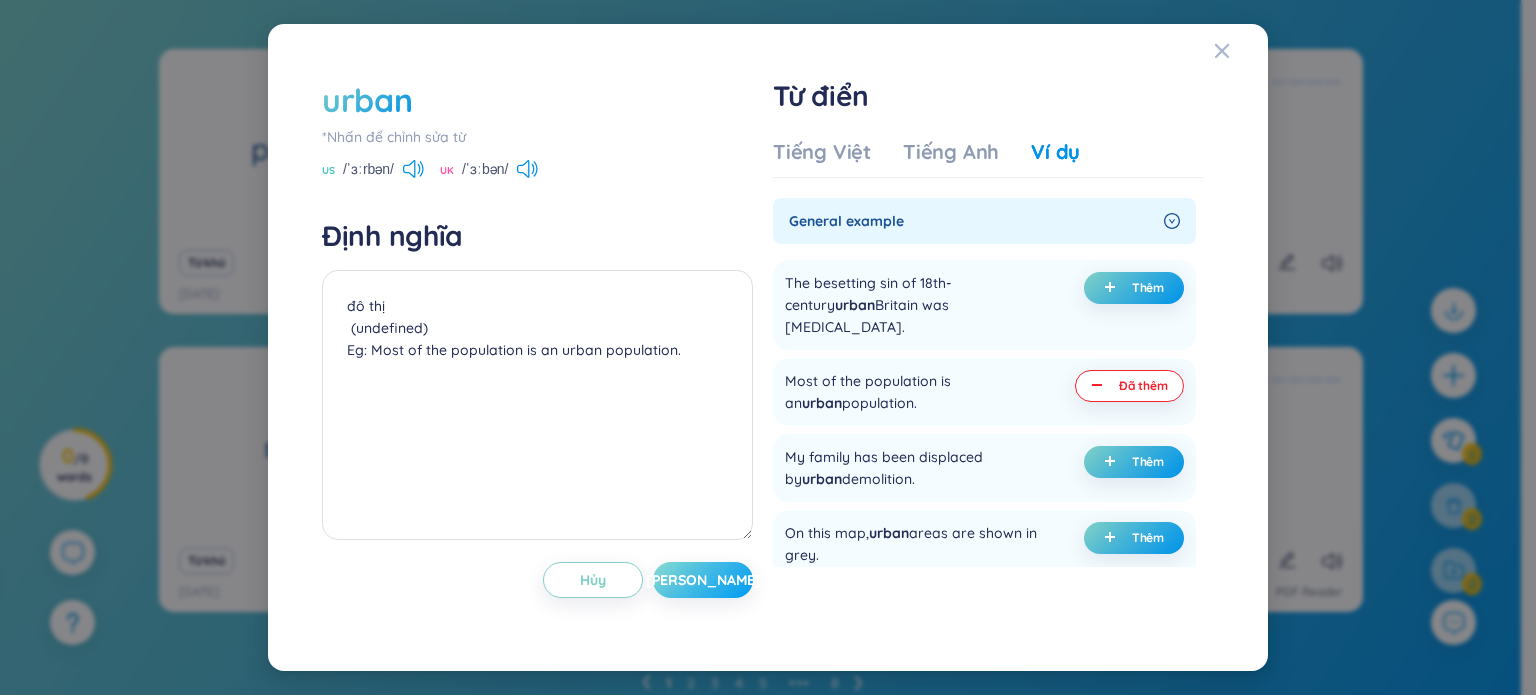 click on "[PERSON_NAME]" at bounding box center (703, 580) 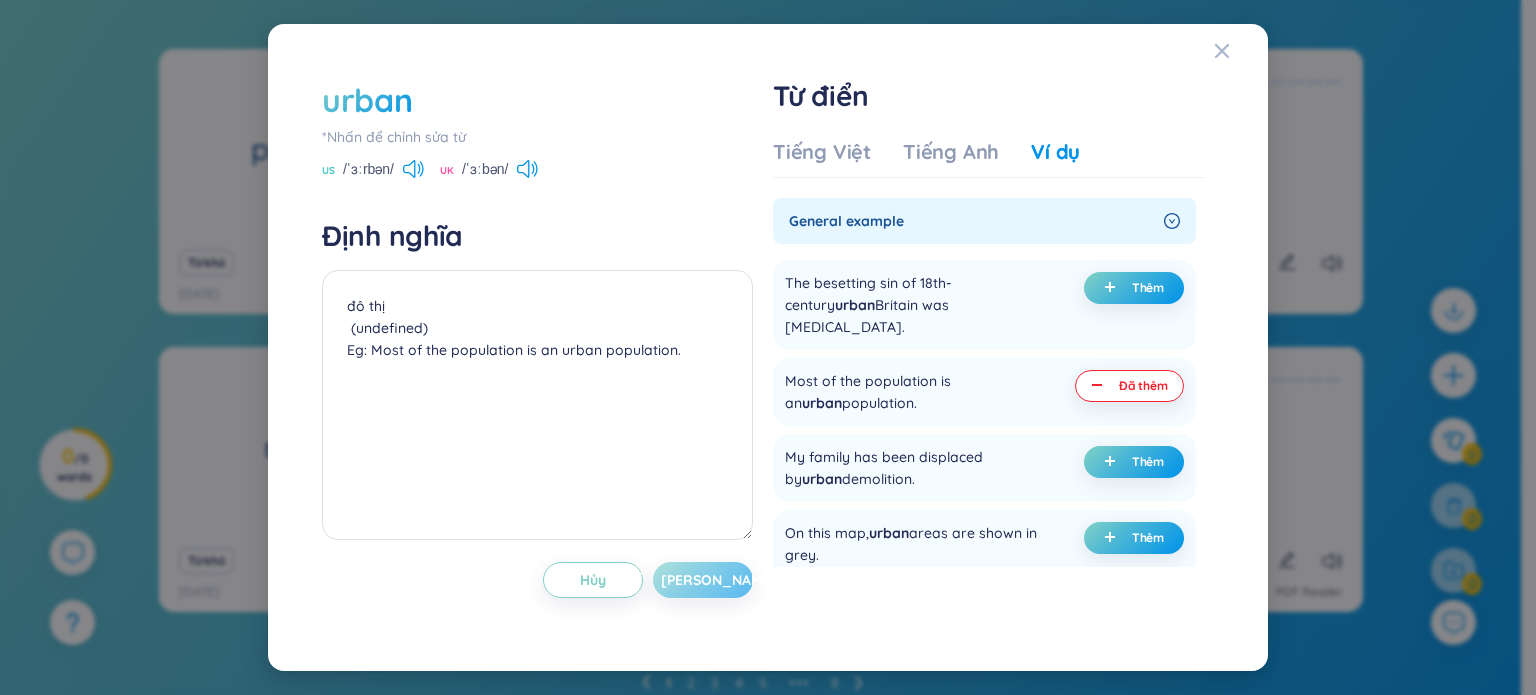 type on "đô thị
(undefined)
Eg: Most of the population is an urban population." 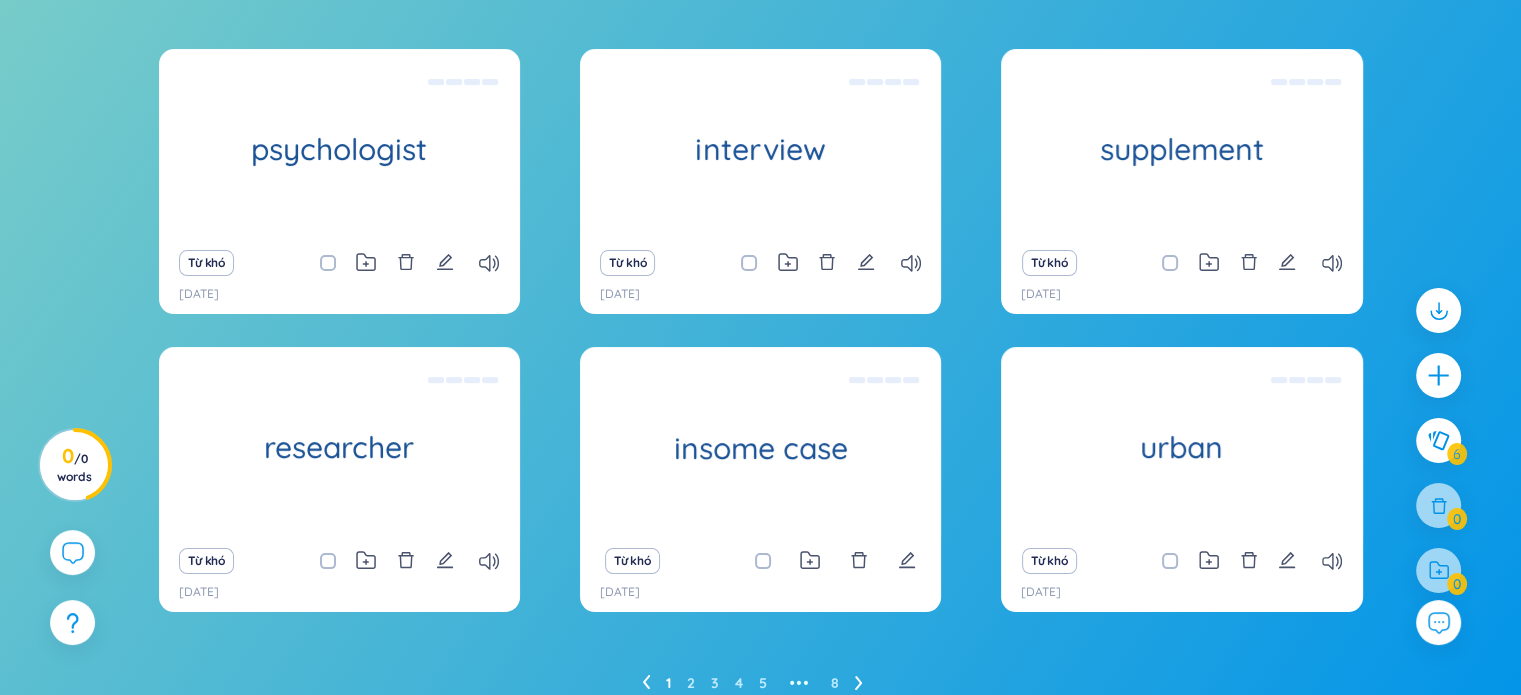 click 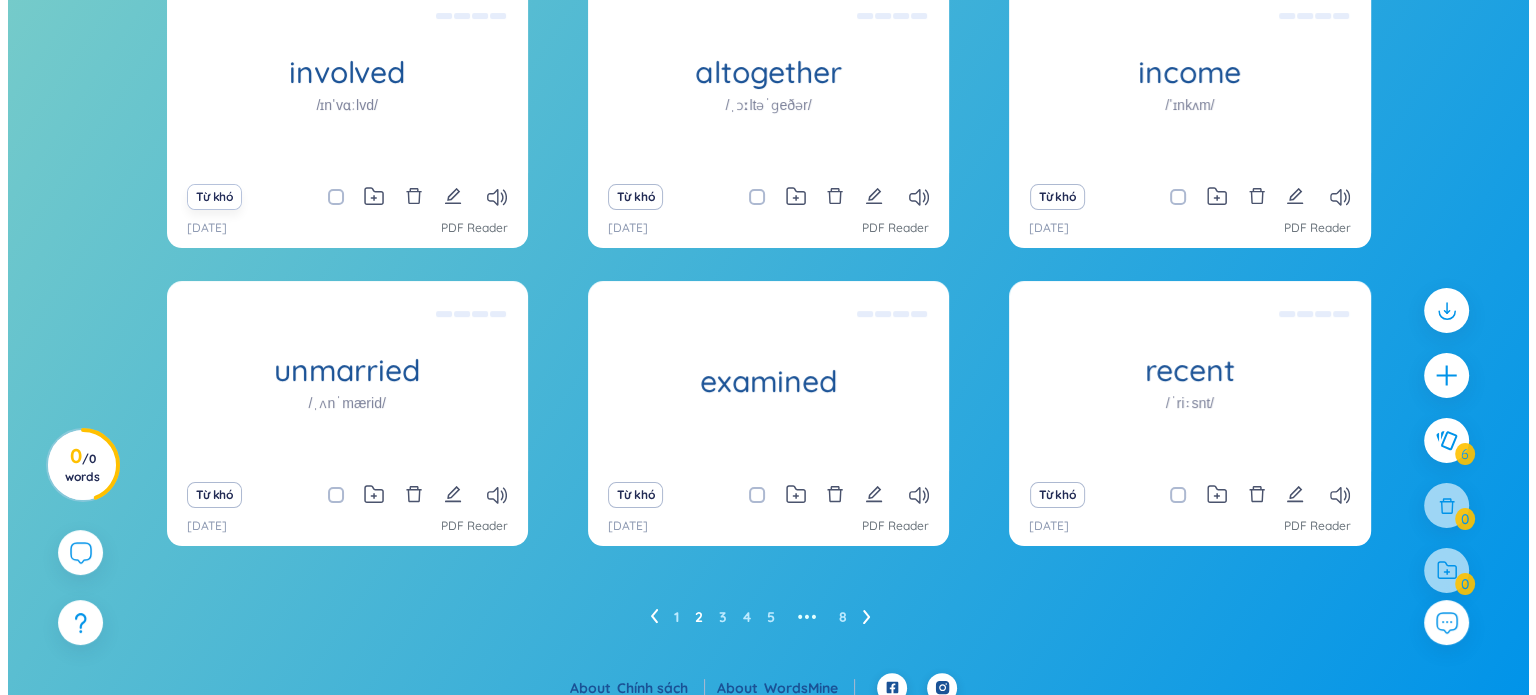 scroll, scrollTop: 296, scrollLeft: 0, axis: vertical 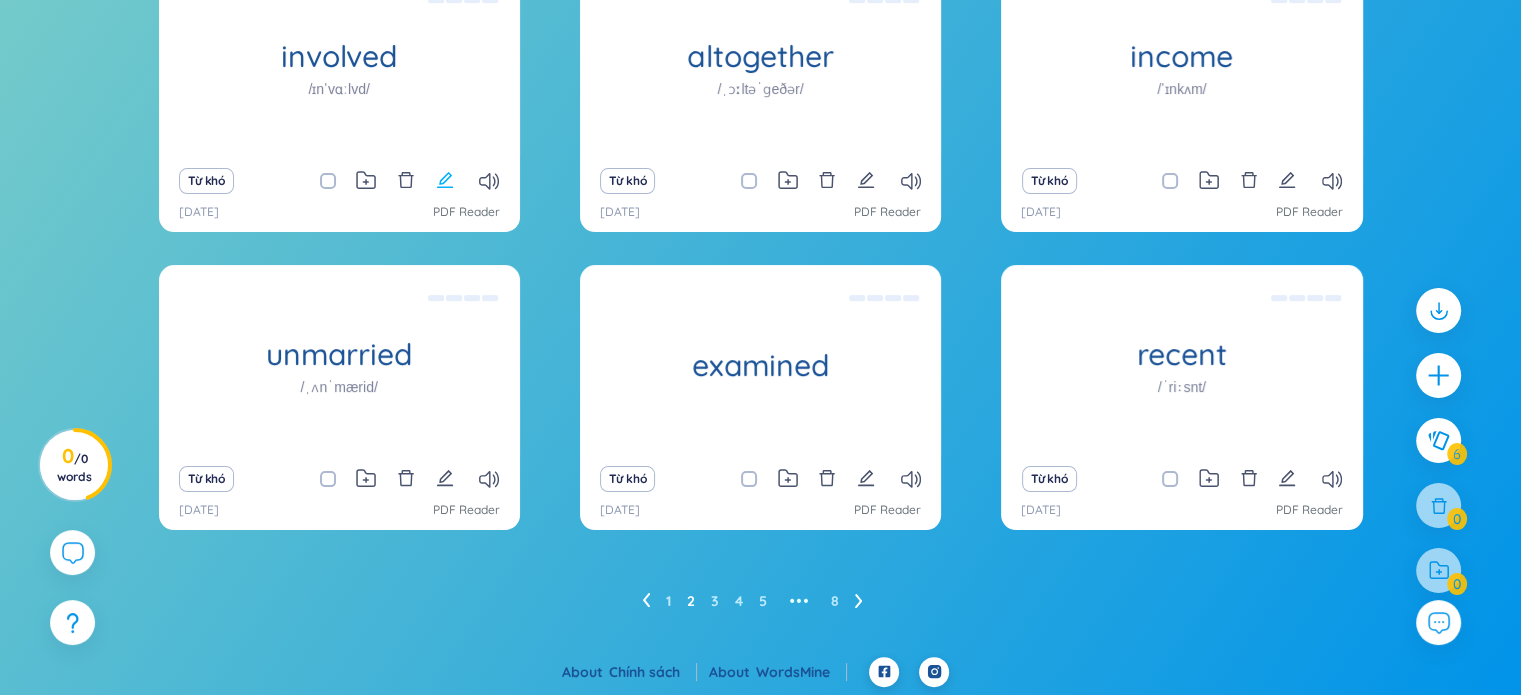 click 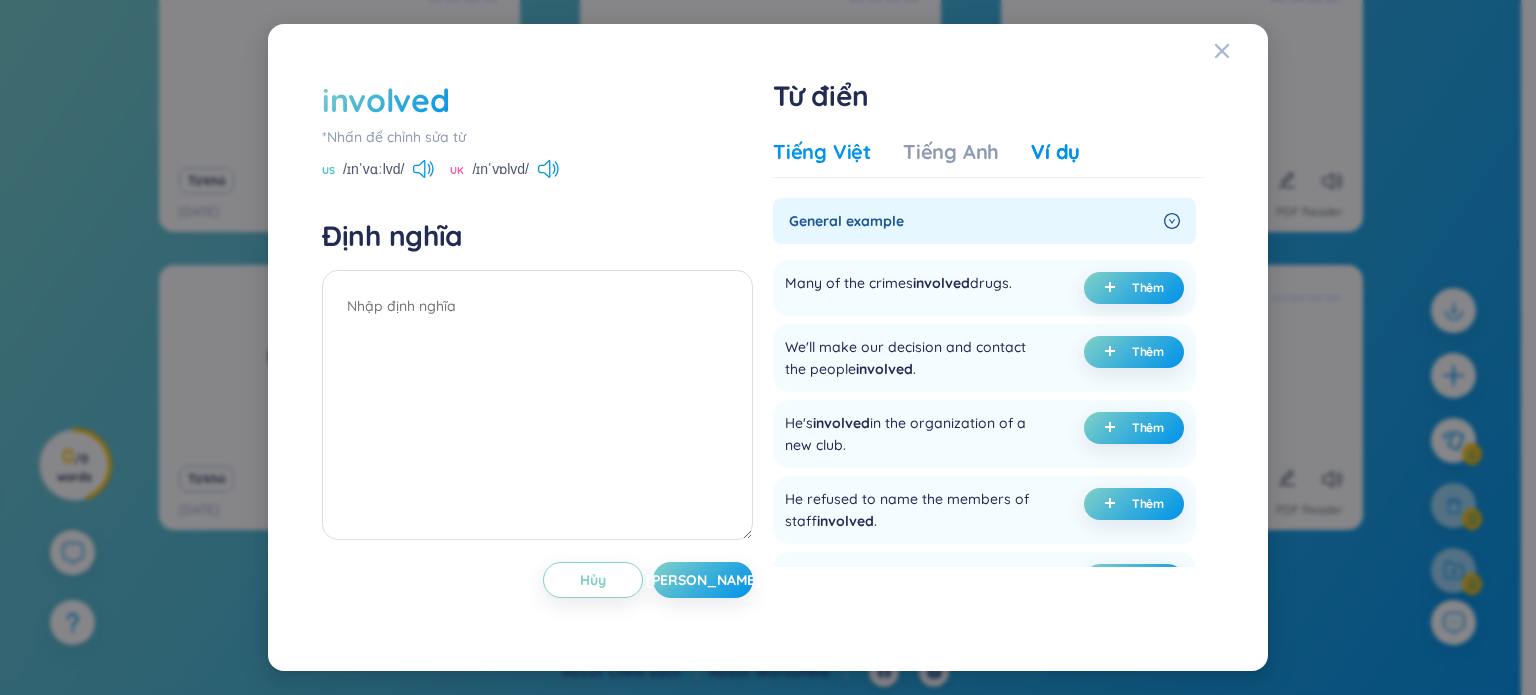 click on "Tiếng Việt" at bounding box center (822, 152) 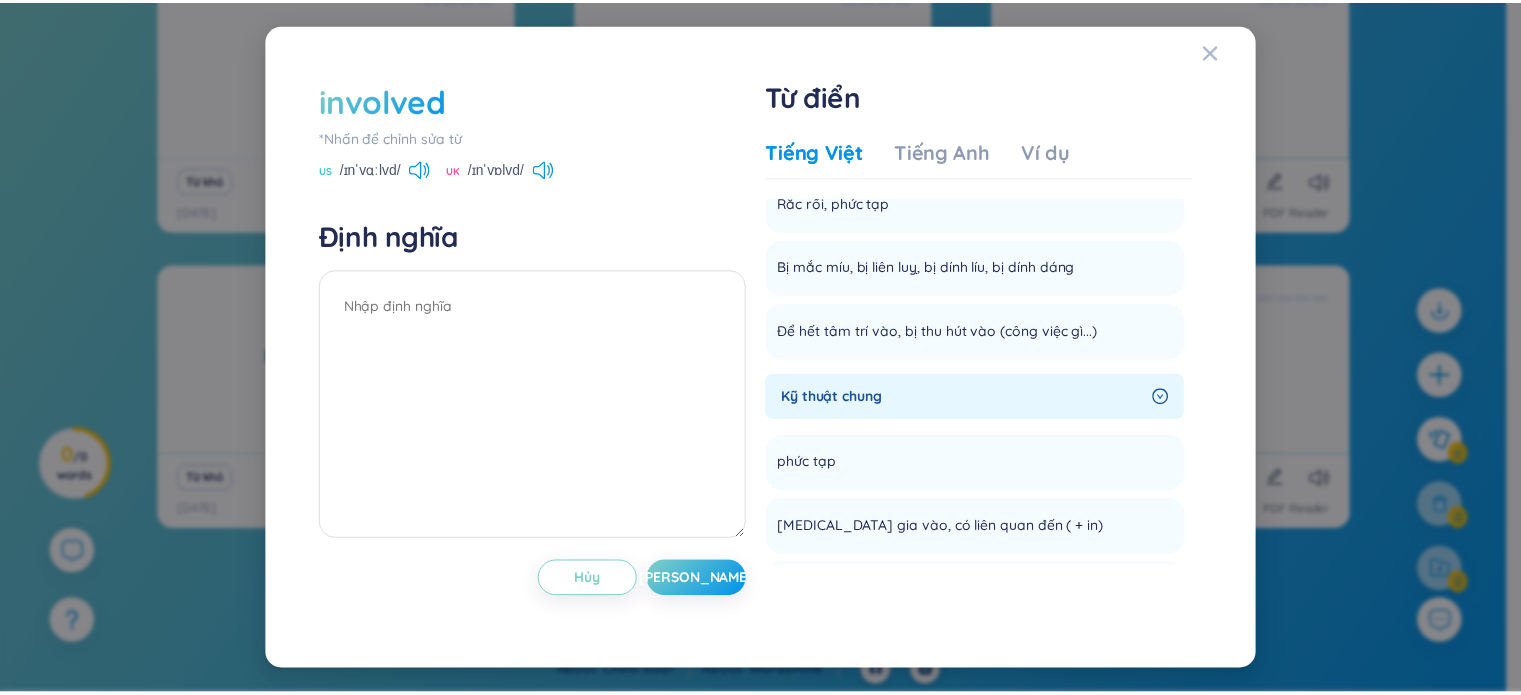 scroll, scrollTop: 0, scrollLeft: 0, axis: both 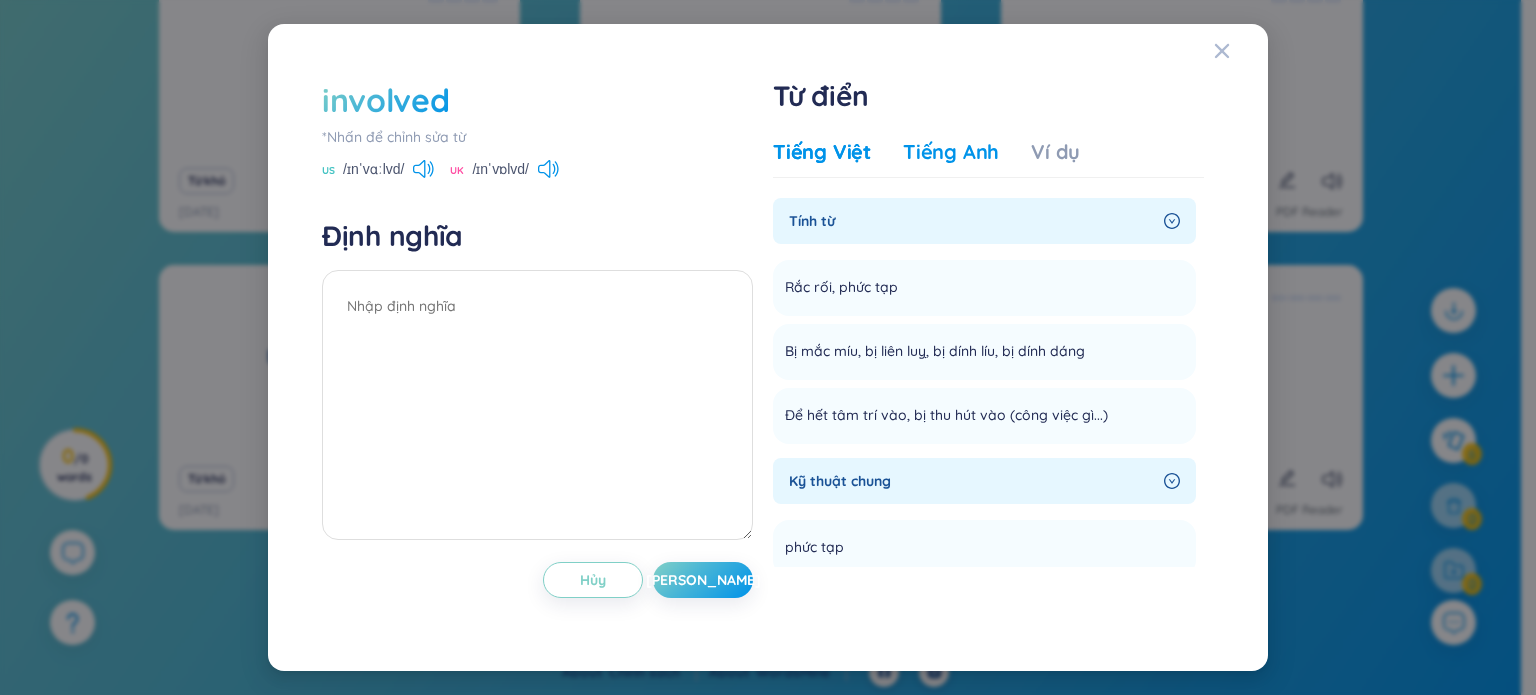 click on "Tiếng Anh" at bounding box center (951, 152) 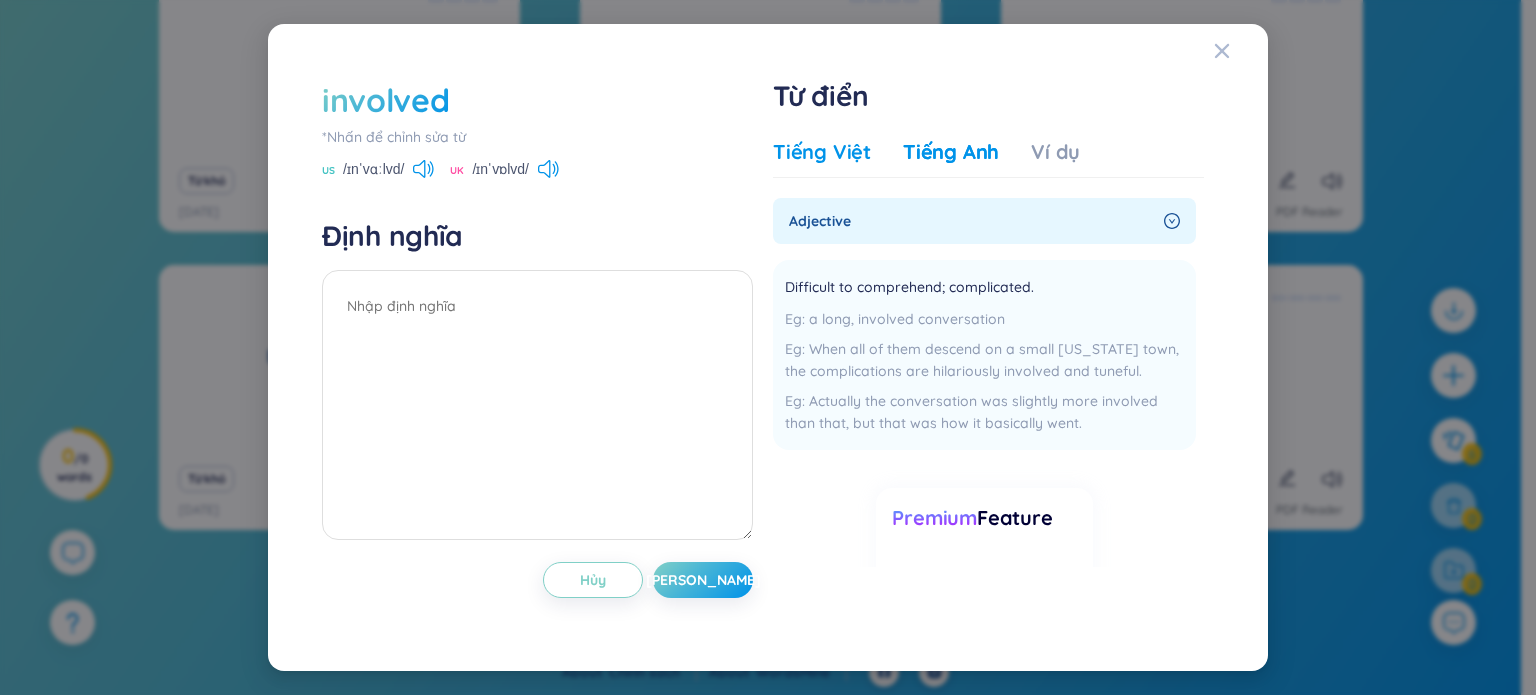 click on "Tiếng Việt" at bounding box center [822, 152] 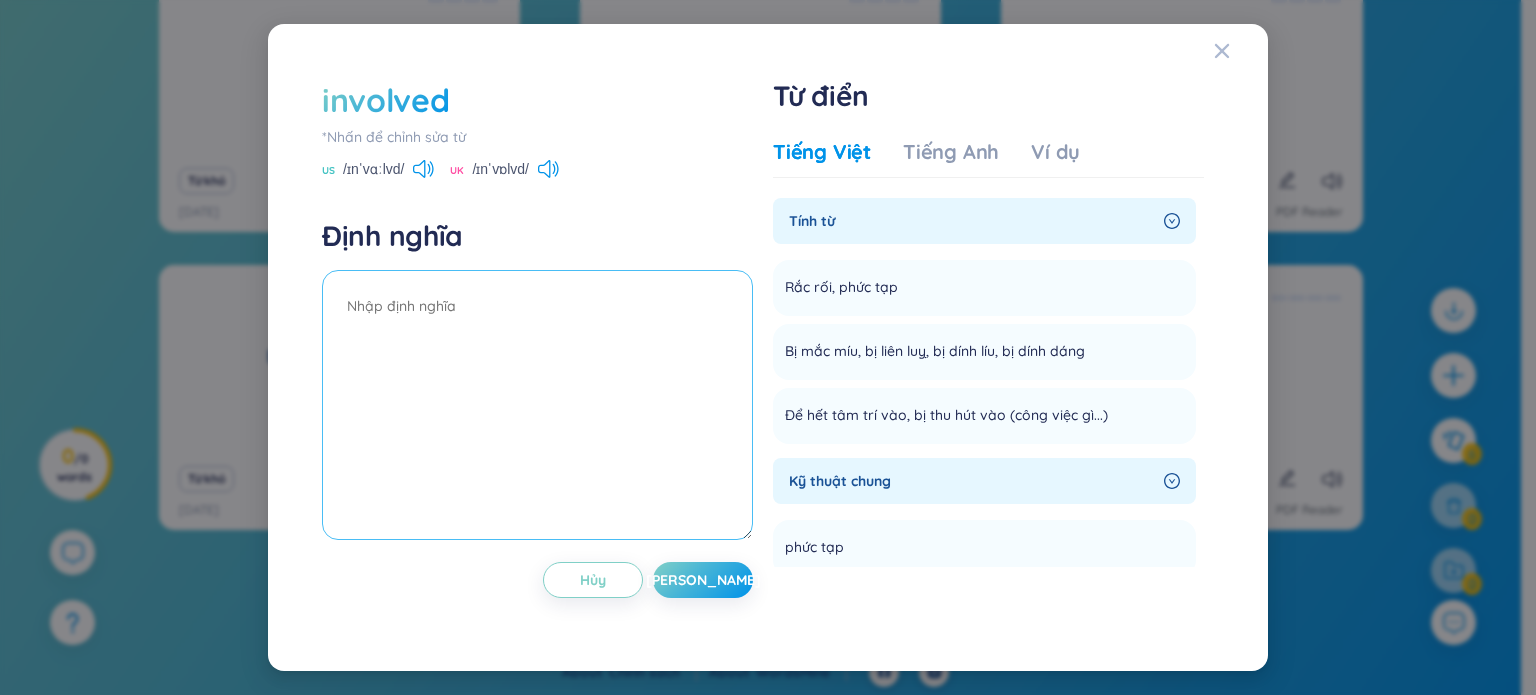 click at bounding box center [537, 405] 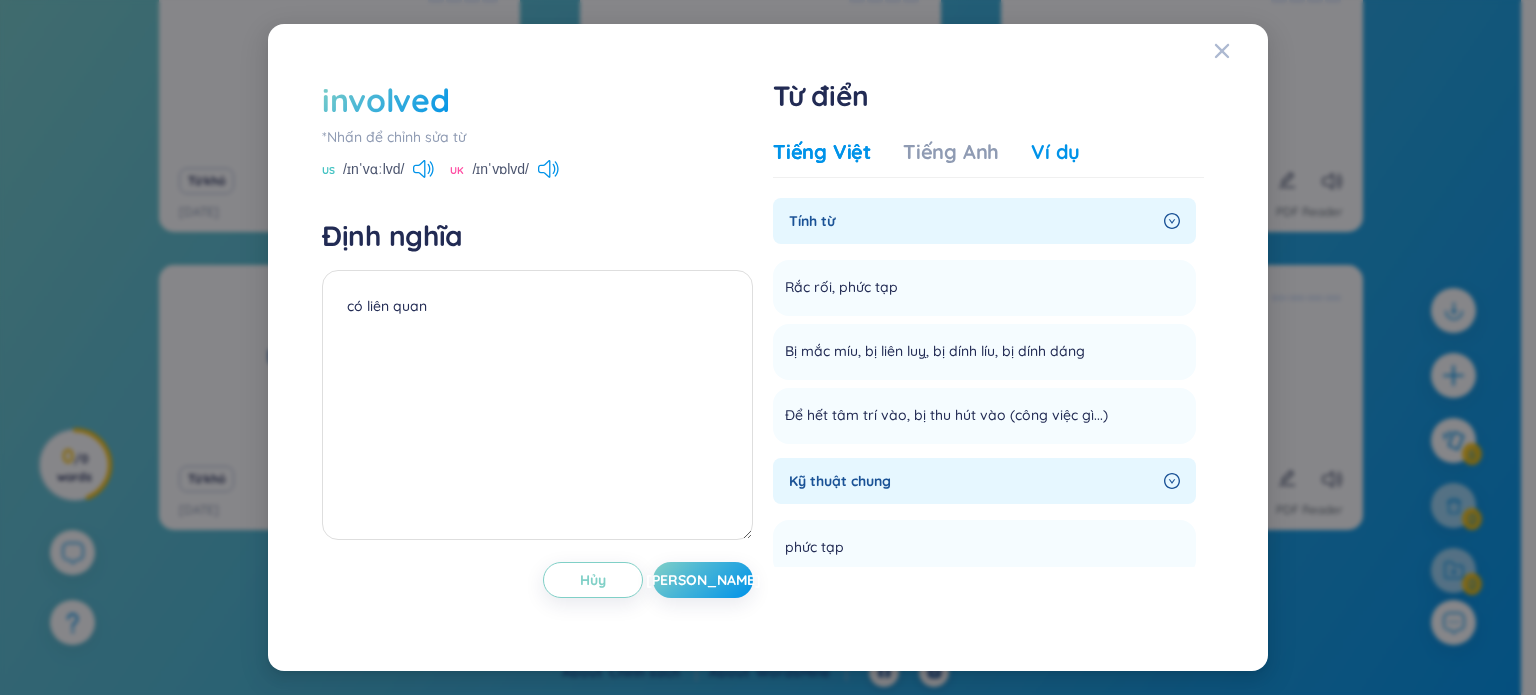 click on "Ví dụ" at bounding box center [1055, 152] 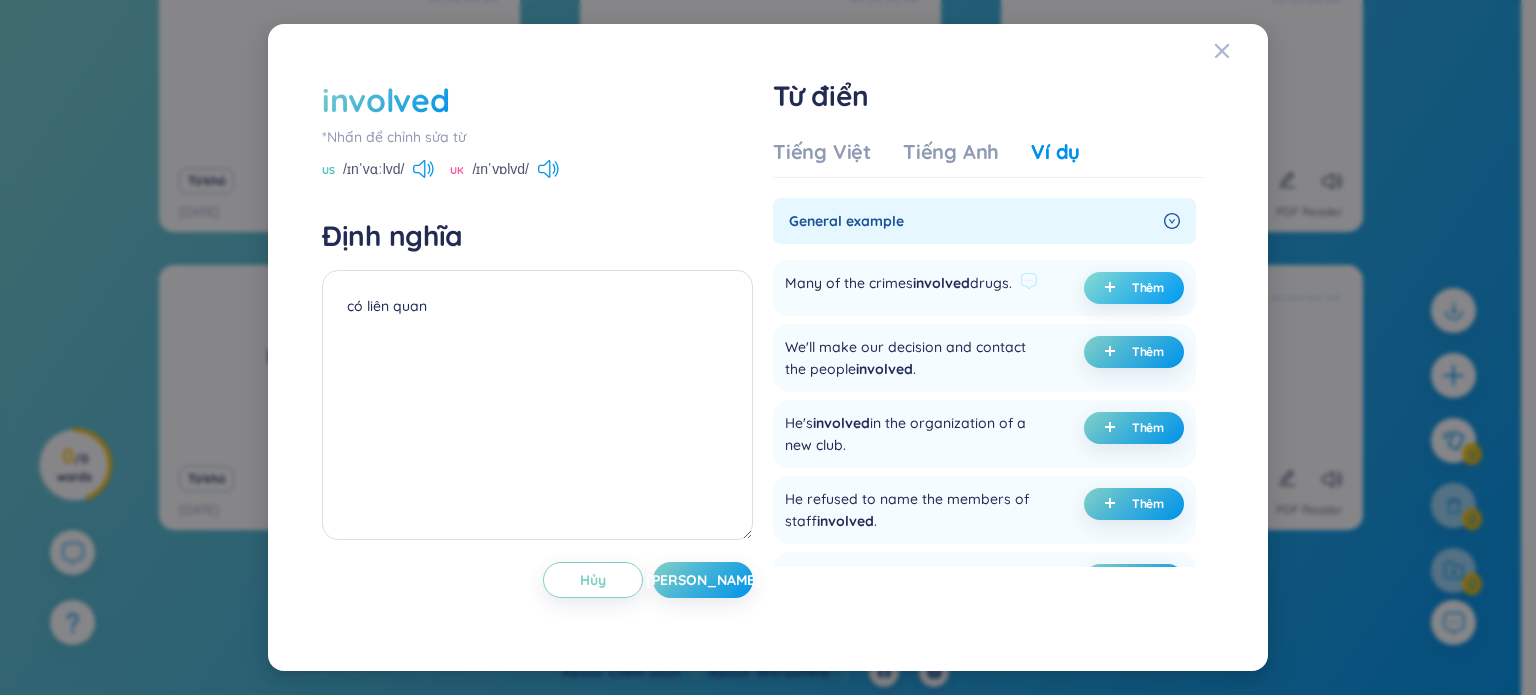 click on "Thêm" at bounding box center [1134, 288] 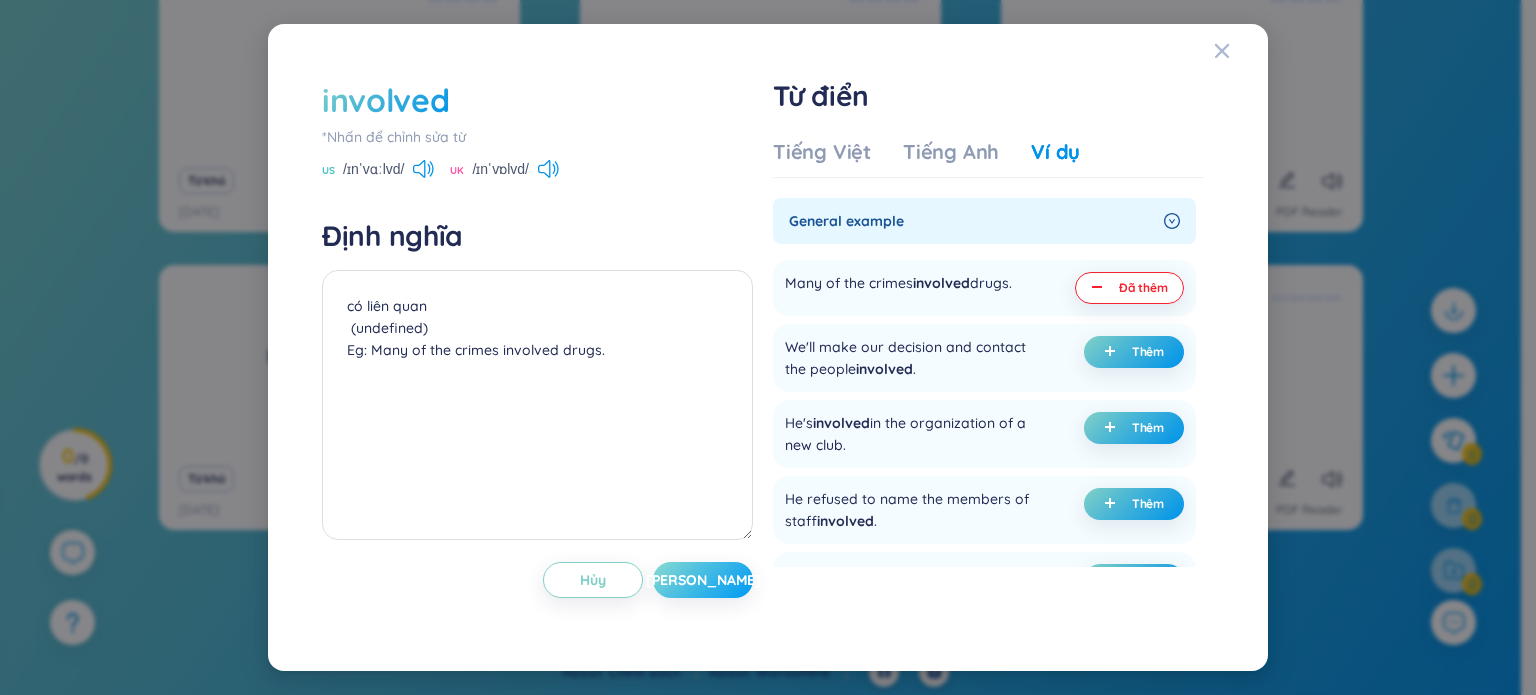 click on "[PERSON_NAME]" at bounding box center [703, 580] 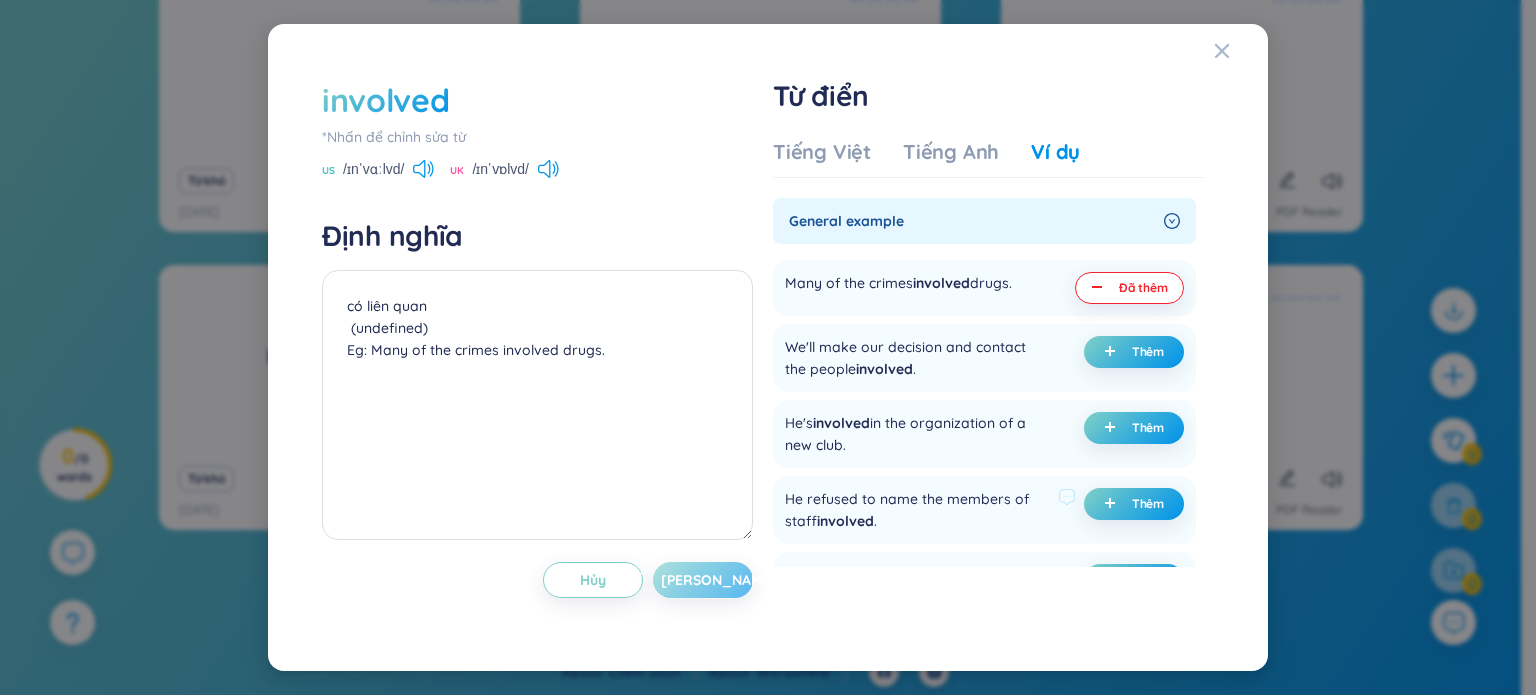 type on "có liên quan
(undefined)
Eg: Many of the crimes involved drugs." 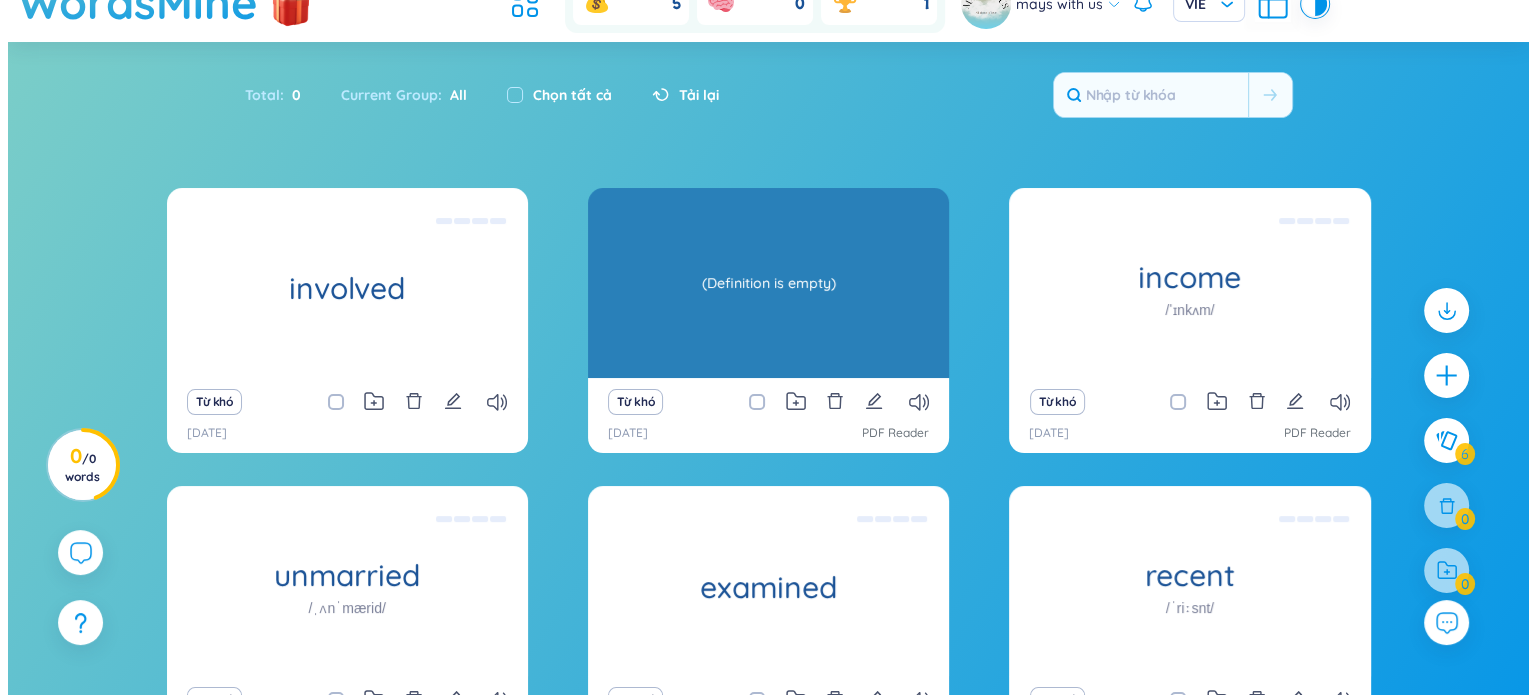 scroll, scrollTop: 78, scrollLeft: 0, axis: vertical 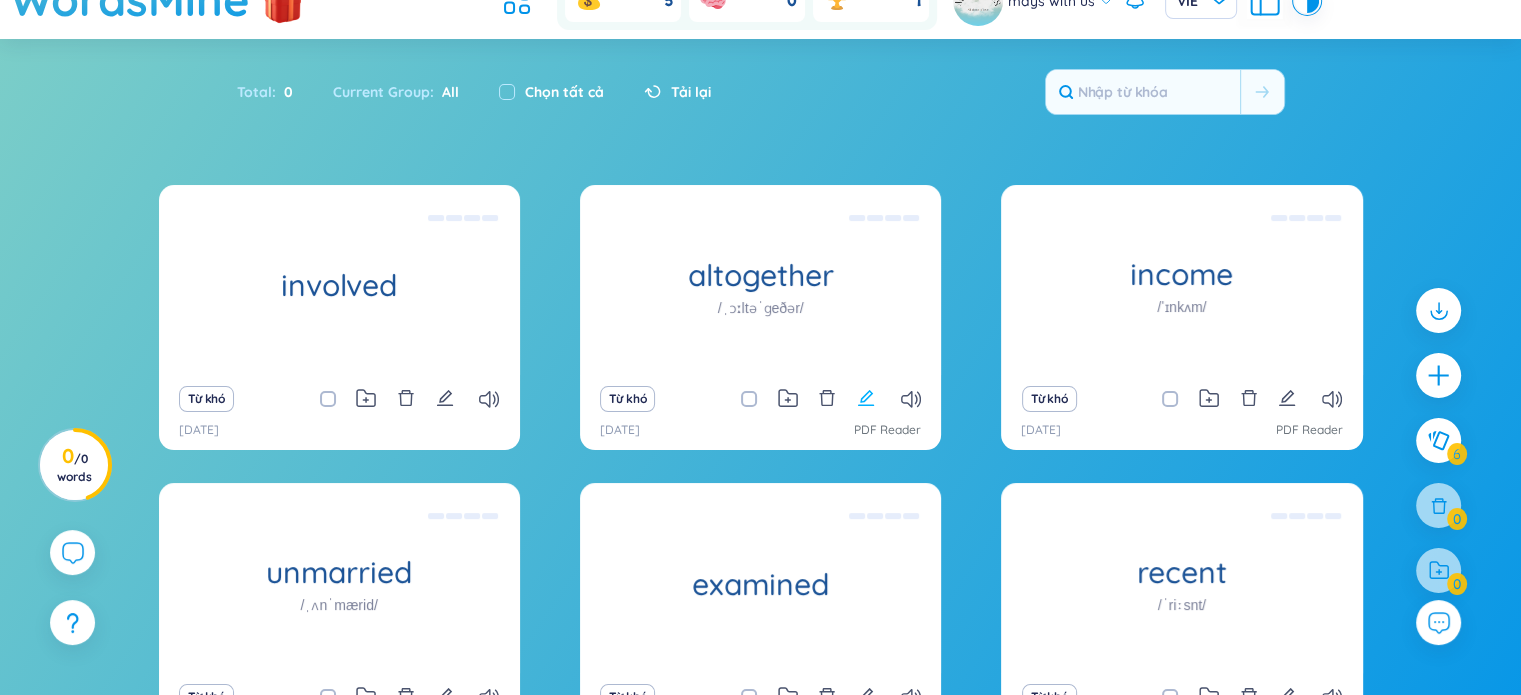 click 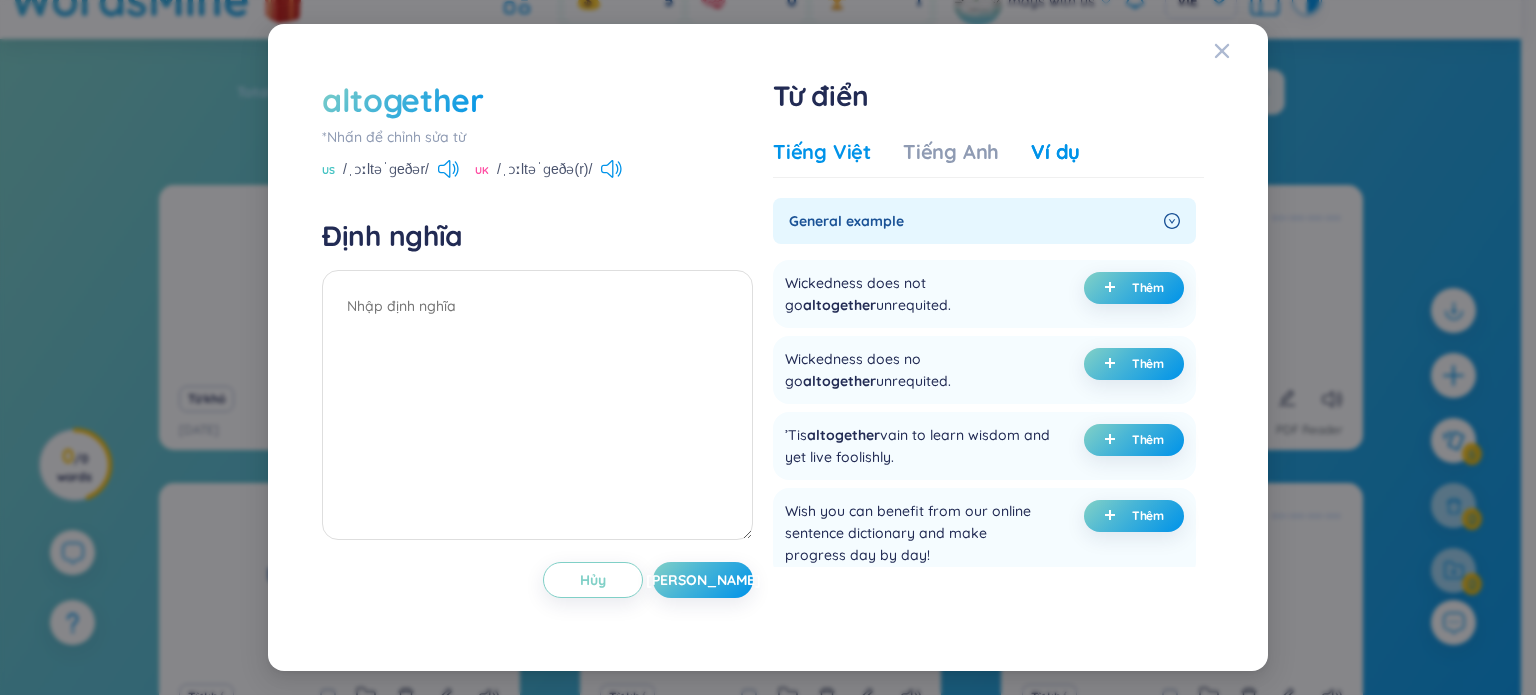 click on "Tiếng Việt" at bounding box center (822, 152) 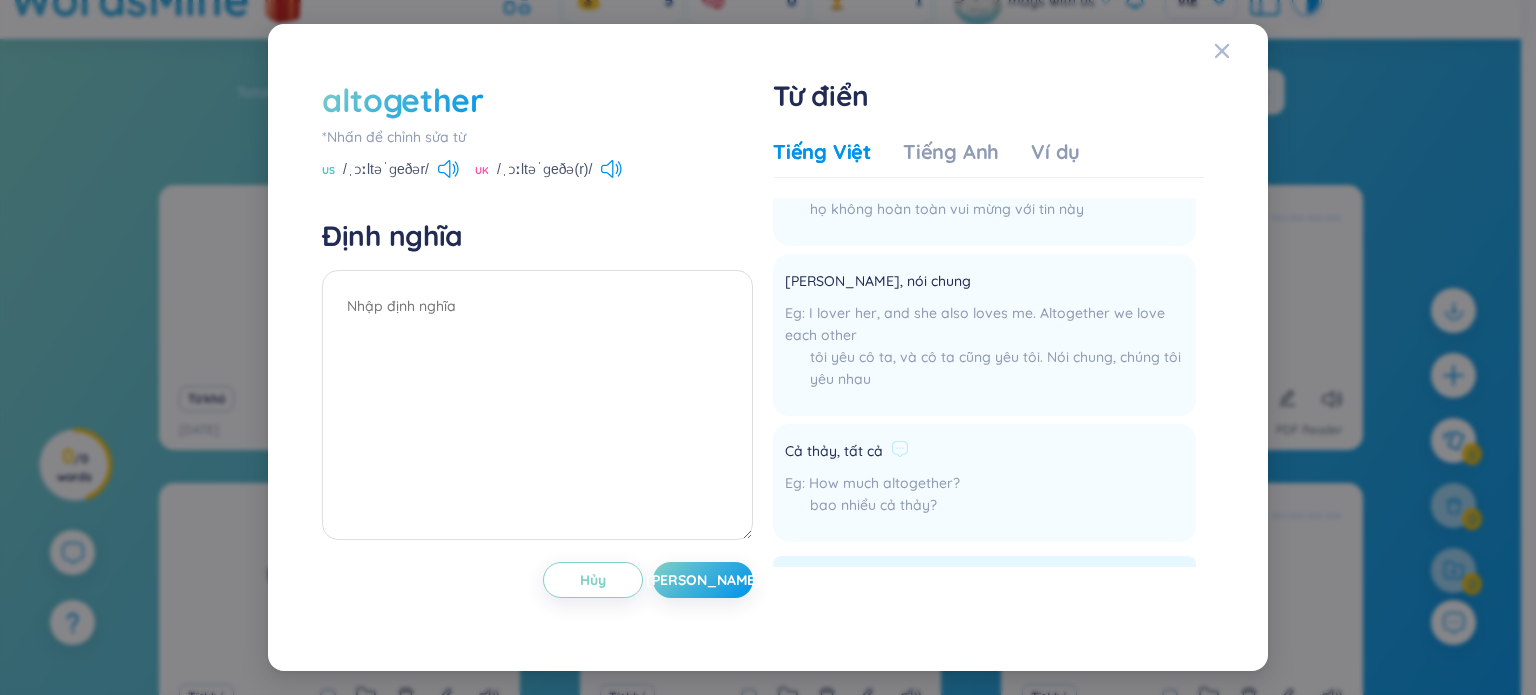 scroll, scrollTop: 0, scrollLeft: 0, axis: both 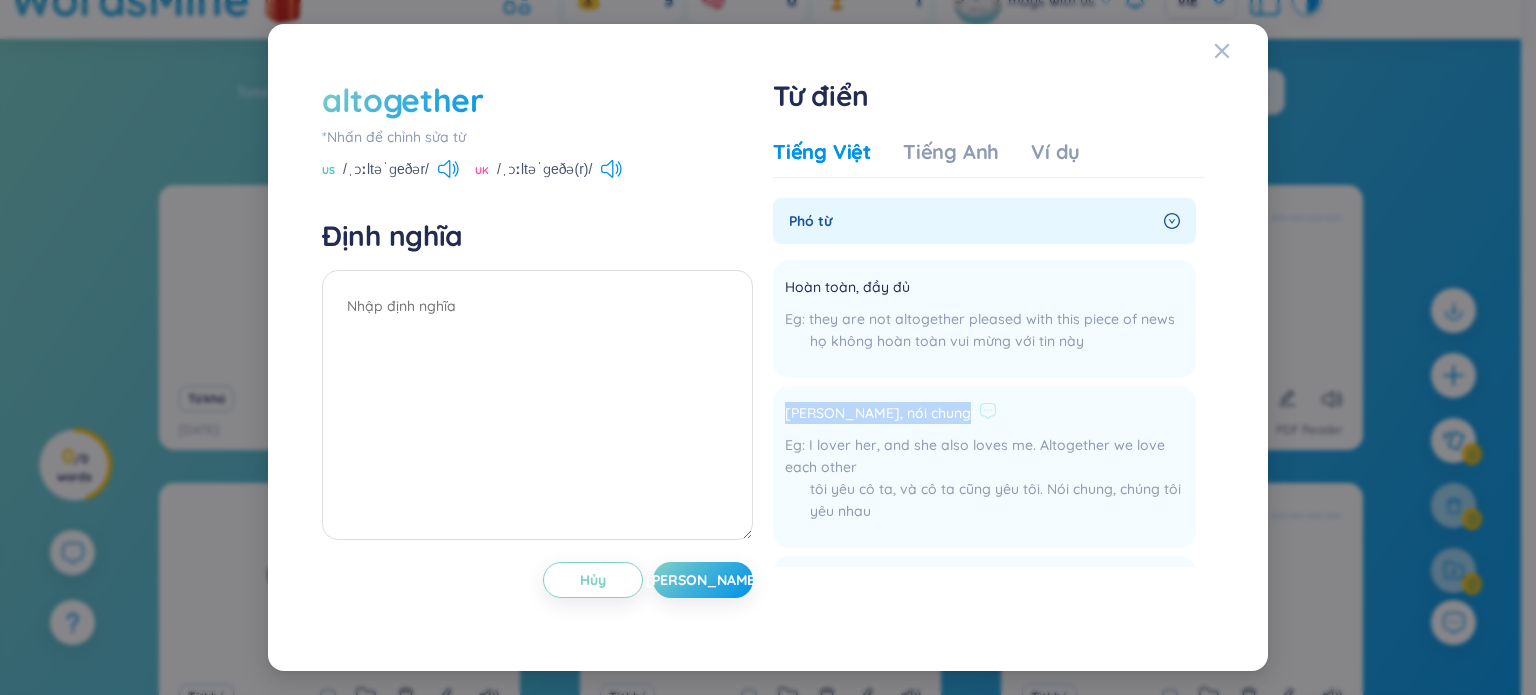 drag, startPoint x: 788, startPoint y: 410, endPoint x: 958, endPoint y: 413, distance: 170.02647 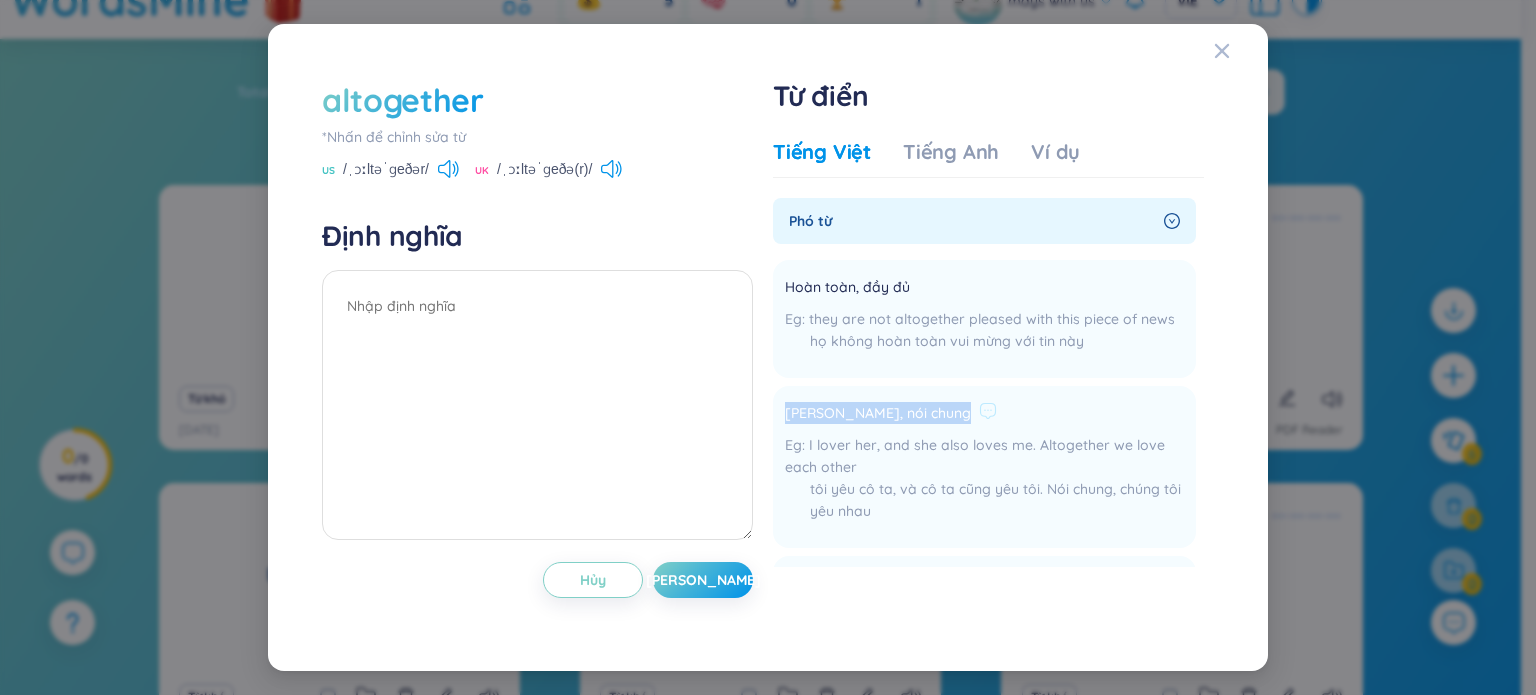 click on "[PERSON_NAME], nói chung" at bounding box center [984, 414] 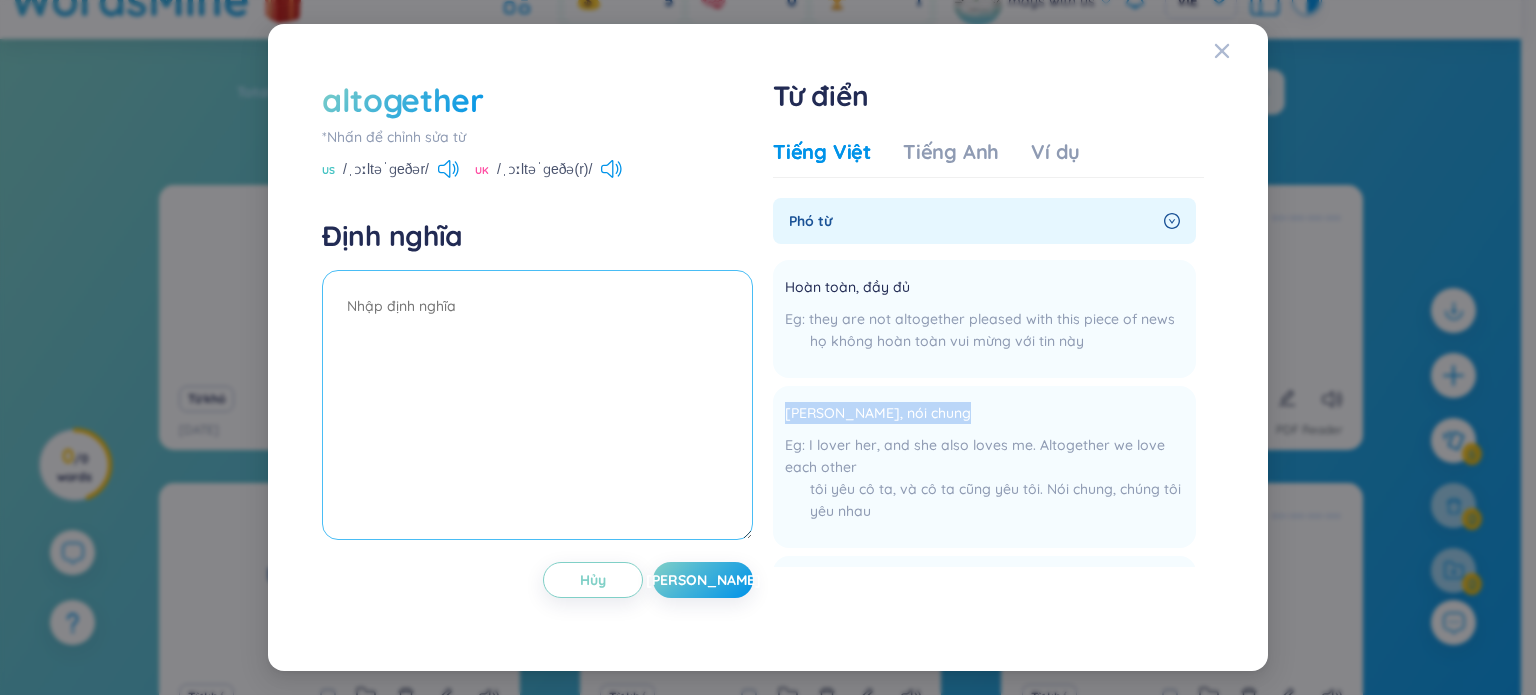 click at bounding box center [537, 405] 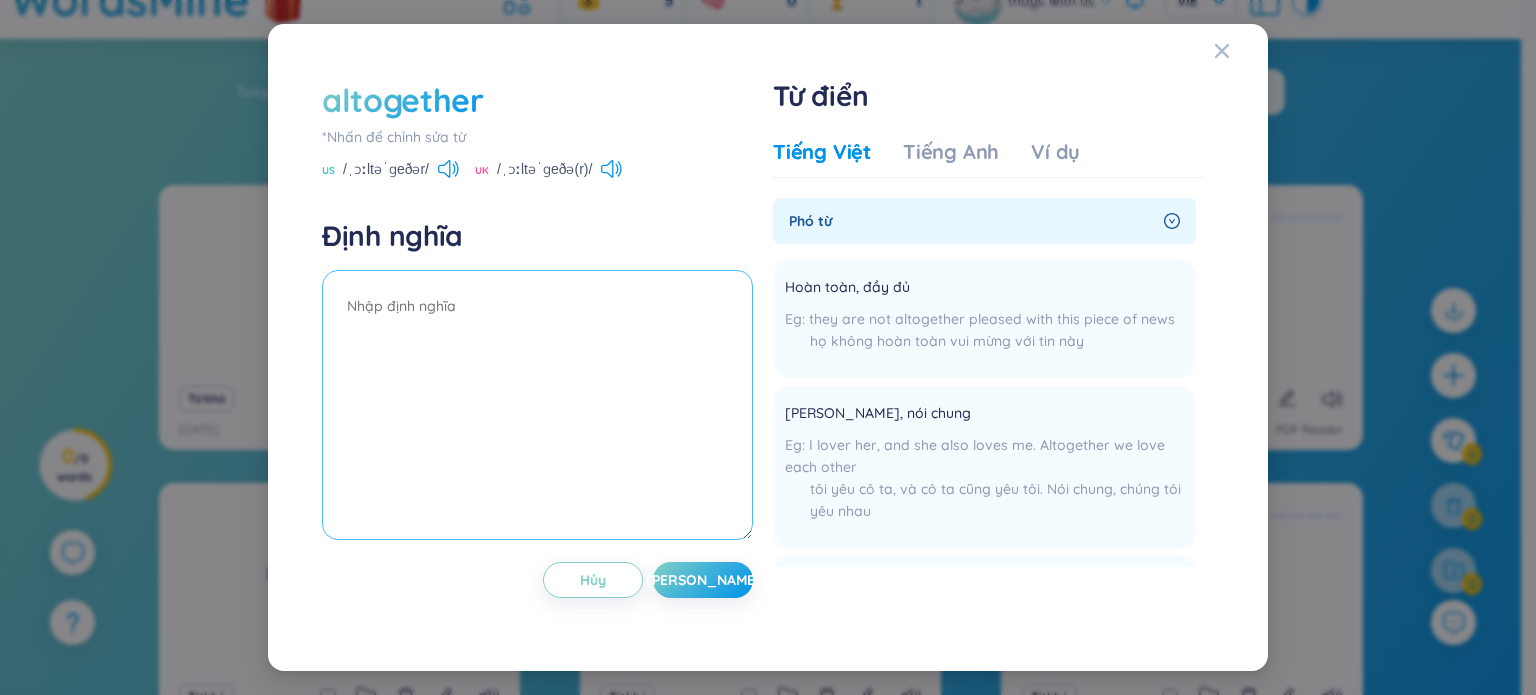 paste on "[PERSON_NAME], nói chung" 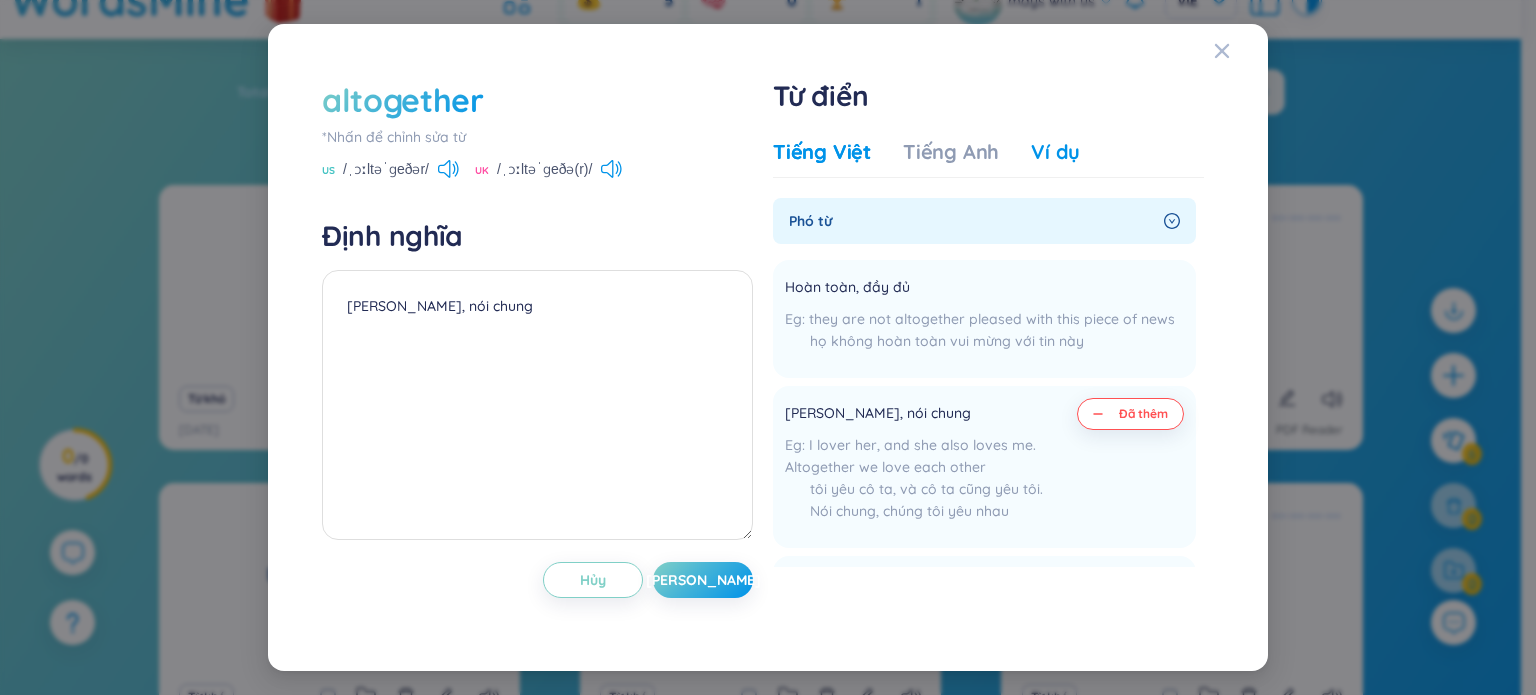 click on "Ví dụ" at bounding box center [1055, 152] 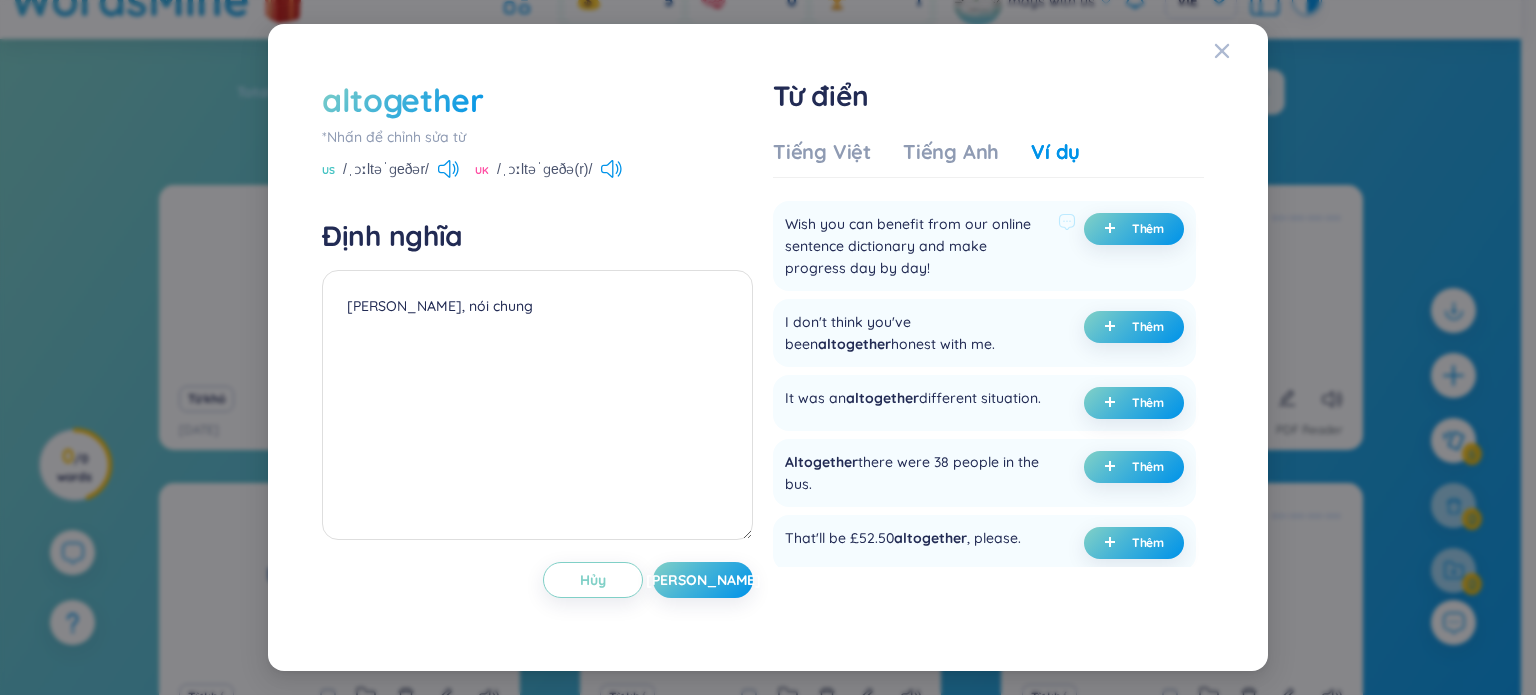 scroll, scrollTop: 308, scrollLeft: 0, axis: vertical 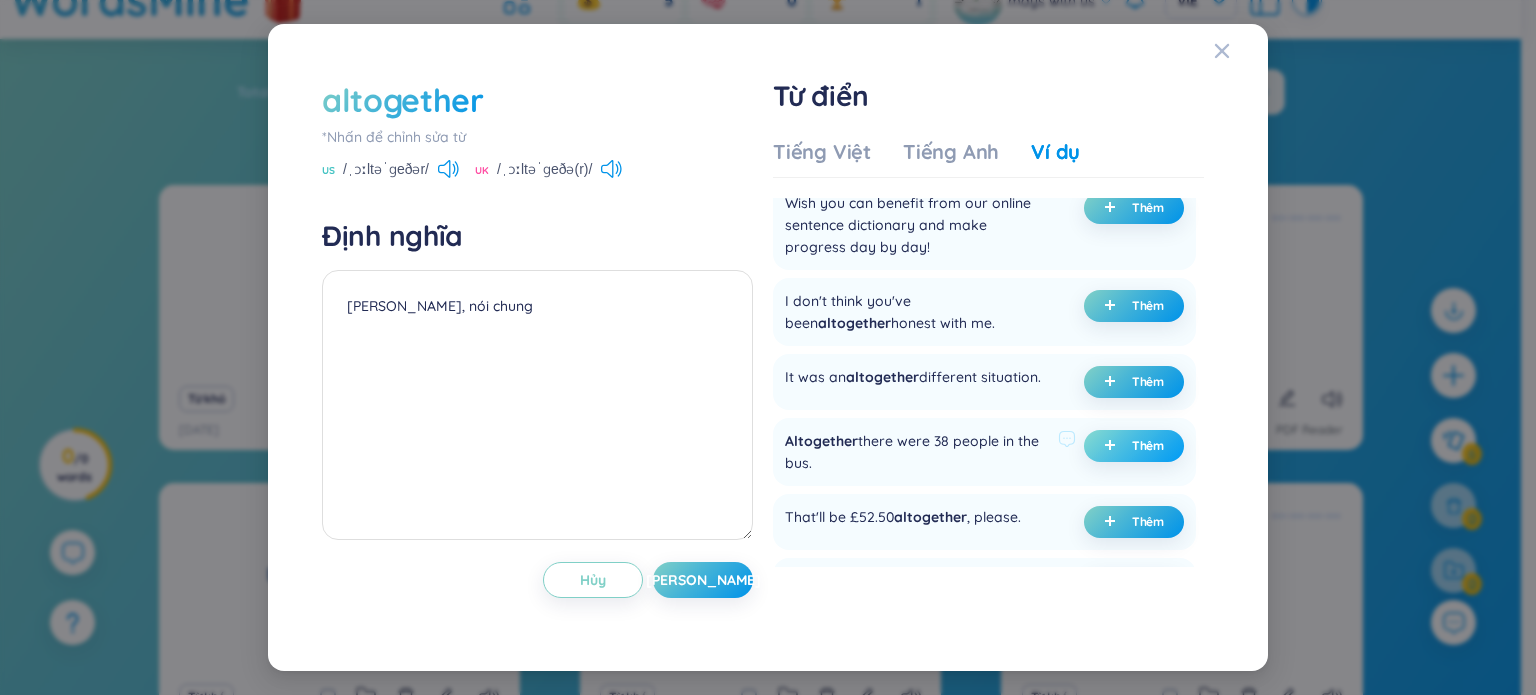 click on "Thêm" at bounding box center [1134, 446] 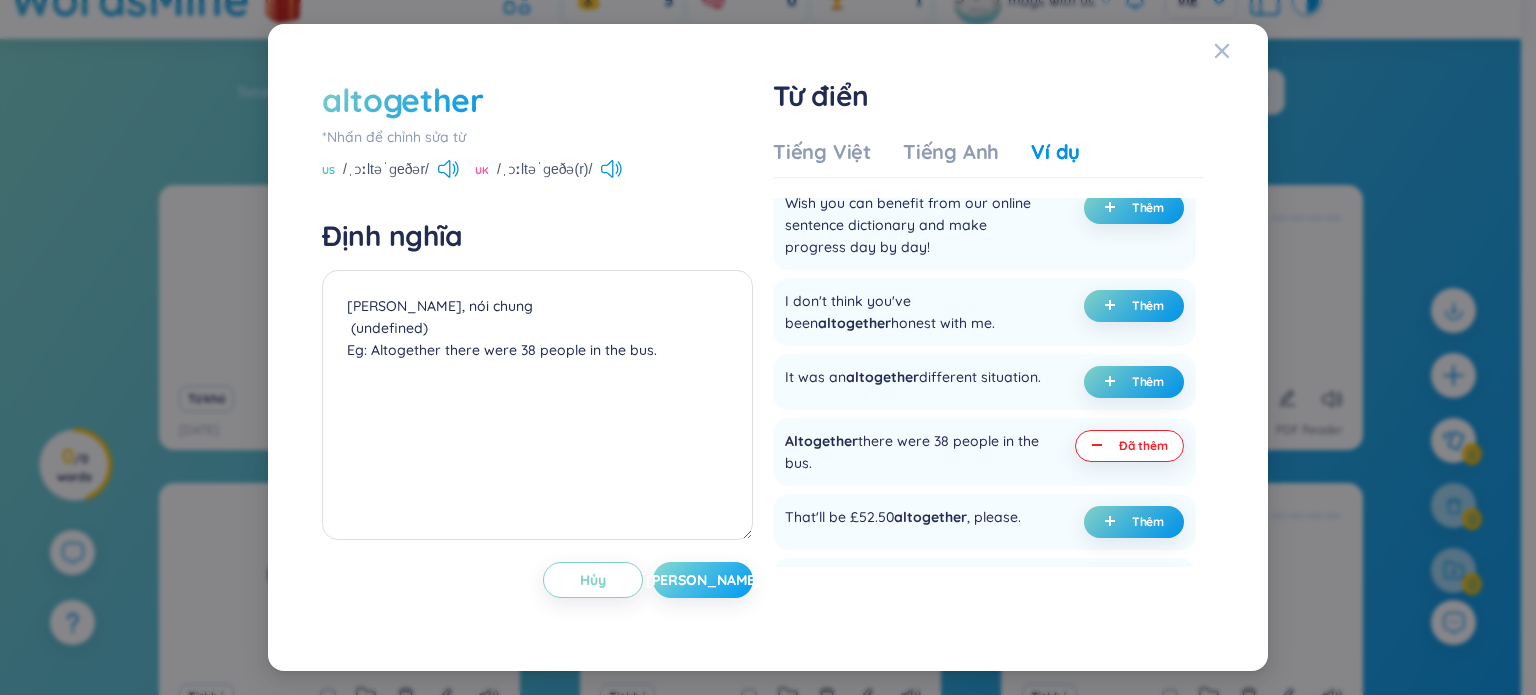 click on "[PERSON_NAME]" at bounding box center (703, 580) 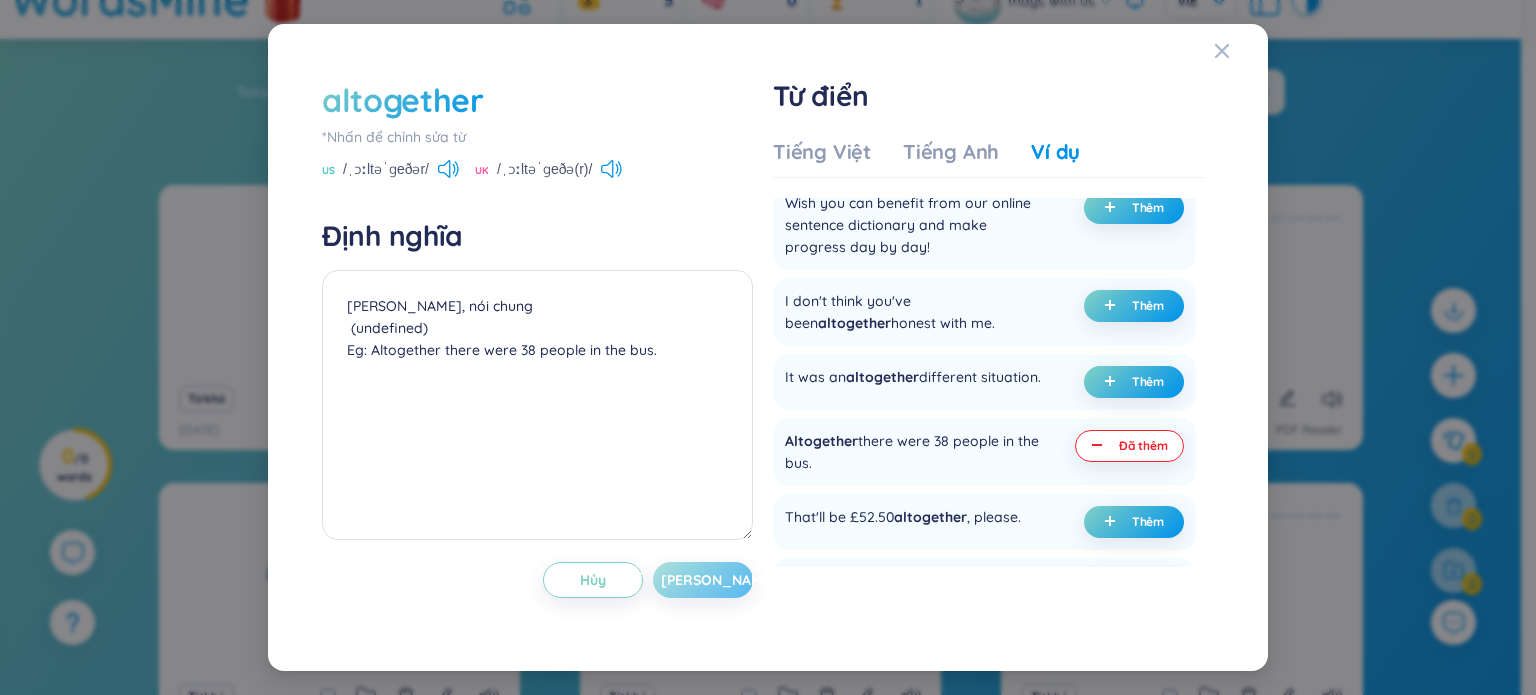 type on "[PERSON_NAME], nói chung
(undefined)
Eg: Altogether there were 38 people in the bus." 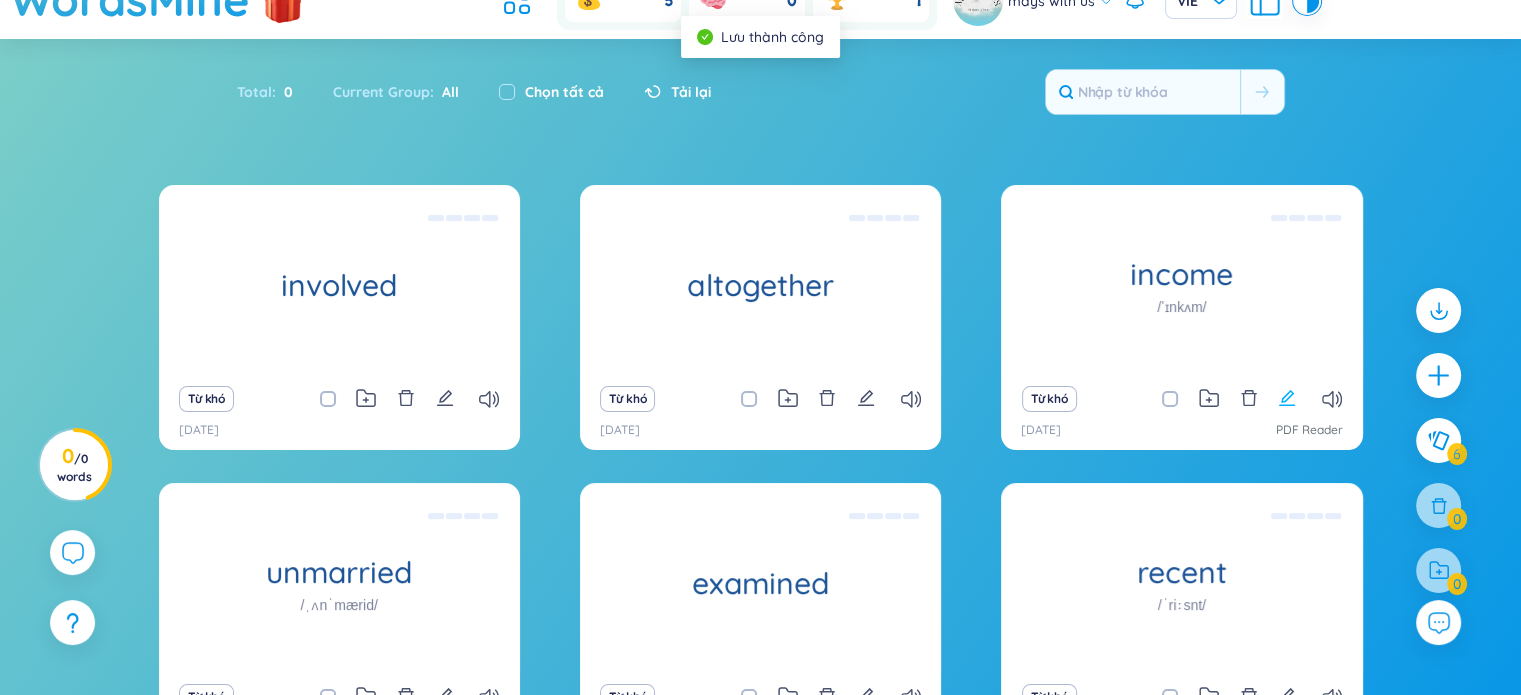 click 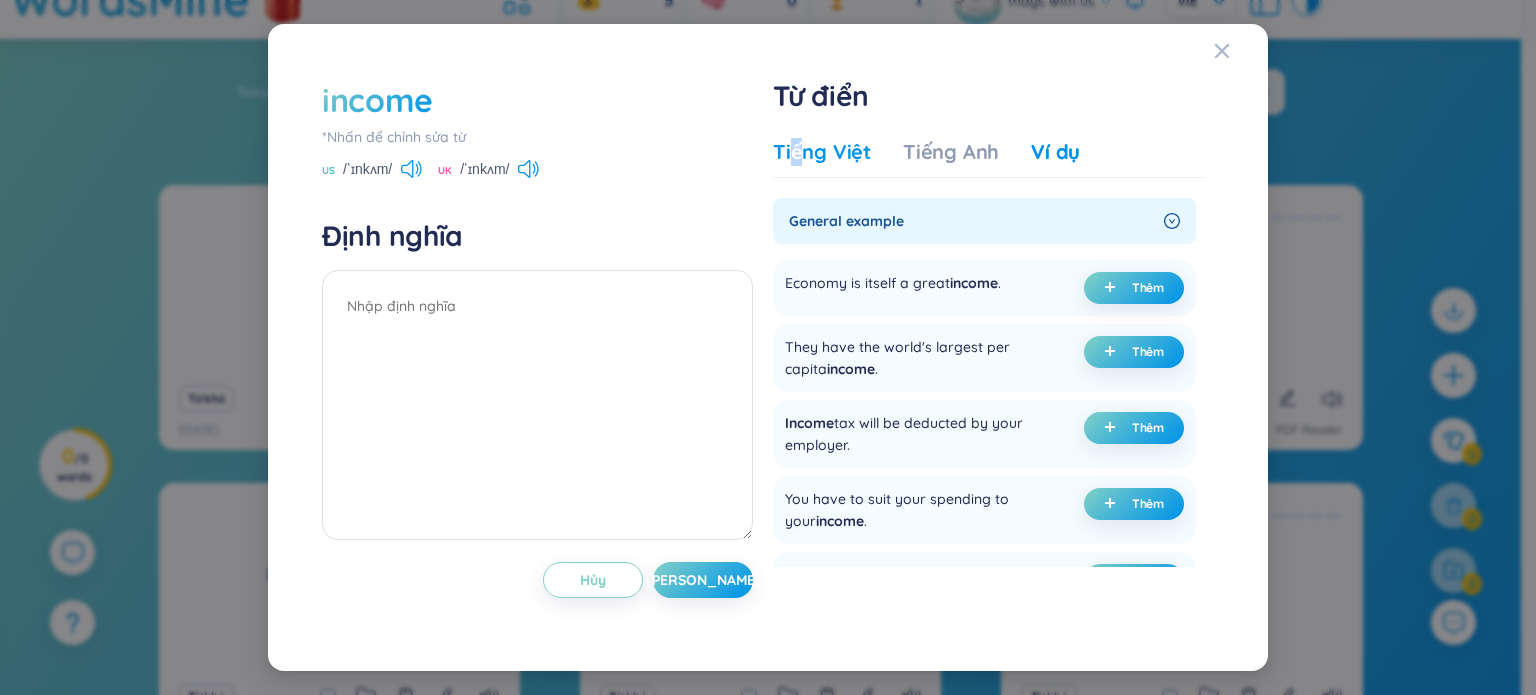 click on "Tiếng Việt" at bounding box center [822, 152] 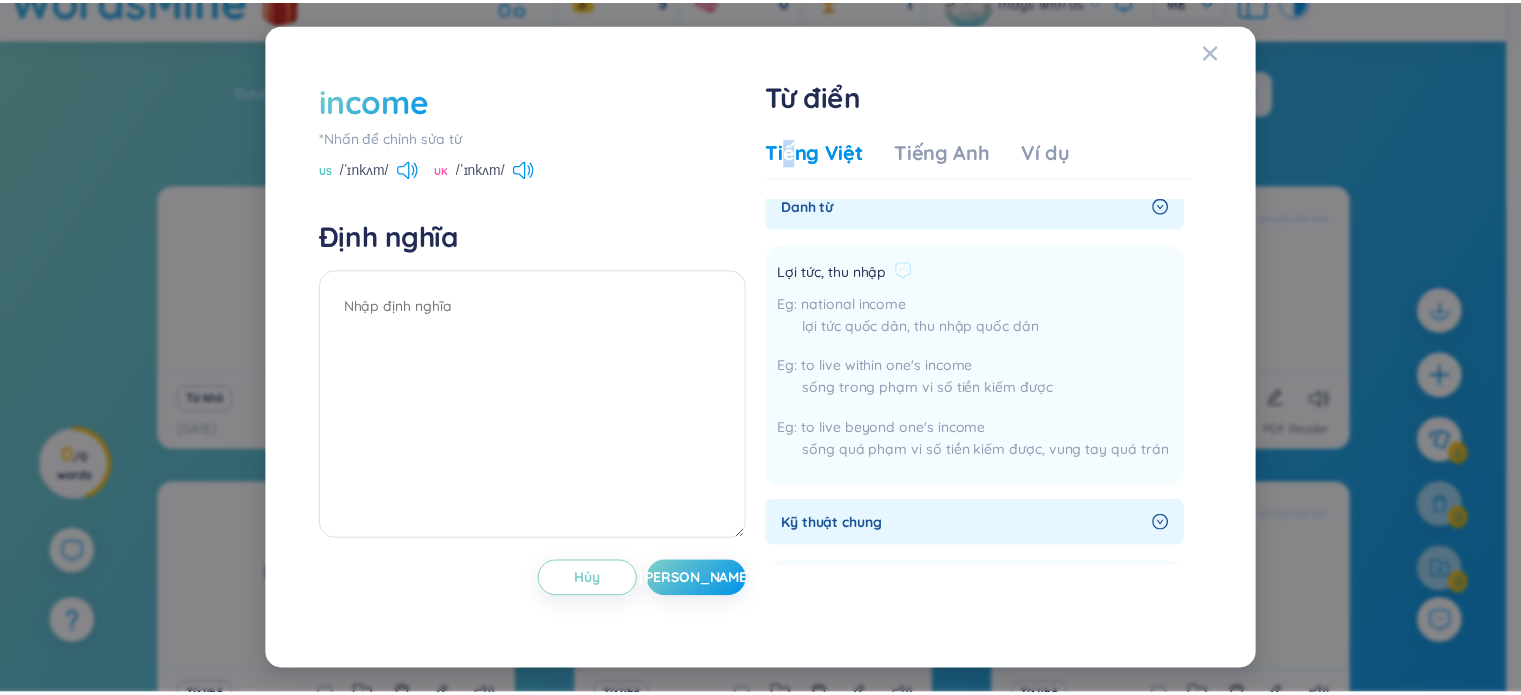 scroll, scrollTop: 0, scrollLeft: 0, axis: both 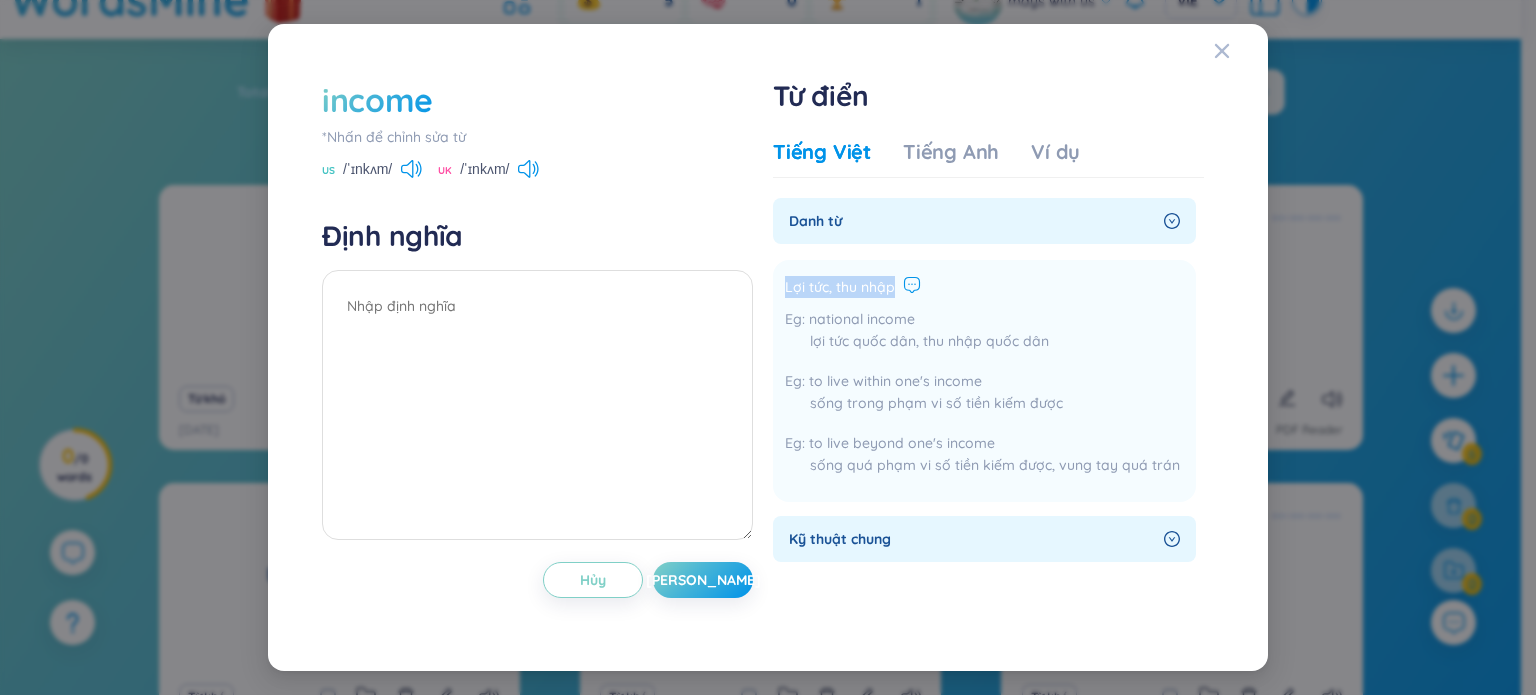 drag, startPoint x: 784, startPoint y: 287, endPoint x: 903, endPoint y: 284, distance: 119.03781 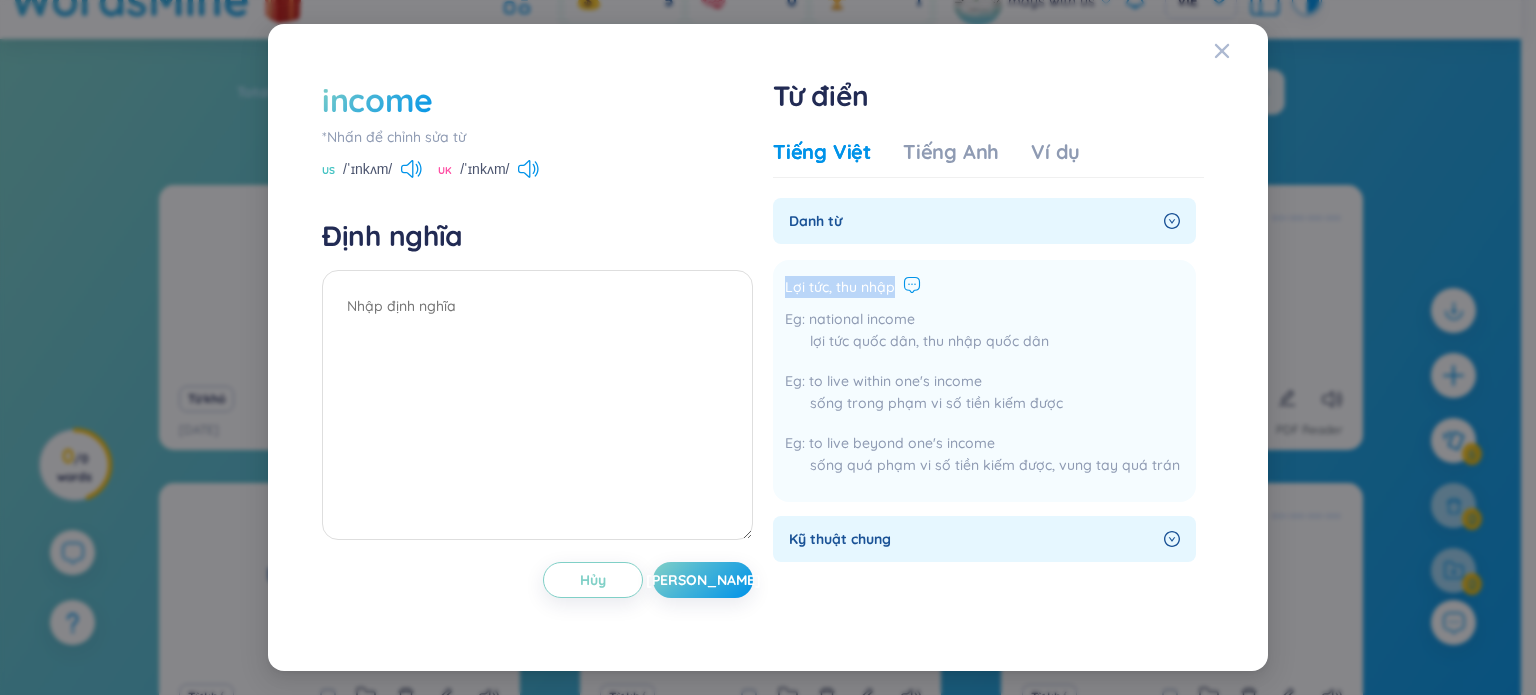 click on "Lợi tức, thu nhập national income lợi tức quốc dân, thu nhập quốc dân to live within one's income sống trong phạm vi số tiền kiếm được to live beyond one's income sống quá phạm vi số tiền kiếm được, vung tay quá trán Thêm" at bounding box center [984, 381] 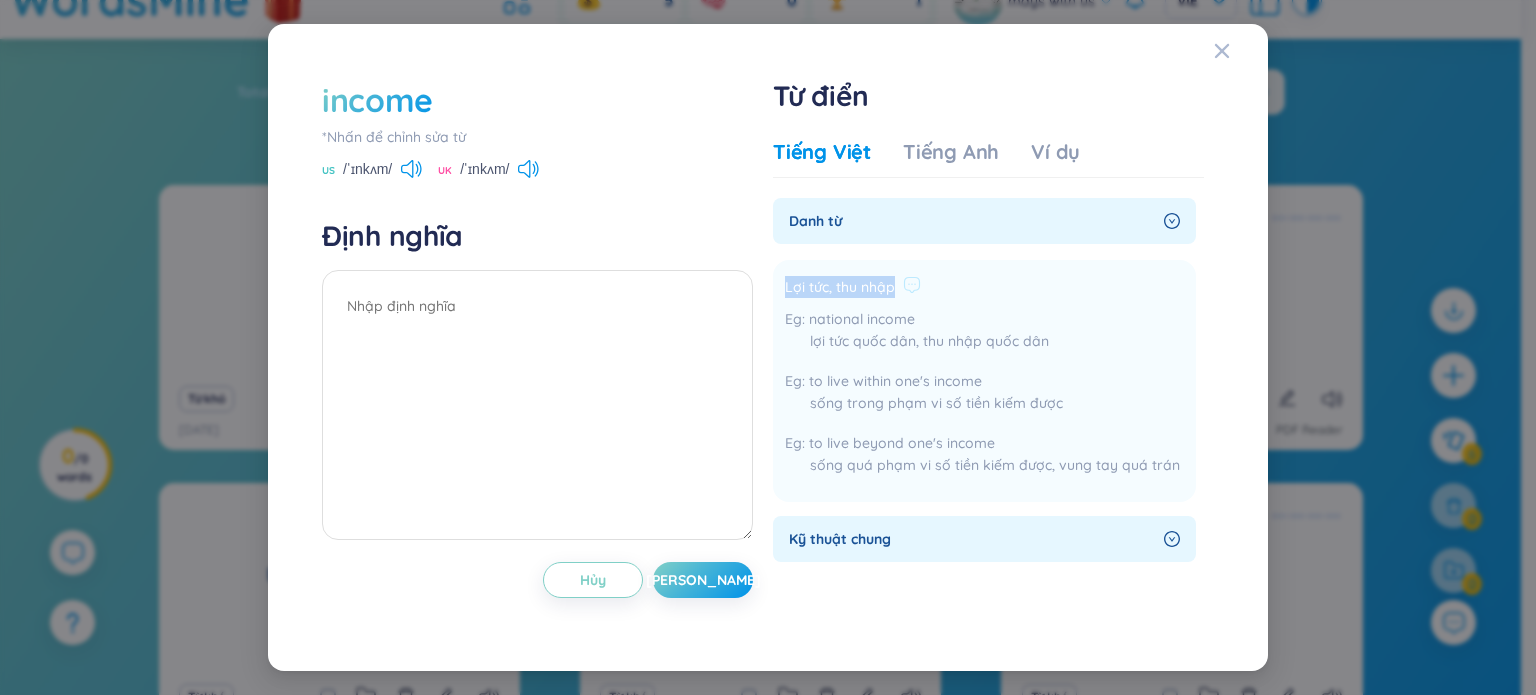 copy on "Lợi tức, thu nhập" 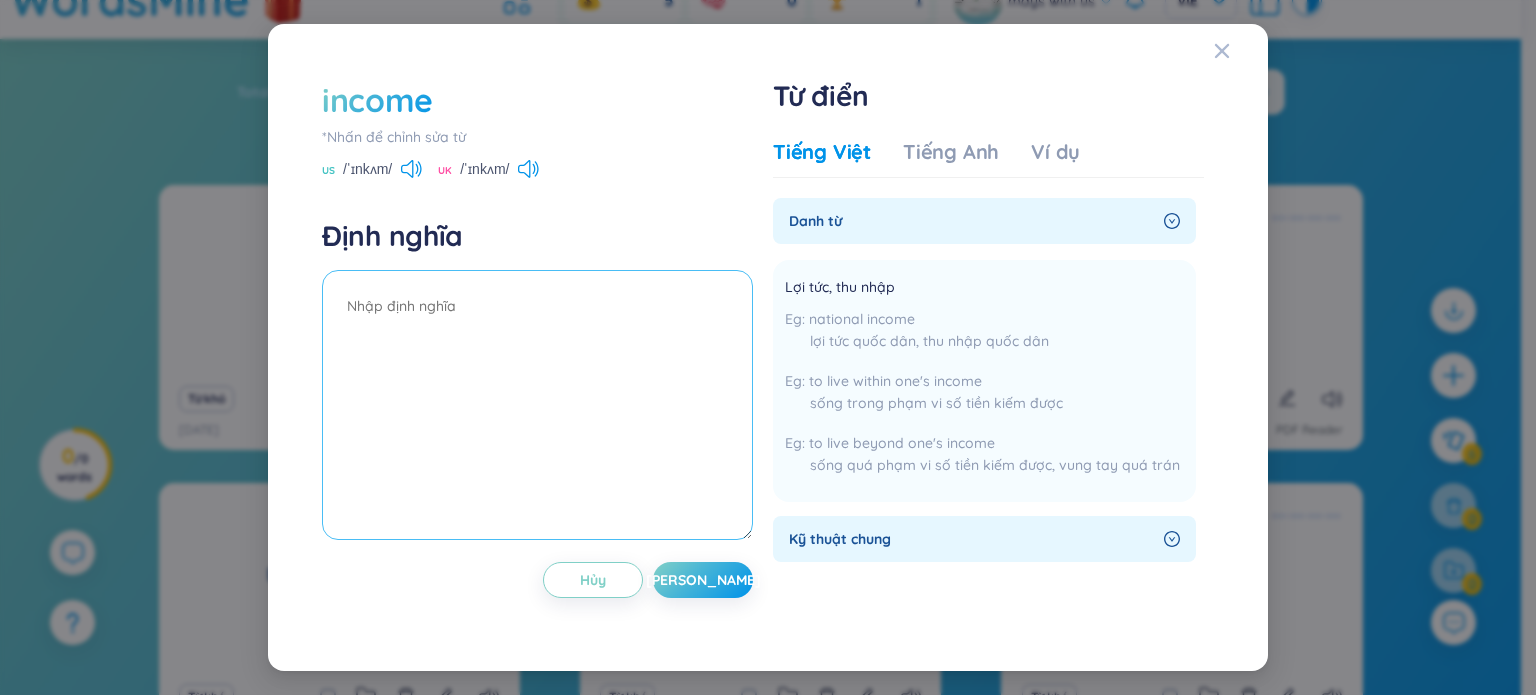 click at bounding box center [537, 405] 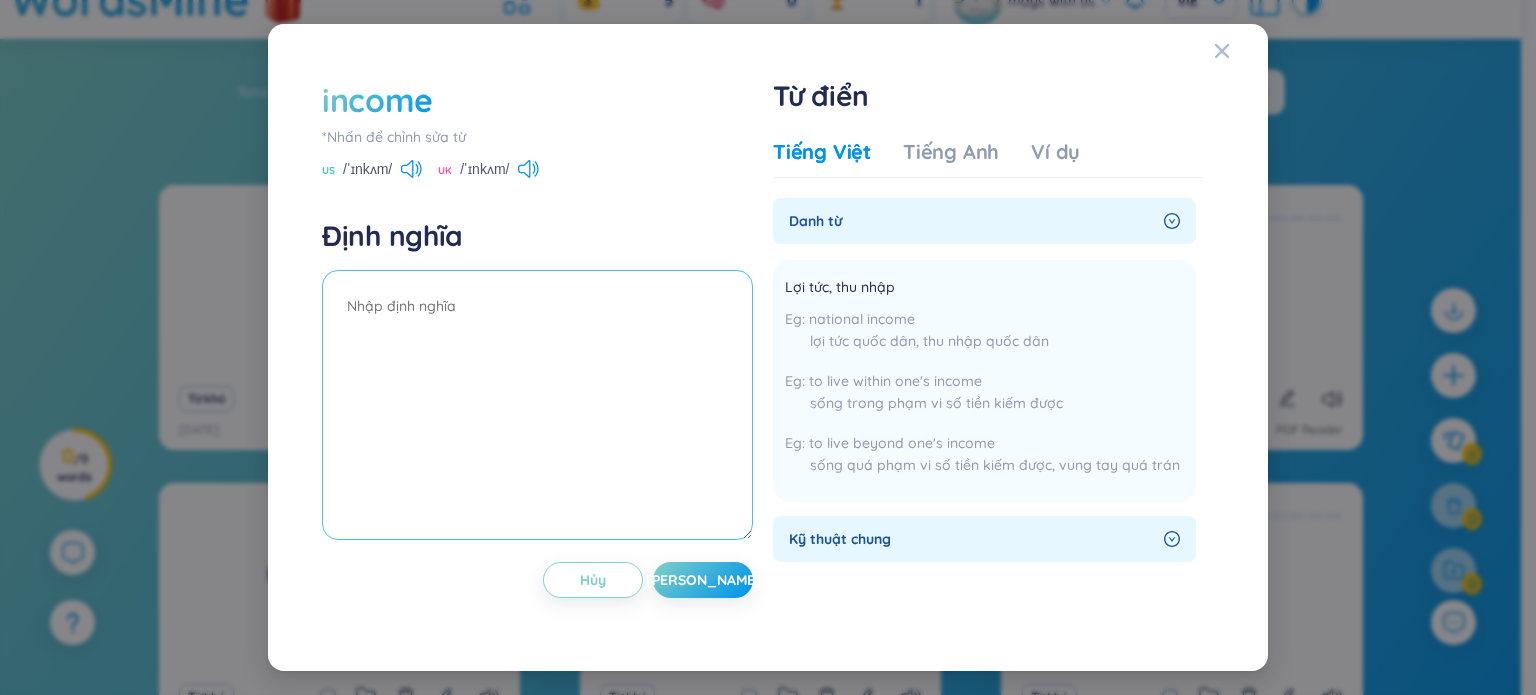 paste on "Lợi tức, thu nhập" 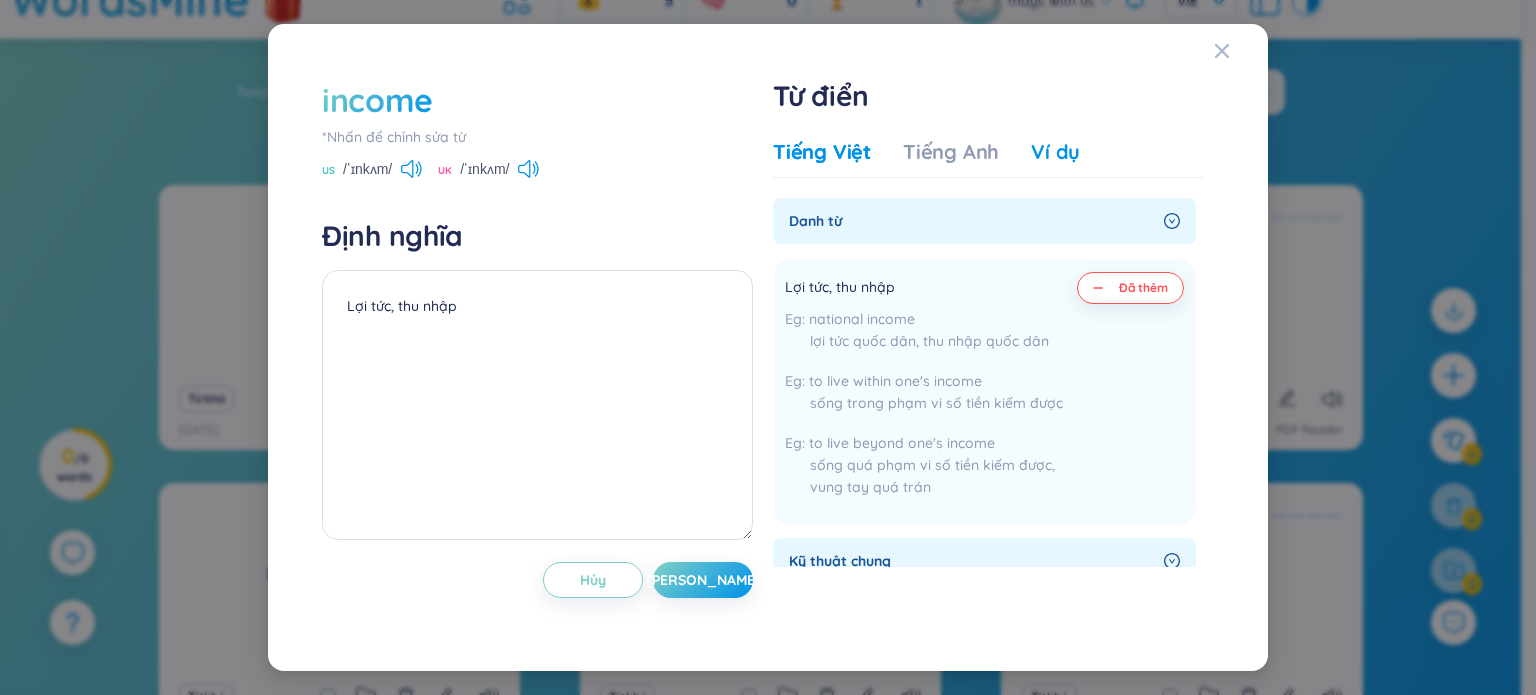 click on "Ví dụ" at bounding box center [1055, 152] 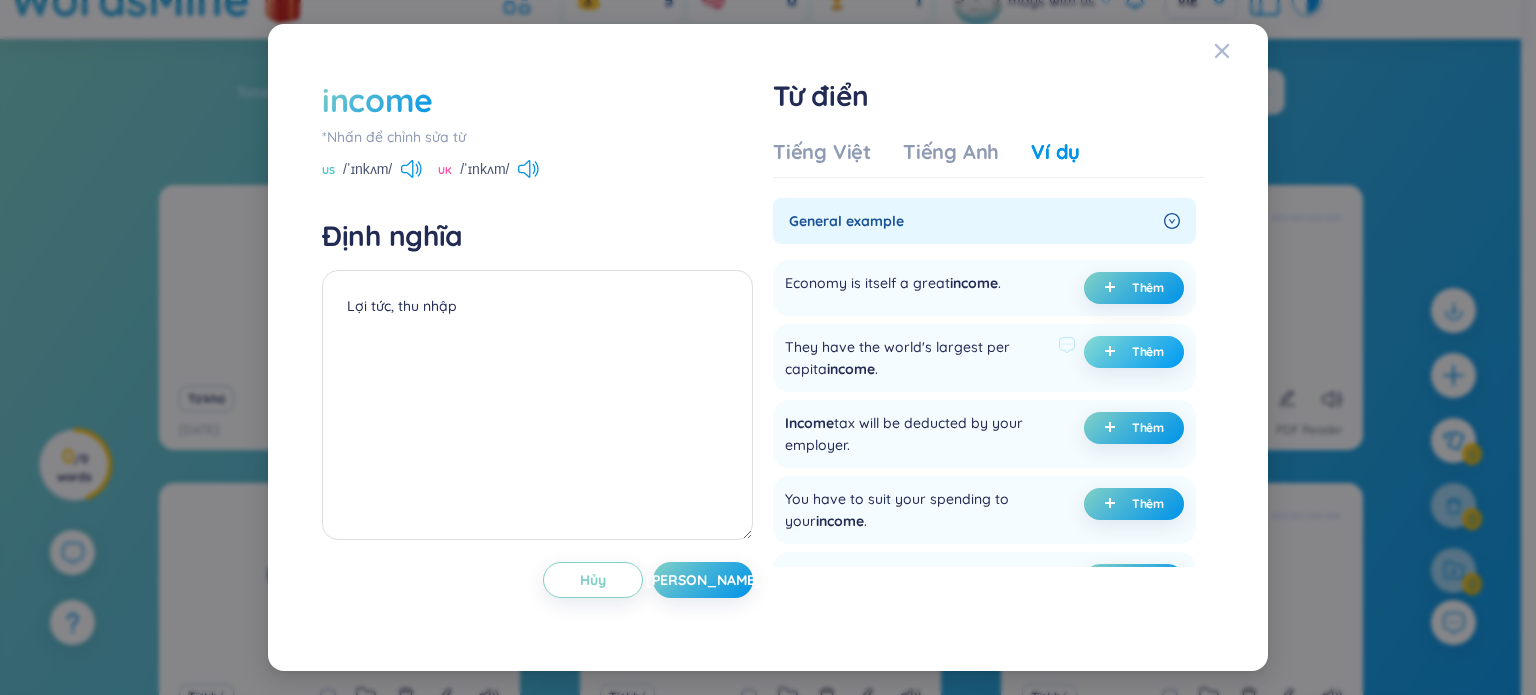 click at bounding box center [1114, 352] 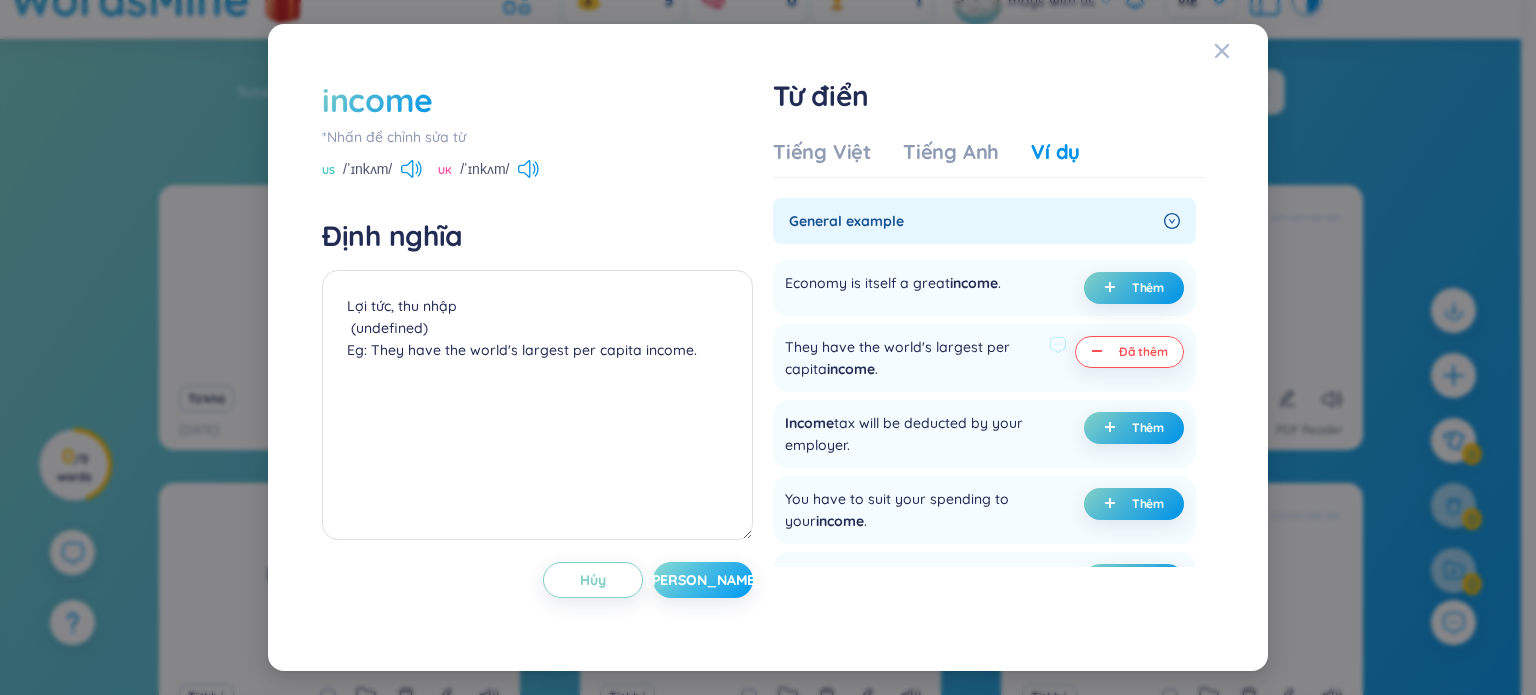 click on "[PERSON_NAME]" at bounding box center (703, 580) 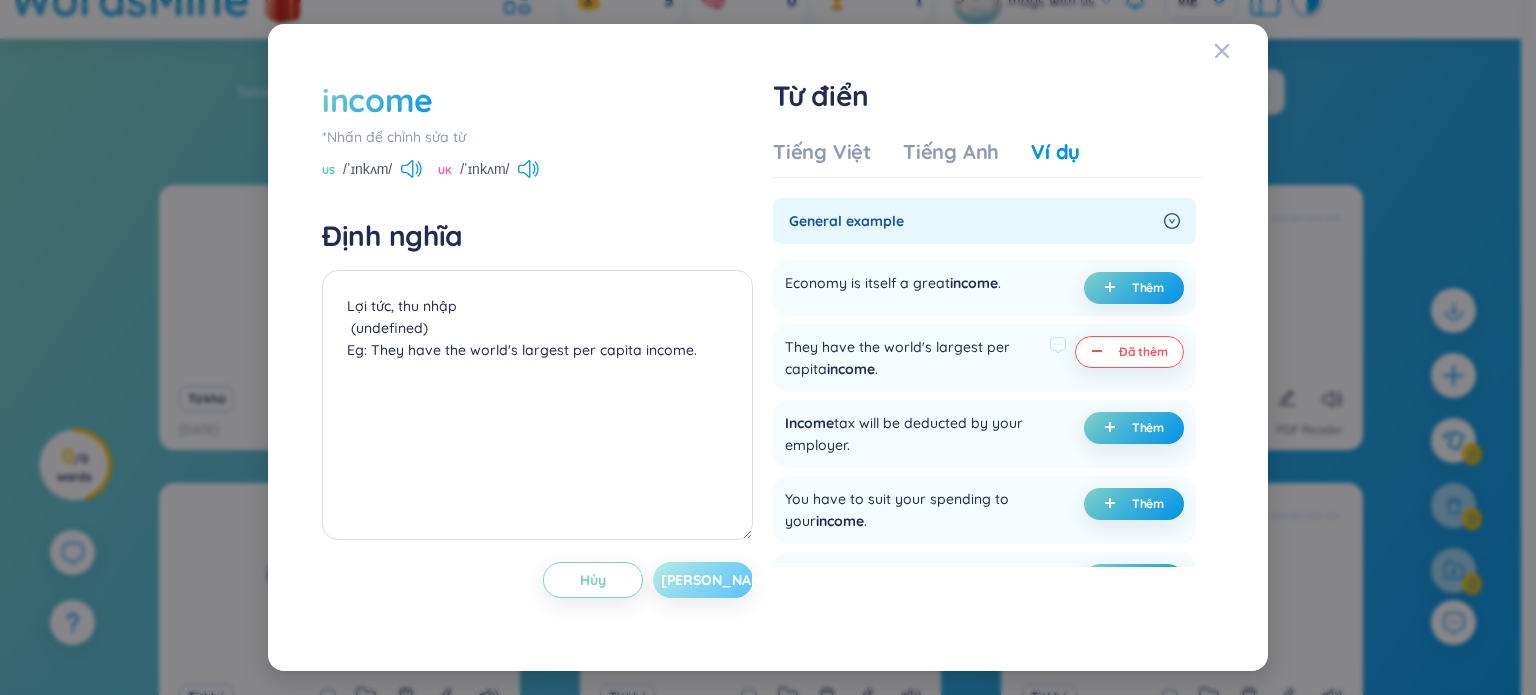type on "Lợi tức, thu nhập
(undefined)
Eg: They have the world's largest per capita income." 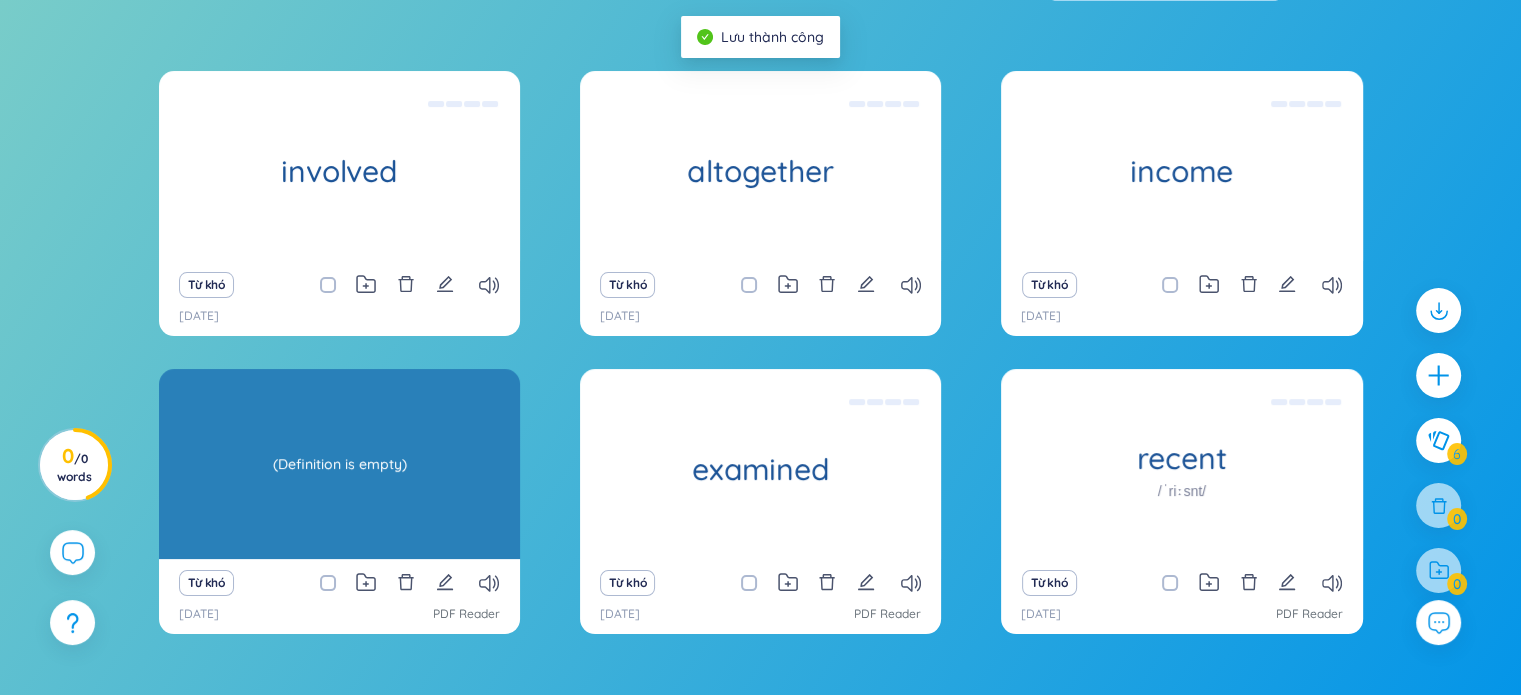 scroll, scrollTop: 296, scrollLeft: 0, axis: vertical 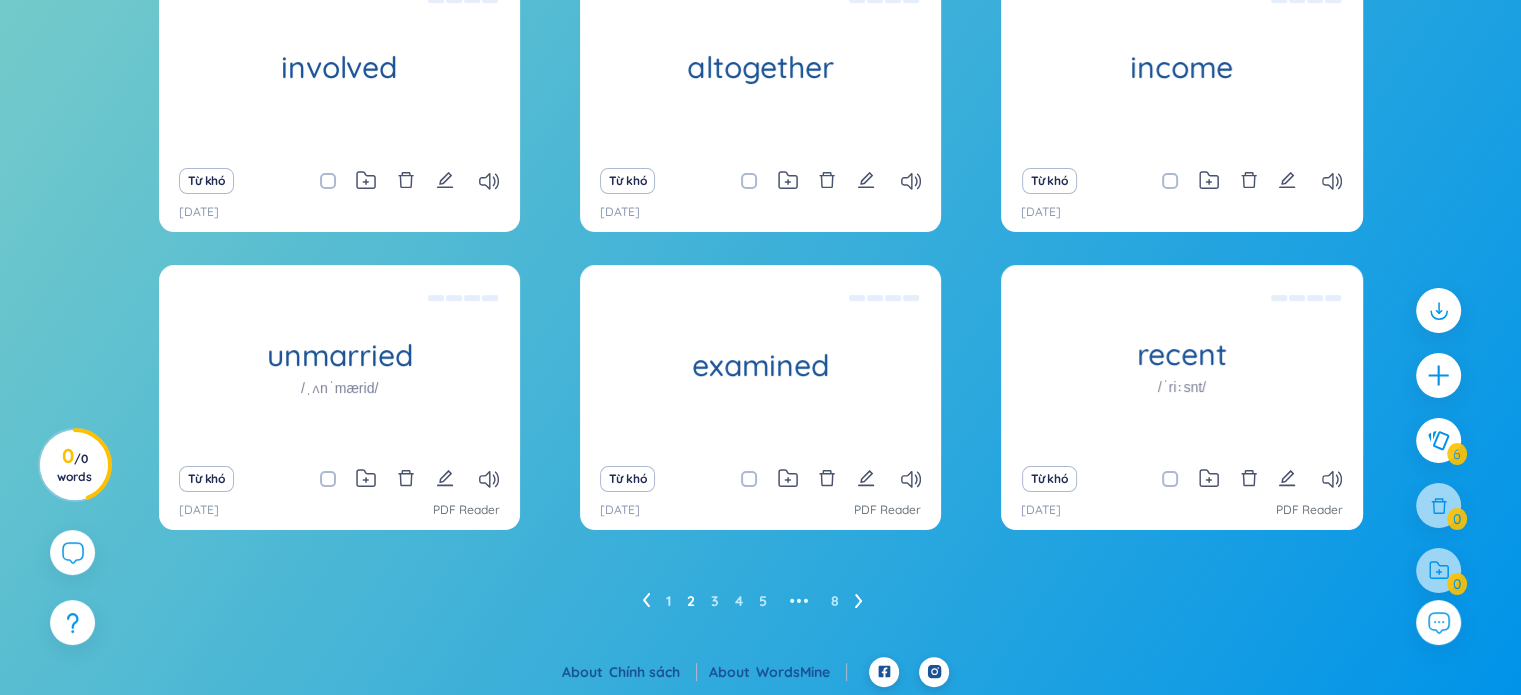 click 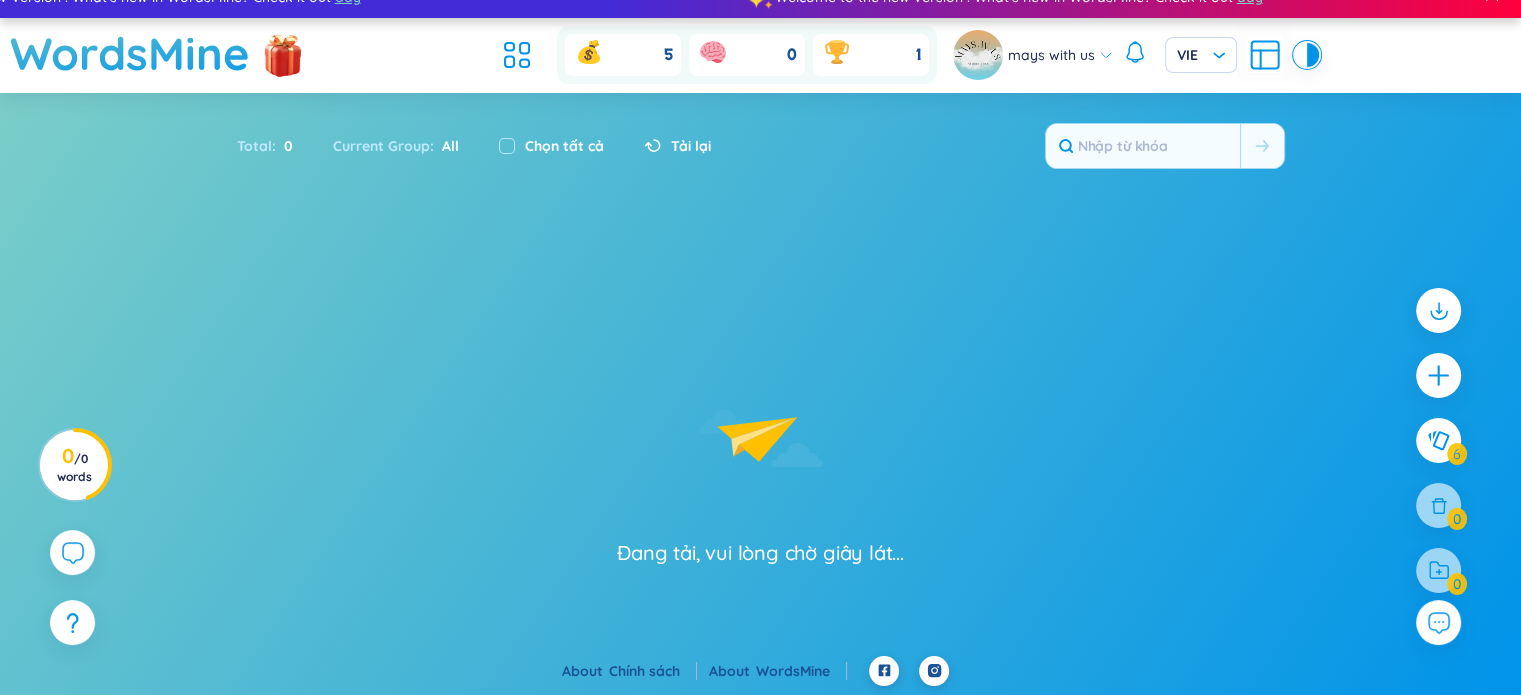 click on "Đang tải, vui lòng chờ giây lát..." at bounding box center (760, 447) 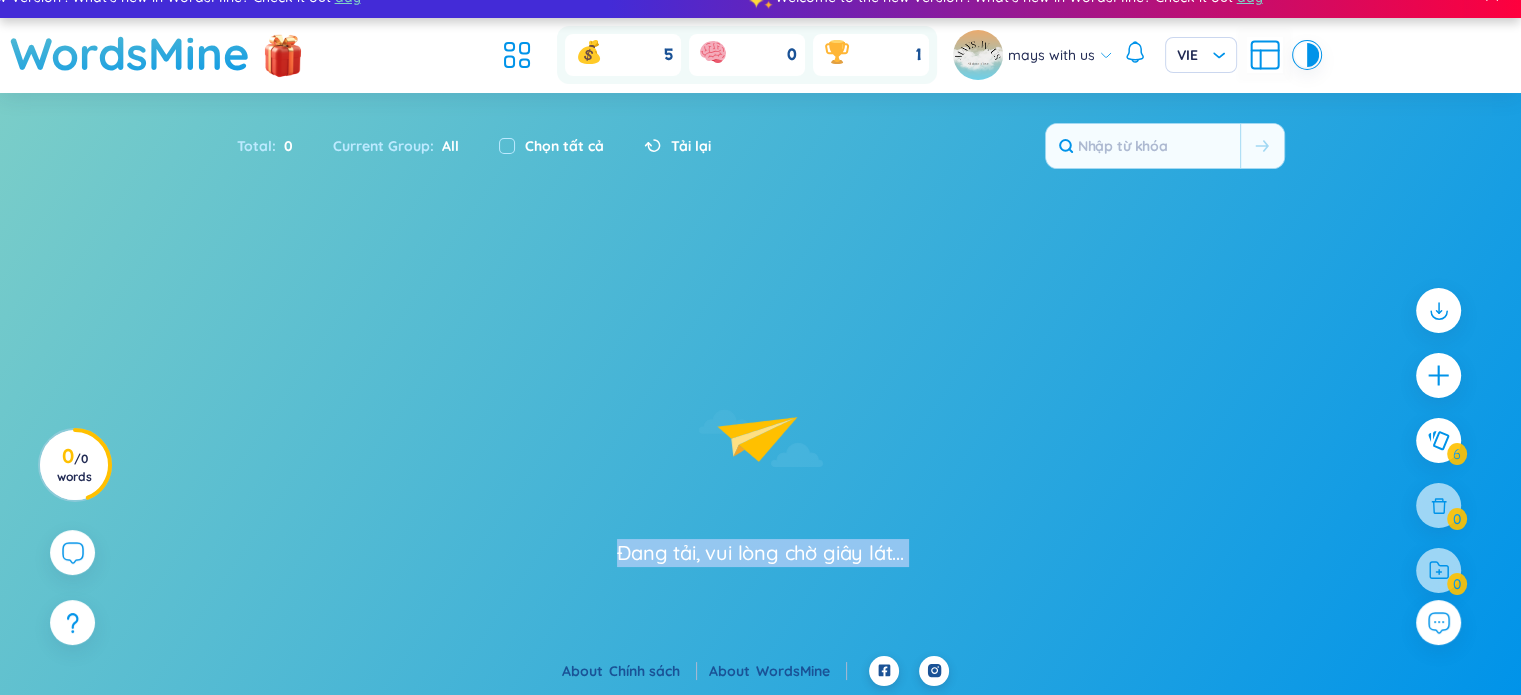 click on "Đang tải, vui lòng chờ giây lát..." at bounding box center (760, 447) 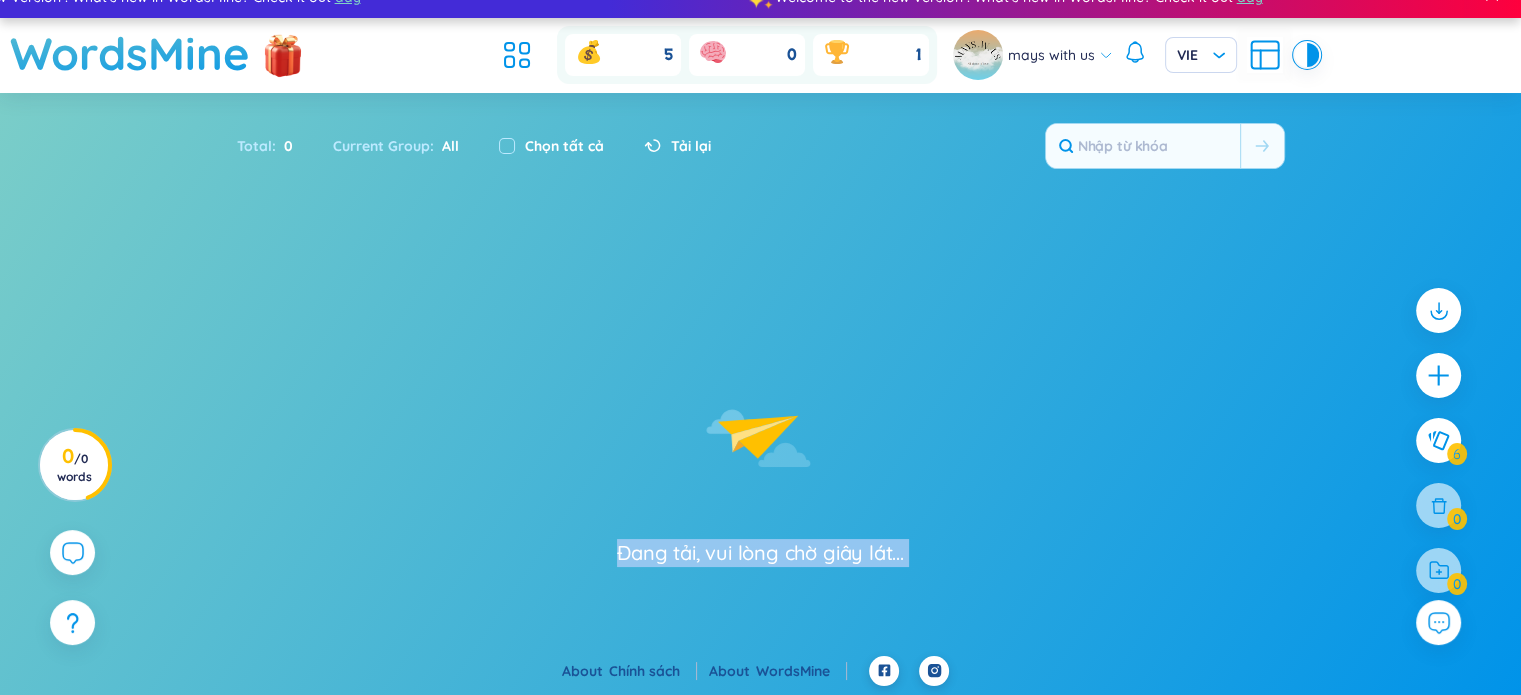 scroll, scrollTop: 296, scrollLeft: 0, axis: vertical 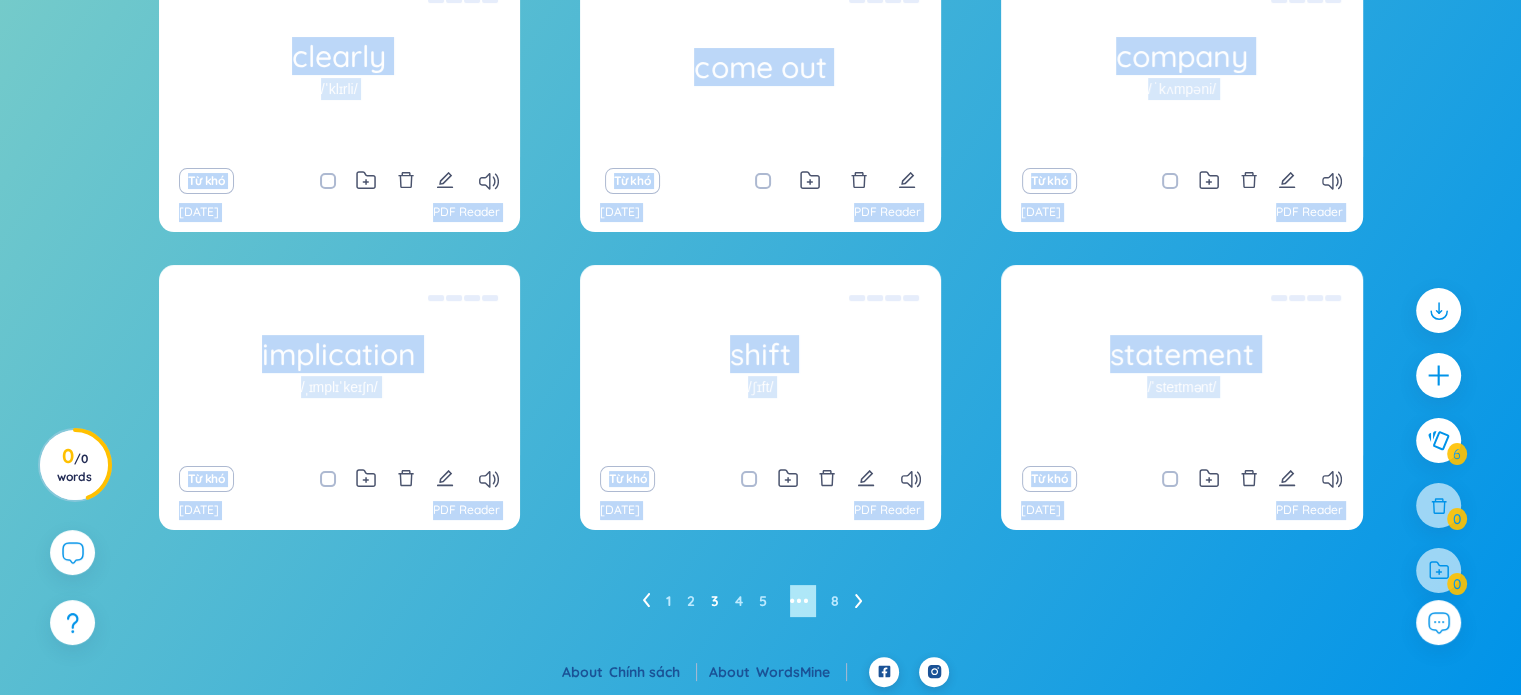 click on "clearly /ˈklɪrli/ (Definition is empty) Từ khó [DATE] PDF Reader   come out (Definition is empty) Từ khó [DATE] PDF Reader   company /ˈkʌmpəni/ (Definition is empty) Từ khó [DATE] PDF Reader   implication /ˌɪmplɪˈkeɪʃn/ (Definition is empty) Từ khó [DATE] PDF Reader   shift /ʃɪft/ (Definition is empty) Từ khó [DATE] PDF Reader   statement /ˈsteɪtmənt/ (Definition is empty) Từ khó [DATE] PDF Reader   Không có dữ liệu 1 2 3 4 5 ••• 8" at bounding box center [761, 292] 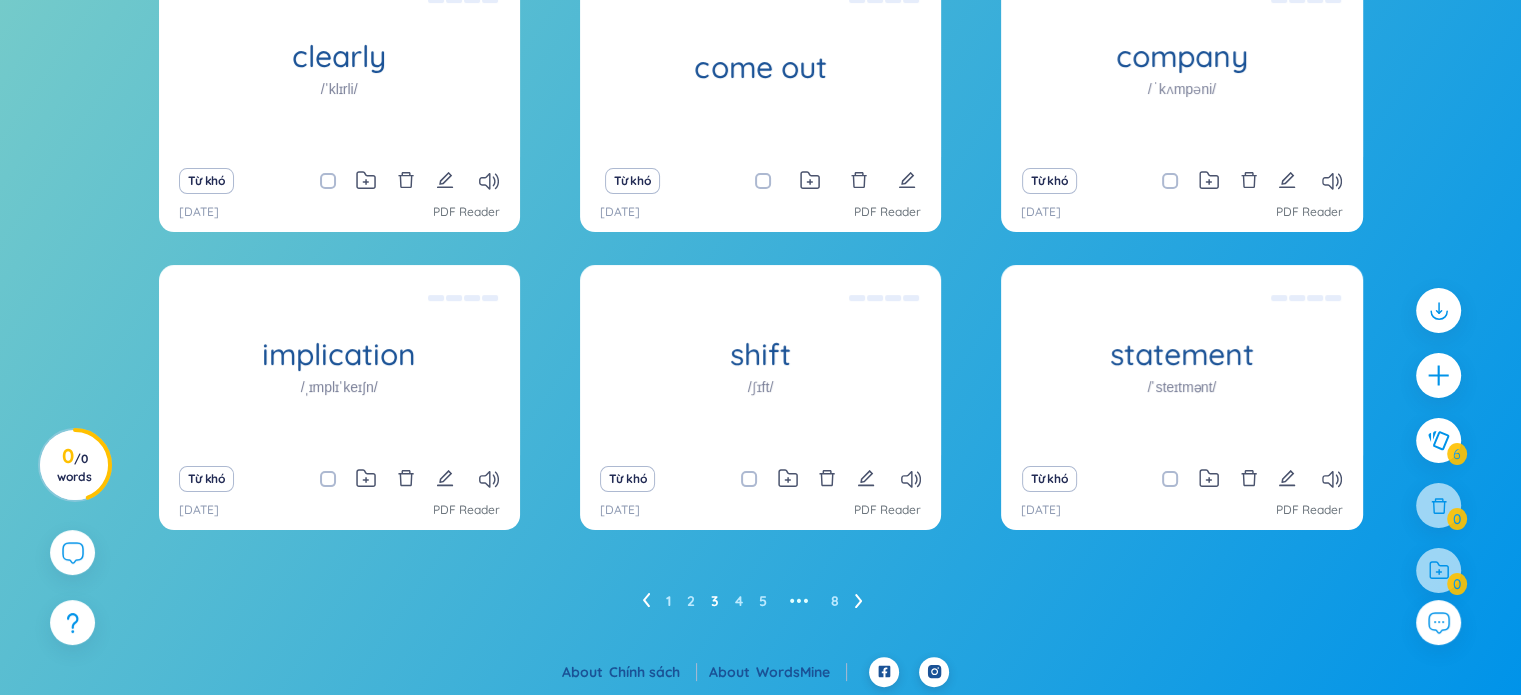 click on "1 2 3 4 5 ••• 8" at bounding box center [761, 601] 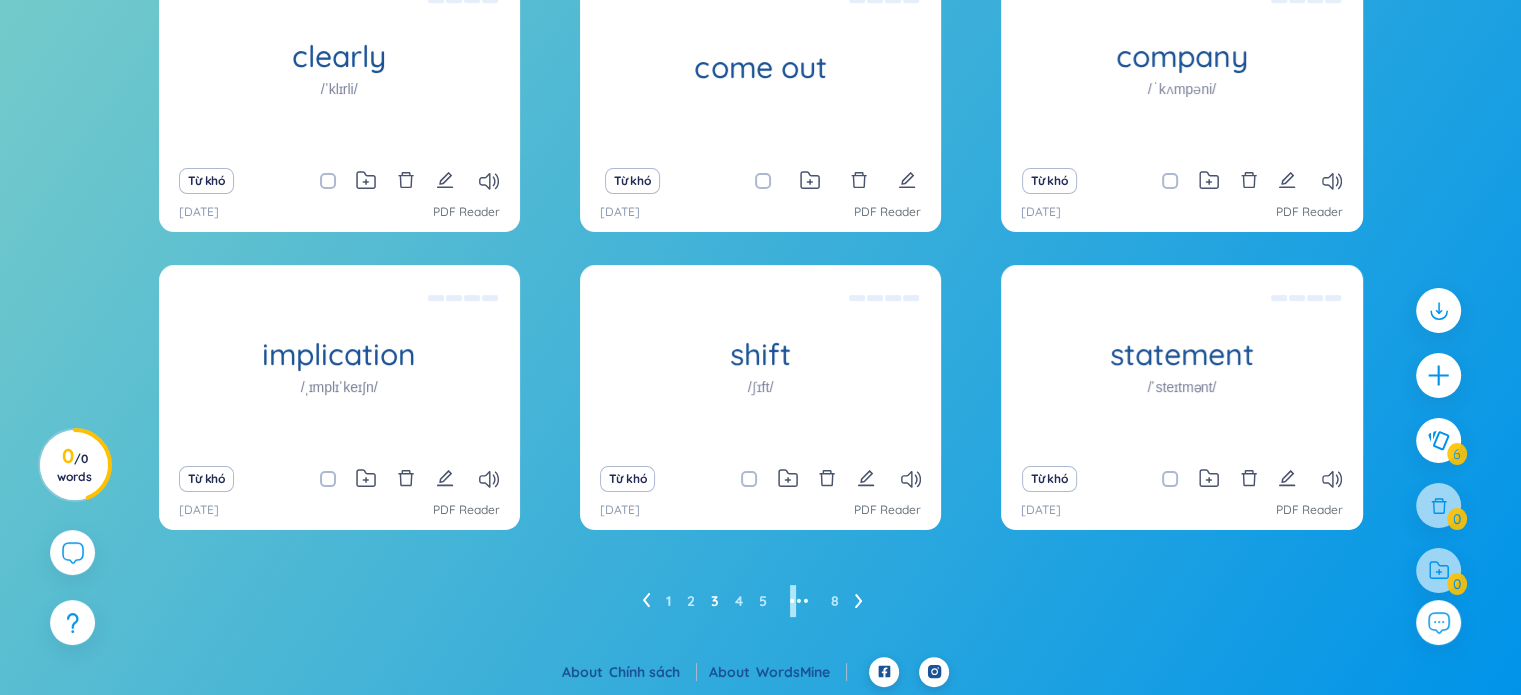 click on "1 2 3 4 5 ••• 8" at bounding box center [761, 601] 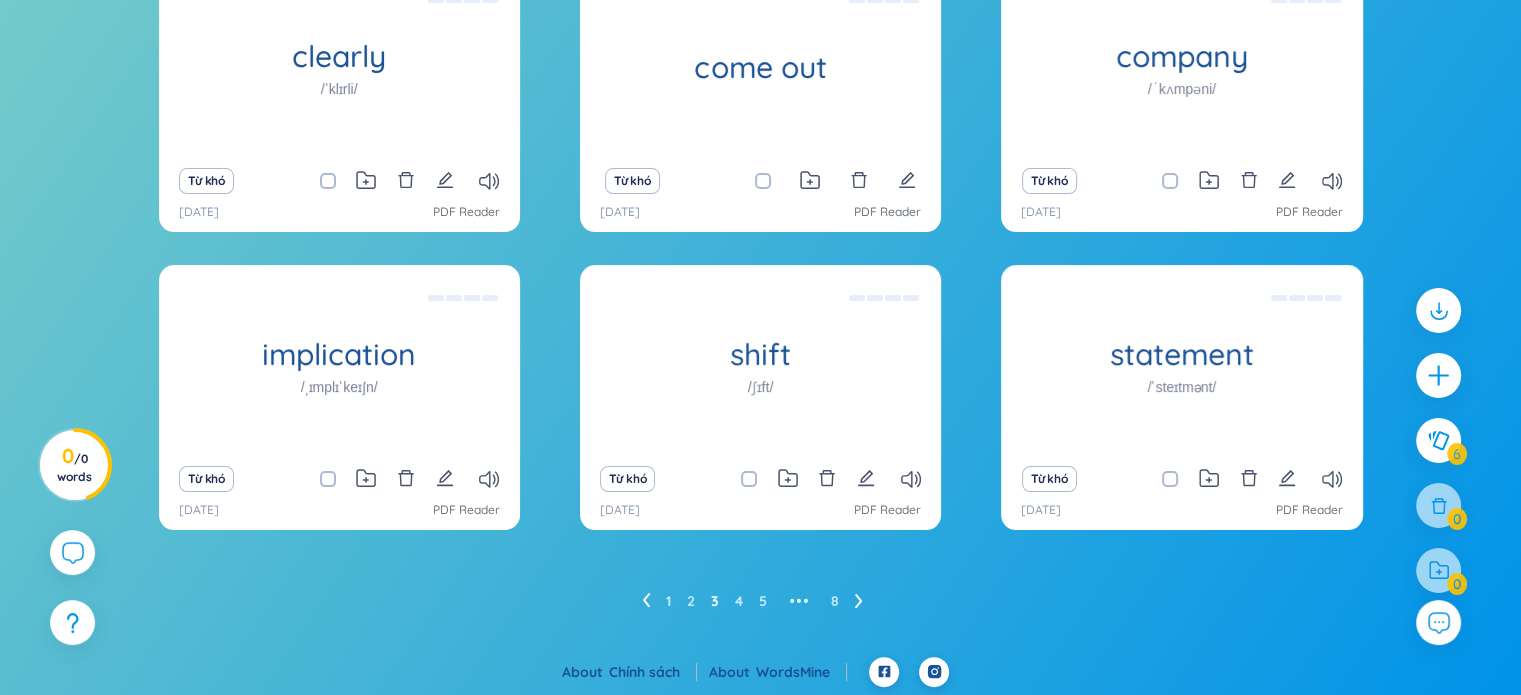 click 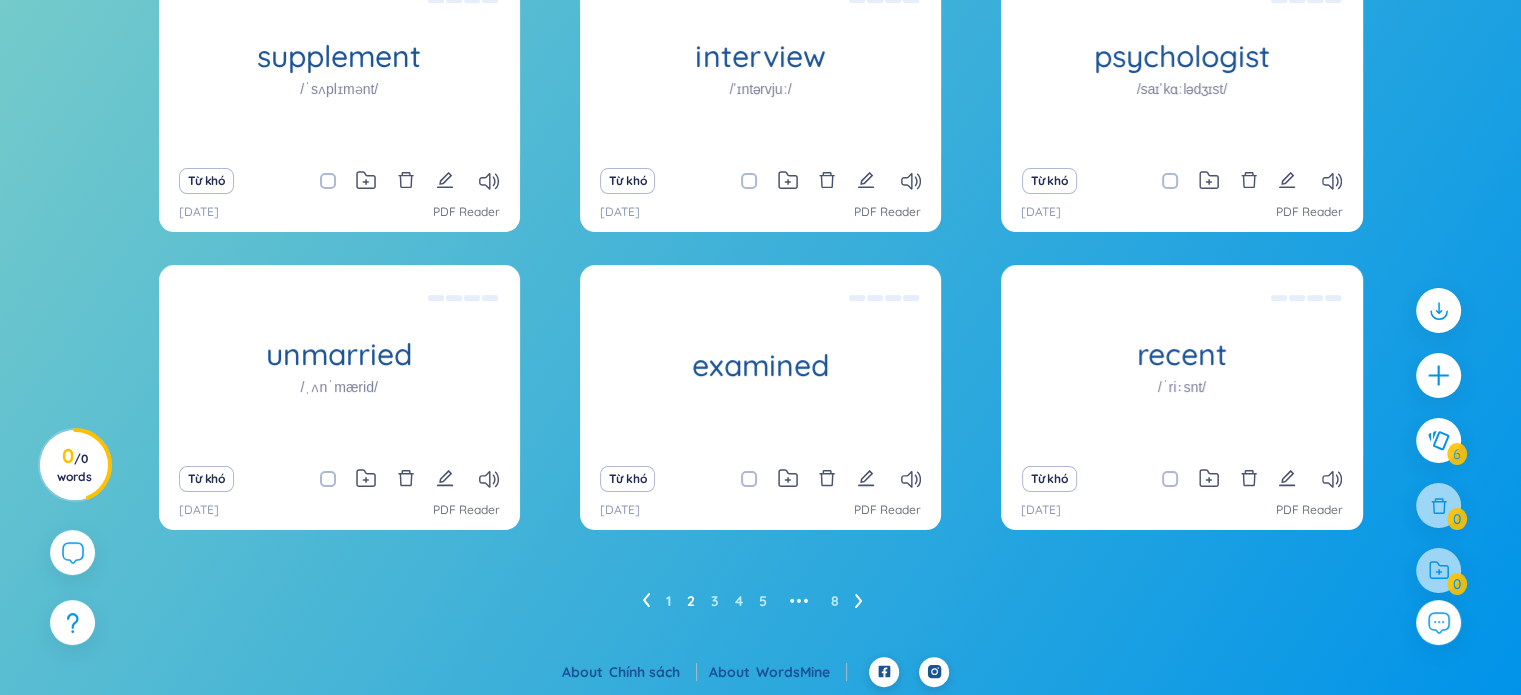 click 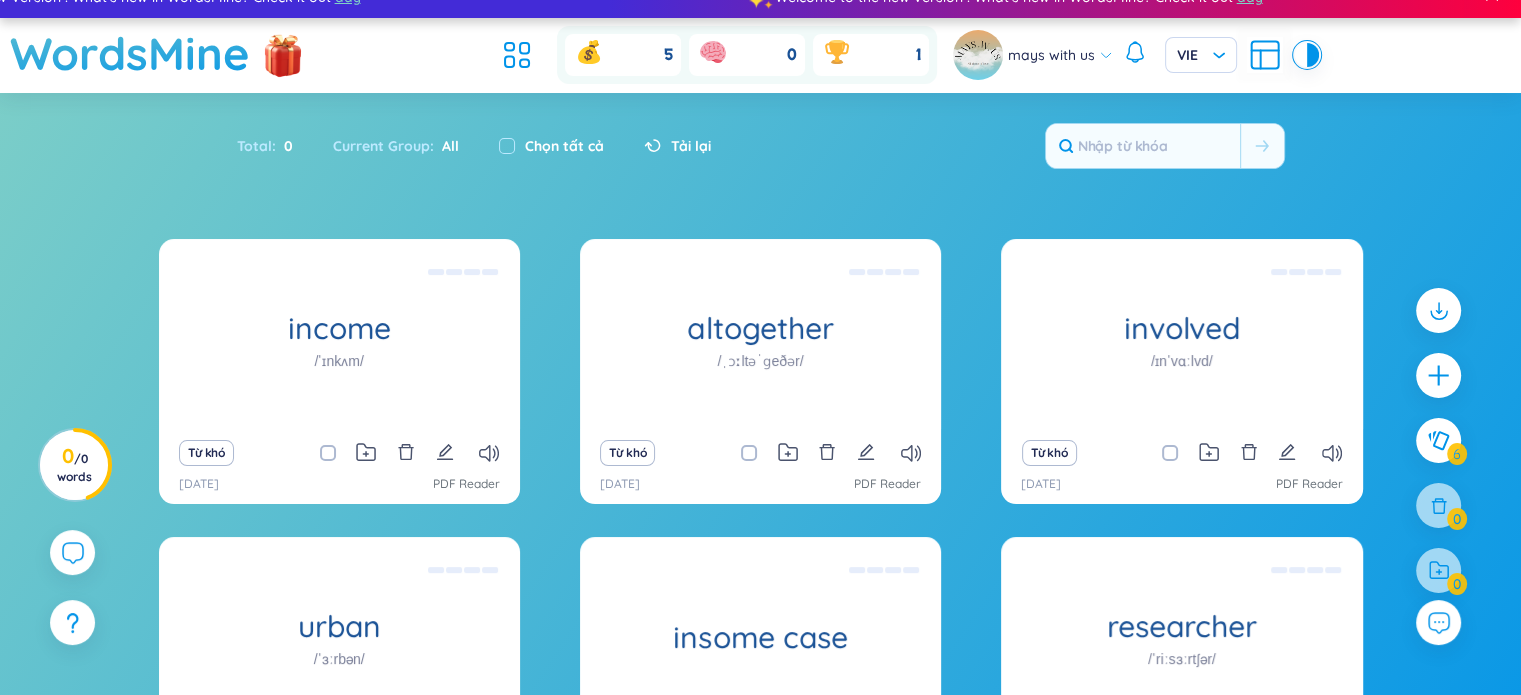 scroll, scrollTop: 296, scrollLeft: 0, axis: vertical 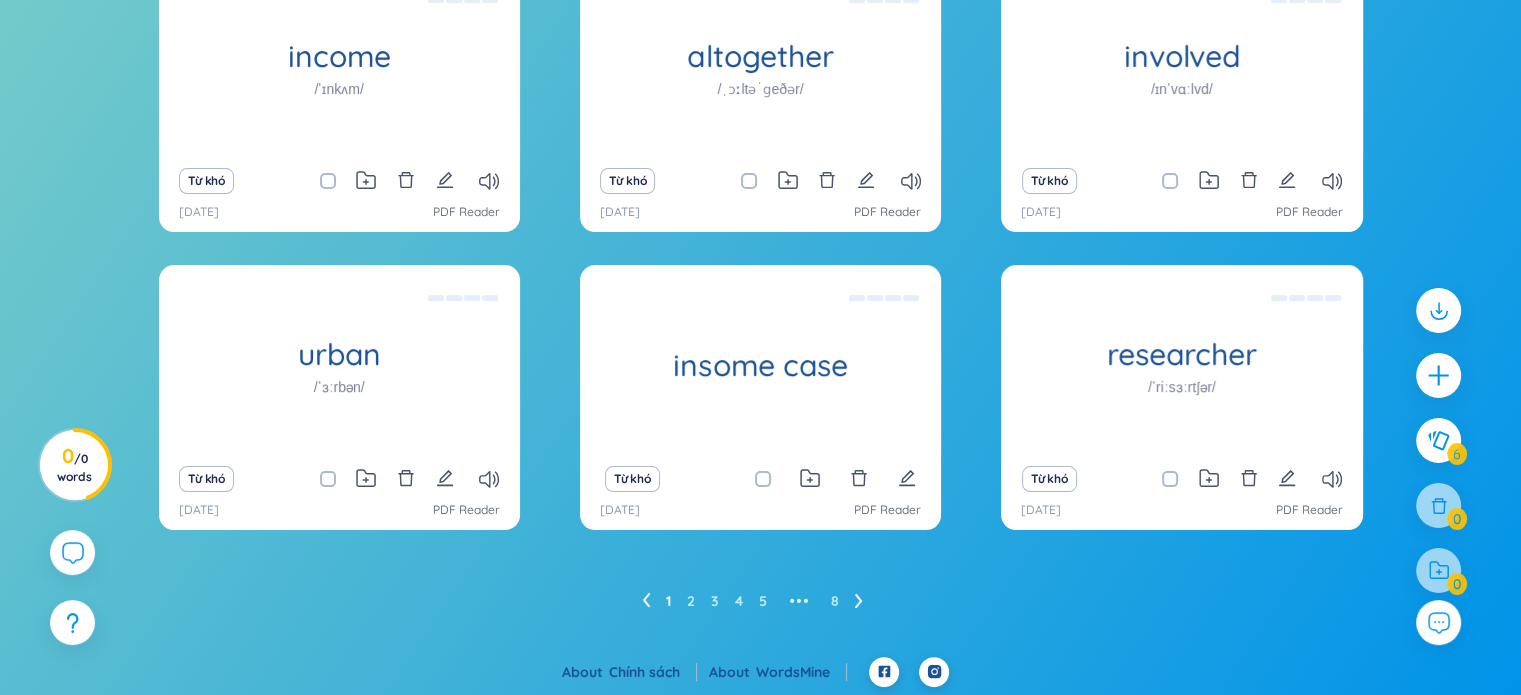 click on "1 2 3 4 5 ••• 8" at bounding box center (760, 601) 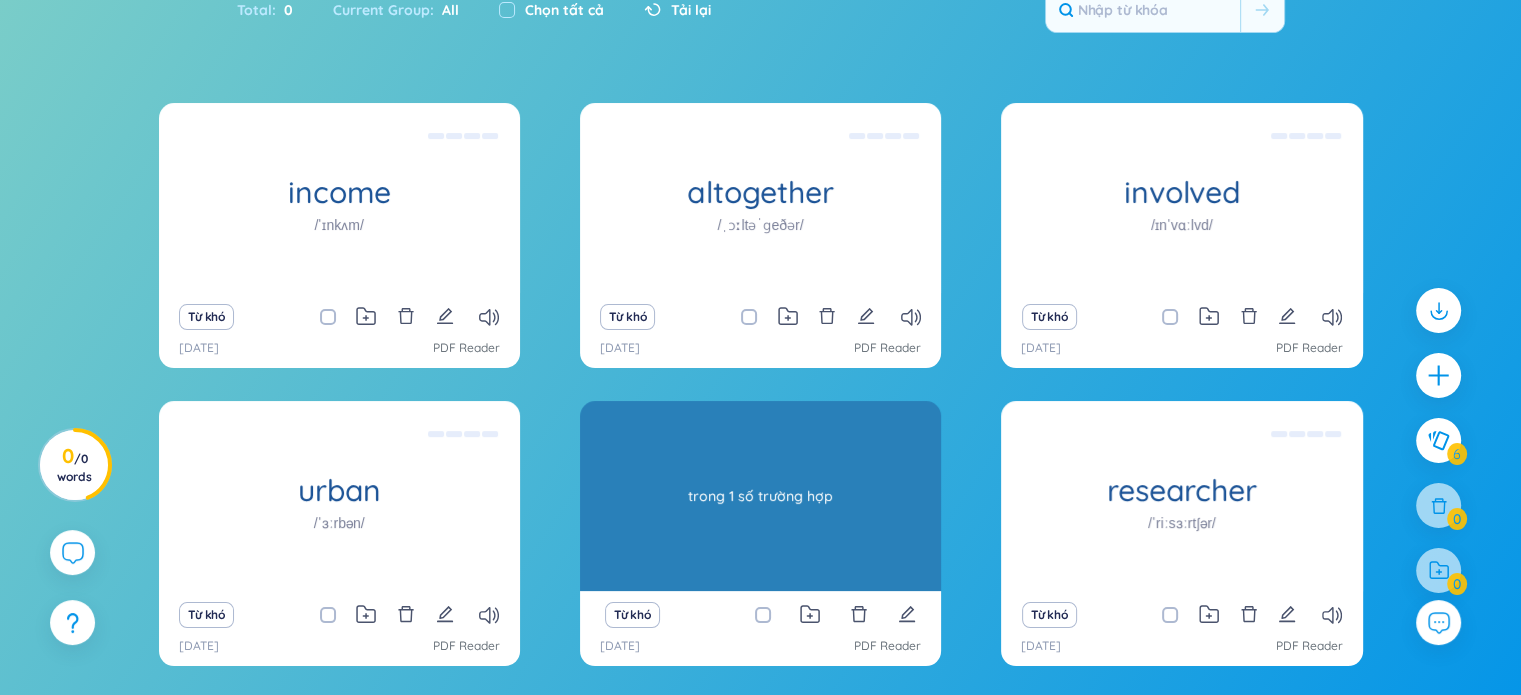 scroll, scrollTop: 296, scrollLeft: 0, axis: vertical 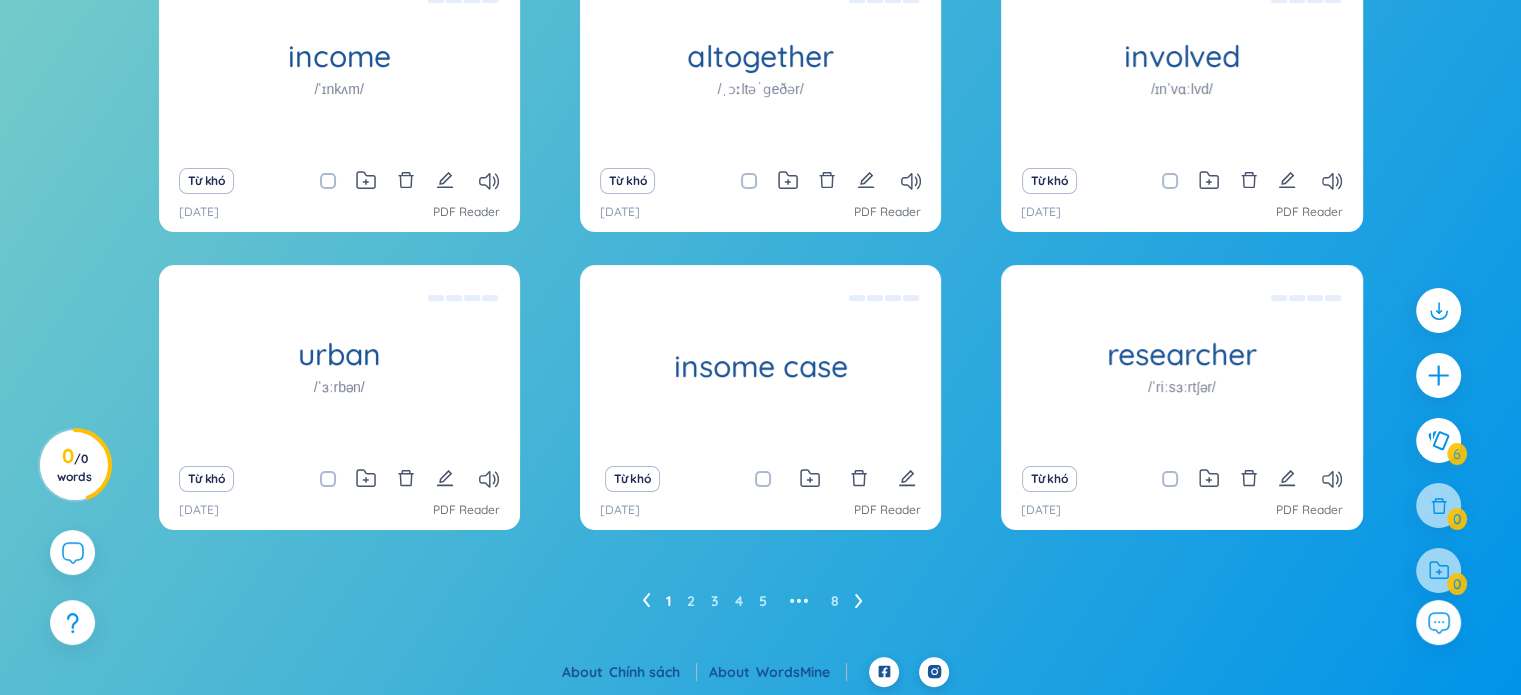 click 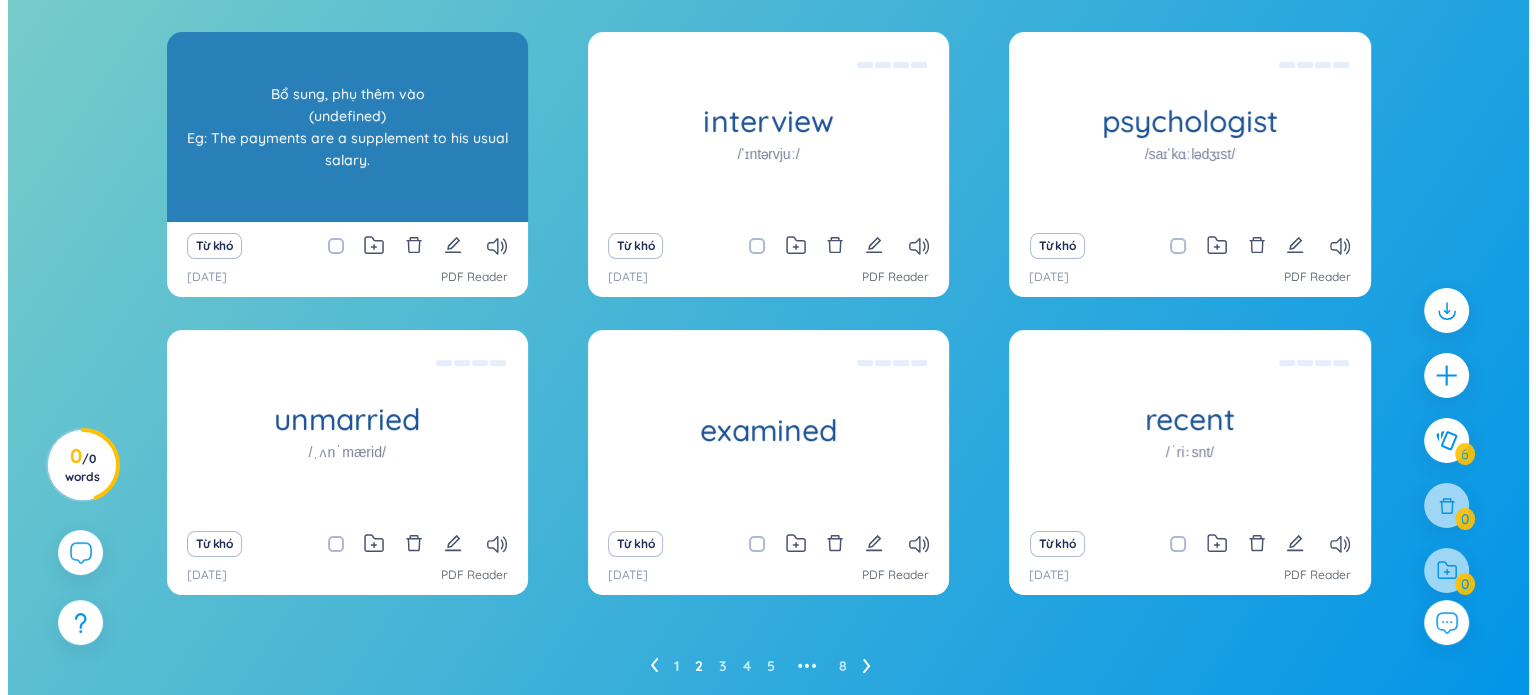 scroll, scrollTop: 196, scrollLeft: 0, axis: vertical 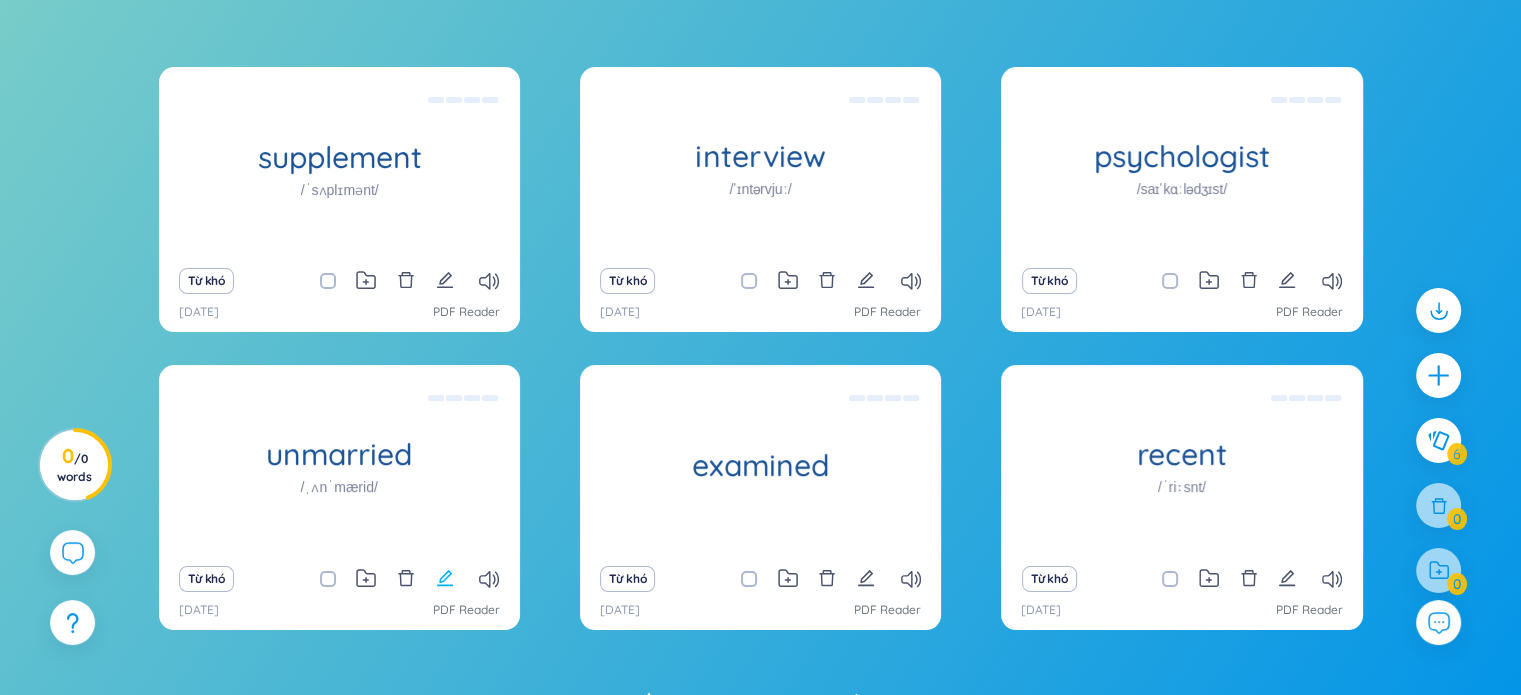 click 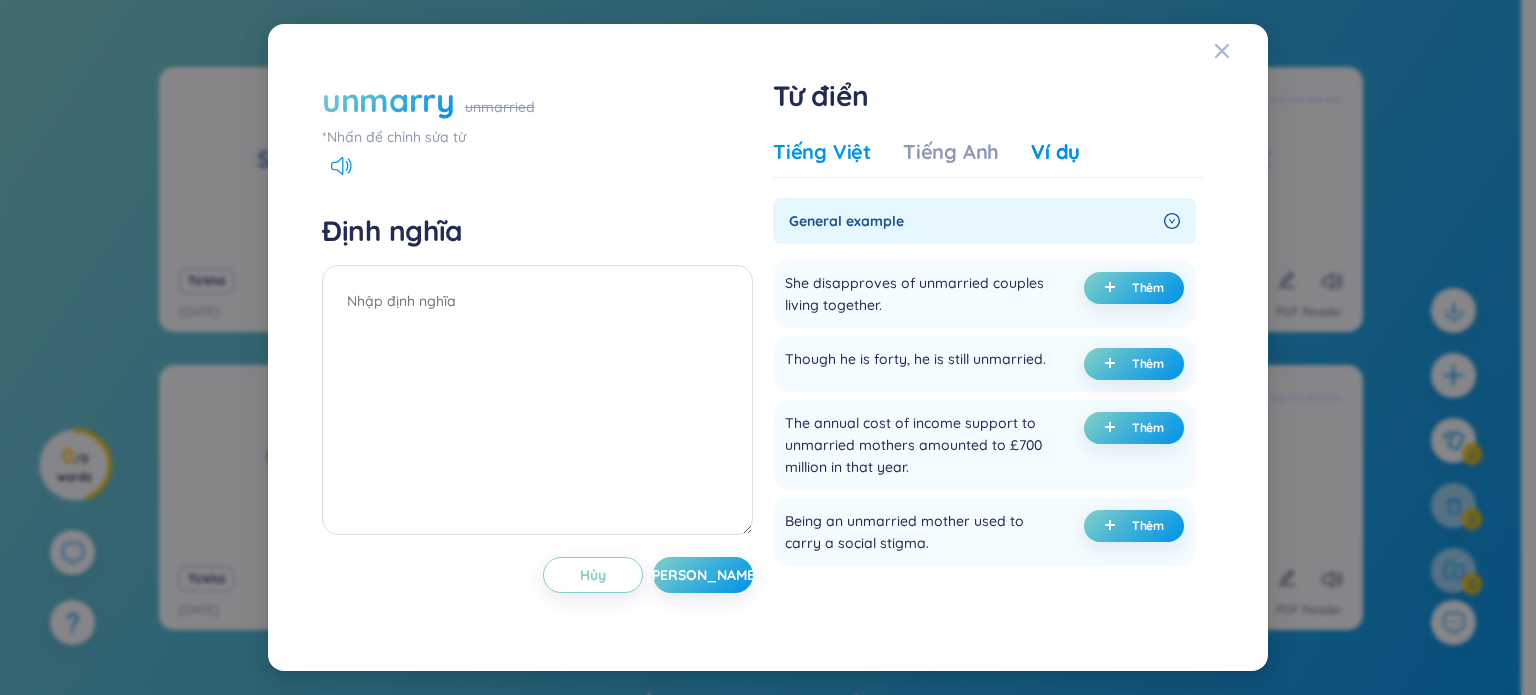 click on "Tiếng Việt" at bounding box center (822, 152) 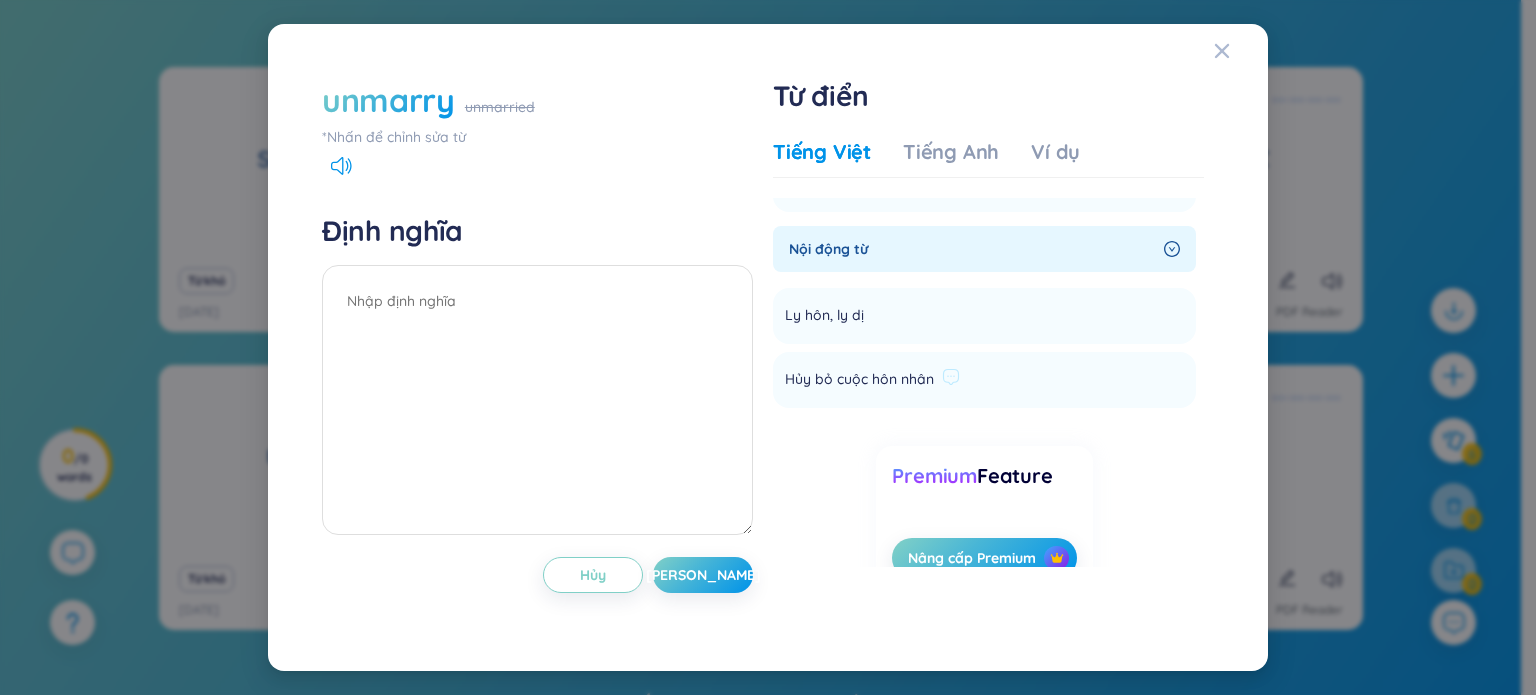 scroll, scrollTop: 153, scrollLeft: 0, axis: vertical 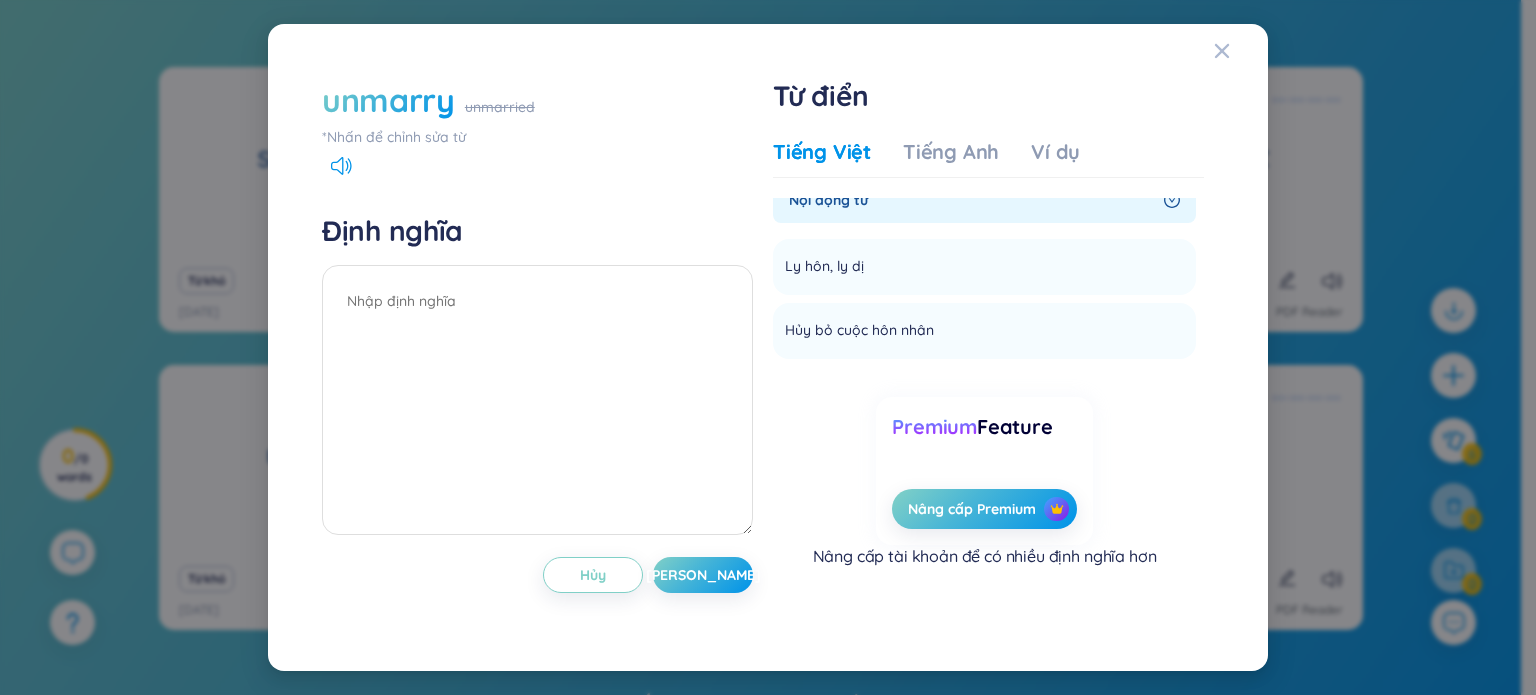 drag, startPoint x: 1195, startPoint y: 415, endPoint x: 1184, endPoint y: 217, distance: 198.30531 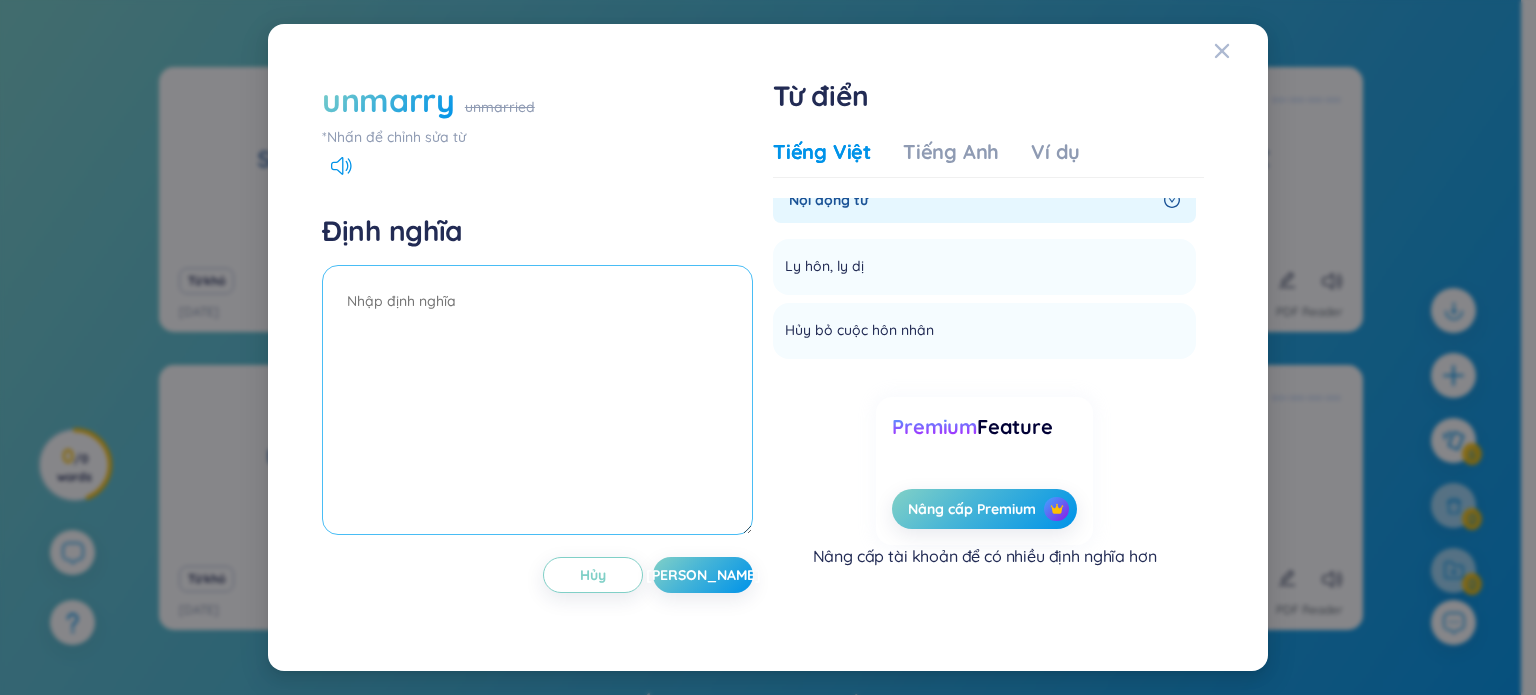 click at bounding box center (537, 400) 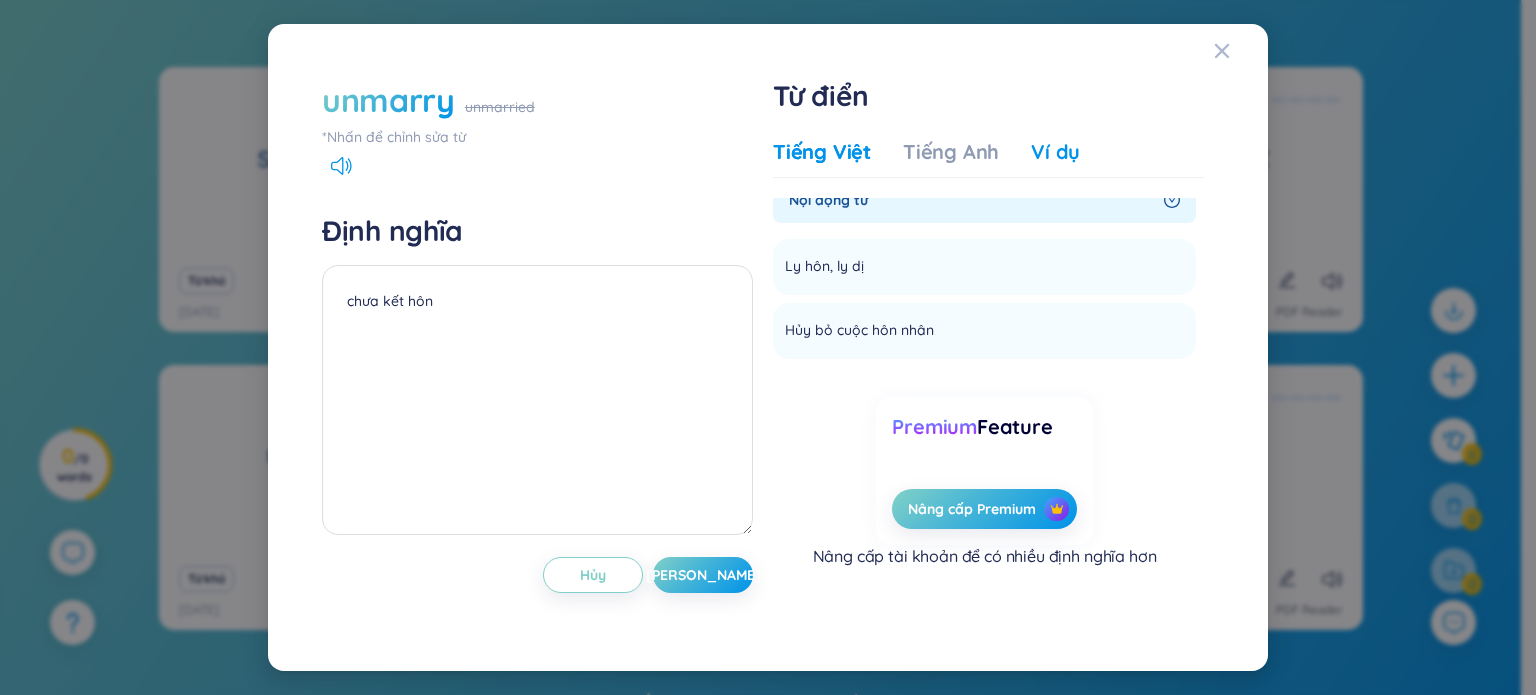 click on "Ví dụ" at bounding box center (1055, 152) 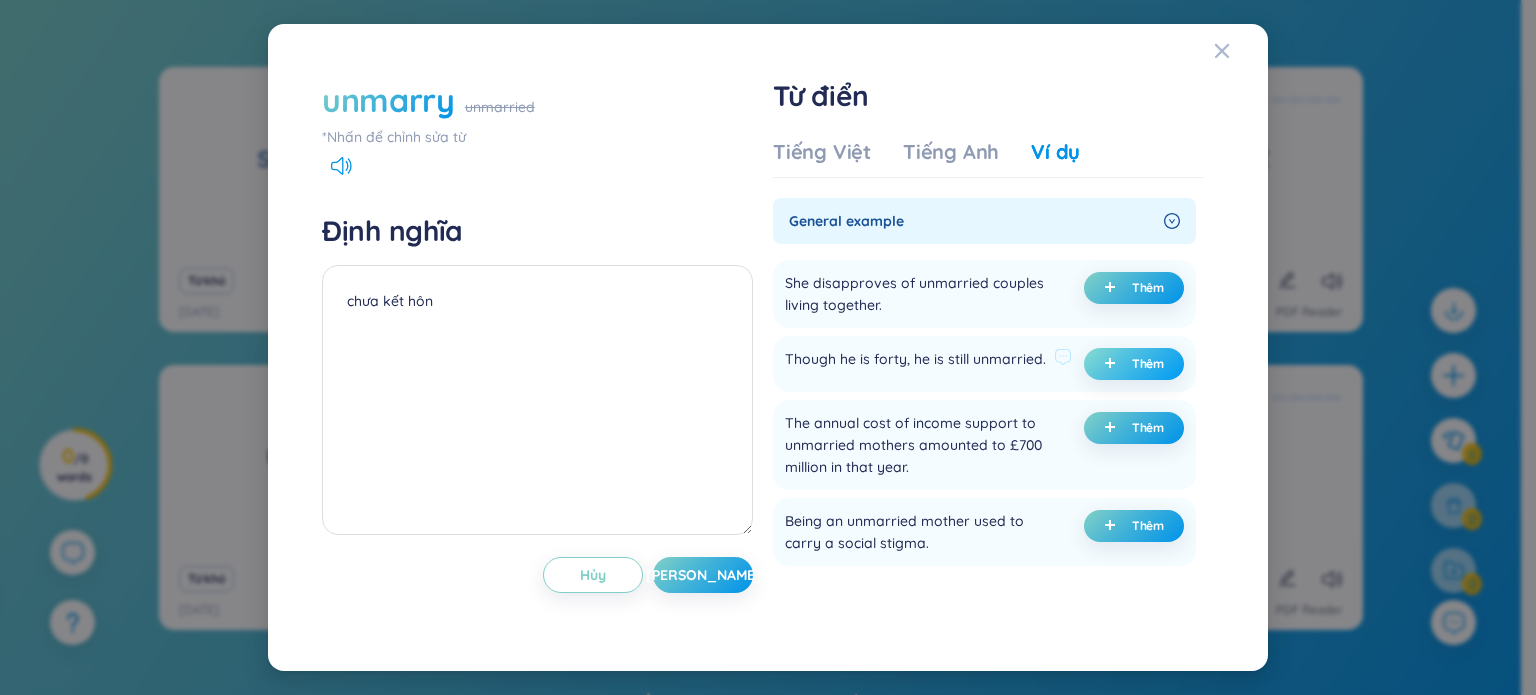 click on "Thêm" at bounding box center [1148, 364] 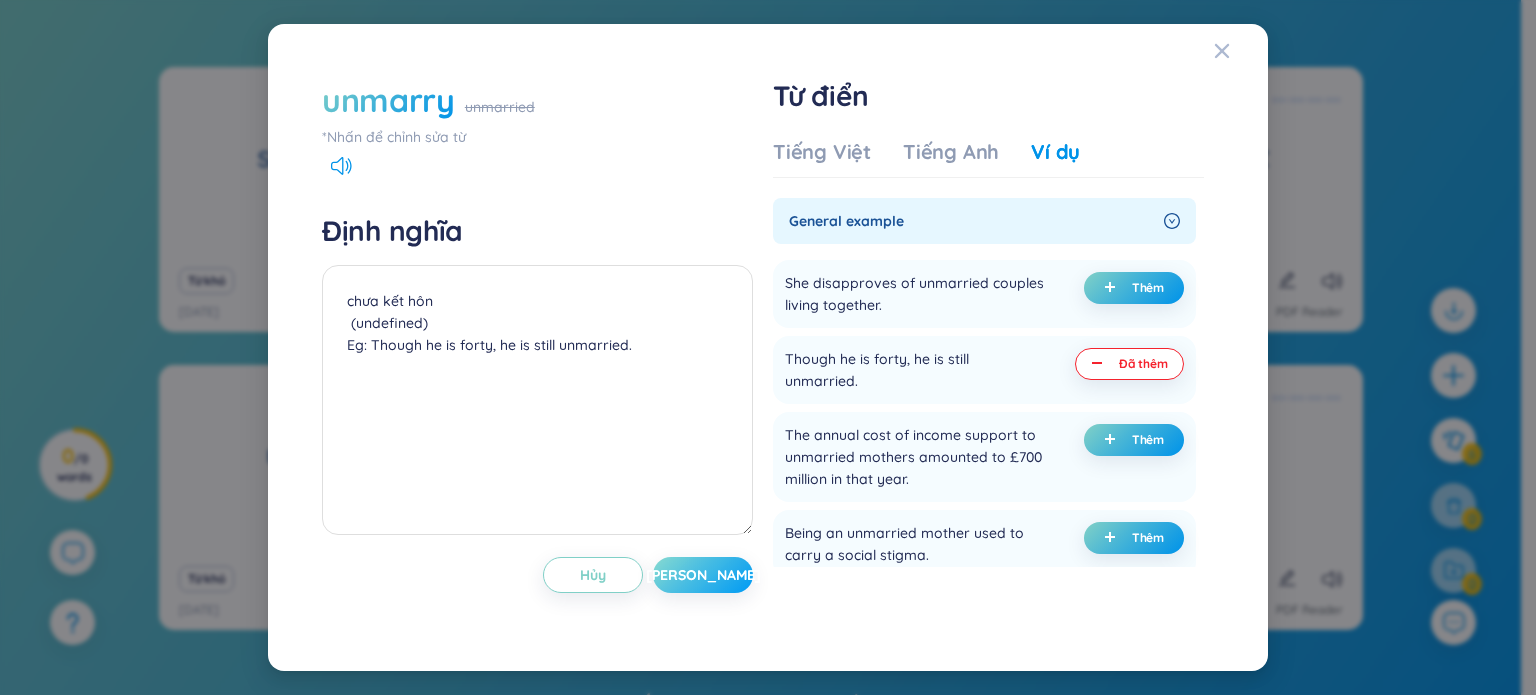 click on "[PERSON_NAME]" at bounding box center [703, 575] 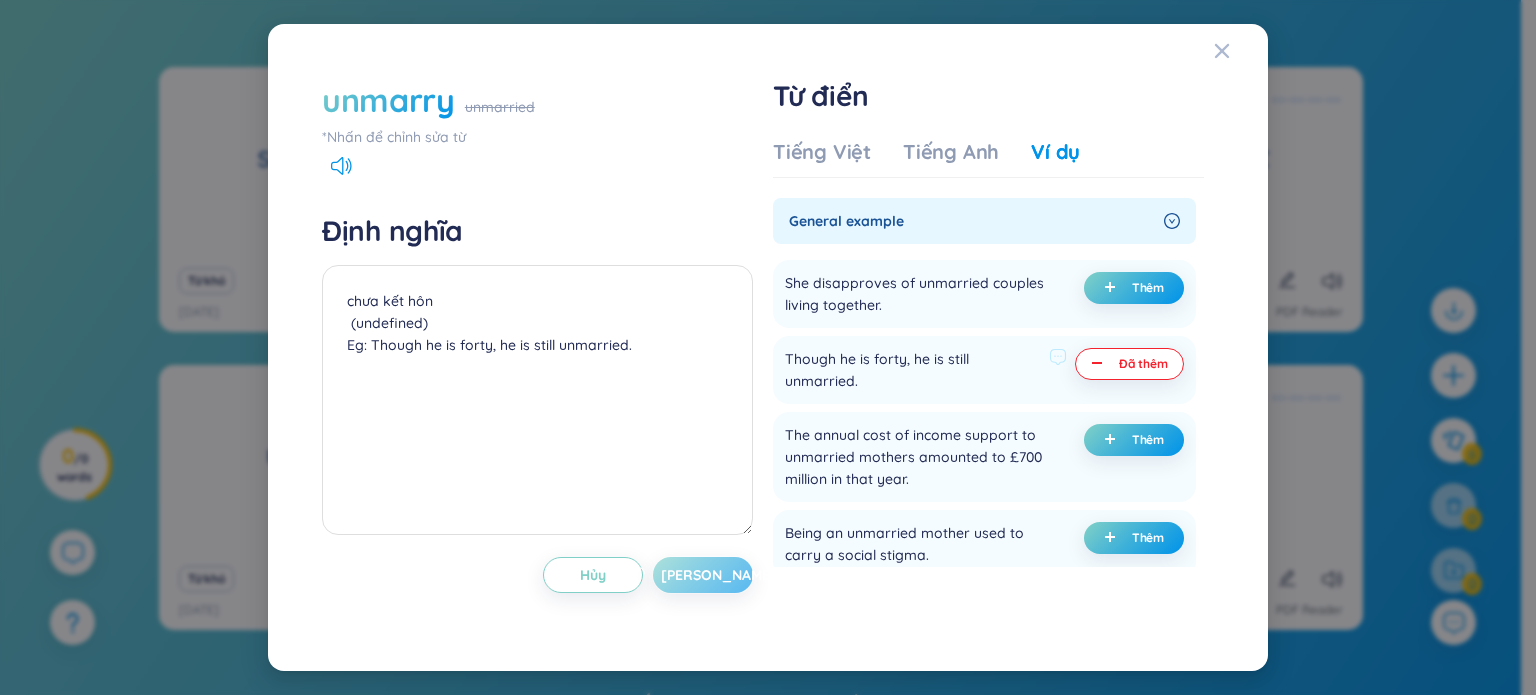 type on "chưa kết hôn
(undefined)
Eg: Though he is forty, he is still unmarried." 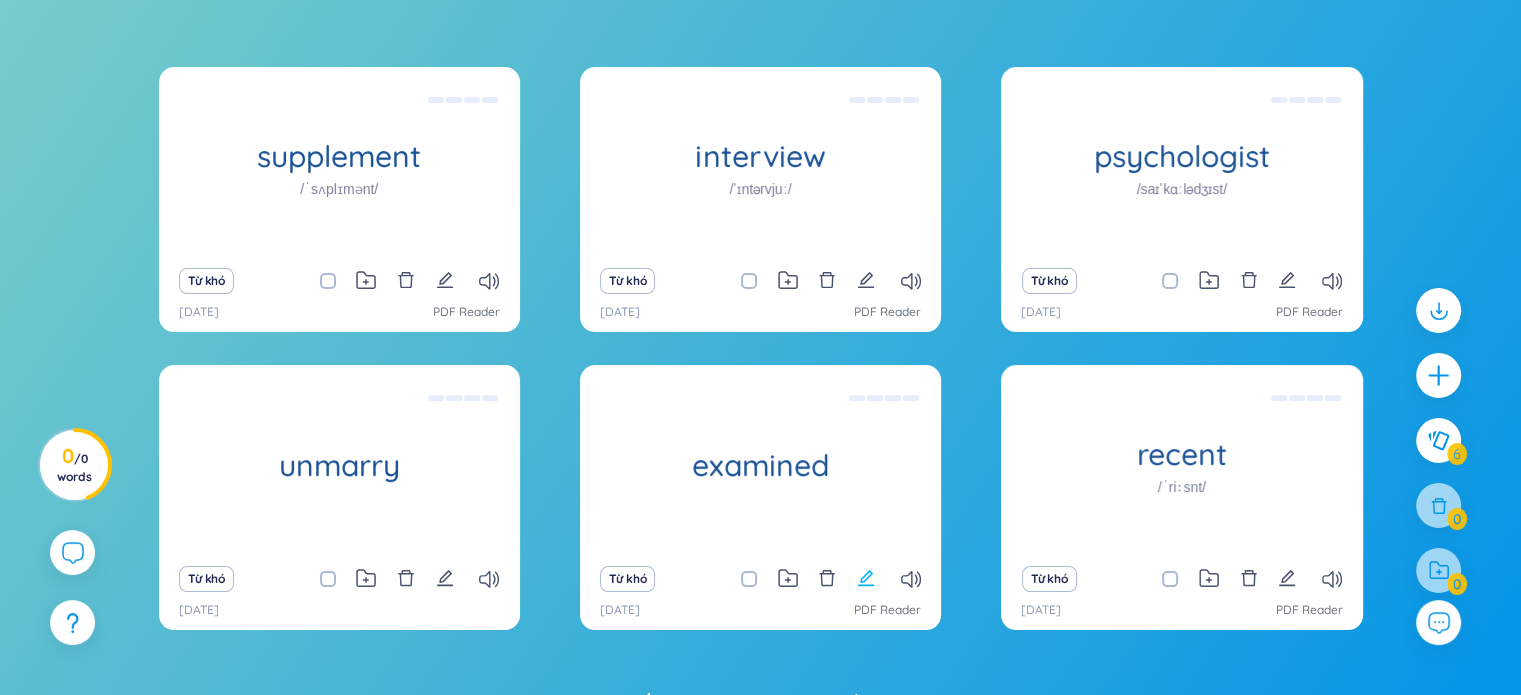 click 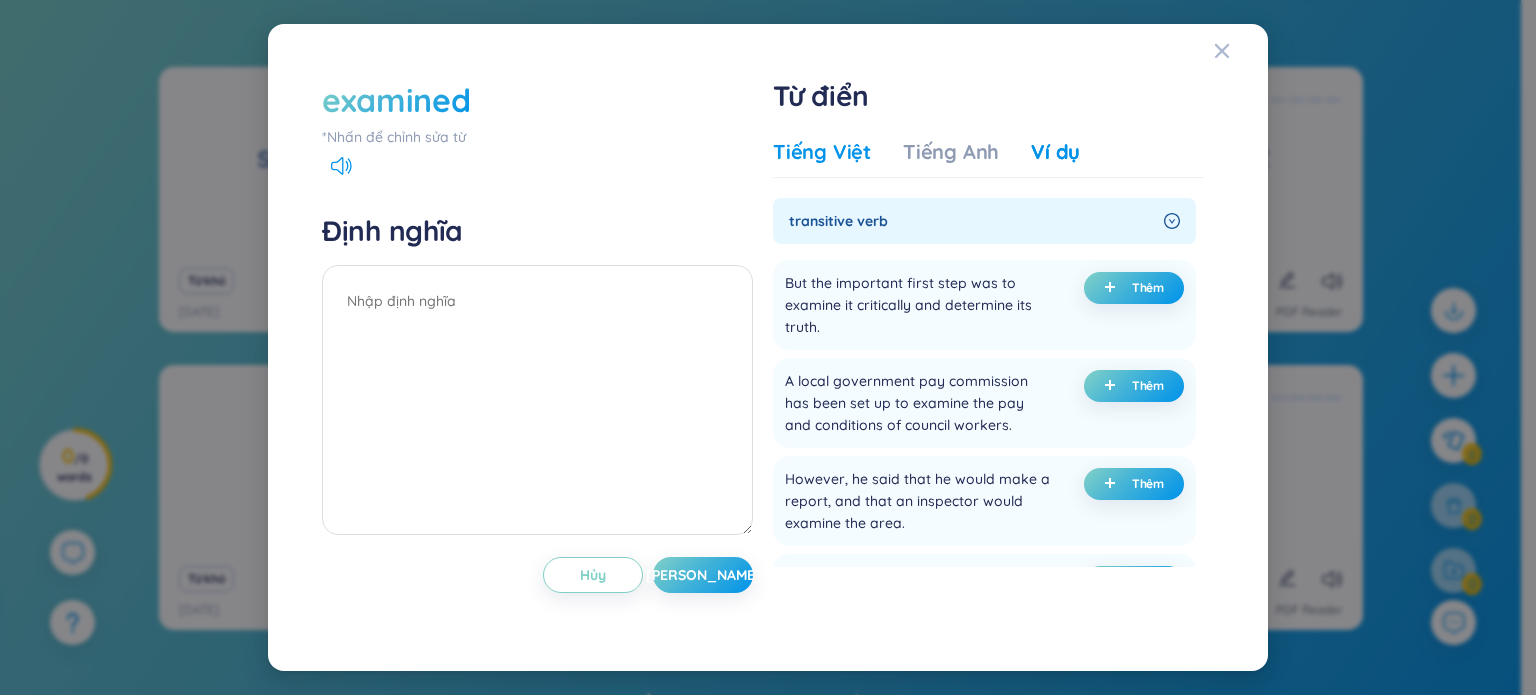 click on "Tiếng Việt" at bounding box center [822, 152] 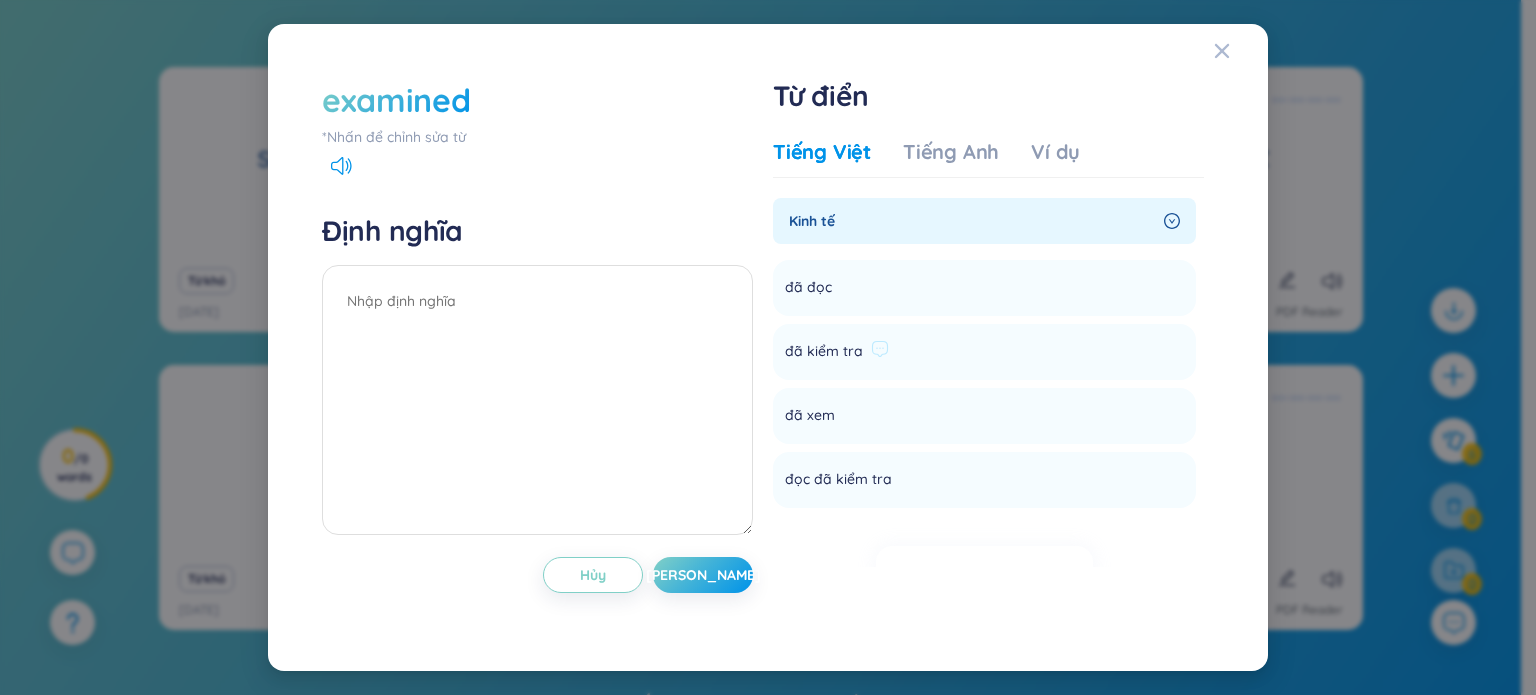 click on "đã kiểm tra" at bounding box center [824, 352] 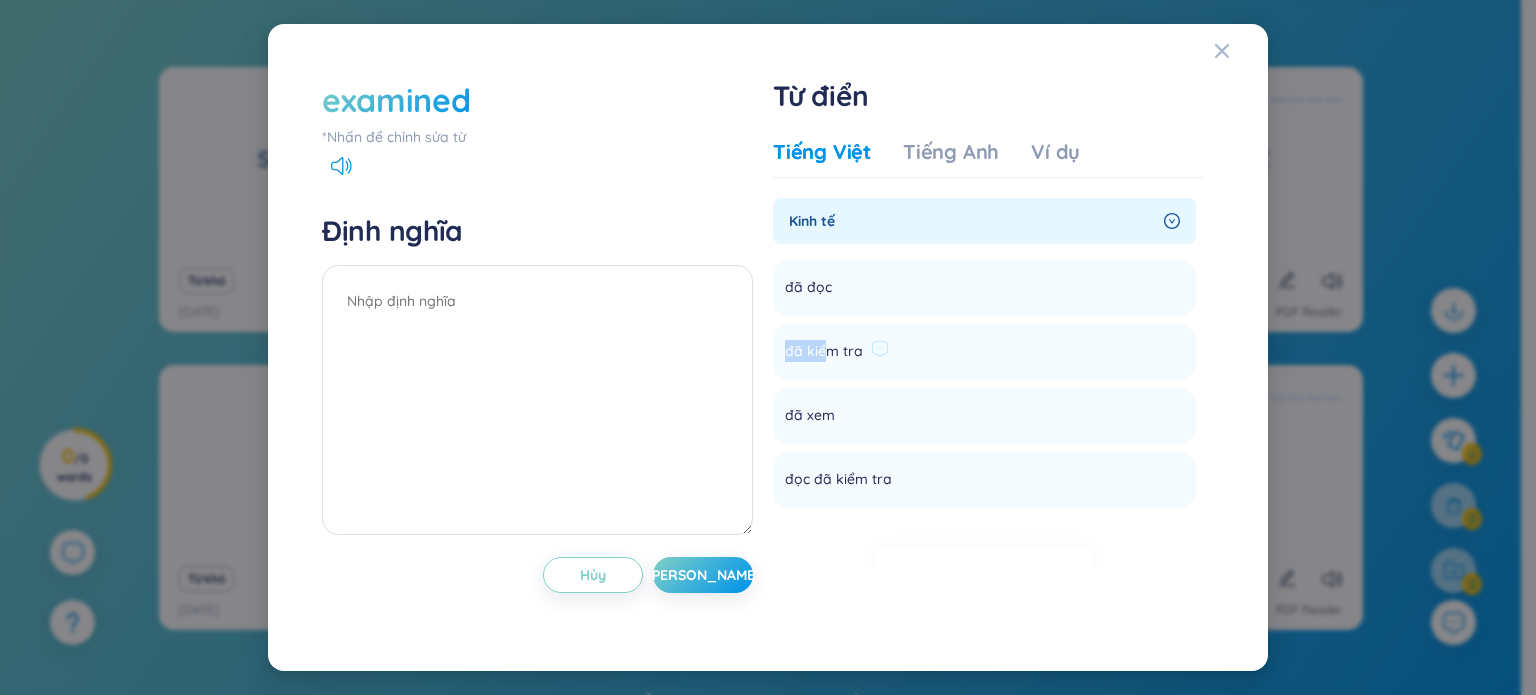drag, startPoint x: 788, startPoint y: 351, endPoint x: 824, endPoint y: 349, distance: 36.05551 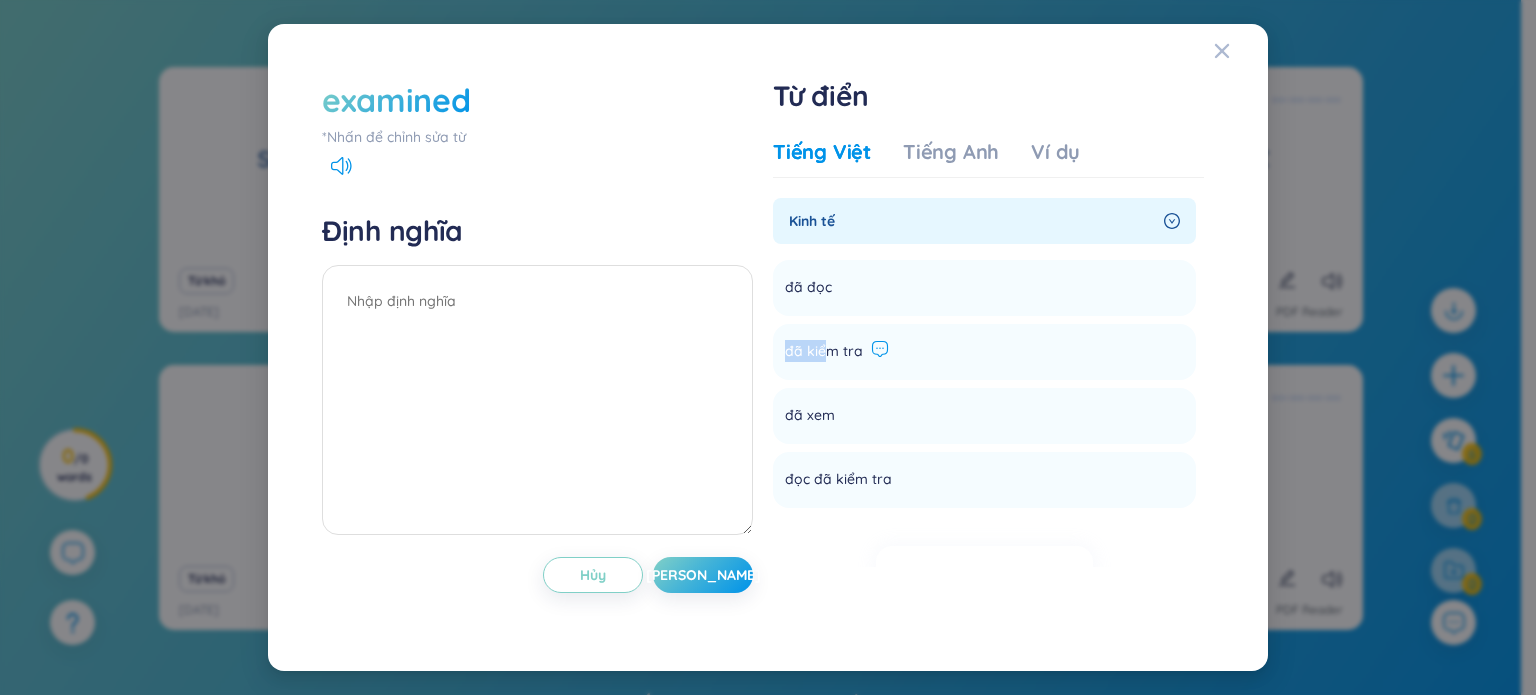 click 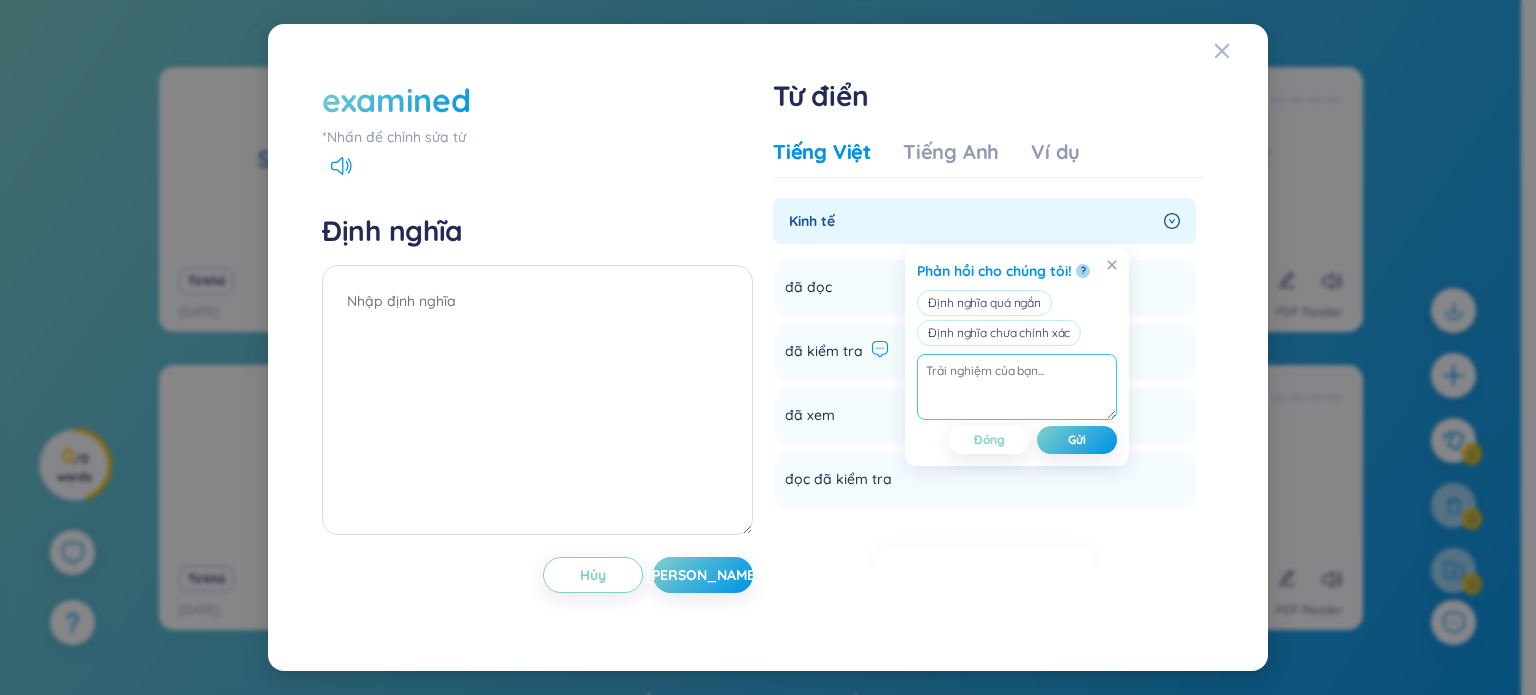 drag, startPoint x: 980, startPoint y: 359, endPoint x: 976, endPoint y: 347, distance: 12.649111 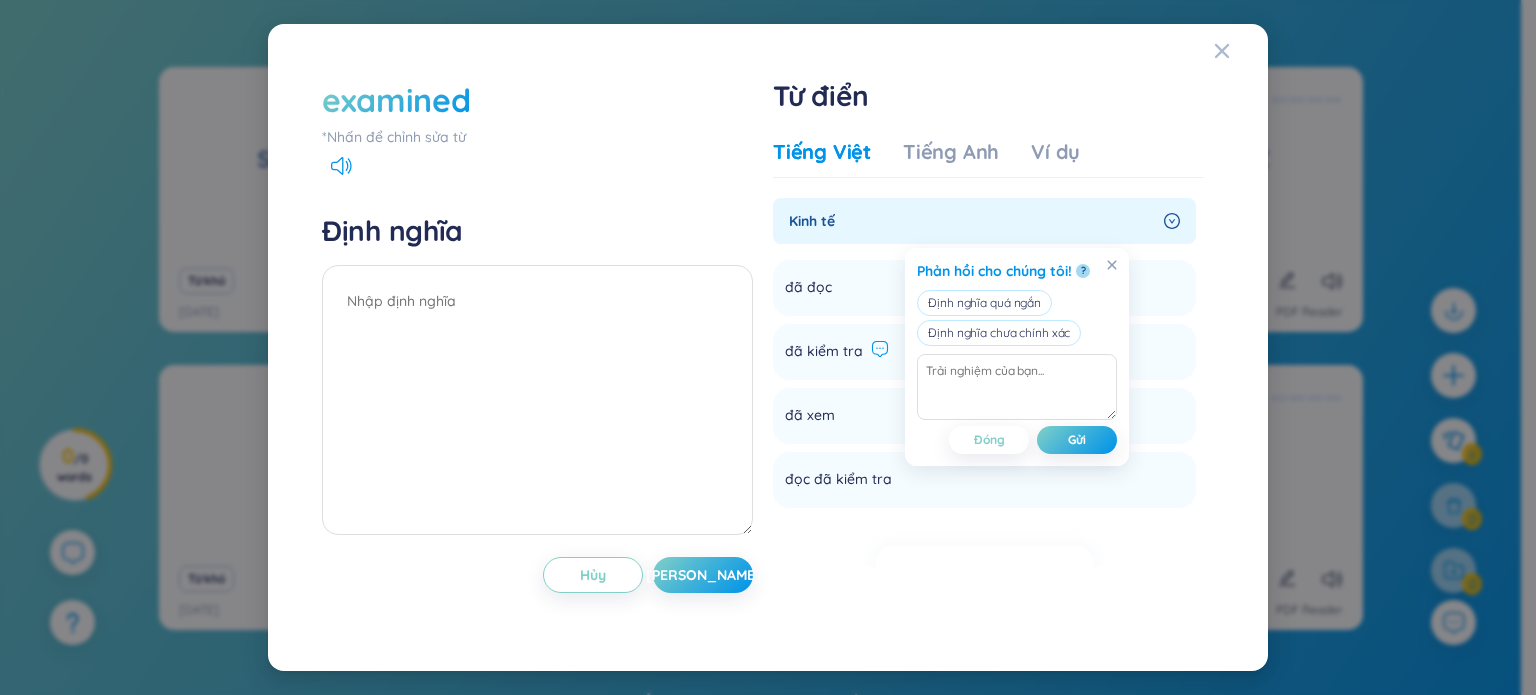 click on "Kinh tế đã đọc Thêm đã kiểm tra Thêm đã xem Thêm đọc đã kiểm tra Thêm Premium  Feature Nâng cấp Premium Nâng cấp tài khoản để có nhiều định nghĩa hơn Không có dữ liệu" at bounding box center (988, 382) 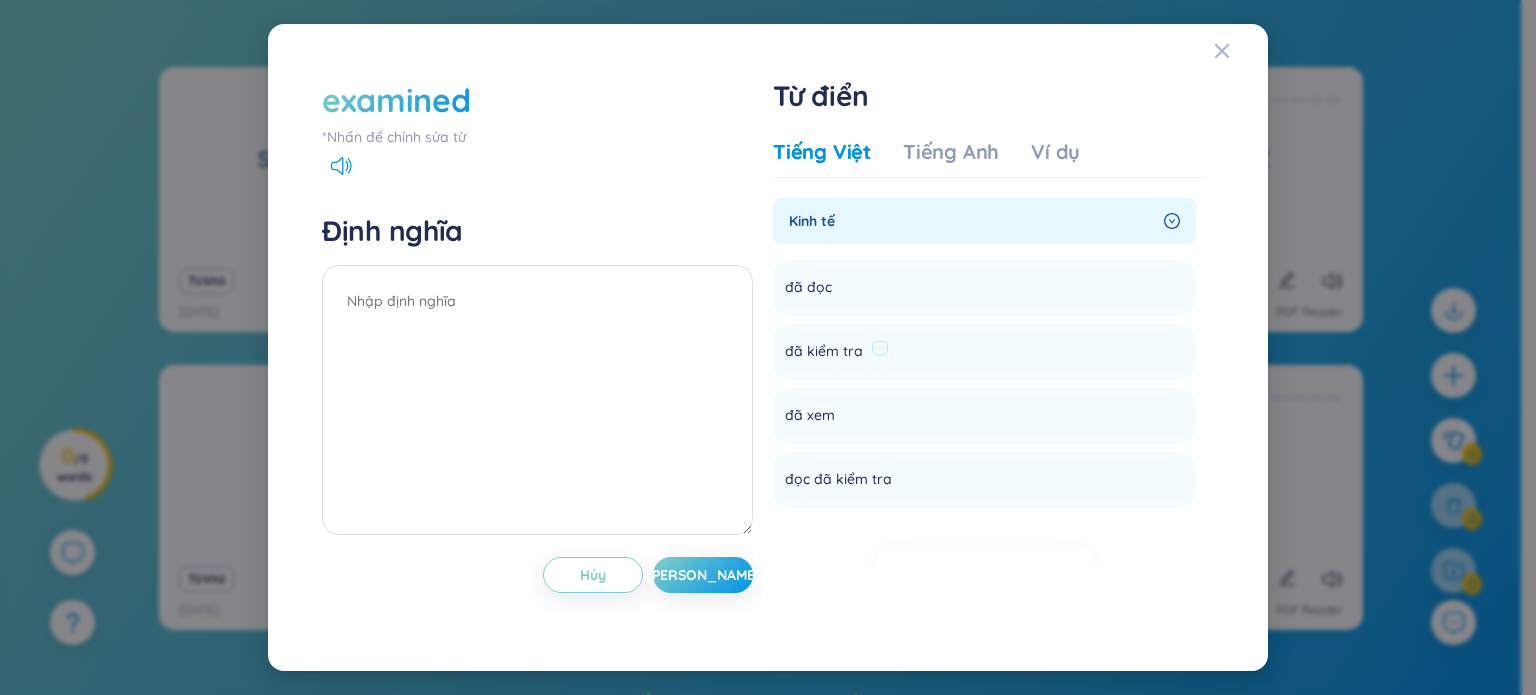 click on "đã kiểm tra" at bounding box center (824, 352) 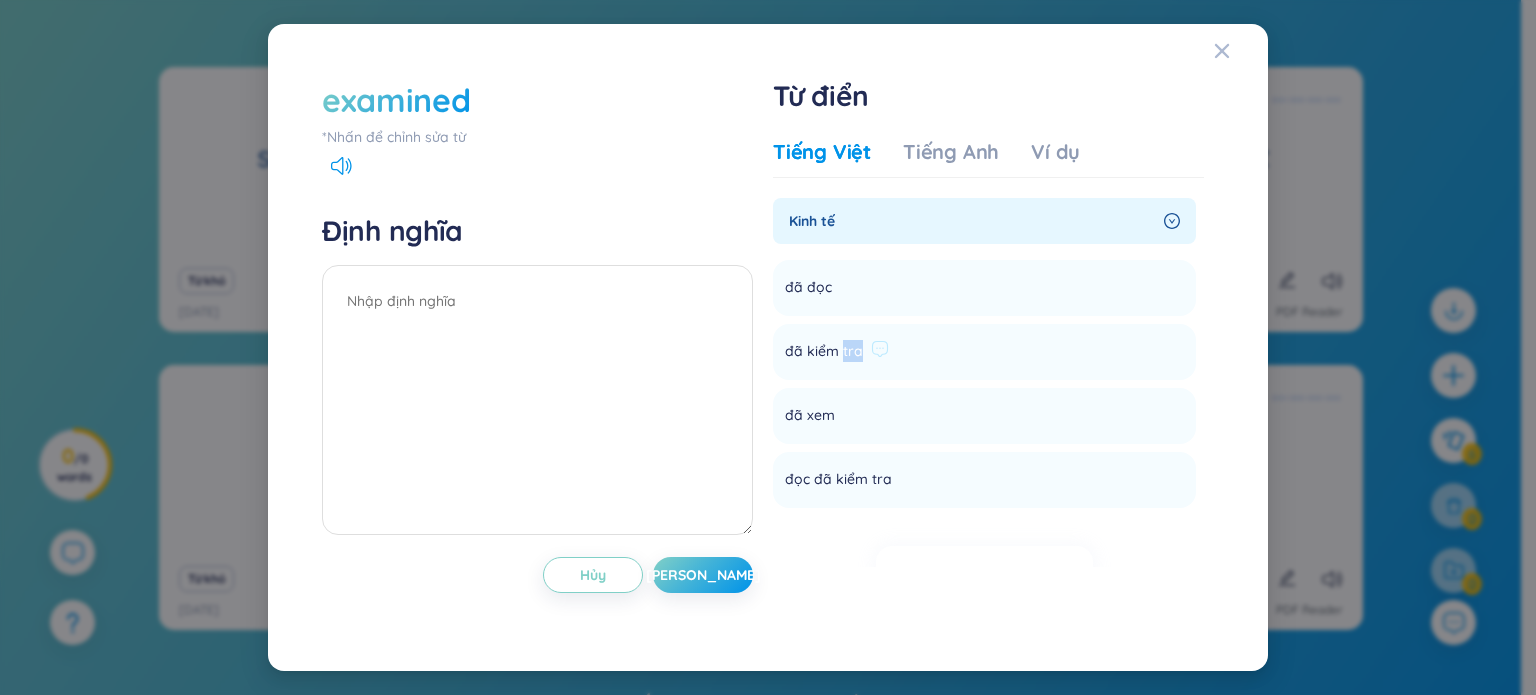 click on "đã kiểm tra" at bounding box center (824, 352) 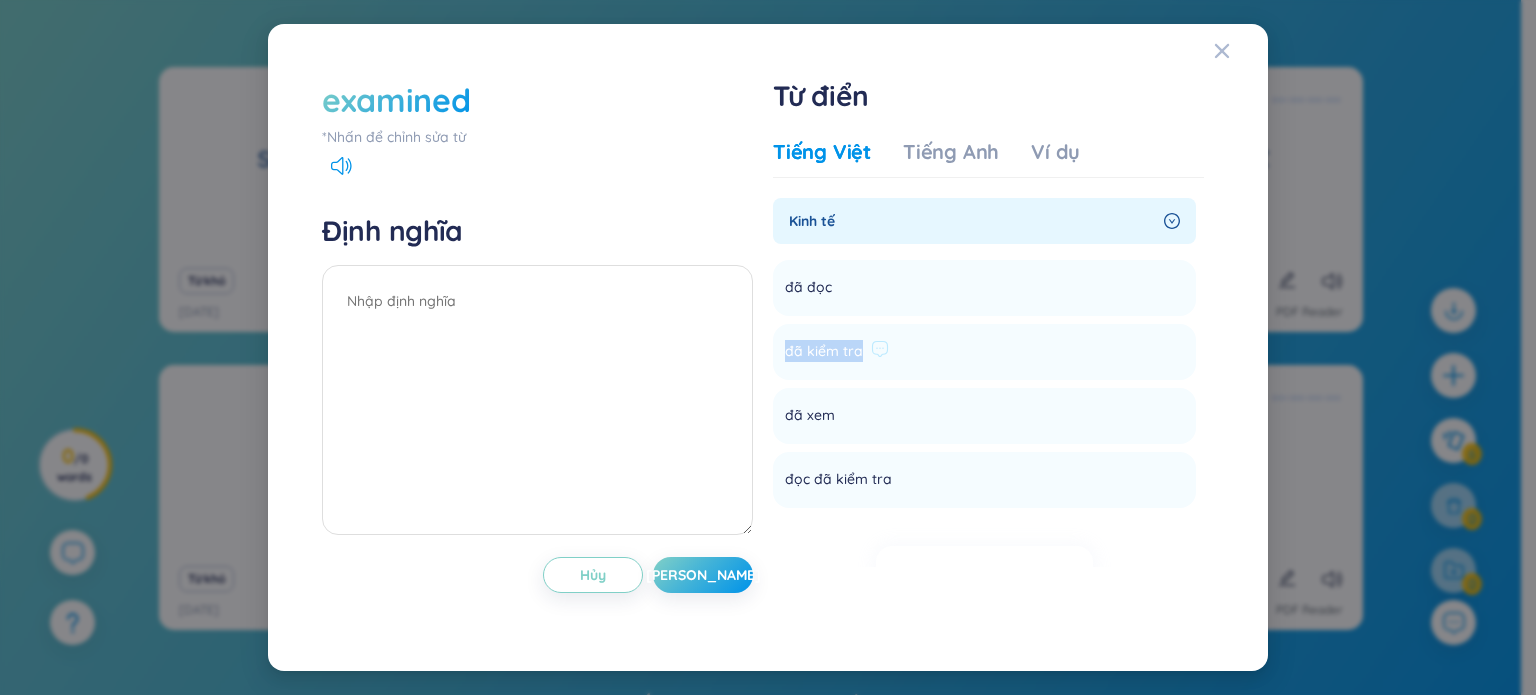 drag, startPoint x: 788, startPoint y: 351, endPoint x: 861, endPoint y: 353, distance: 73.02739 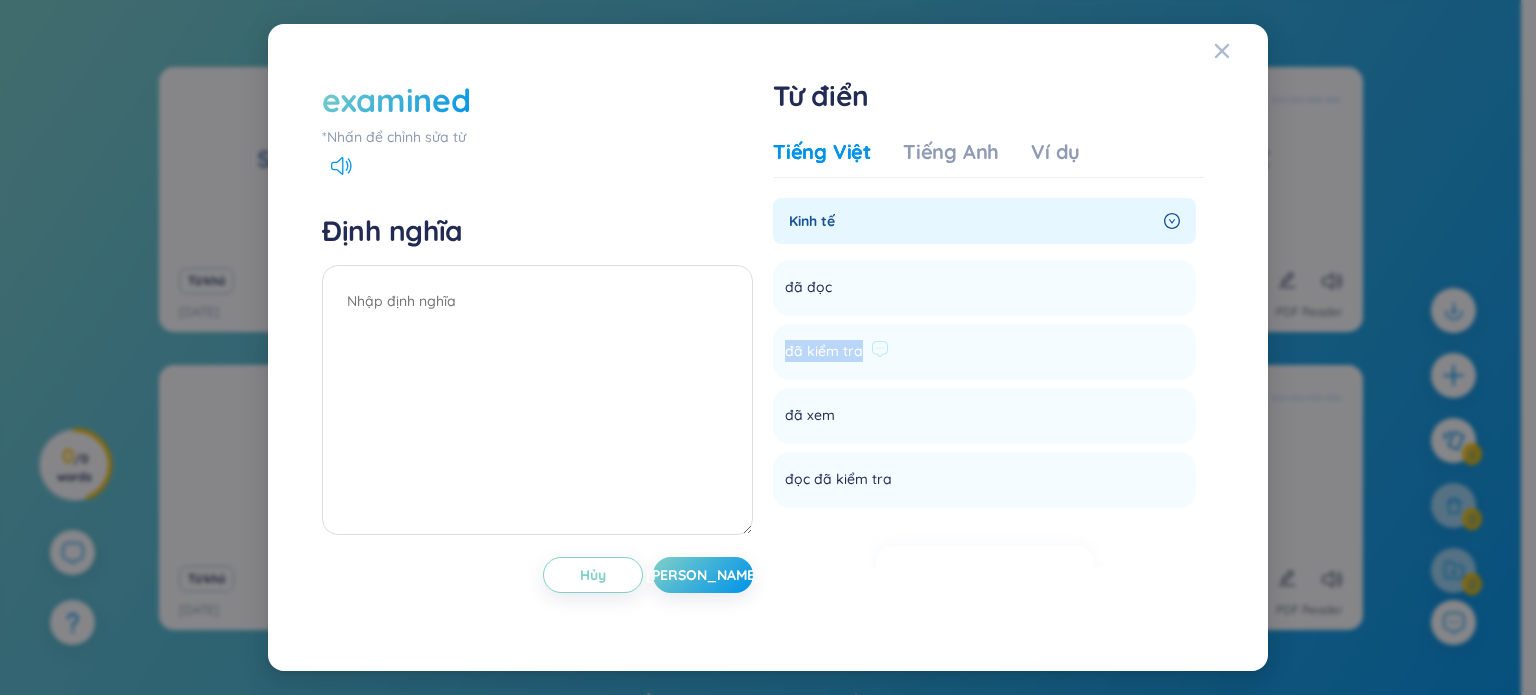 copy on "đã kiểm tra" 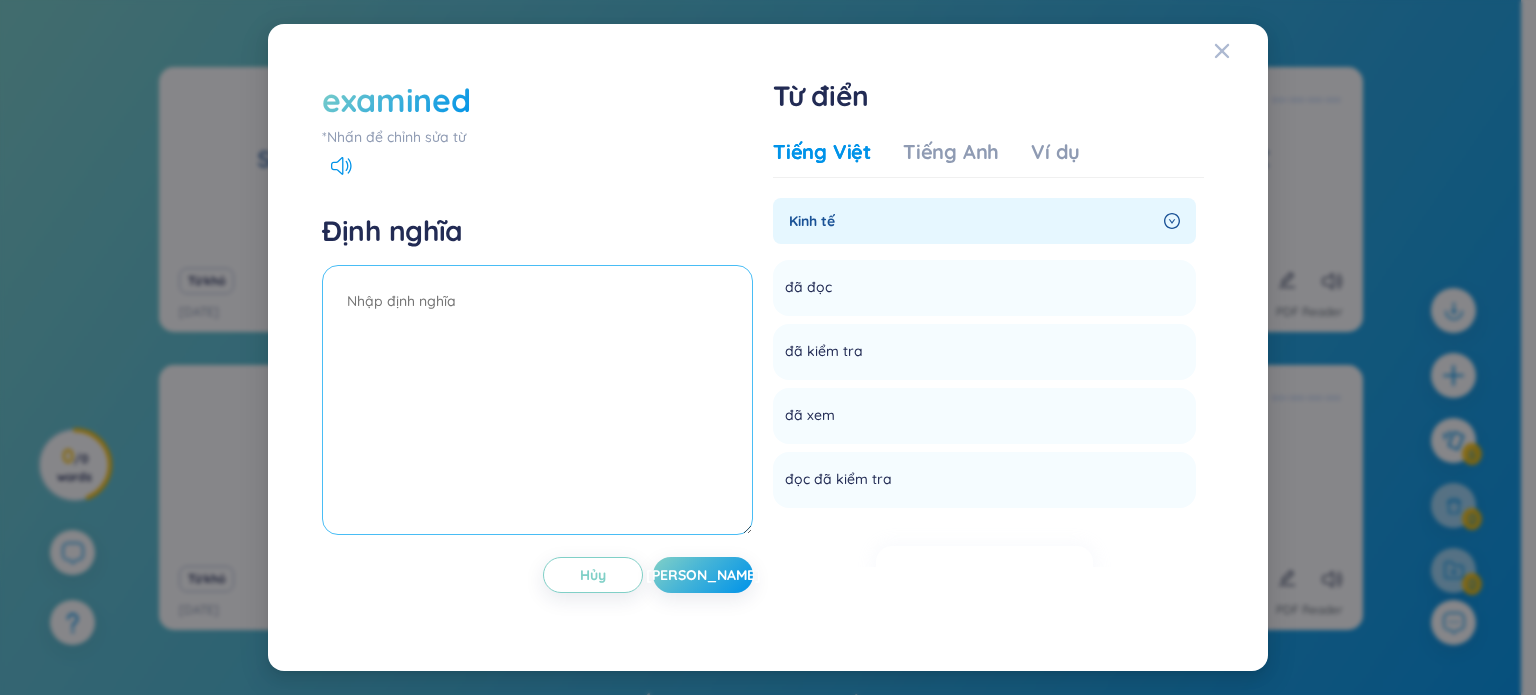 click at bounding box center [537, 400] 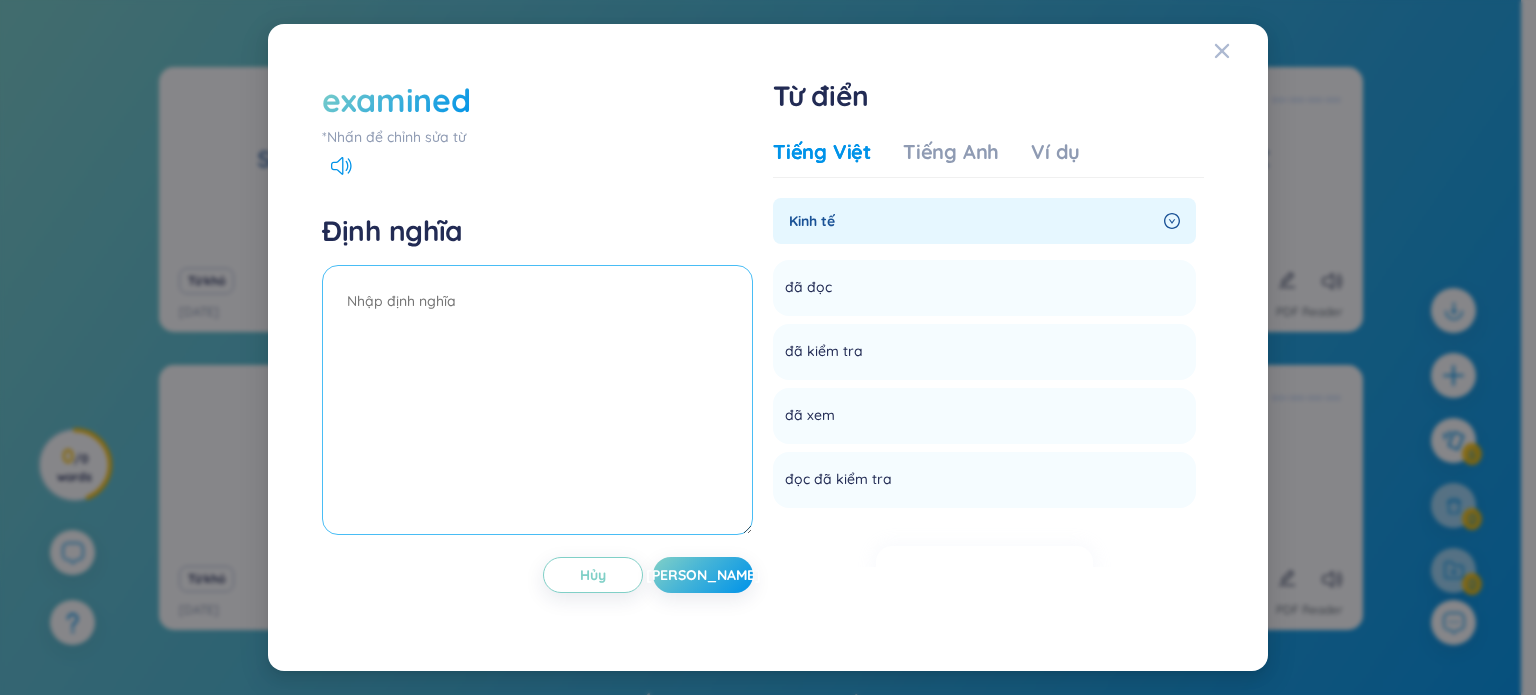 paste on "đã kiểm tra" 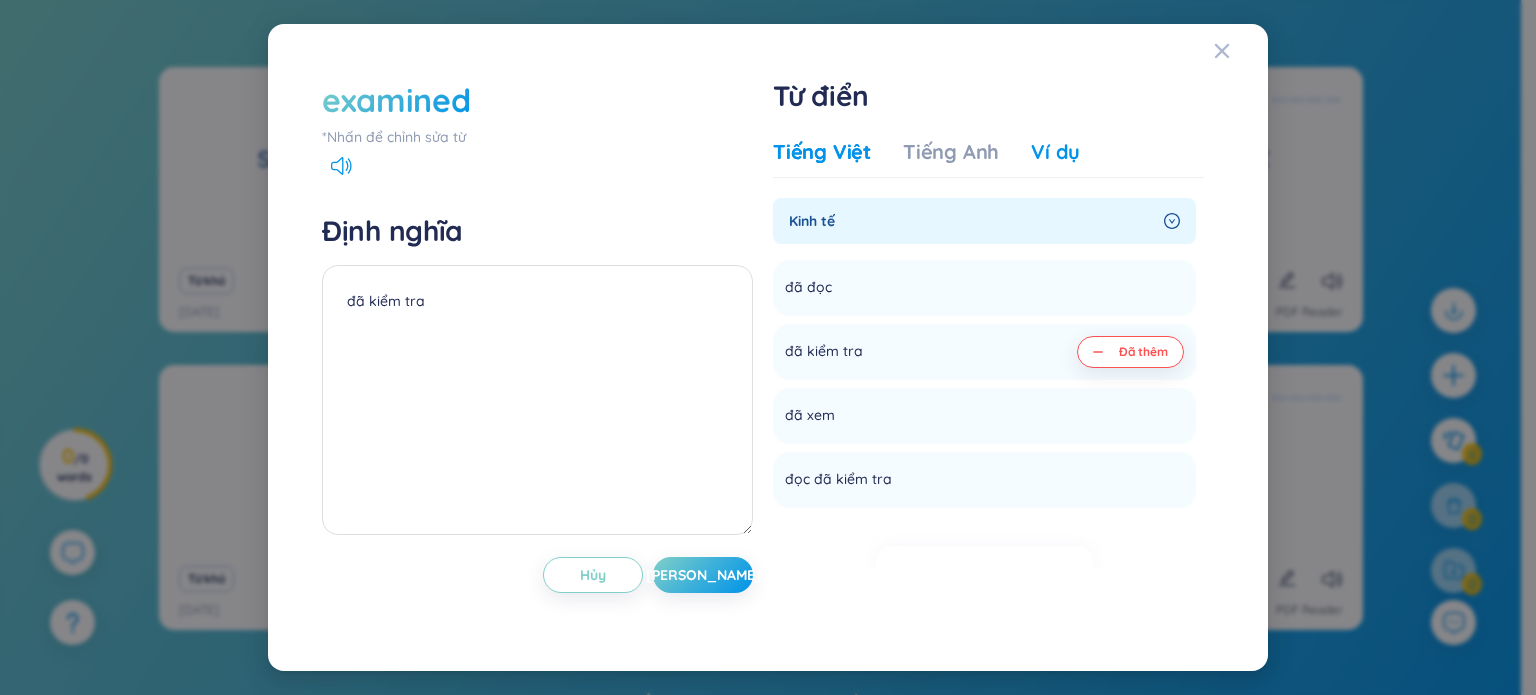 click on "Ví dụ" at bounding box center (1055, 152) 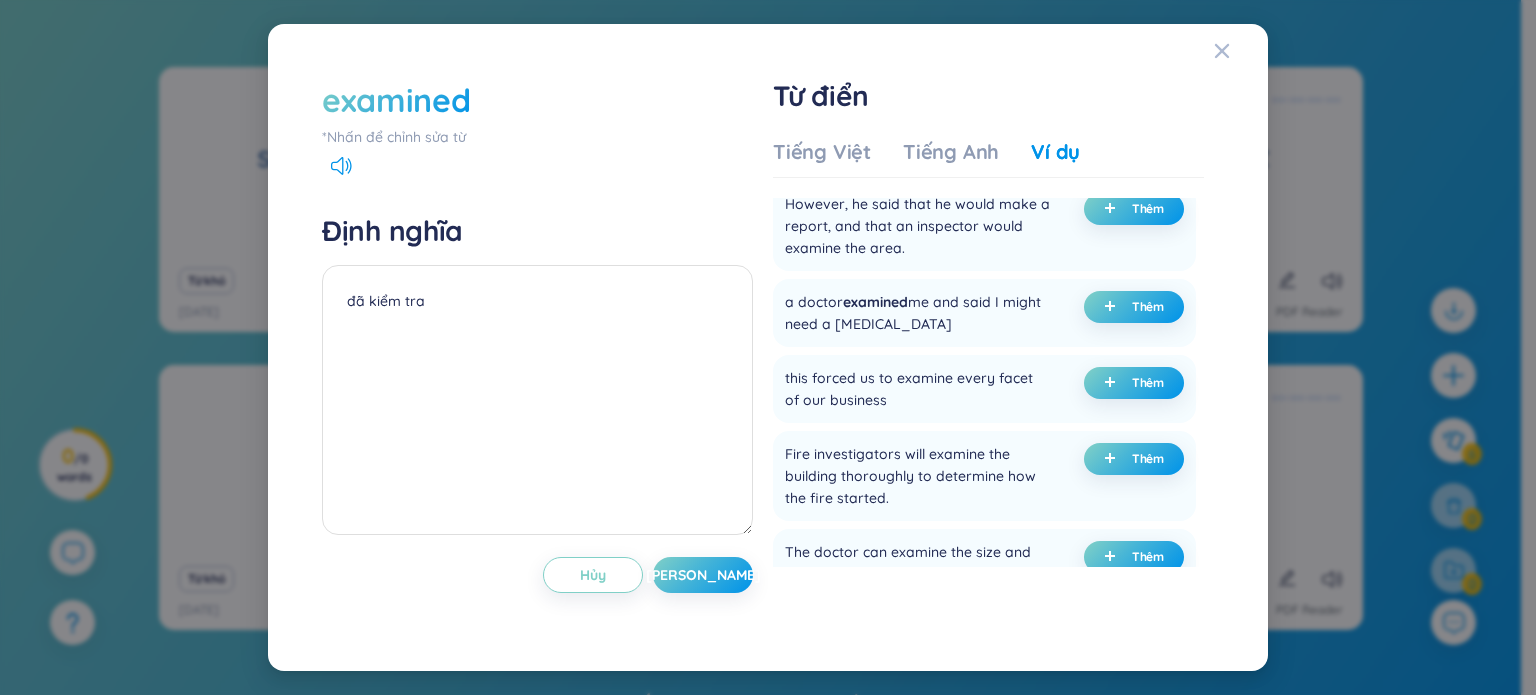 scroll, scrollTop: 100, scrollLeft: 0, axis: vertical 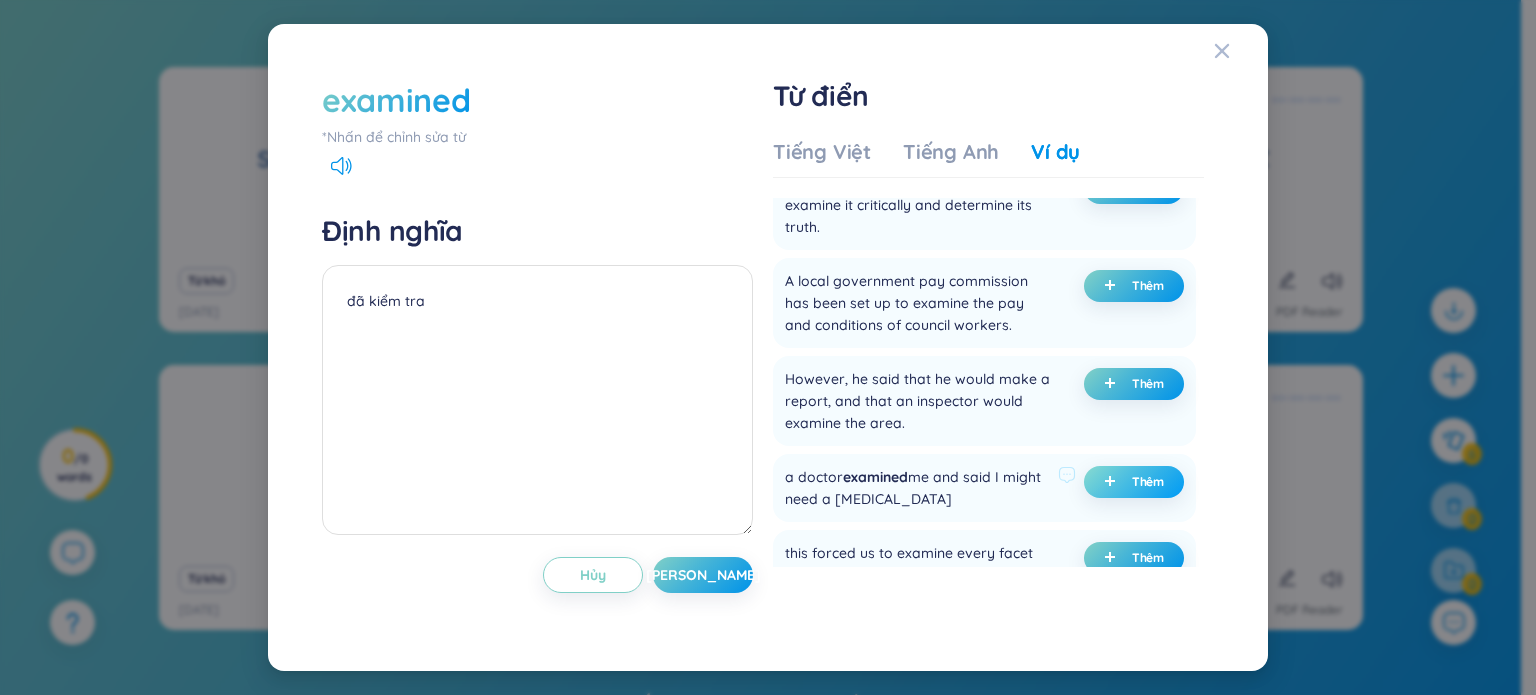 click 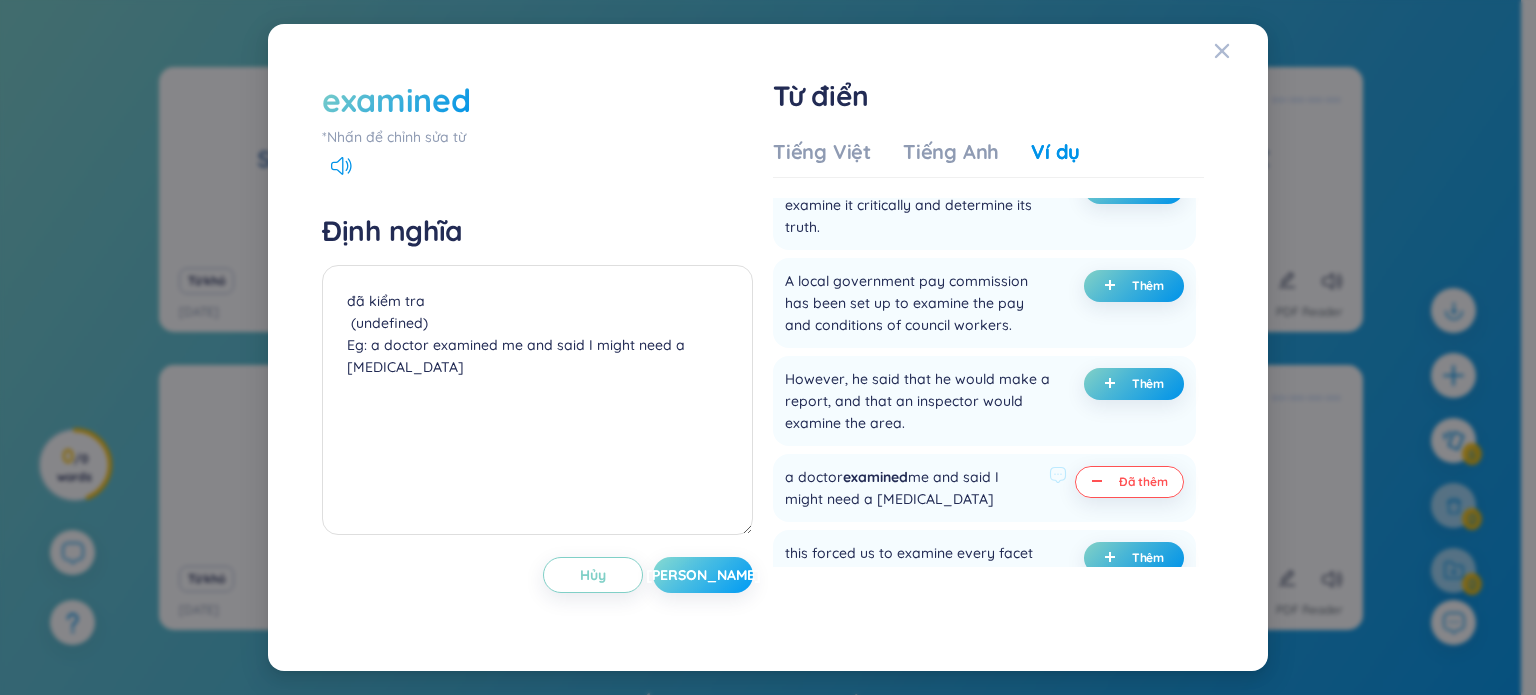 click on "[PERSON_NAME]" at bounding box center [703, 575] 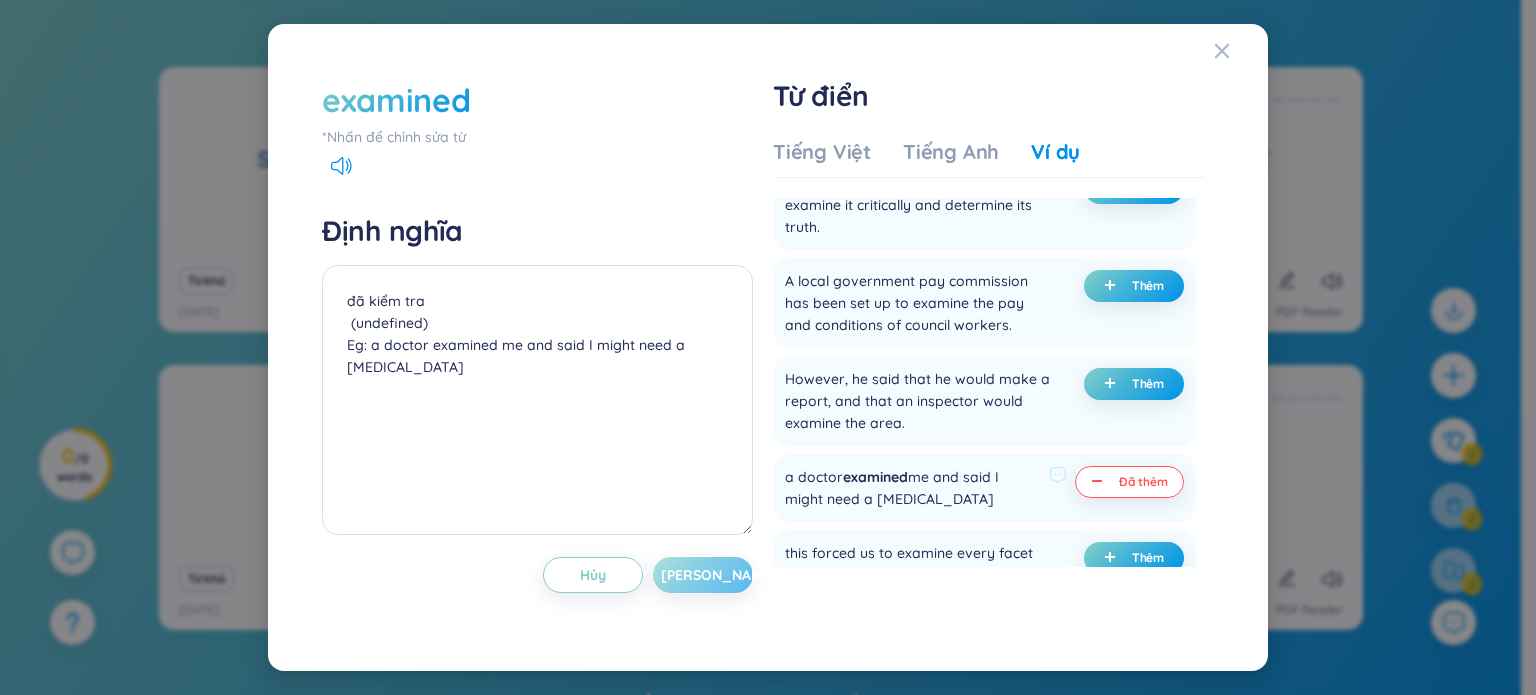 type on "đã kiểm tra
(undefined)
Eg: a doctor examined me and said I might need a [MEDICAL_DATA]" 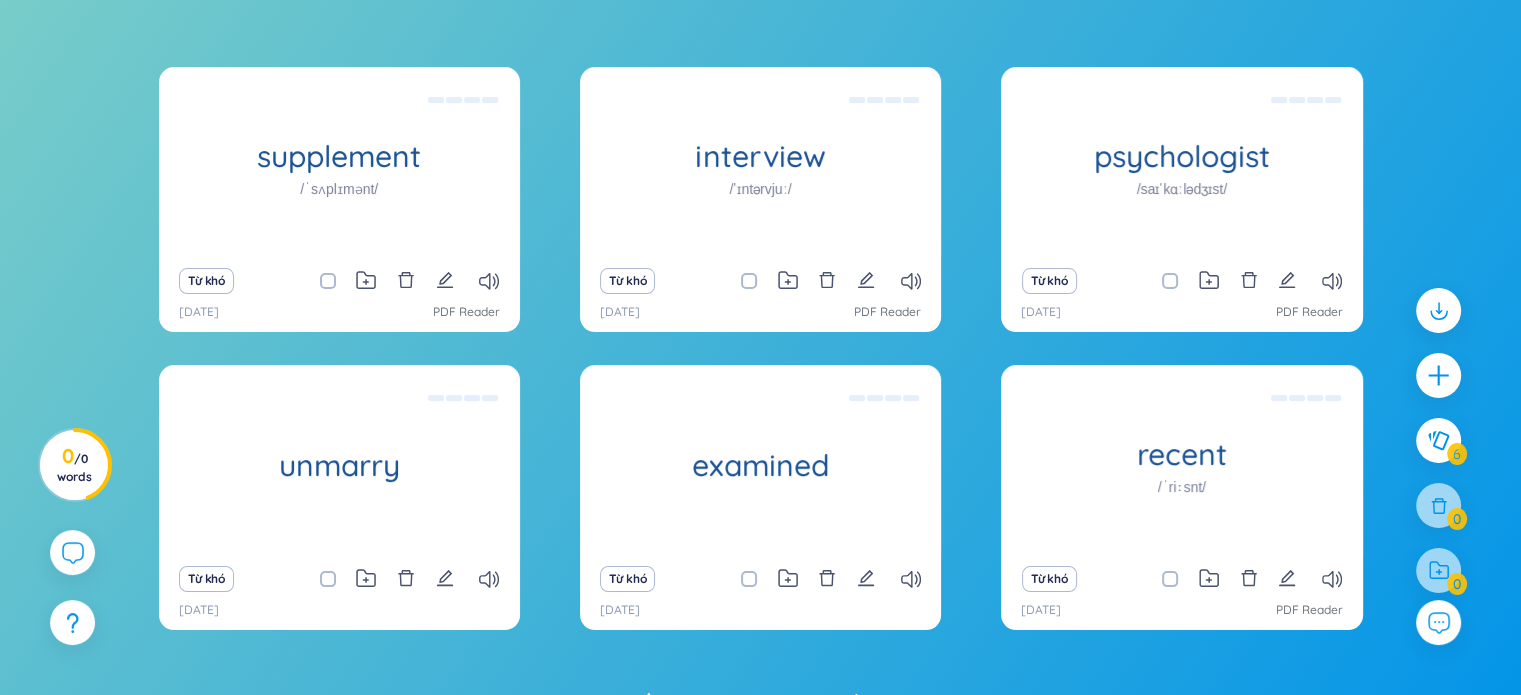 click on "Từ khó" at bounding box center [1181, 579] 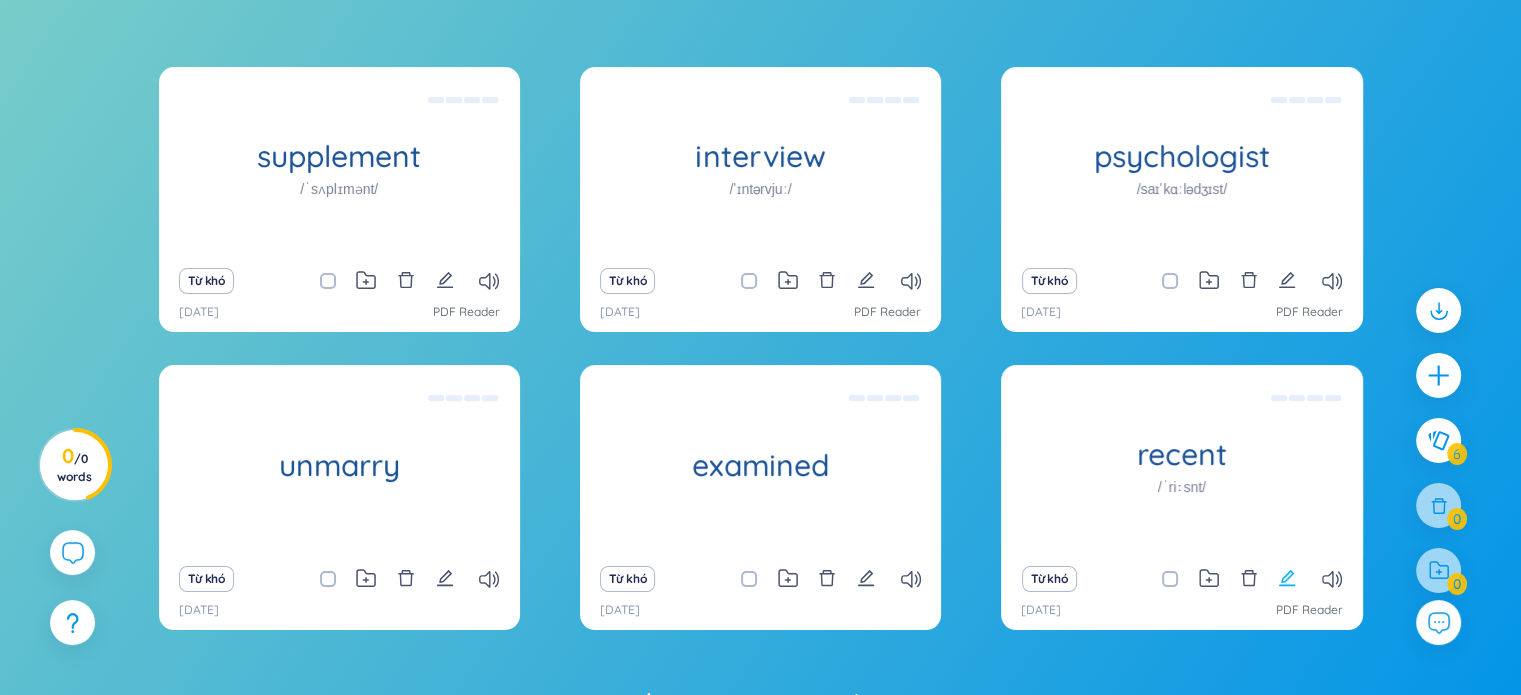 click 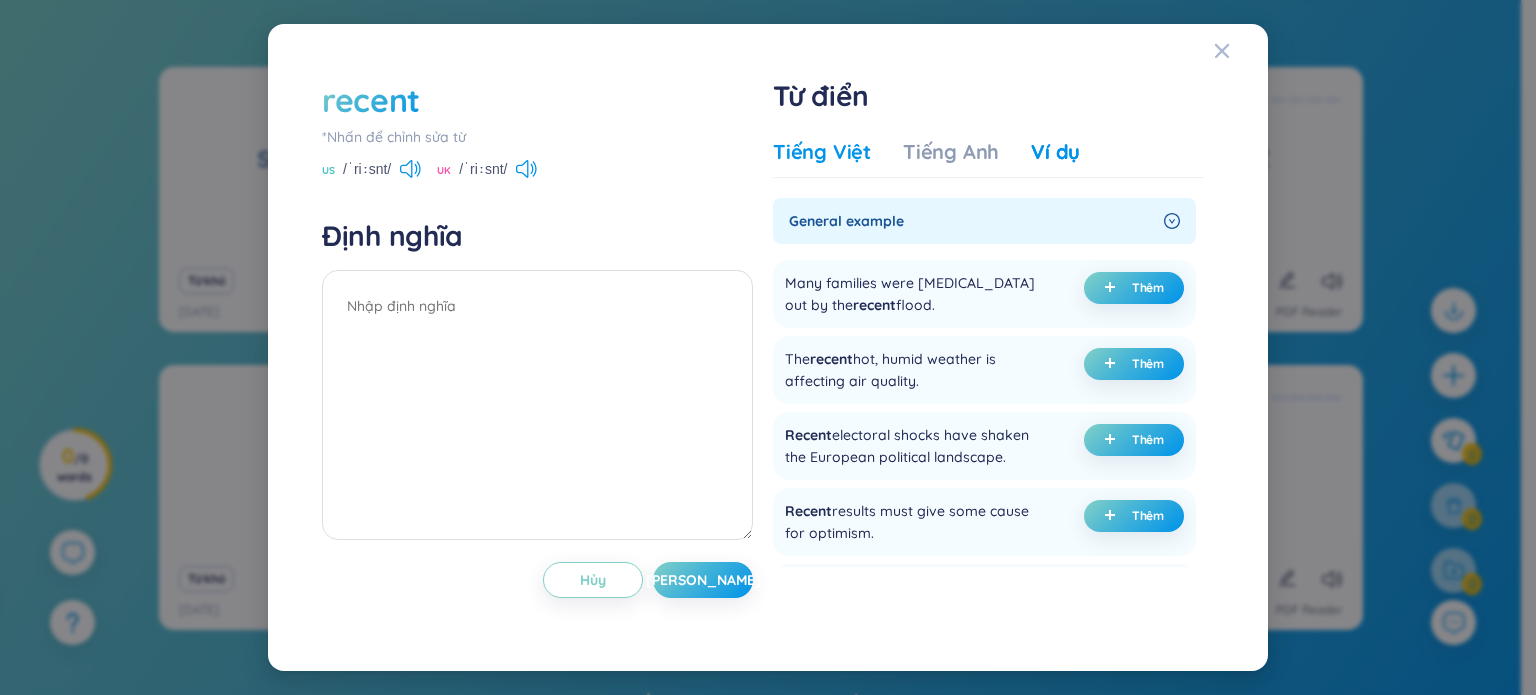 click on "Tiếng Việt" at bounding box center (822, 152) 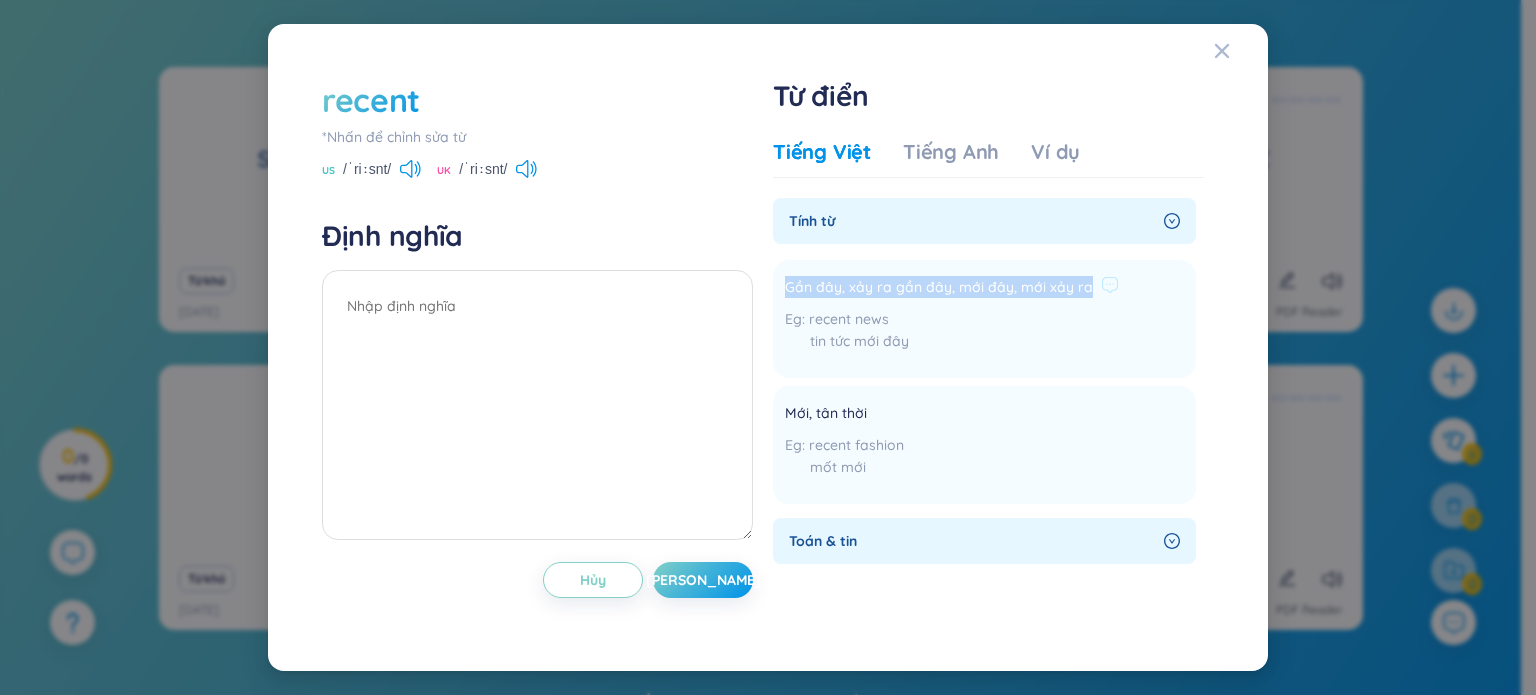 drag, startPoint x: 786, startPoint y: 287, endPoint x: 1087, endPoint y: 285, distance: 301.00665 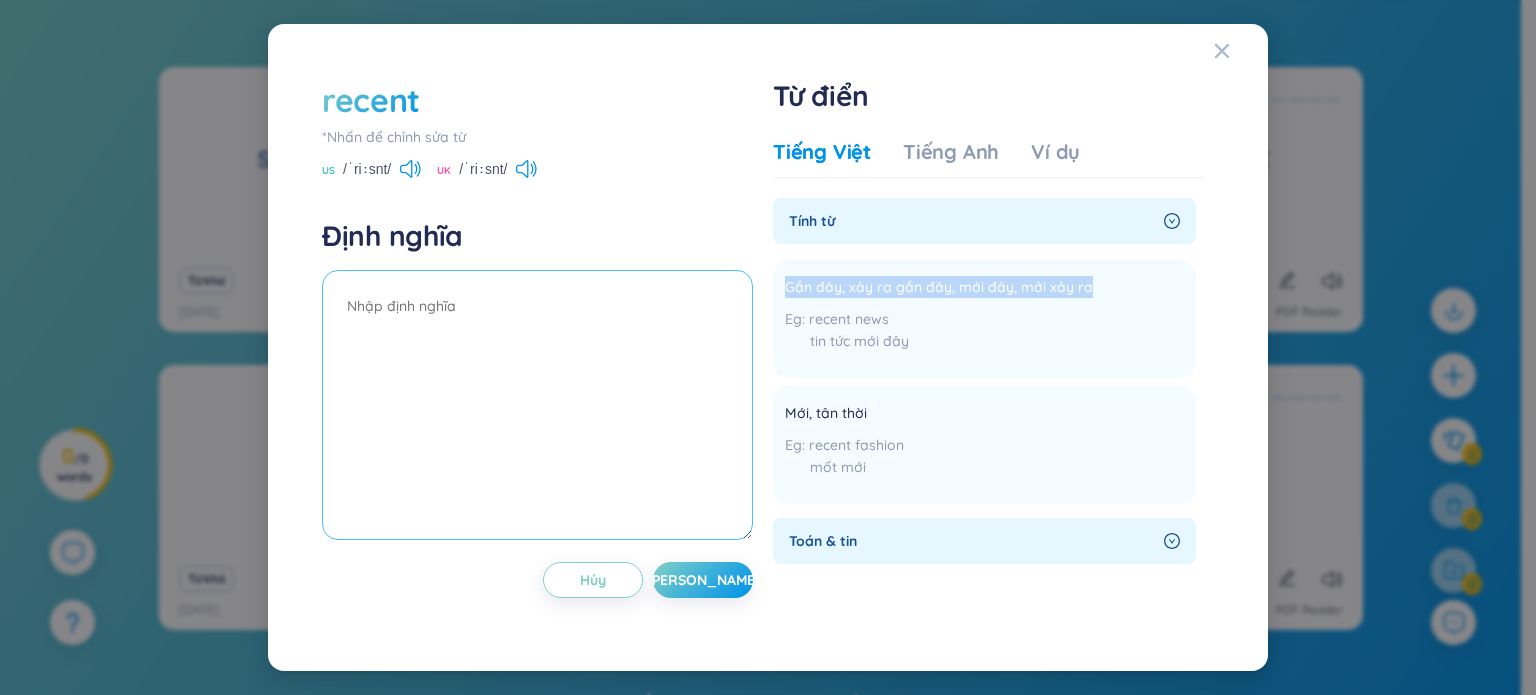 click at bounding box center (537, 405) 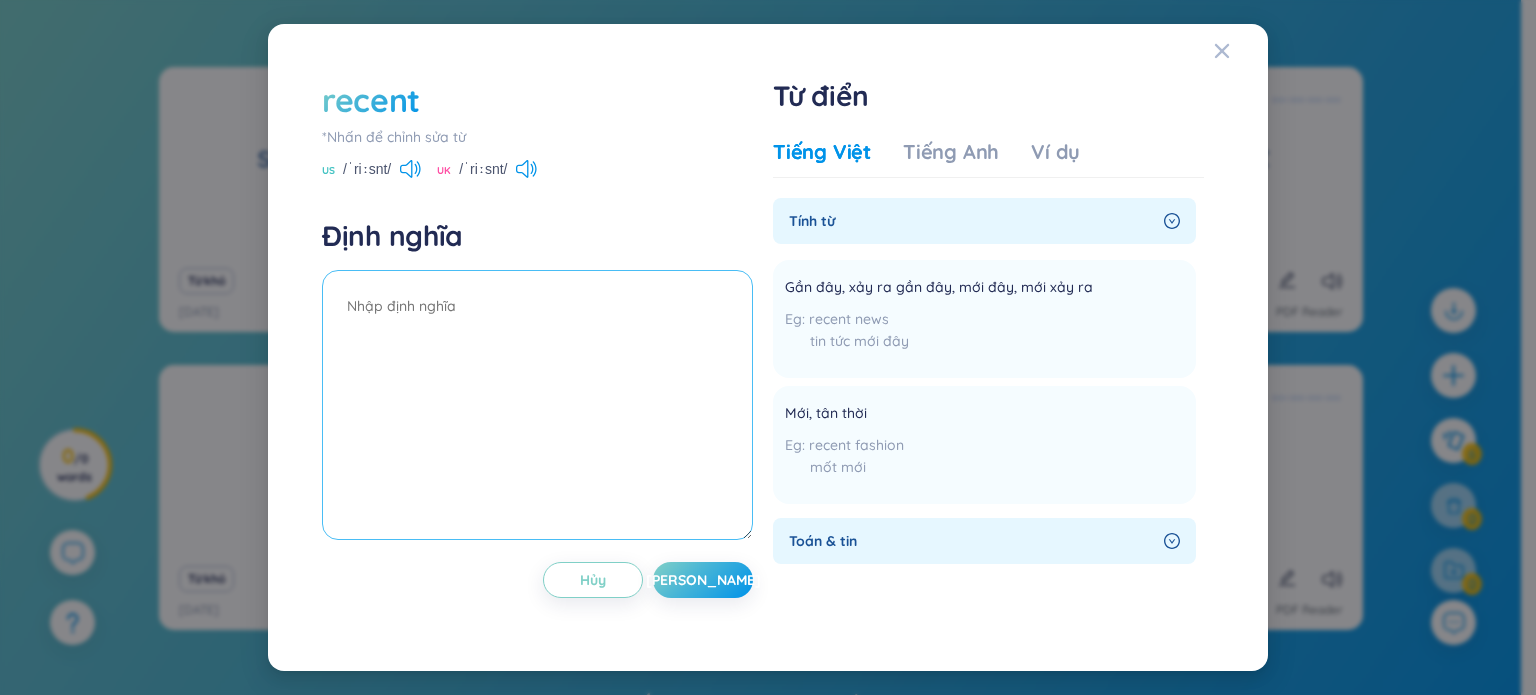 paste on "Gần đây, xảy ra gần đây, mới đây, mới xảy ra" 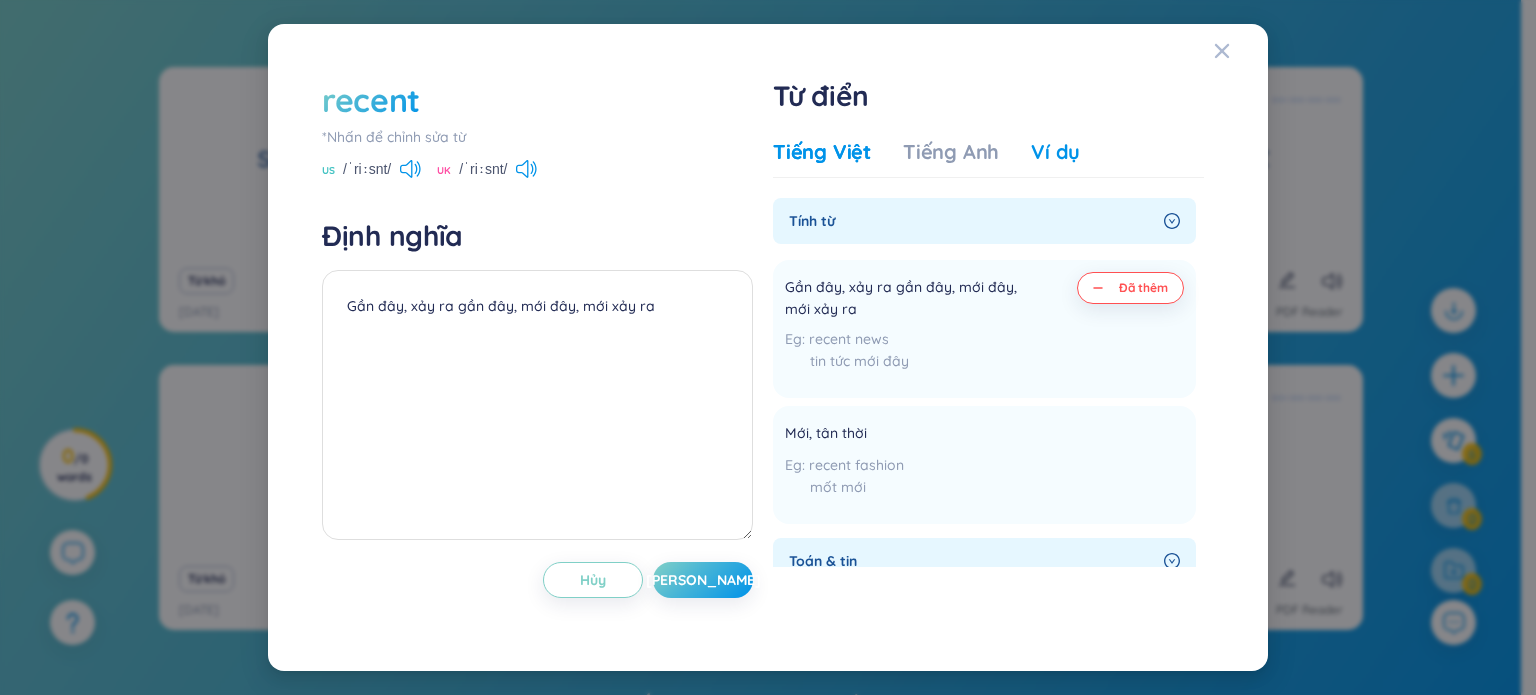 click on "Ví dụ" at bounding box center [1055, 152] 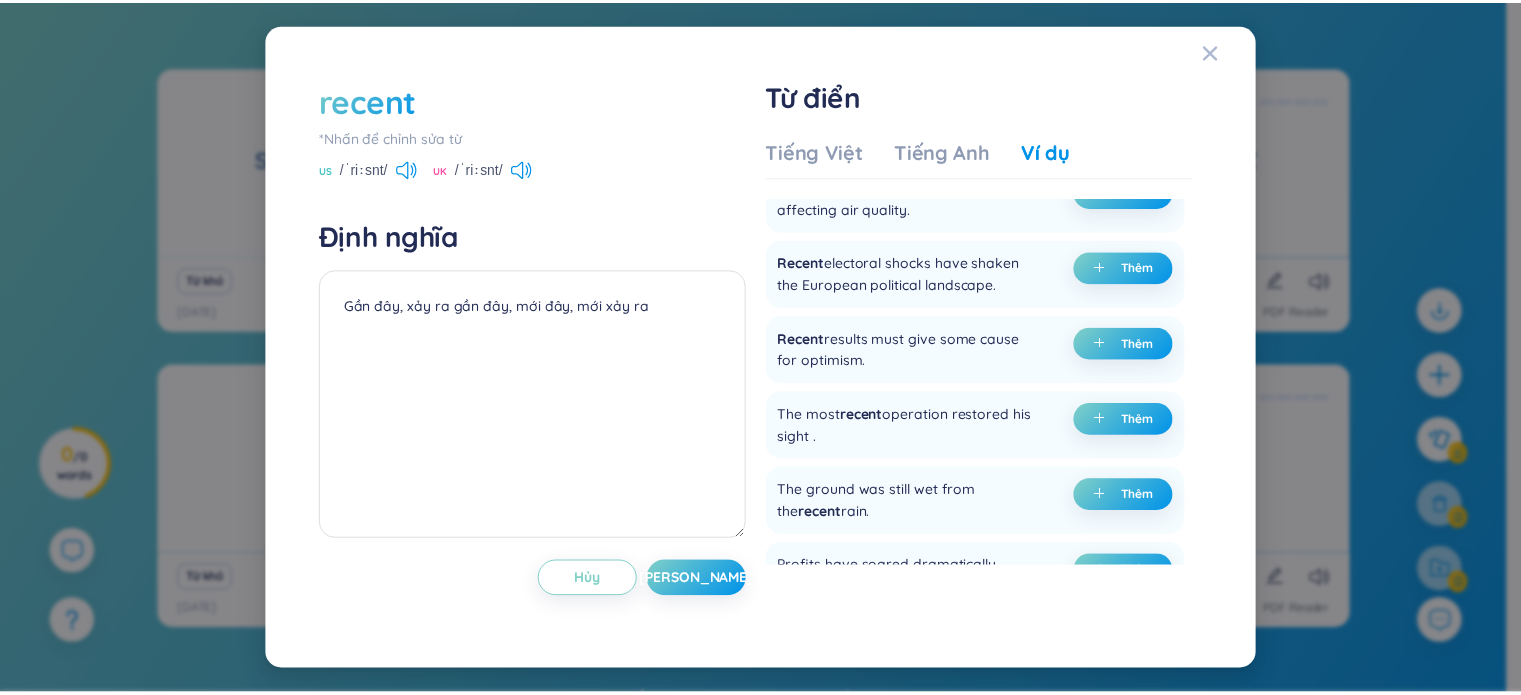 scroll, scrollTop: 174, scrollLeft: 0, axis: vertical 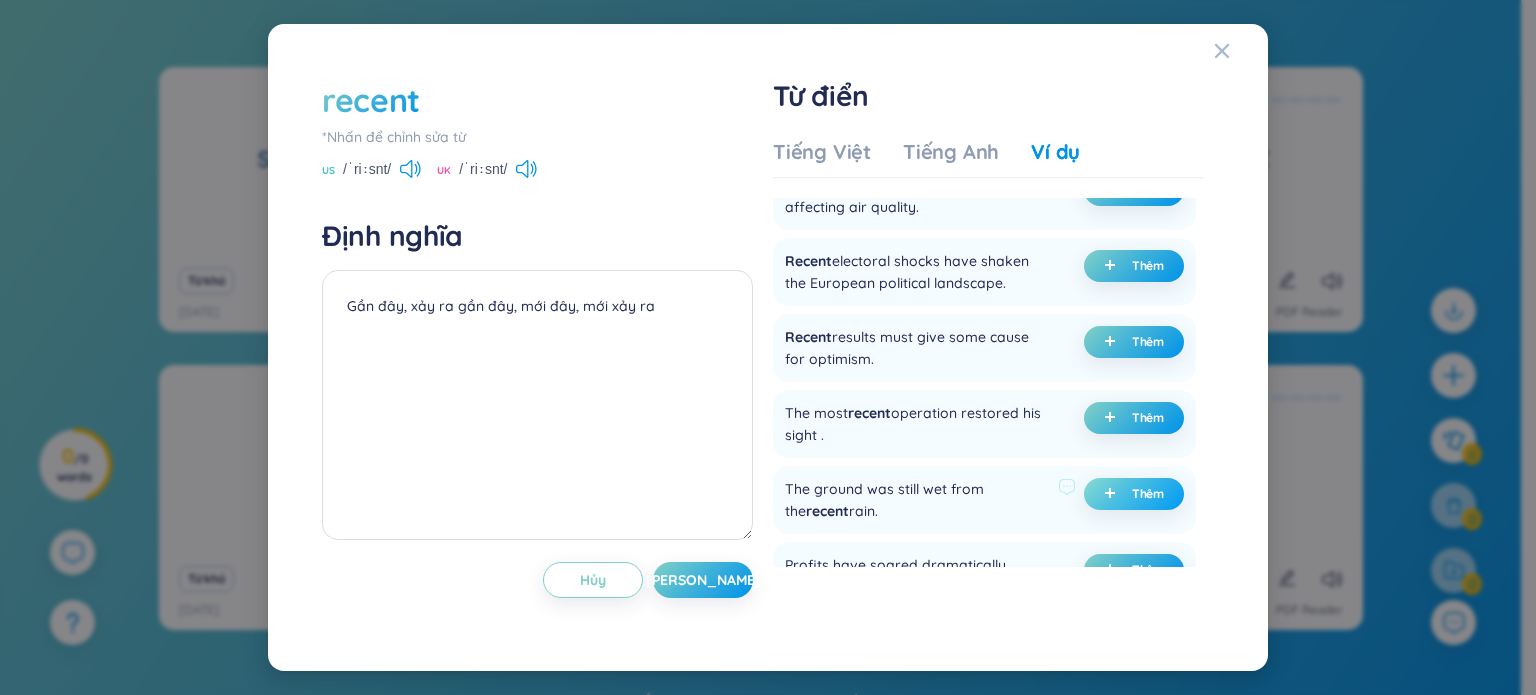 click on "Thêm" at bounding box center [1148, 494] 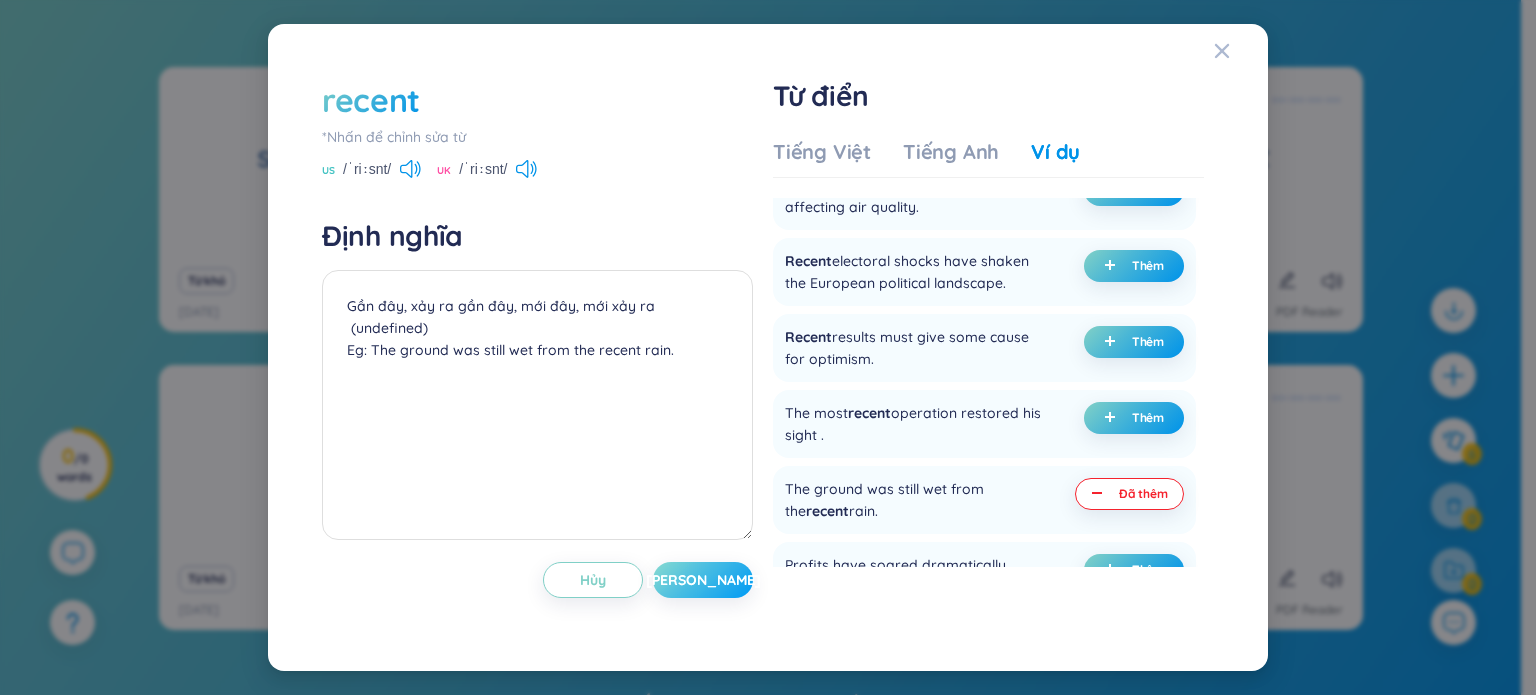 click on "[PERSON_NAME]" at bounding box center (703, 580) 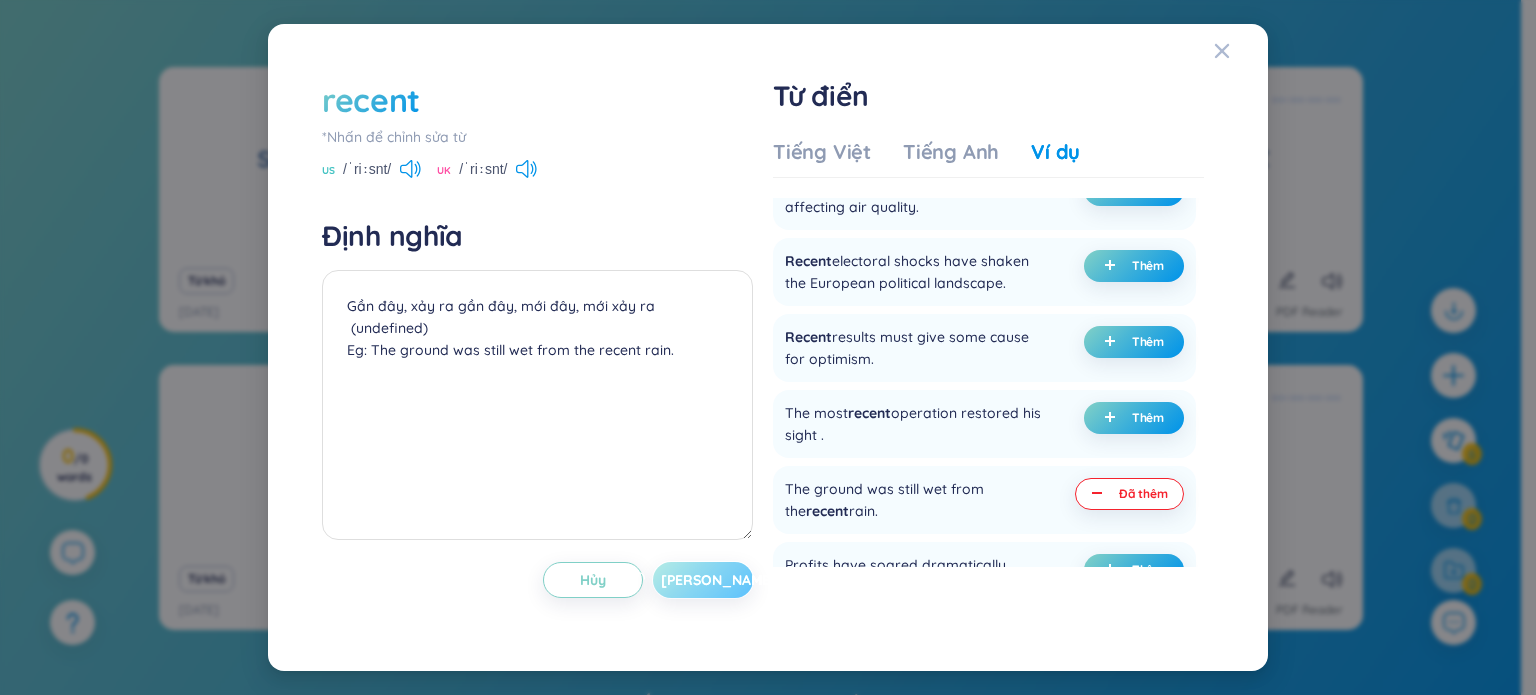 type on "Gần đây, xảy ra gần đây, mới đây, mới xảy ra
(undefined)
Eg: The ground was still wet from the recent rain." 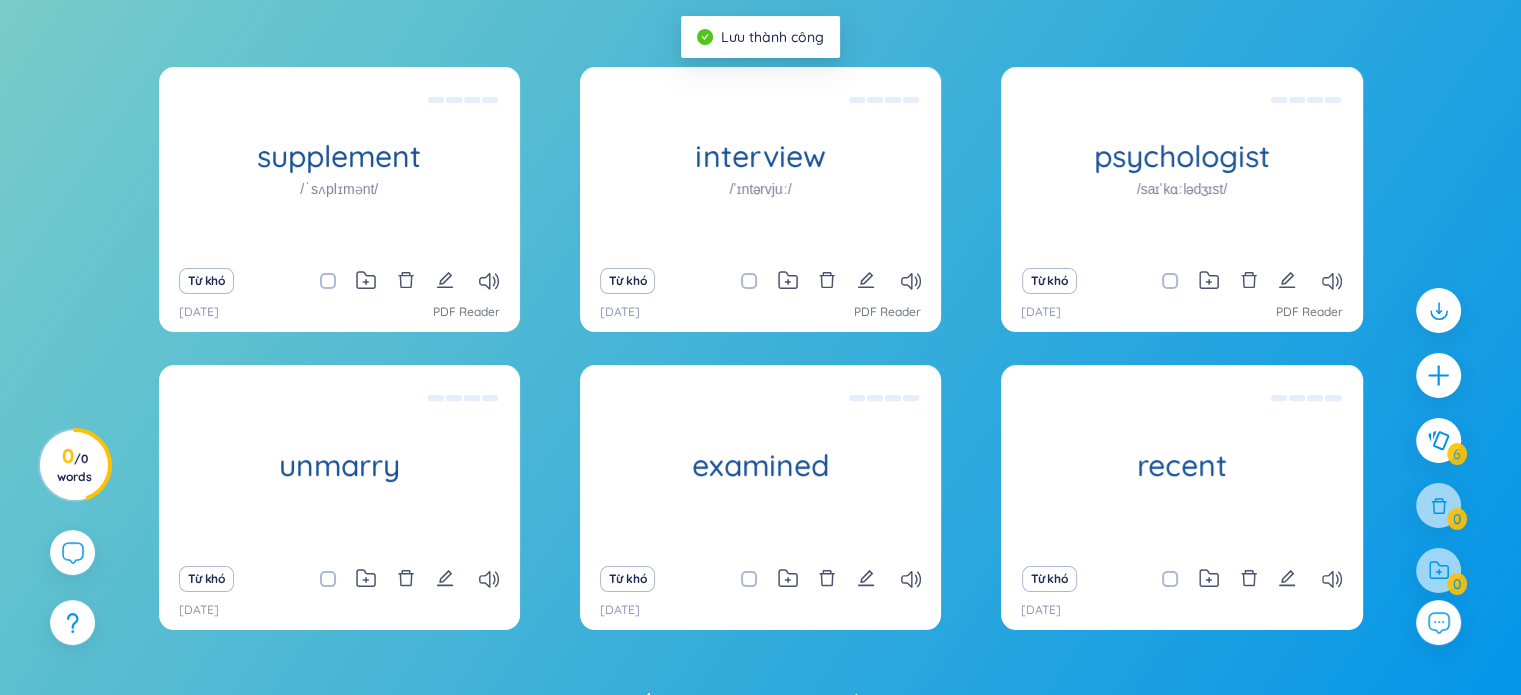 scroll, scrollTop: 296, scrollLeft: 0, axis: vertical 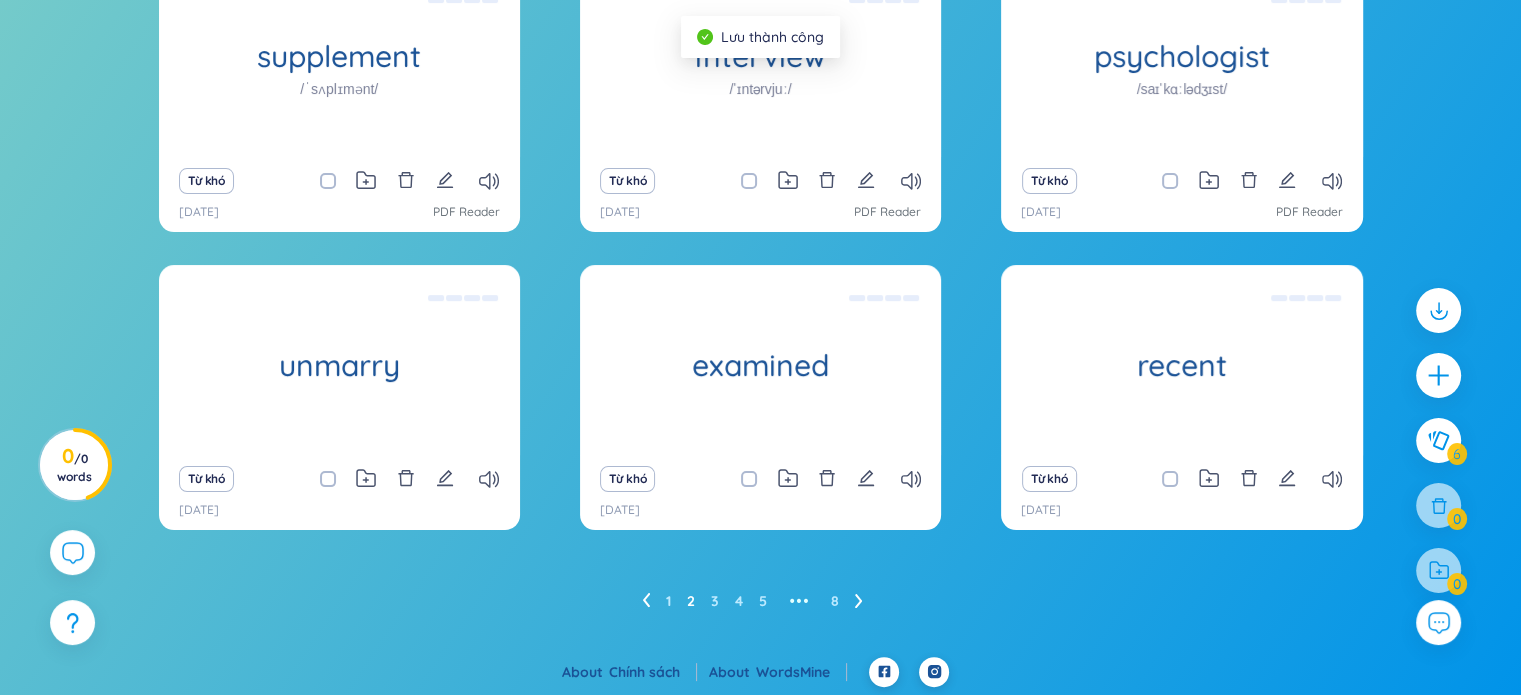 click at bounding box center [859, 601] 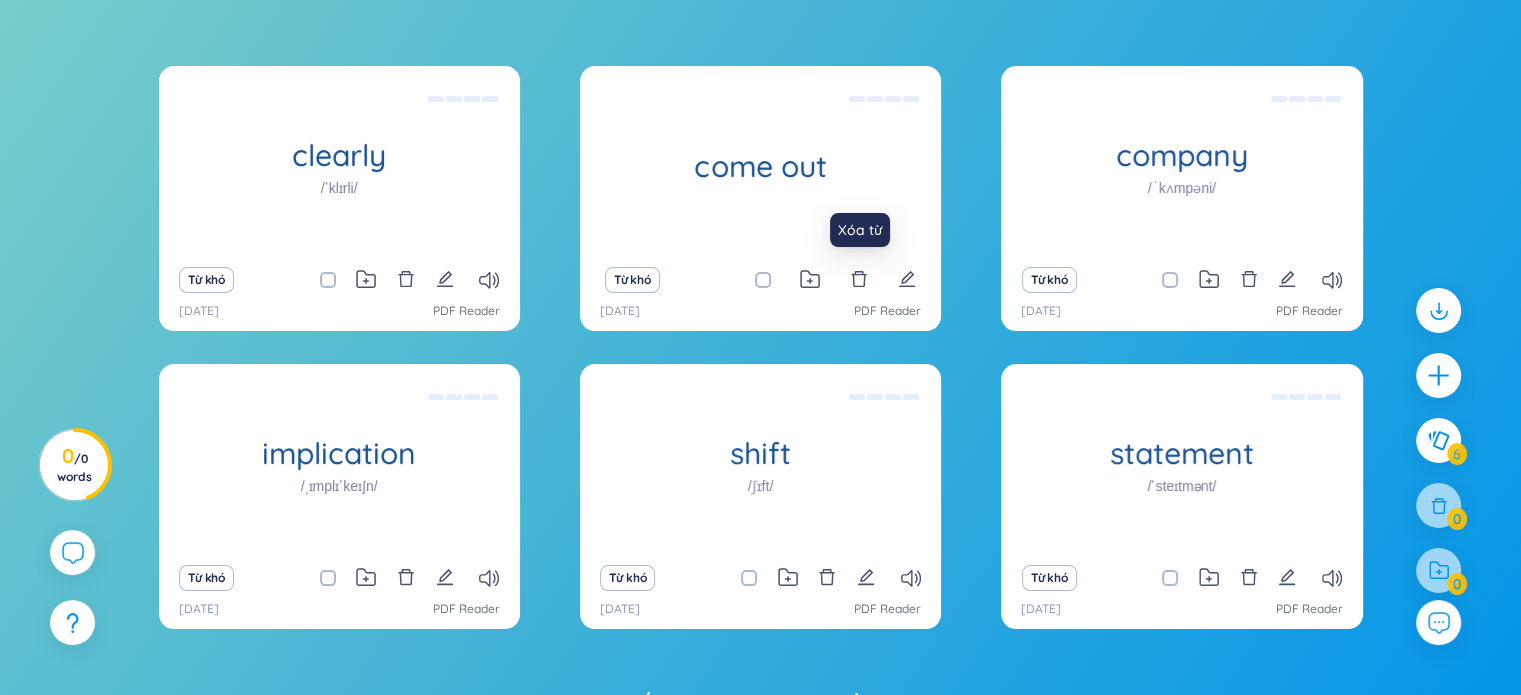 scroll, scrollTop: 196, scrollLeft: 0, axis: vertical 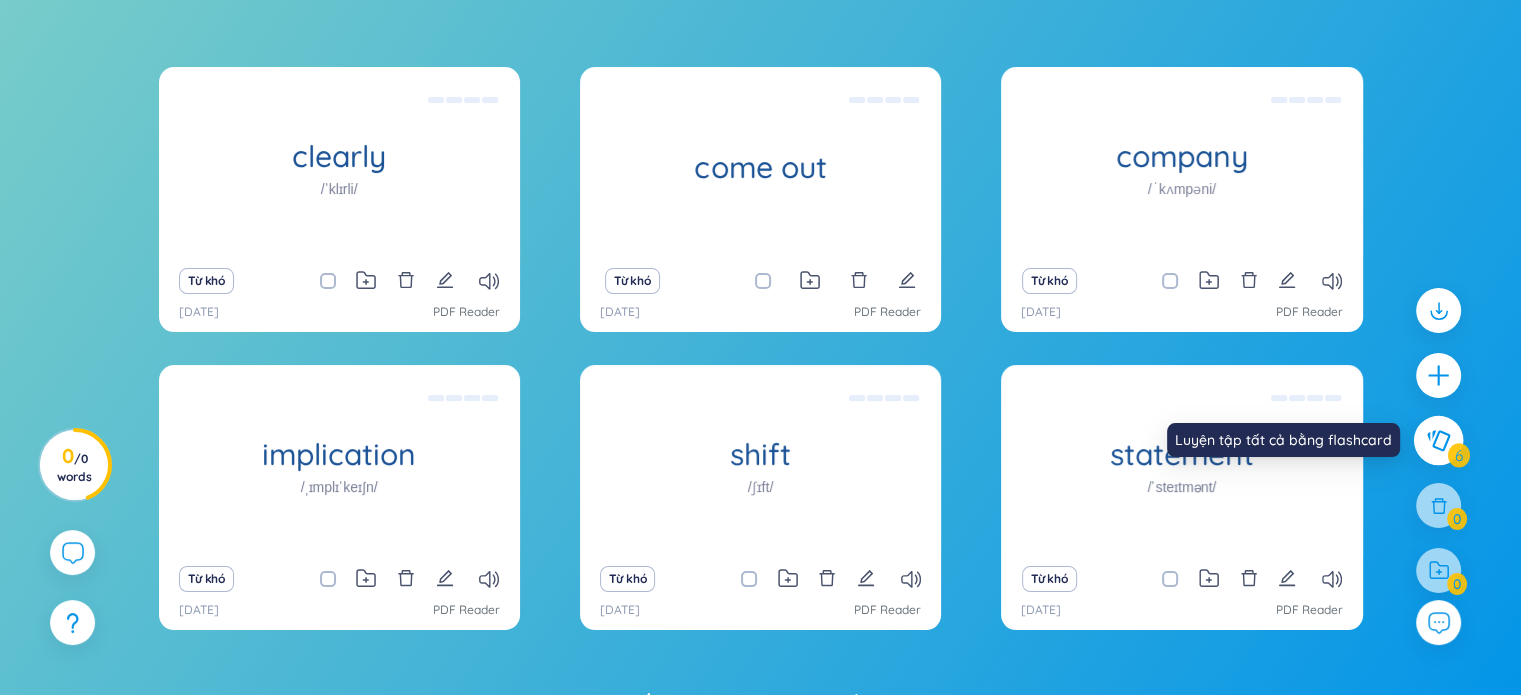 click 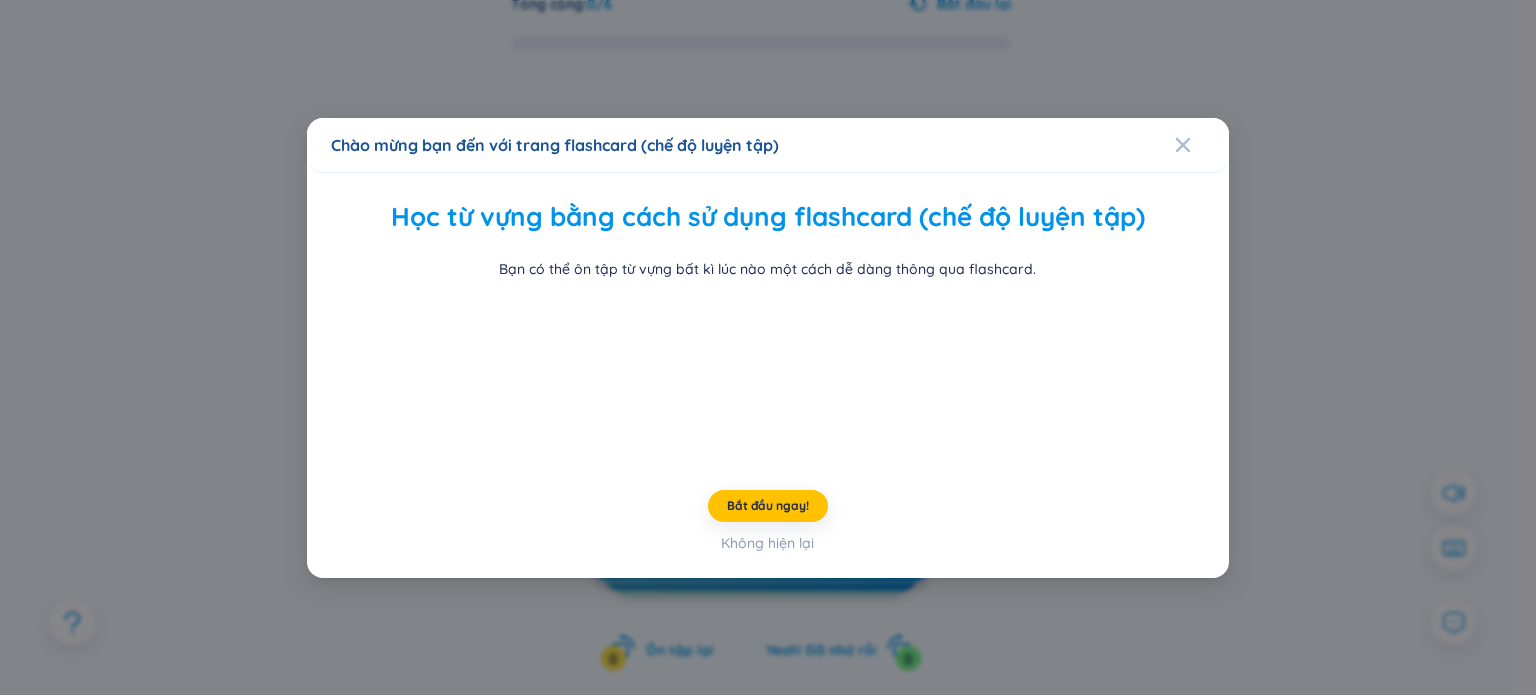 scroll, scrollTop: 0, scrollLeft: 0, axis: both 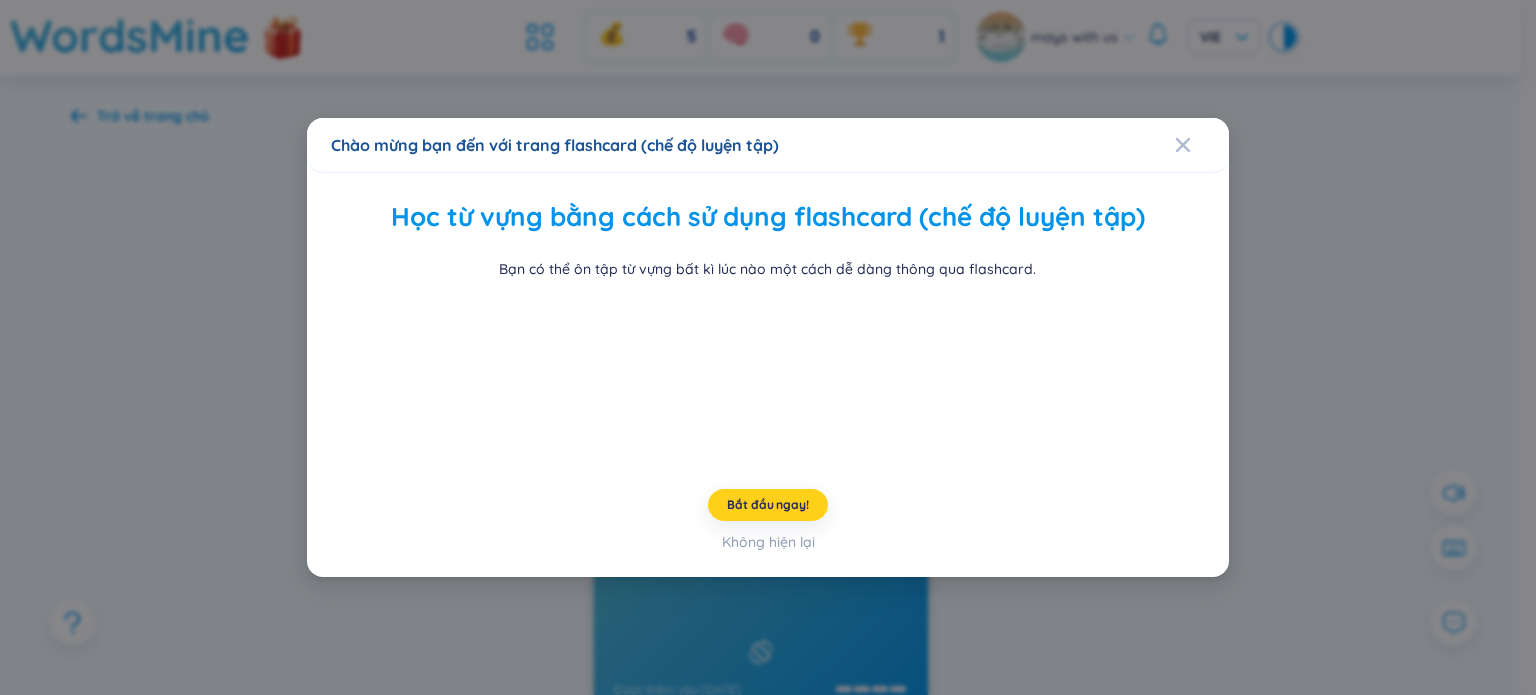 click on "Bắt đầu ngay!" at bounding box center (767, 505) 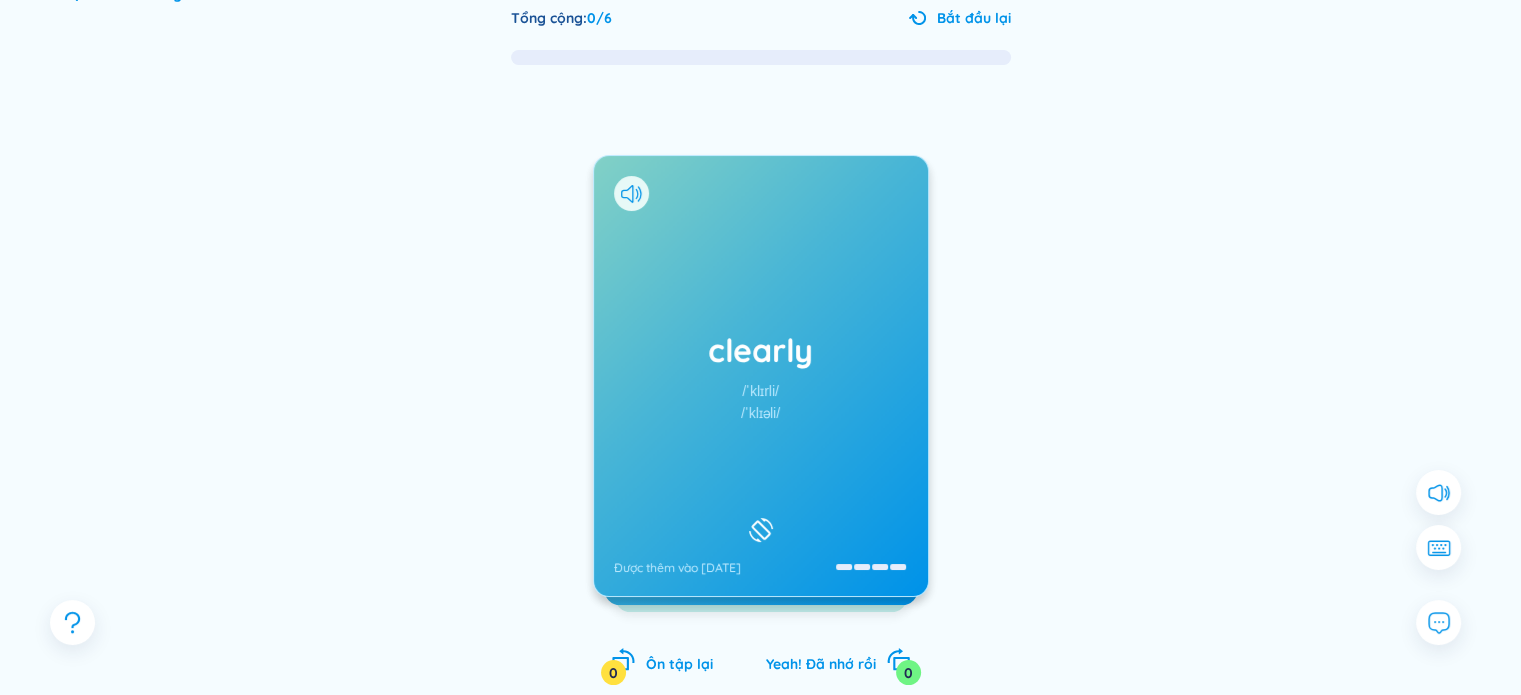 scroll, scrollTop: 221, scrollLeft: 0, axis: vertical 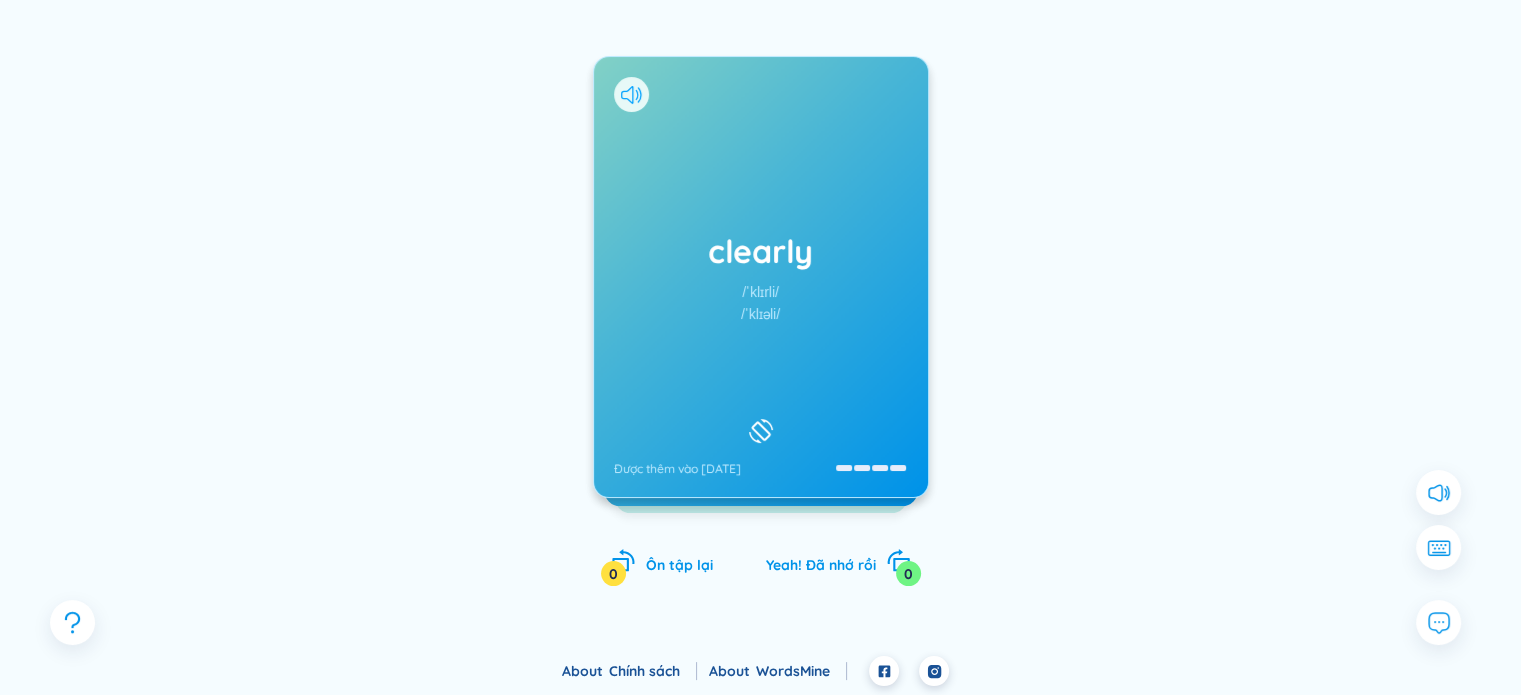 click 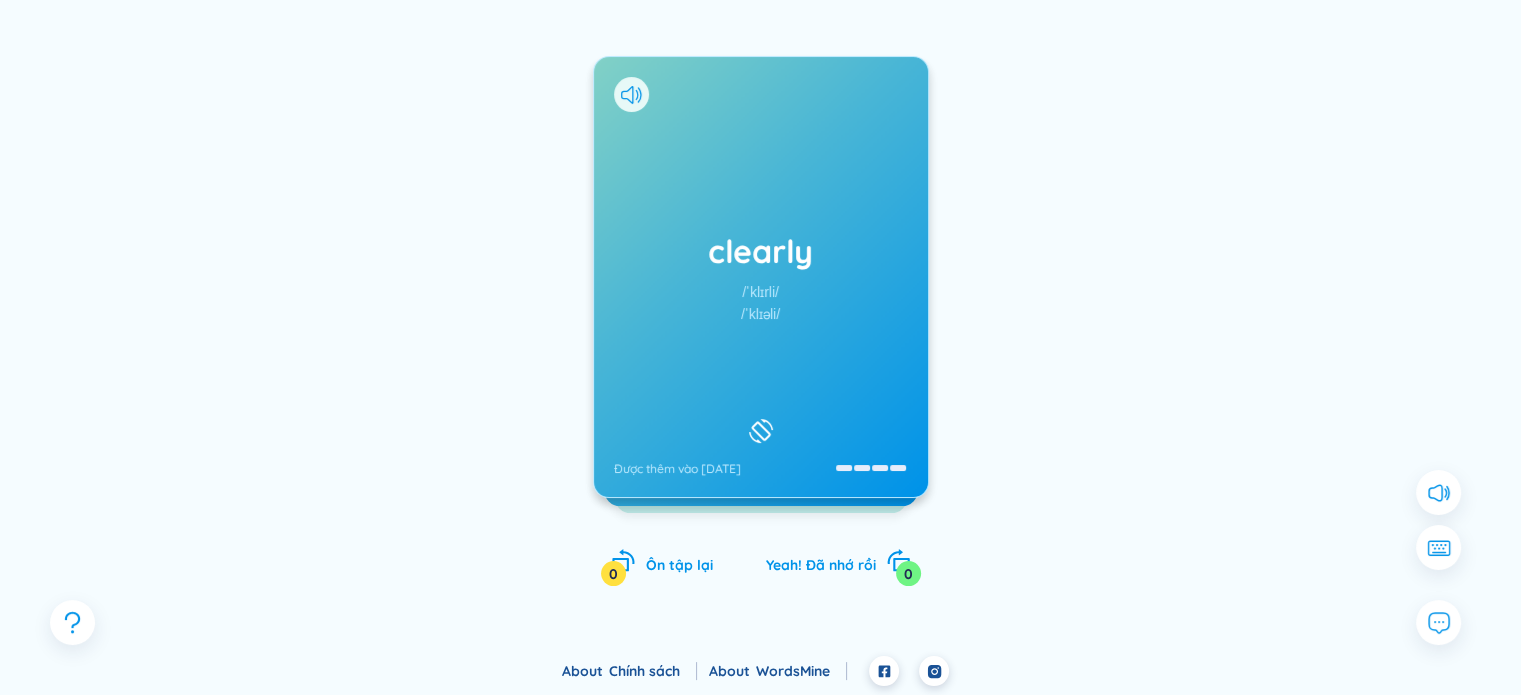 click 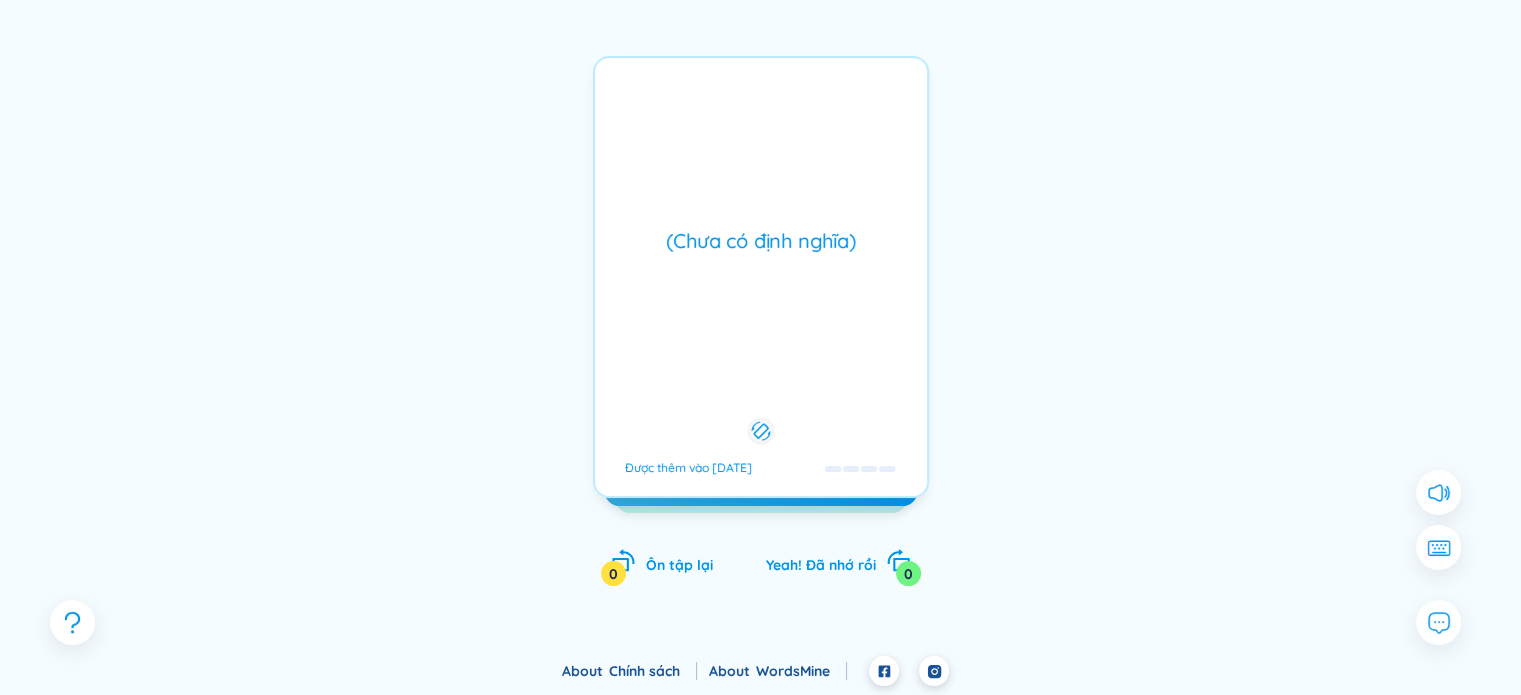 click 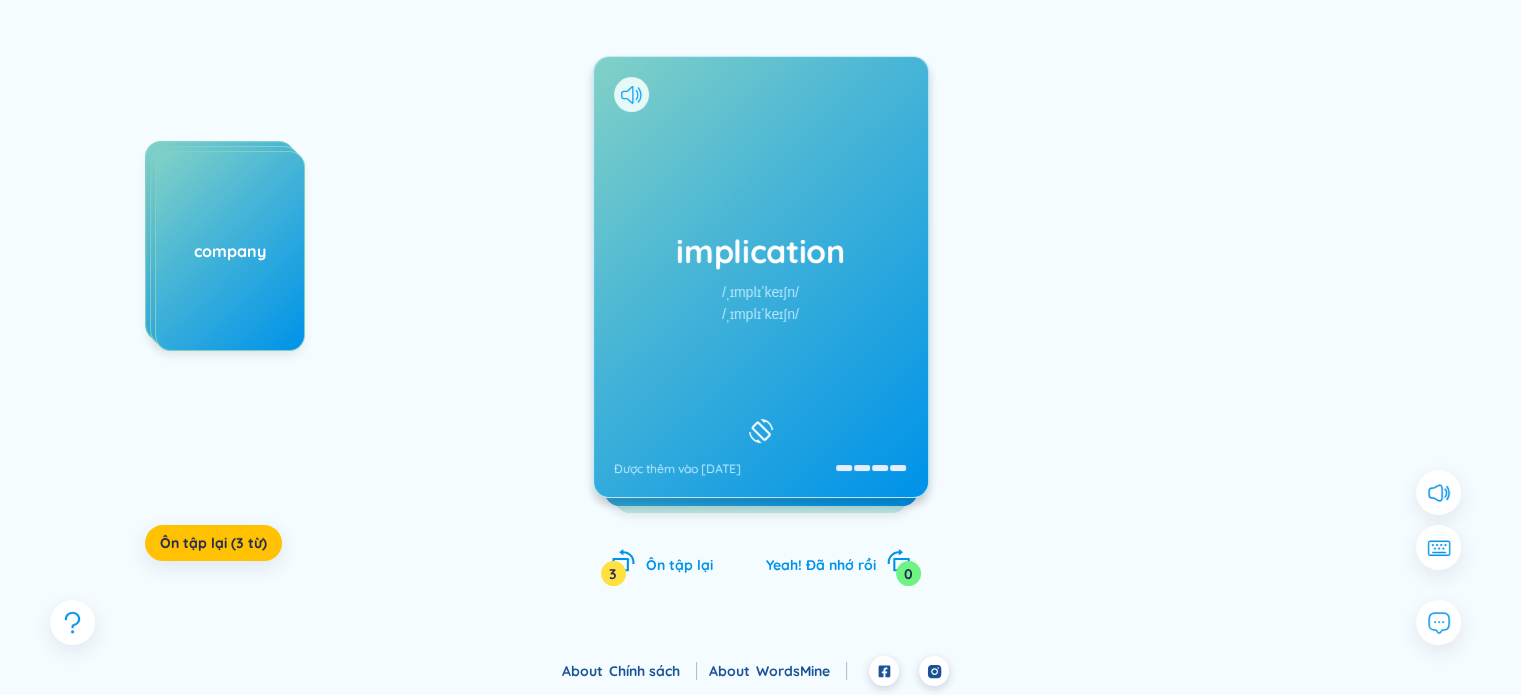 click 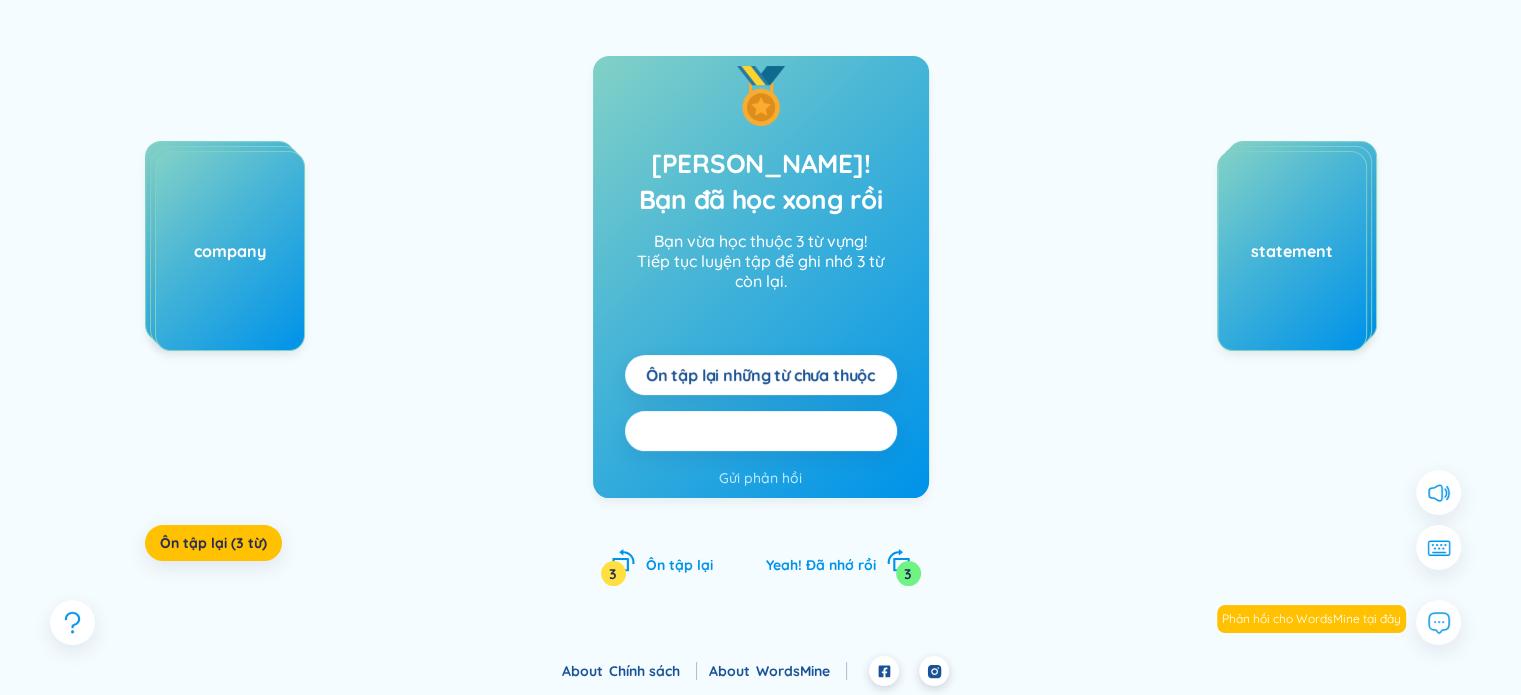 click on "Ôn tập lại tất cả here" at bounding box center [760, 431] 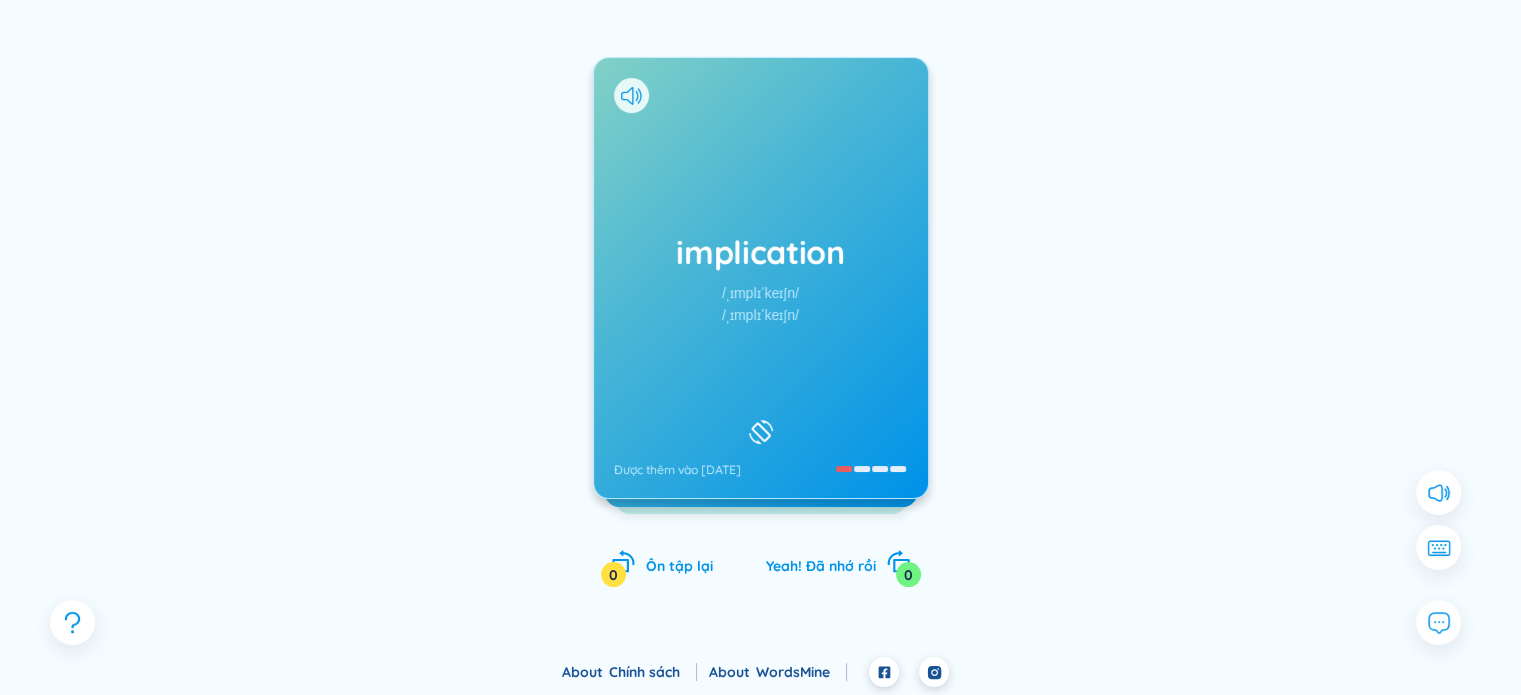 scroll, scrollTop: 221, scrollLeft: 0, axis: vertical 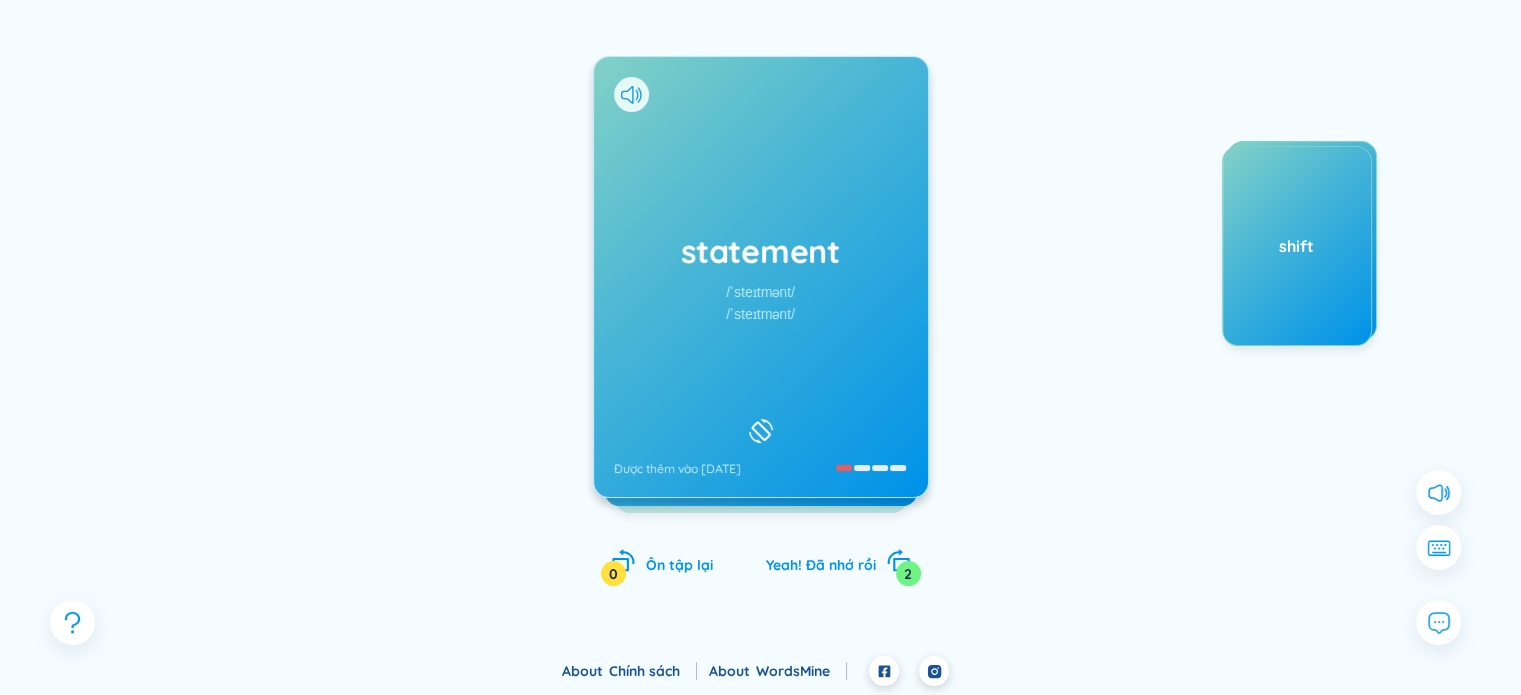 drag, startPoint x: 586, startPoint y: 355, endPoint x: 1171, endPoint y: 259, distance: 592.8246 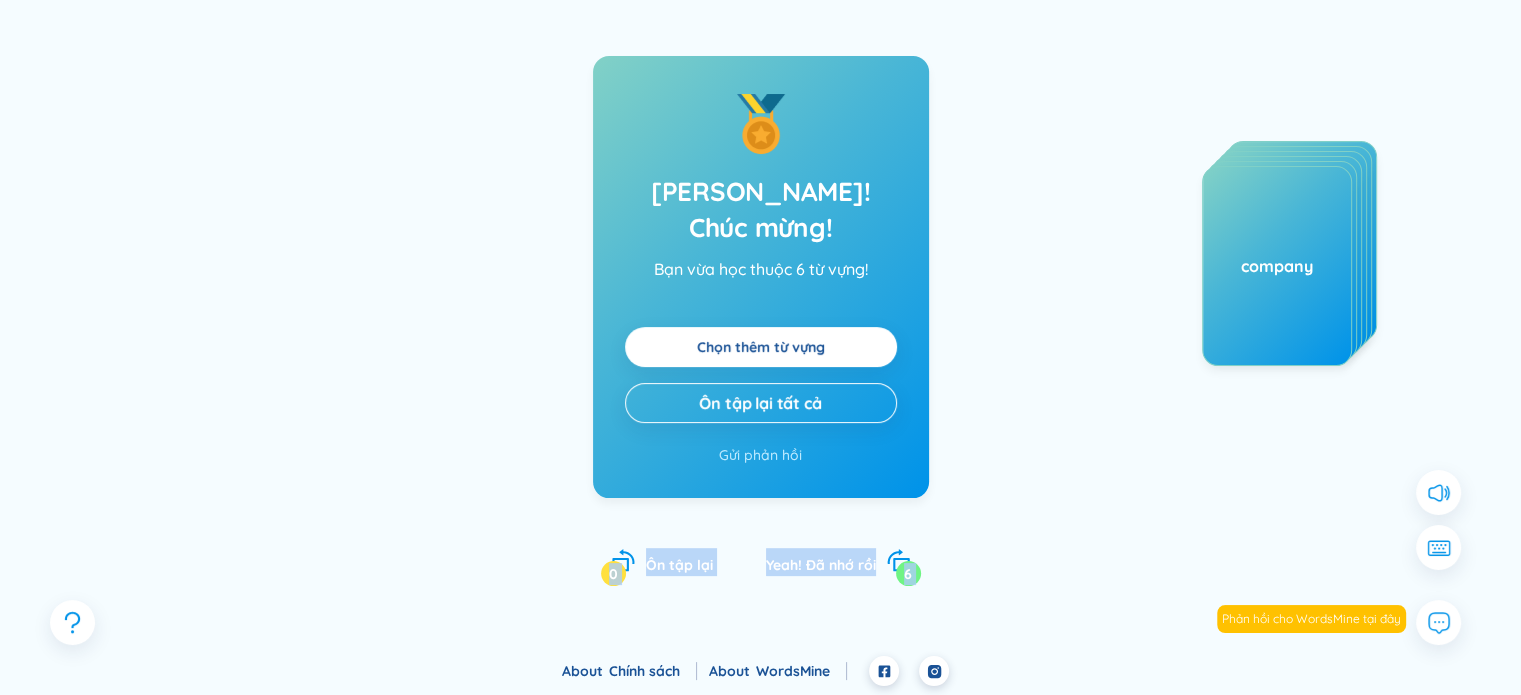 click on "[PERSON_NAME]! Chúc mừng! Bạn vừa học thuộc 6 từ vựng! Chọn thêm từ vựng Ôn tập lại tất cả Gửi phản hồi Tada! Chúc mừng! Bạn vừa học thuộc 6 từ vựng! Chọn thêm từ vựng Ôn tập lại tất cả Gửi phản hồi Ôn tập lại 0 Yeah! Đã nhớ rồi 6" at bounding box center [761, 341] 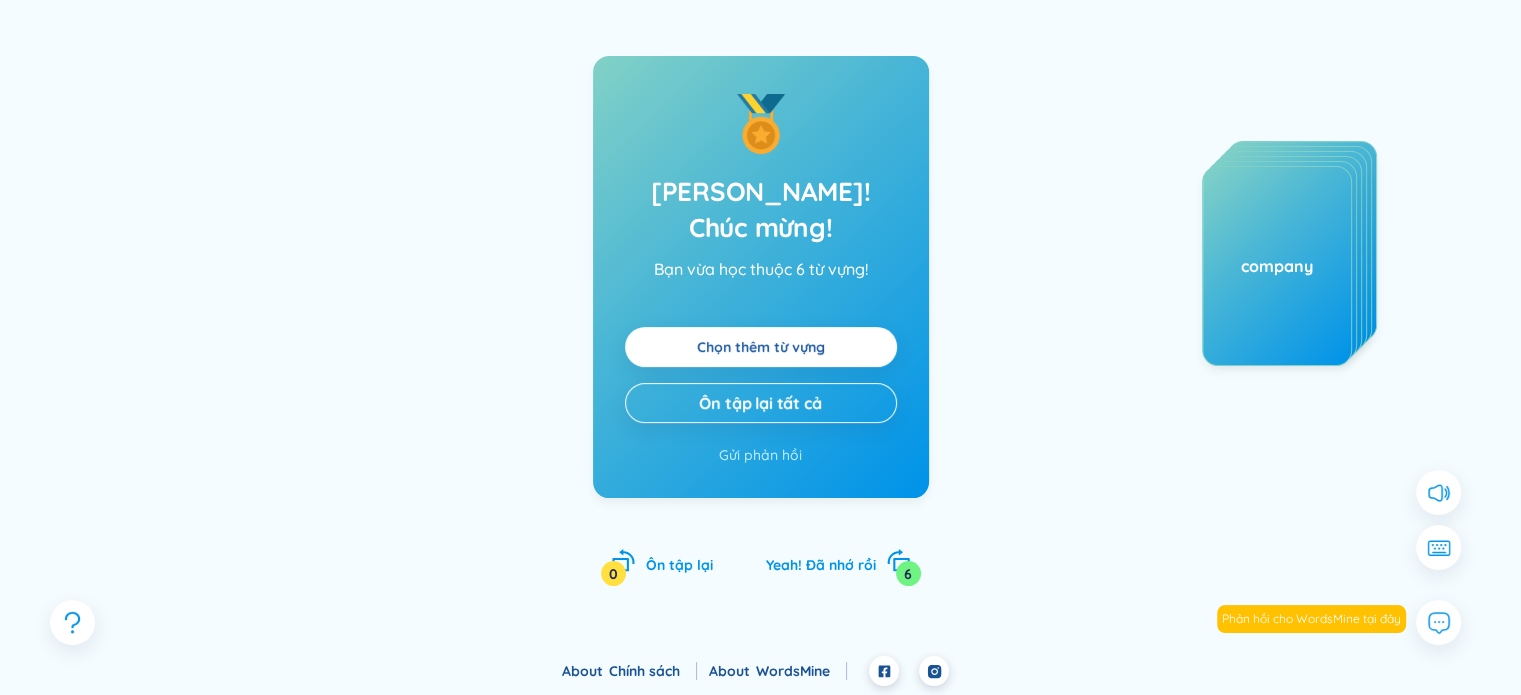 click on "Chọn thêm từ vựng" at bounding box center (761, 347) 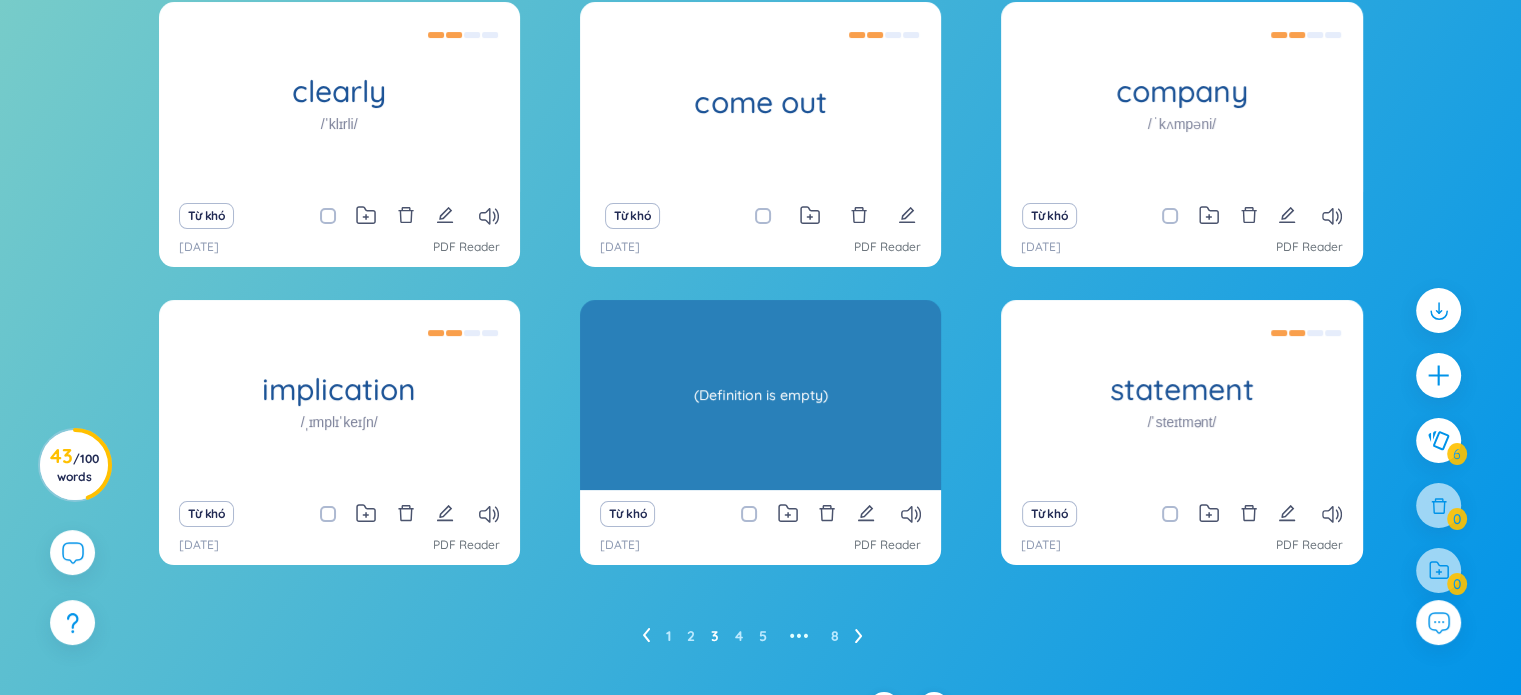 scroll, scrollTop: 255, scrollLeft: 0, axis: vertical 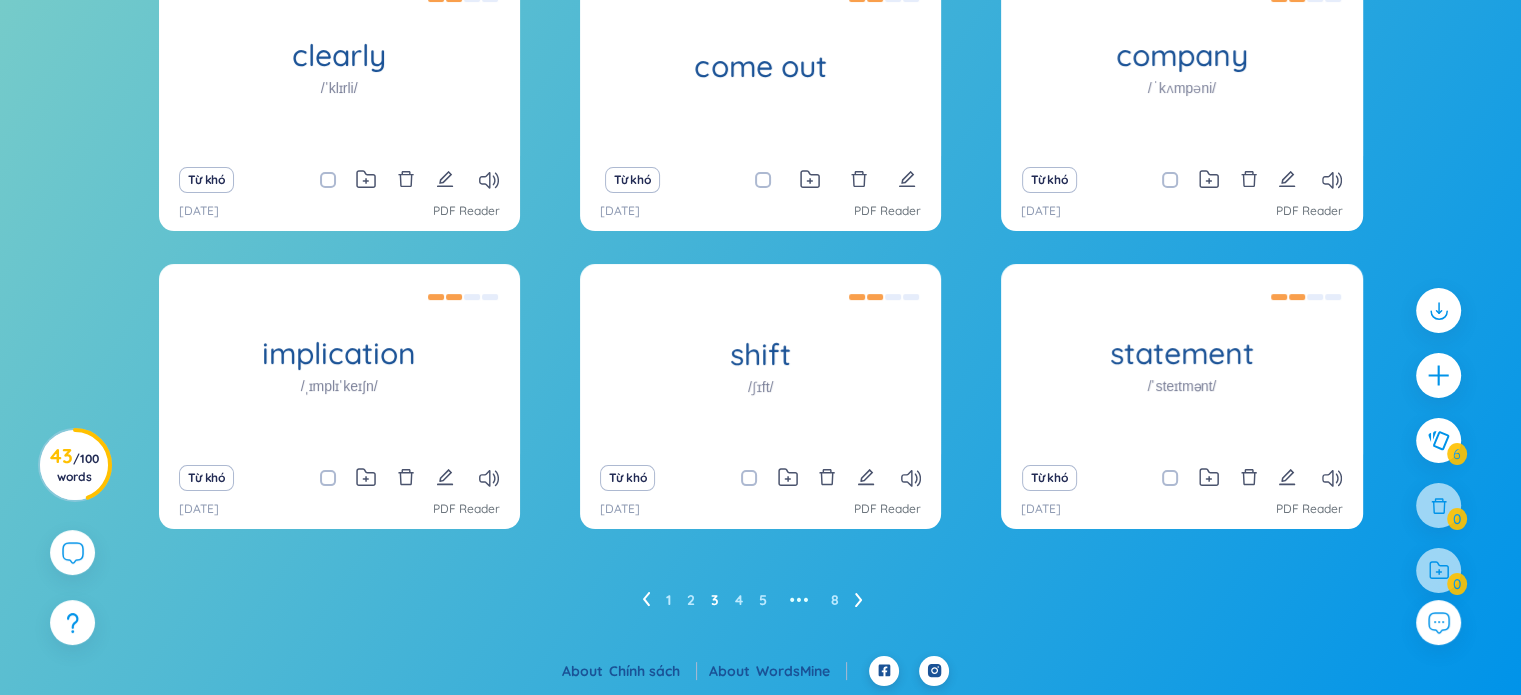 click at bounding box center [646, 600] 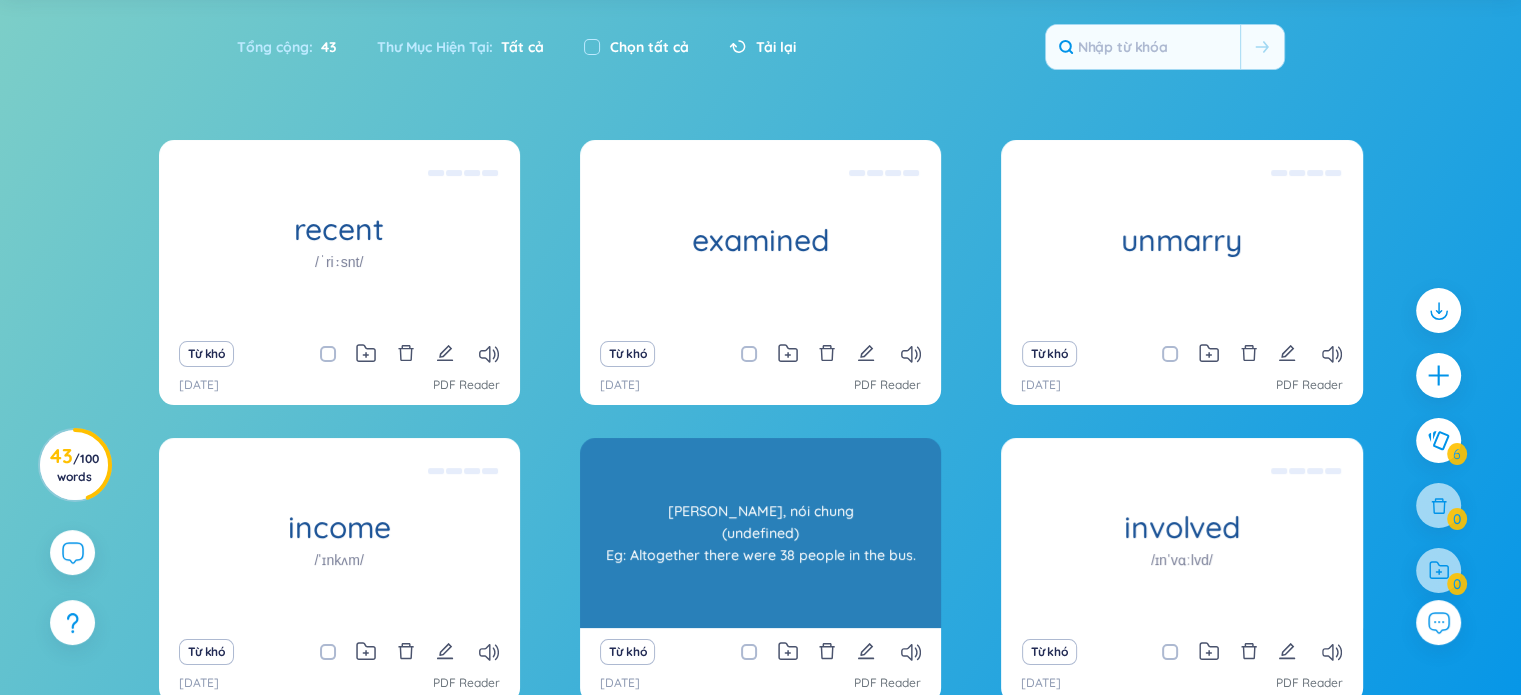 scroll, scrollTop: 255, scrollLeft: 0, axis: vertical 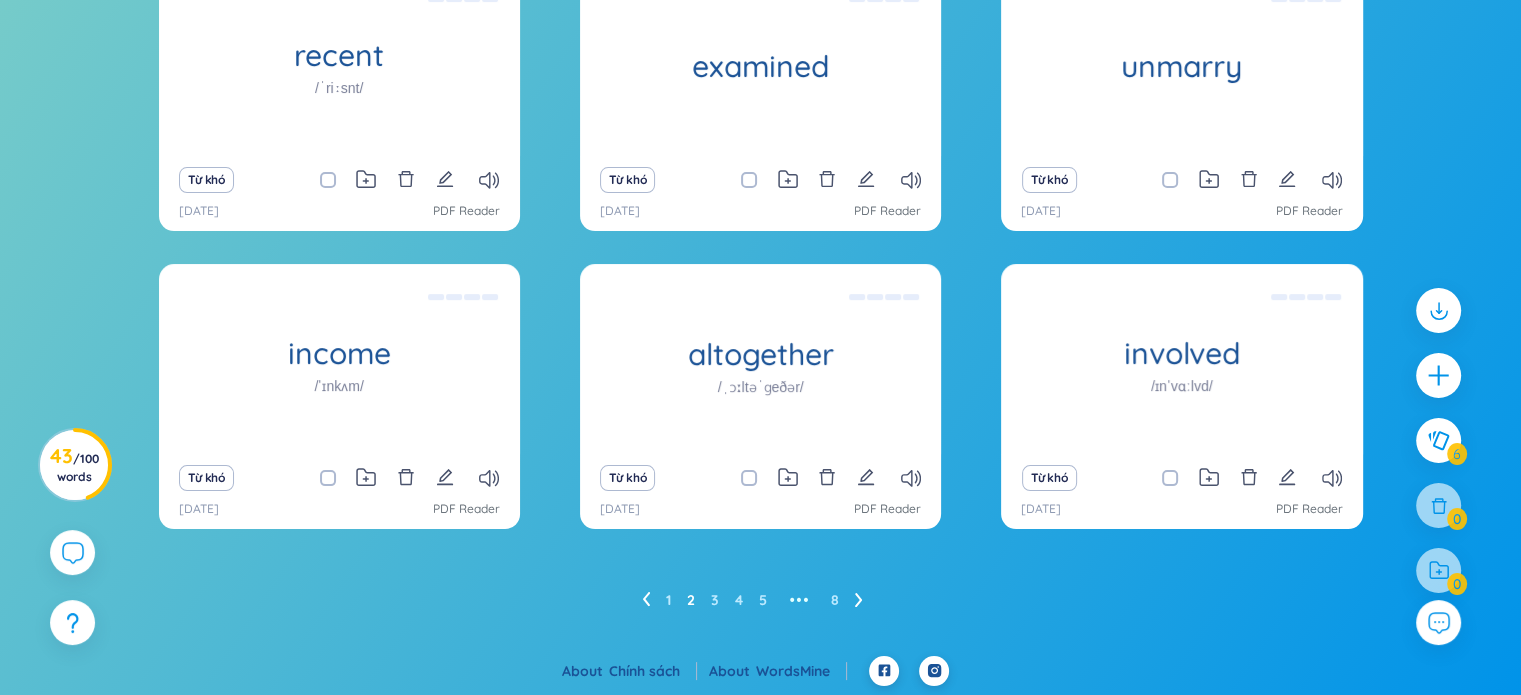 click on "1 2 3 4 5 ••• 8" at bounding box center (760, 600) 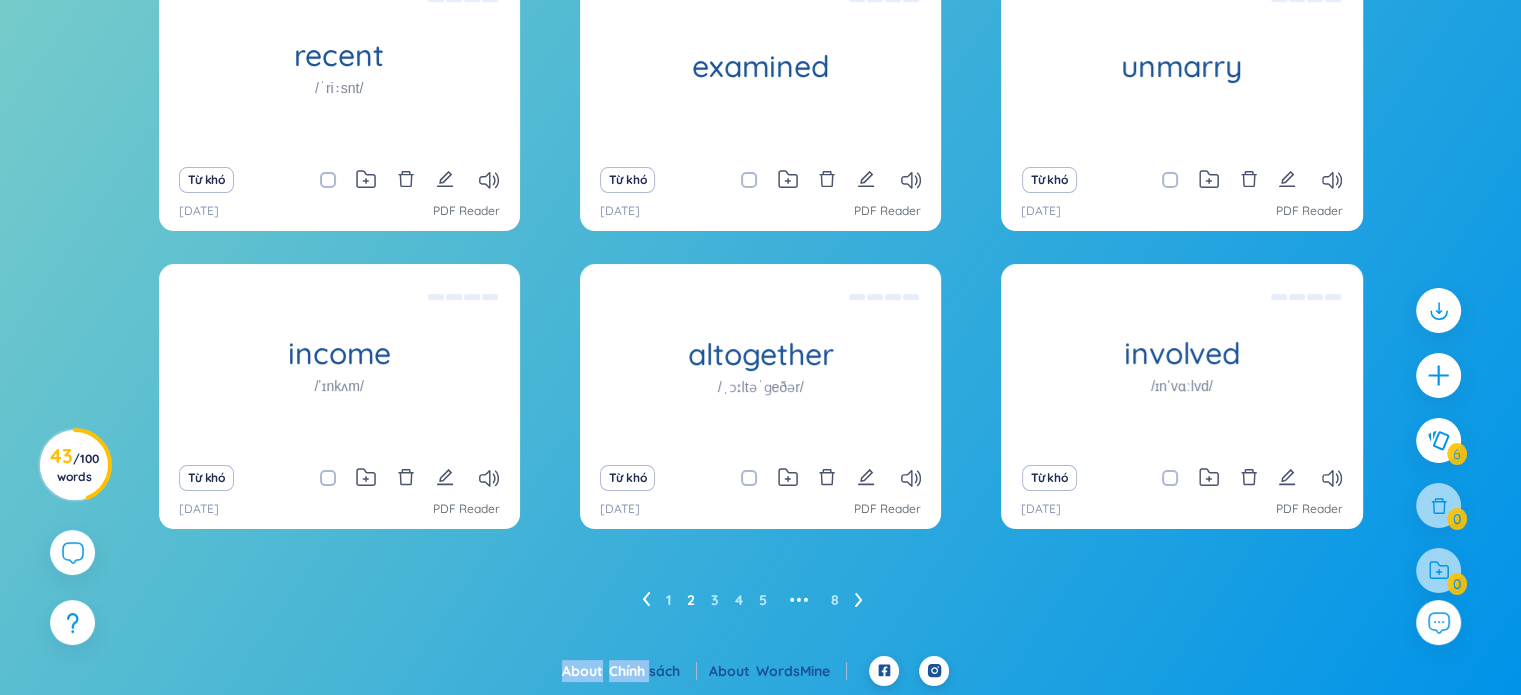 click on "1 2 3 4 5 ••• 8" at bounding box center [760, 600] 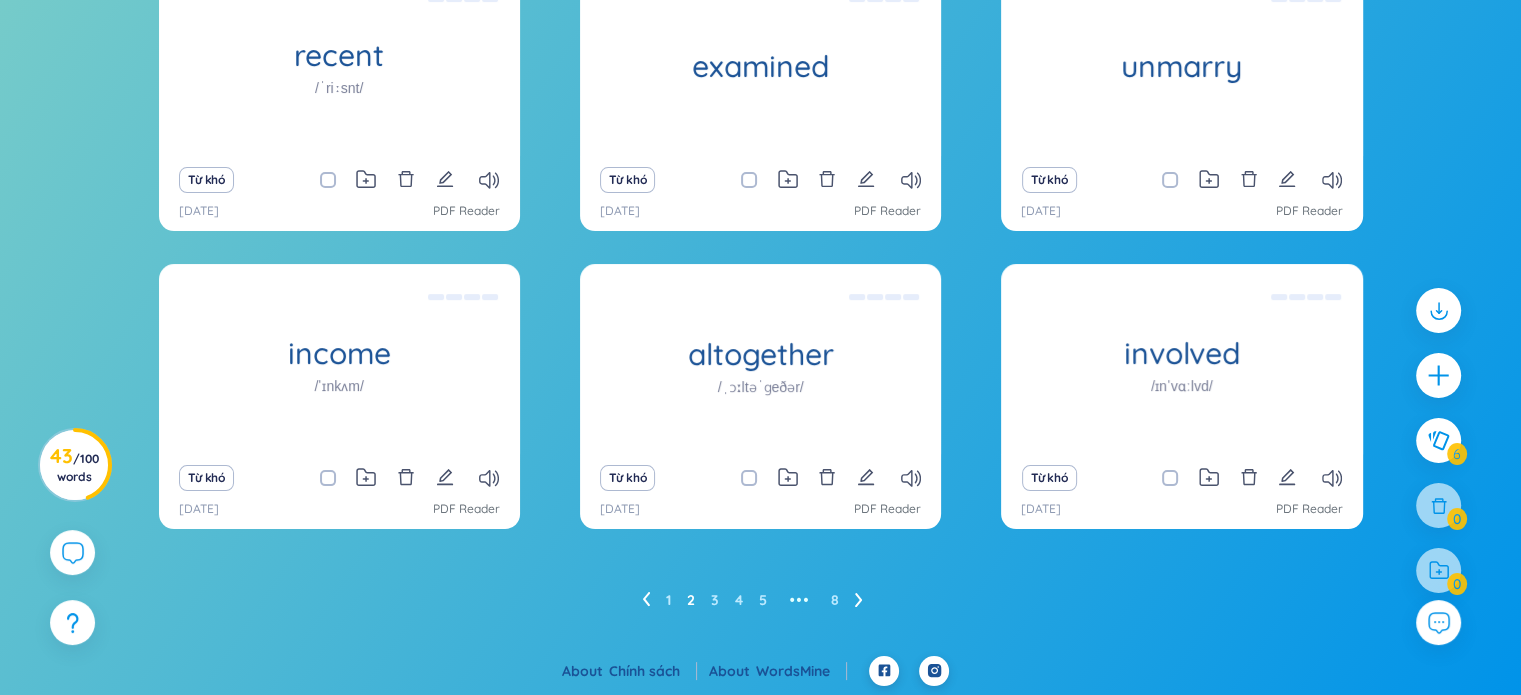 click 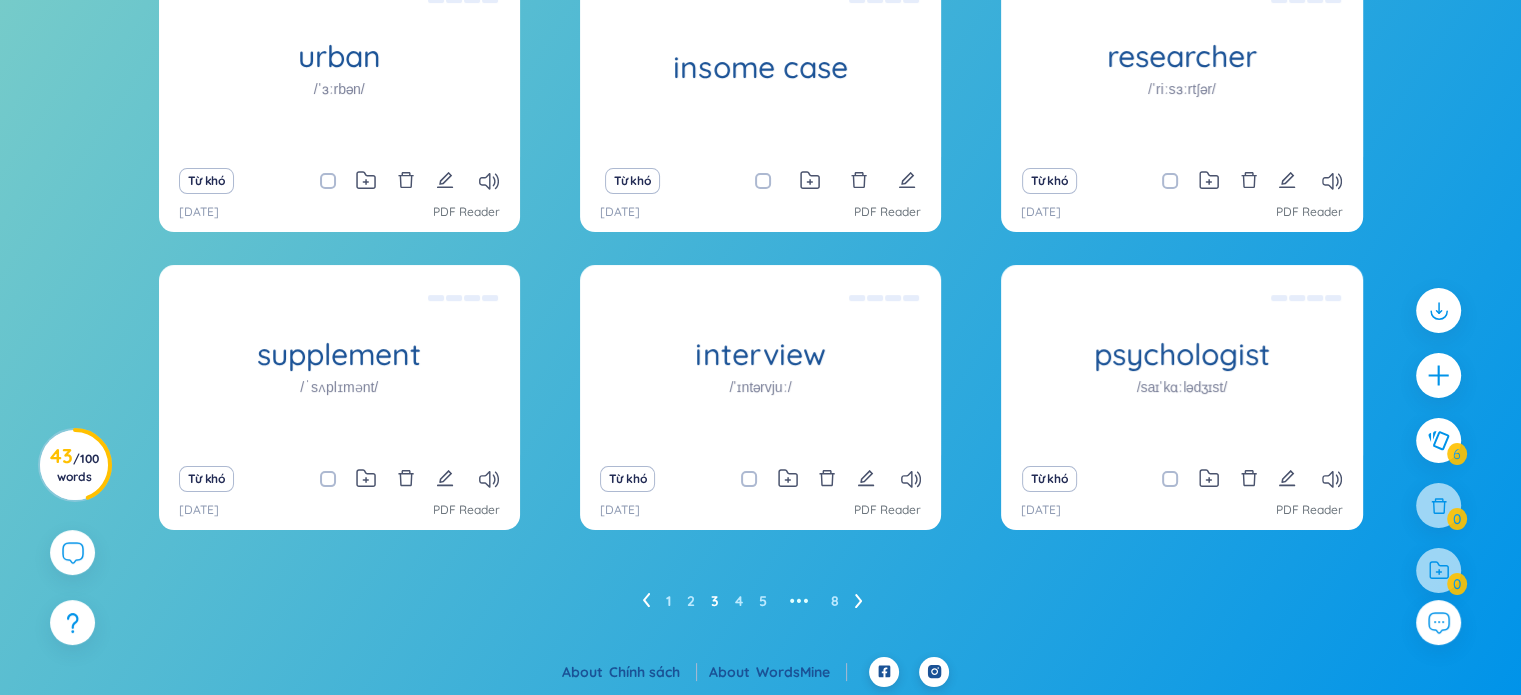 scroll, scrollTop: 255, scrollLeft: 0, axis: vertical 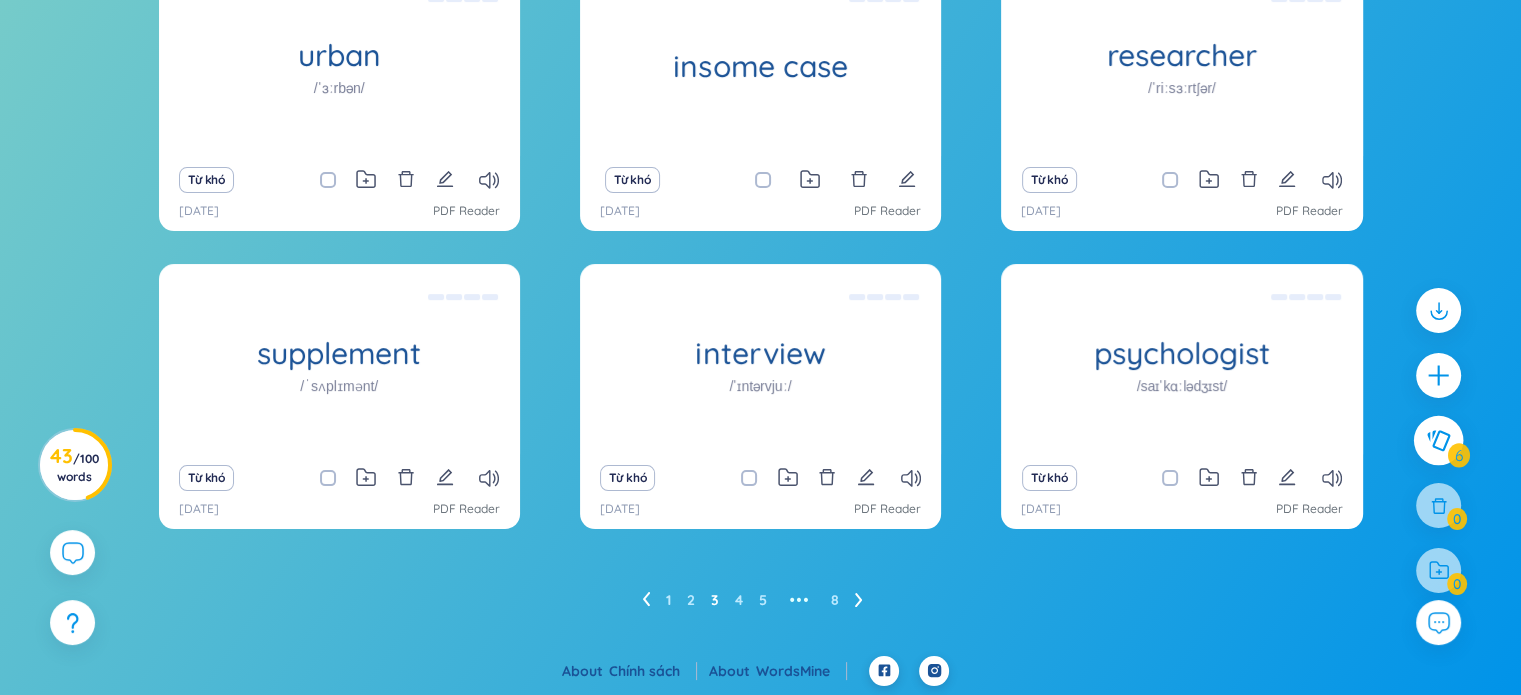 click 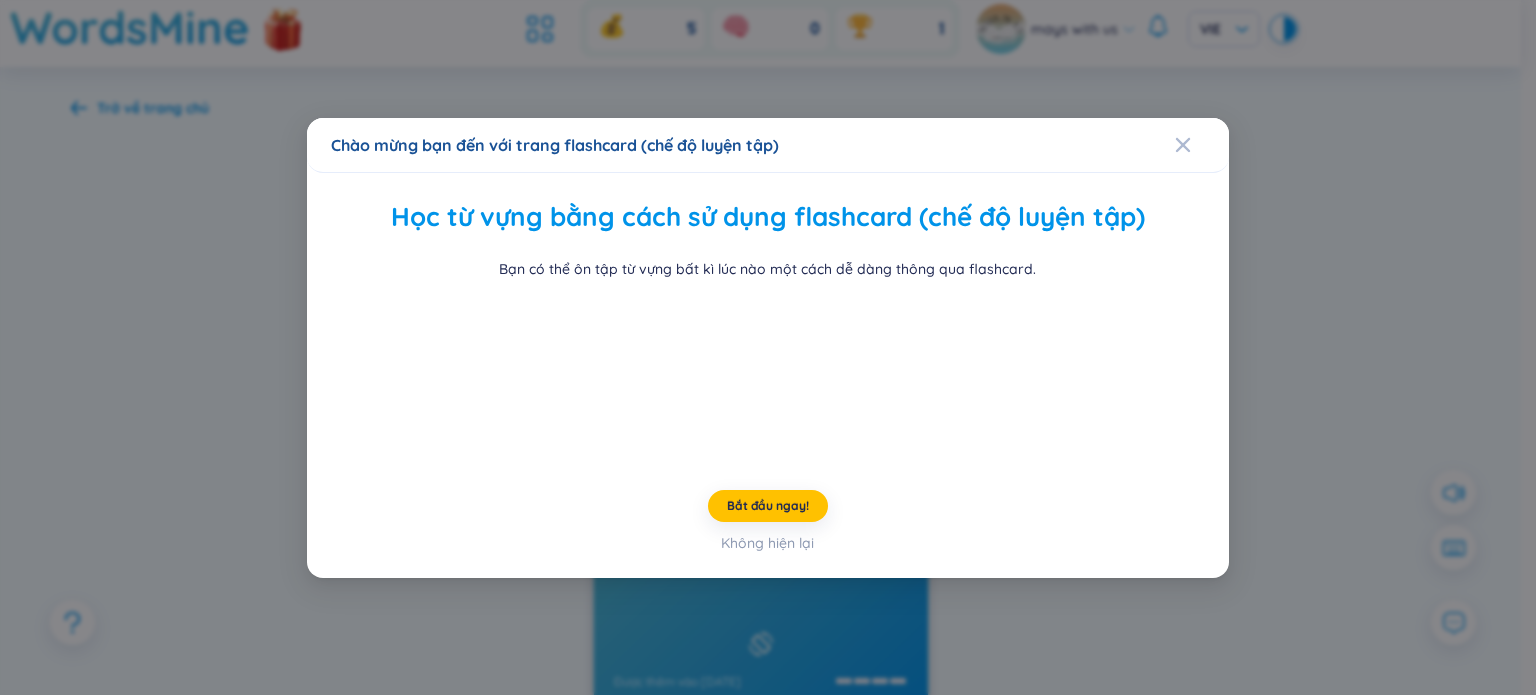scroll, scrollTop: 0, scrollLeft: 0, axis: both 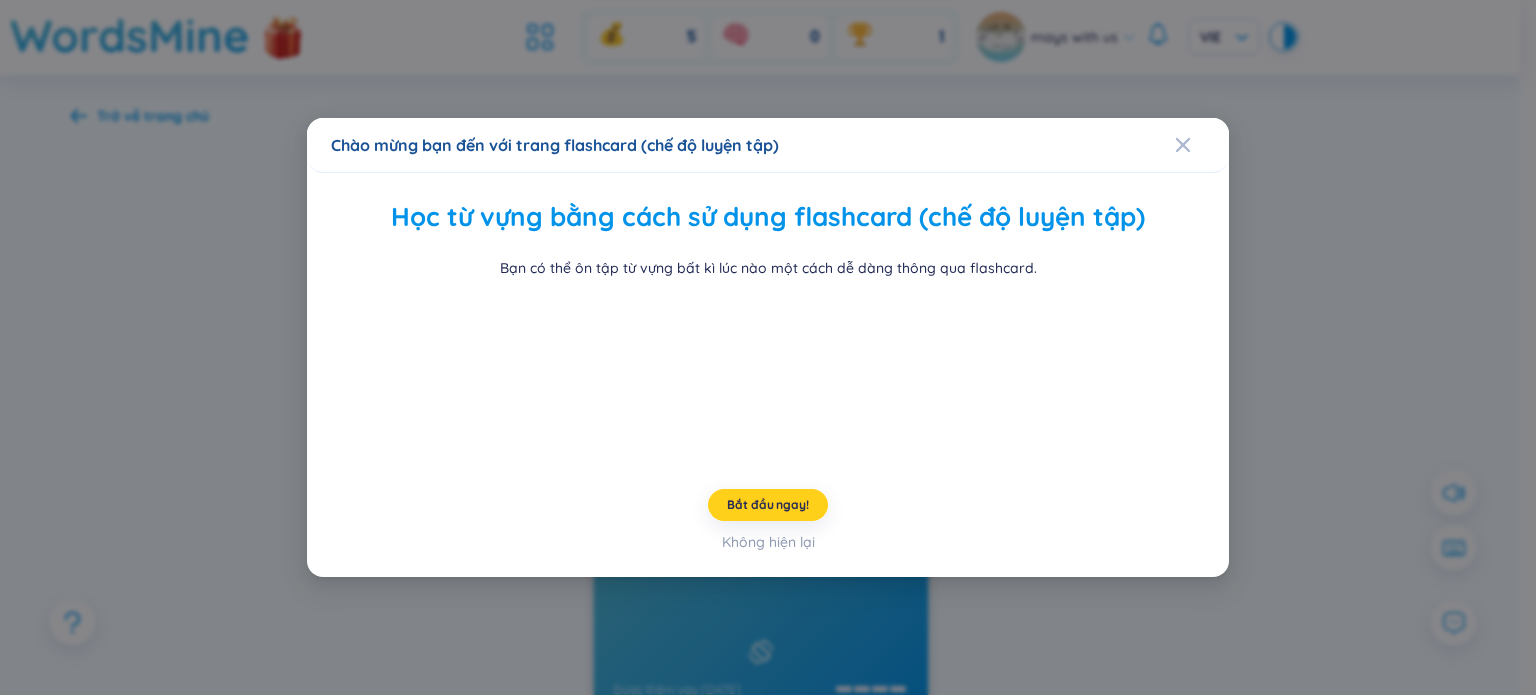 click on "Bắt đầu ngay!" at bounding box center [767, 505] 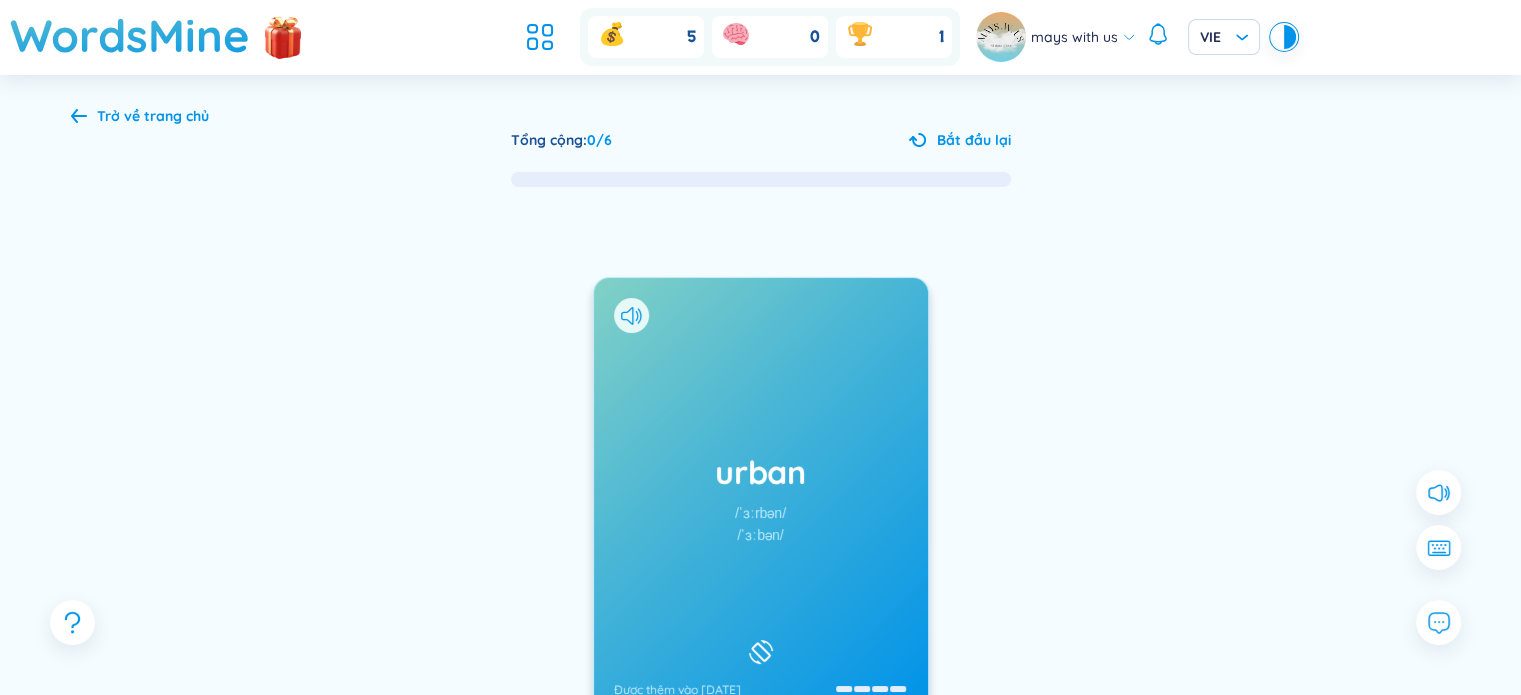 scroll, scrollTop: 221, scrollLeft: 0, axis: vertical 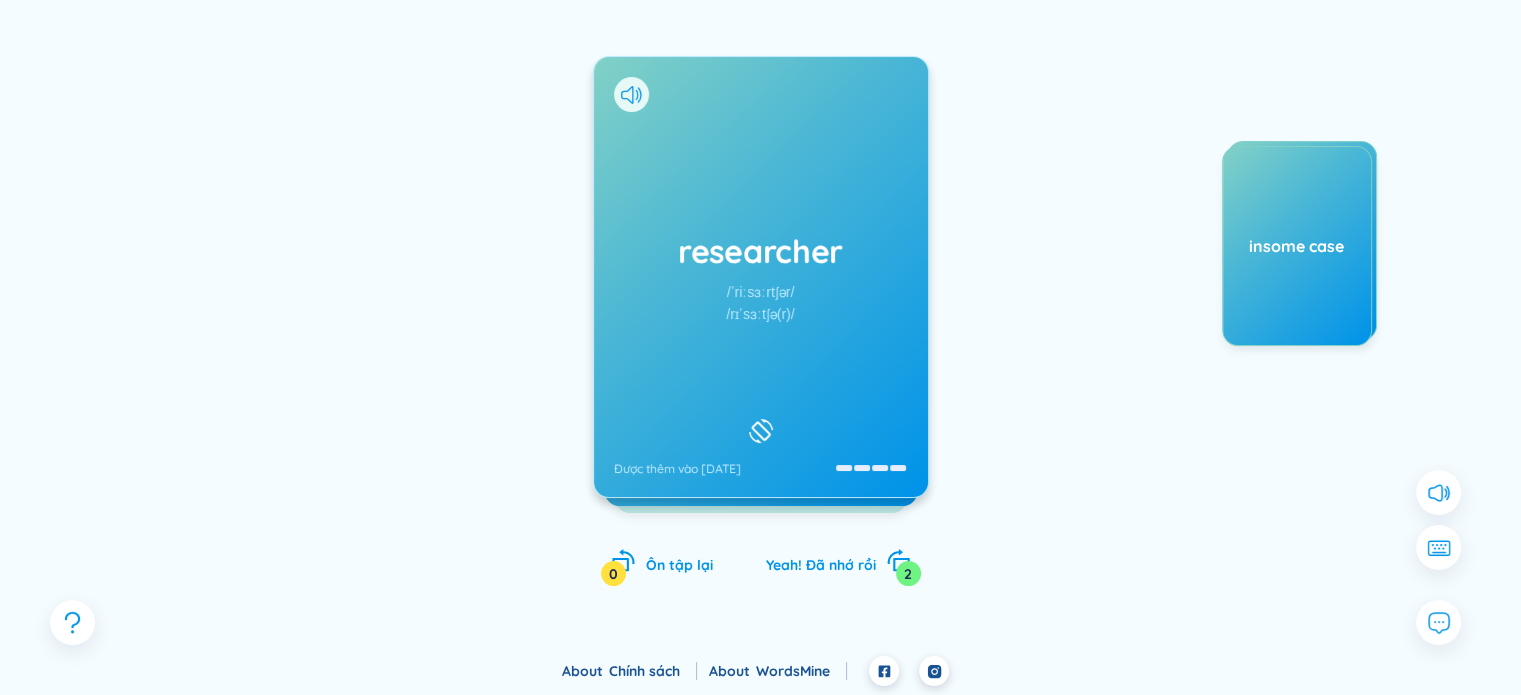 click on "researcher" at bounding box center (761, 251) 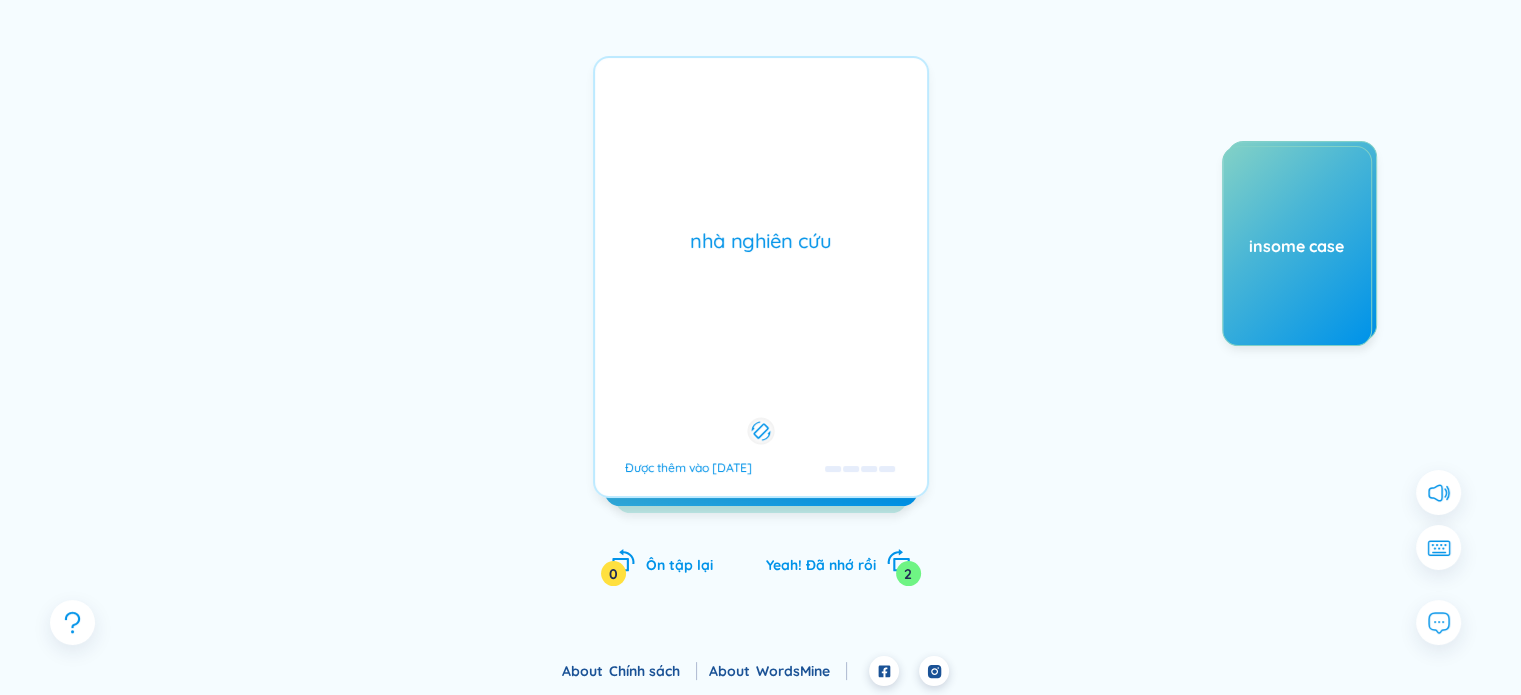 click on "nhà nghiên cứu" at bounding box center [761, 241] 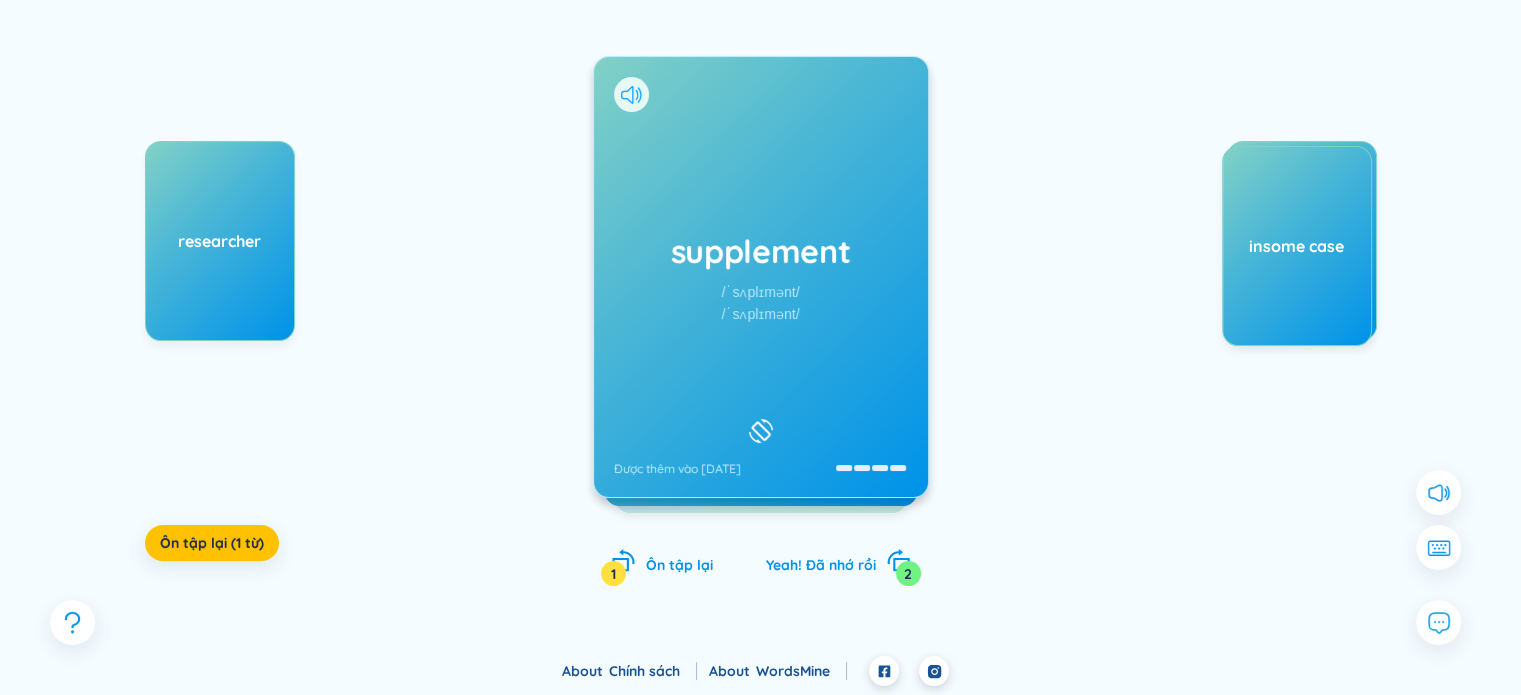 click 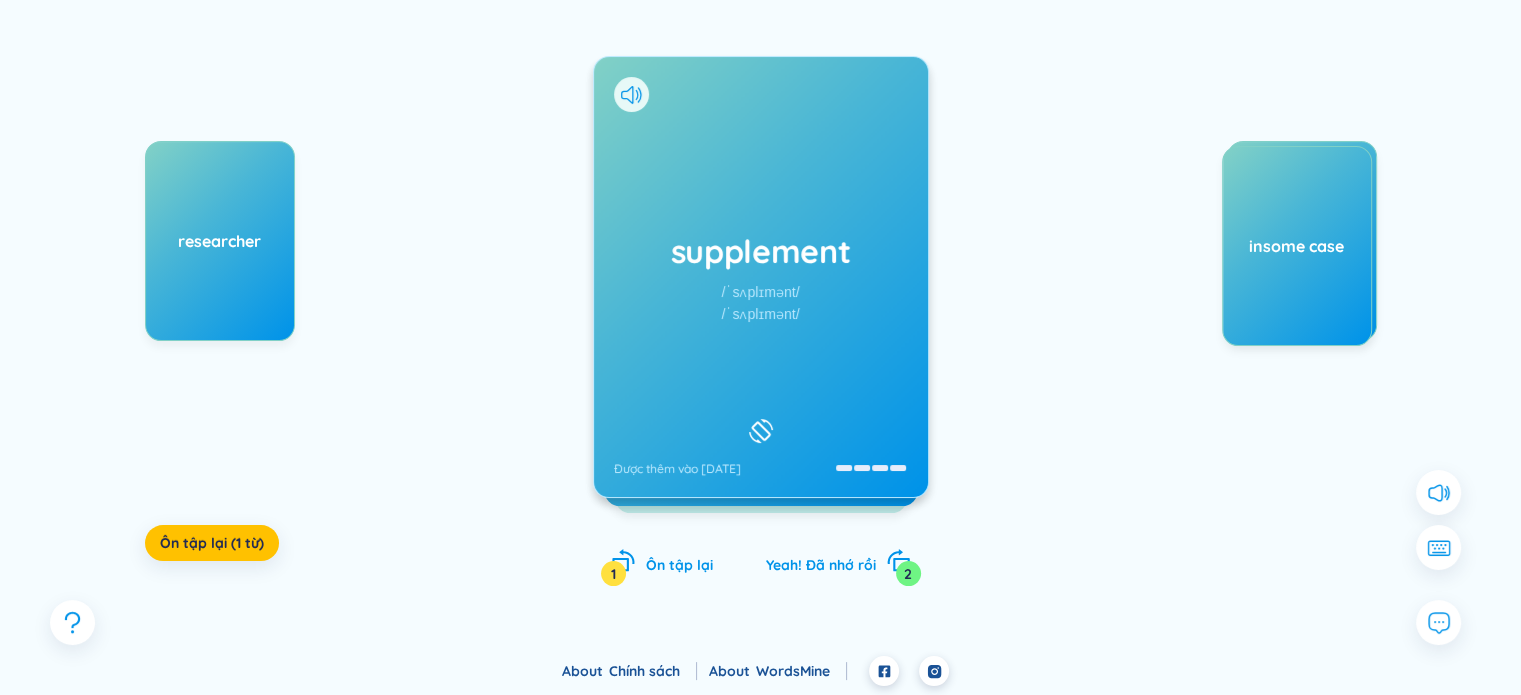 click at bounding box center [631, 94] 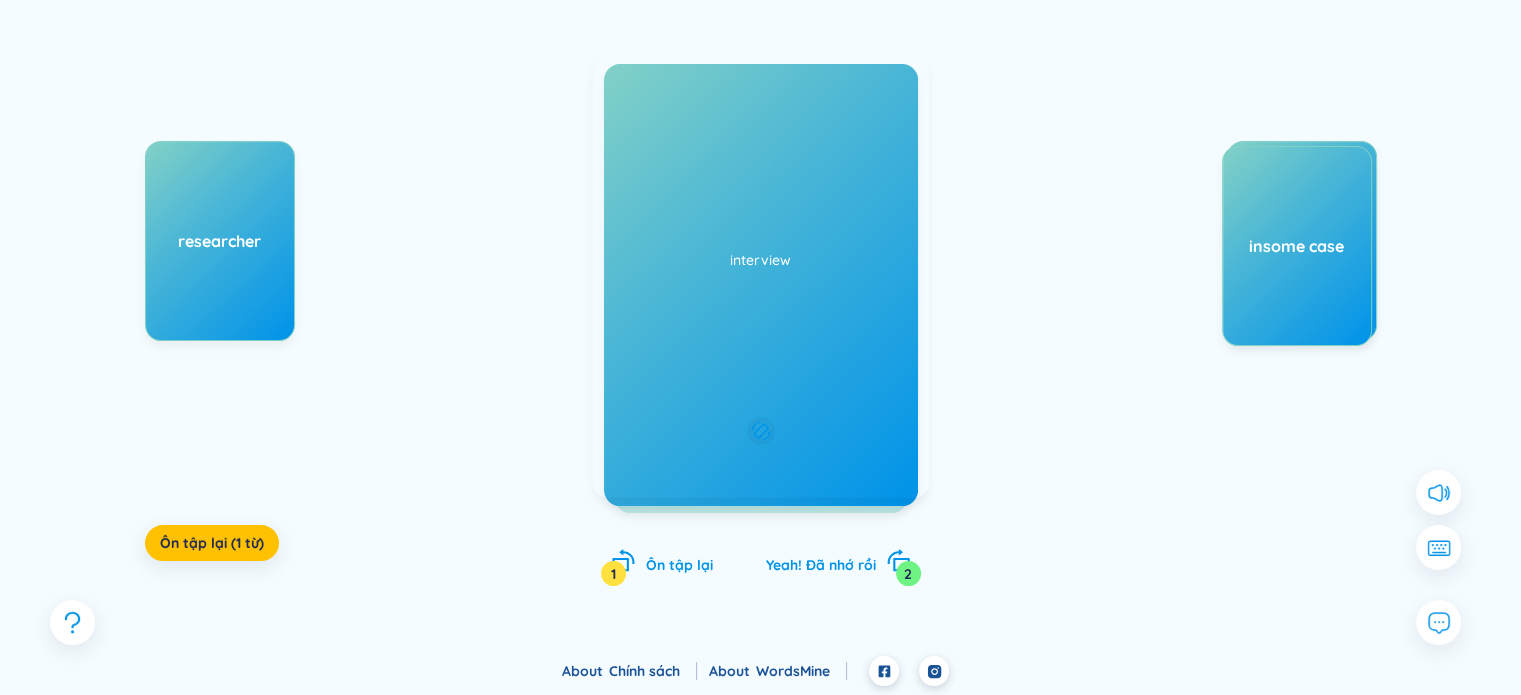 click on "Bổ sung, phụ thêm vào
(undefined)
Eg: The payments are a supplement to his usual salary.
Được thêm vào [DATE]" at bounding box center [761, 277] 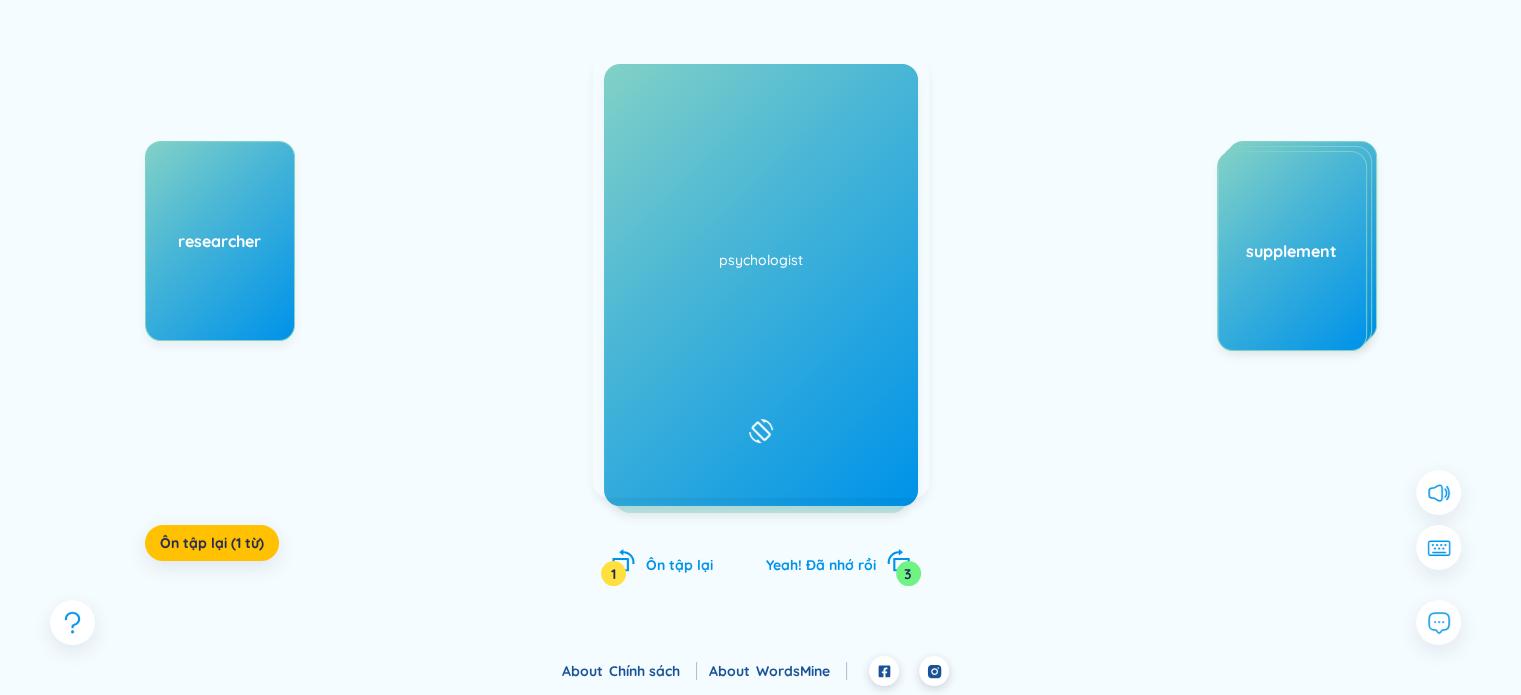 click on "interview /ˈɪntərvjuː/ /ˈɪntəvjuː/ Được thêm vào [DATE]" at bounding box center (761, 277) 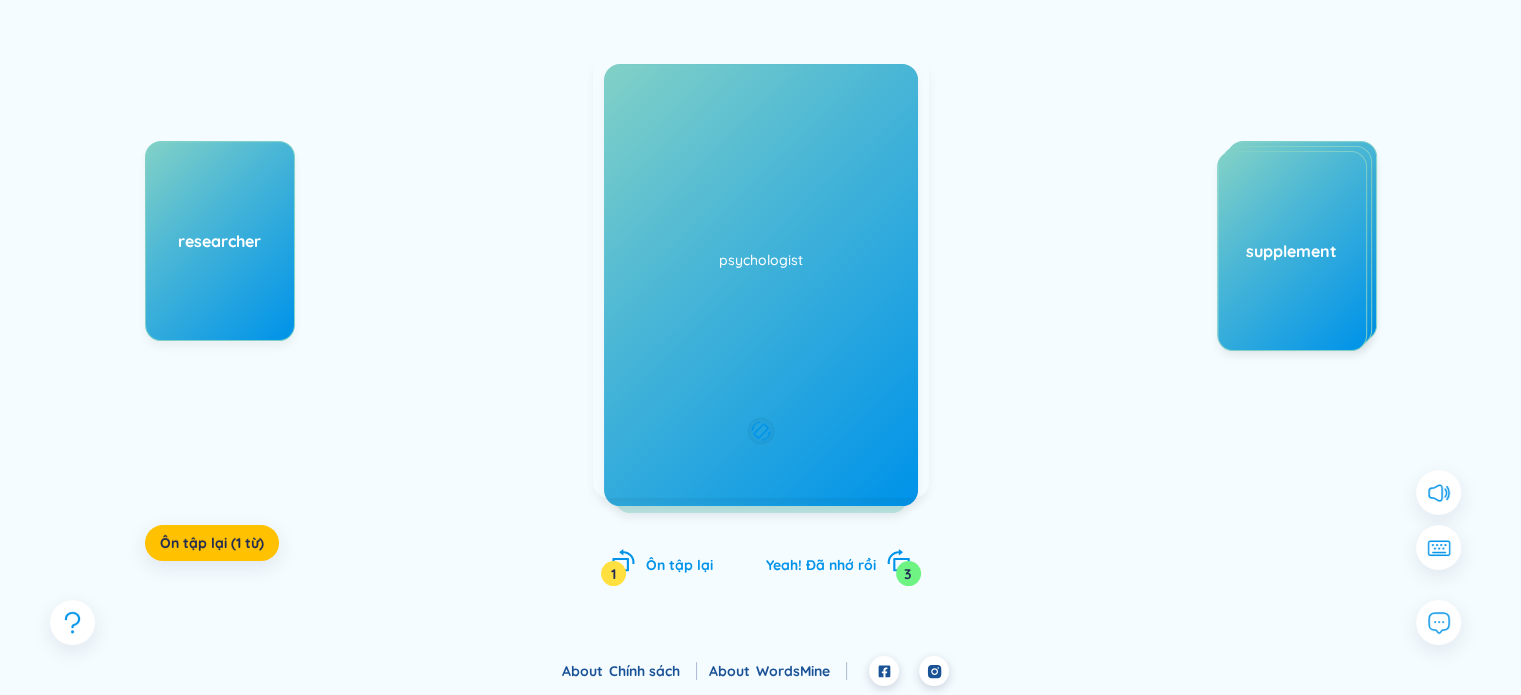 click on "Cuộc phỏng vấn; bài phỏng vấn
(undefined)
Eg: [PERSON_NAME] gave an interview to [PERSON_NAME] .
Được thêm vào [DATE]" at bounding box center (761, 277) 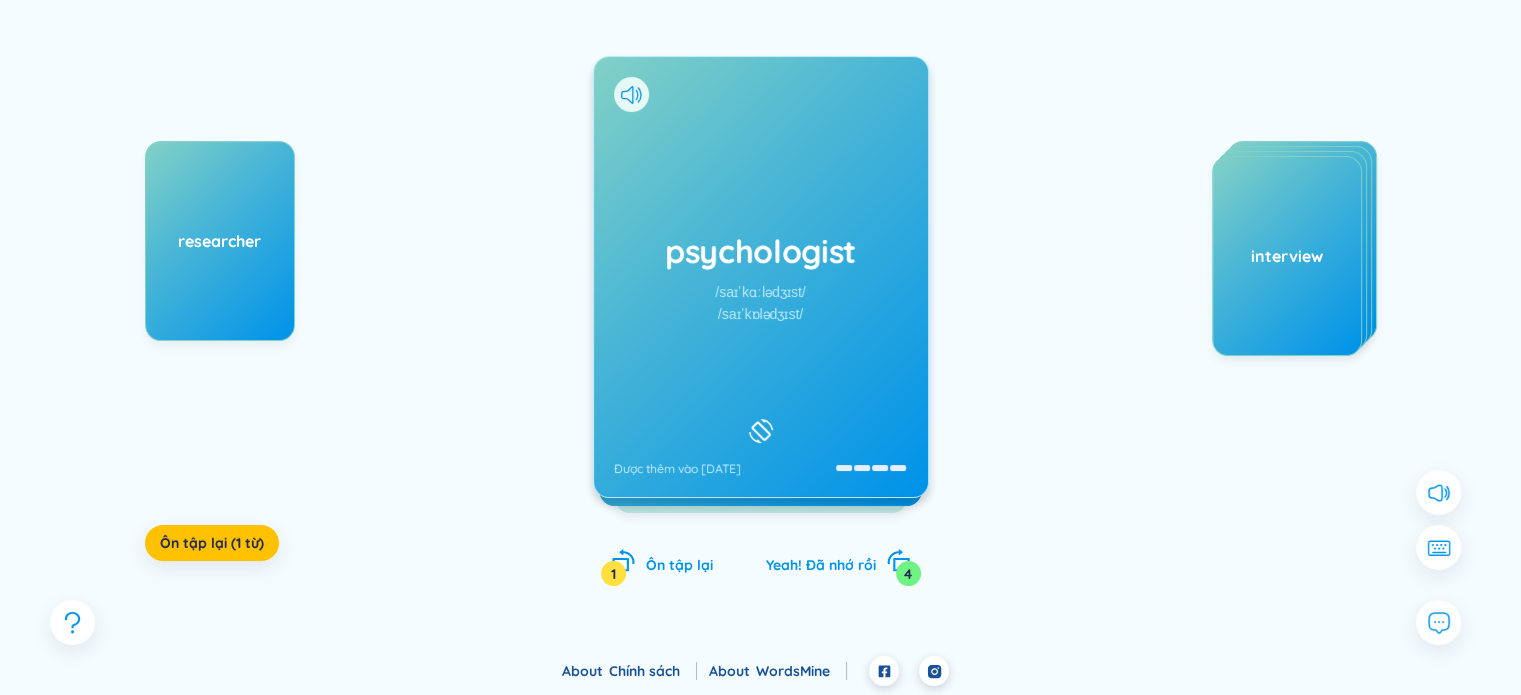click on "psychologist /saɪˈkɑːlədʒɪst/ /saɪˈkɒlədʒɪst/ Được thêm vào [DATE]" at bounding box center [761, 277] 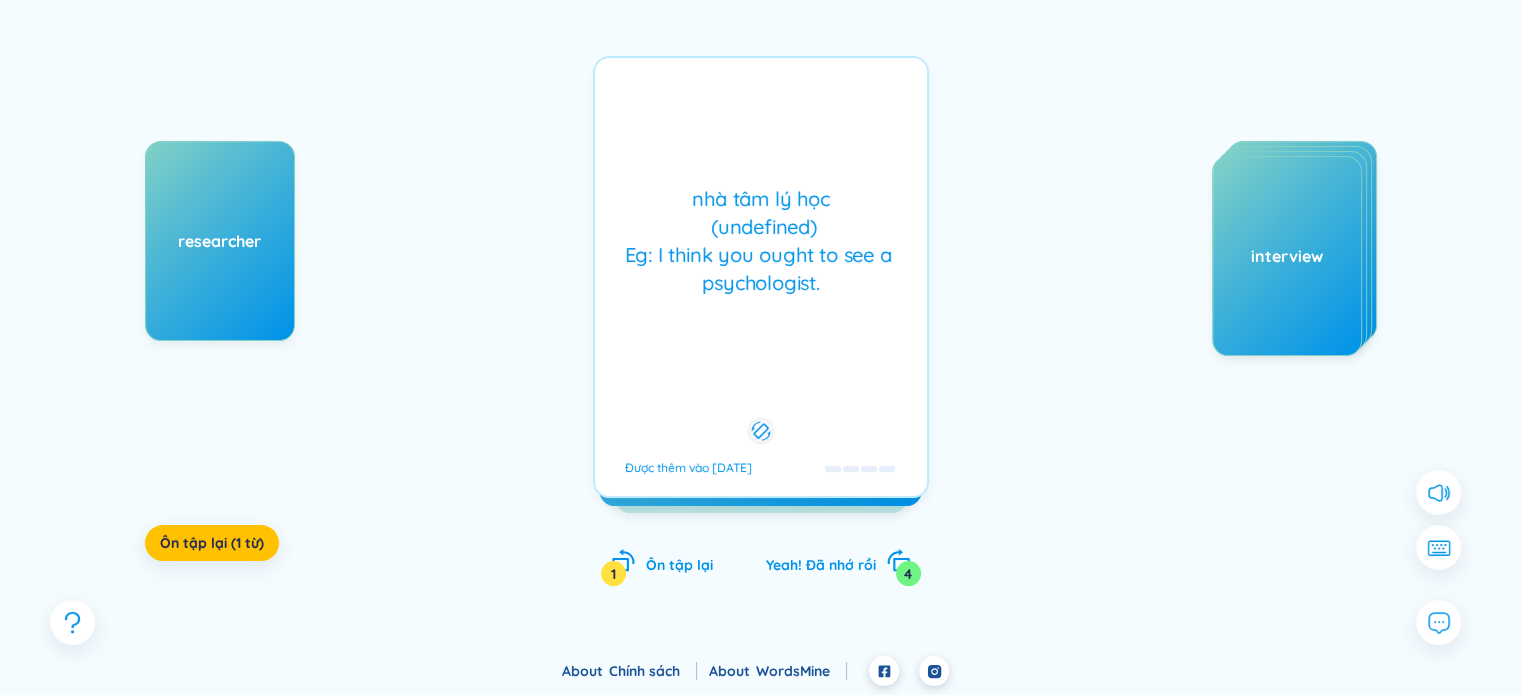 click on "nhà tâm lý học
(undefined)
Eg: I think you ought to see a psychologist.
Được thêm vào [DATE]" at bounding box center [761, 277] 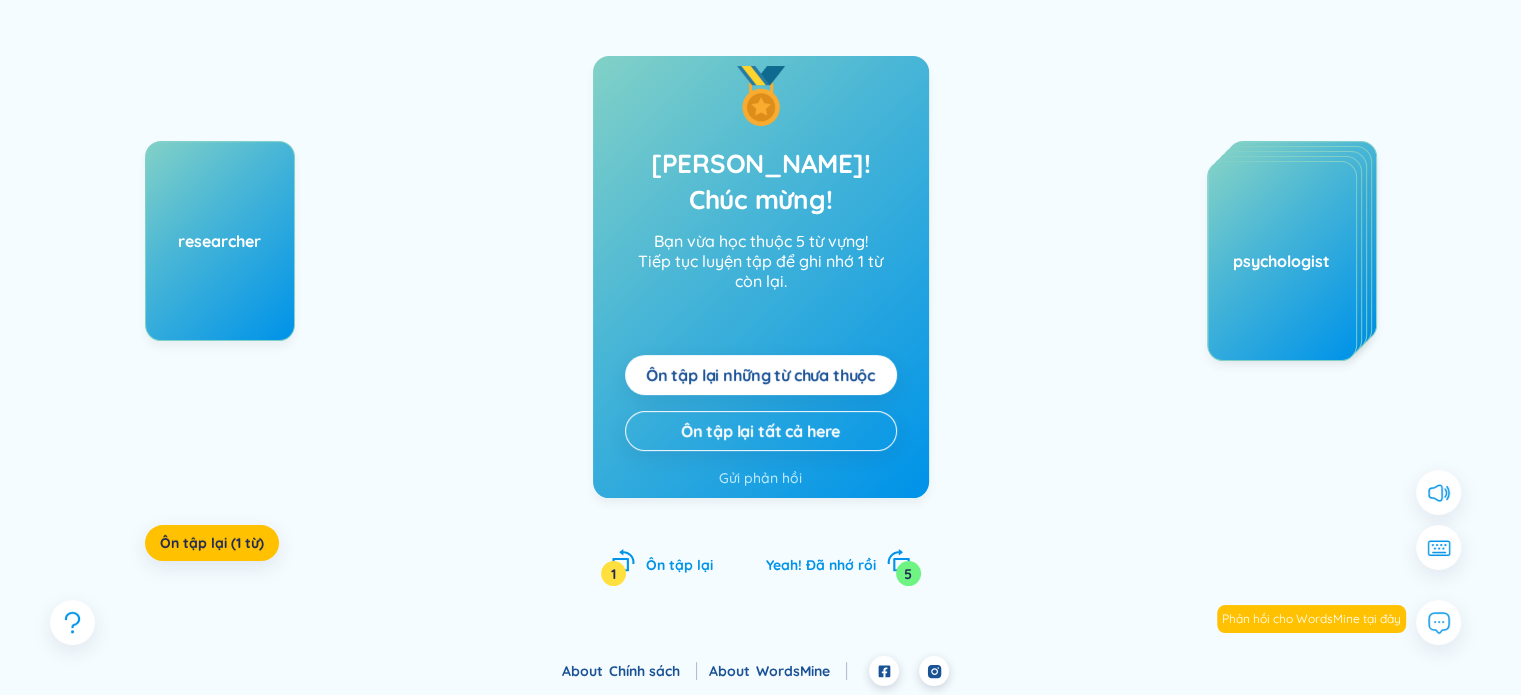 click on "psychologist" at bounding box center [1282, 261] 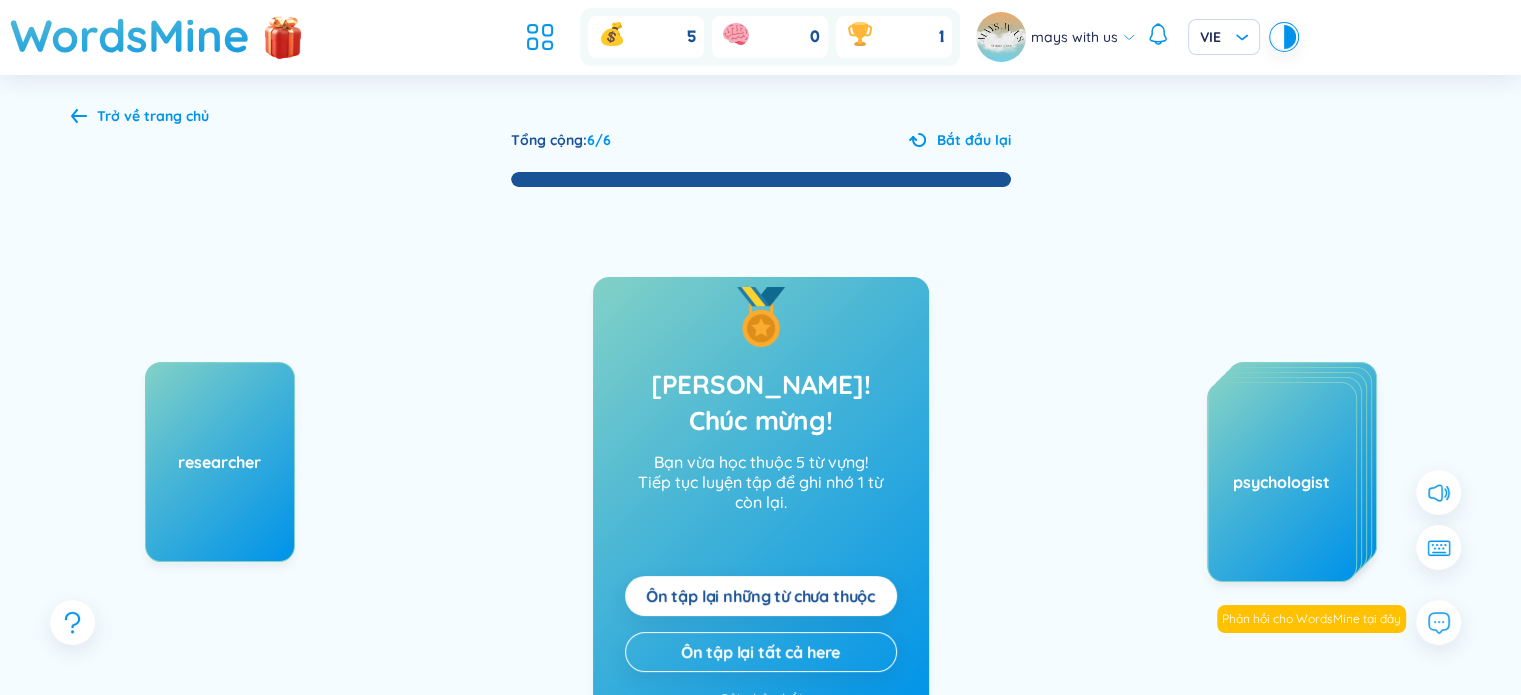 click on "Trở về trang chủ" at bounding box center (153, 116) 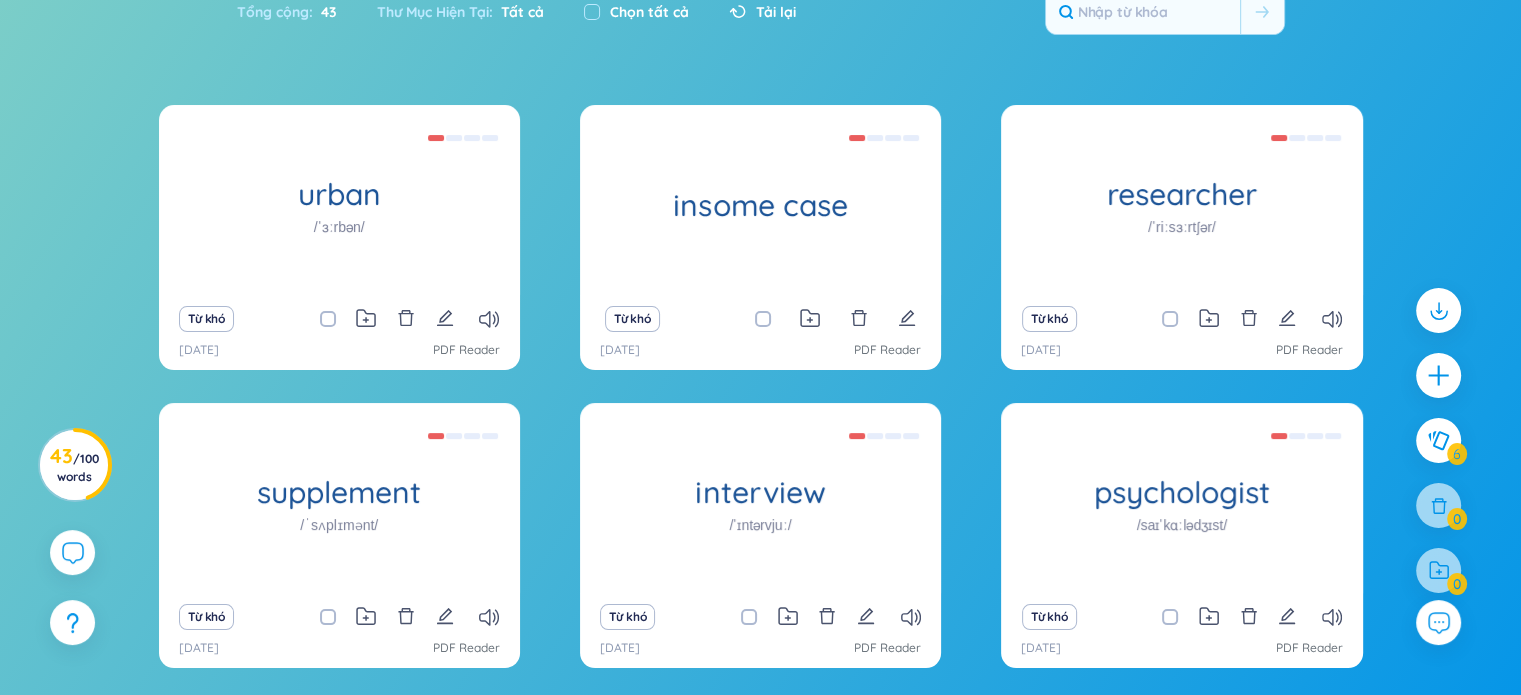 scroll, scrollTop: 200, scrollLeft: 0, axis: vertical 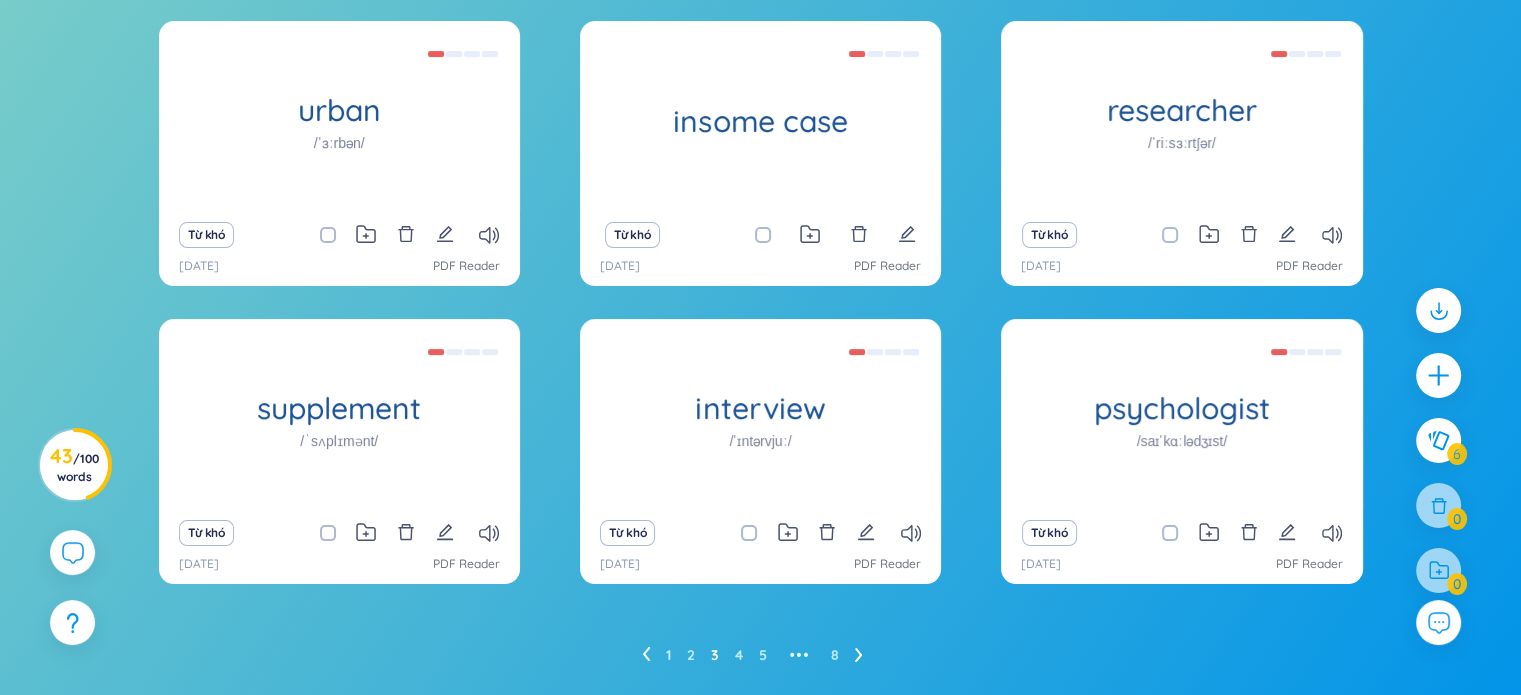 click on "1 2 3 4 5 ••• 8" at bounding box center [760, 655] 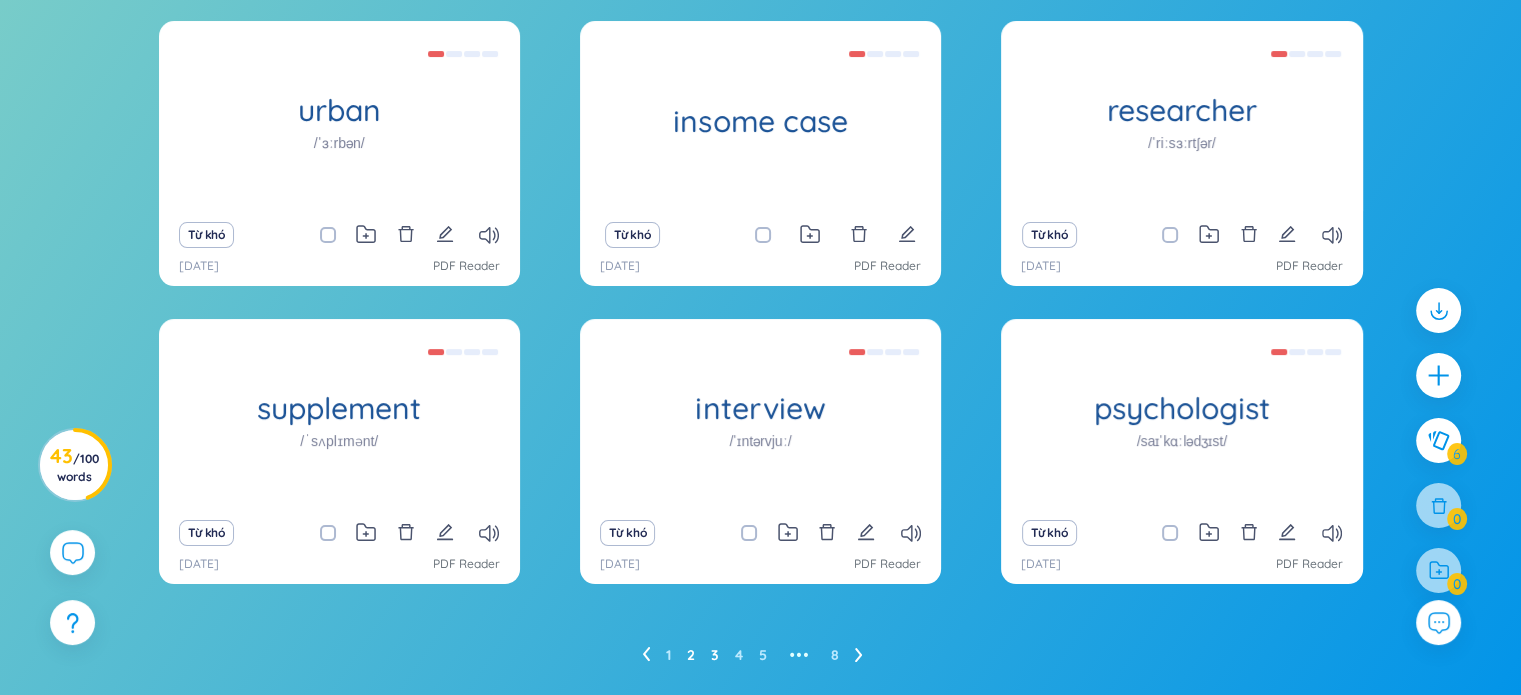 click on "2" at bounding box center [691, 655] 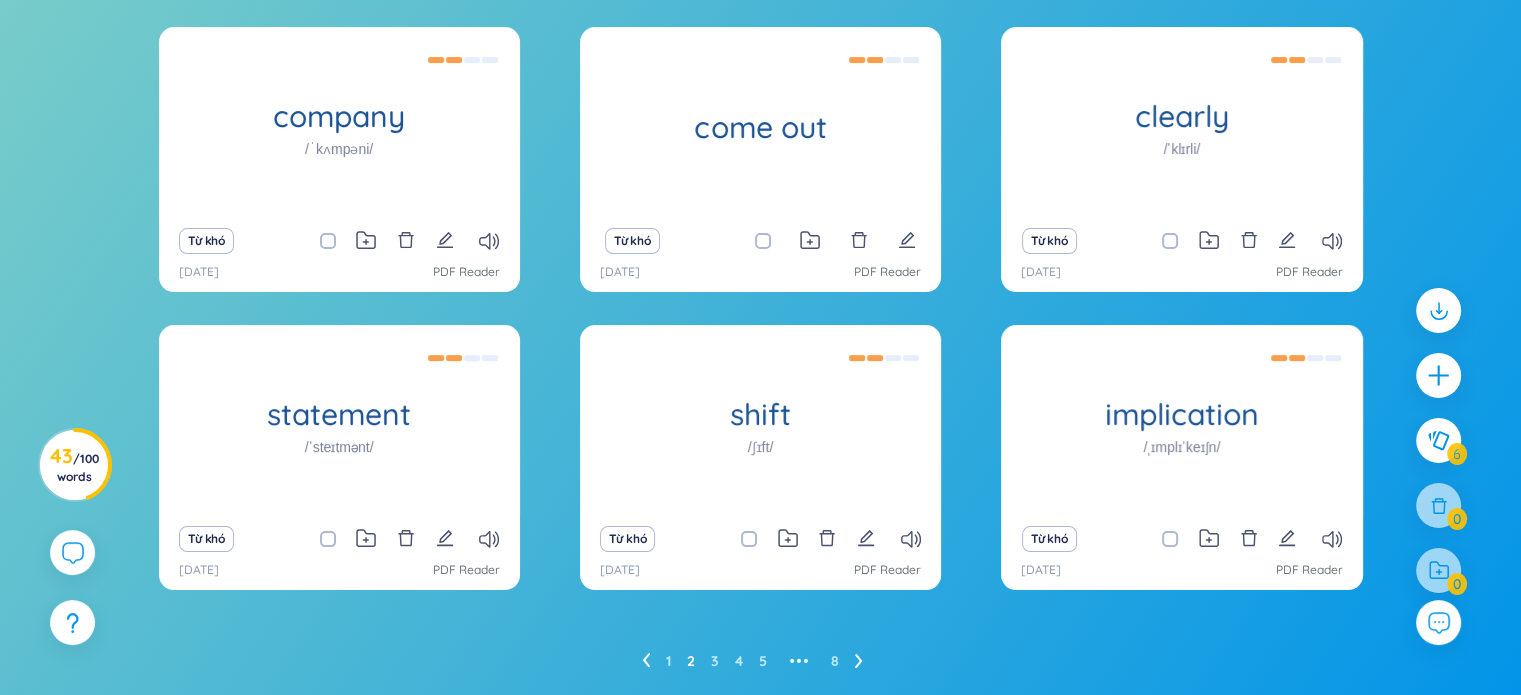 scroll, scrollTop: 200, scrollLeft: 0, axis: vertical 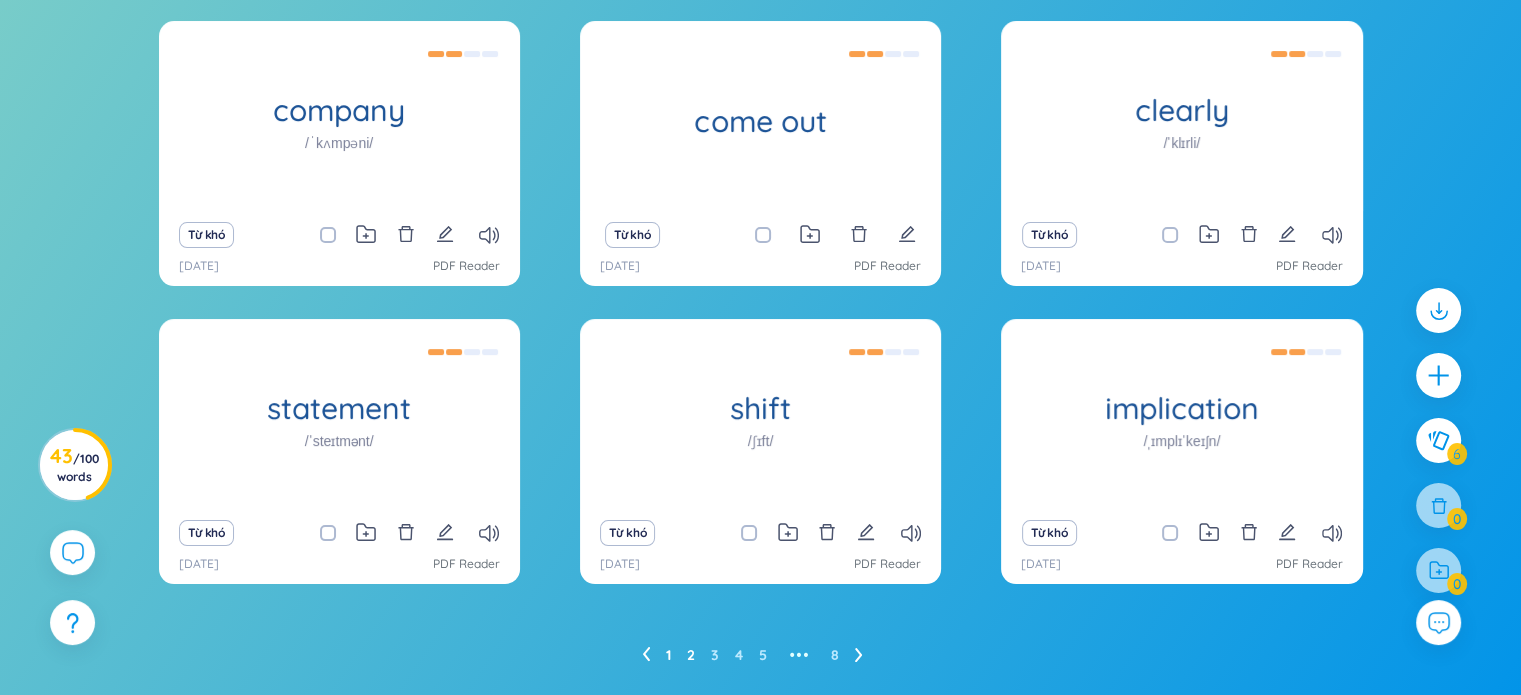 click on "1" at bounding box center [668, 655] 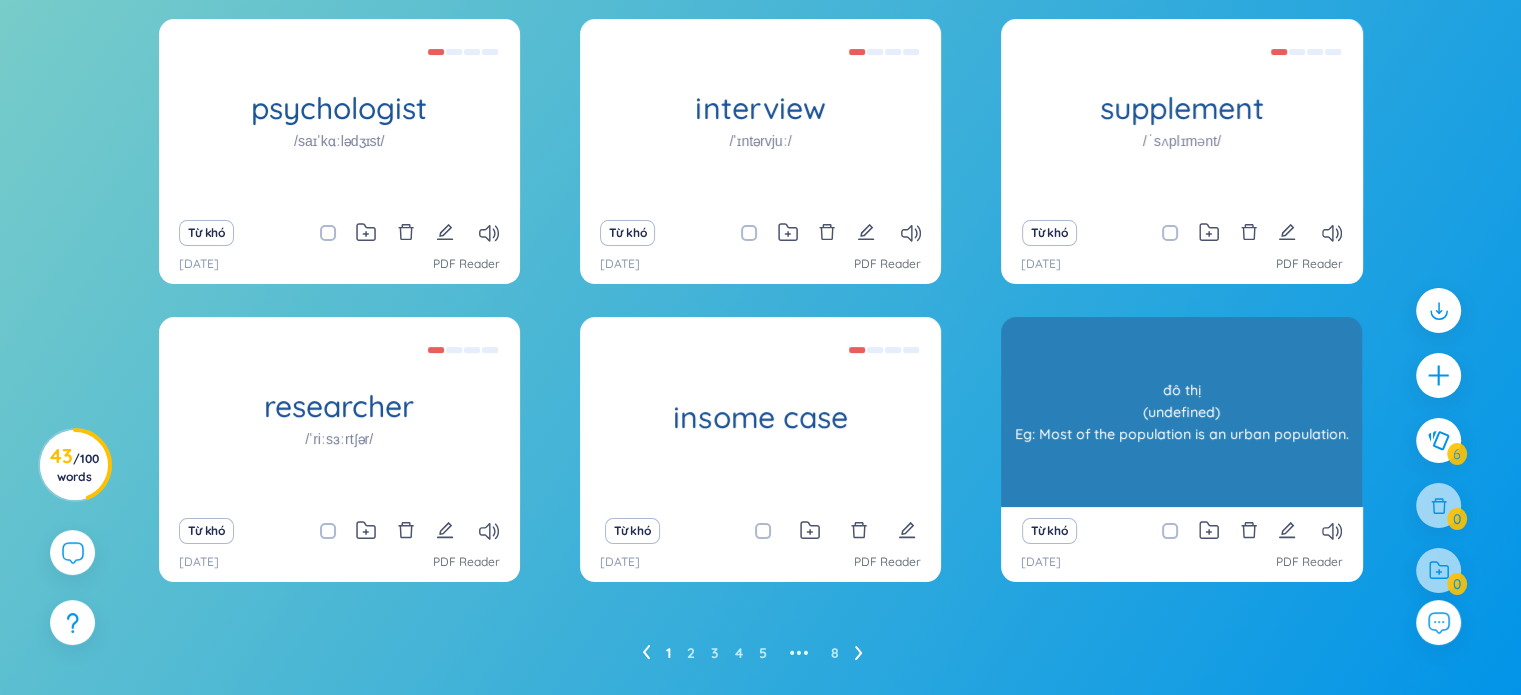 scroll, scrollTop: 255, scrollLeft: 0, axis: vertical 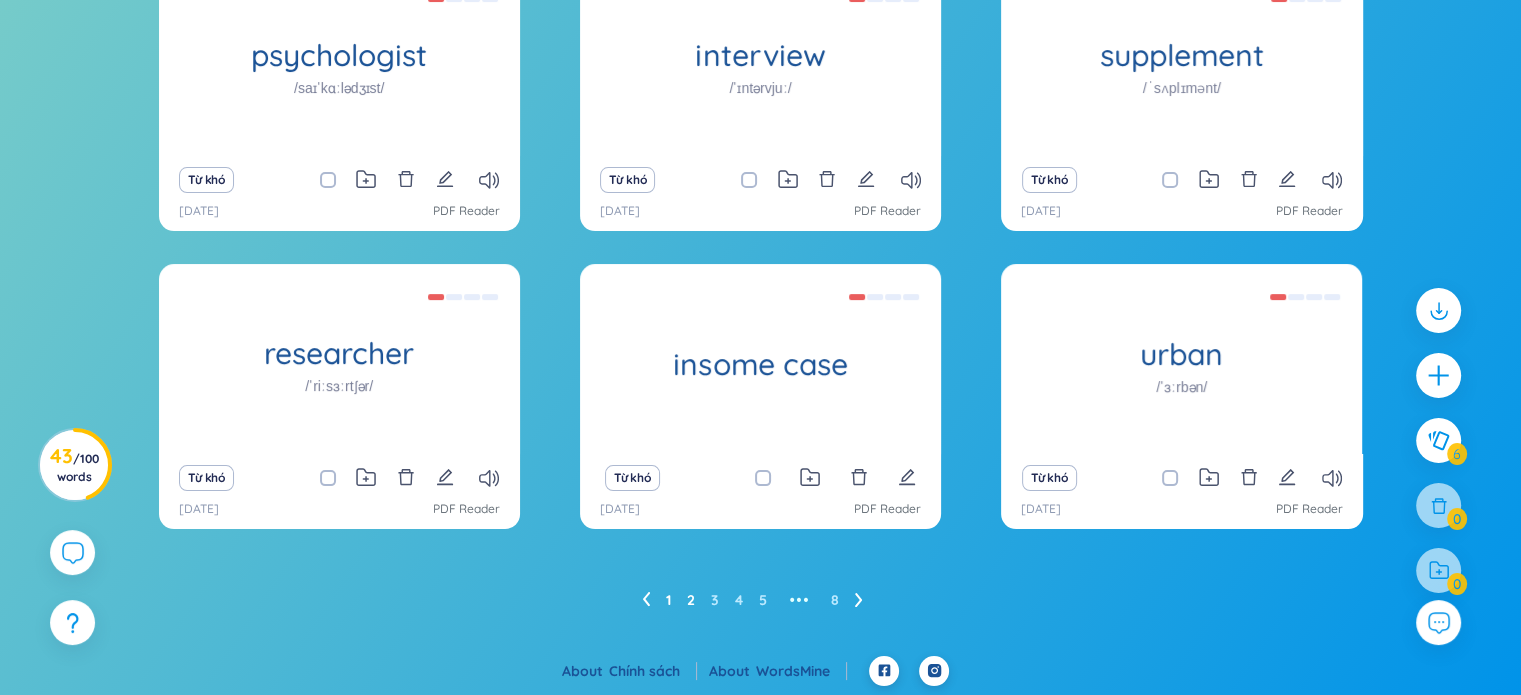 click on "2" at bounding box center [691, 600] 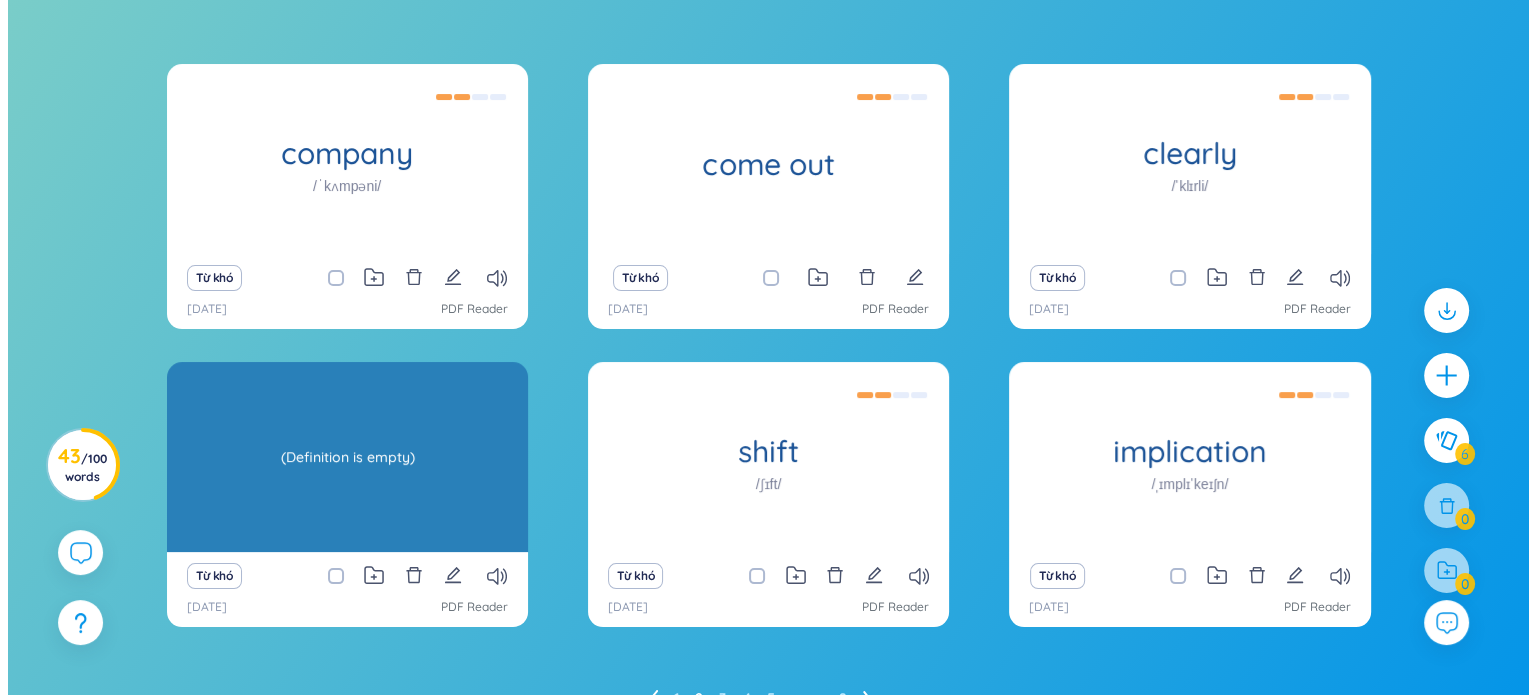 scroll, scrollTop: 155, scrollLeft: 0, axis: vertical 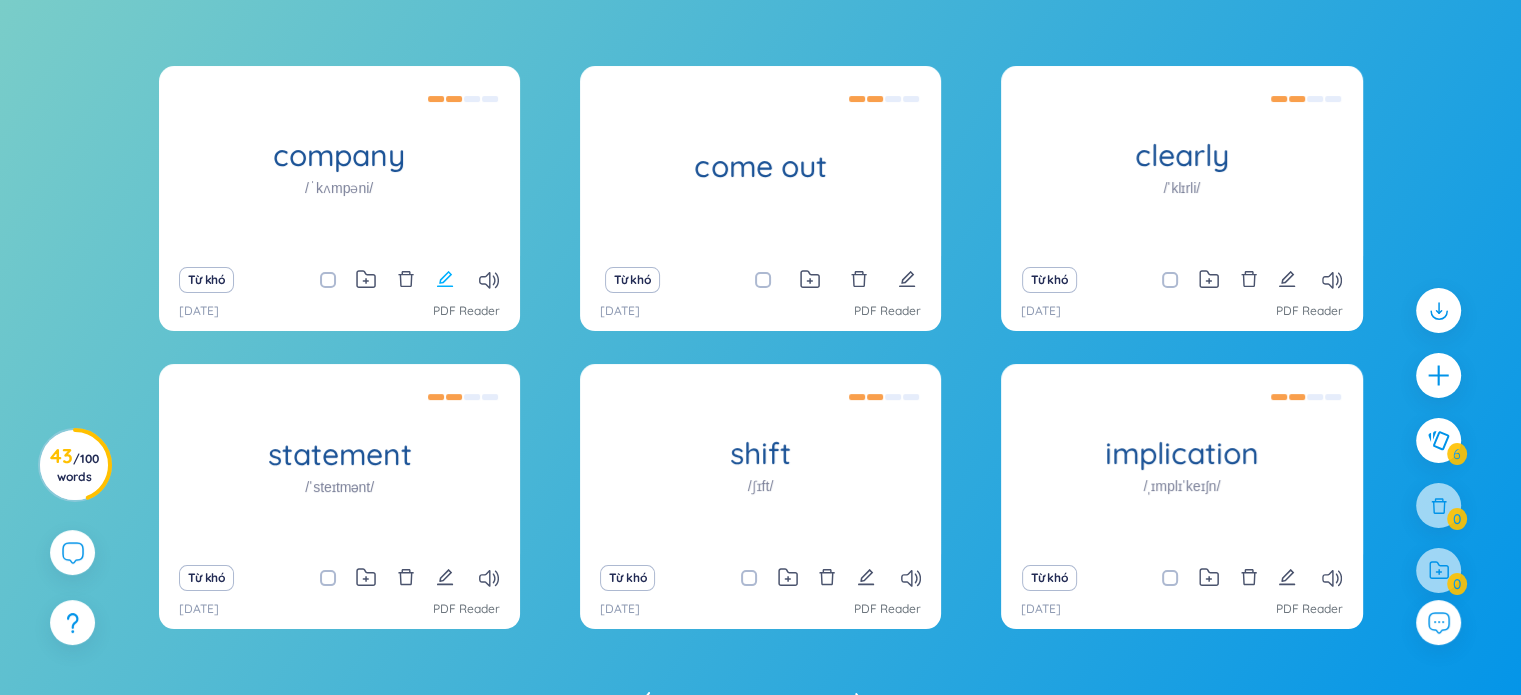 click 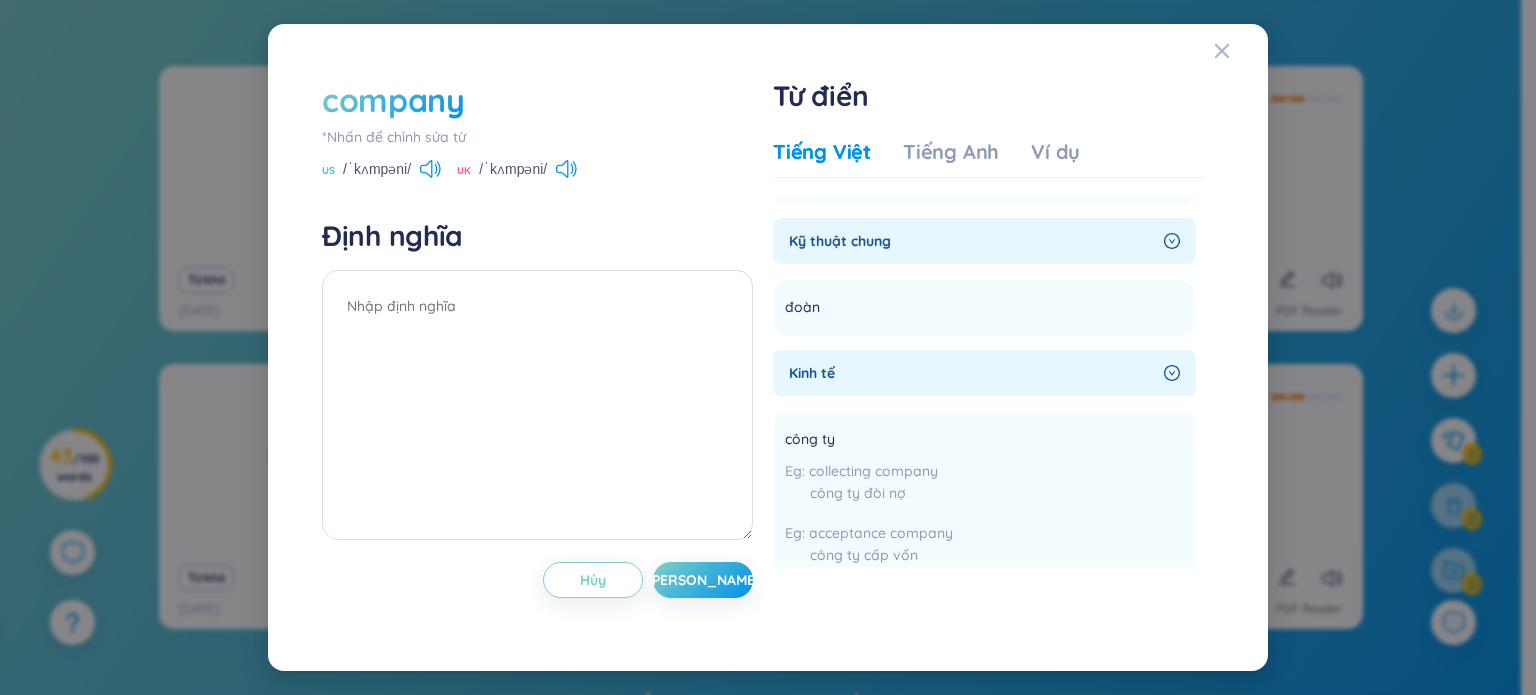 scroll, scrollTop: 1798, scrollLeft: 0, axis: vertical 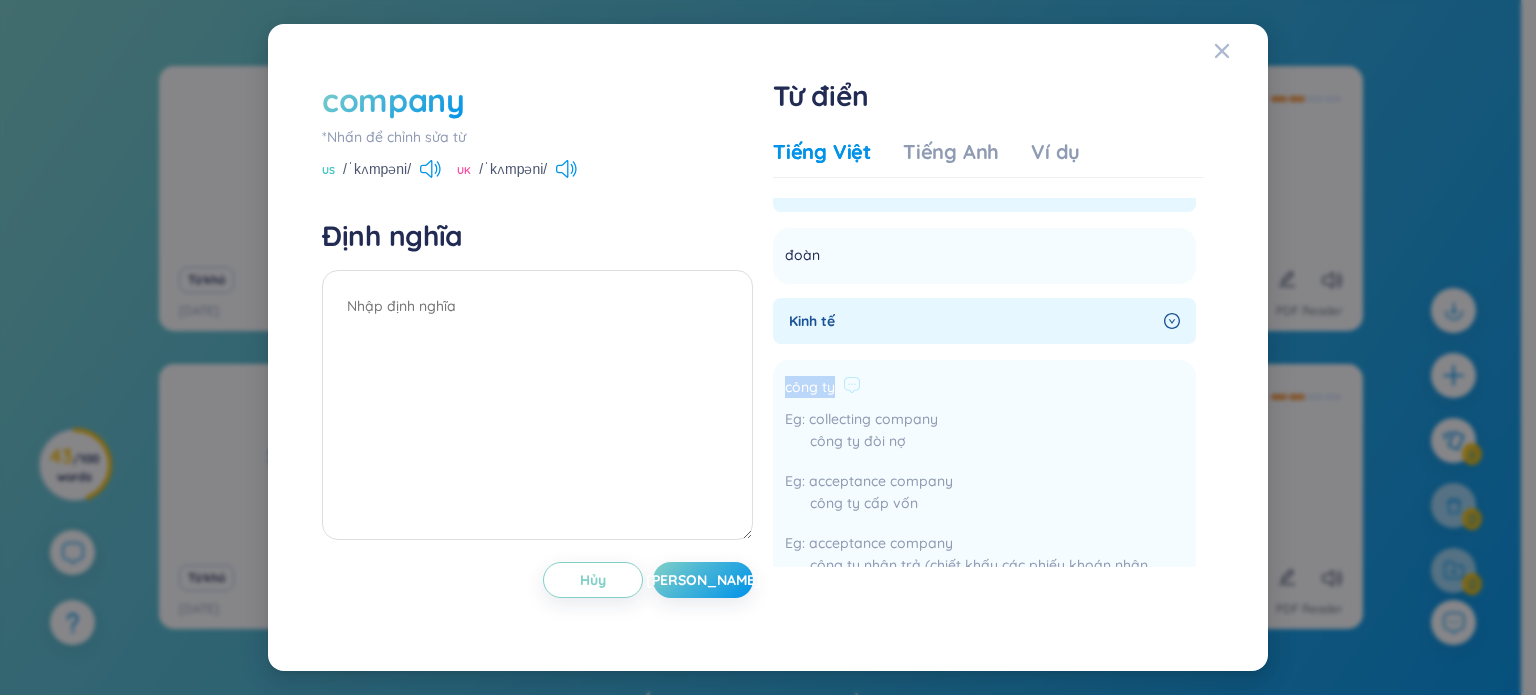 drag, startPoint x: 786, startPoint y: 387, endPoint x: 838, endPoint y: 375, distance: 53.366657 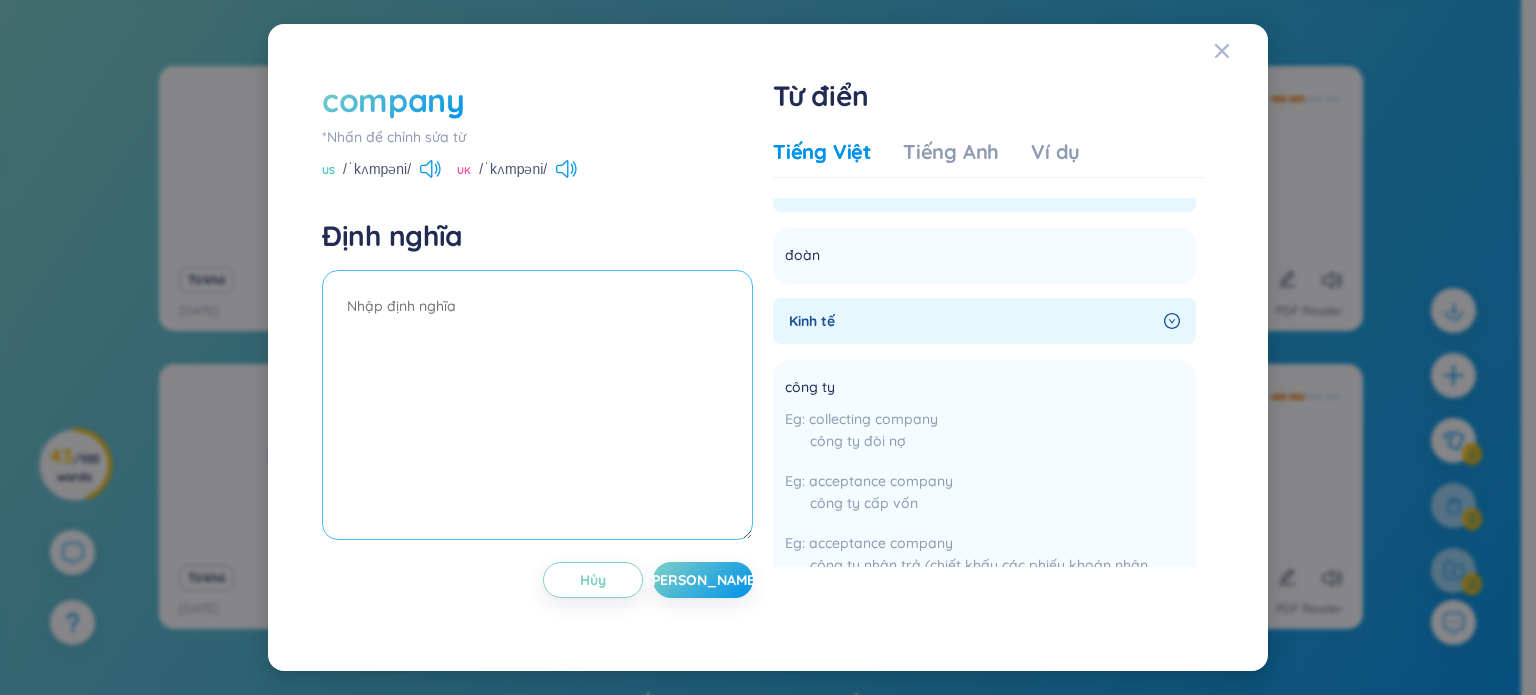 click at bounding box center [537, 405] 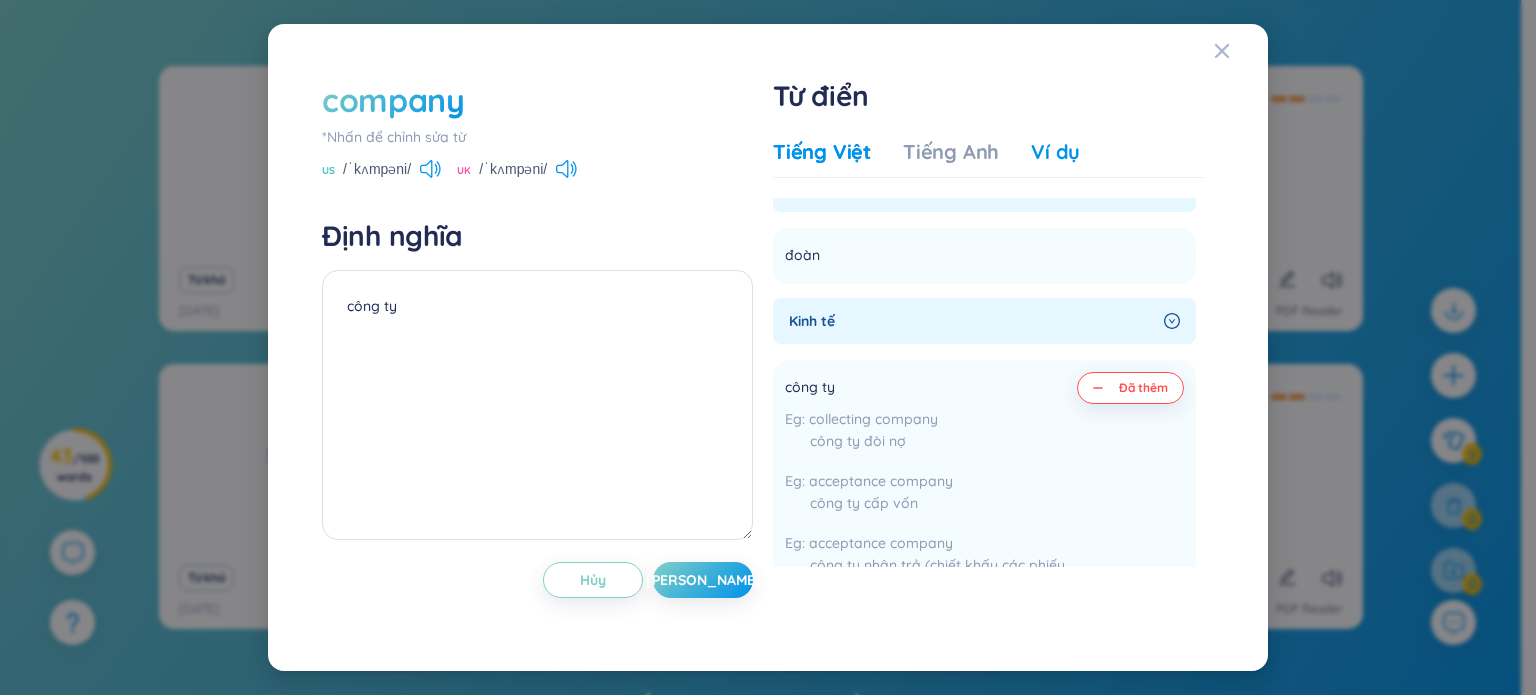 click on "Ví dụ" at bounding box center [1055, 152] 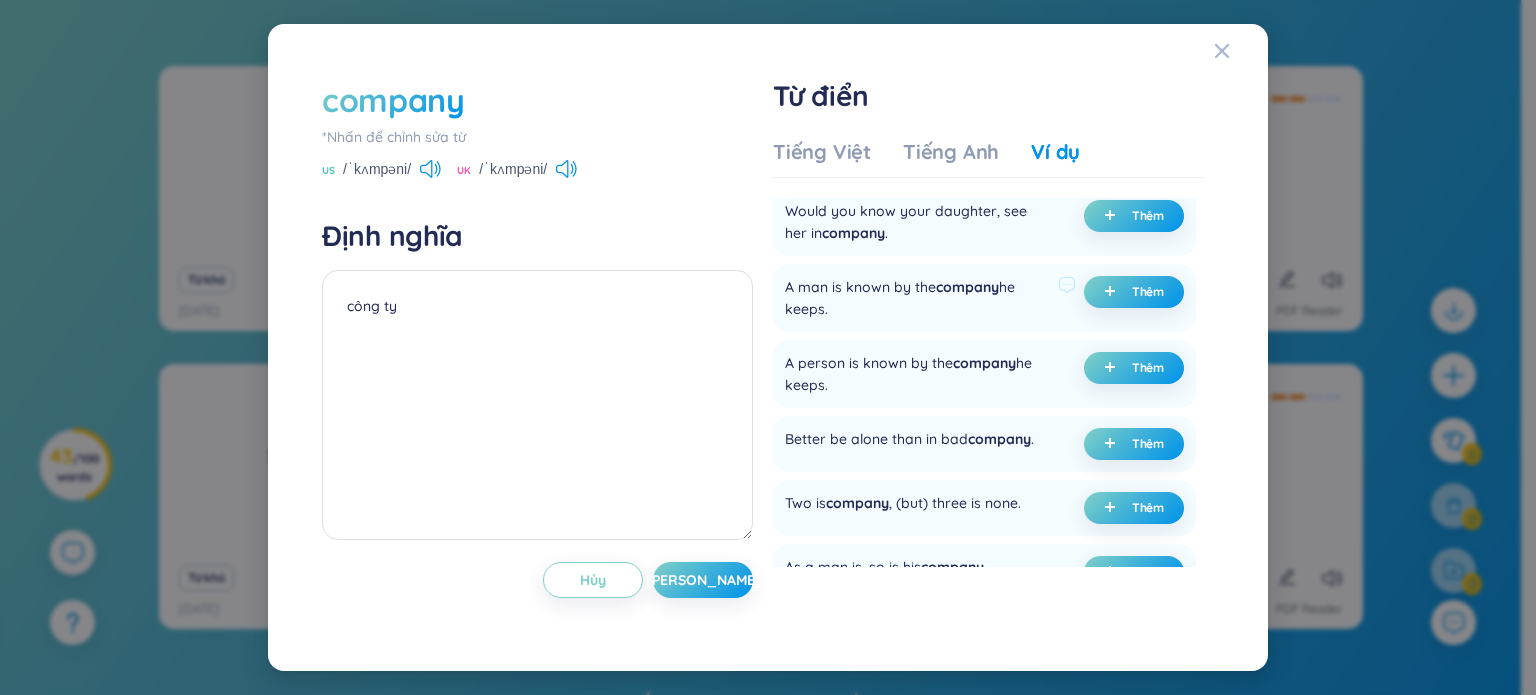 scroll, scrollTop: 353, scrollLeft: 0, axis: vertical 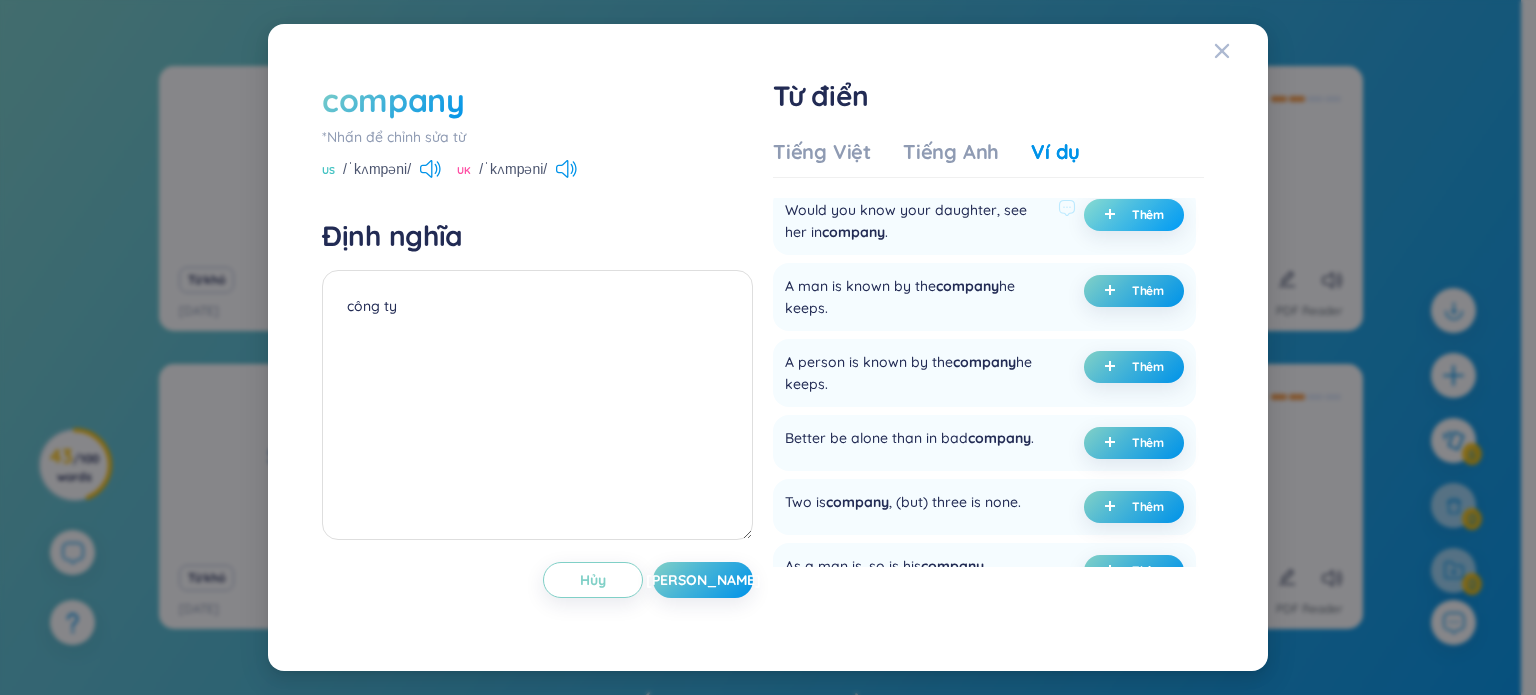 click on "Thêm" at bounding box center [1134, 215] 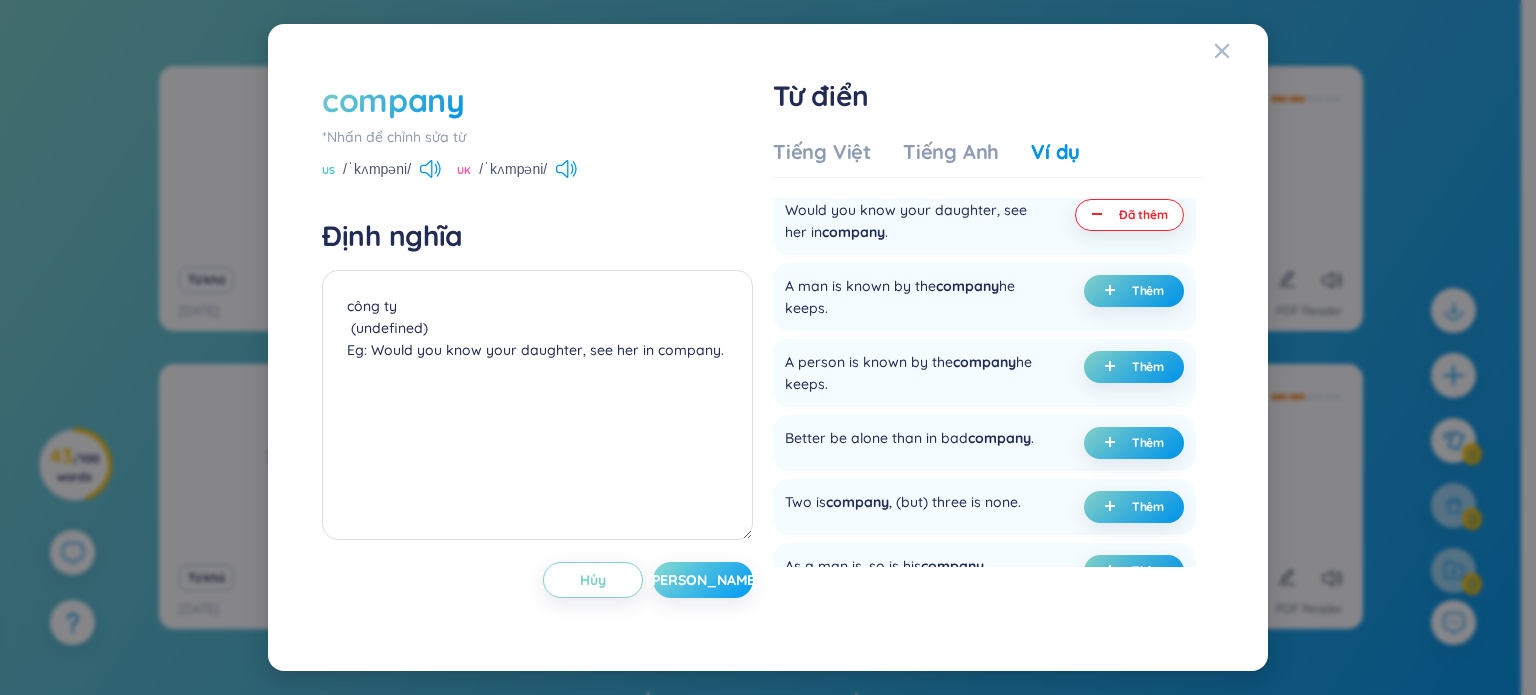 click on "[PERSON_NAME]" at bounding box center [703, 580] 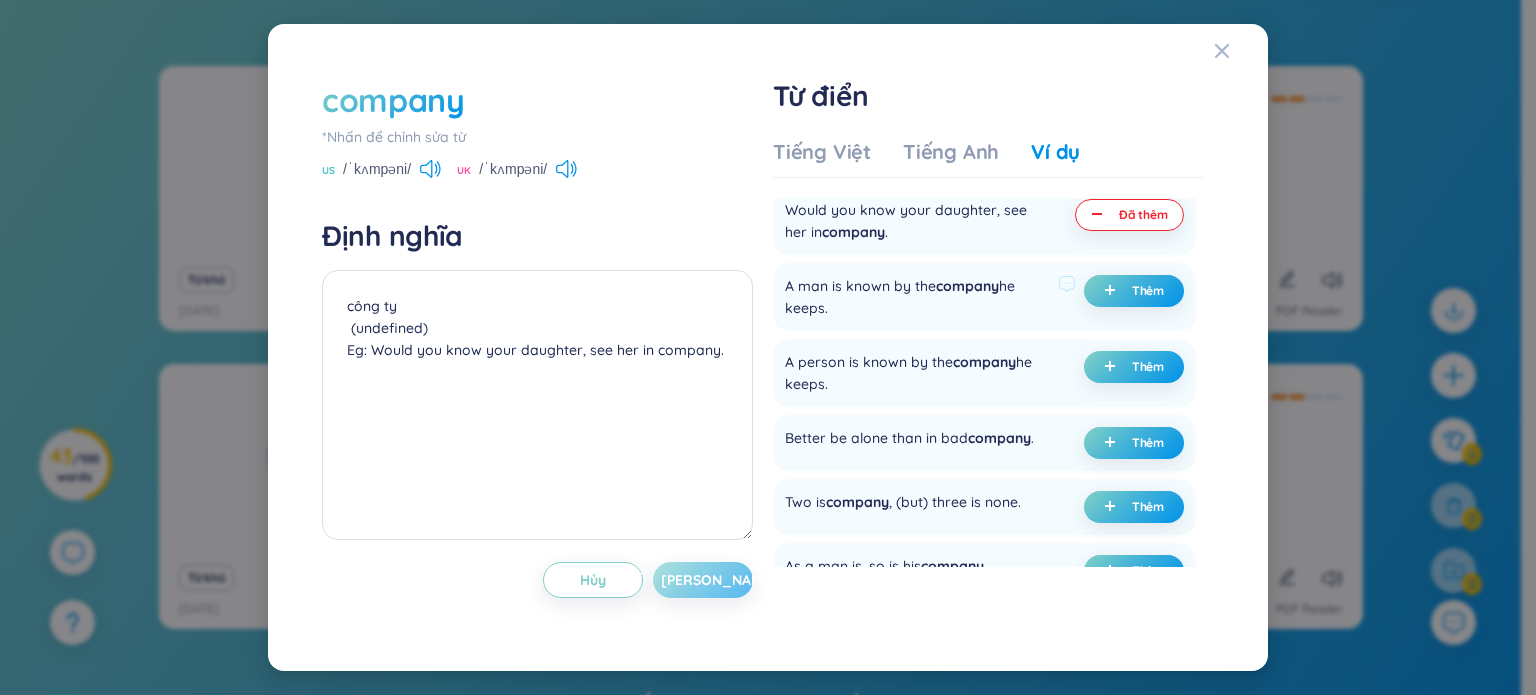 type on "công ty
(undefined)
Eg: Would you know your daughter, see her in company." 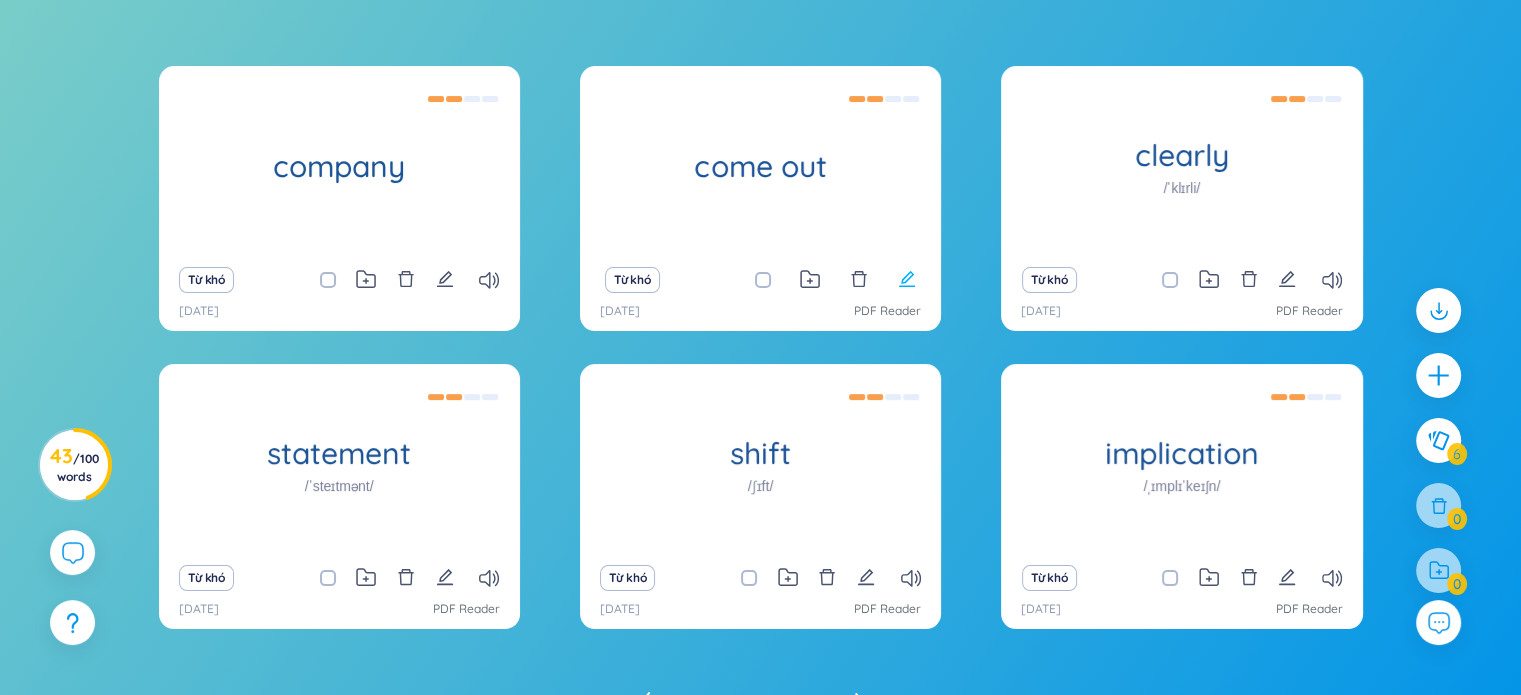 click 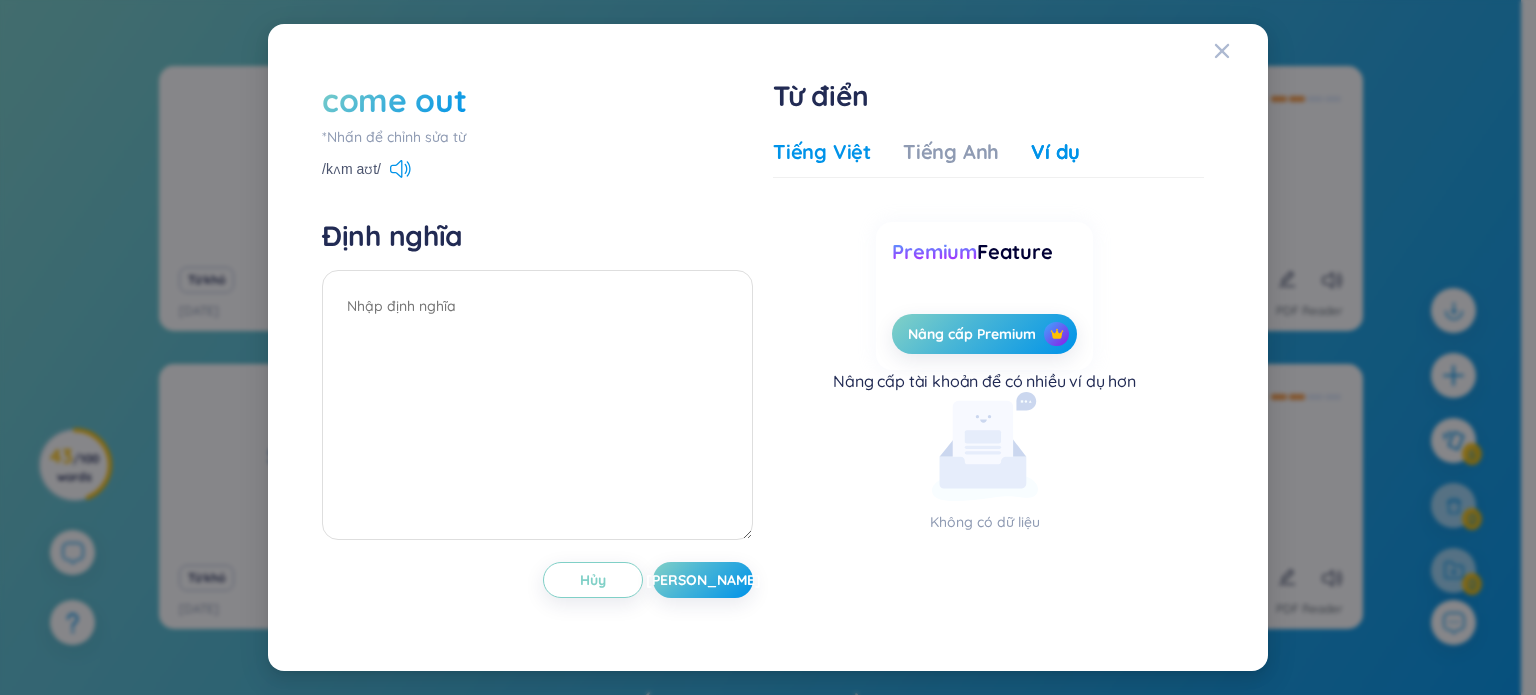 click on "Tiếng Việt" at bounding box center (822, 152) 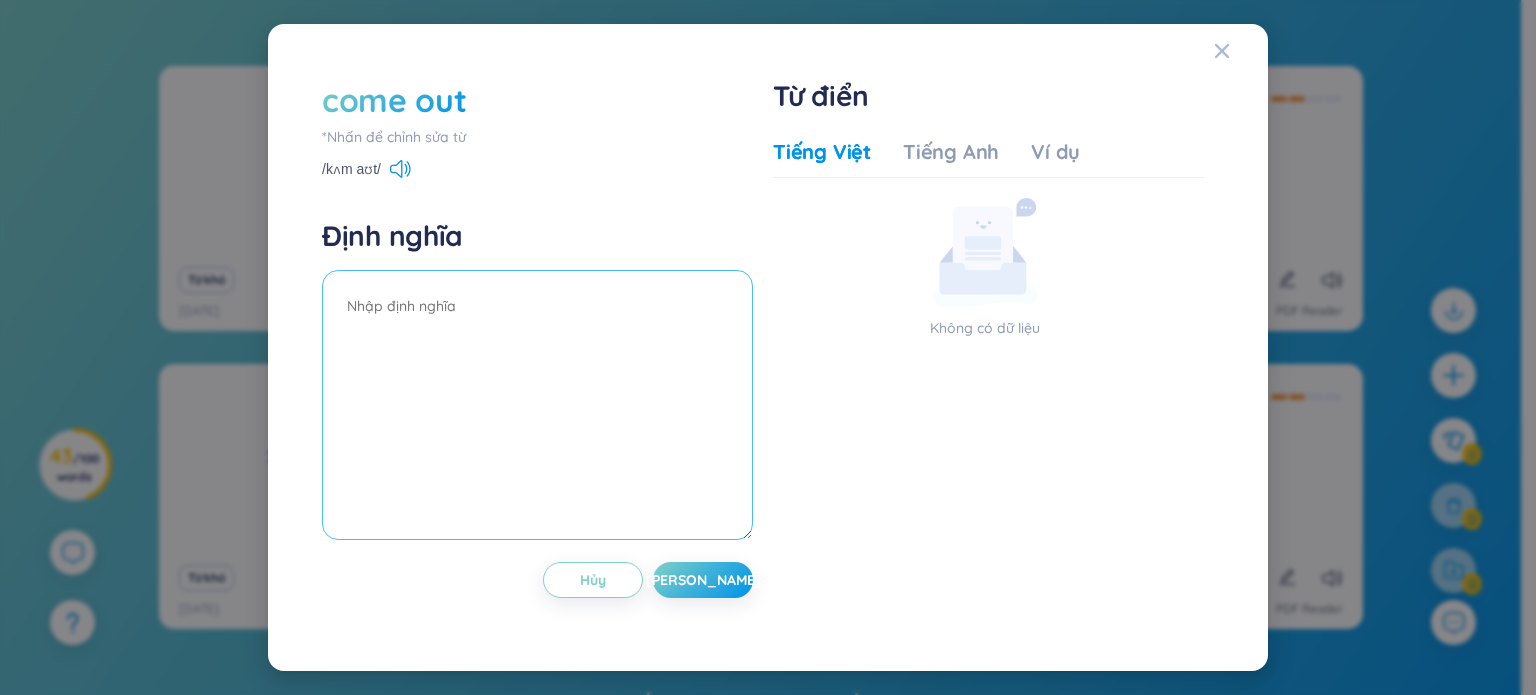 click at bounding box center [537, 405] 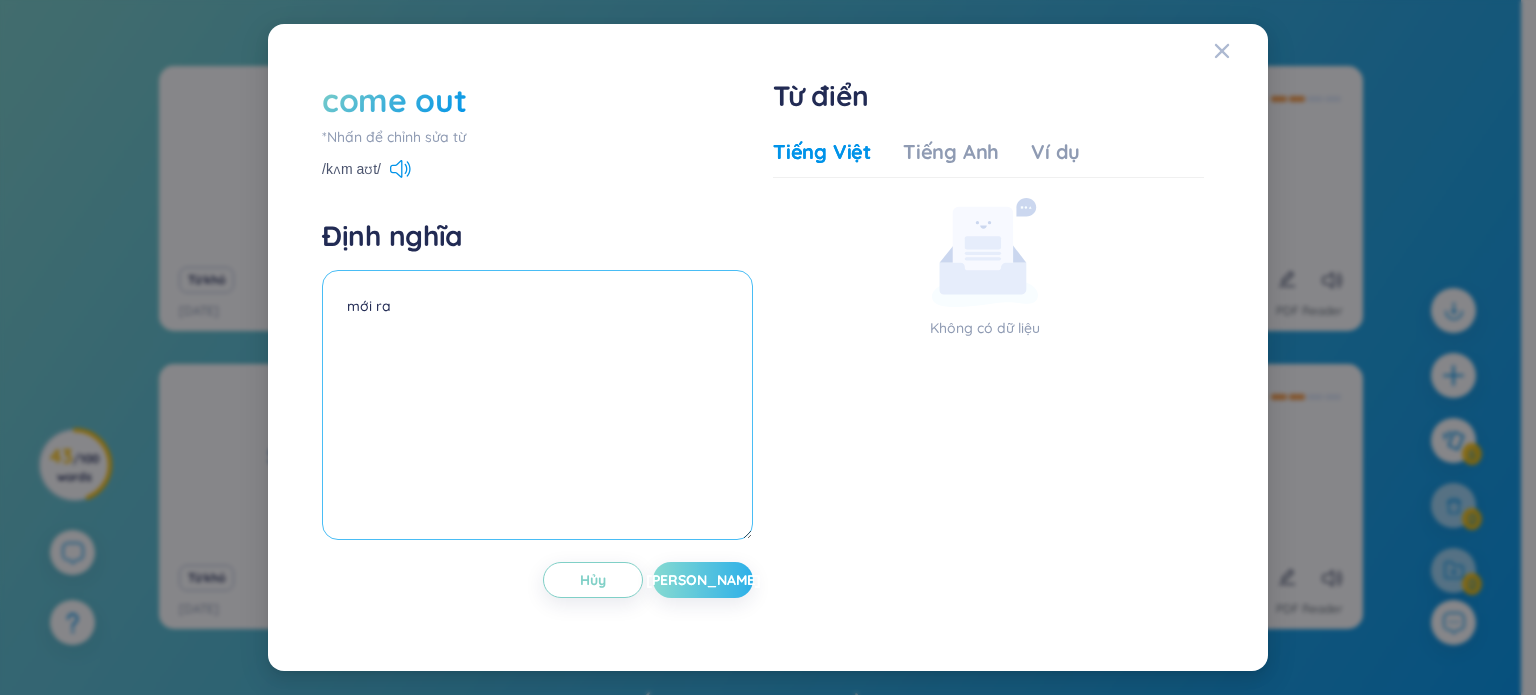 type on "mới ra" 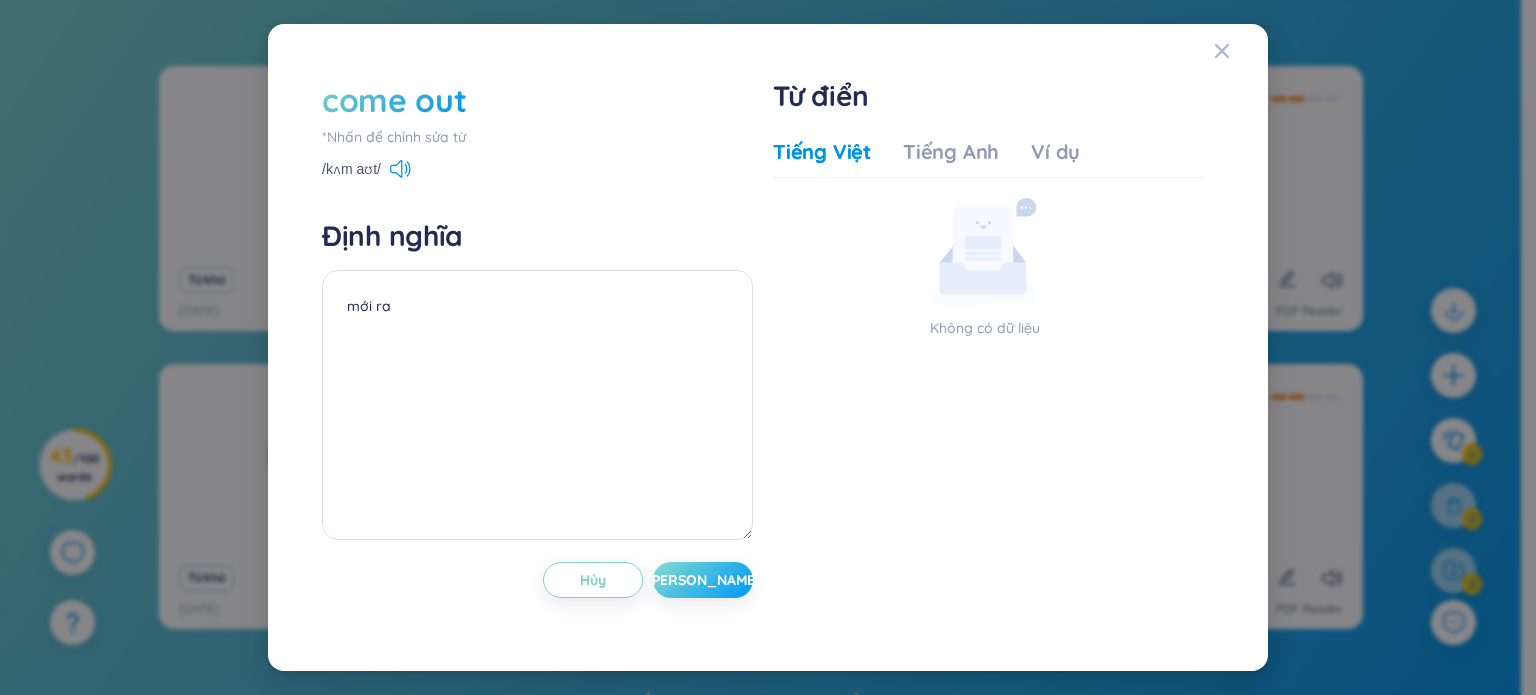 click on "[PERSON_NAME]" at bounding box center (703, 580) 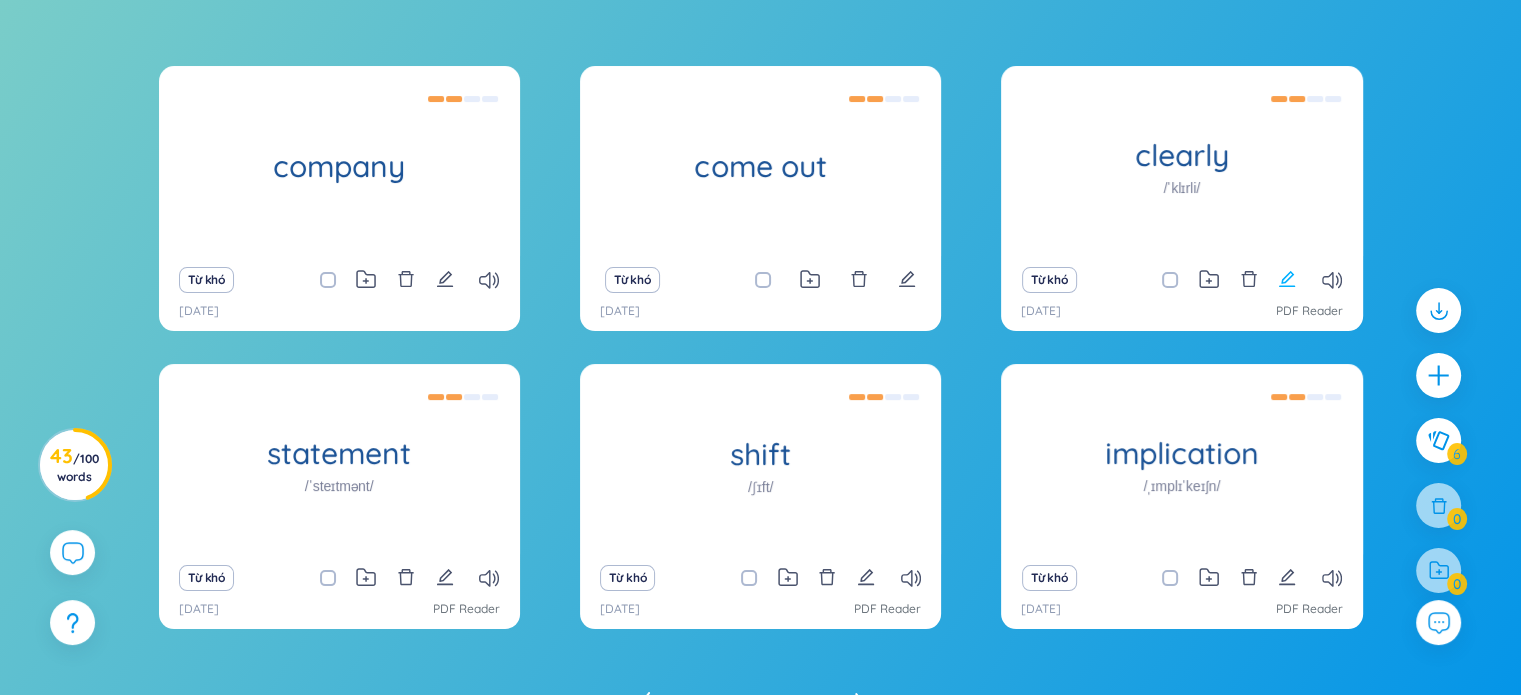 click 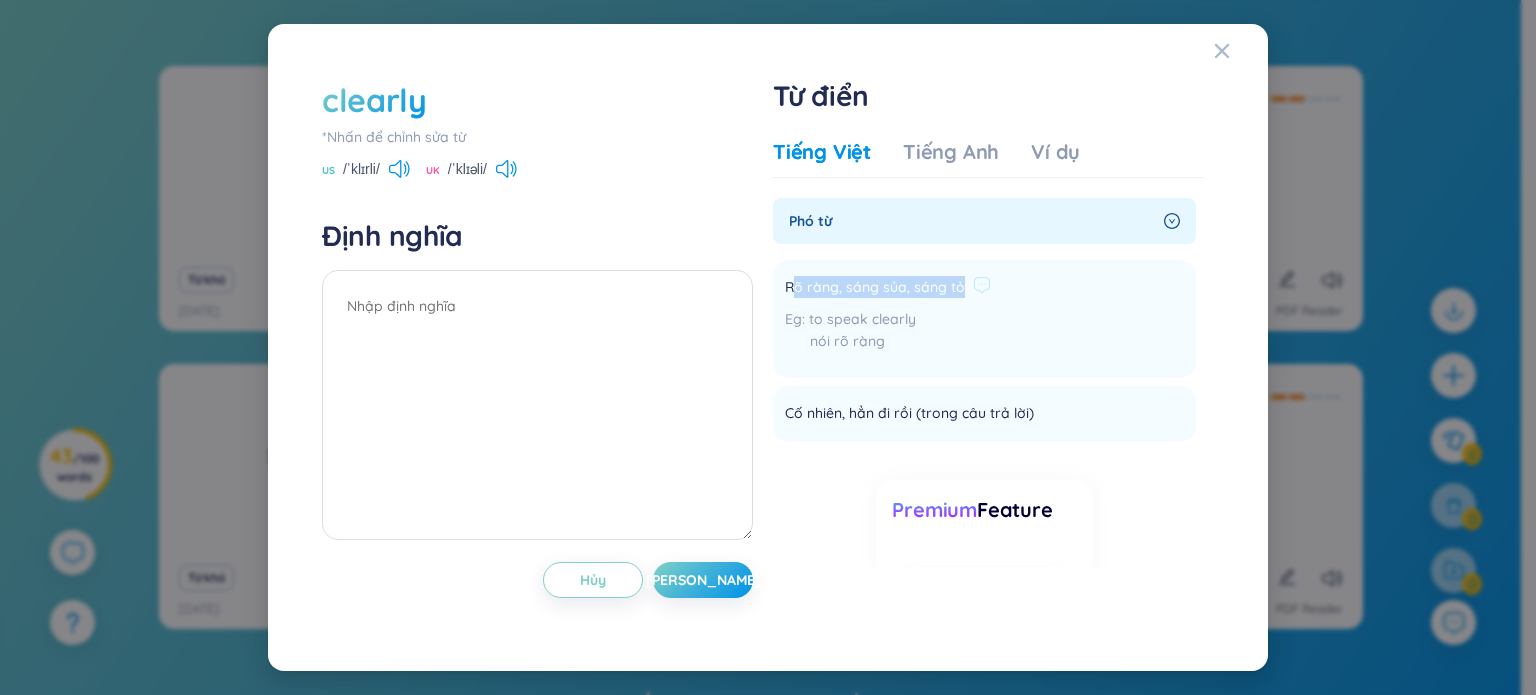 drag, startPoint x: 791, startPoint y: 287, endPoint x: 962, endPoint y: 291, distance: 171.04678 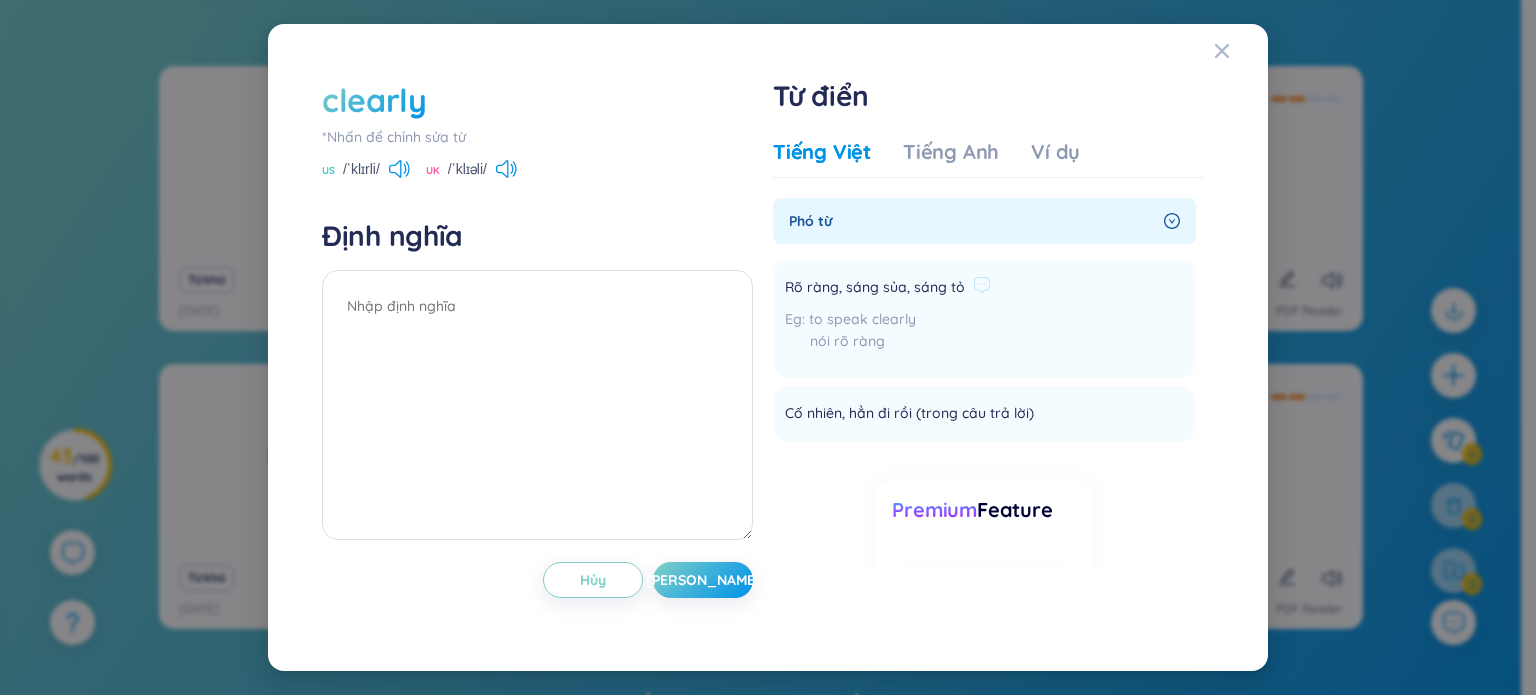 click on "to speak clearly nói rõ ràng" at bounding box center [888, 335] 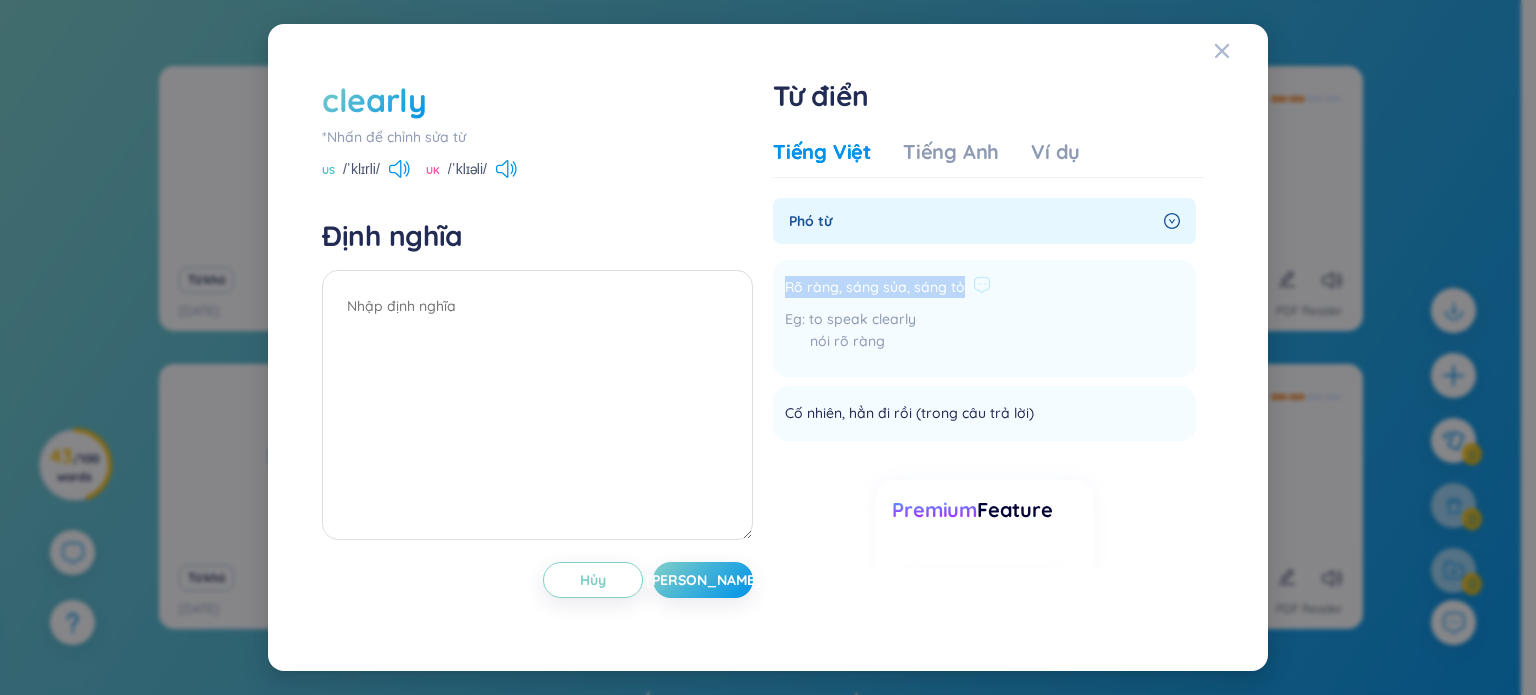 drag, startPoint x: 786, startPoint y: 281, endPoint x: 1024, endPoint y: 279, distance: 238.0084 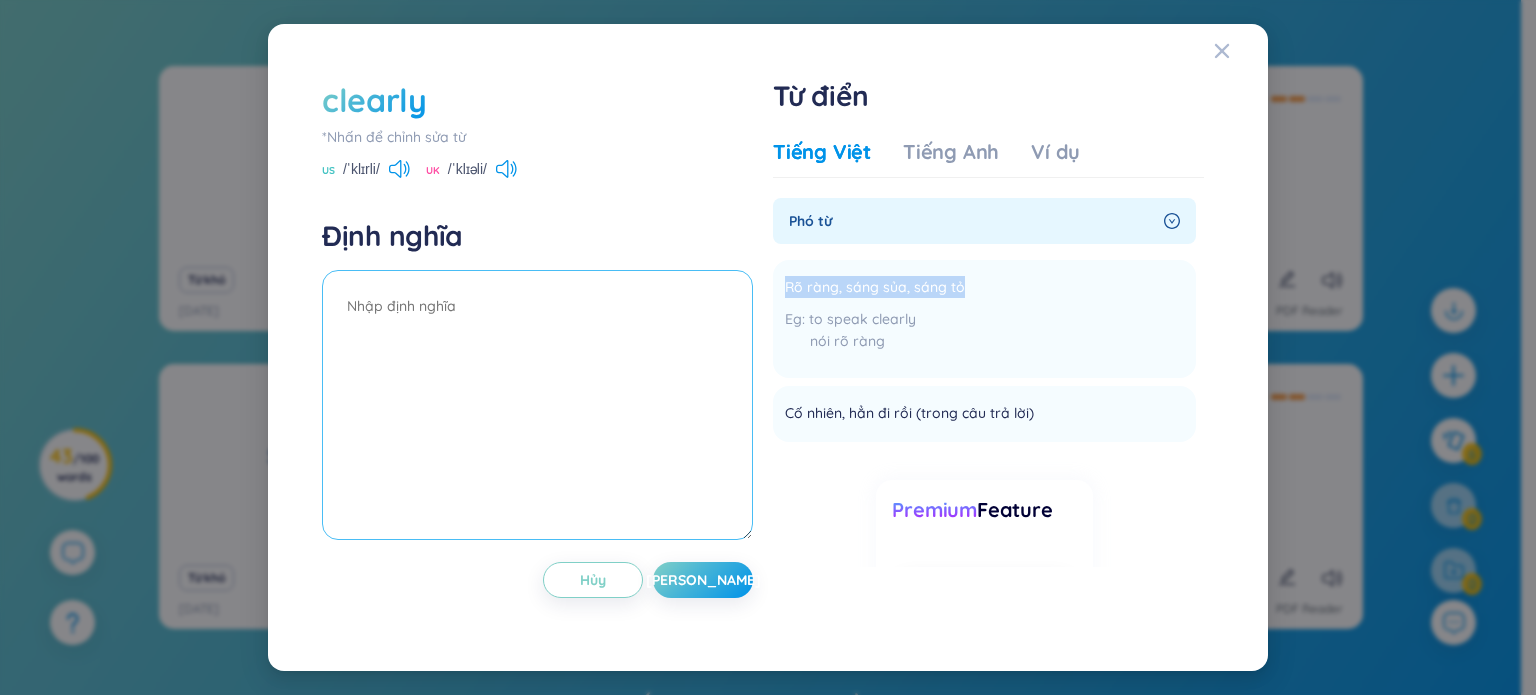 click at bounding box center [537, 405] 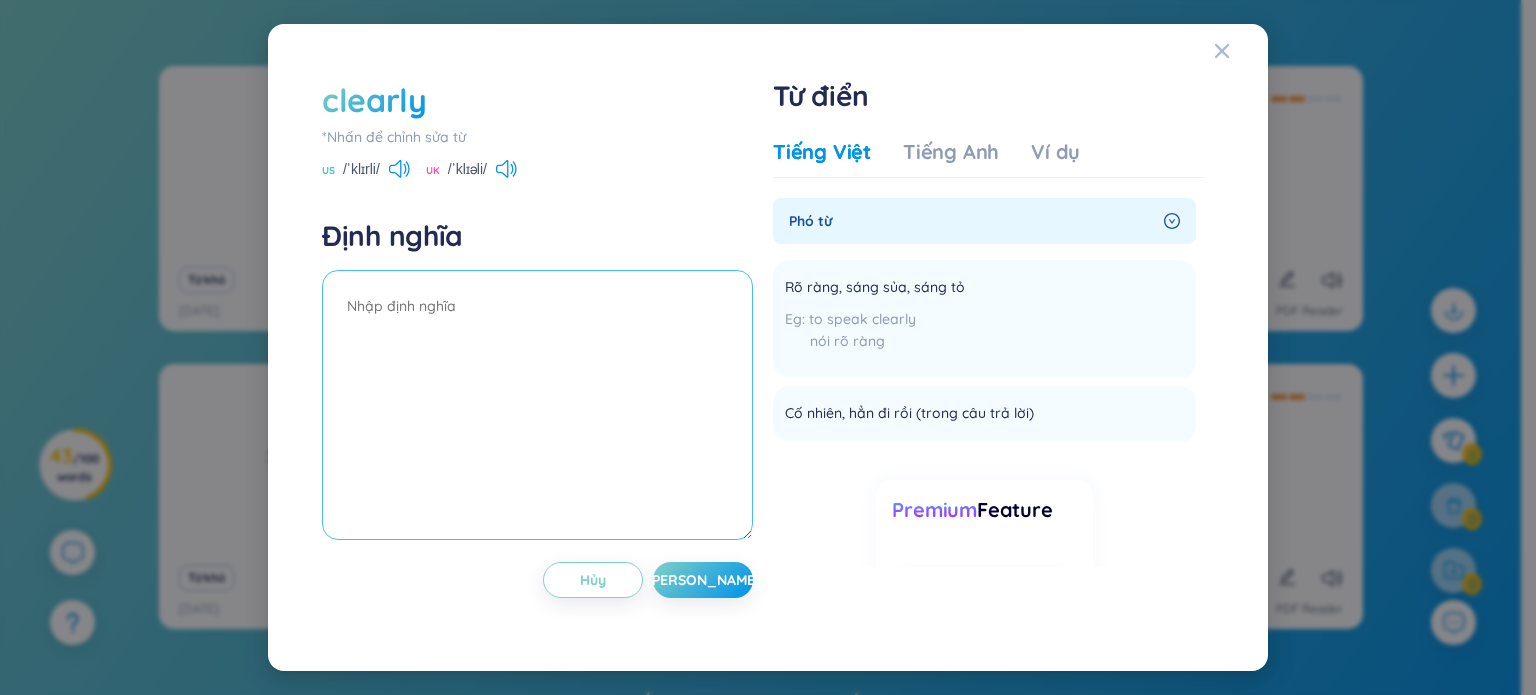 paste on "Rõ ràng, sáng sủa, sáng tỏ" 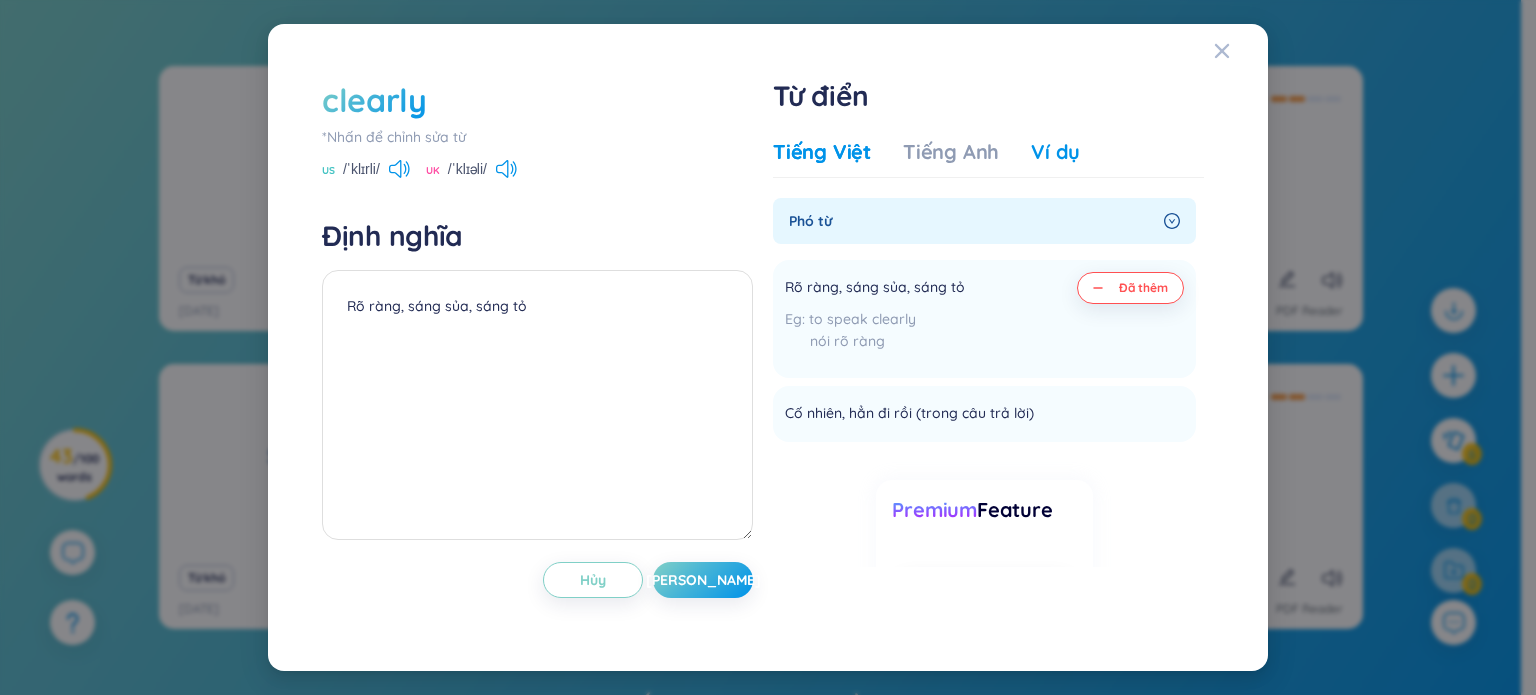 click on "Ví dụ" at bounding box center [1055, 152] 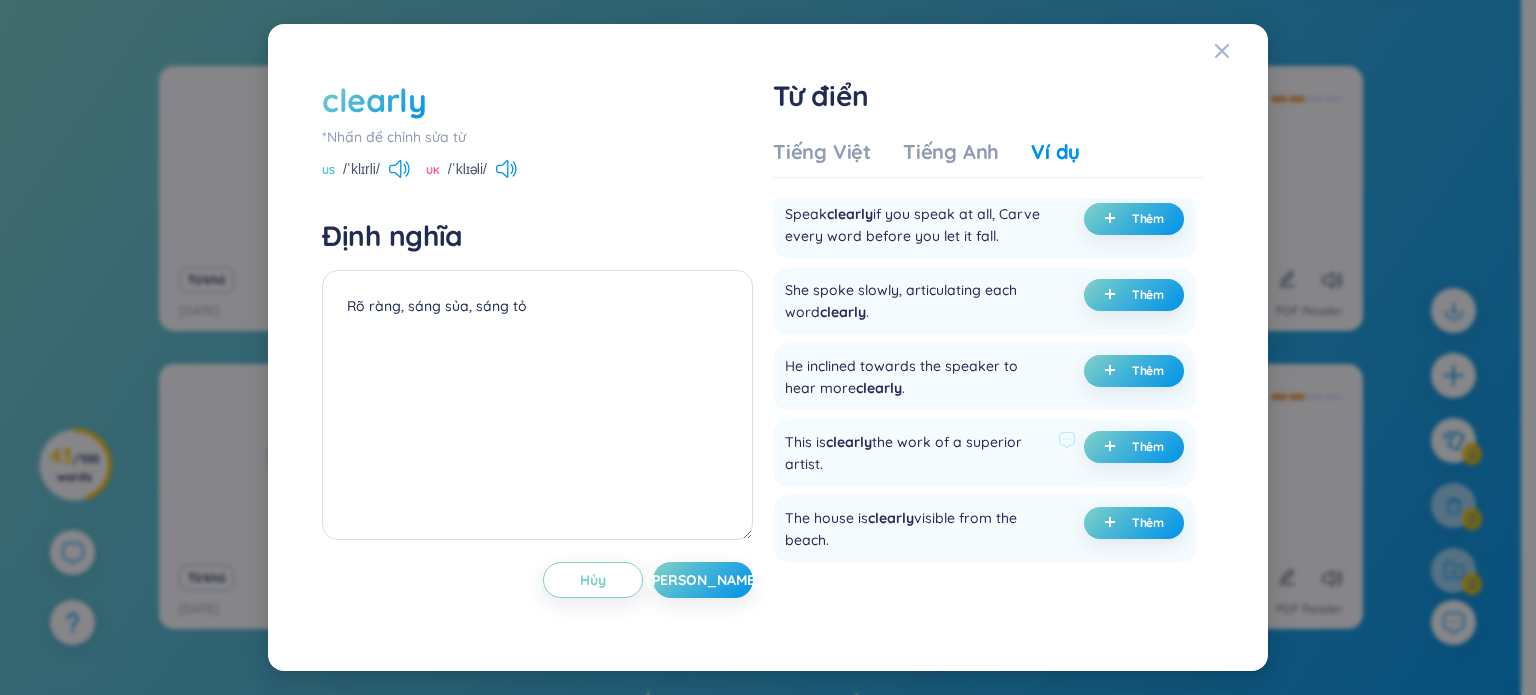 scroll, scrollTop: 100, scrollLeft: 0, axis: vertical 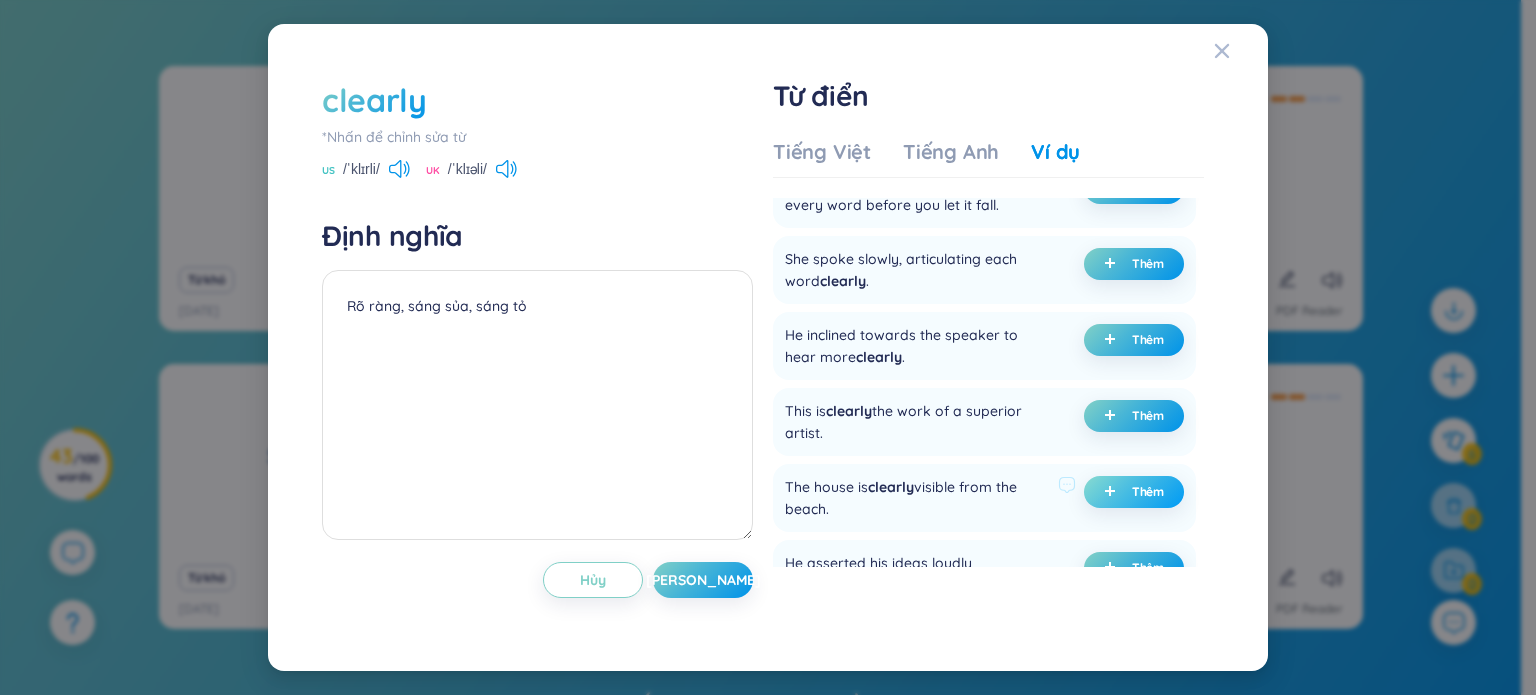click on "Thêm" at bounding box center (1134, 492) 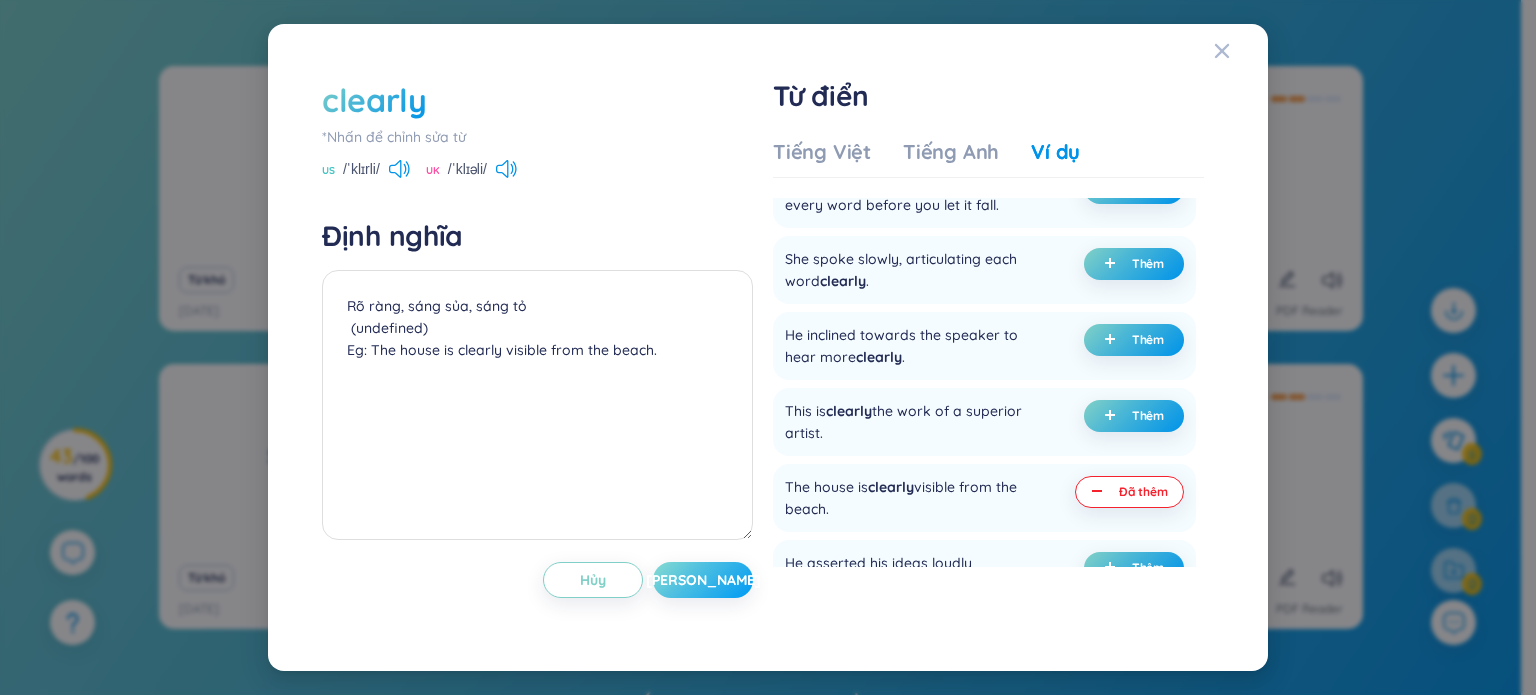 click on "[PERSON_NAME]" at bounding box center (703, 580) 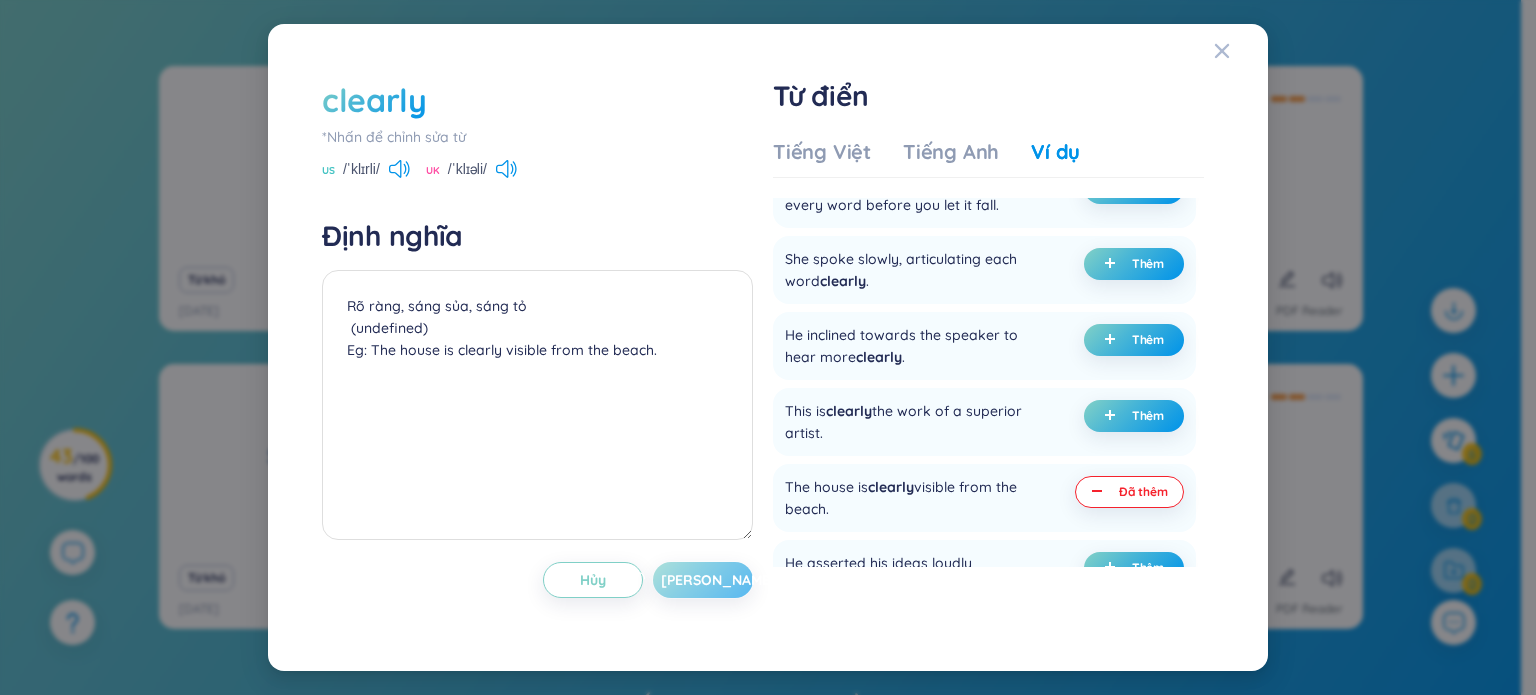 type on "Rõ ràng, sáng sủa, sáng tỏ
(undefined)
Eg: The house is clearly visible from the beach." 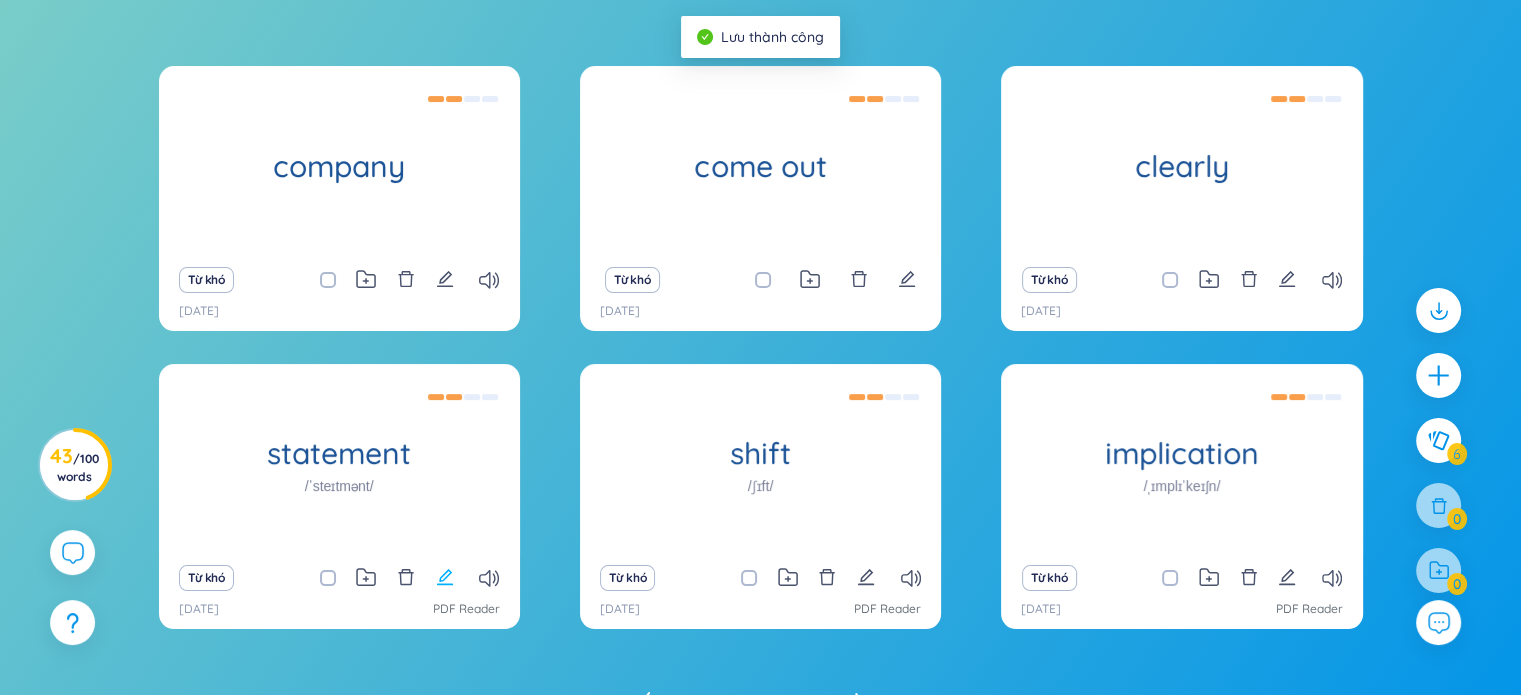 click 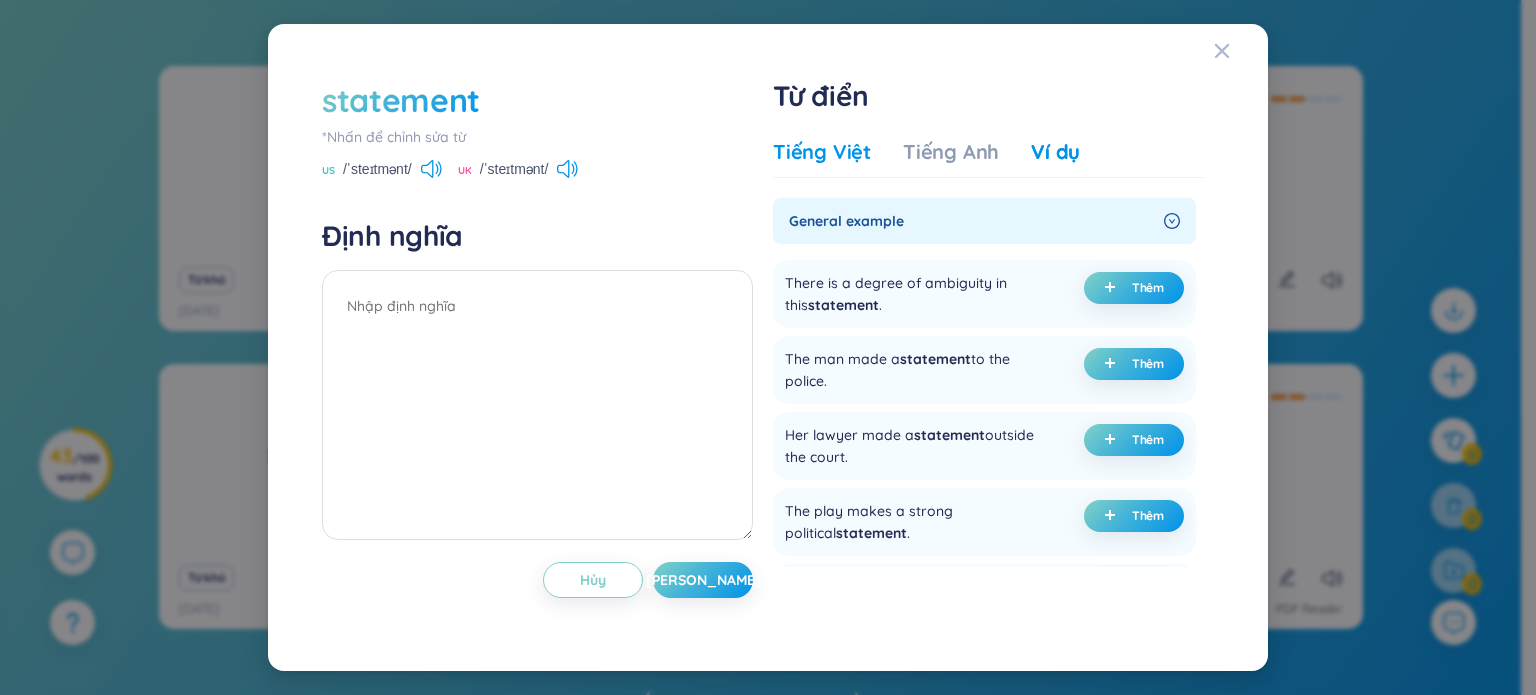 click on "Tiếng Việt" at bounding box center [822, 152] 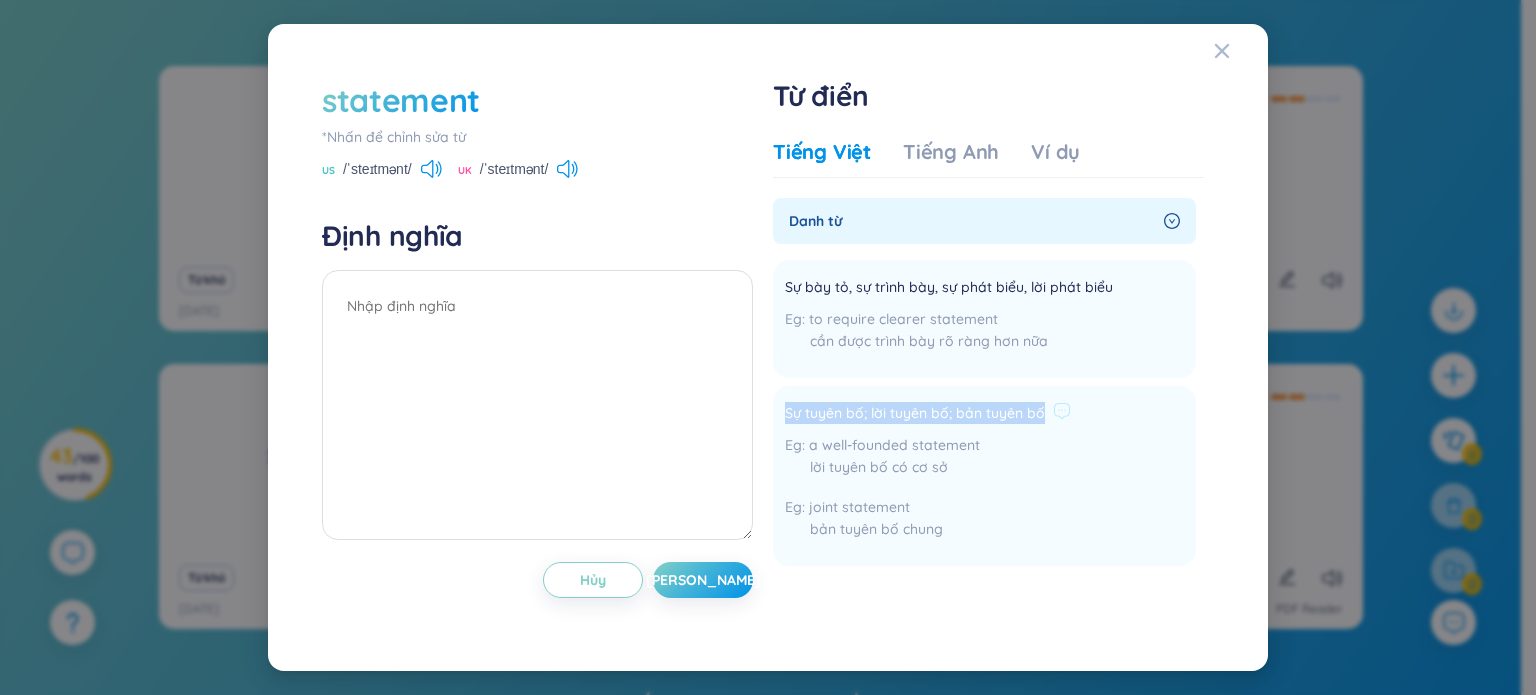 drag, startPoint x: 783, startPoint y: 415, endPoint x: 1073, endPoint y: 411, distance: 290.0276 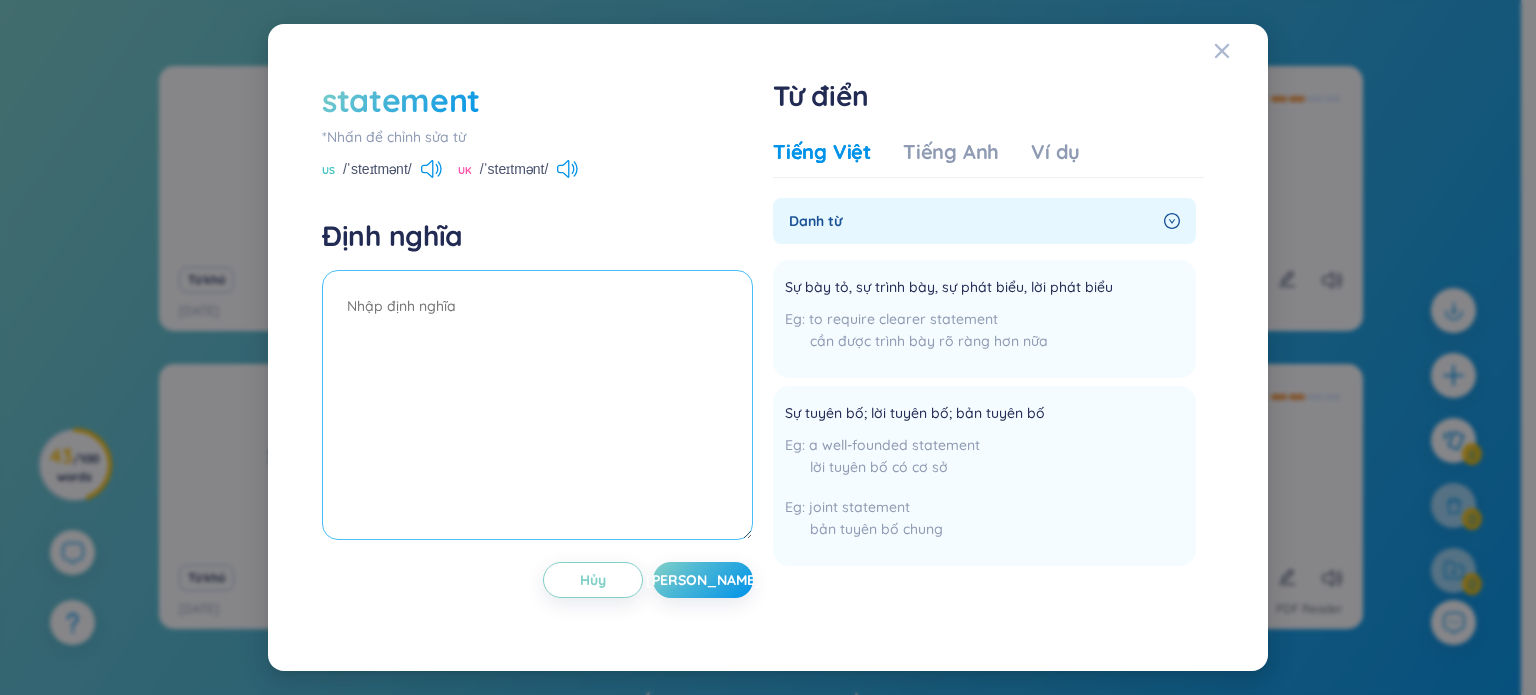 click at bounding box center [537, 405] 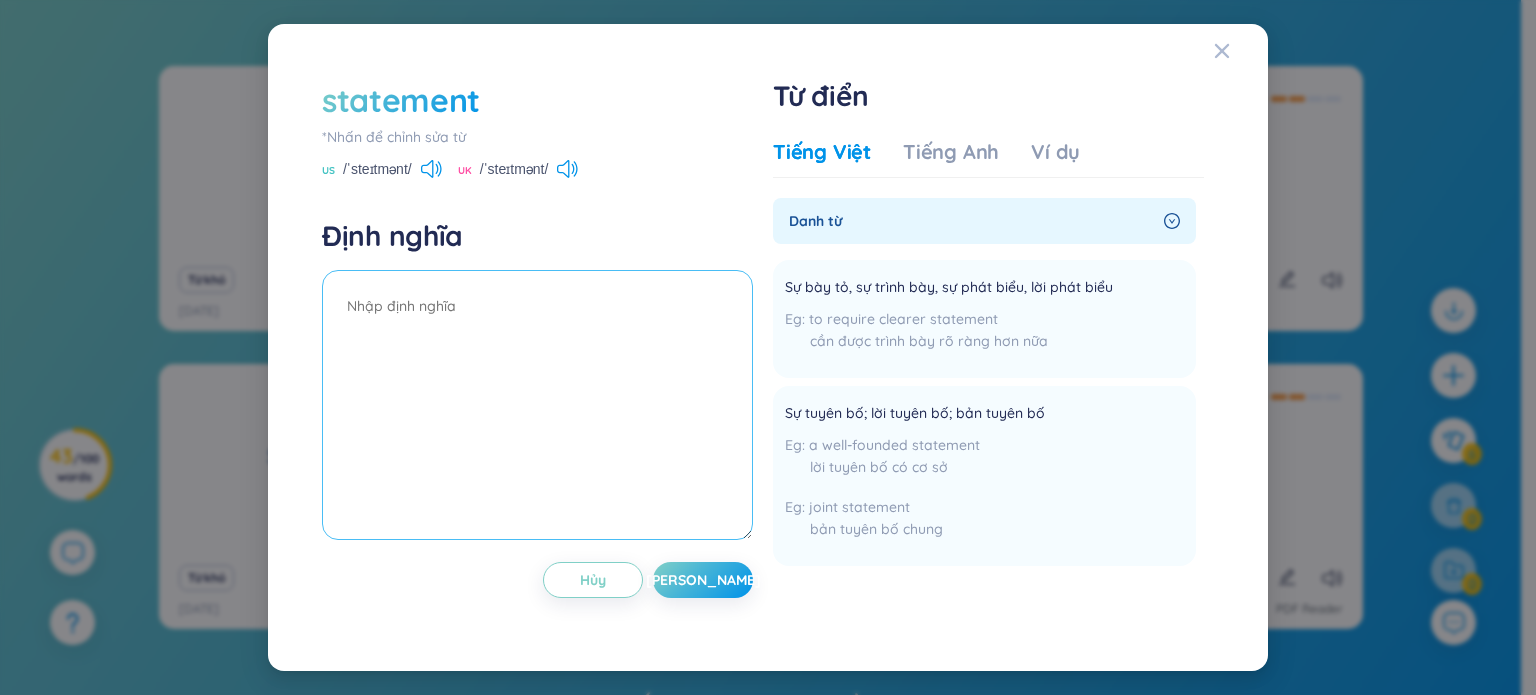 paste on "Sự tuyên bố; lời tuyên bố; bản tuyên bố" 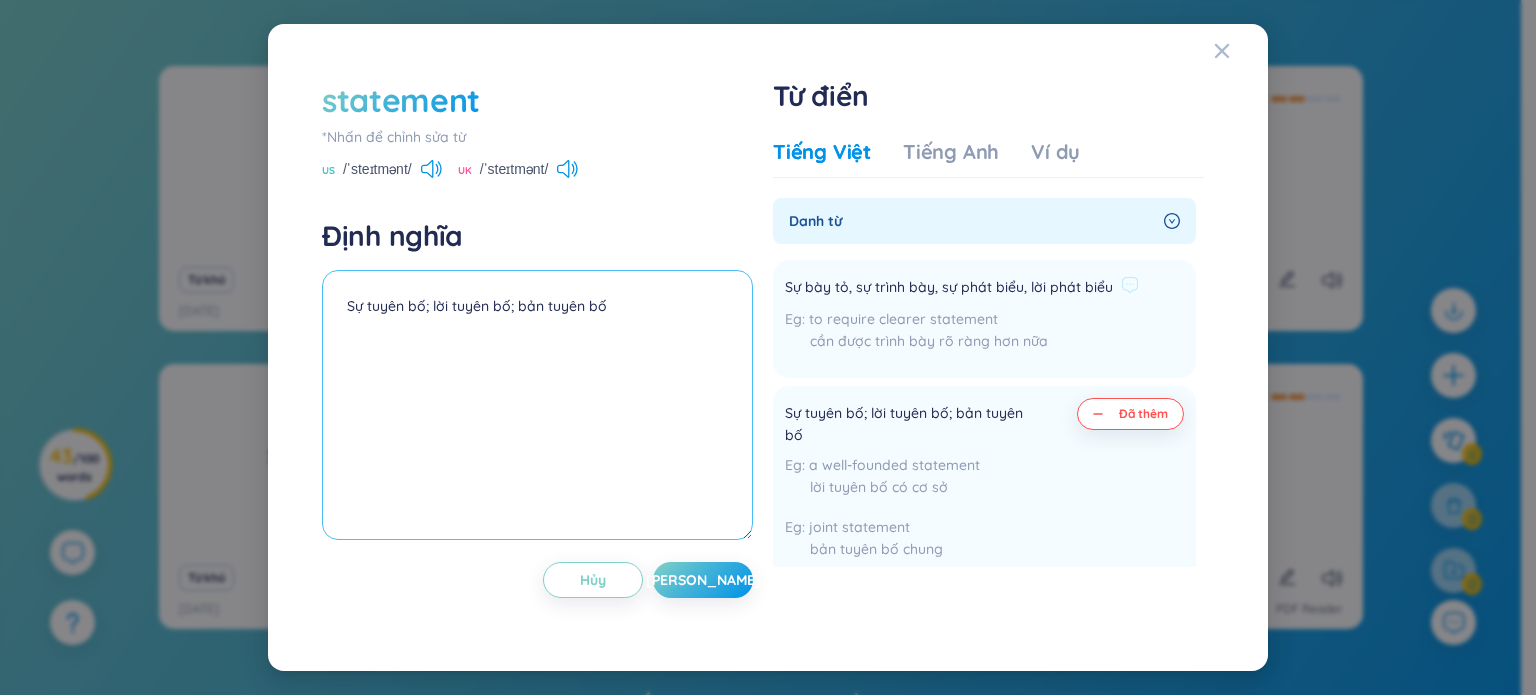 scroll, scrollTop: 100, scrollLeft: 0, axis: vertical 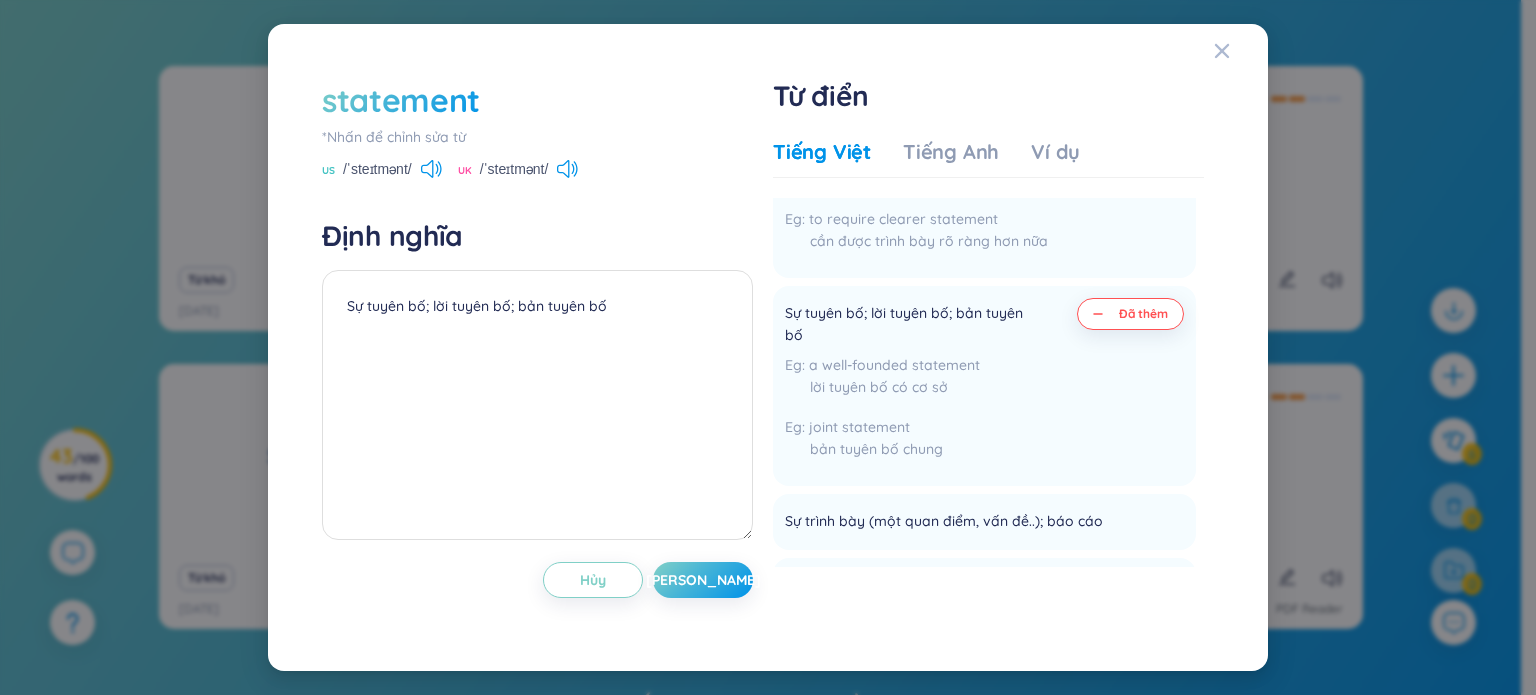 click on "Tiếng Việt Tiếng Anh Ví dụ" at bounding box center (926, 158) 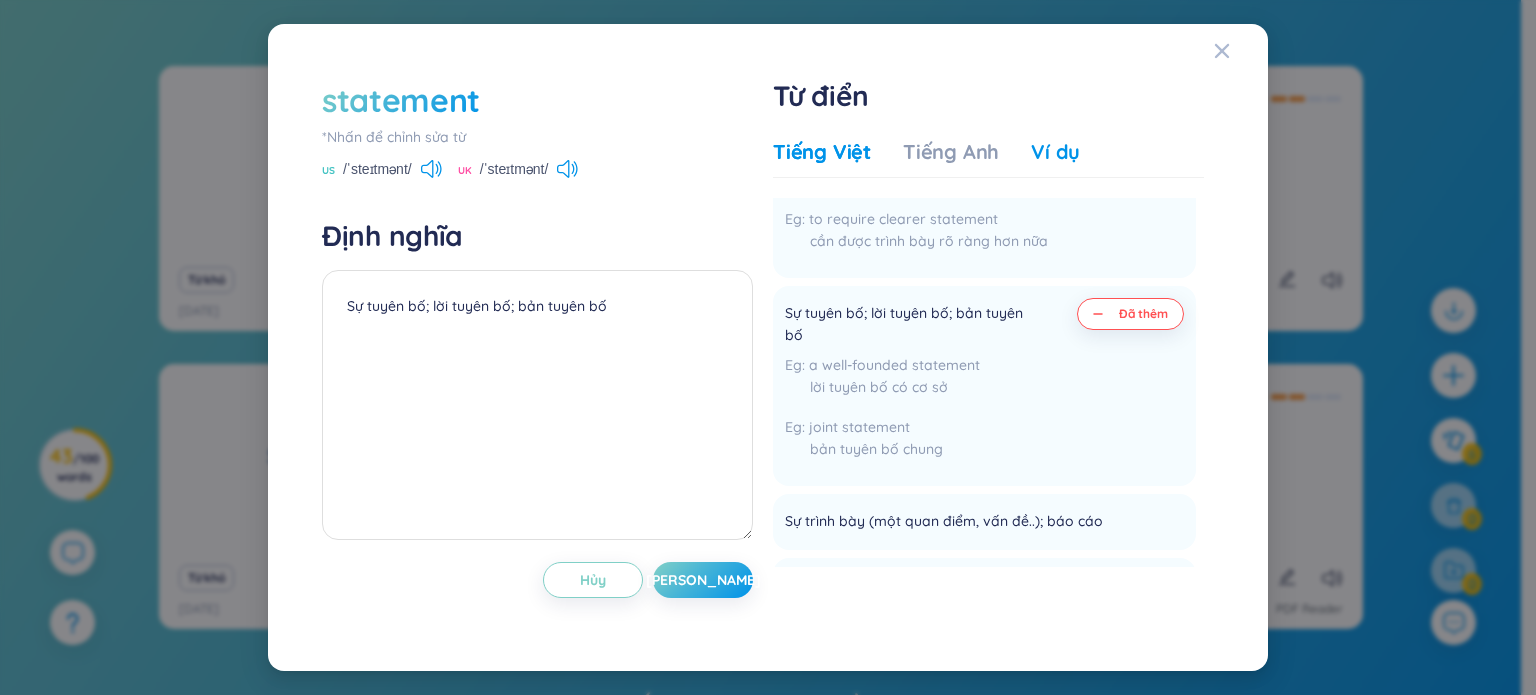 click on "Ví dụ" at bounding box center (1055, 152) 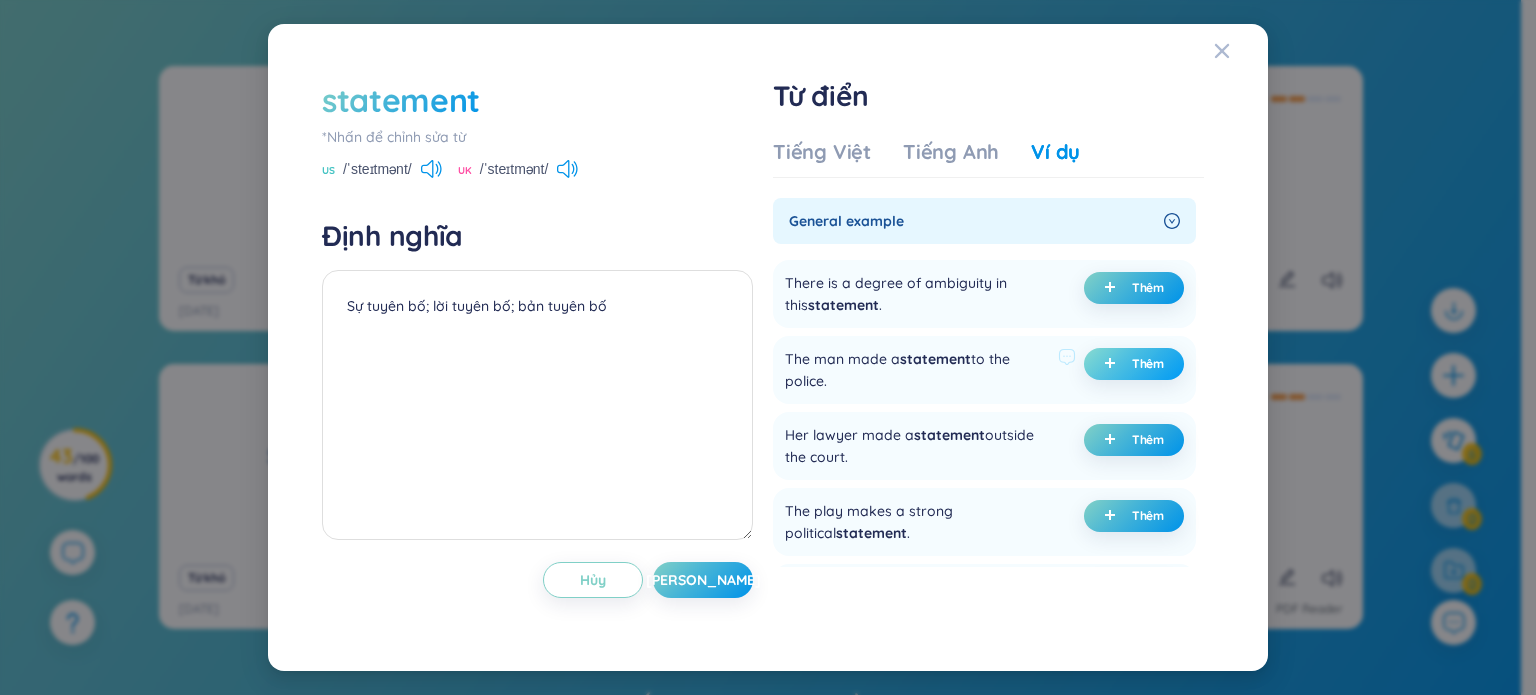 click 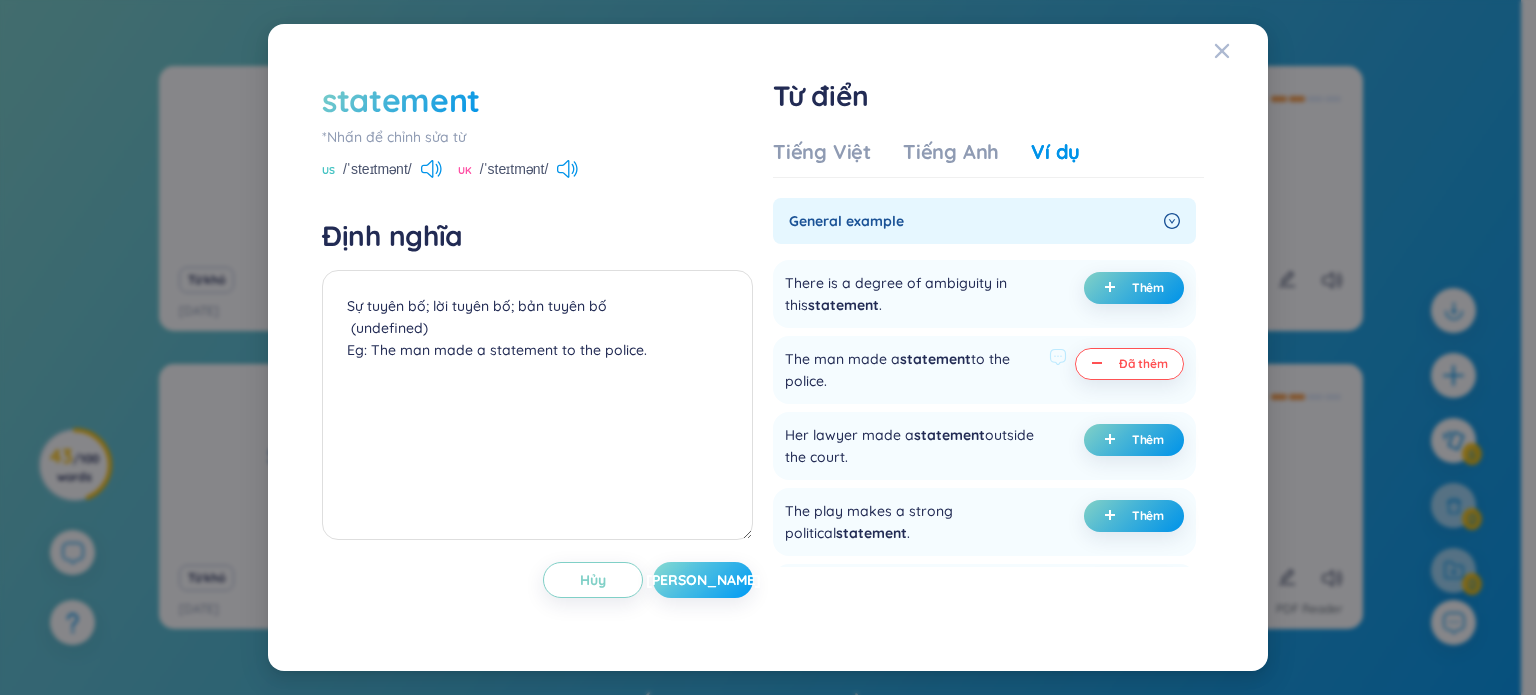 click on "[PERSON_NAME]" at bounding box center [703, 580] 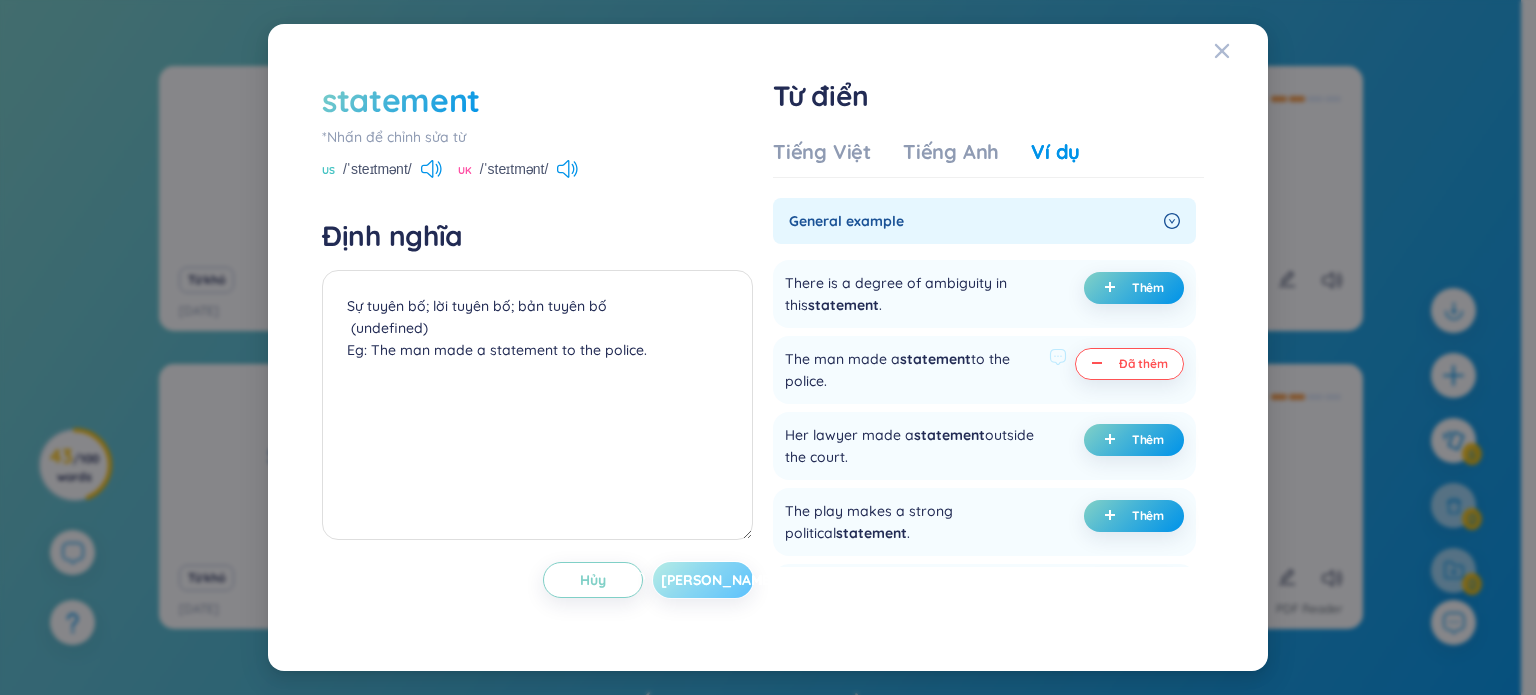 type on "Sự tuyên bố; lời tuyên bố; bản tuyên bố
(undefined)
Eg: The man made a statement to the police." 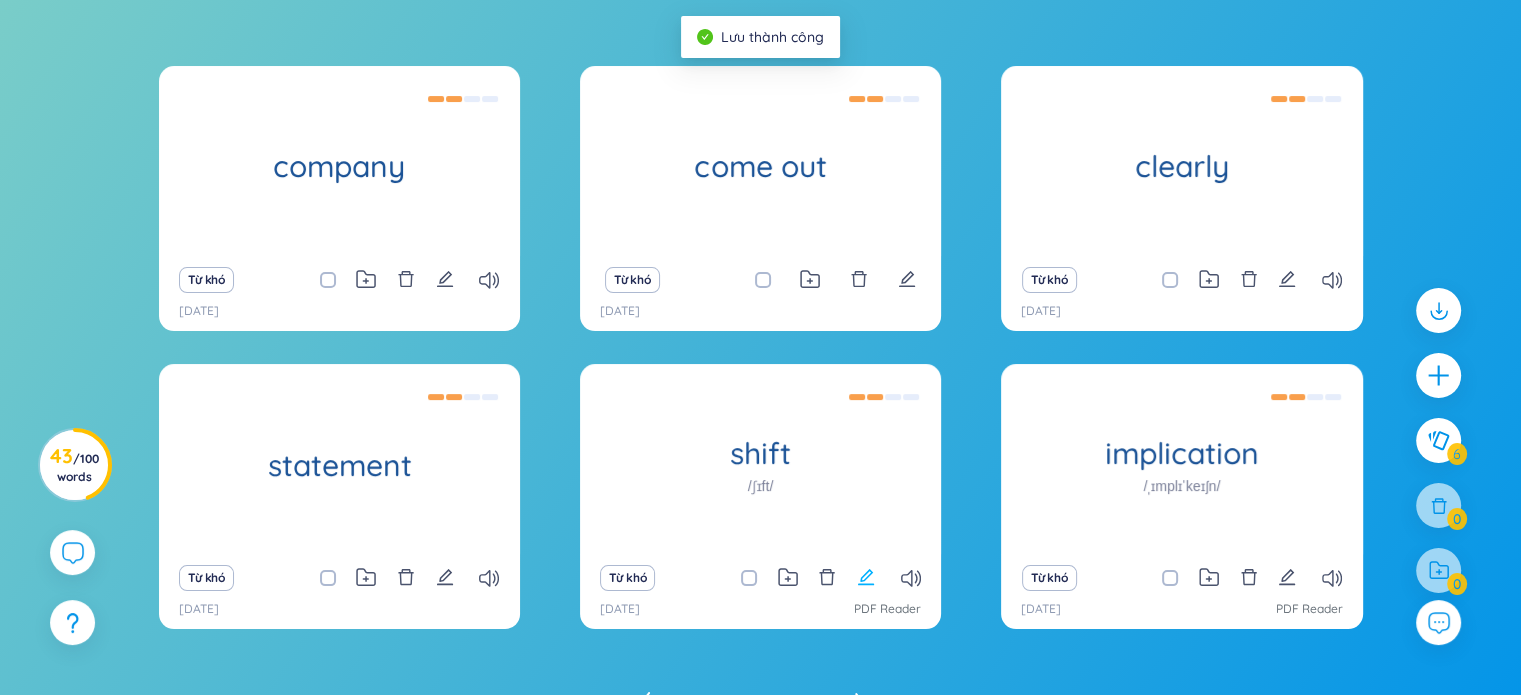 click 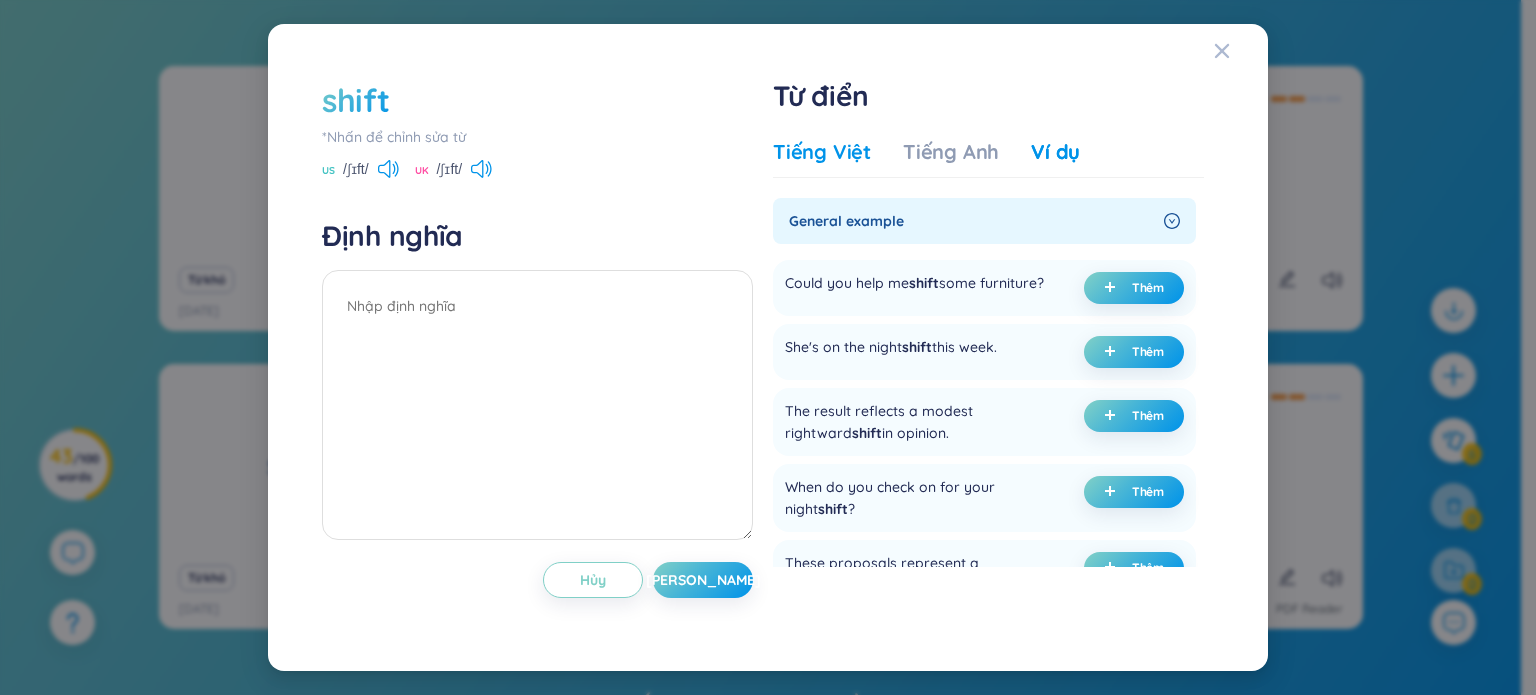 click on "Tiếng Việt" at bounding box center (822, 152) 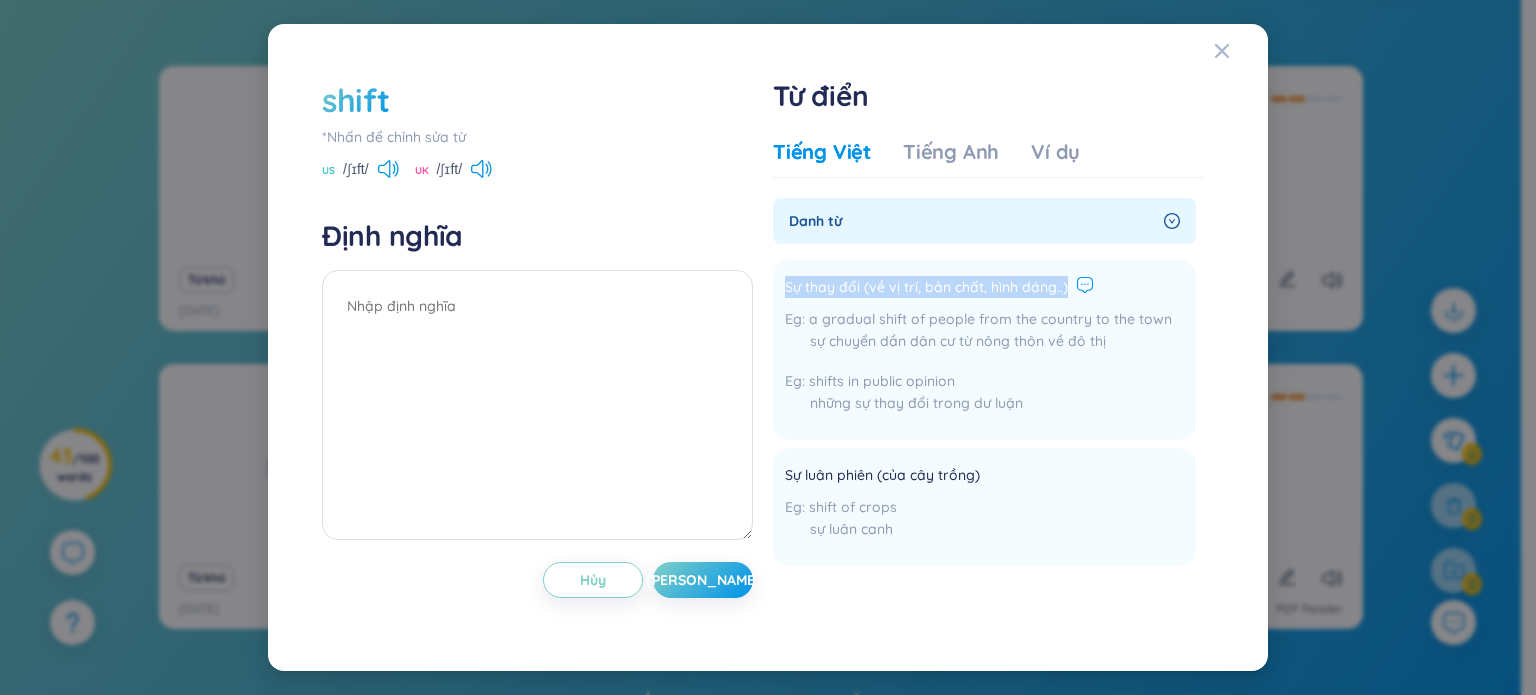 drag, startPoint x: 788, startPoint y: 287, endPoint x: 1080, endPoint y: 280, distance: 292.0839 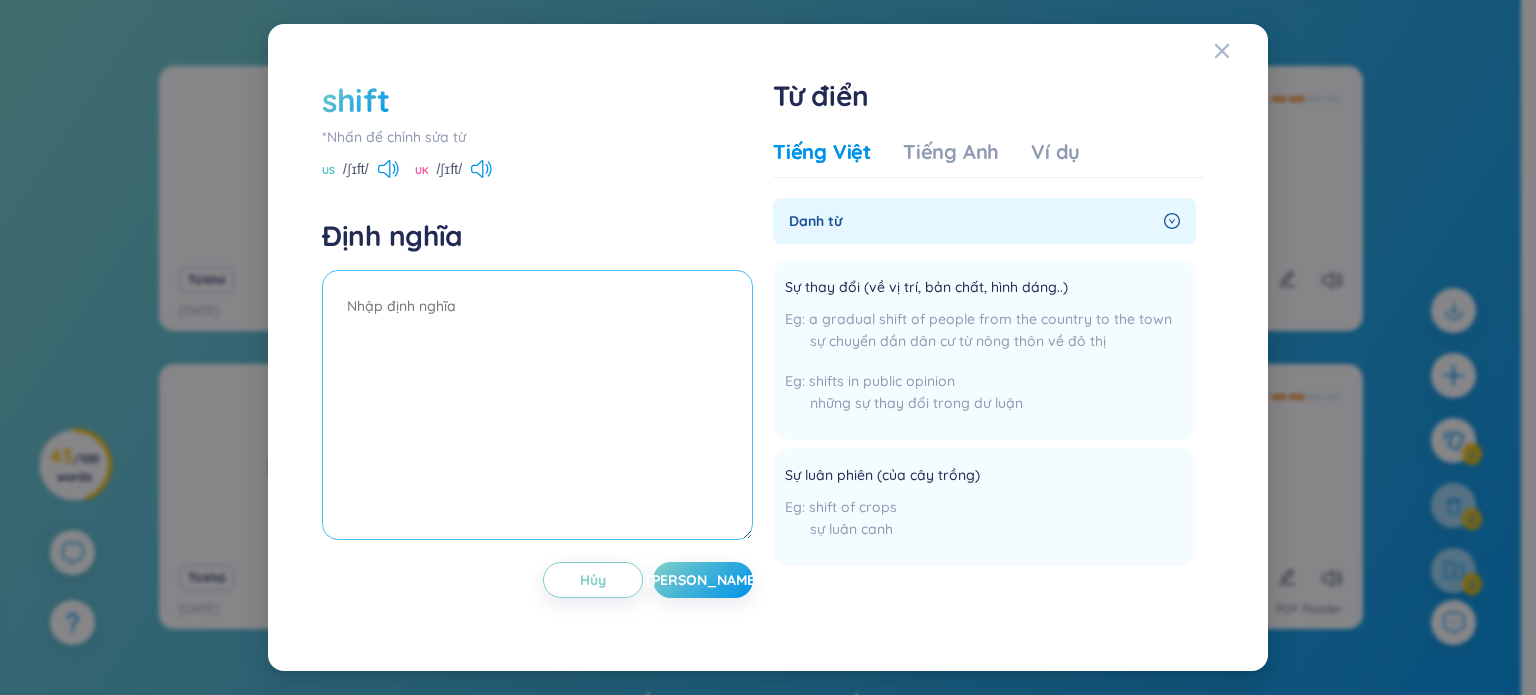 click at bounding box center (537, 405) 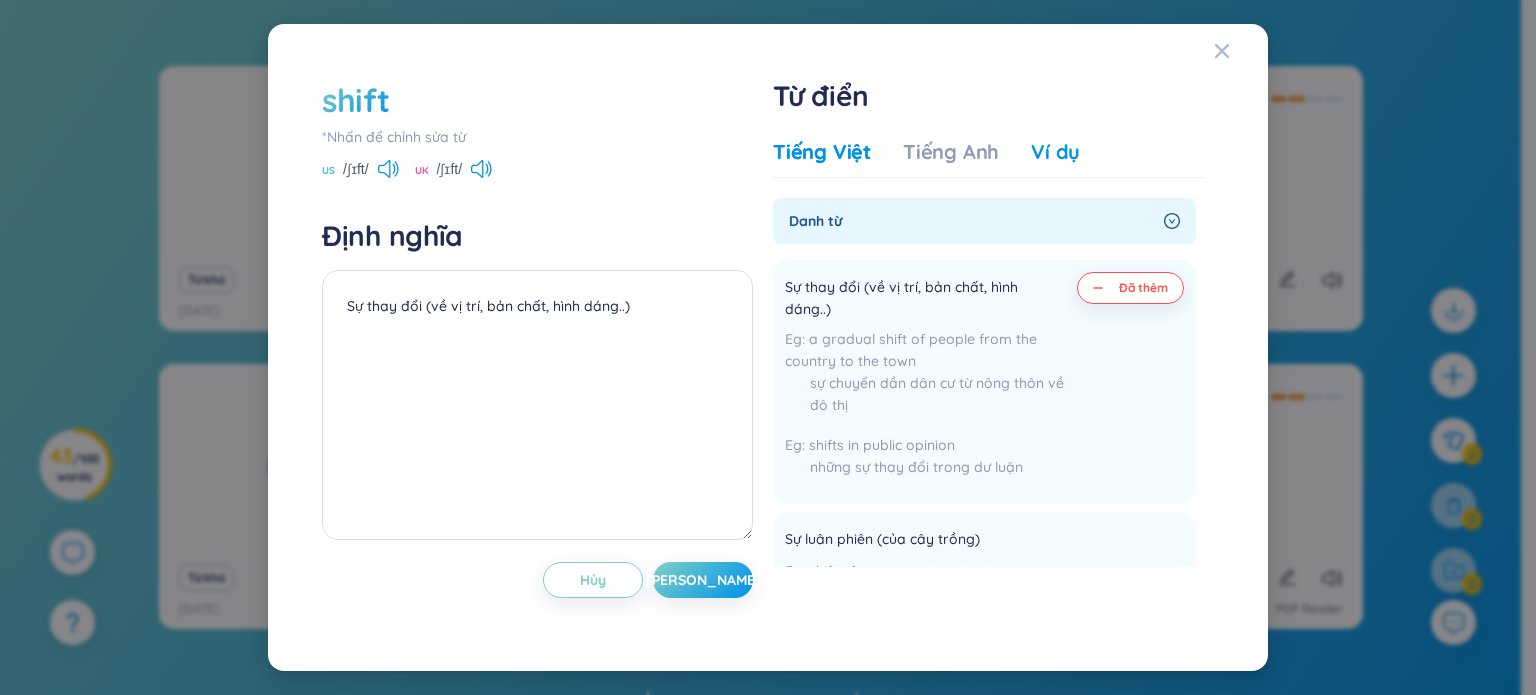 click on "Ví dụ" at bounding box center (1055, 152) 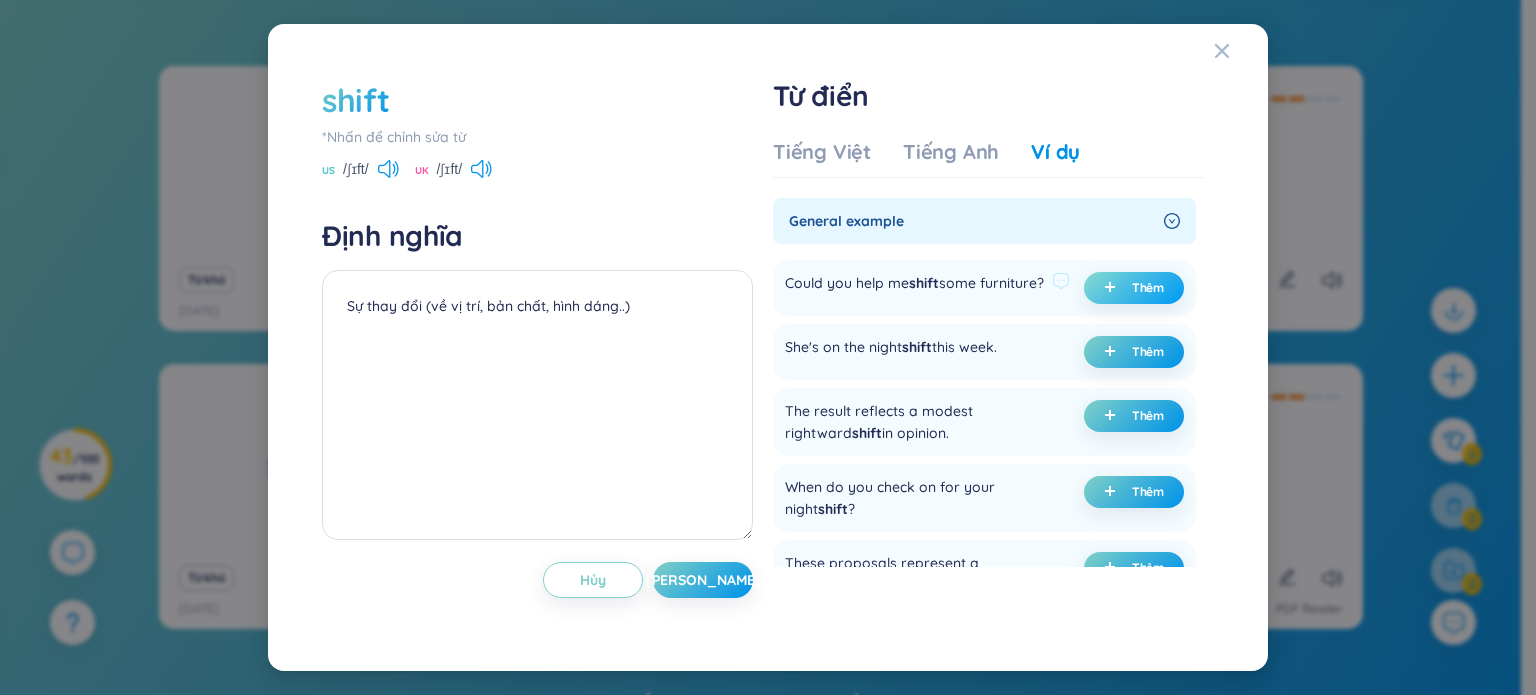 click on "Thêm" at bounding box center (1148, 288) 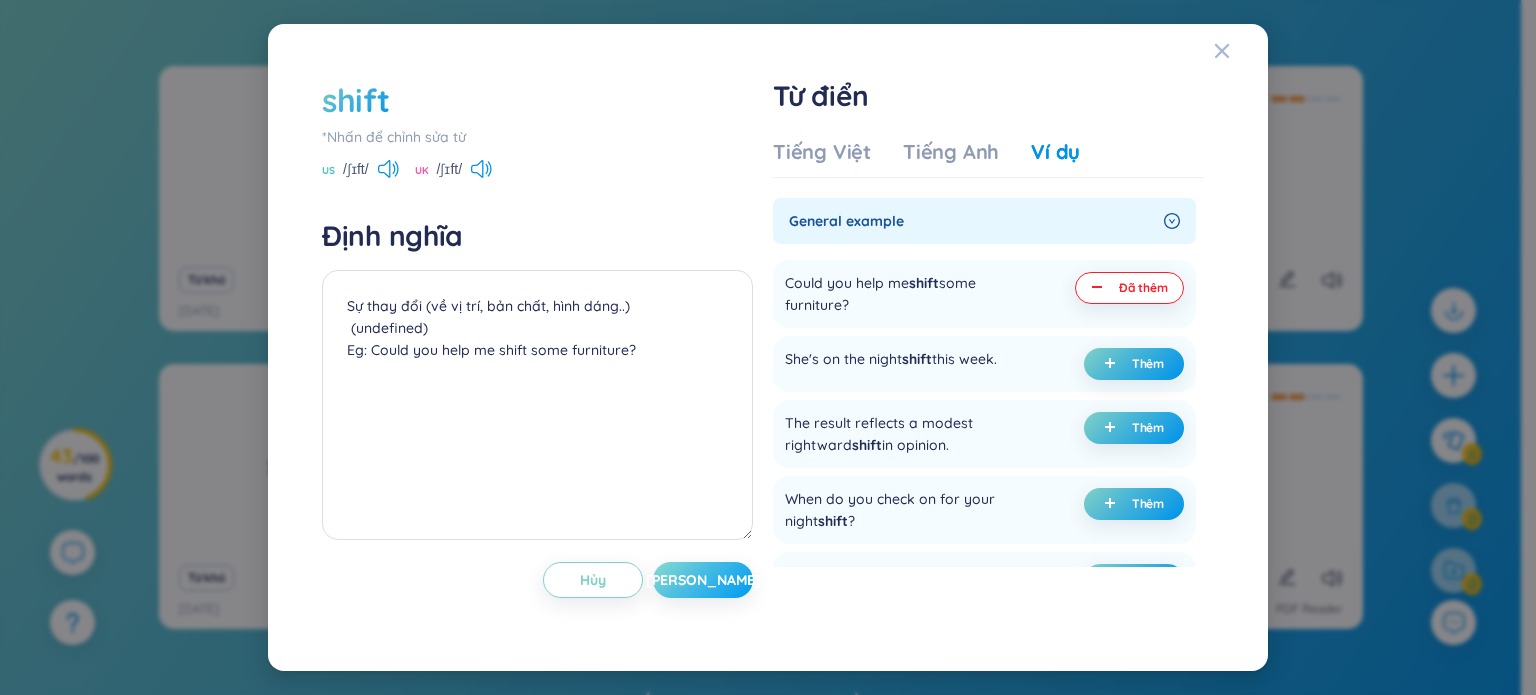 click on "[PERSON_NAME]" at bounding box center [703, 580] 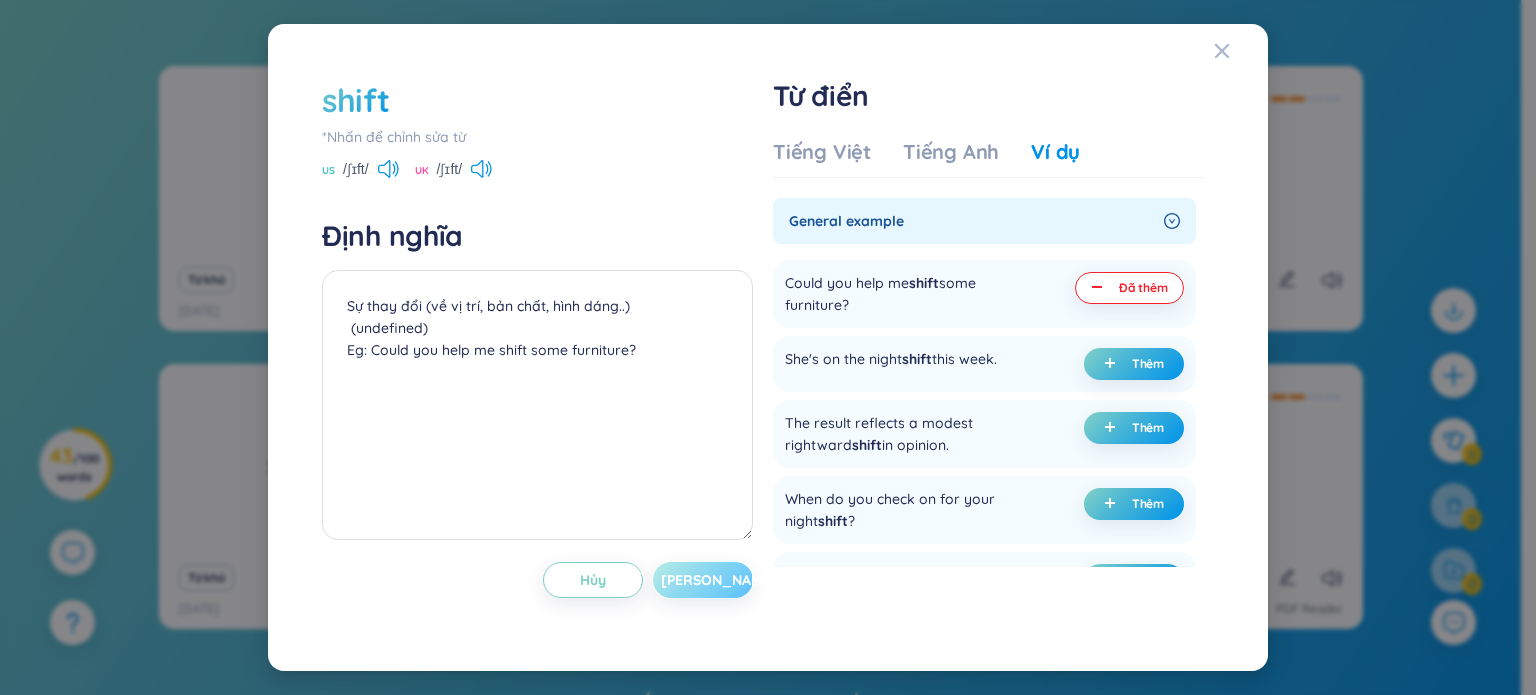 type on "Sự thay đổi (về vị trí, bản chất, hình dáng..)
(undefined)
Eg: Could you help me shift some furniture?" 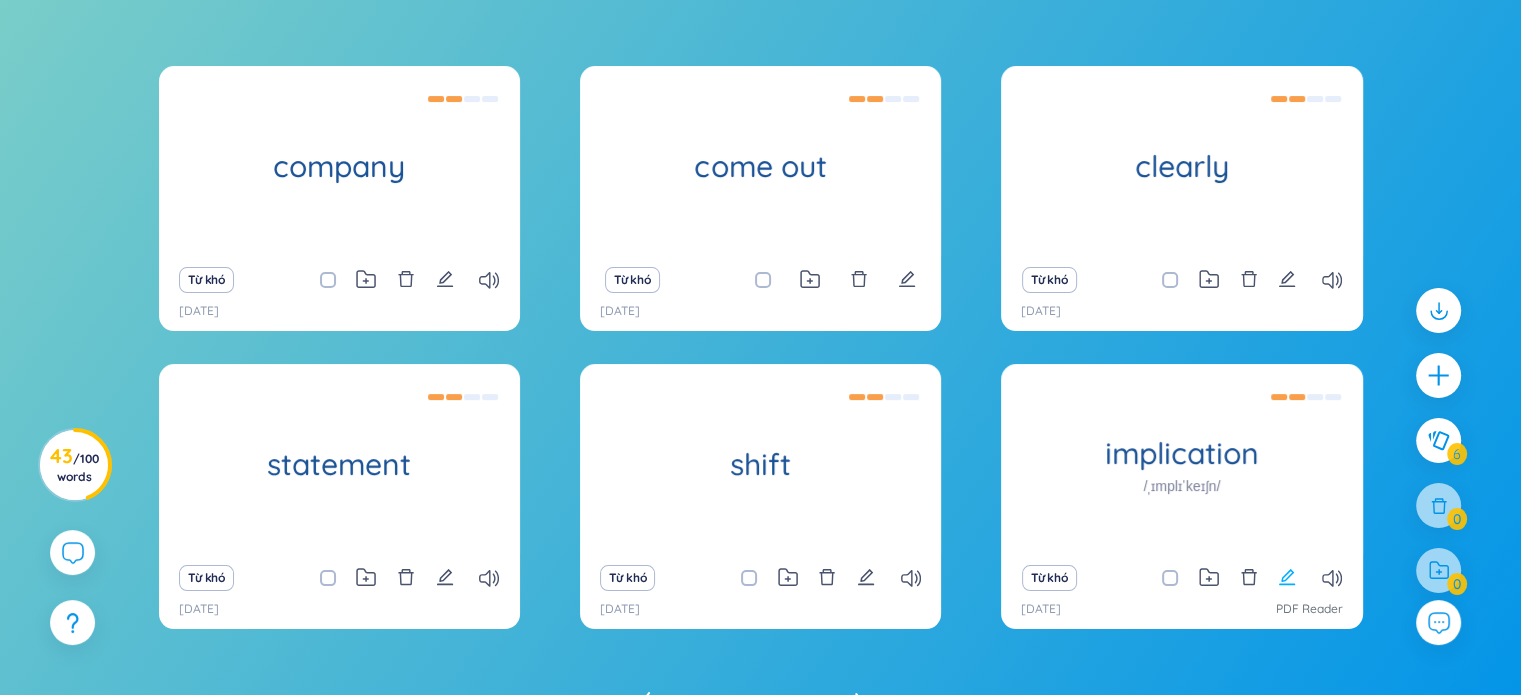 click 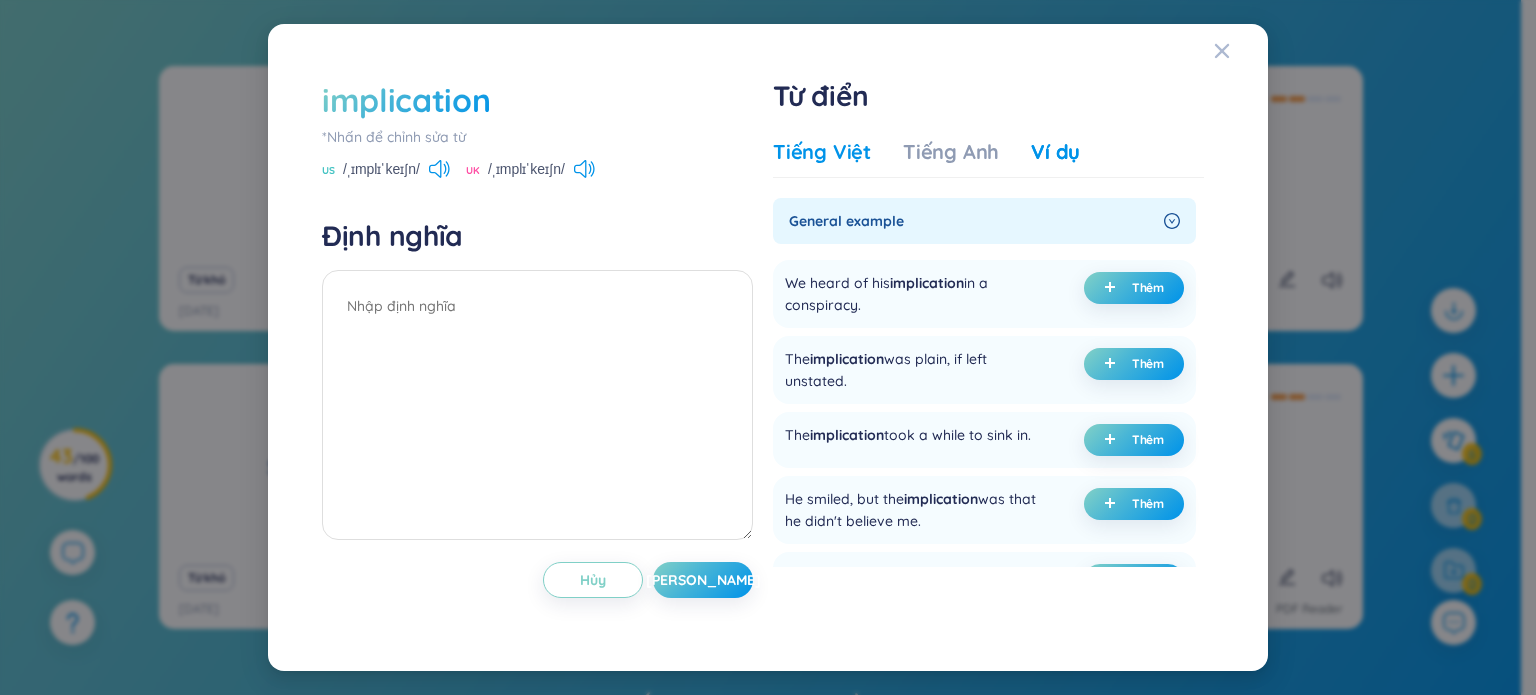 click on "Tiếng Việt" at bounding box center (822, 152) 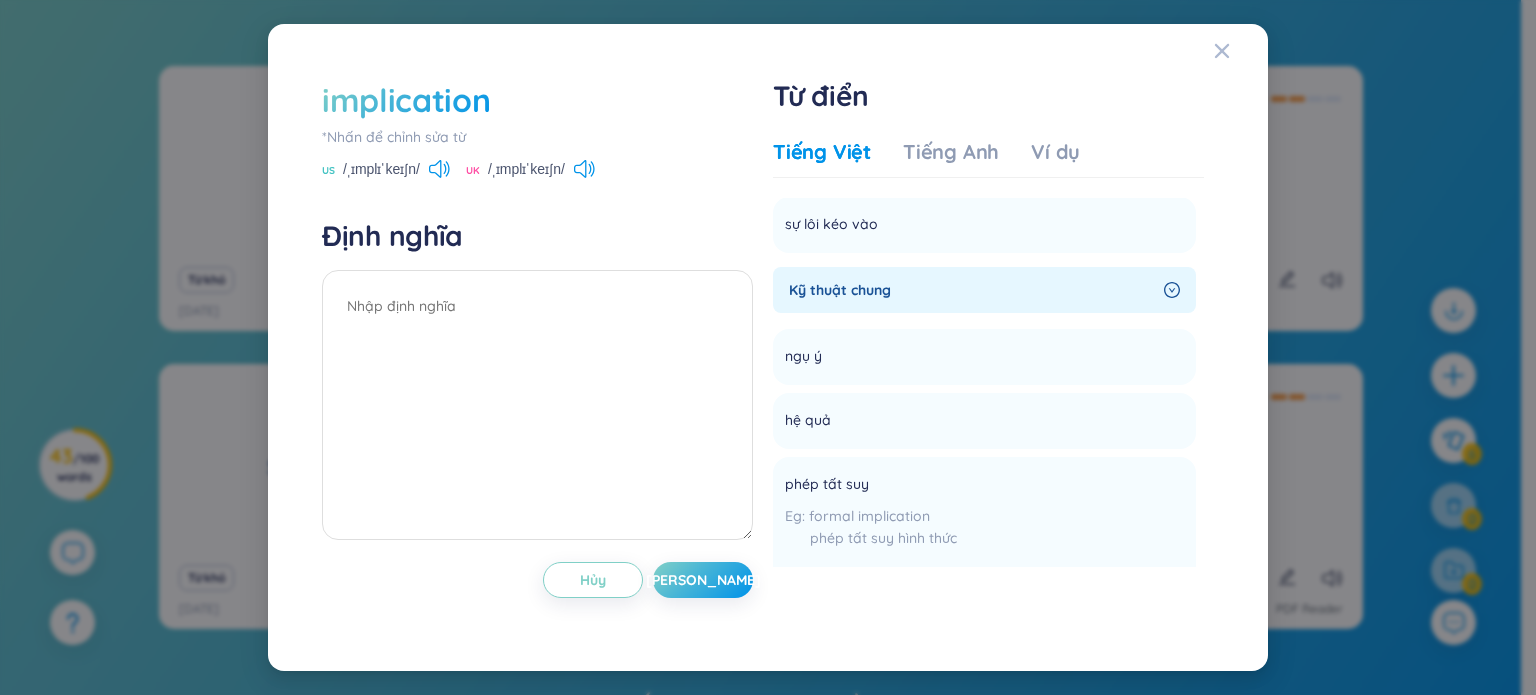 scroll, scrollTop: 788, scrollLeft: 0, axis: vertical 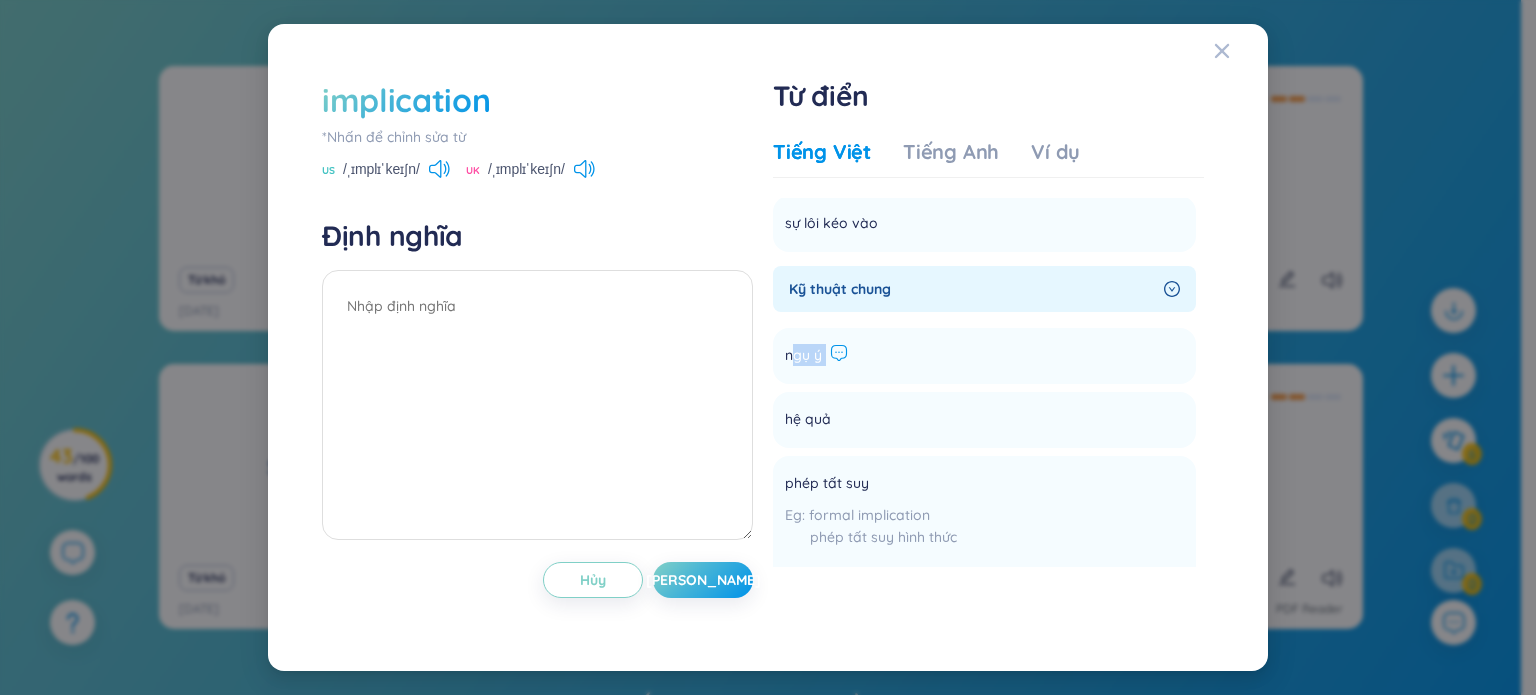 drag, startPoint x: 792, startPoint y: 350, endPoint x: 832, endPoint y: 347, distance: 40.112343 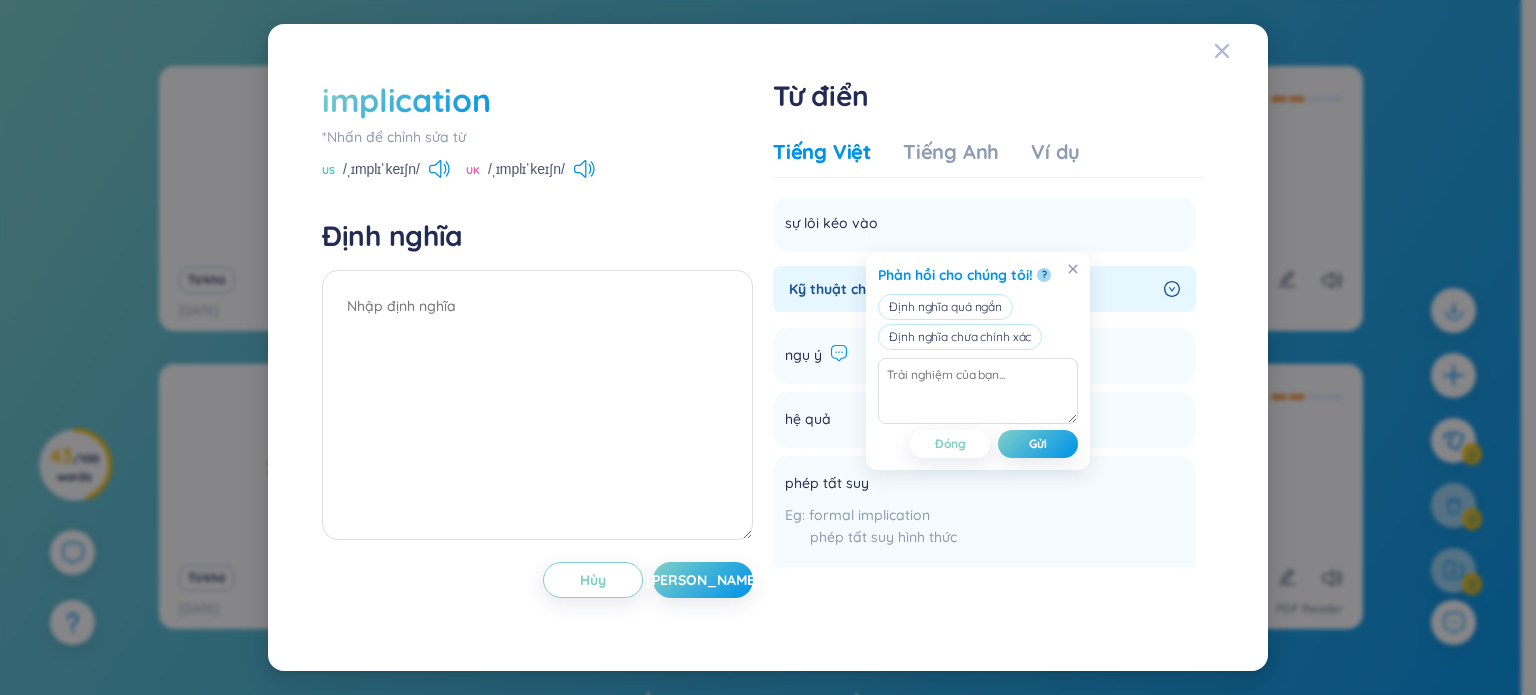 click on "ngụ ý" at bounding box center [803, 356] 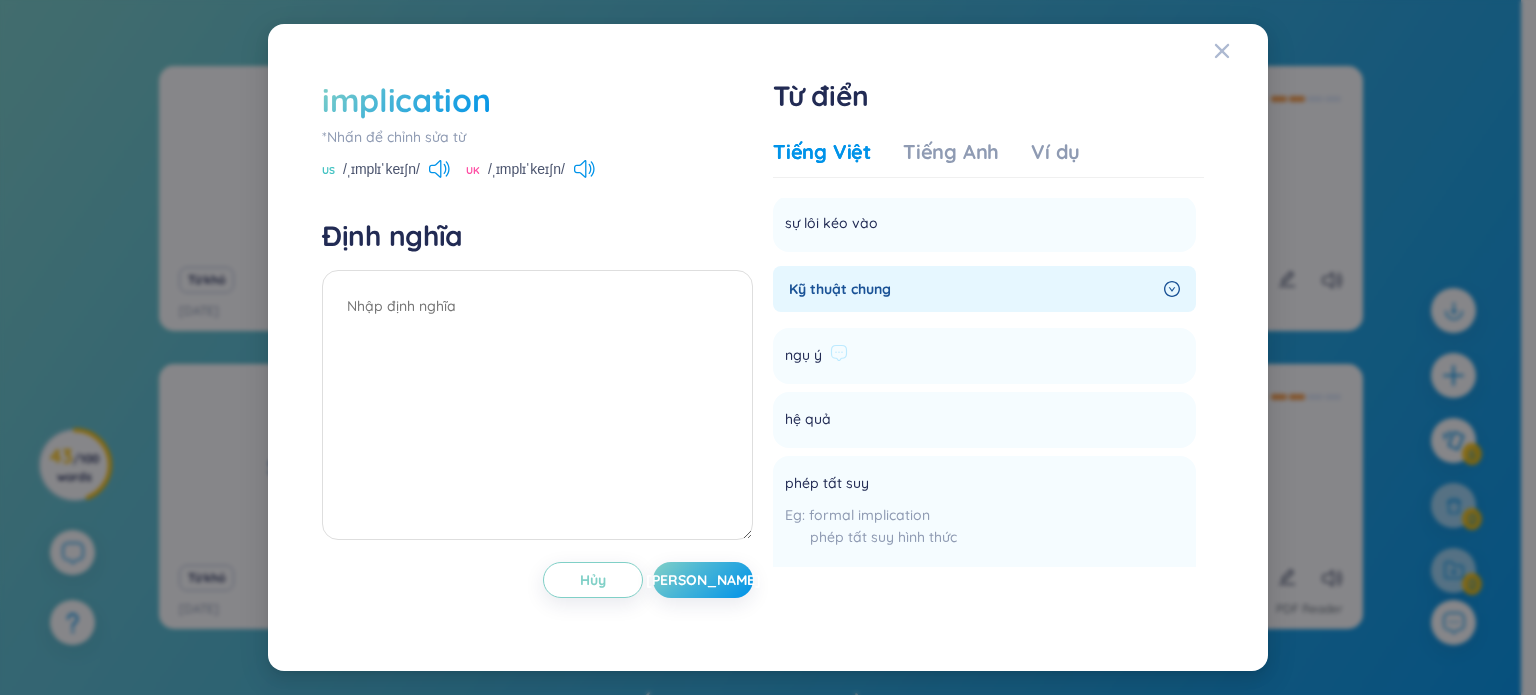 click on "ngụ ý" at bounding box center (803, 356) 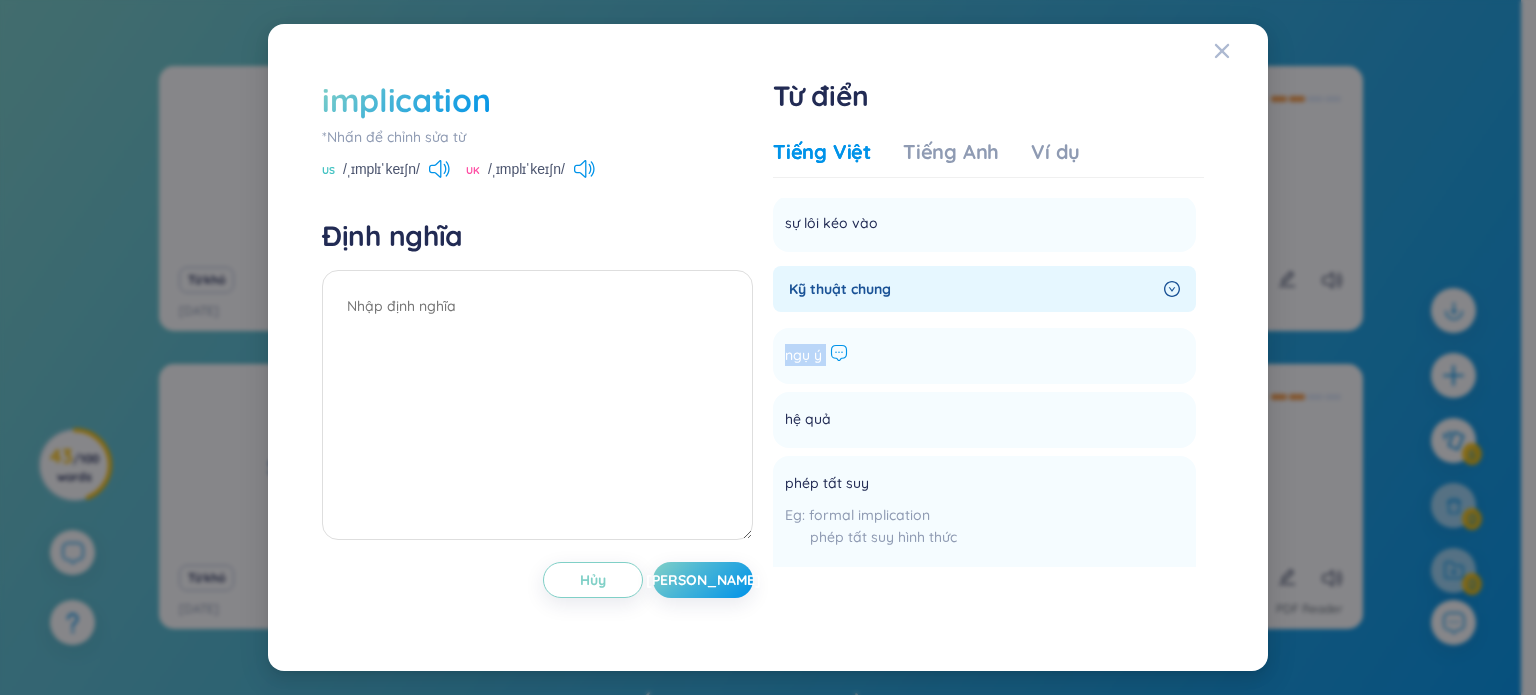 drag, startPoint x: 784, startPoint y: 355, endPoint x: 834, endPoint y: 359, distance: 50.159744 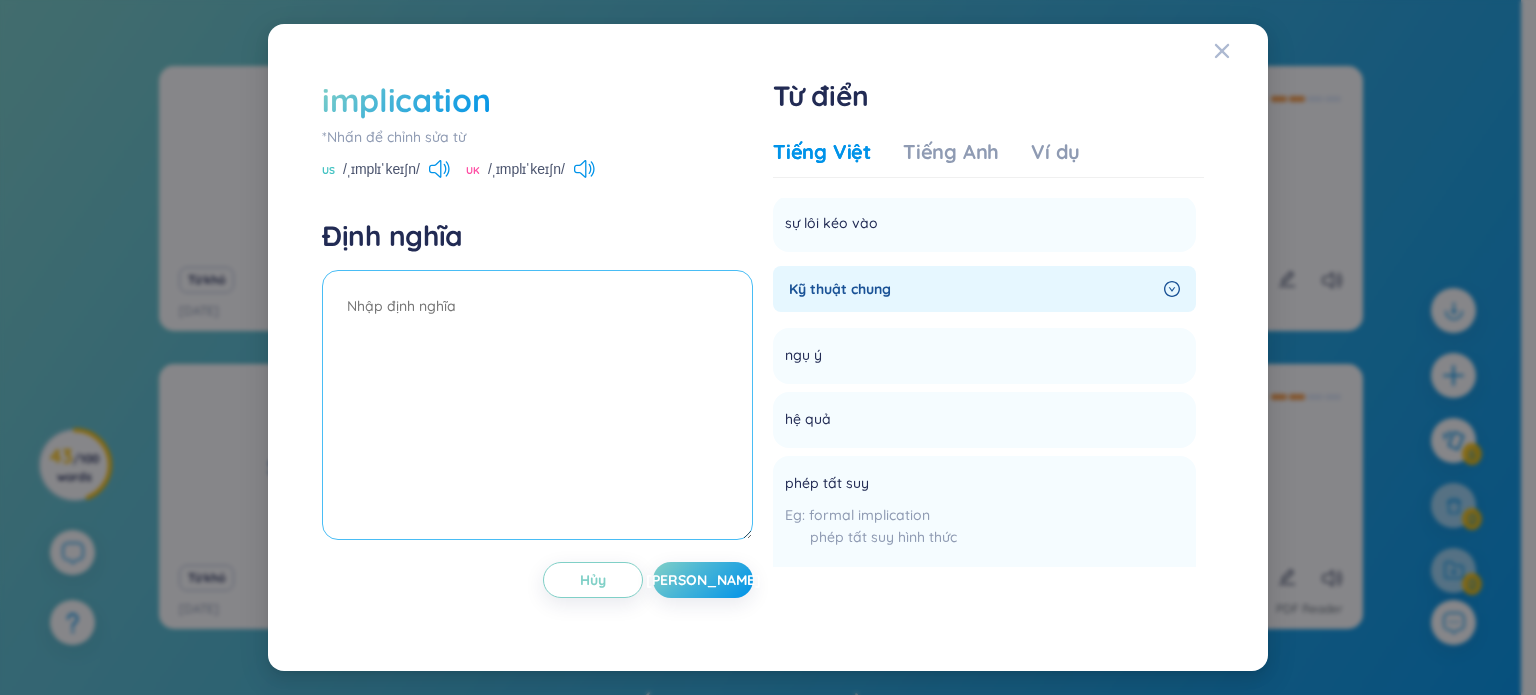 click at bounding box center [537, 405] 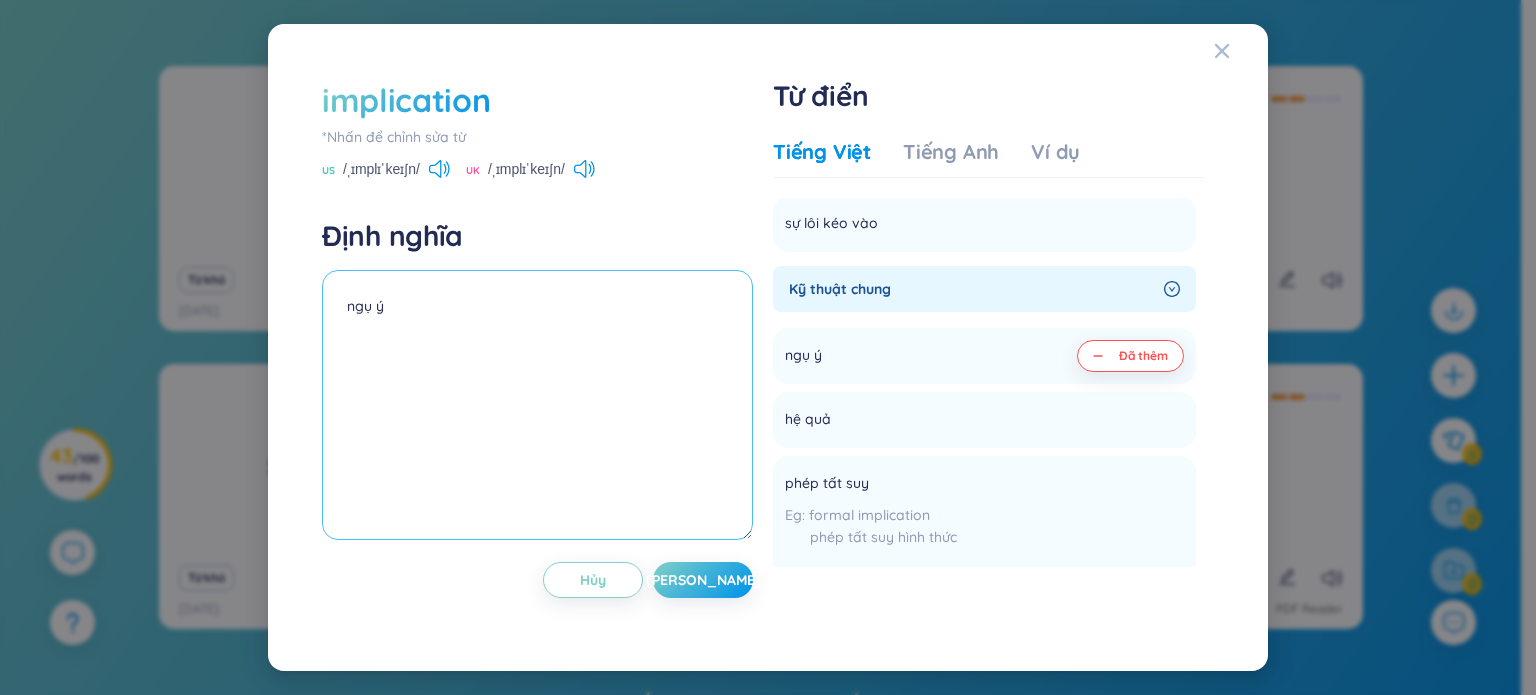 click on "ngụ ý" at bounding box center (537, 405) 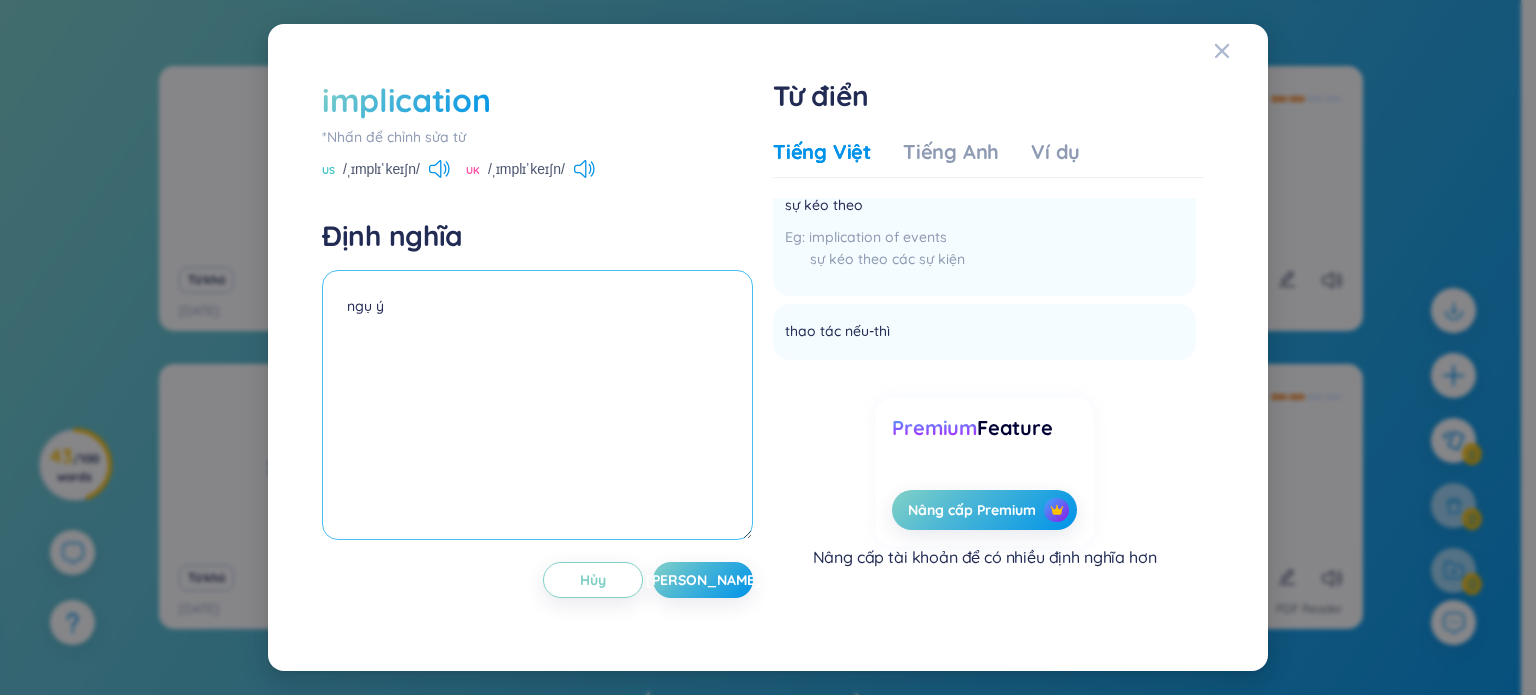 scroll, scrollTop: 1381, scrollLeft: 0, axis: vertical 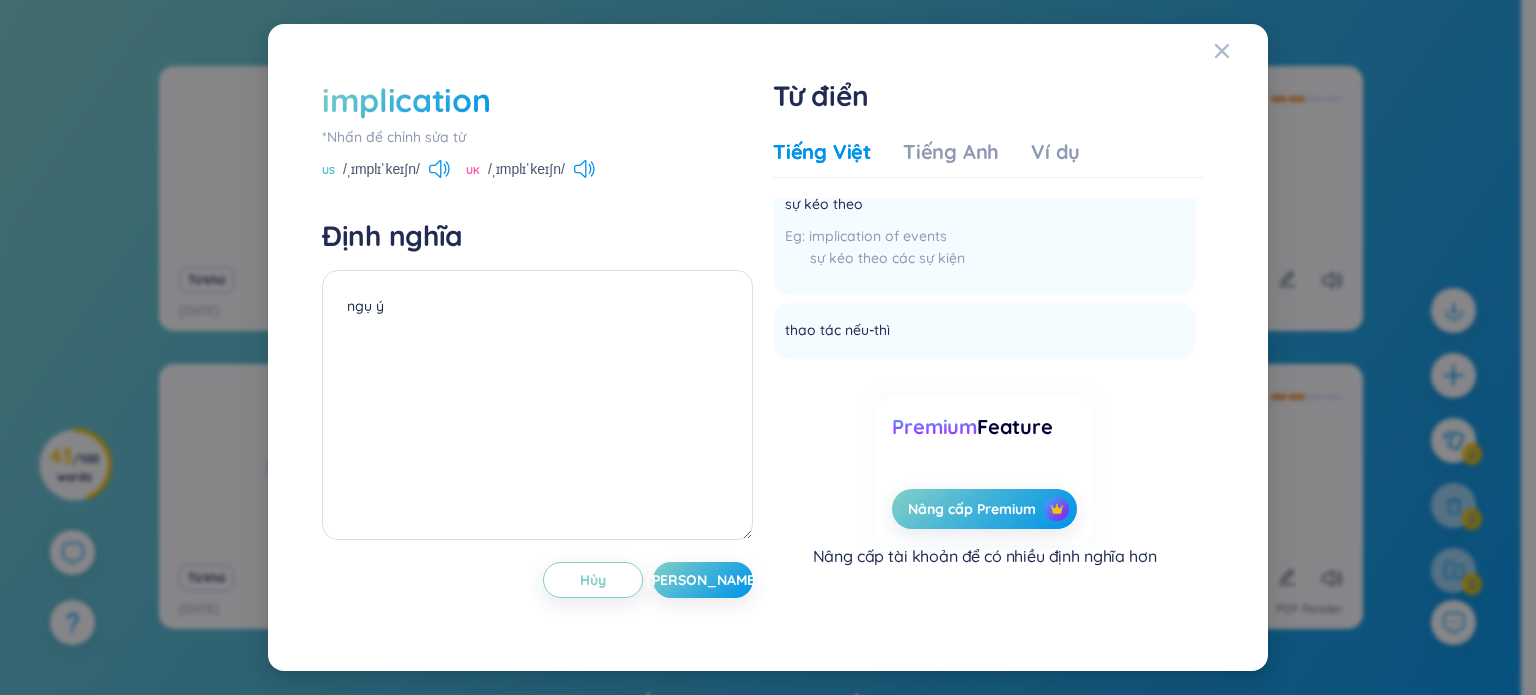 click on "Từ điển Tiếng Việt Tiếng Anh Ví dụ Danh từ Sự lôi kéo vào; sự liên can, sự dính líu; ẩn ý, điều ngụ ý; điều gợi ý what are the implications of this statement? những ẩn ý của lời tuyên bố này là thế nào? Thêm (số nhiều) quan hệ mật thiết Thêm (từ hiếm,nghĩa hiếm) sự bện lại, sự tết lại, sự xoắn lại Thêm Toán & tin (toán (toán logic )ic ) phép tất suy, sự kéo theo implication of events  (xác suất ) sự kéo theo các sự kiện formal implication  phép tất suy hình thức material implication  (toán (toán logic )ic ) phép tất suy thực chất Thêm Xây dựng sự liên can Thêm sự lôi kéo vào Thêm Kỹ thuật chung ngụ ý Đã thêm hệ quả Thêm phép tất suy formal implication phép tất suy hình thức material implication phép tất suy thực chất strict implication phép tất suy ngặt Thêm sự bao hàm Thêm sự kéo theo implication of events Thêm Thêm" at bounding box center (988, 347) 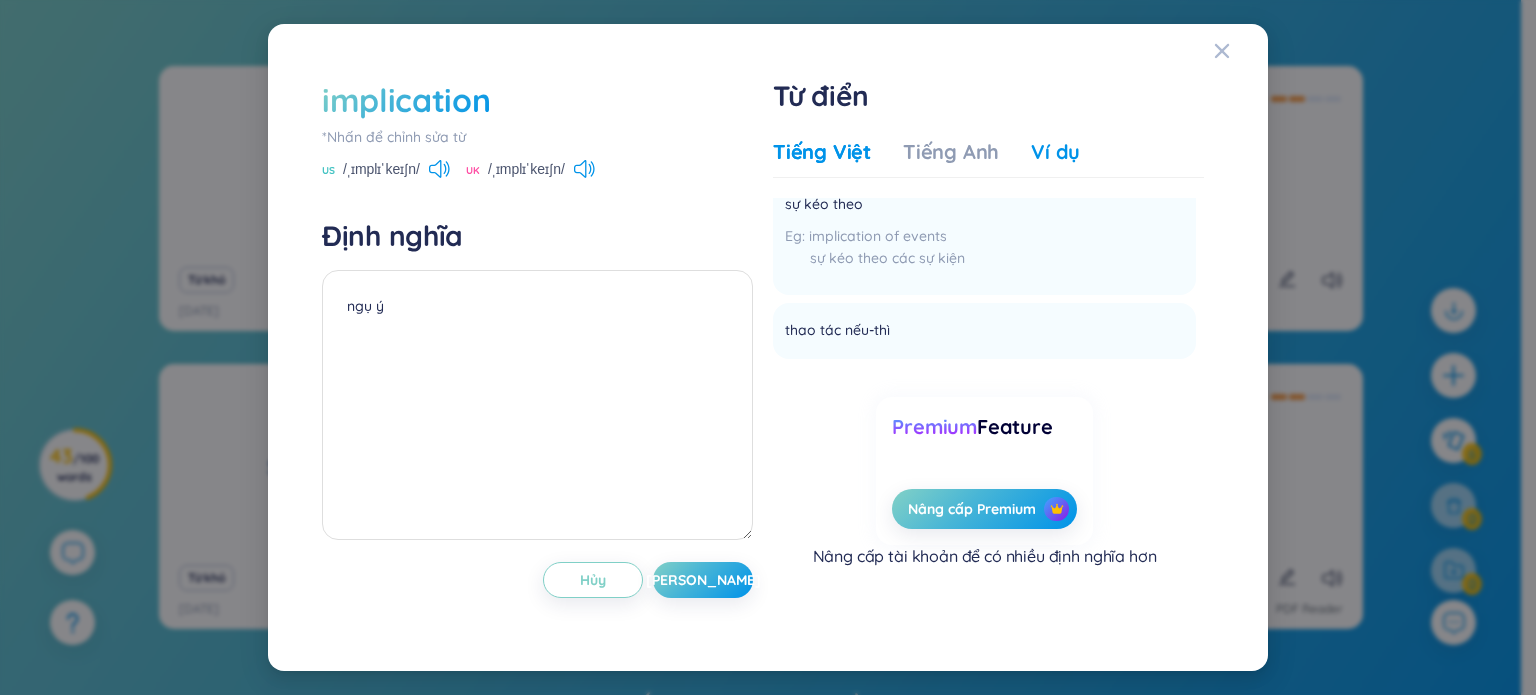 click on "Ví dụ" at bounding box center [1055, 152] 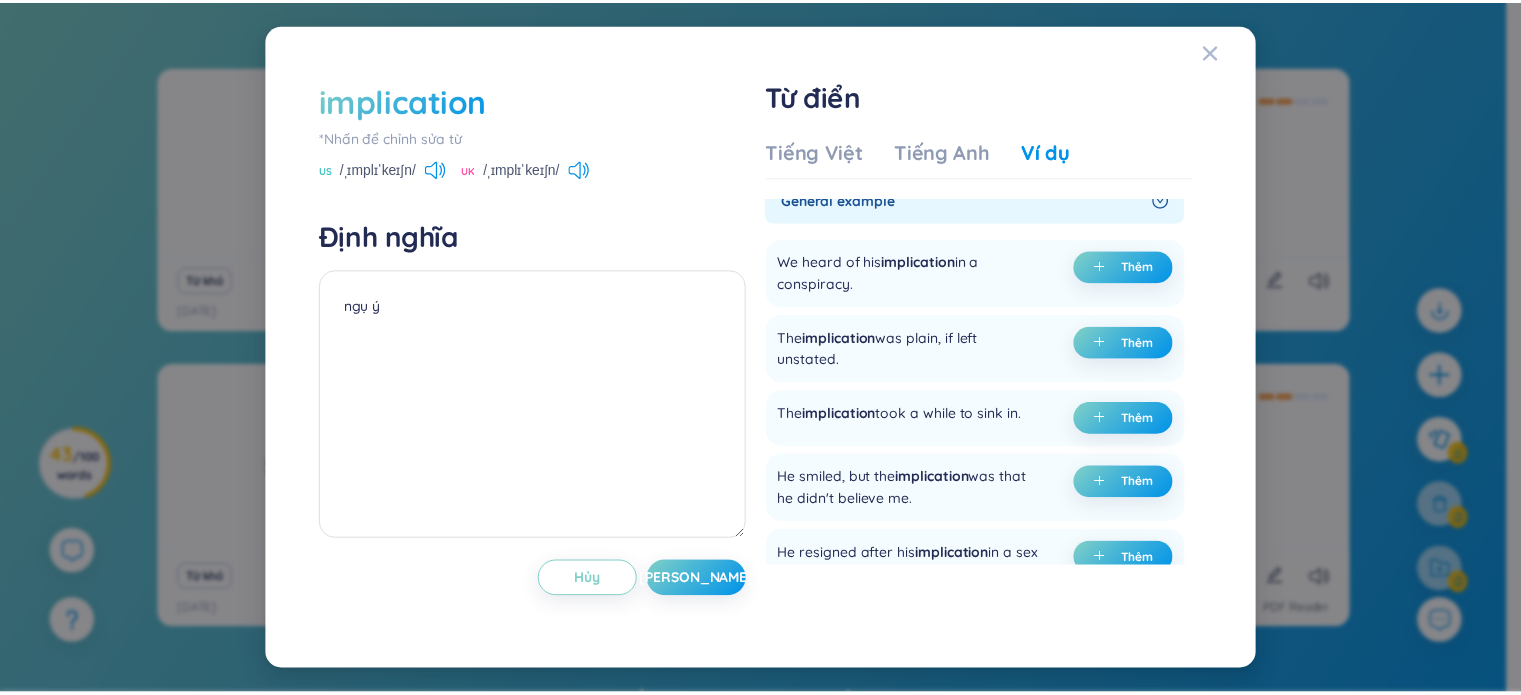scroll, scrollTop: 0, scrollLeft: 0, axis: both 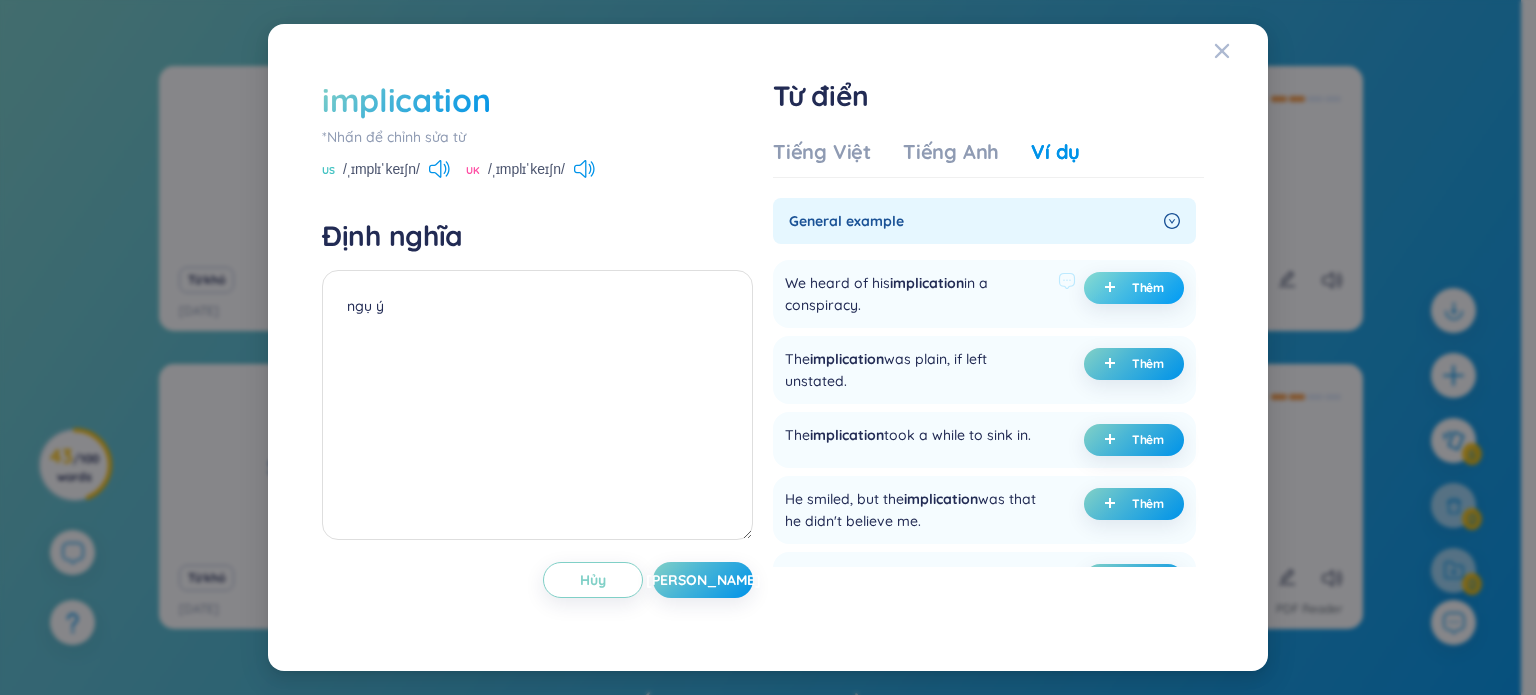 click on "Thêm" at bounding box center [1134, 288] 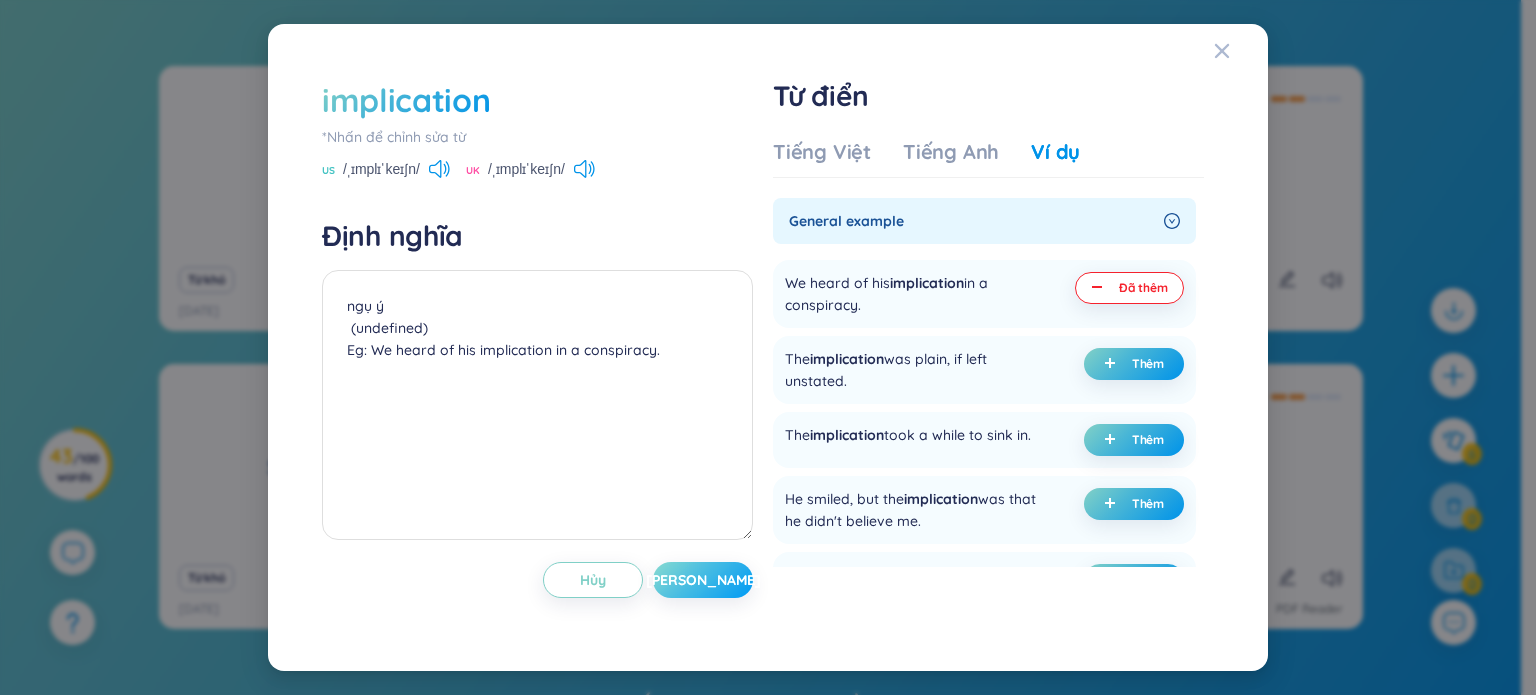 click on "[PERSON_NAME]" at bounding box center [703, 580] 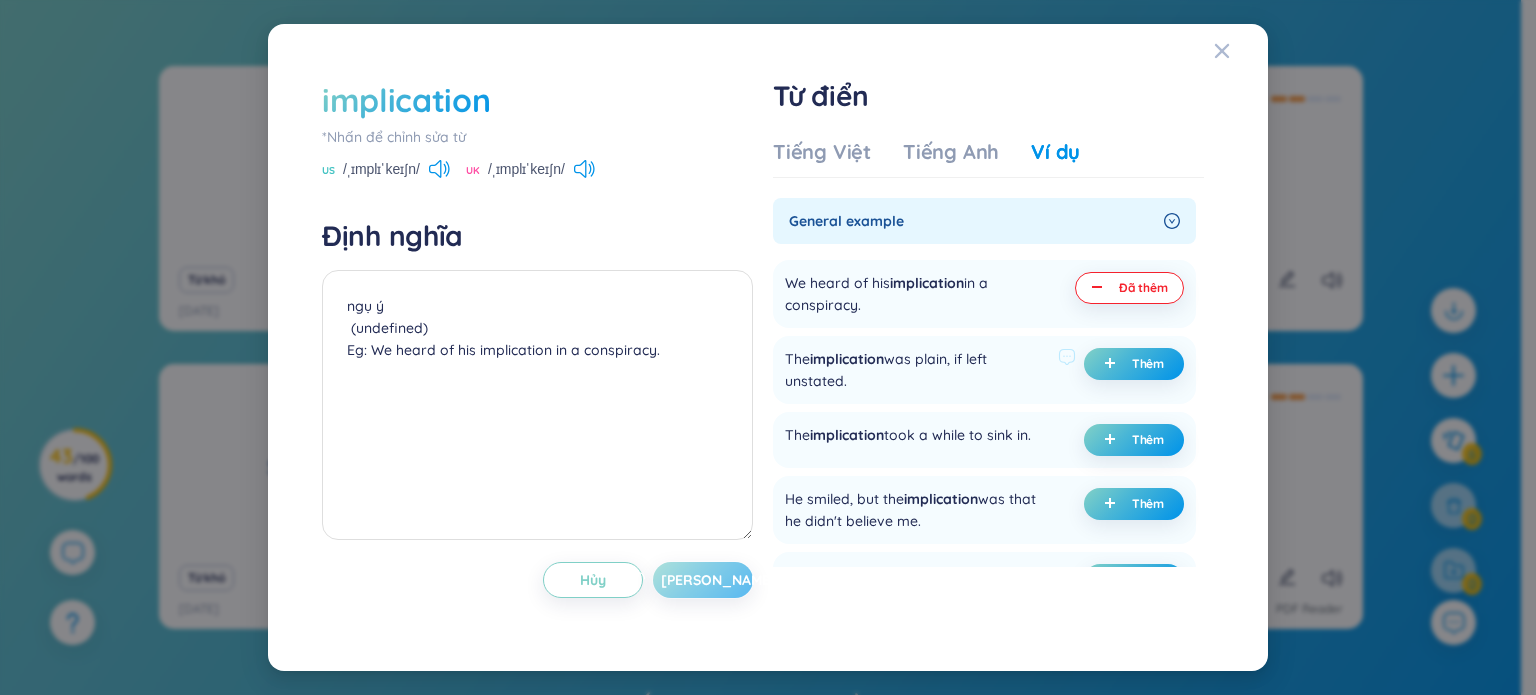 type on "ngụ ý
(undefined)
Eg: We heard of his implication in a conspiracy." 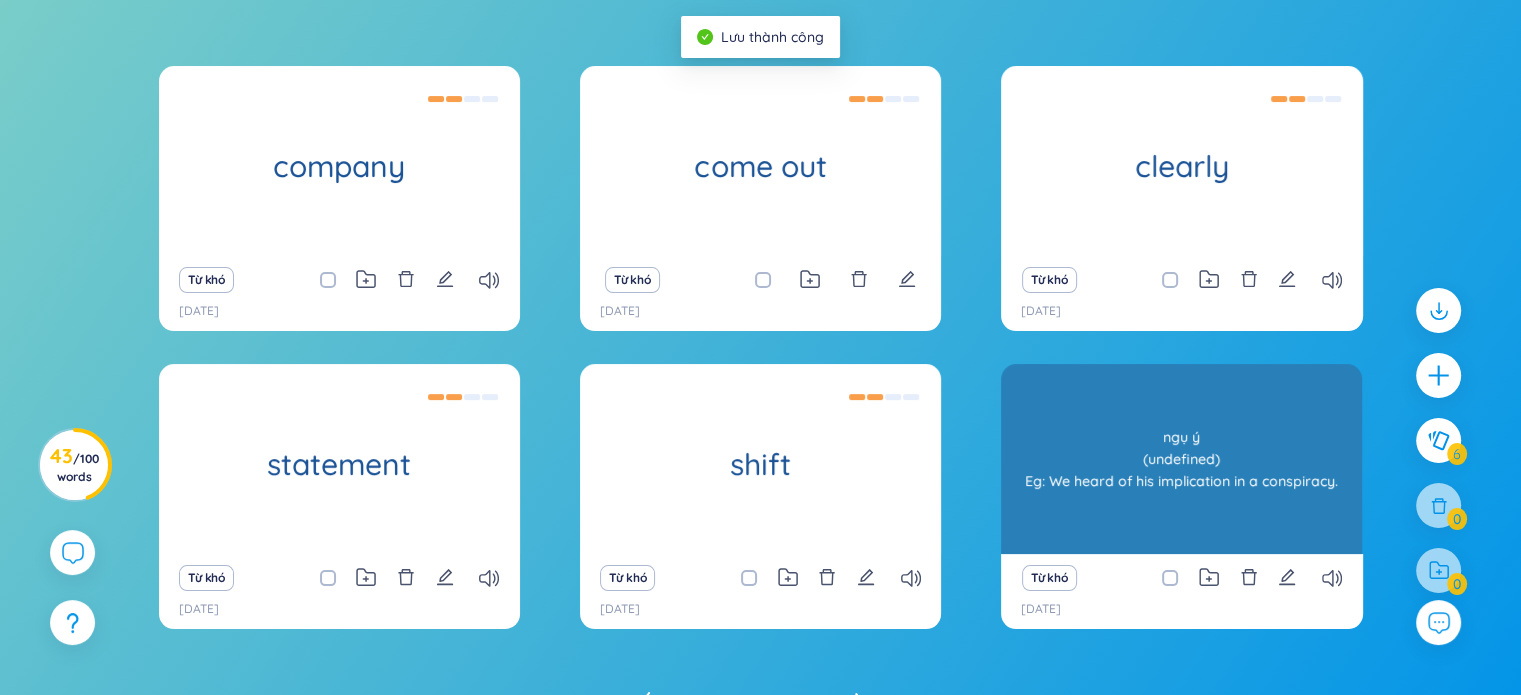 scroll, scrollTop: 255, scrollLeft: 0, axis: vertical 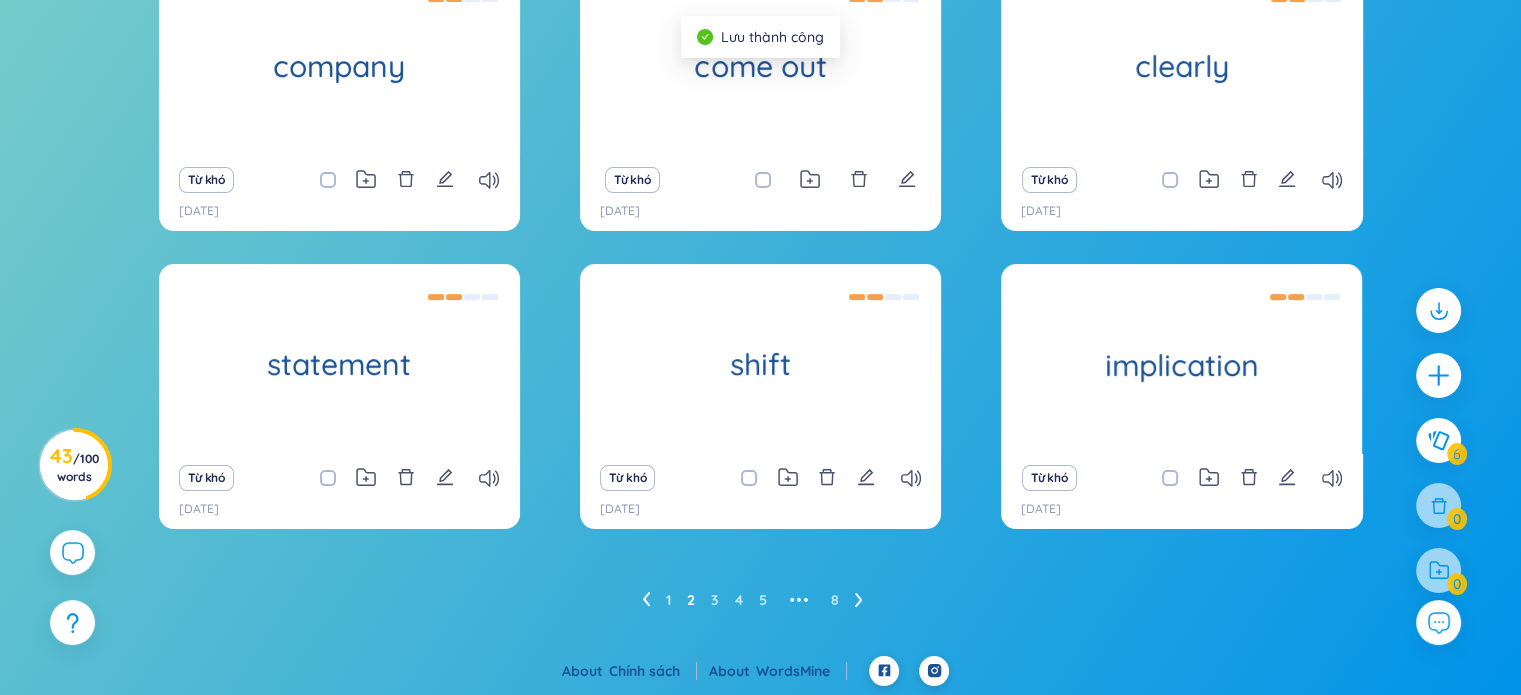 click on "1 2 3 4 5 ••• 8" at bounding box center [760, 600] 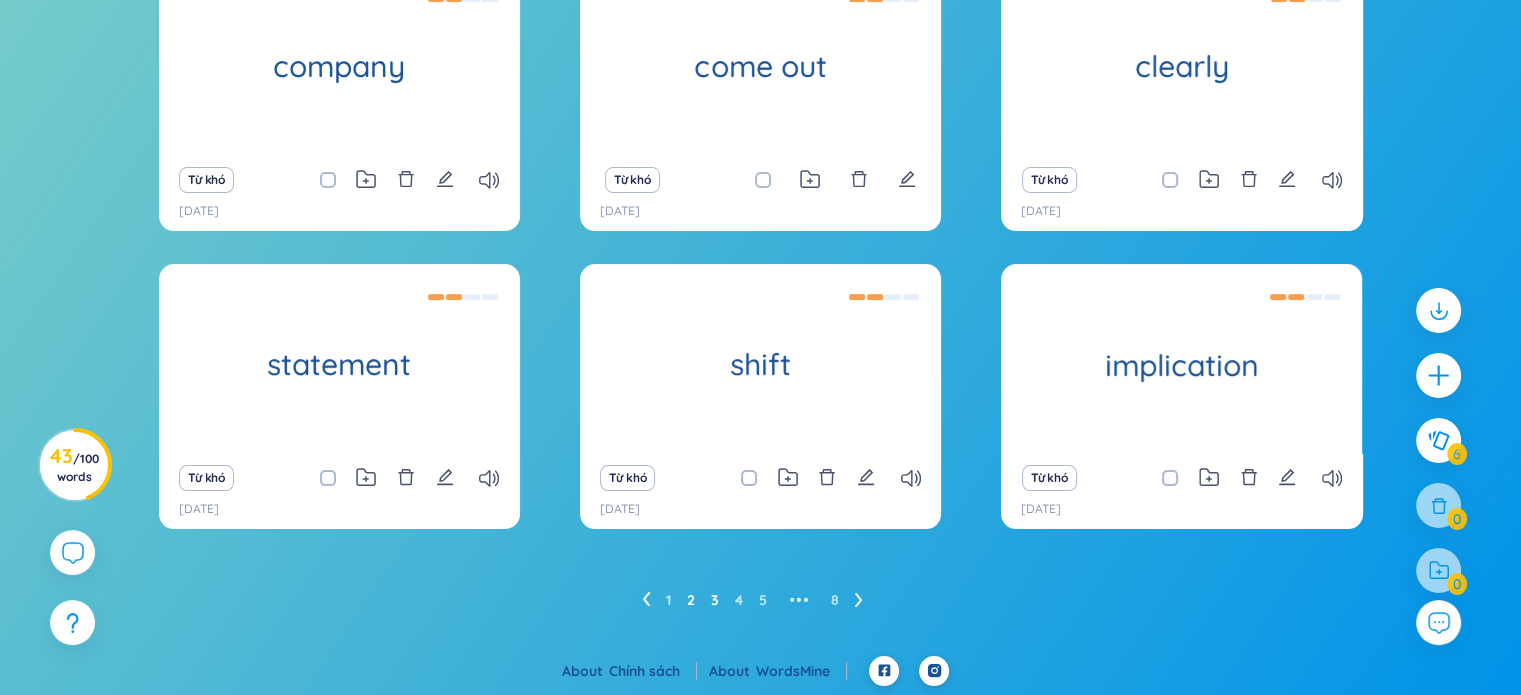click on "3" at bounding box center (715, 600) 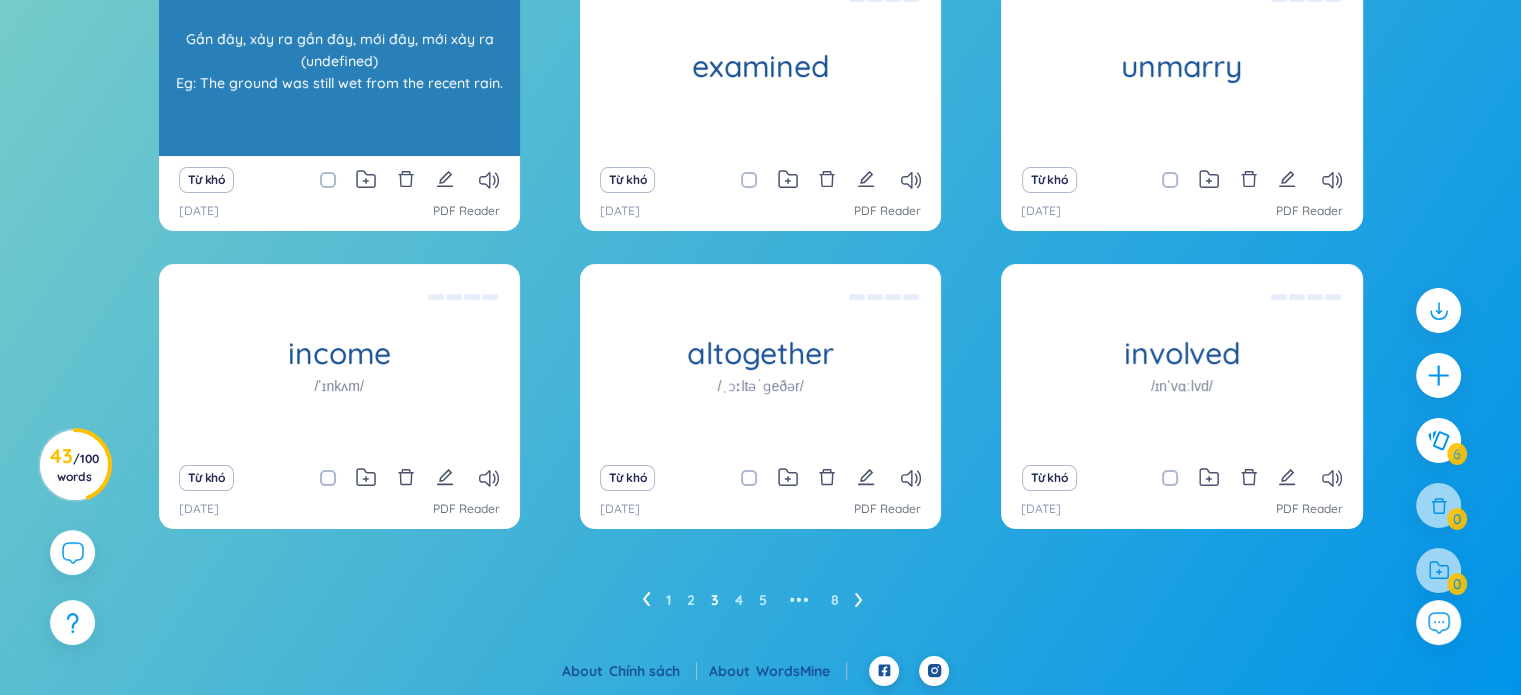 scroll, scrollTop: 195, scrollLeft: 0, axis: vertical 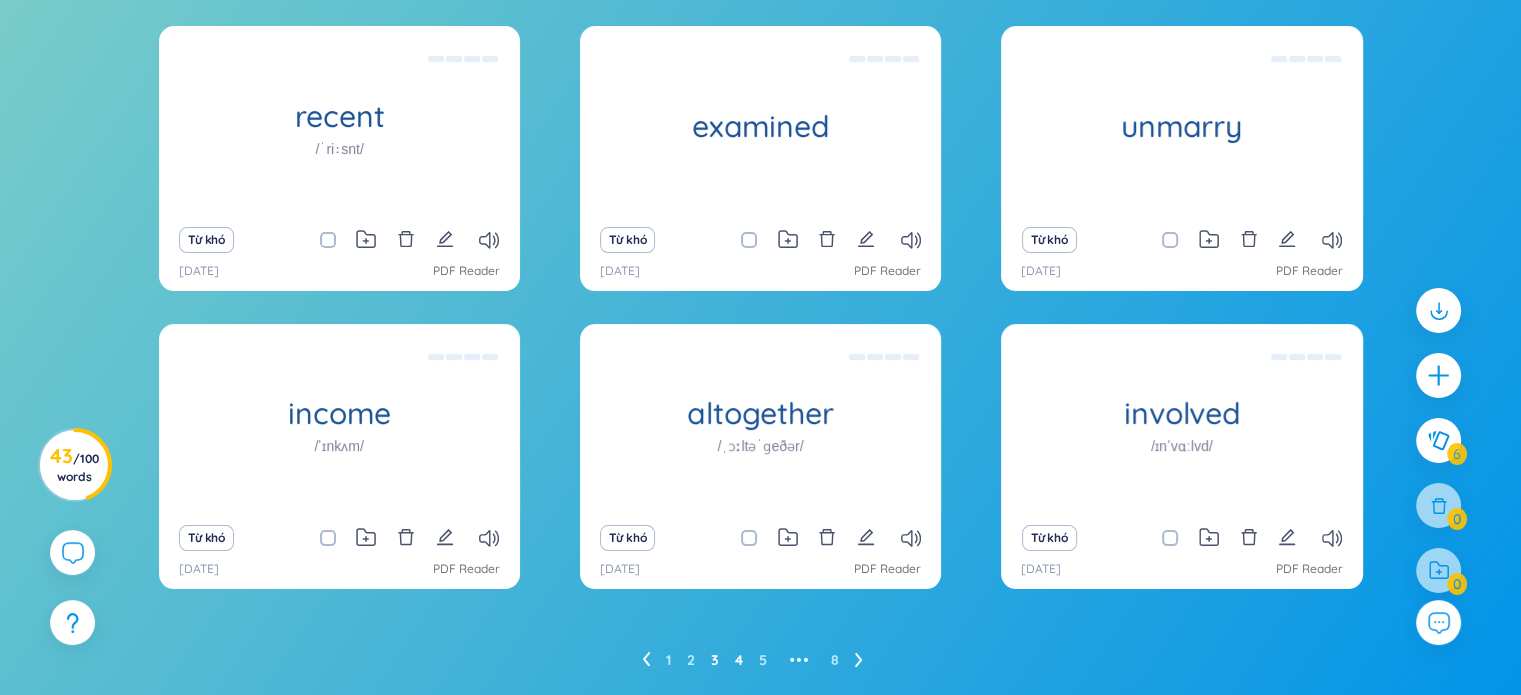 click on "4" at bounding box center (739, 660) 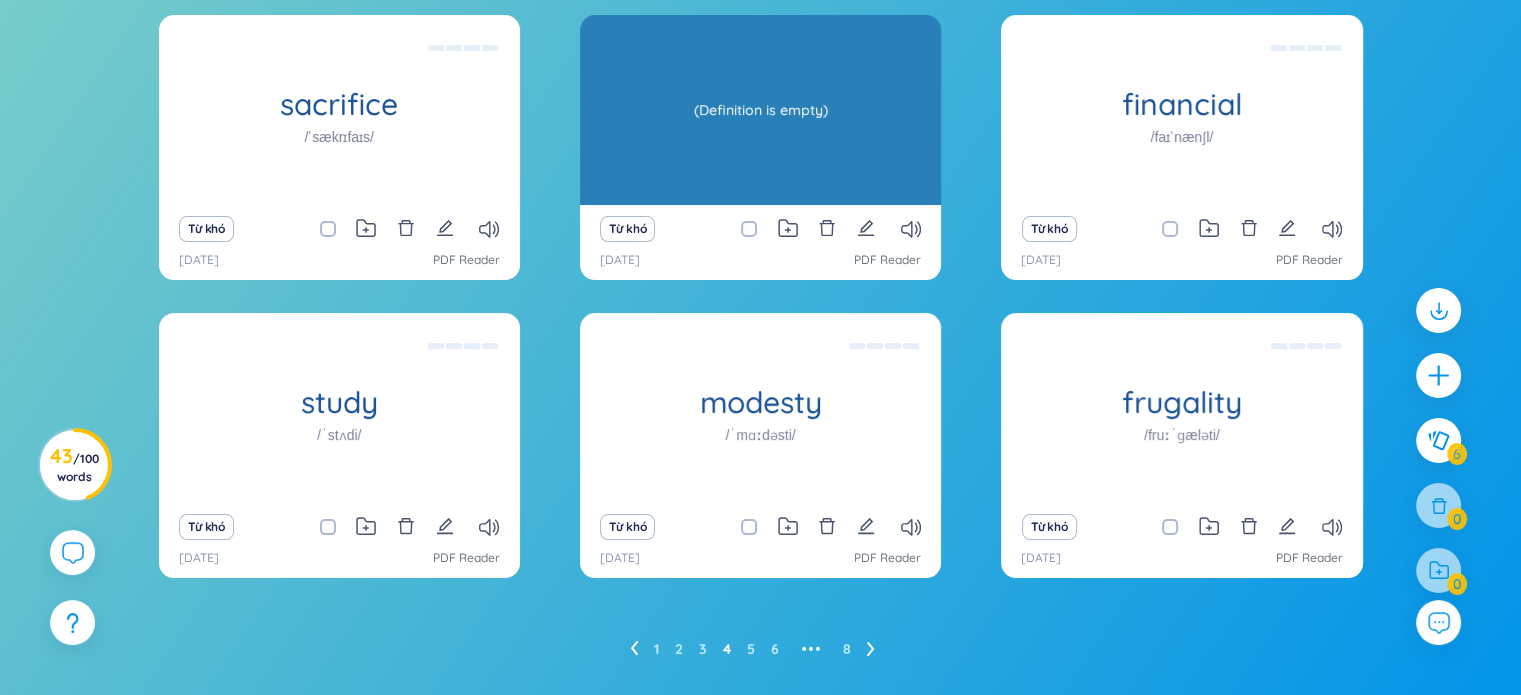 scroll, scrollTop: 203, scrollLeft: 0, axis: vertical 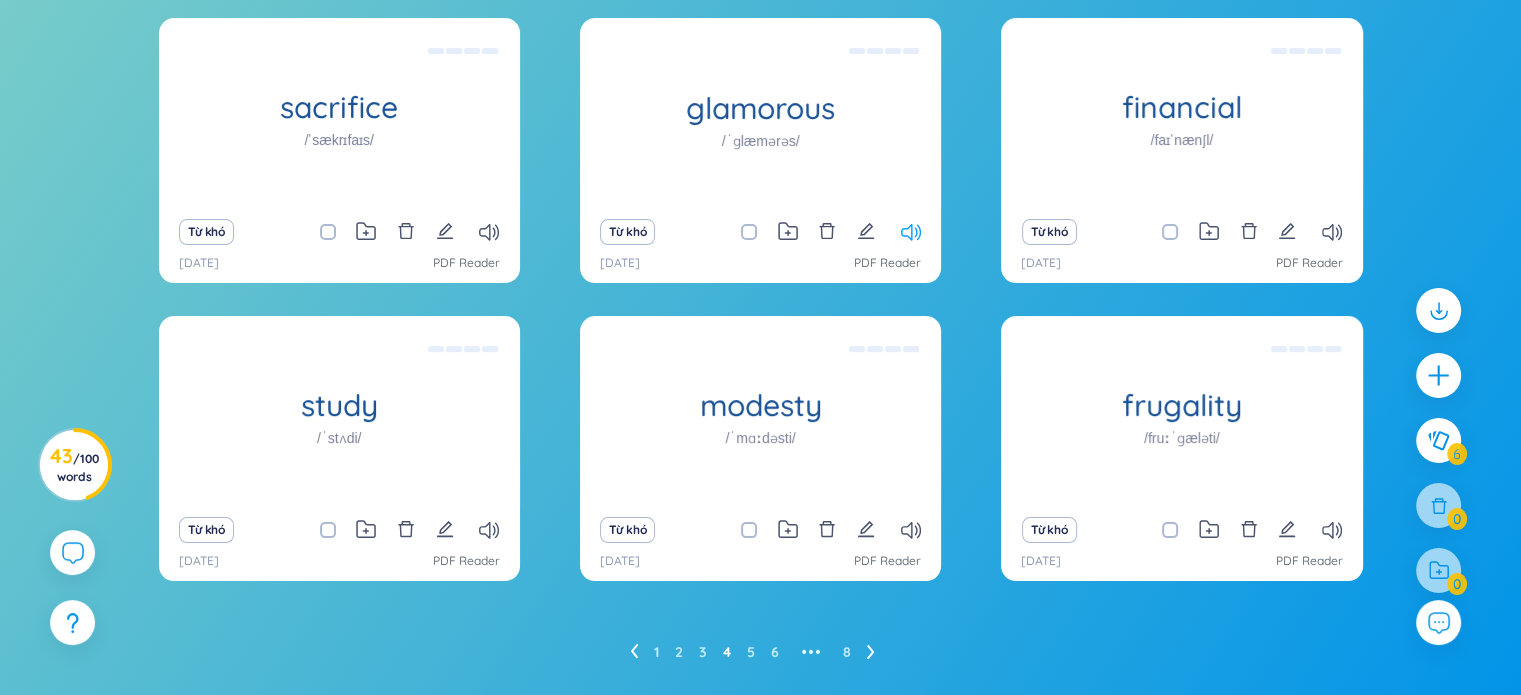 click 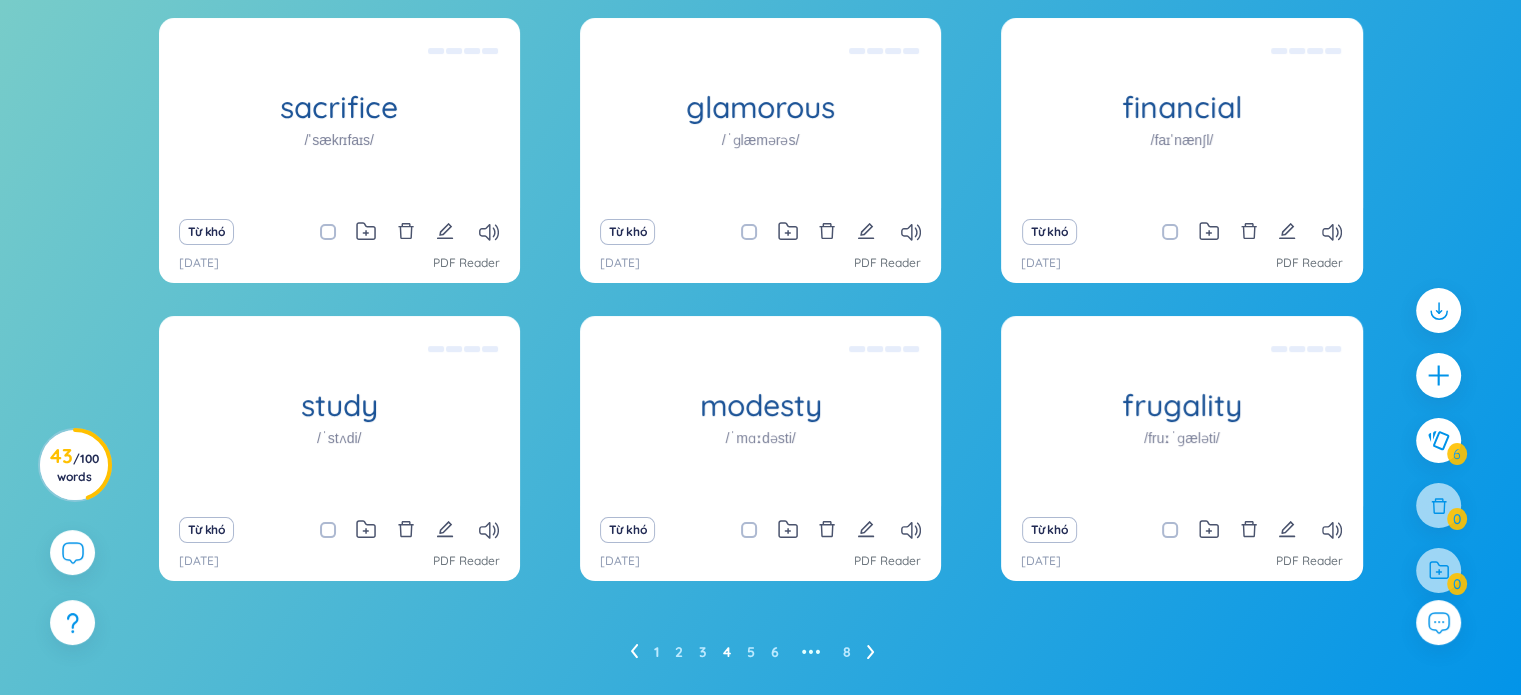 click on "sacrifice /ˈsækrɪfaɪs/ (Definition is empty) Từ khó [DATE] PDF Reader   glamorous /ˈɡlæmərəs/ (Definition is empty) Từ khó [DATE] PDF Reader   financial /faɪˈnænʃl/ (Definition is empty) Từ khó [DATE] PDF Reader   study /ˈstʌdi/ (Definition is empty) Từ khó [DATE] PDF Reader   modesty /ˈmɑːdəsti/ (Definition is empty) Từ khó [DATE] PDF Reader   frugality /fruːˈɡæləti/ (Definition is empty) Từ khó [DATE] PDF Reader" at bounding box center (761, 312) 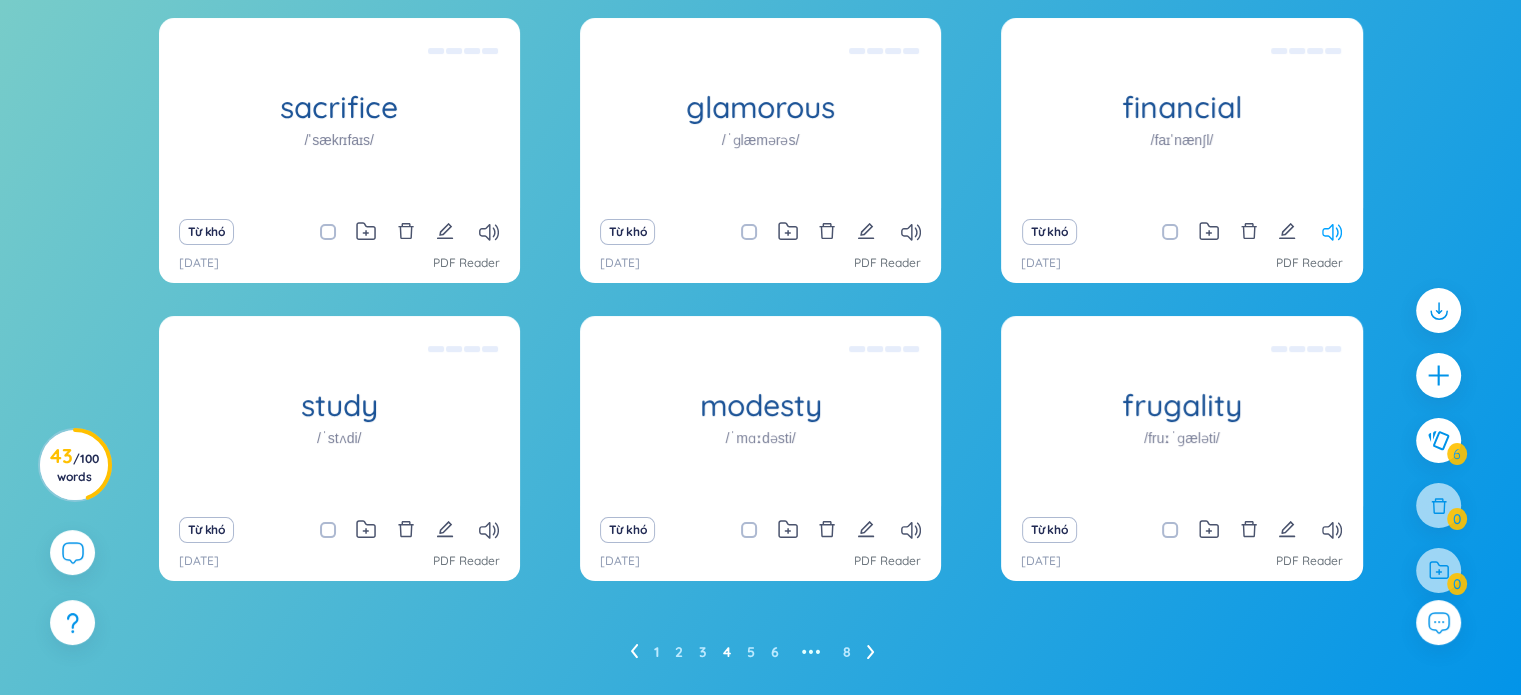 click 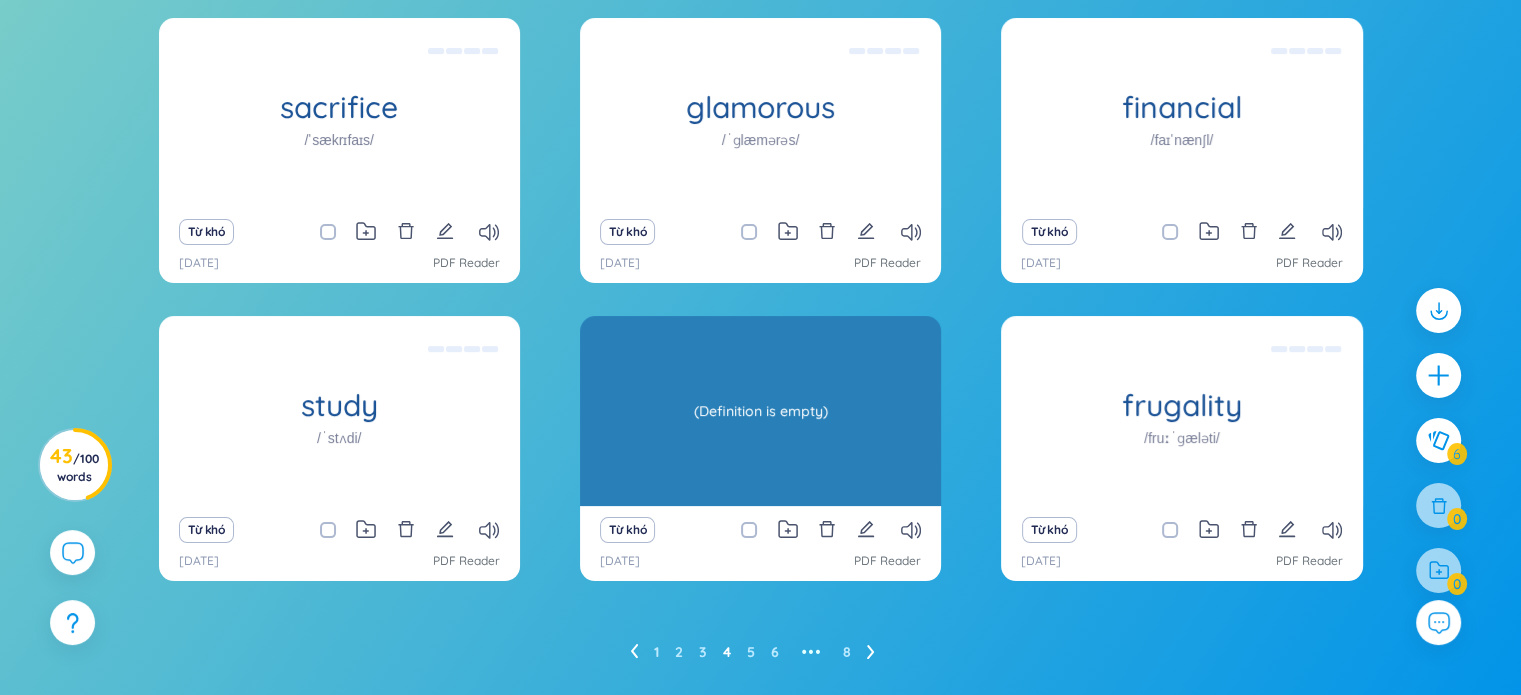 drag, startPoint x: 806, startPoint y: 476, endPoint x: 740, endPoint y: 479, distance: 66.068146 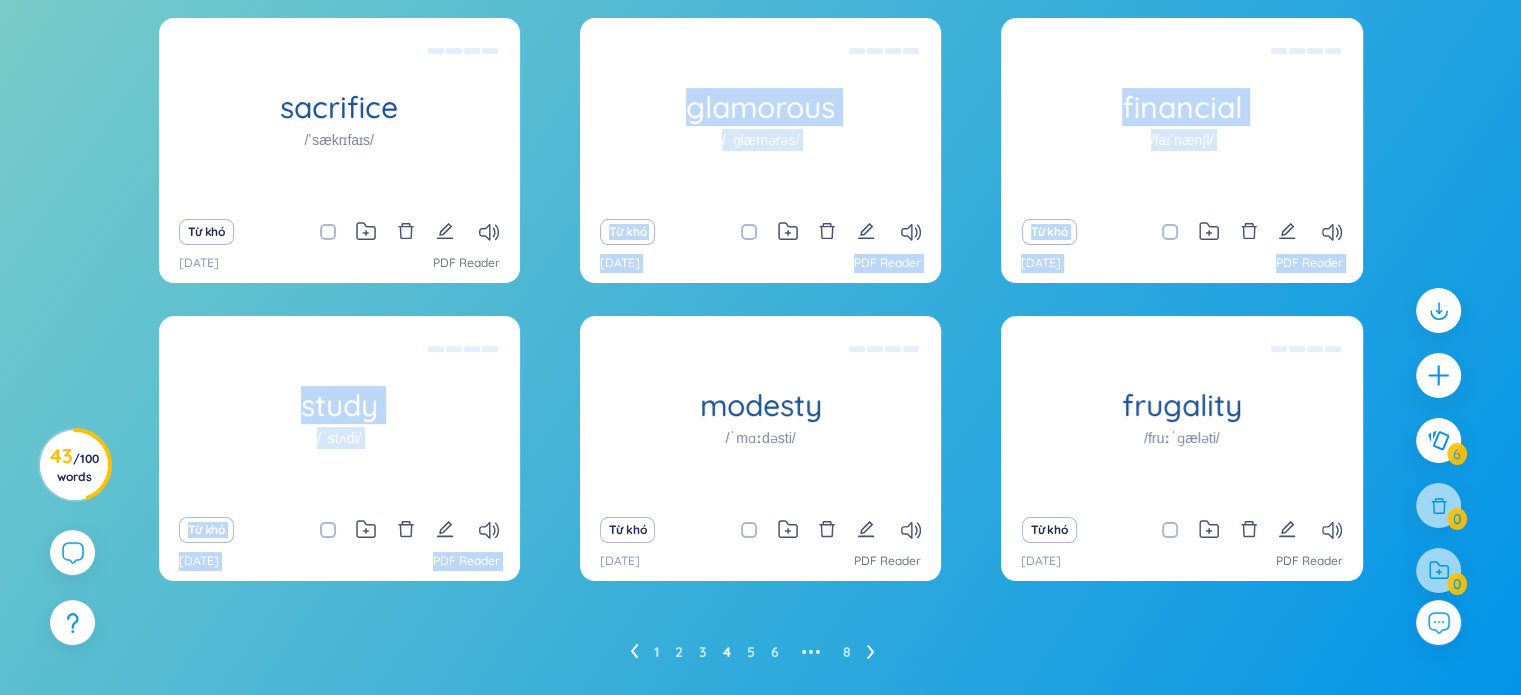 drag, startPoint x: 507, startPoint y: 265, endPoint x: 461, endPoint y: 251, distance: 48.08326 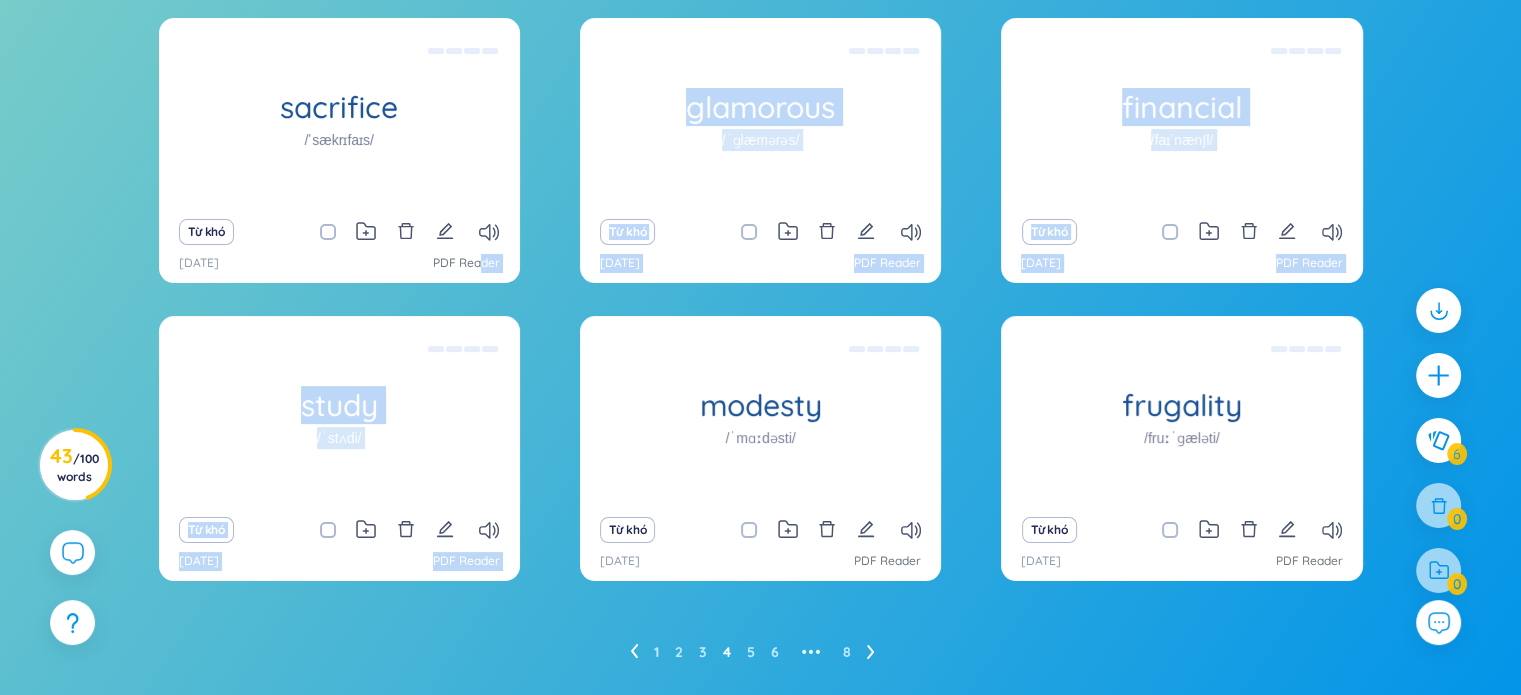 click on "sacrifice /ˈsækrɪfaɪs/ (Definition is empty) Từ khó [DATE] PDF Reader   glamorous /ˈɡlæmərəs/ (Definition is empty) Từ khó [DATE] PDF Reader   financial /faɪˈnænʃl/ (Definition is empty) Từ khó [DATE] PDF Reader   study /ˈstʌdi/ (Definition is empty) Từ khó [DATE] PDF Reader   modesty /ˈmɑːdəsti/ (Definition is empty) Từ khó [DATE] PDF Reader   frugality /fruːˈɡæləti/ (Definition is empty) Từ khó [DATE] PDF Reader" at bounding box center [761, 312] 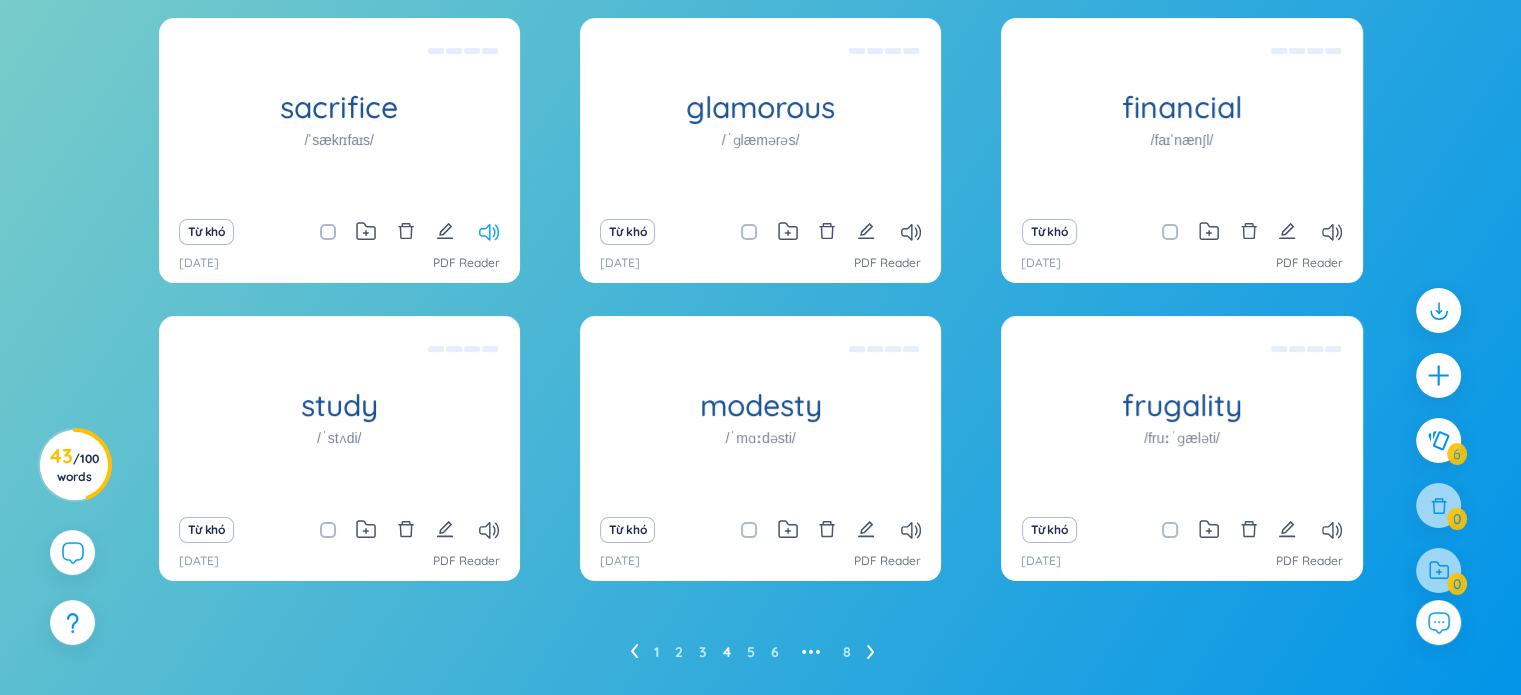 click 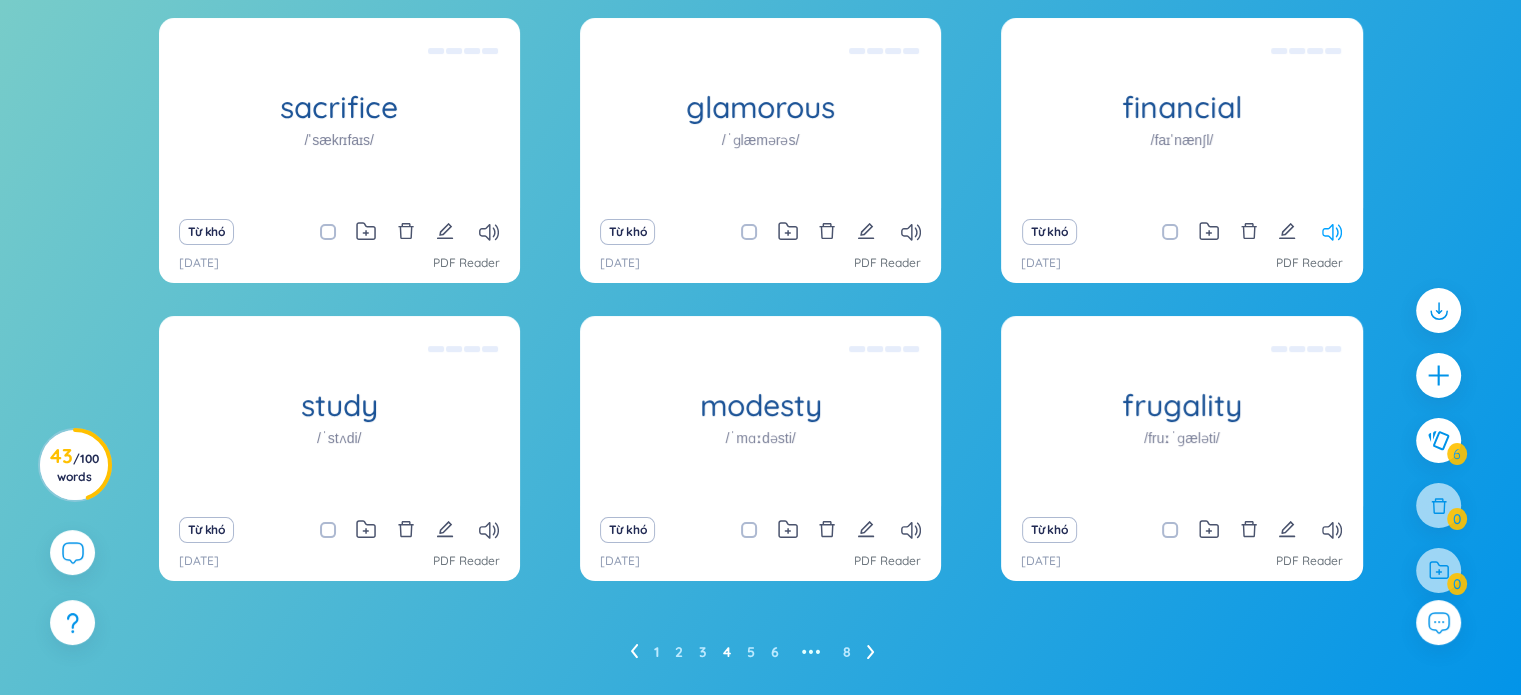 click 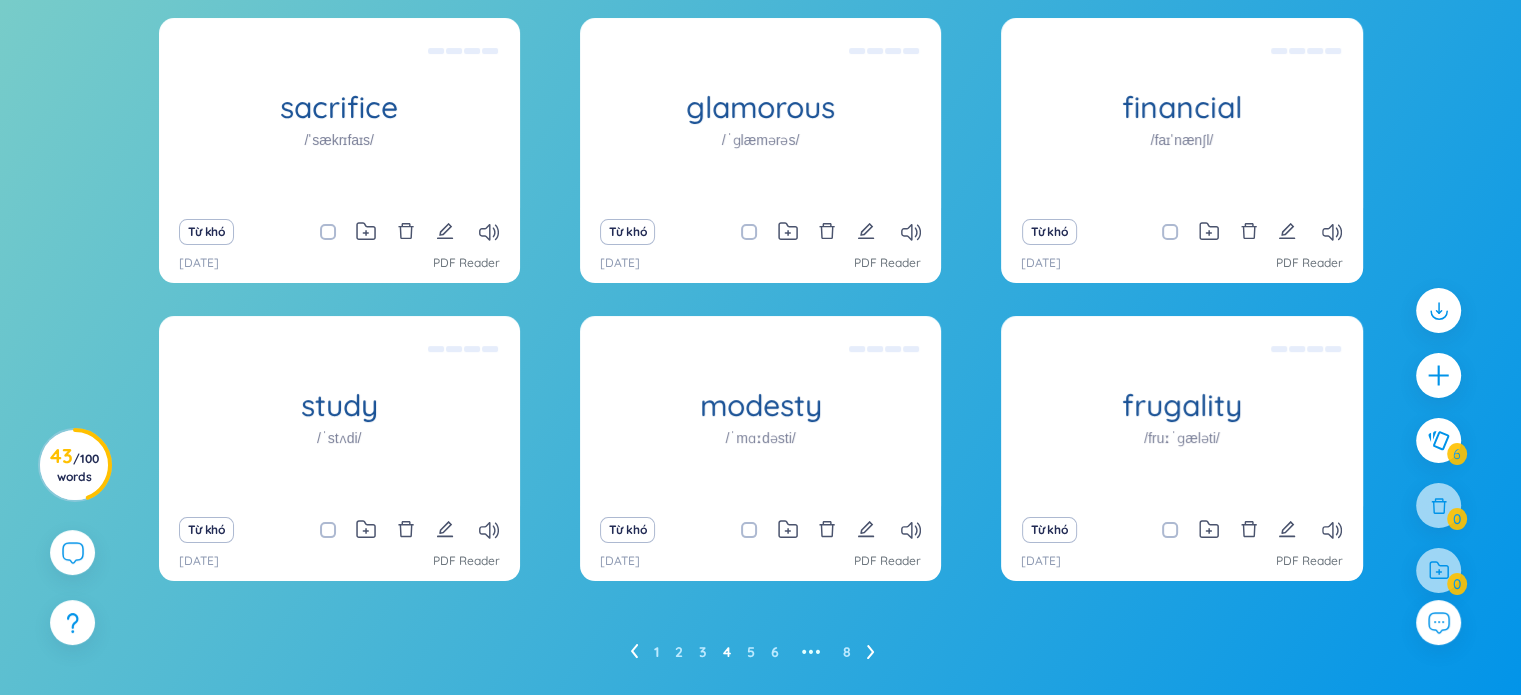 click on "1 2 3 4 5 6 ••• 8" at bounding box center (760, 652) 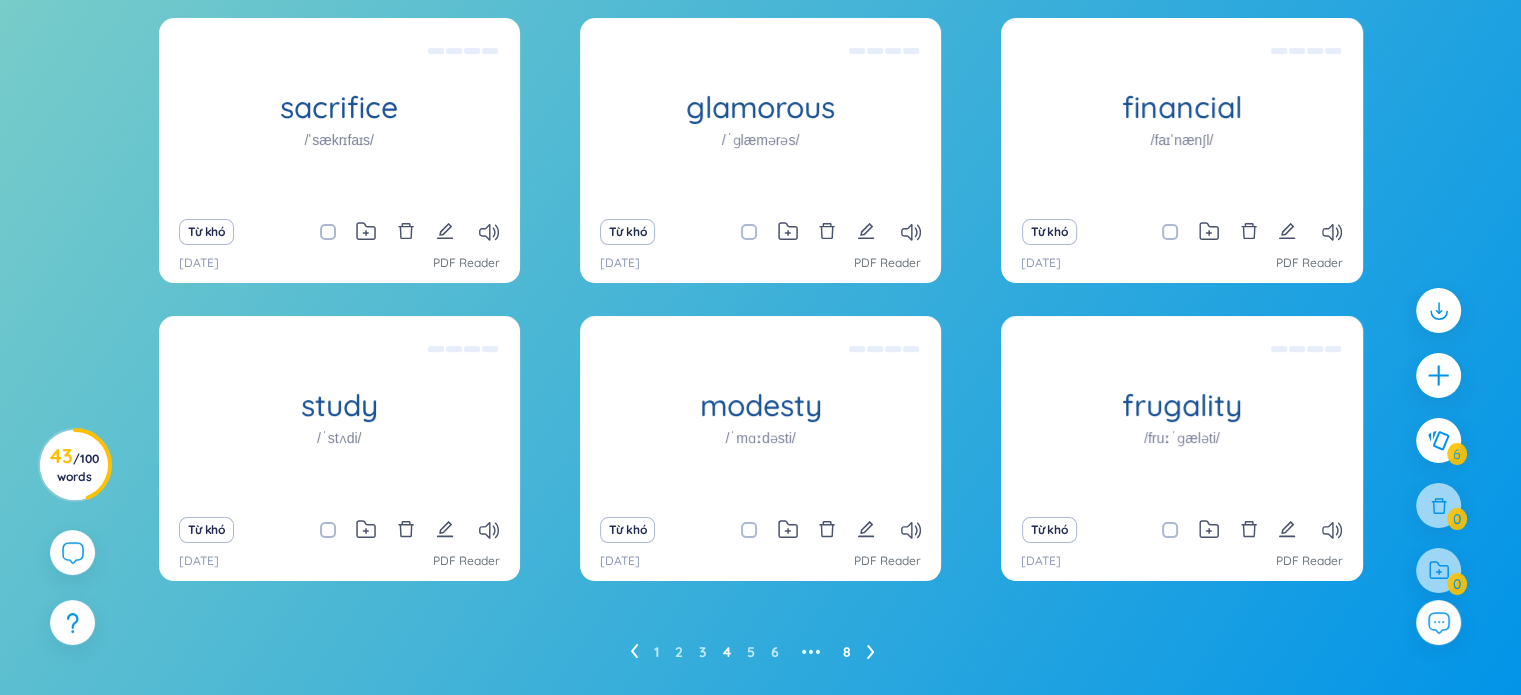 click on "8" at bounding box center [847, 652] 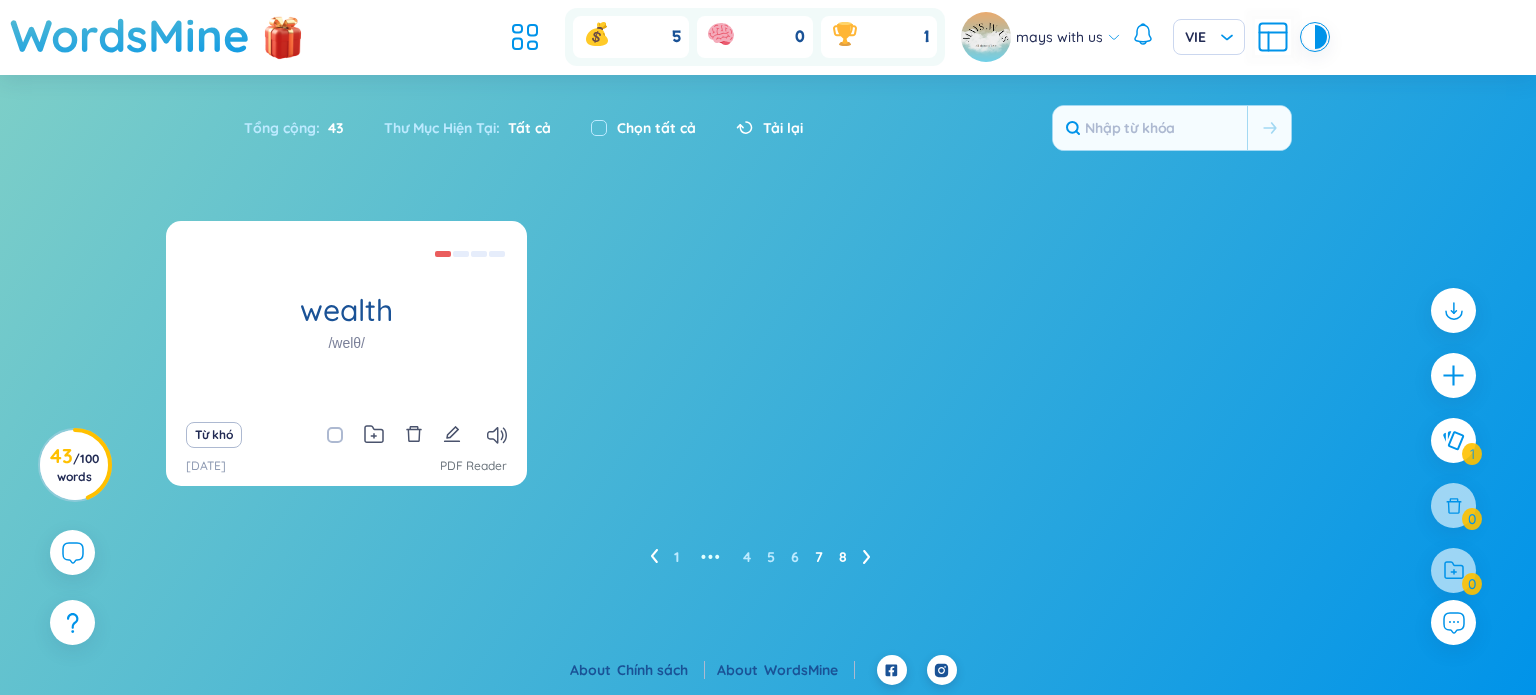 click on "7" at bounding box center (819, 557) 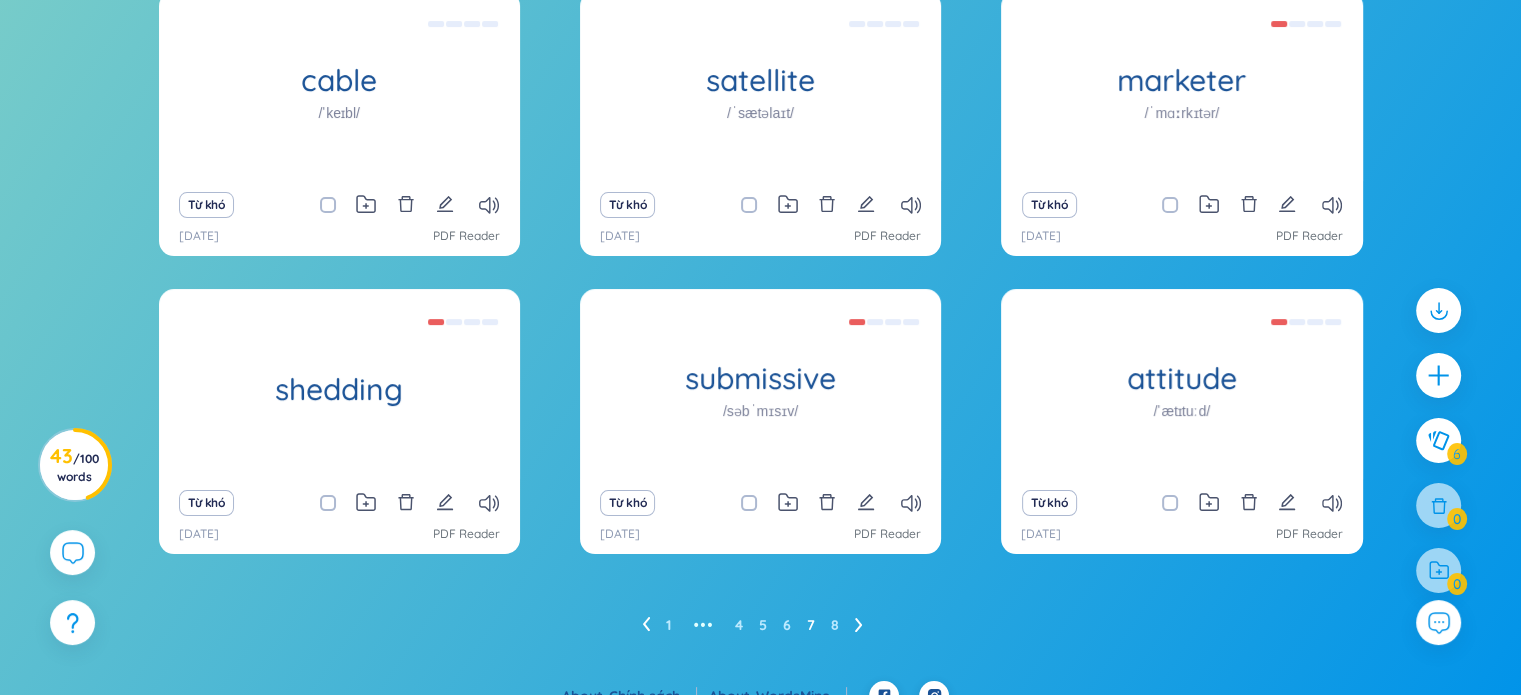 scroll, scrollTop: 255, scrollLeft: 0, axis: vertical 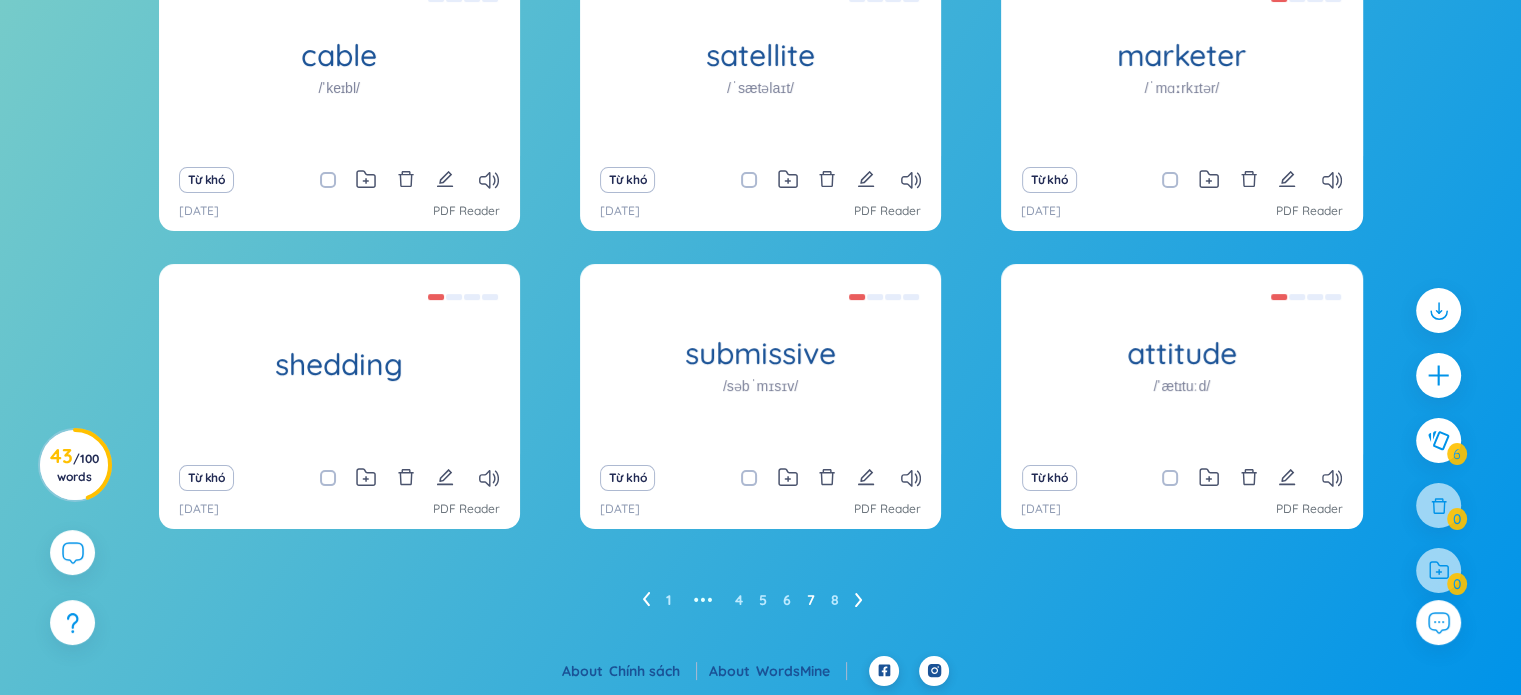click 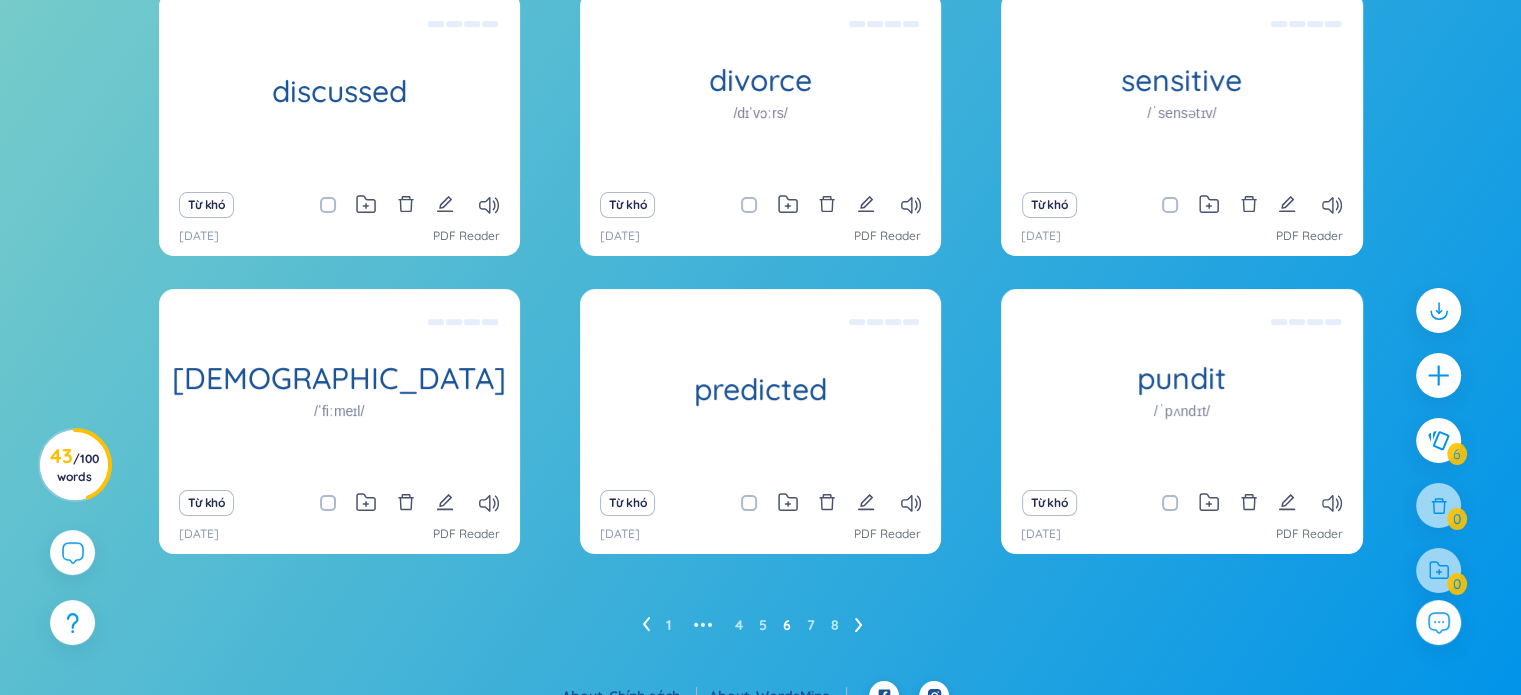 scroll, scrollTop: 255, scrollLeft: 0, axis: vertical 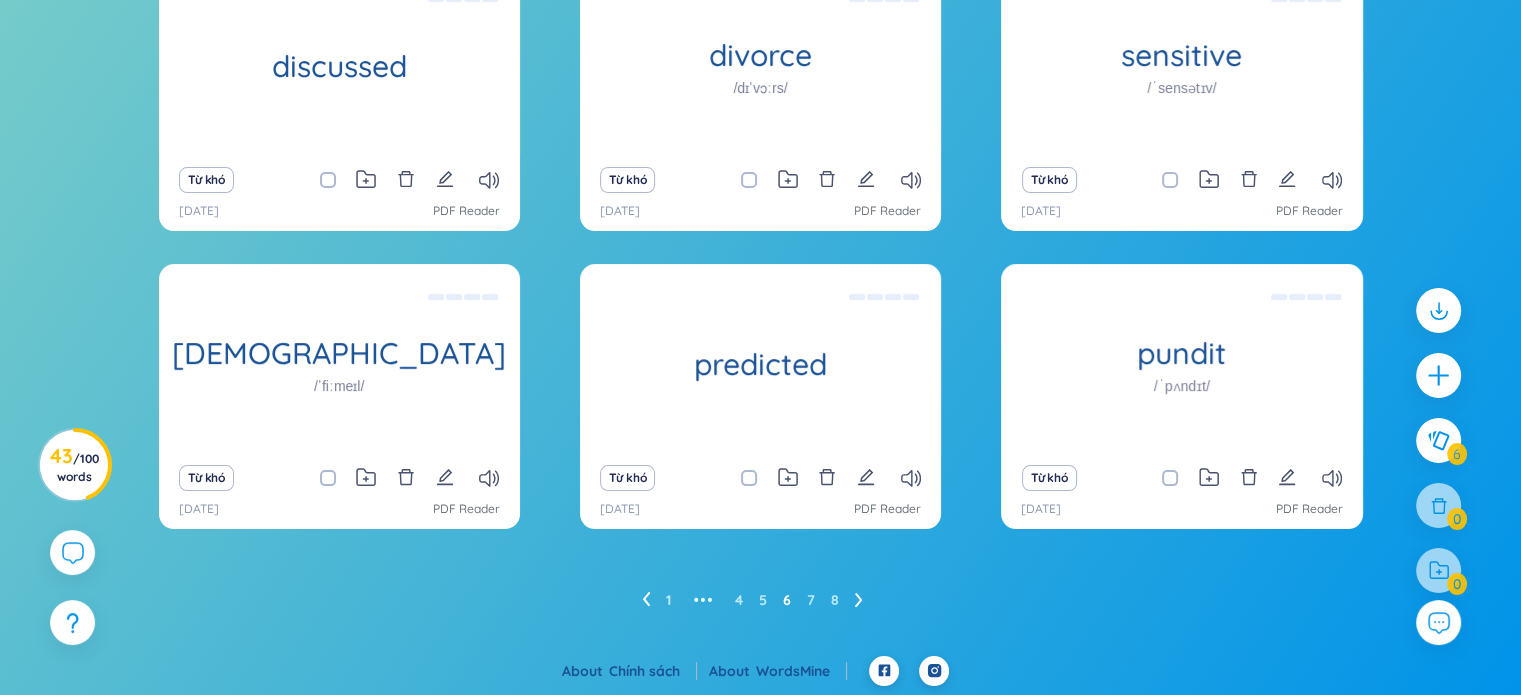 click on "1 ••• 4 5 6 7 8" at bounding box center (760, 600) 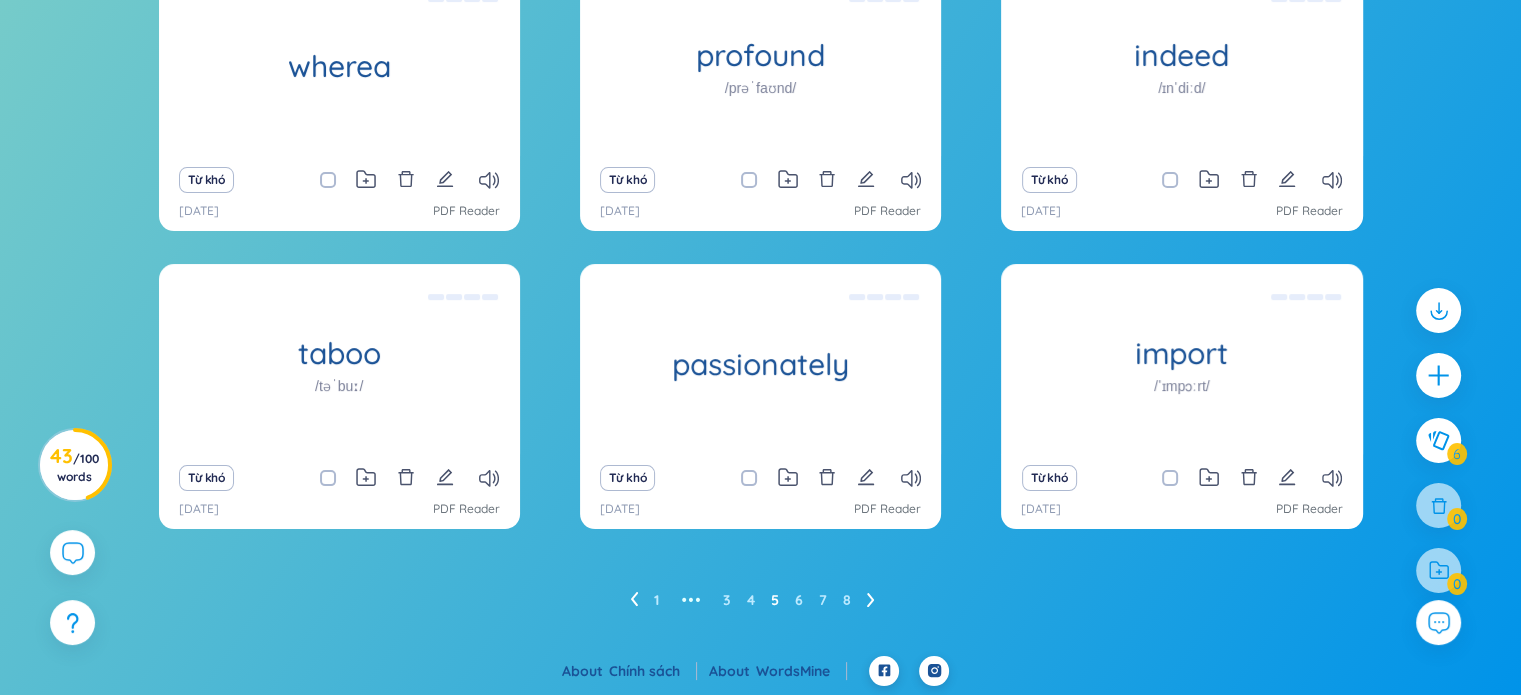 scroll, scrollTop: 0, scrollLeft: 0, axis: both 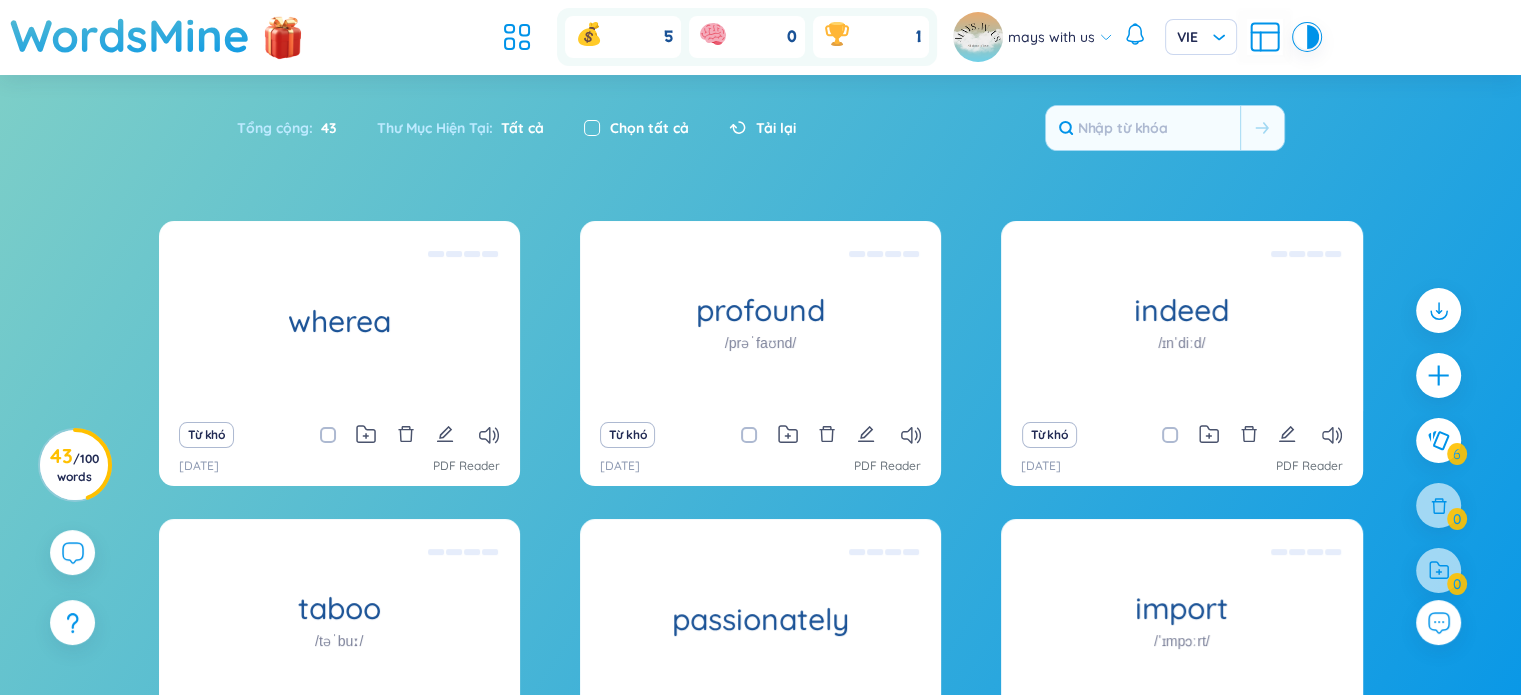 click at bounding box center (592, 128) 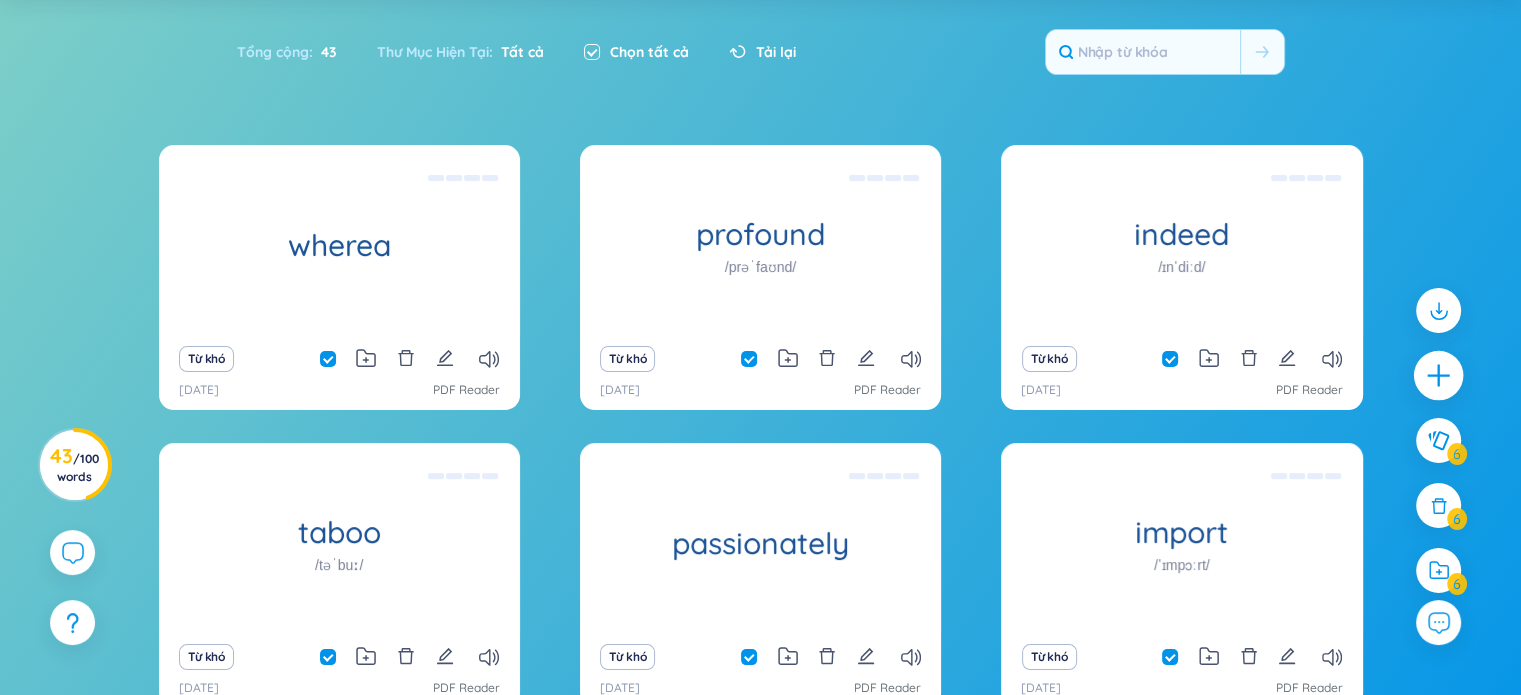 scroll, scrollTop: 80, scrollLeft: 0, axis: vertical 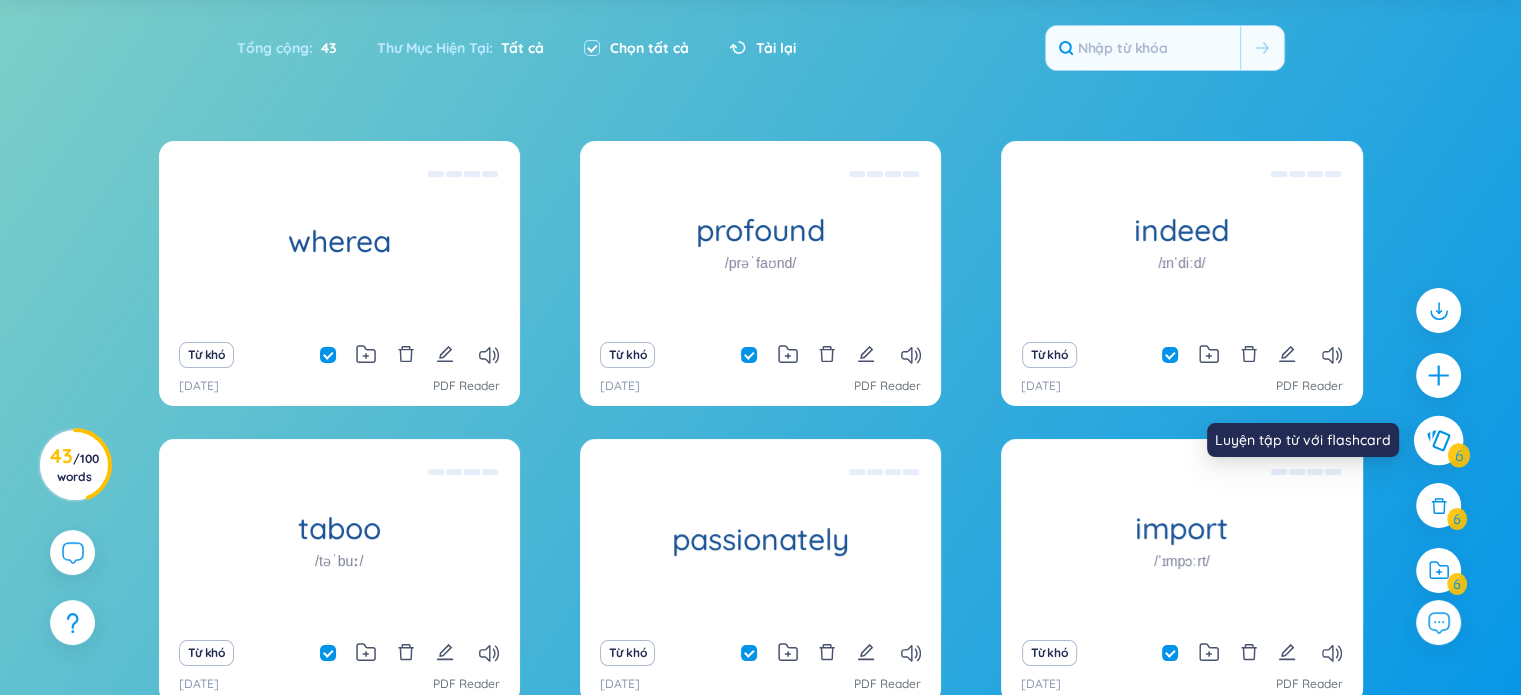 click 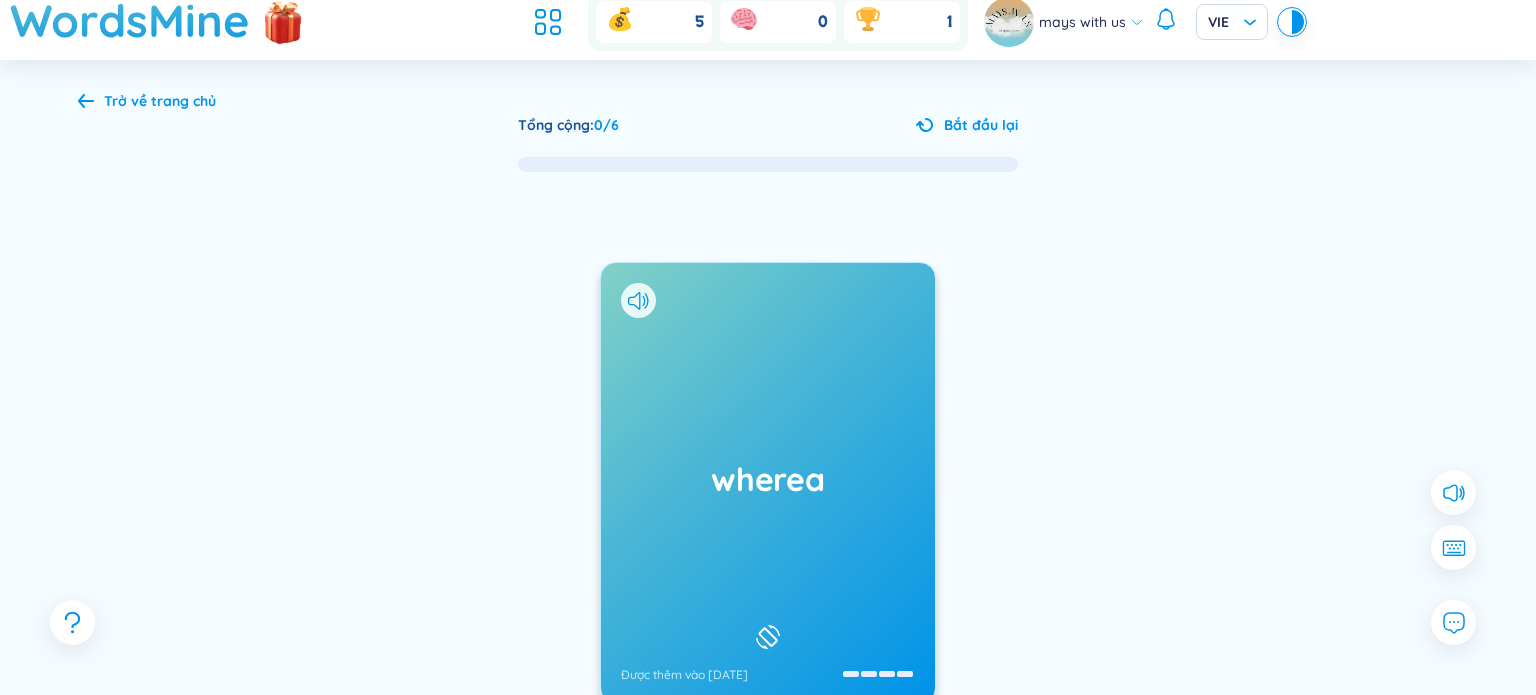 scroll, scrollTop: 0, scrollLeft: 0, axis: both 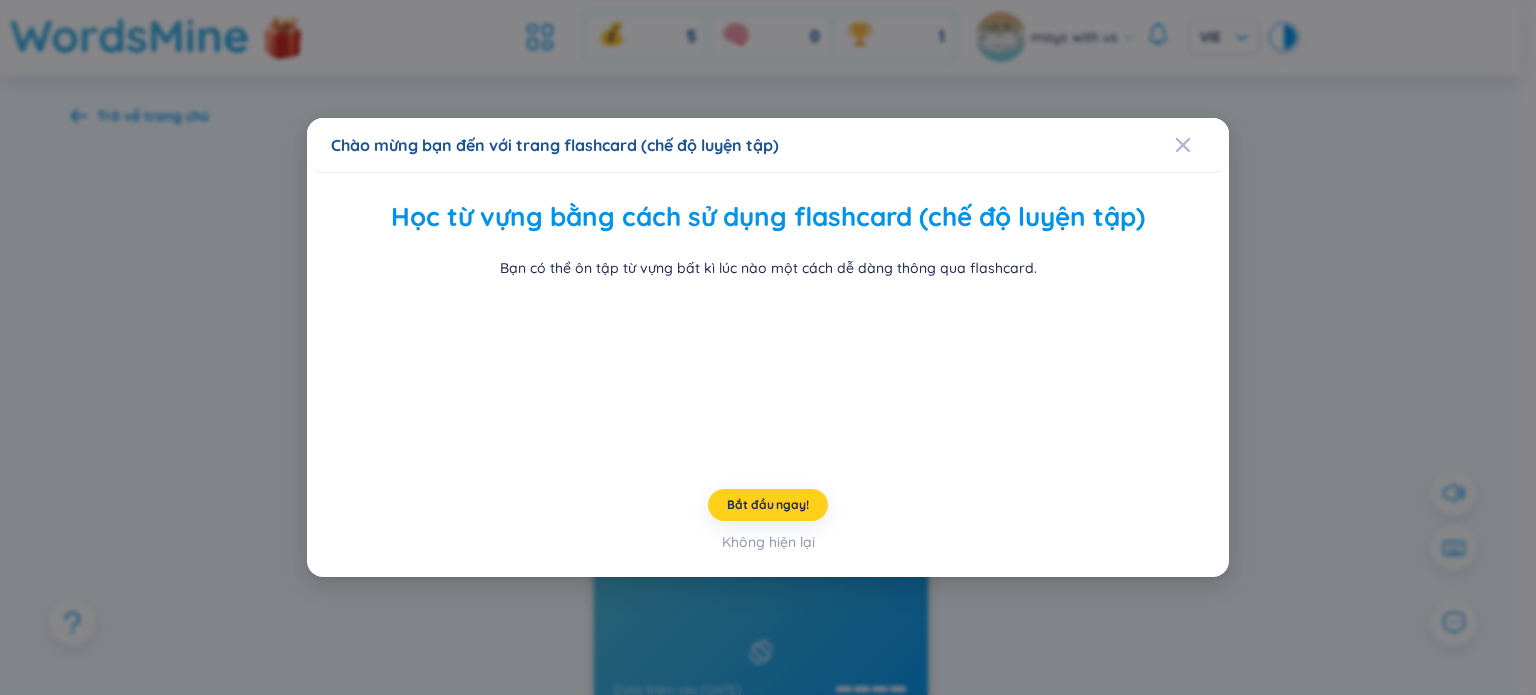 click on "Bắt đầu ngay!" at bounding box center (767, 505) 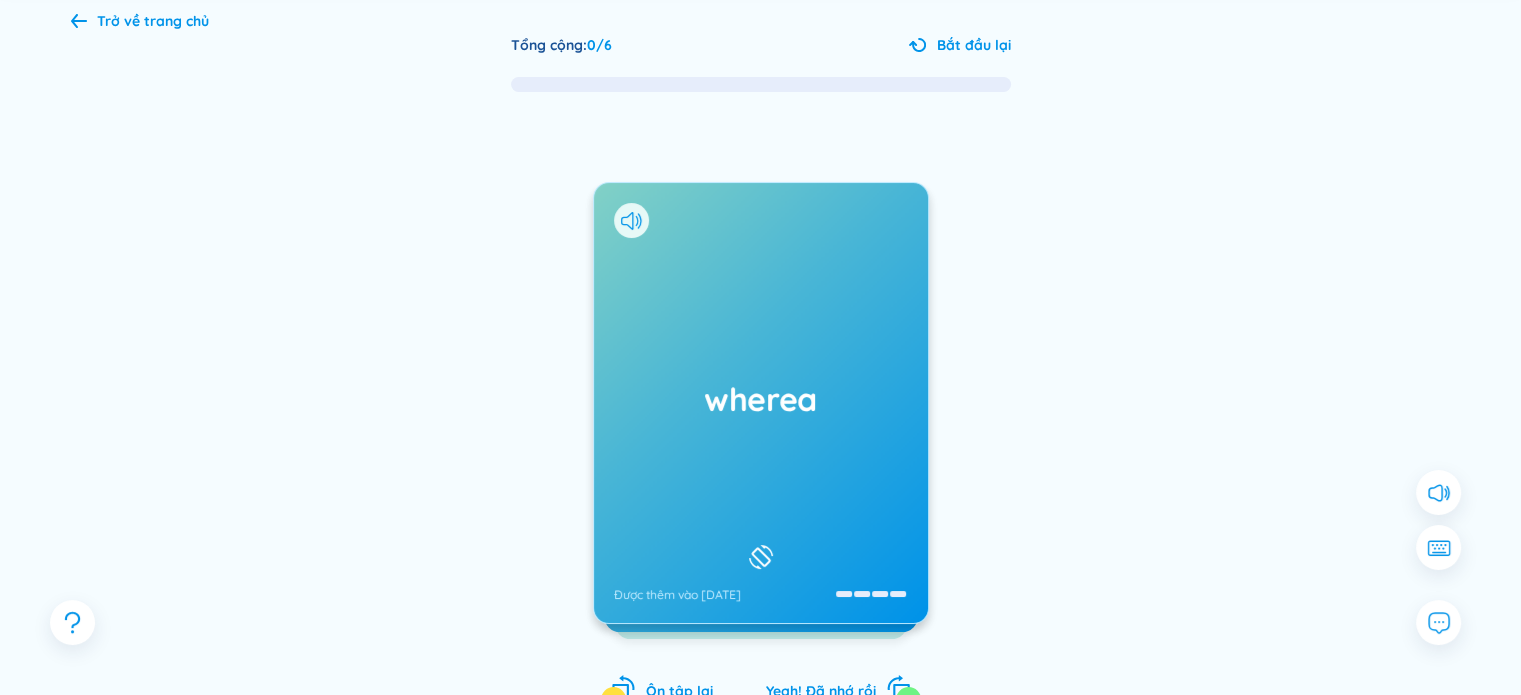 scroll, scrollTop: 107, scrollLeft: 0, axis: vertical 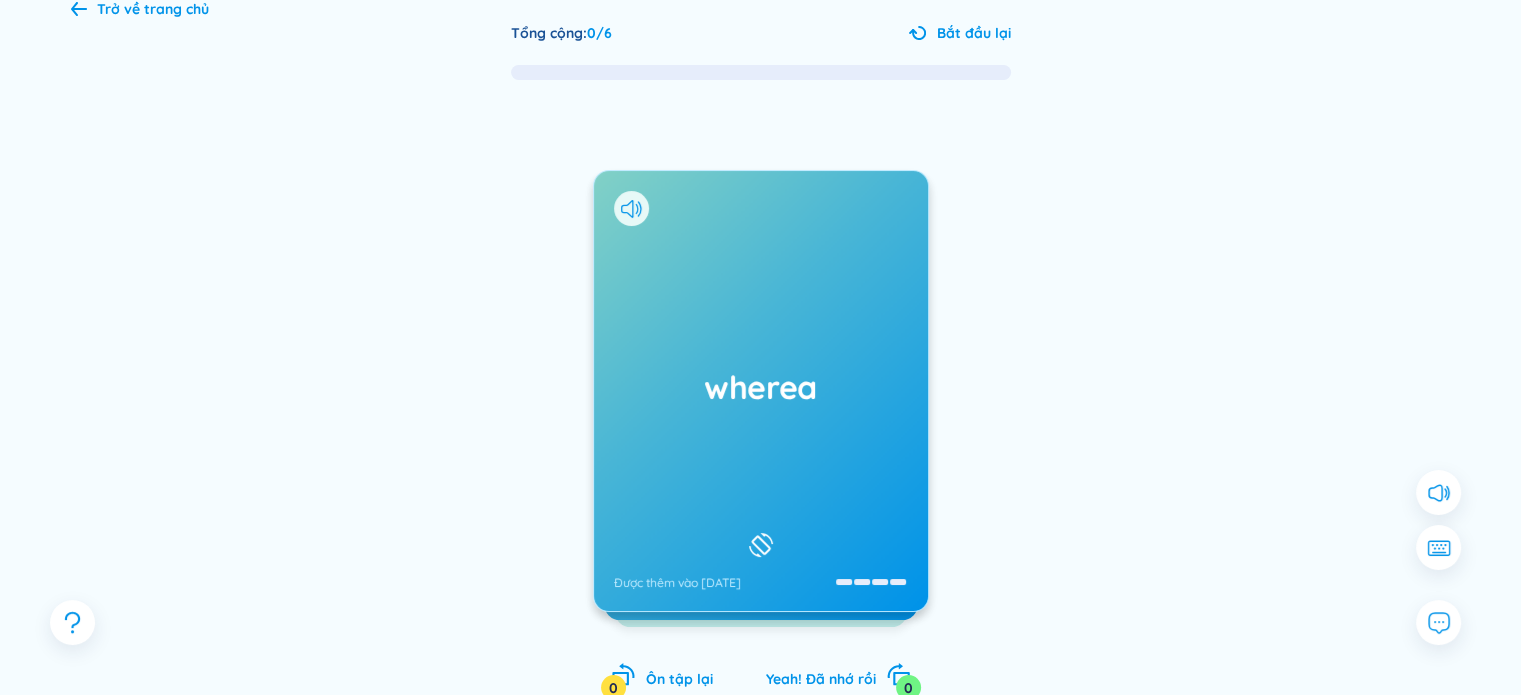 click on "Trở về trang chủ" at bounding box center [153, 9] 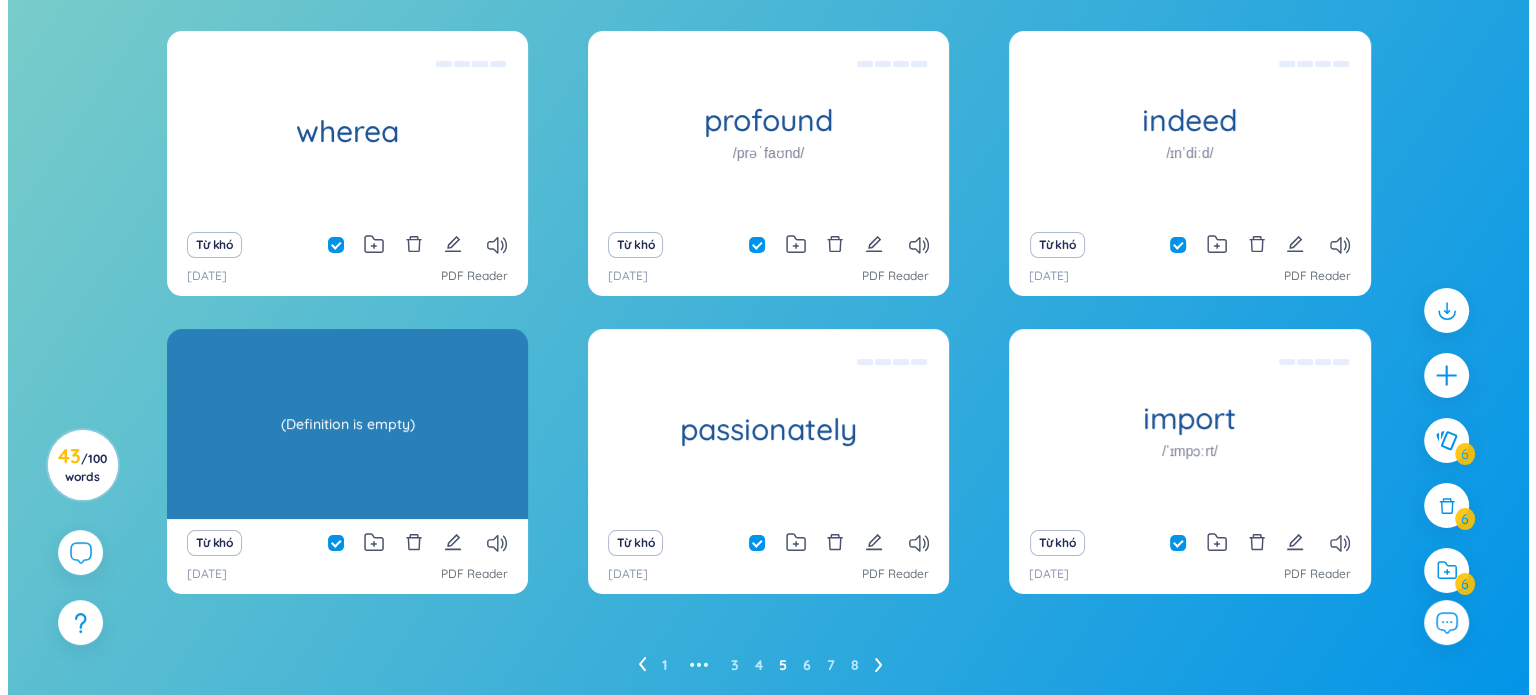scroll, scrollTop: 255, scrollLeft: 0, axis: vertical 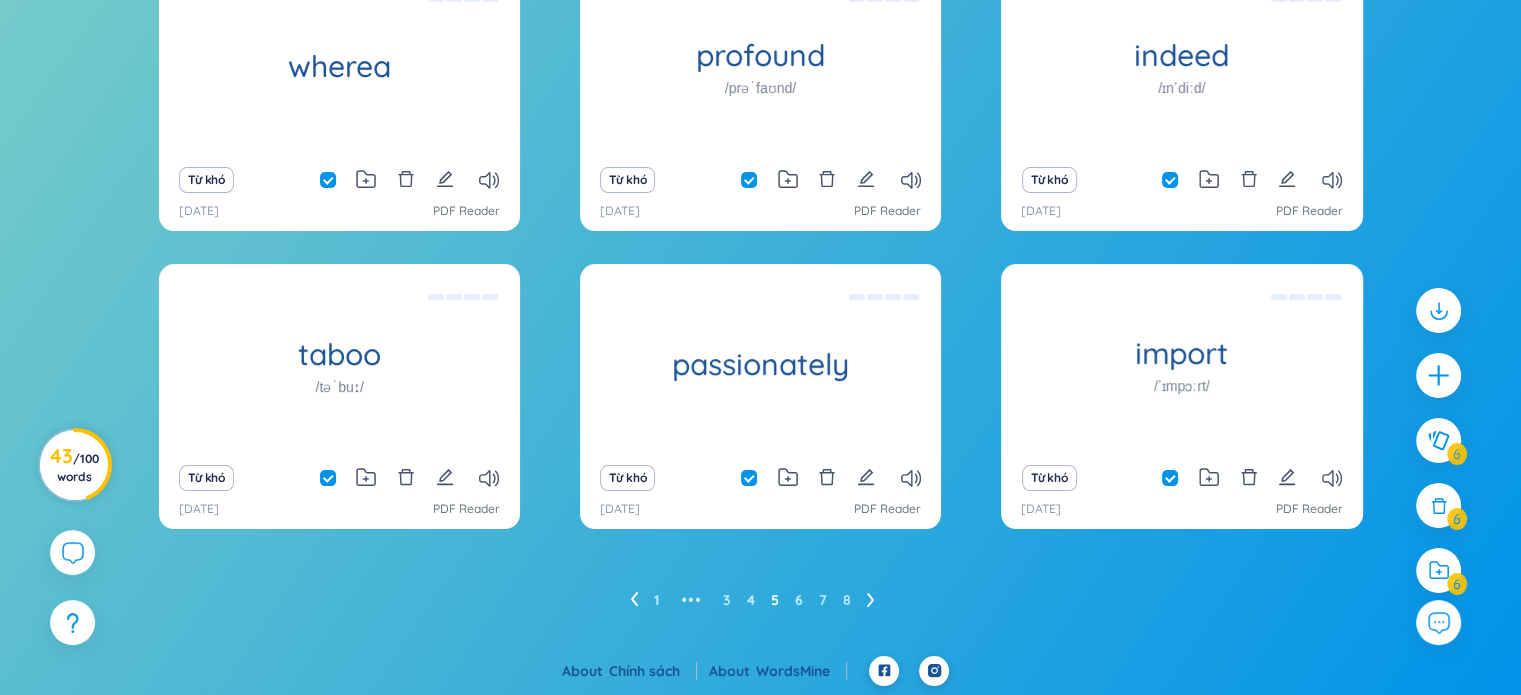 click on "/ 100   words" at bounding box center (78, 467) 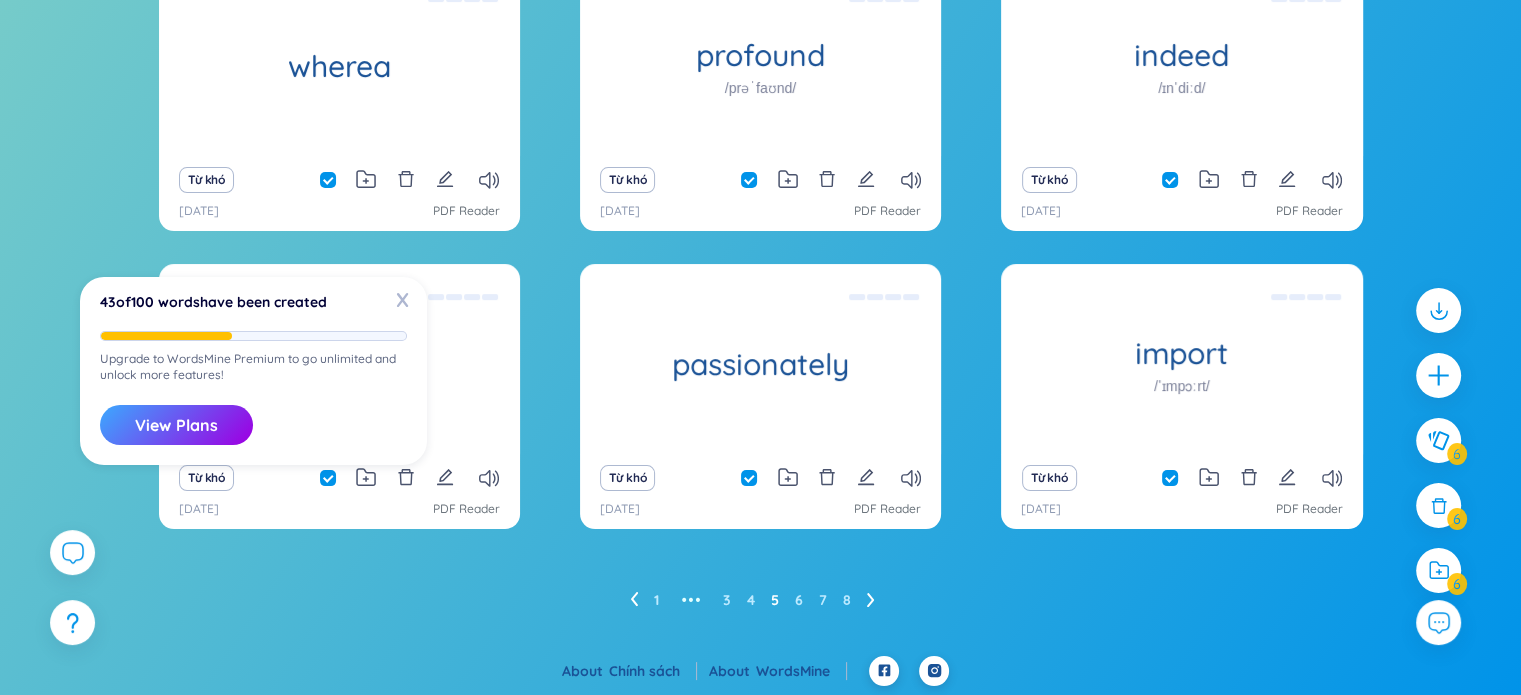 click on "wherea (Definition is empty) Từ khó [DATE] PDF Reader   profound /prəˈfaʊnd/ (Definition is empty) Từ khó [DATE] PDF Reader   indeed /ɪnˈdiːd/ (Definition is empty) Từ khó [DATE] PDF Reader   taboo /təˈbuː/ (Definition is empty) Từ khó [DATE] PDF Reader   passionately (Definition is empty) Từ khó [DATE] PDF Reader   import /ˈɪmpɔːrt/ (Definition is empty) Từ khó [DATE] PDF Reader   Không có dữ liệu 1 ••• 3 4 5 6 7 8" at bounding box center [760, 311] 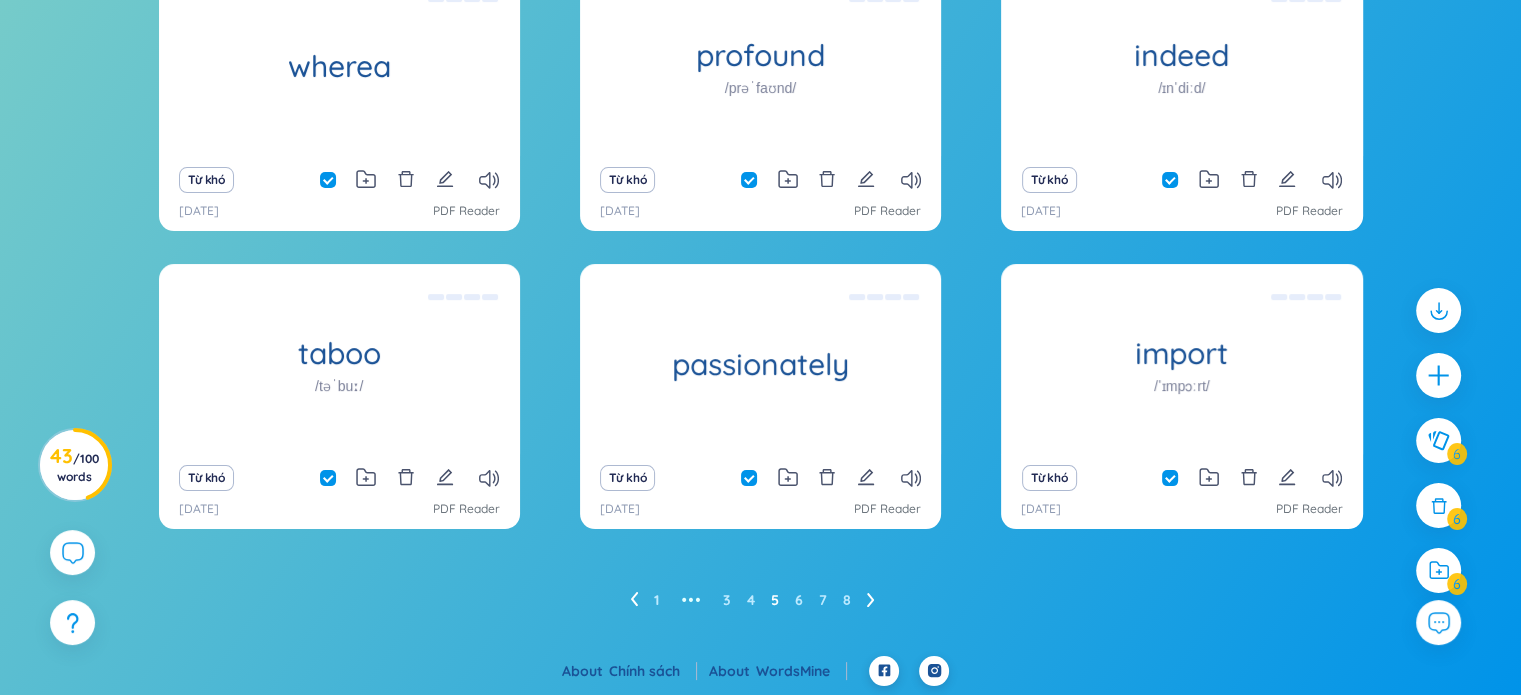 click on "wherea (Definition is empty) Từ khó [DATE] PDF Reader   profound /prəˈfaʊnd/ (Definition is empty) Từ khó [DATE] PDF Reader   indeed /ɪnˈdiːd/ (Definition is empty) Từ khó [DATE] PDF Reader   taboo /təˈbuː/ (Definition is empty) Từ khó [DATE] PDF Reader   passionately (Definition is empty) Từ khó [DATE] PDF Reader   import /ˈɪmpɔːrt/ (Definition is empty) Từ khó [DATE] PDF Reader   Không có dữ liệu 1 ••• 3 4 5 6 7 8" at bounding box center [760, 311] 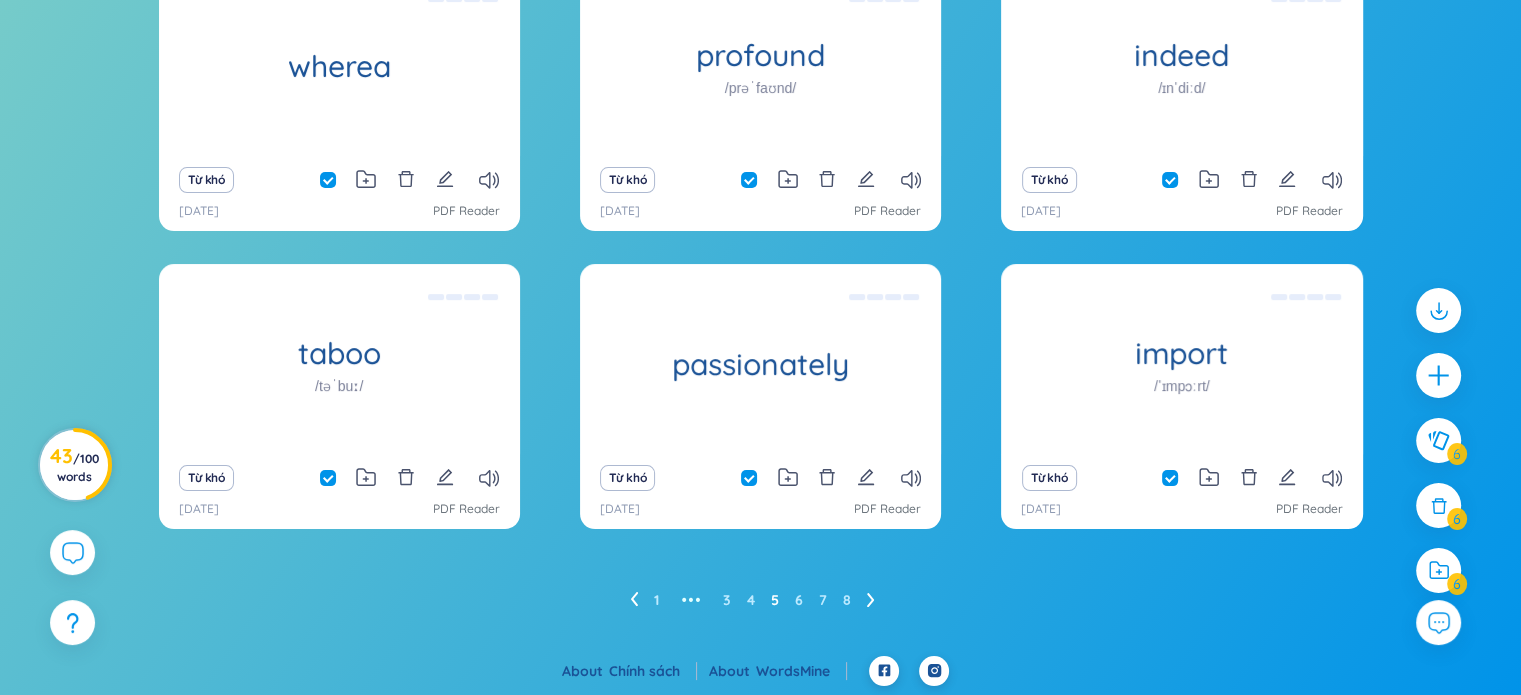 click 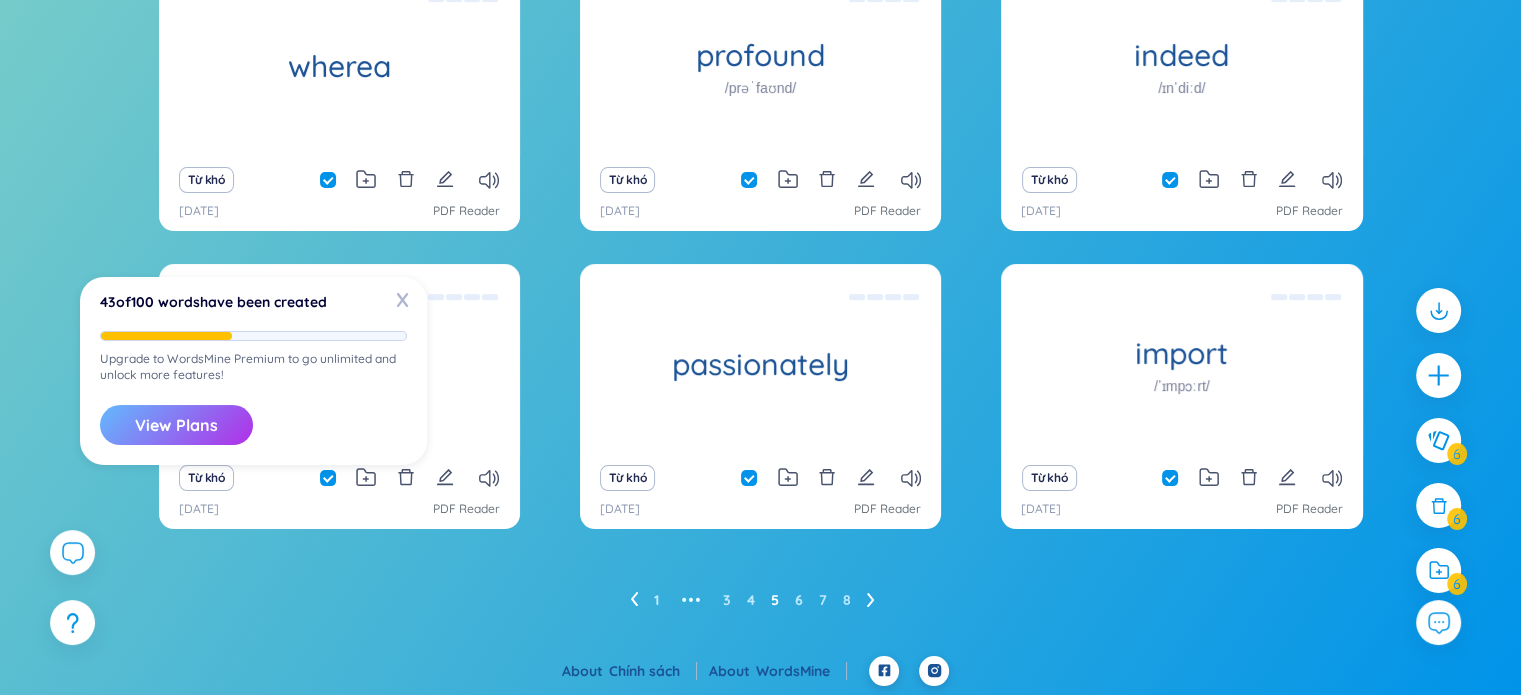 click on "View Plans" at bounding box center (176, 425) 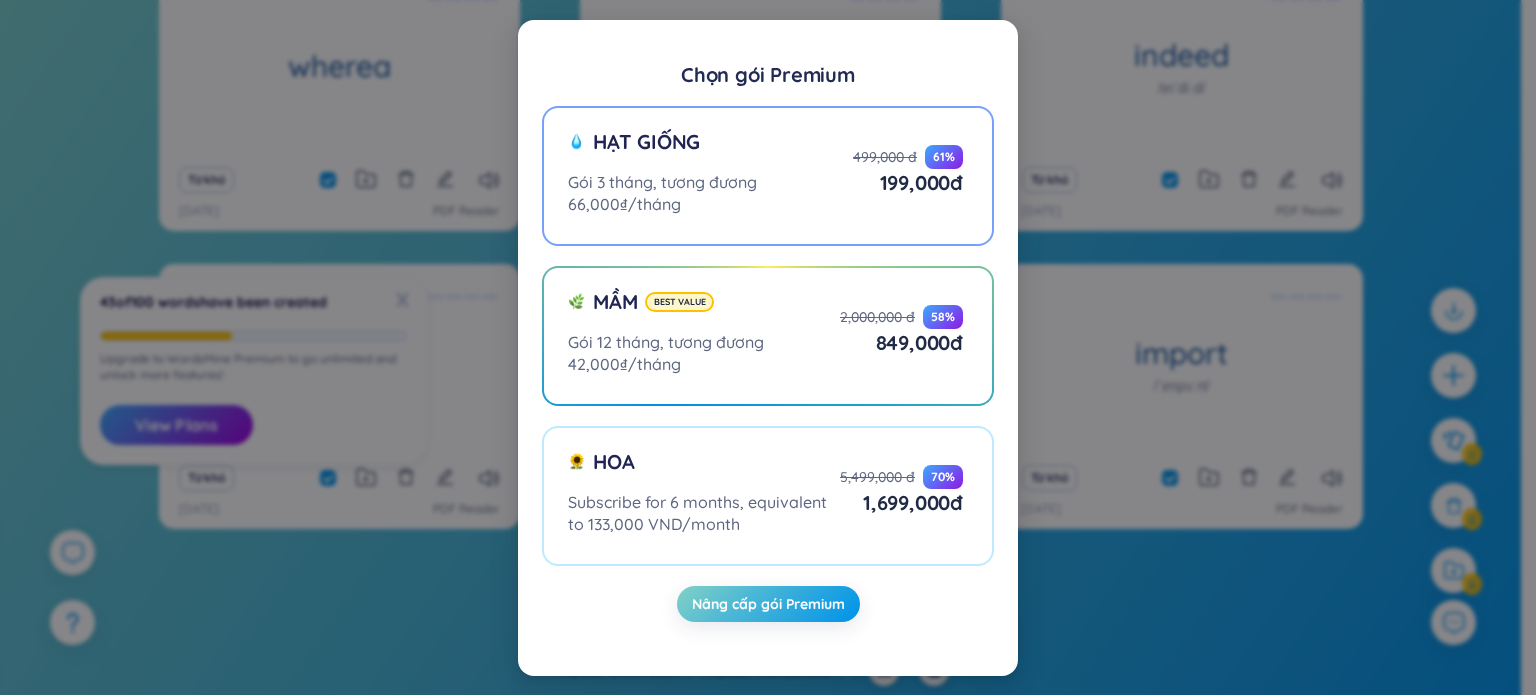 click on "Hạt giống" at bounding box center [710, 149] 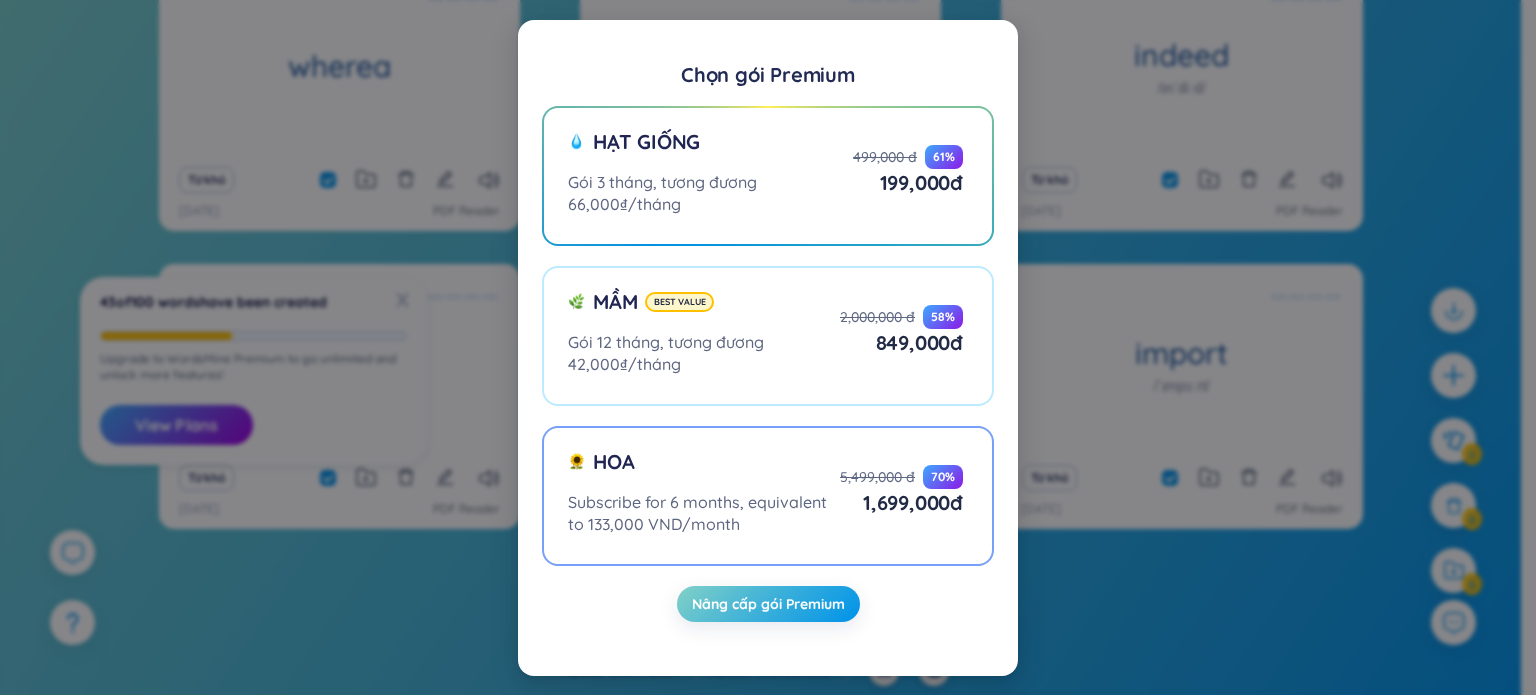 click on "Hoa" at bounding box center [704, 469] 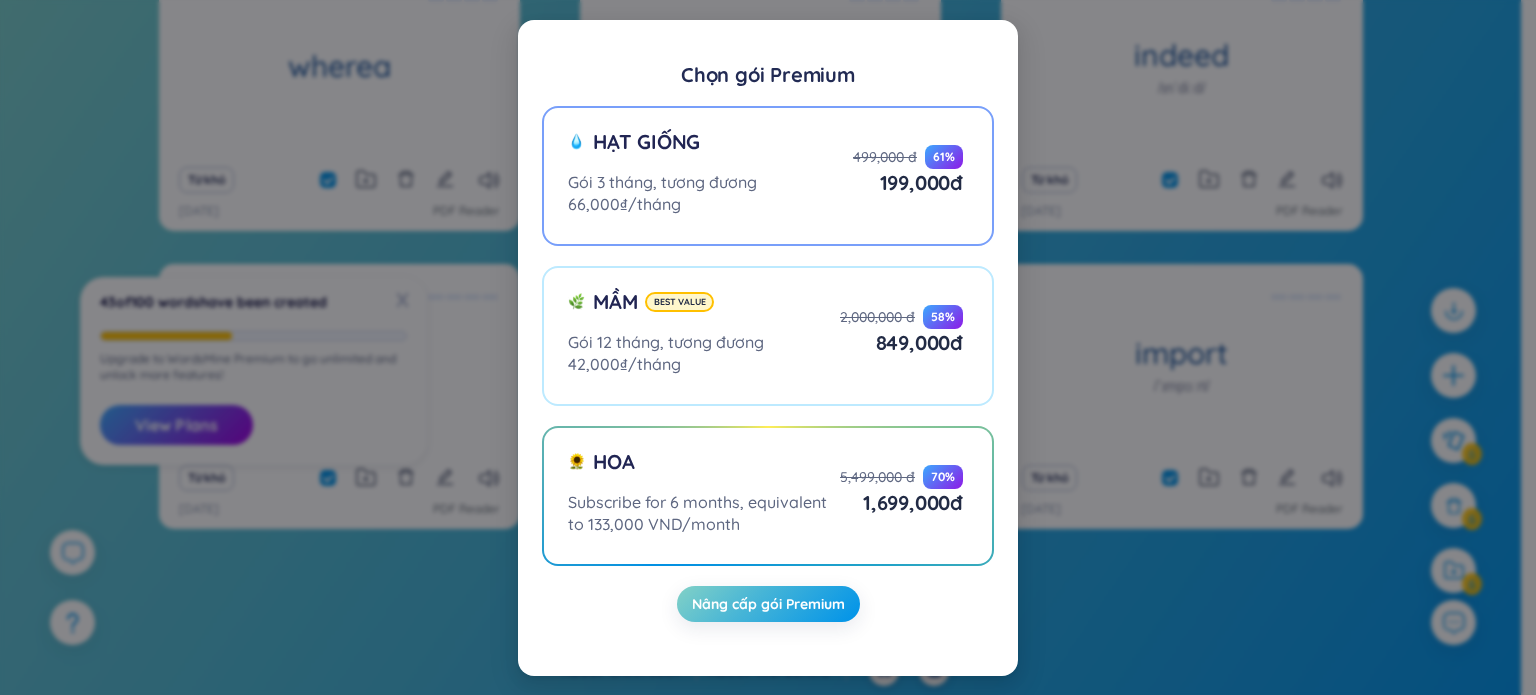 click on "Hạt giống Gói 3 tháng, tương đương 66,000₫/tháng 499,000 đ 61 % 199,000 đ" at bounding box center (768, 176) 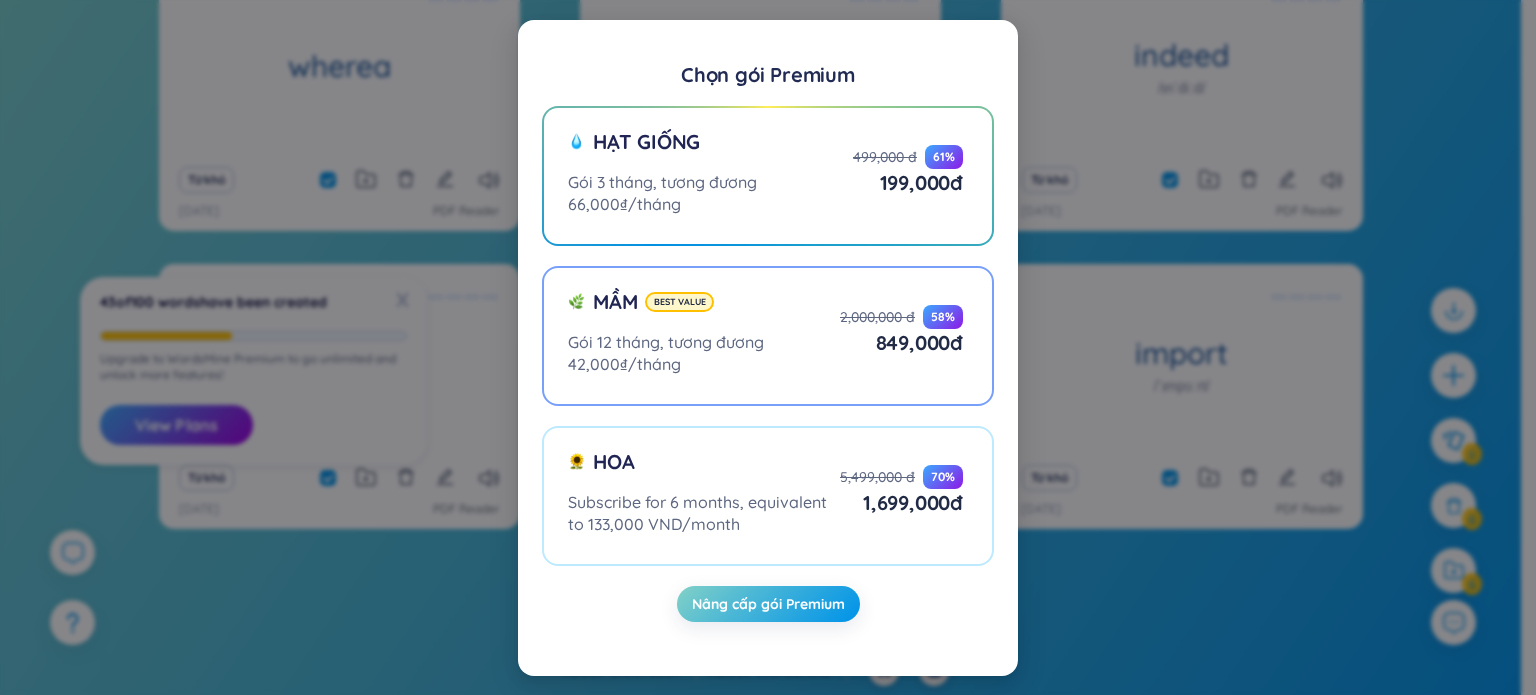 click on "Gói 12 tháng, tương đương 42,000₫/tháng" at bounding box center [704, 353] 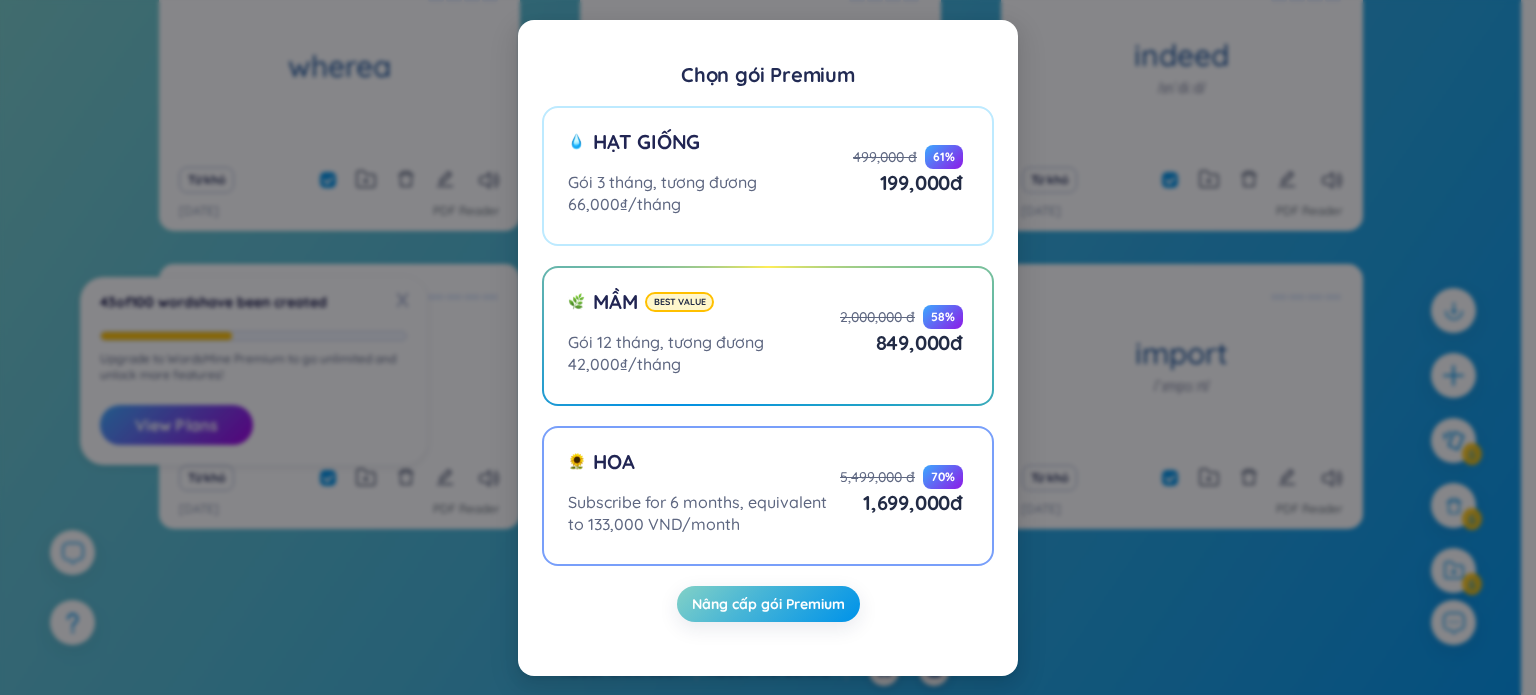 click on "Hoa" at bounding box center (704, 469) 